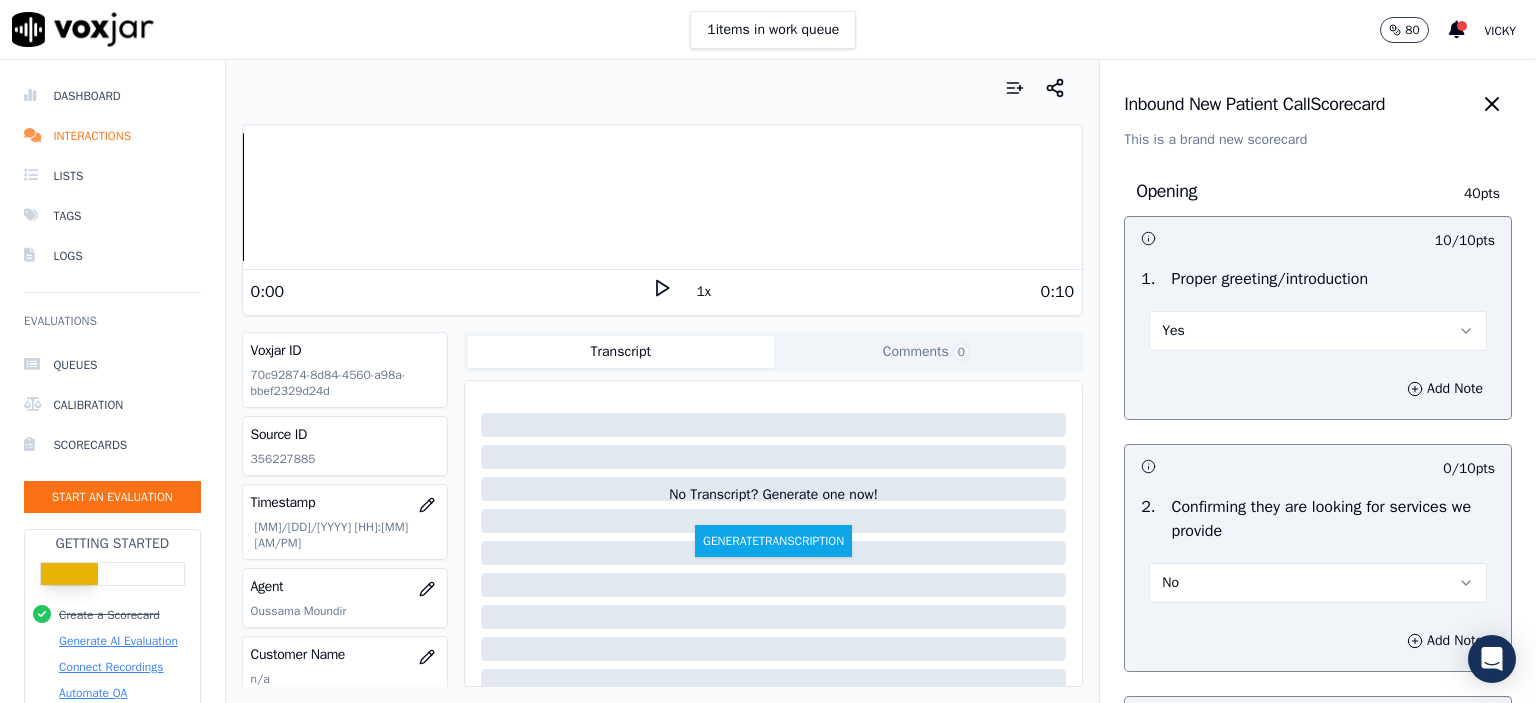 scroll, scrollTop: 0, scrollLeft: 0, axis: both 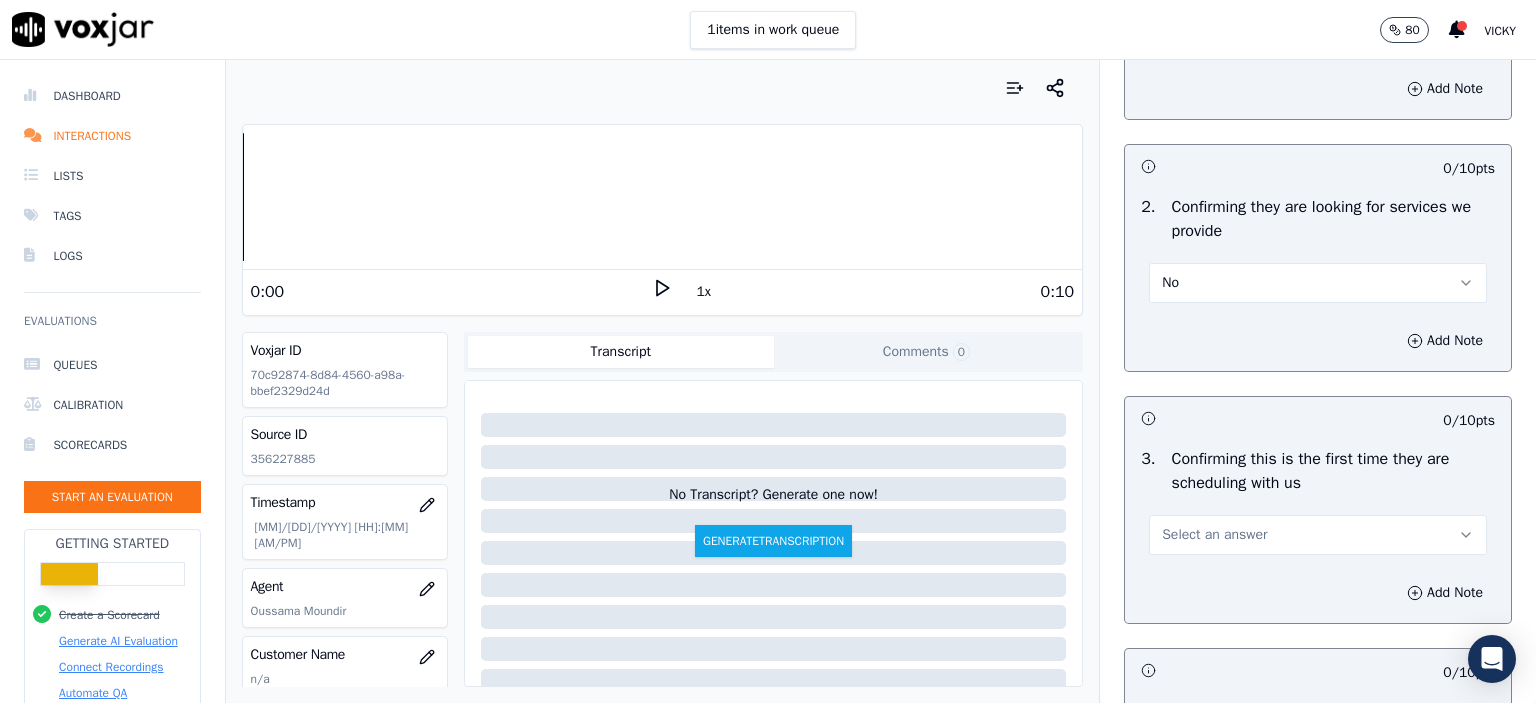 click on "Select an answer" at bounding box center [1318, 535] 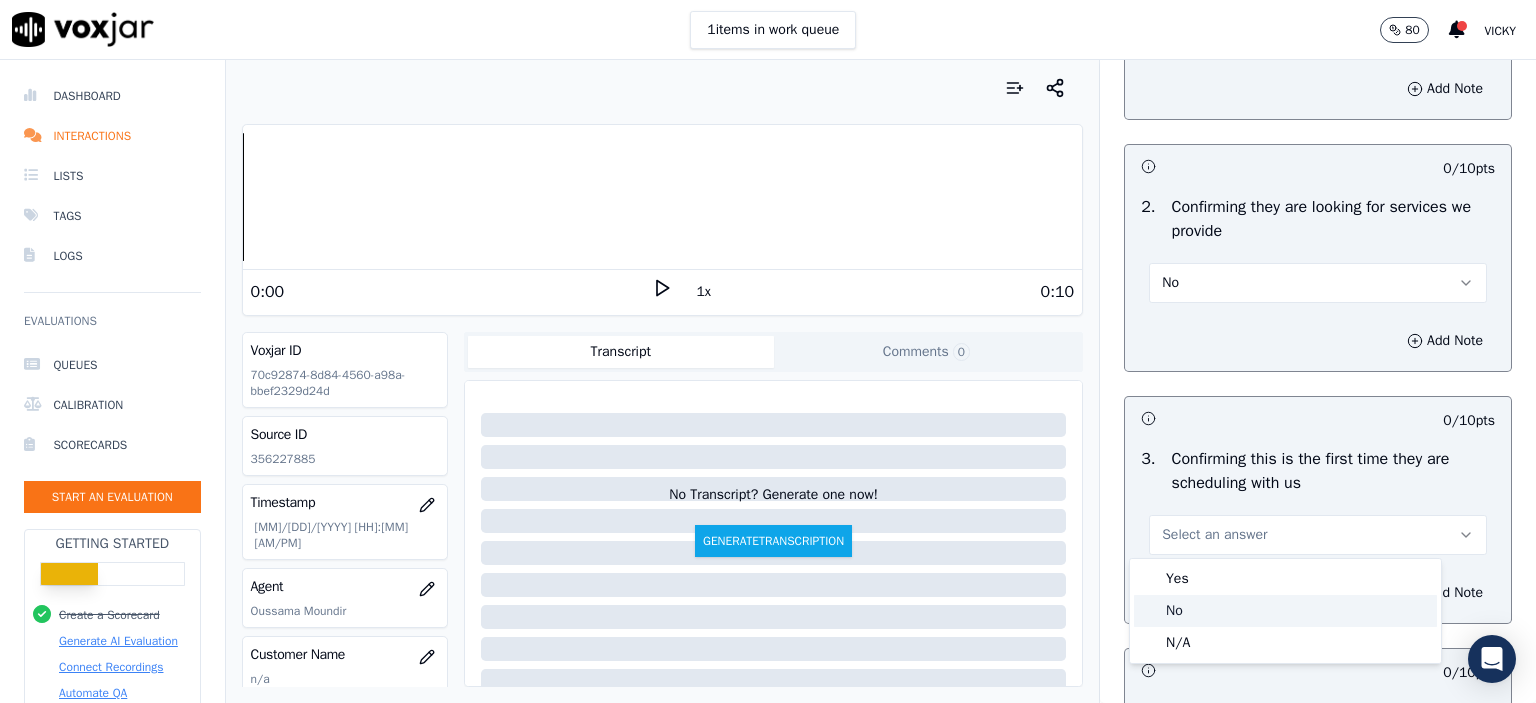 click on "No" 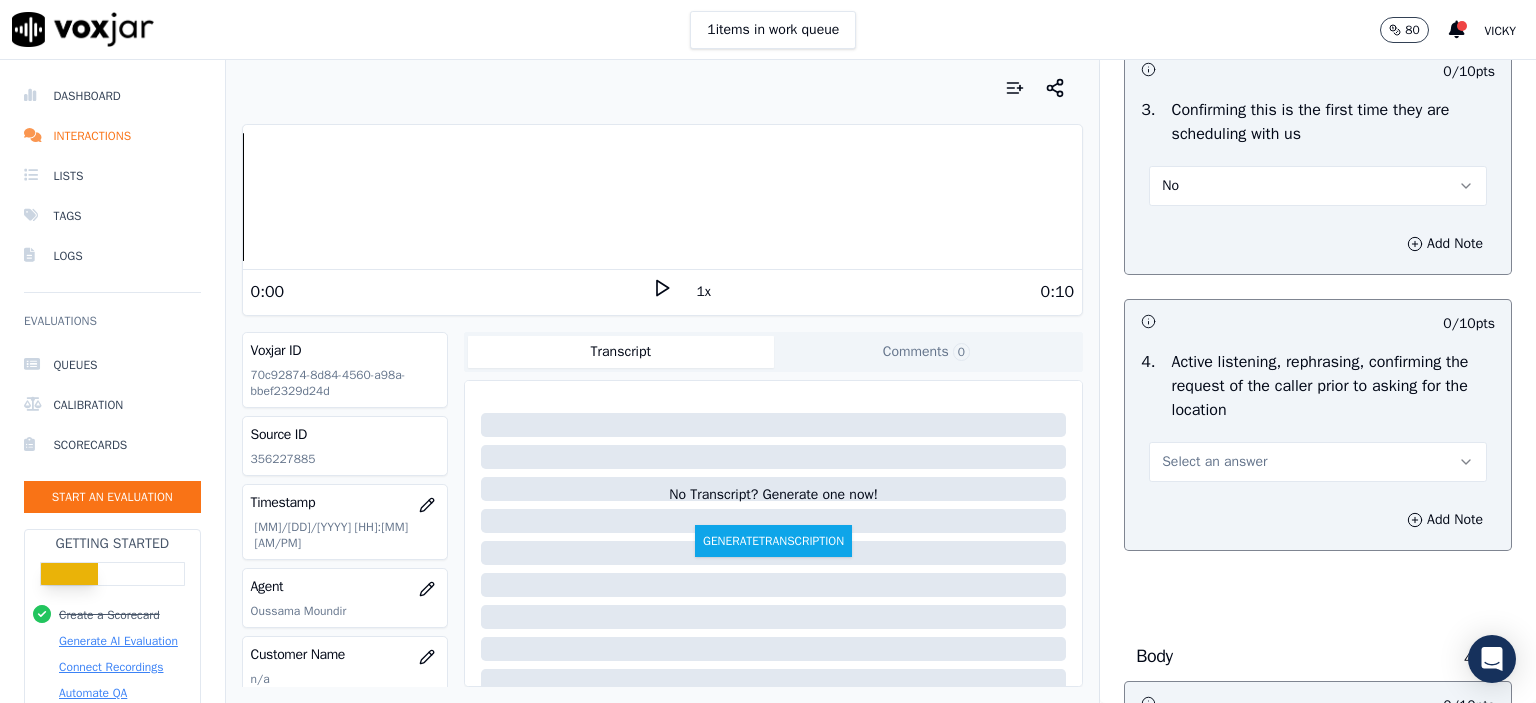 scroll, scrollTop: 700, scrollLeft: 0, axis: vertical 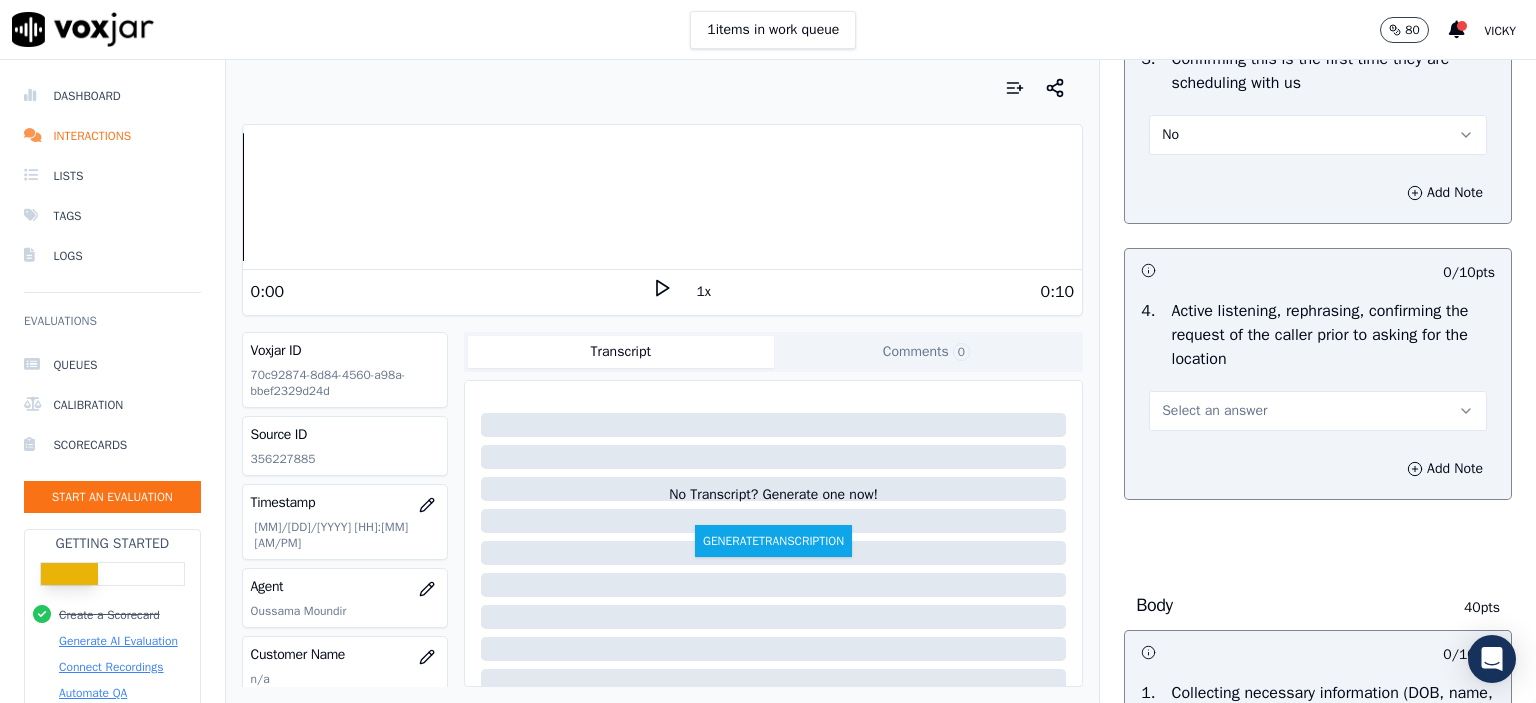 click on "Select an answer" at bounding box center (1214, 411) 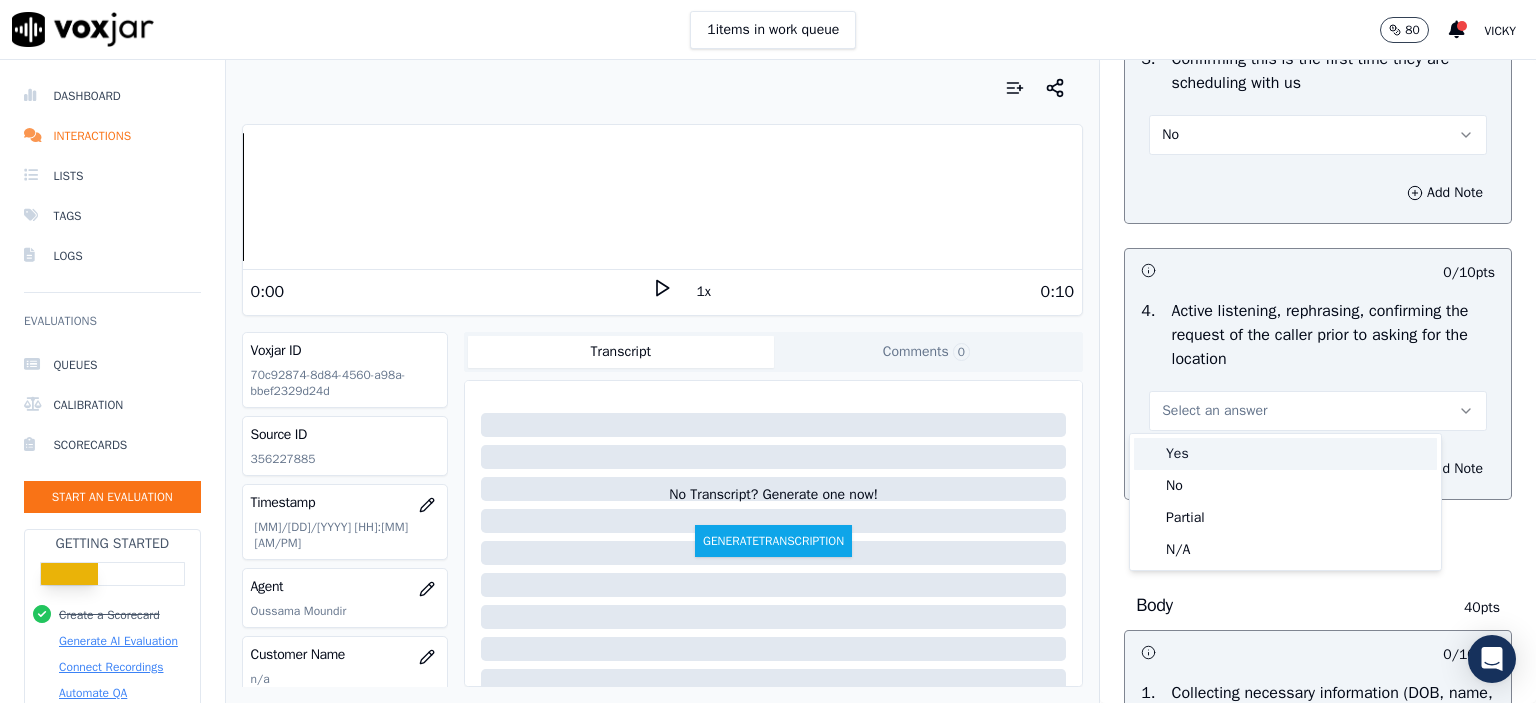 click on "Yes" at bounding box center (1285, 454) 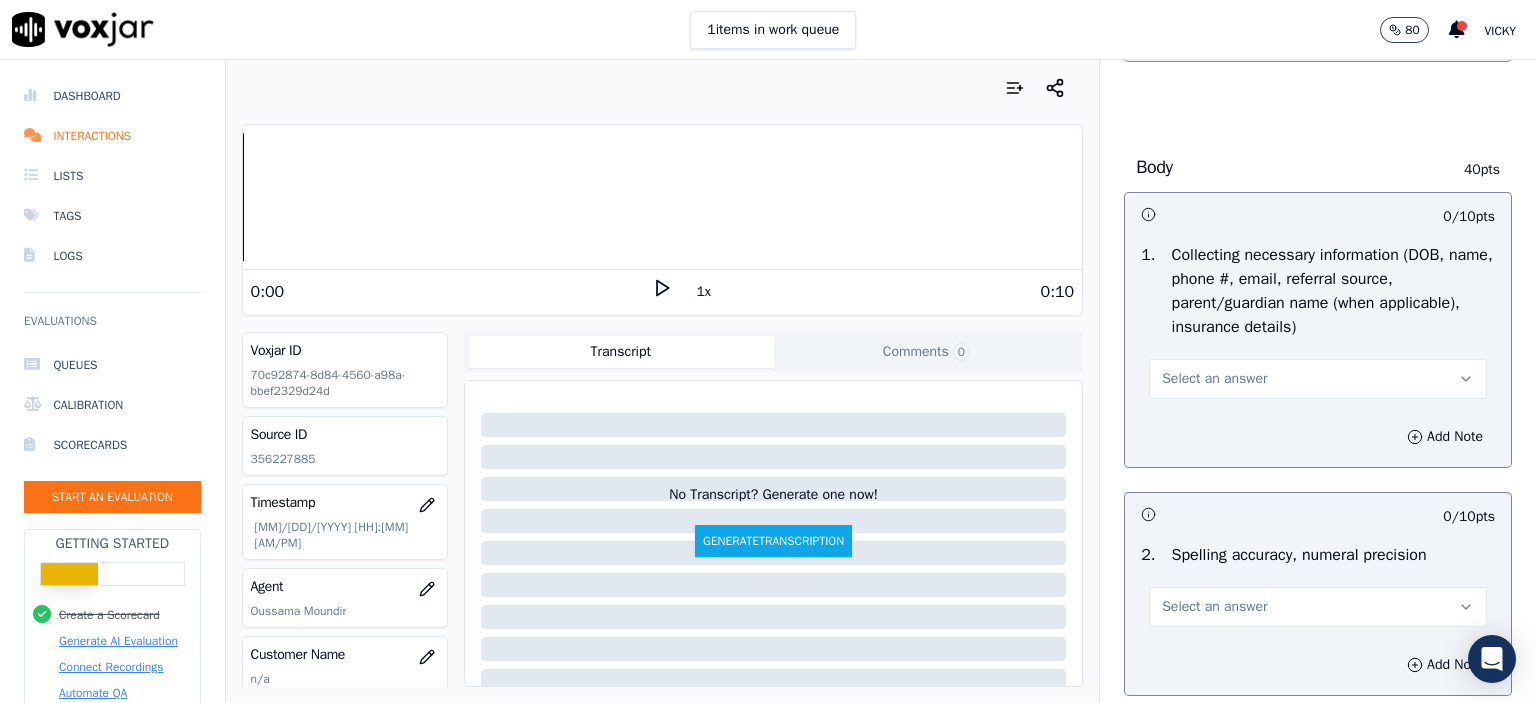 scroll, scrollTop: 1200, scrollLeft: 0, axis: vertical 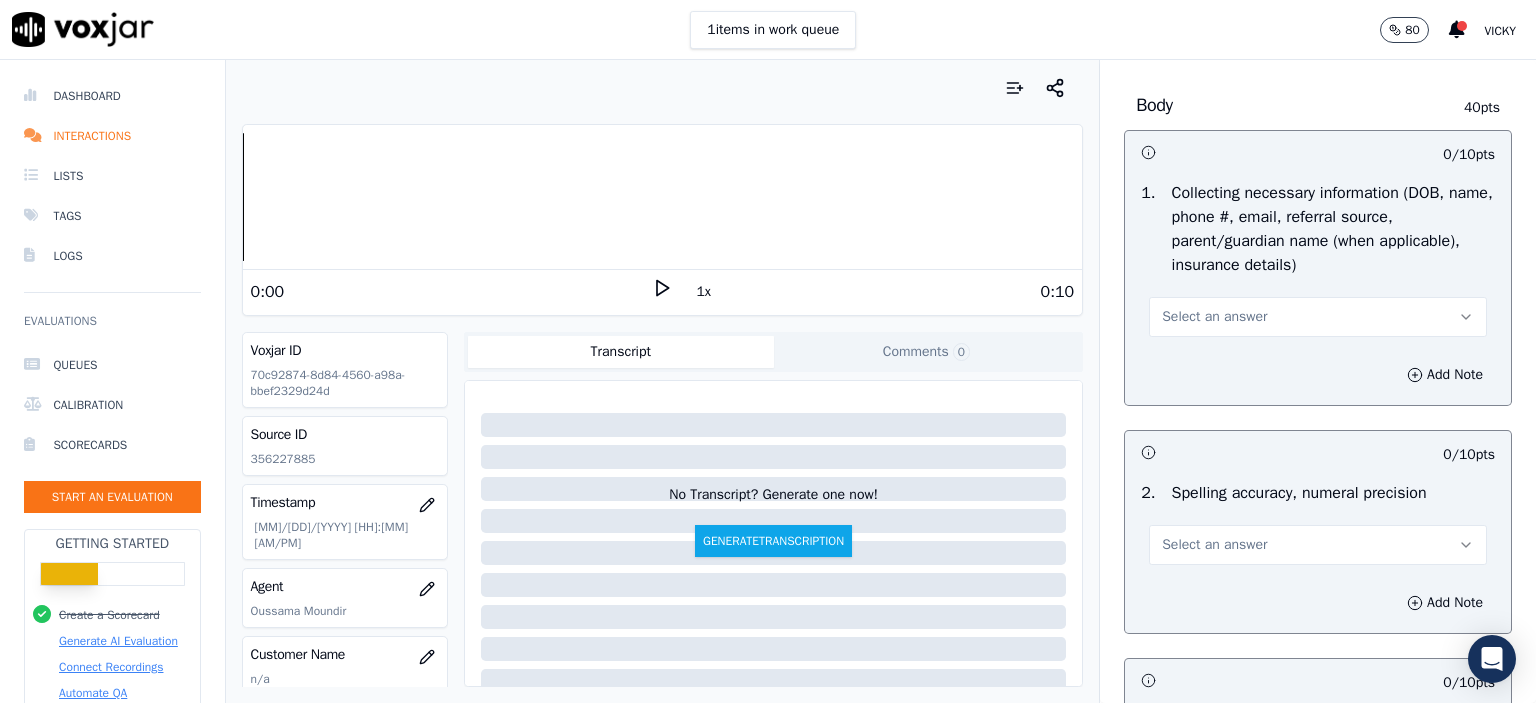 click on "Select an answer" at bounding box center [1318, 317] 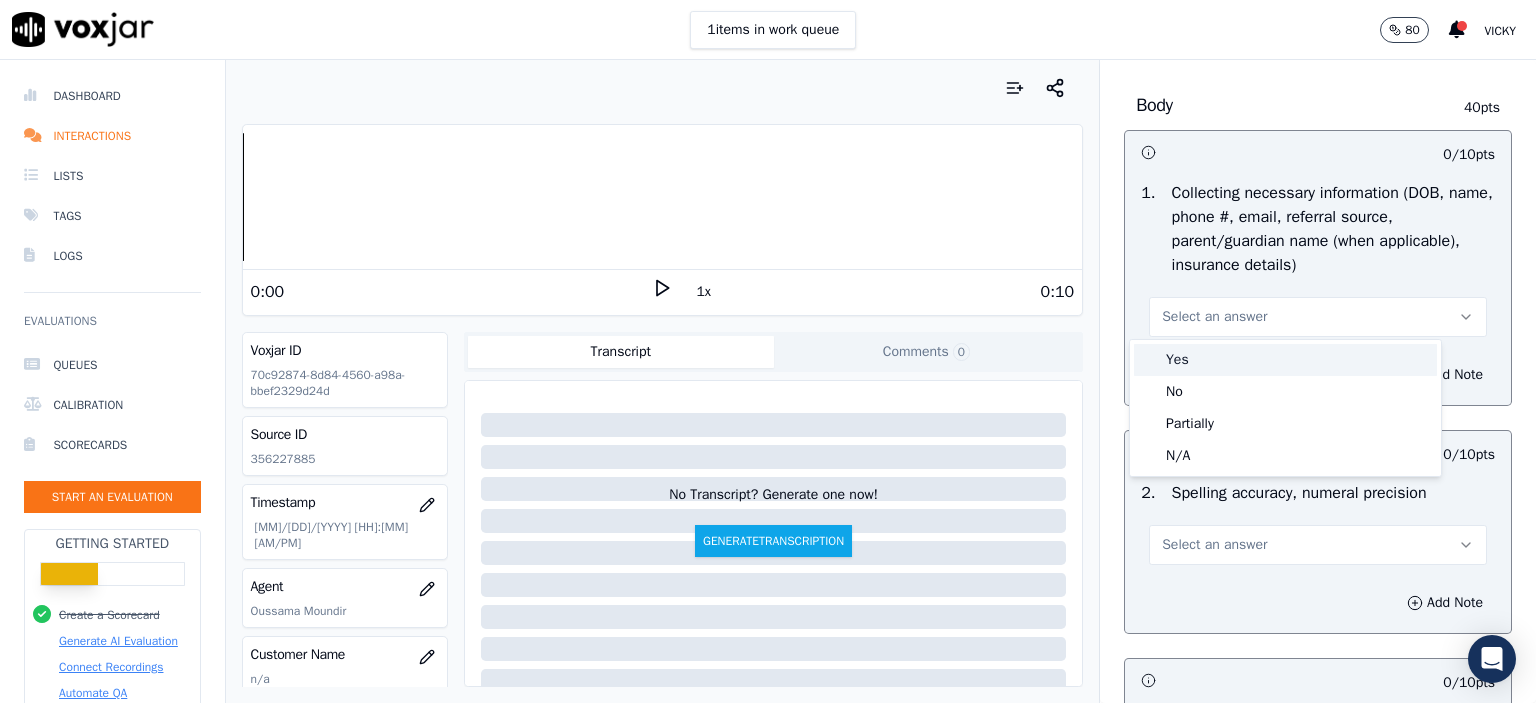 click on "Yes" at bounding box center [1285, 360] 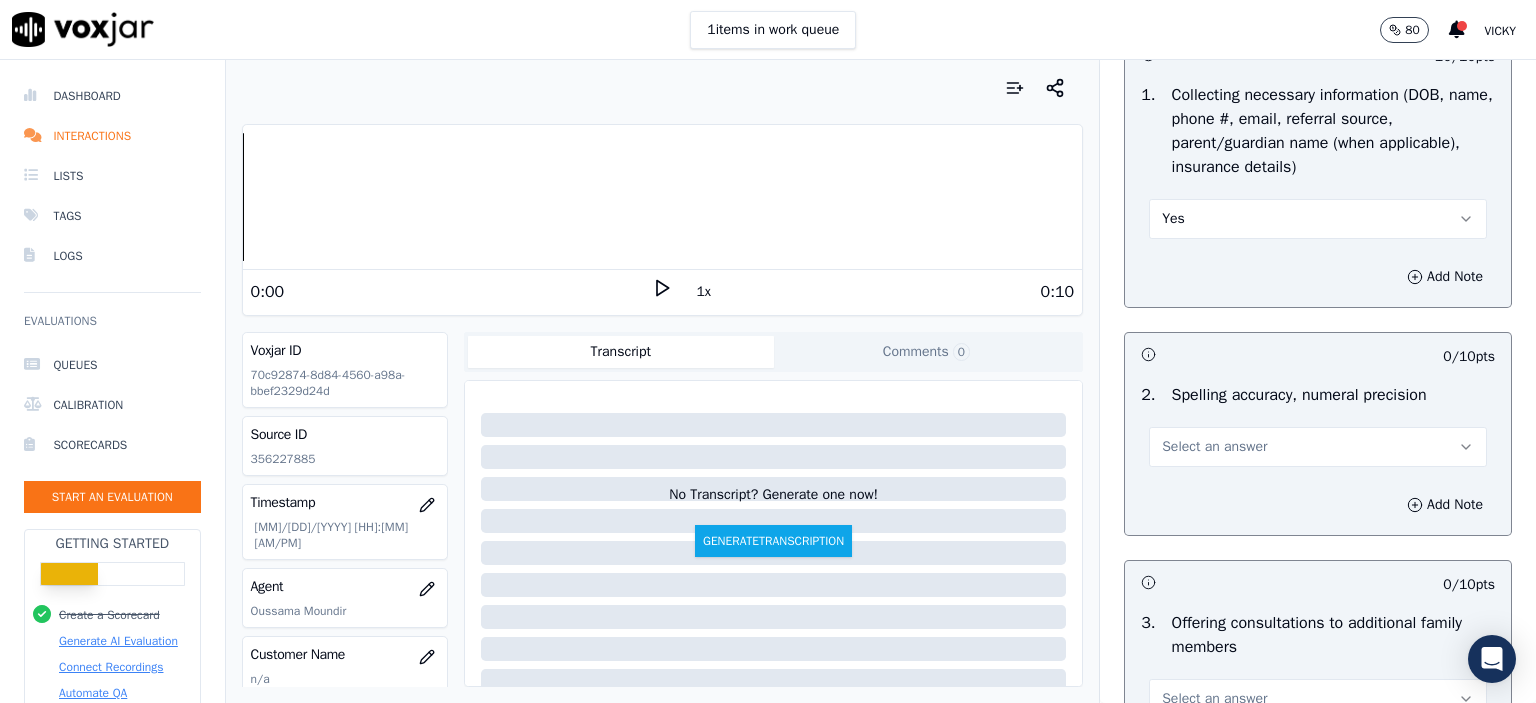scroll, scrollTop: 1300, scrollLeft: 0, axis: vertical 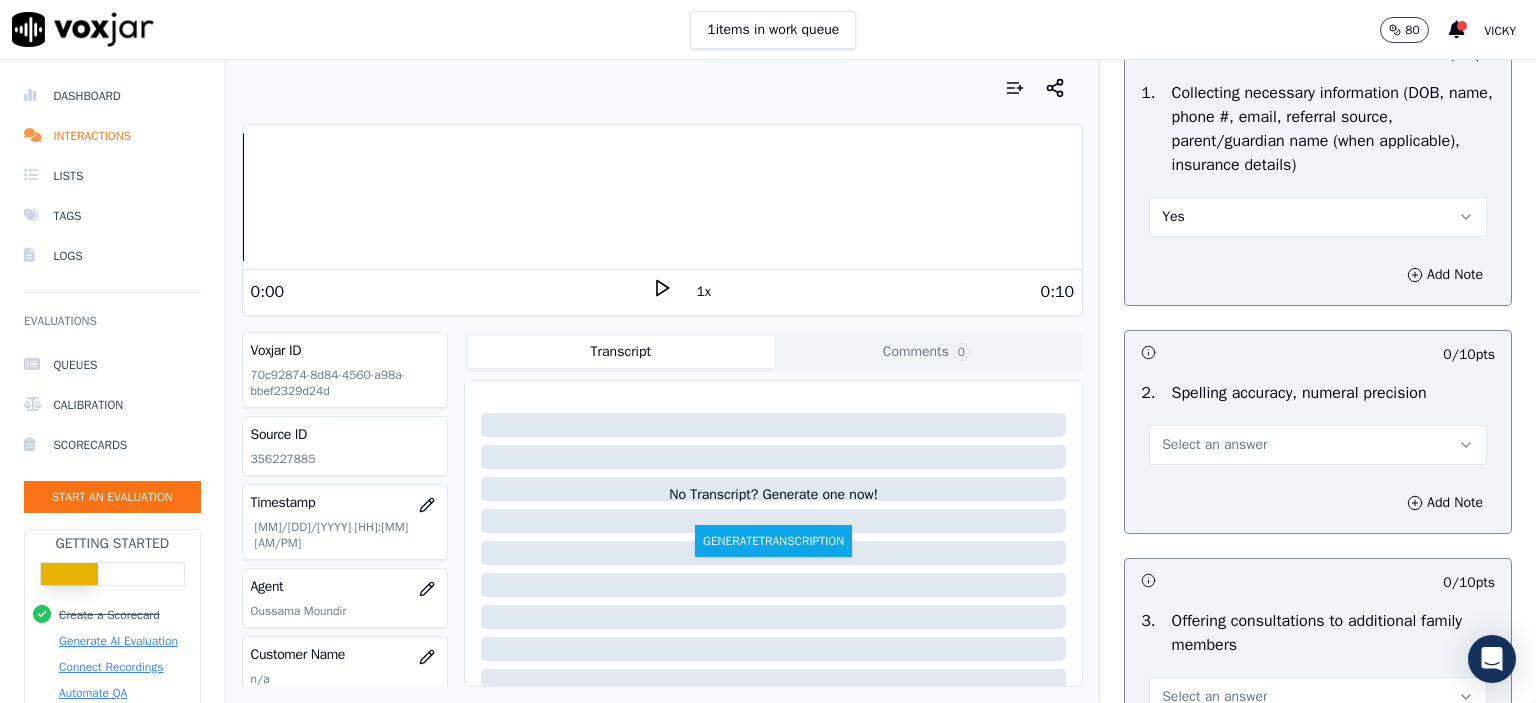 click on "Select an answer" at bounding box center (1318, 445) 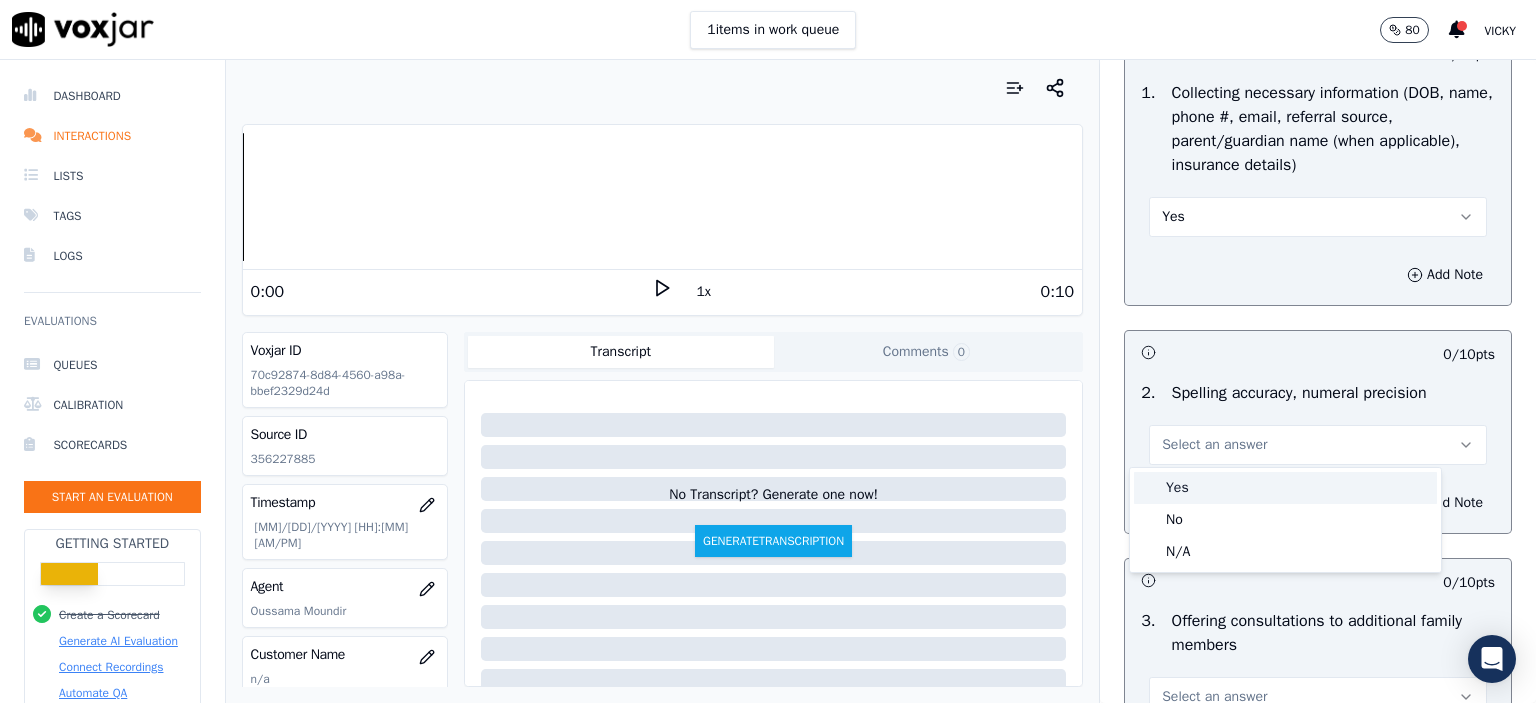 click on "Yes" at bounding box center [1285, 488] 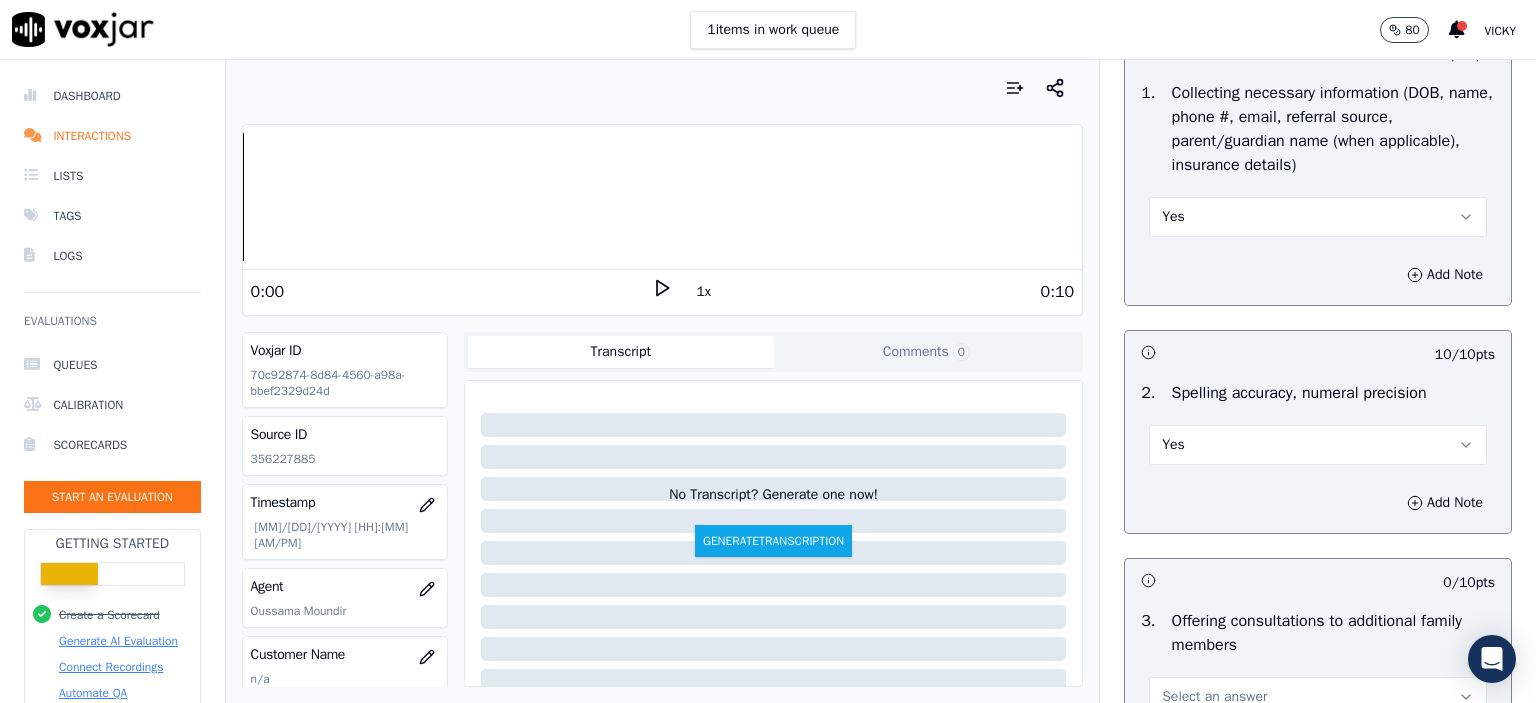drag, startPoint x: 1246, startPoint y: 443, endPoint x: 1245, endPoint y: 464, distance: 21.023796 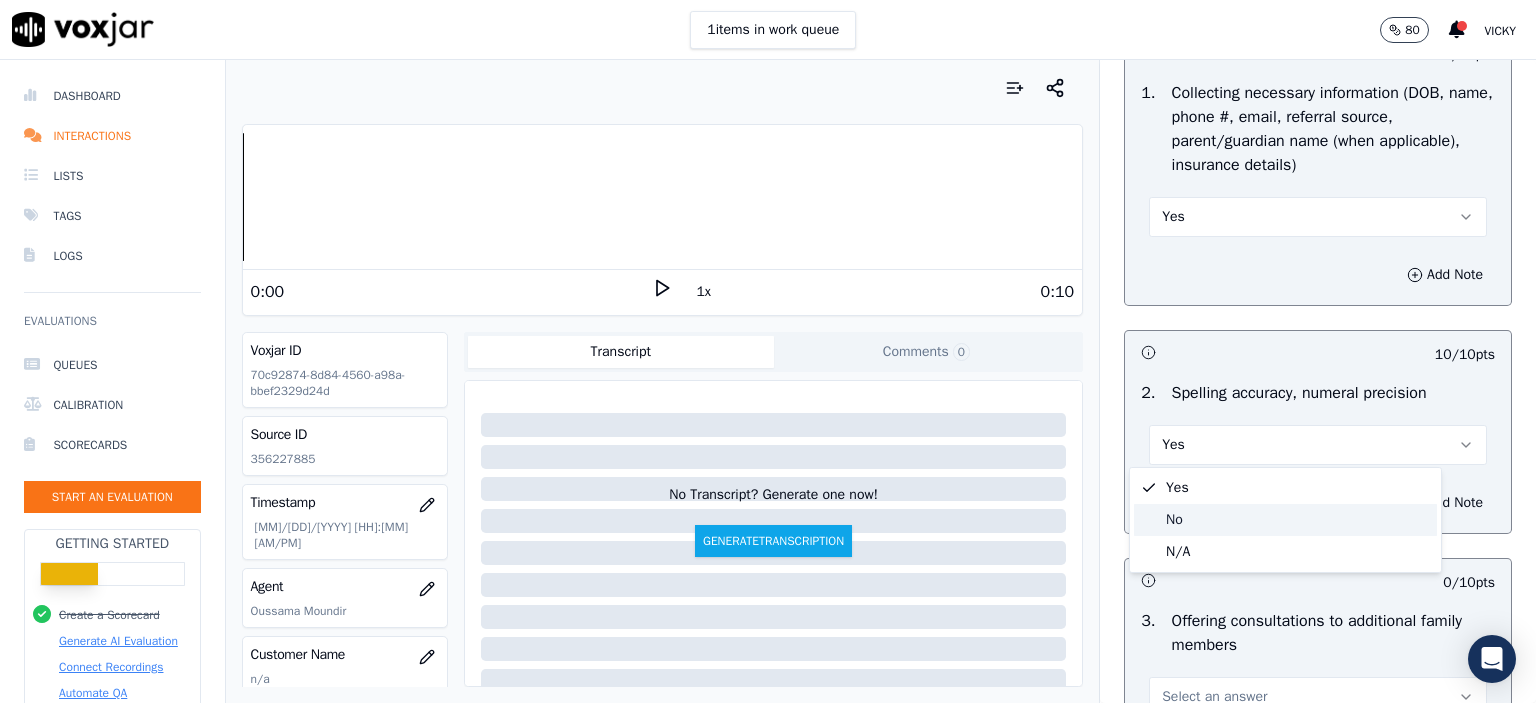 click on "No" 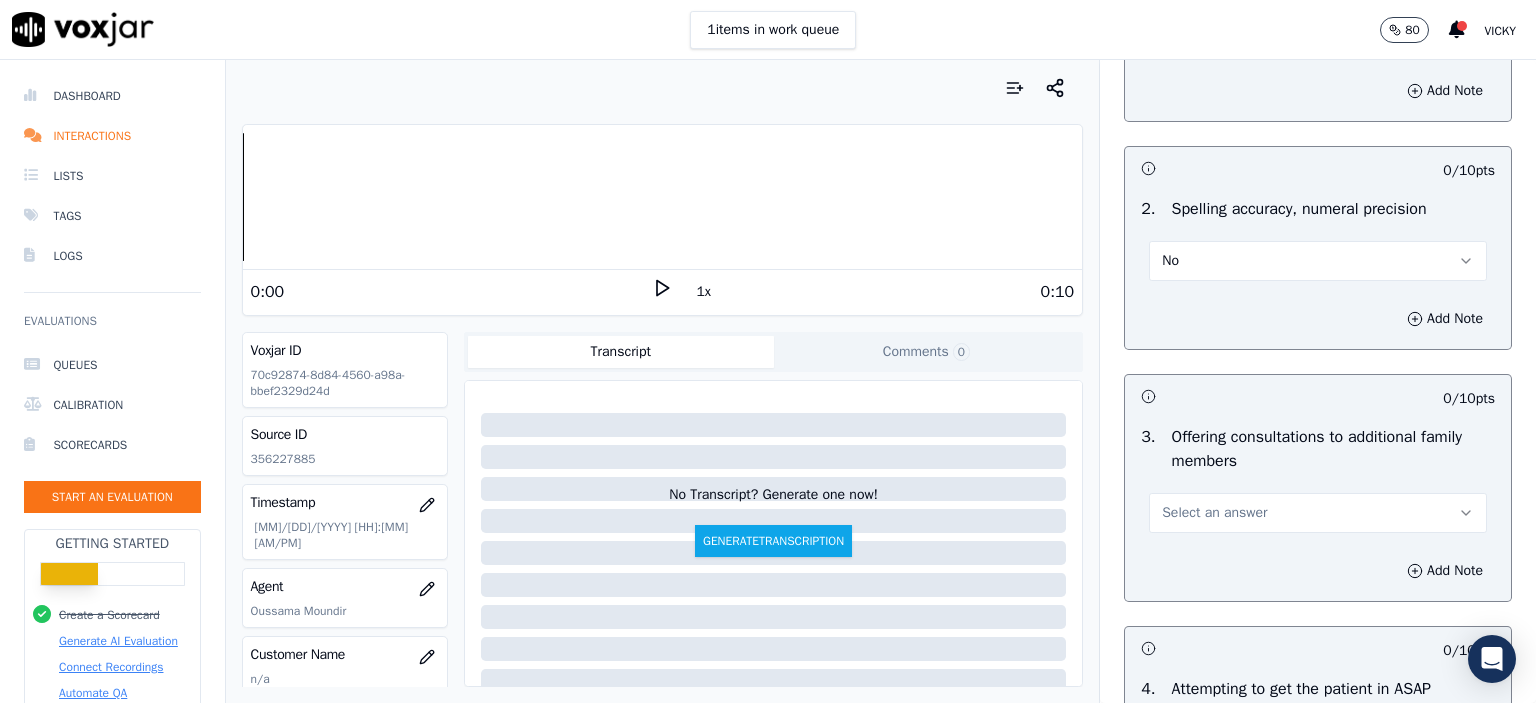 scroll, scrollTop: 1600, scrollLeft: 0, axis: vertical 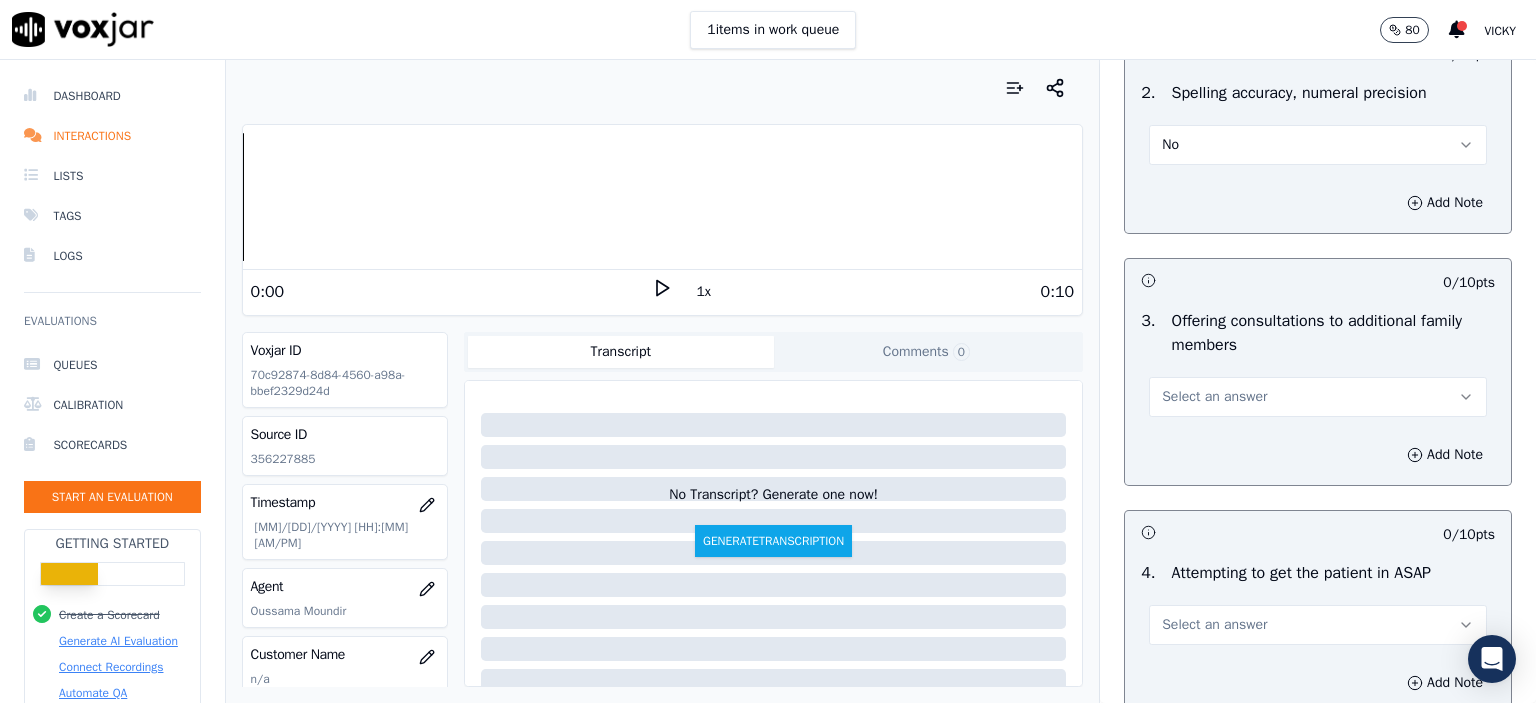 click on "Select an answer" at bounding box center (1318, 397) 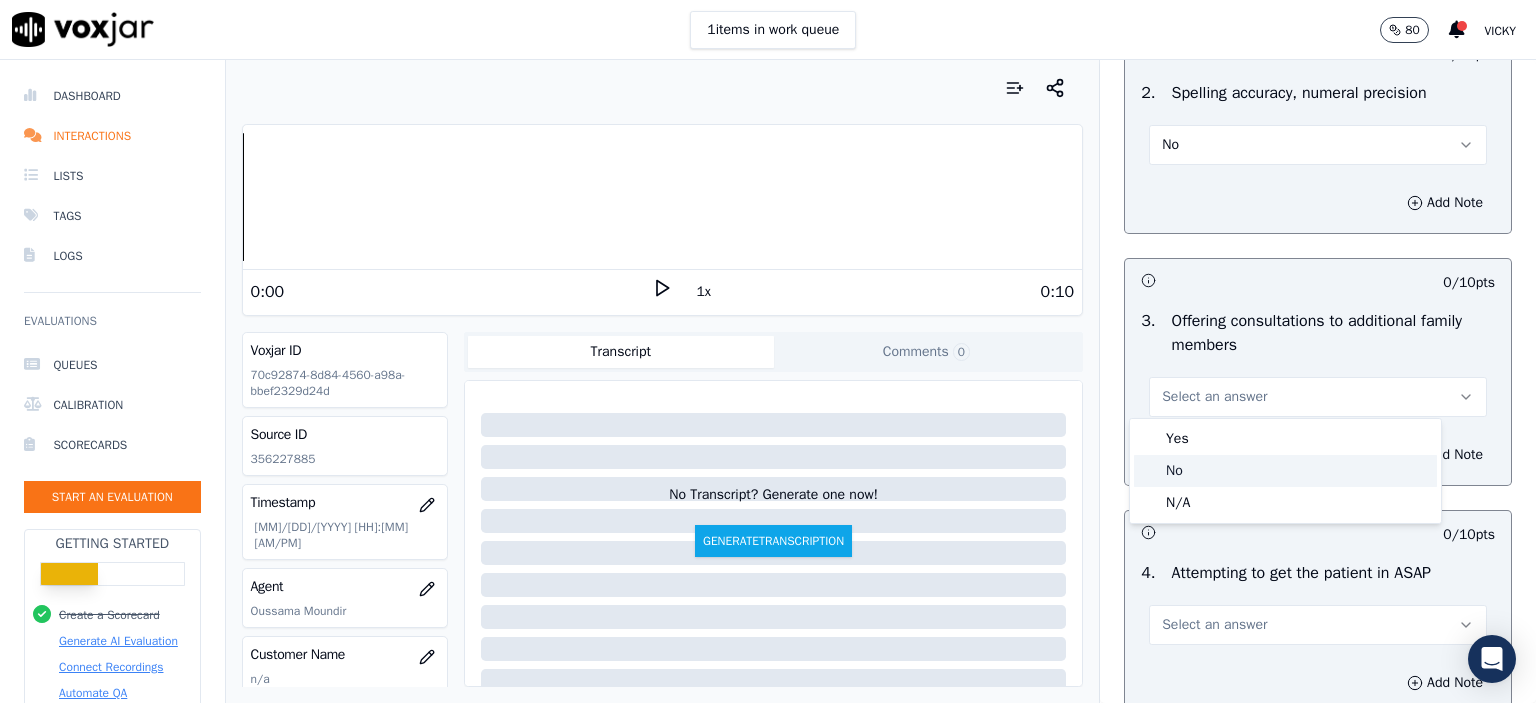 click on "No" 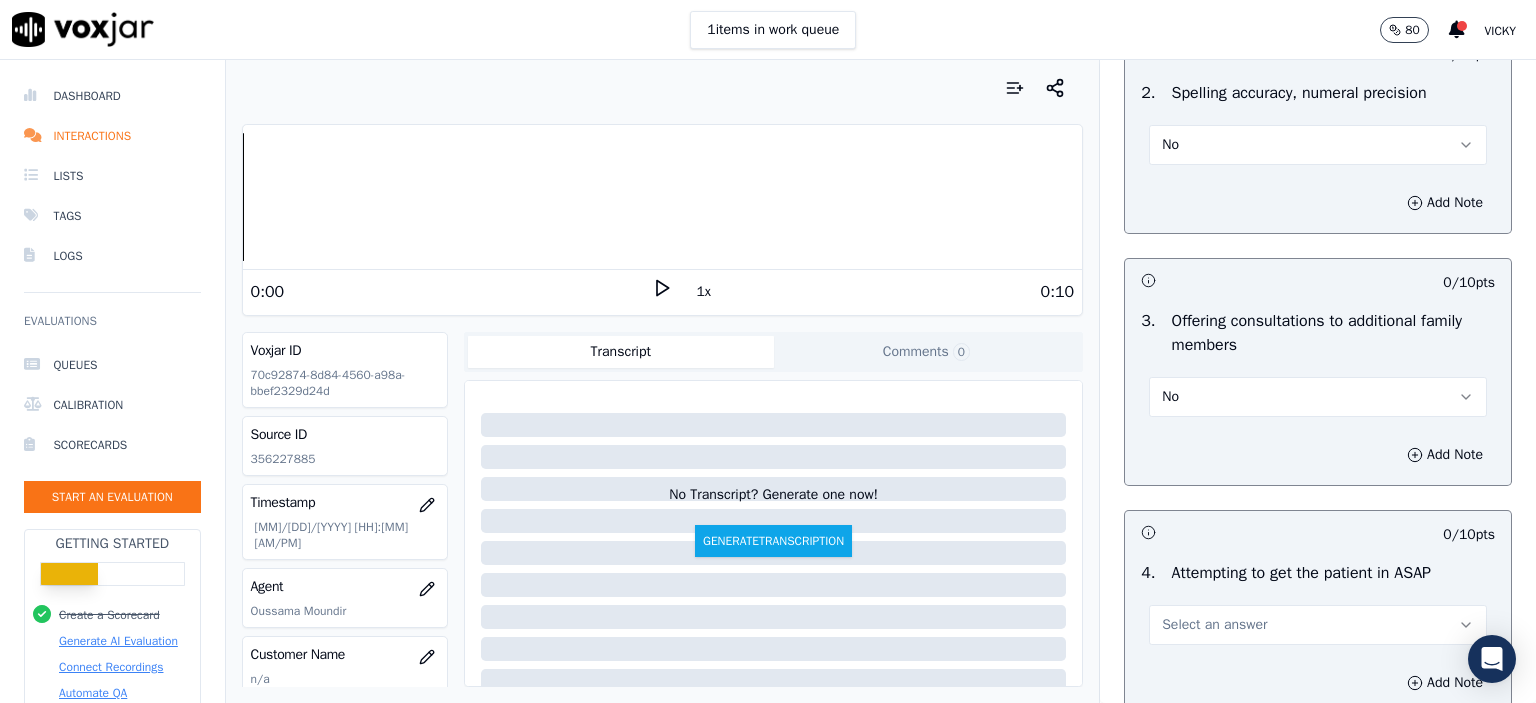 click on "Add Note" at bounding box center (1318, 455) 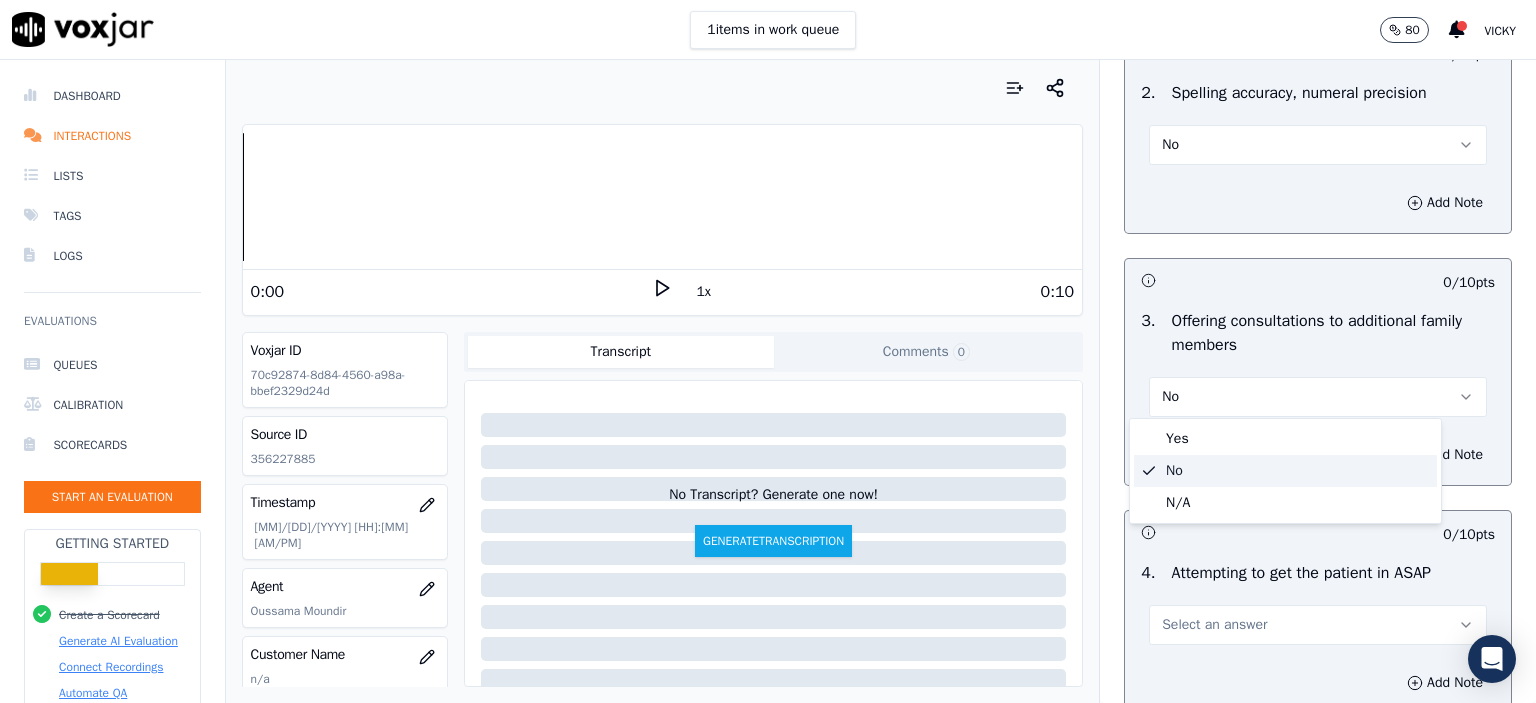 click on "Yes" at bounding box center [1285, 439] 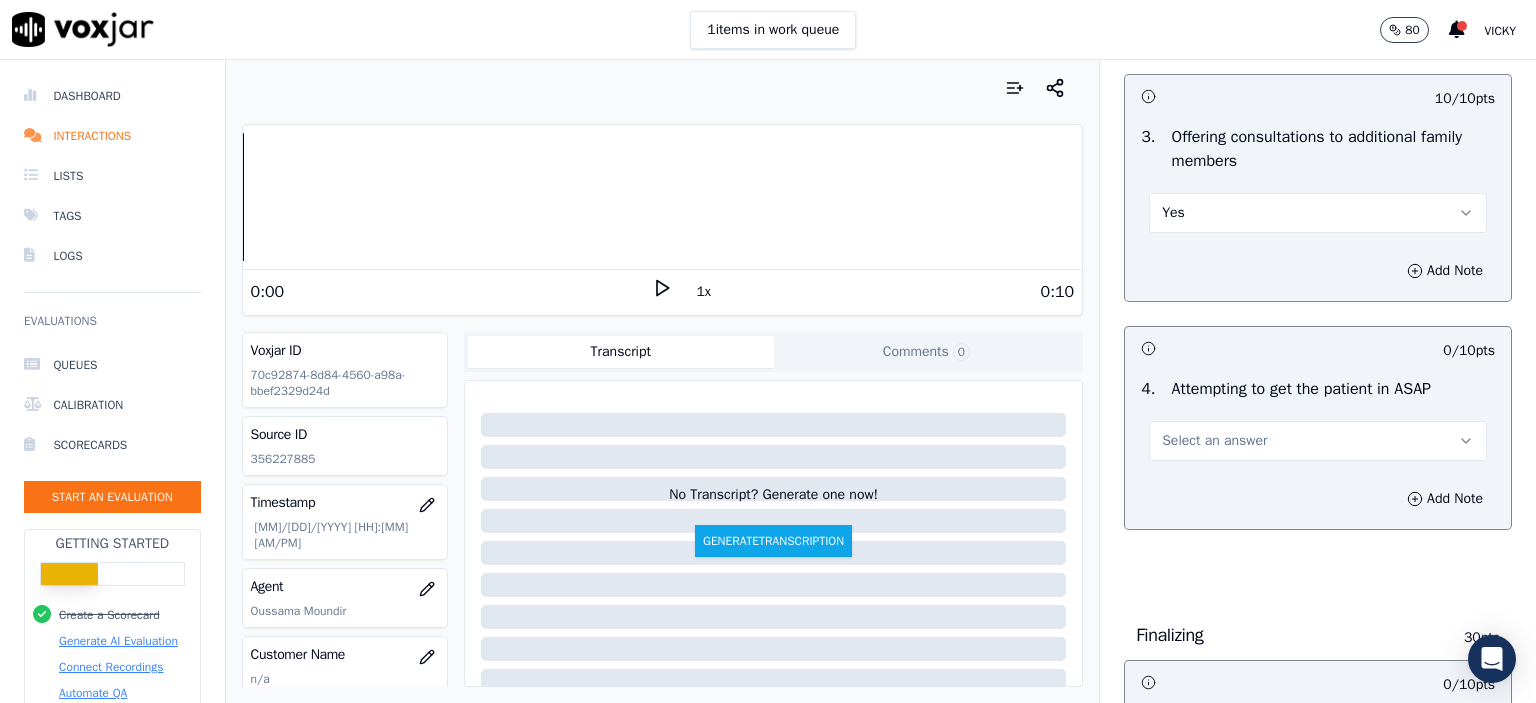 scroll, scrollTop: 1800, scrollLeft: 0, axis: vertical 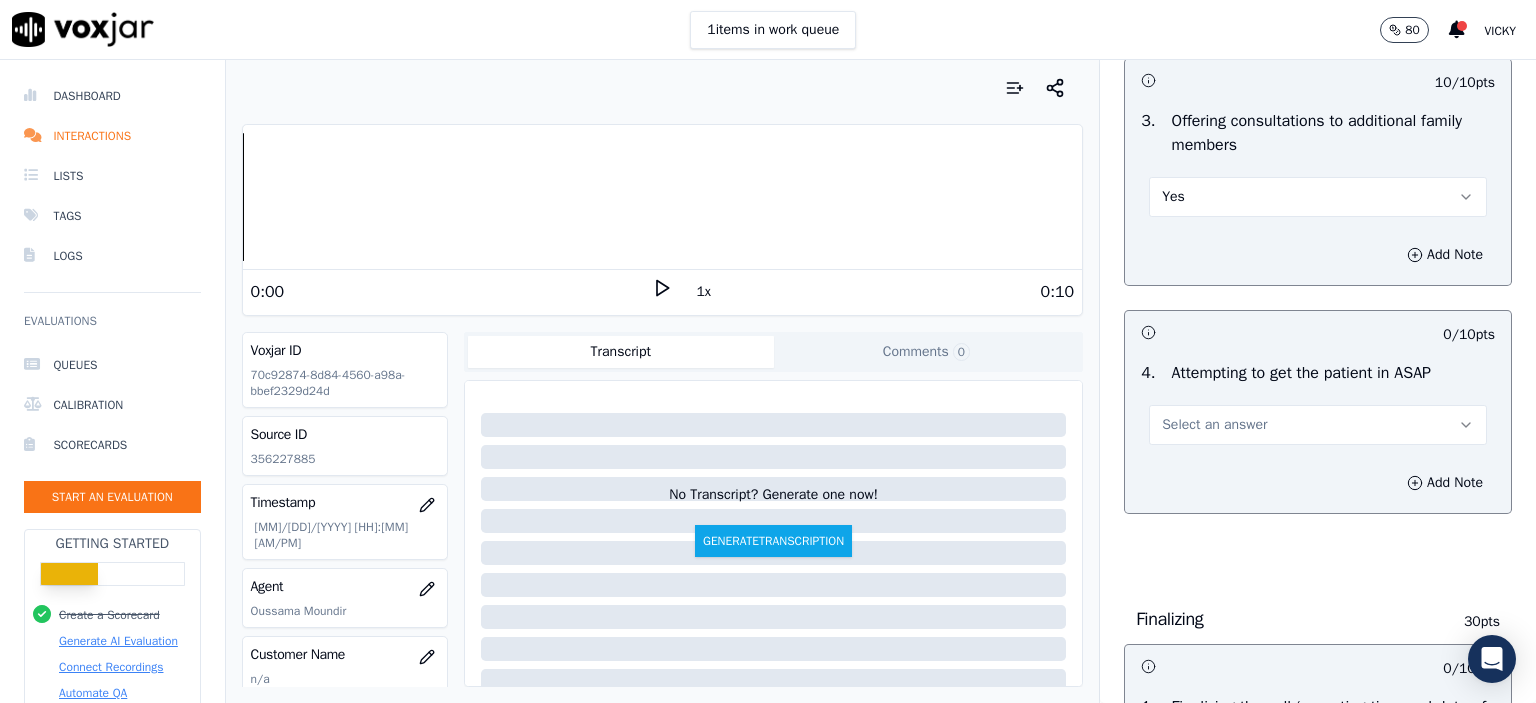 click on "Select an answer" at bounding box center [1318, 425] 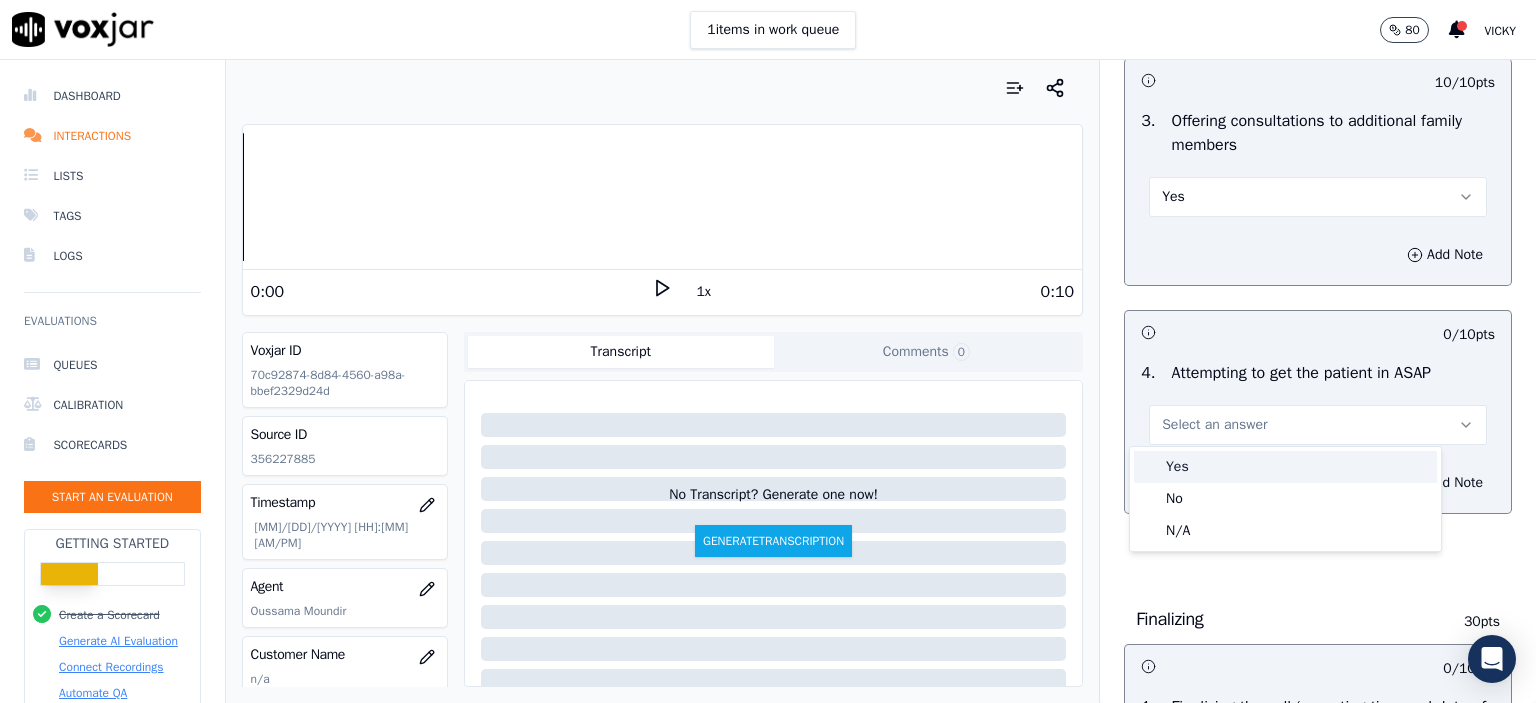 click on "Yes" at bounding box center (1285, 467) 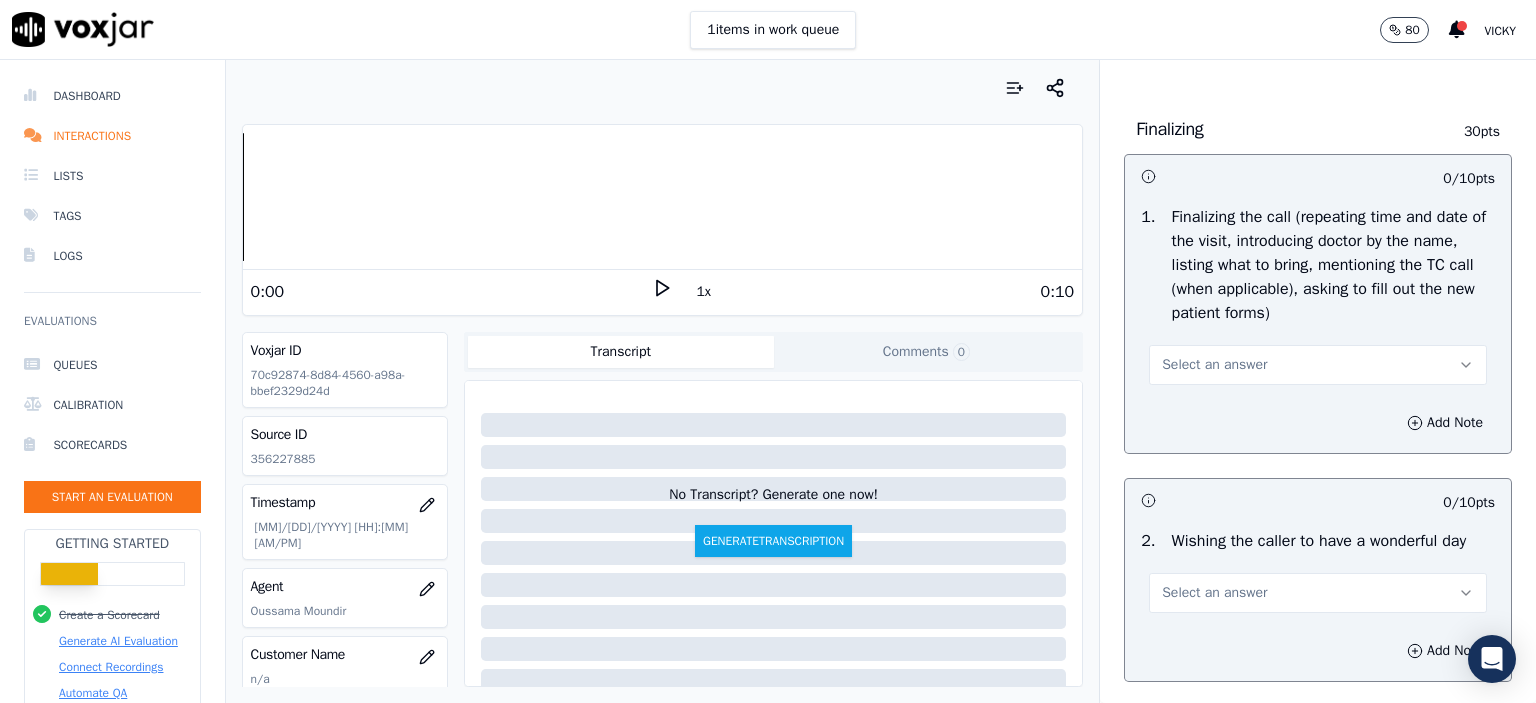 scroll, scrollTop: 2300, scrollLeft: 0, axis: vertical 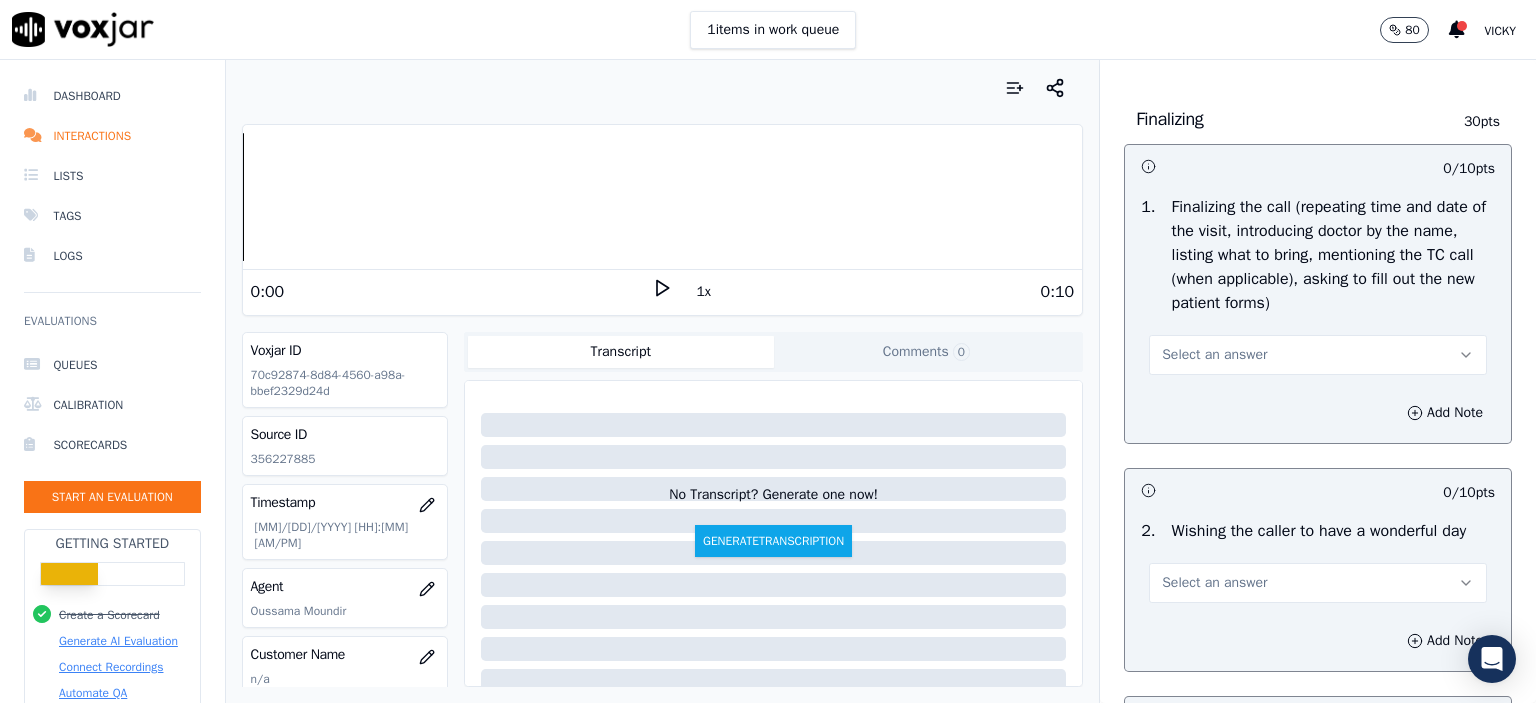 click on "Select an answer" at bounding box center (1318, 355) 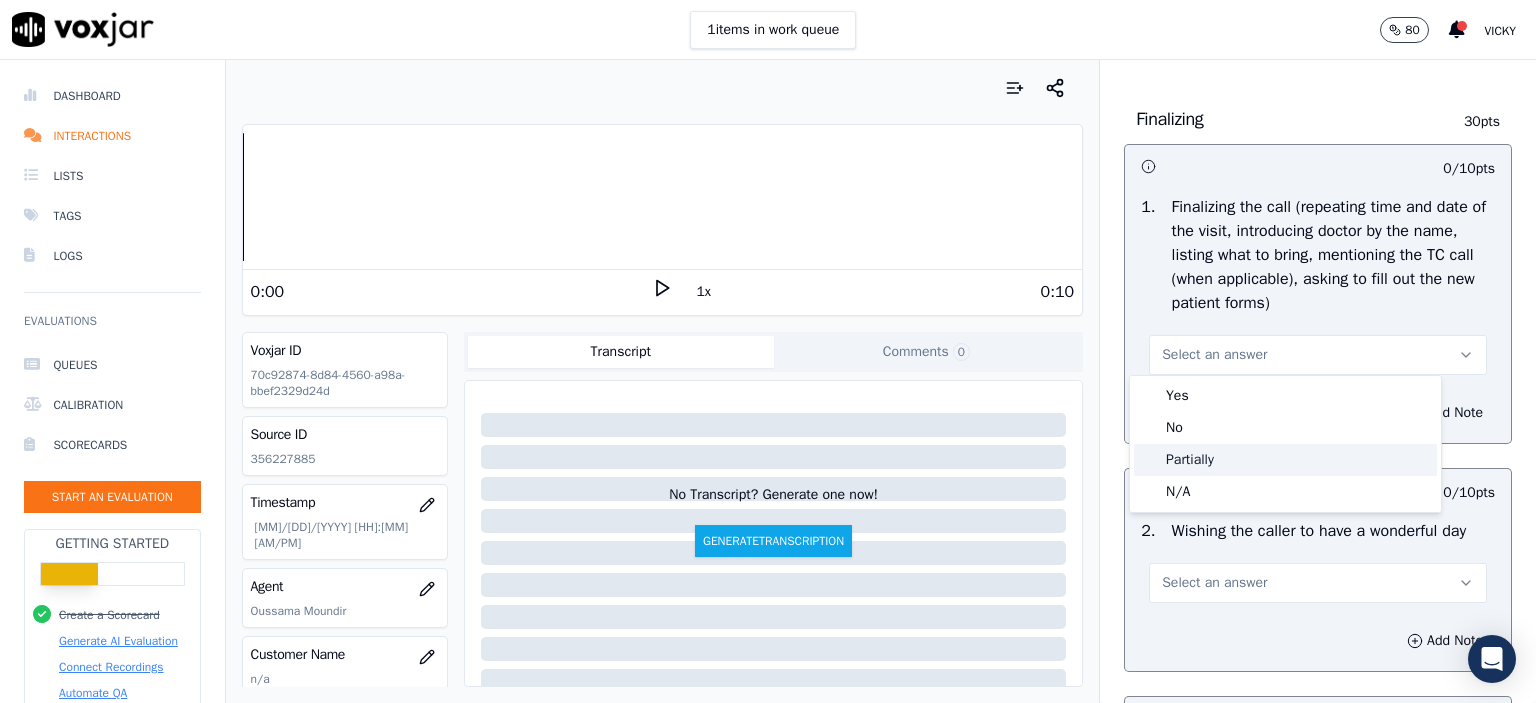 click on "Partially" 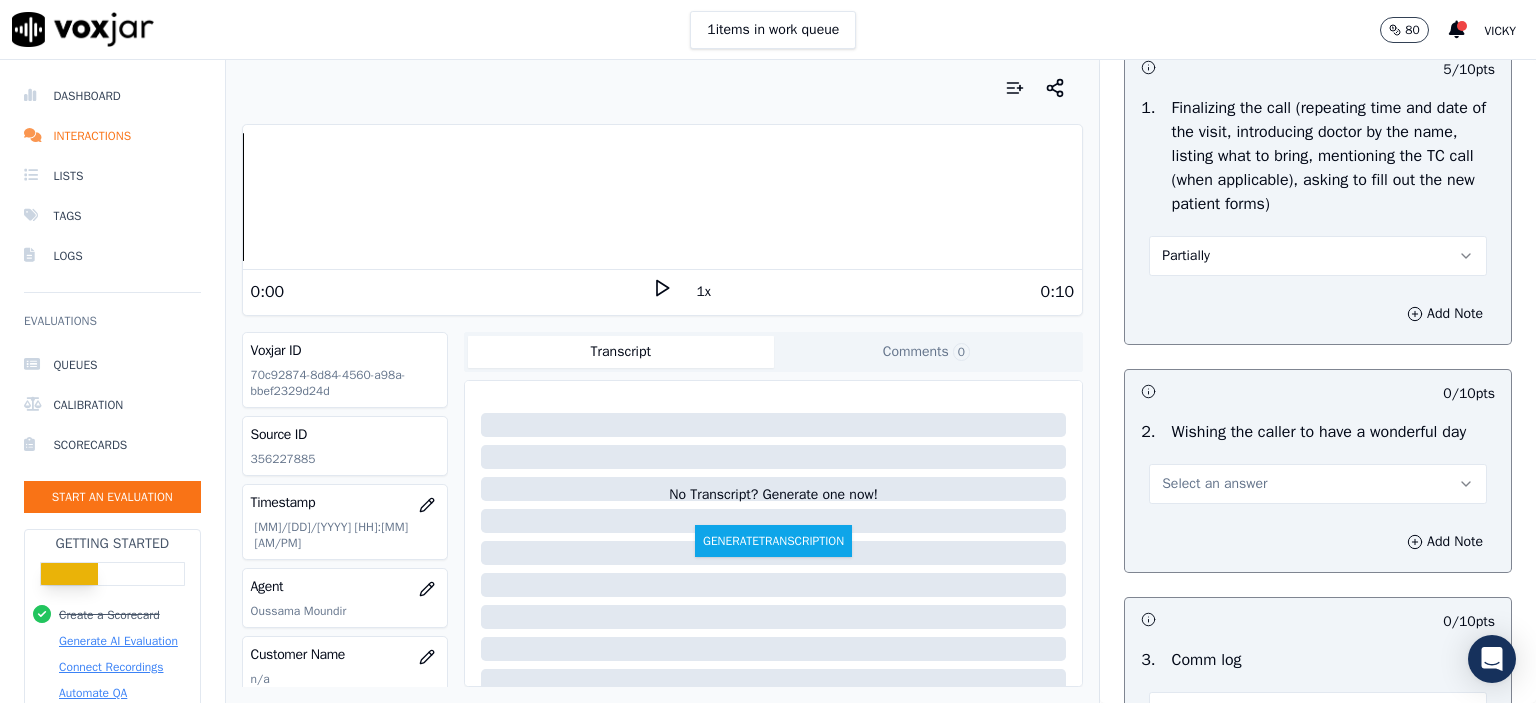 scroll, scrollTop: 2400, scrollLeft: 0, axis: vertical 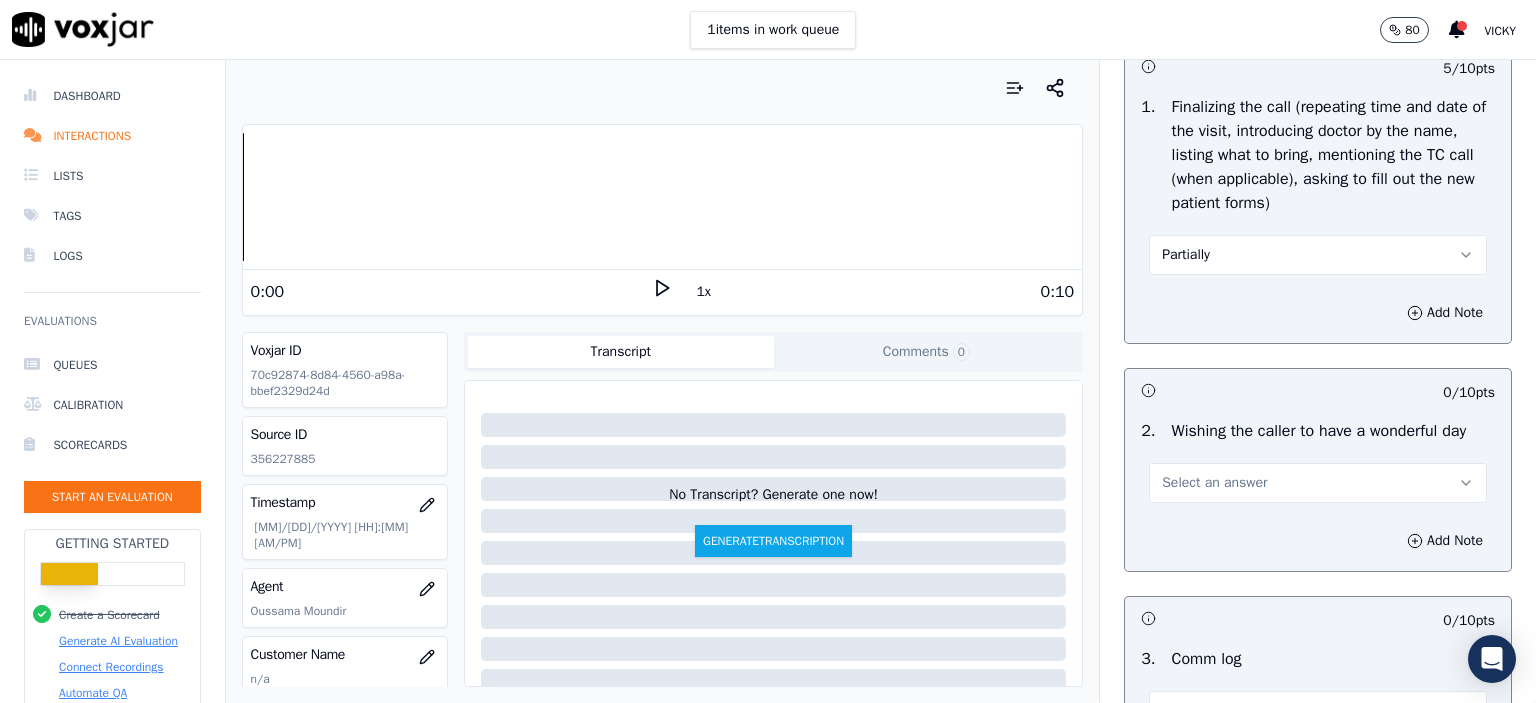 click on "Partially" at bounding box center [1318, 255] 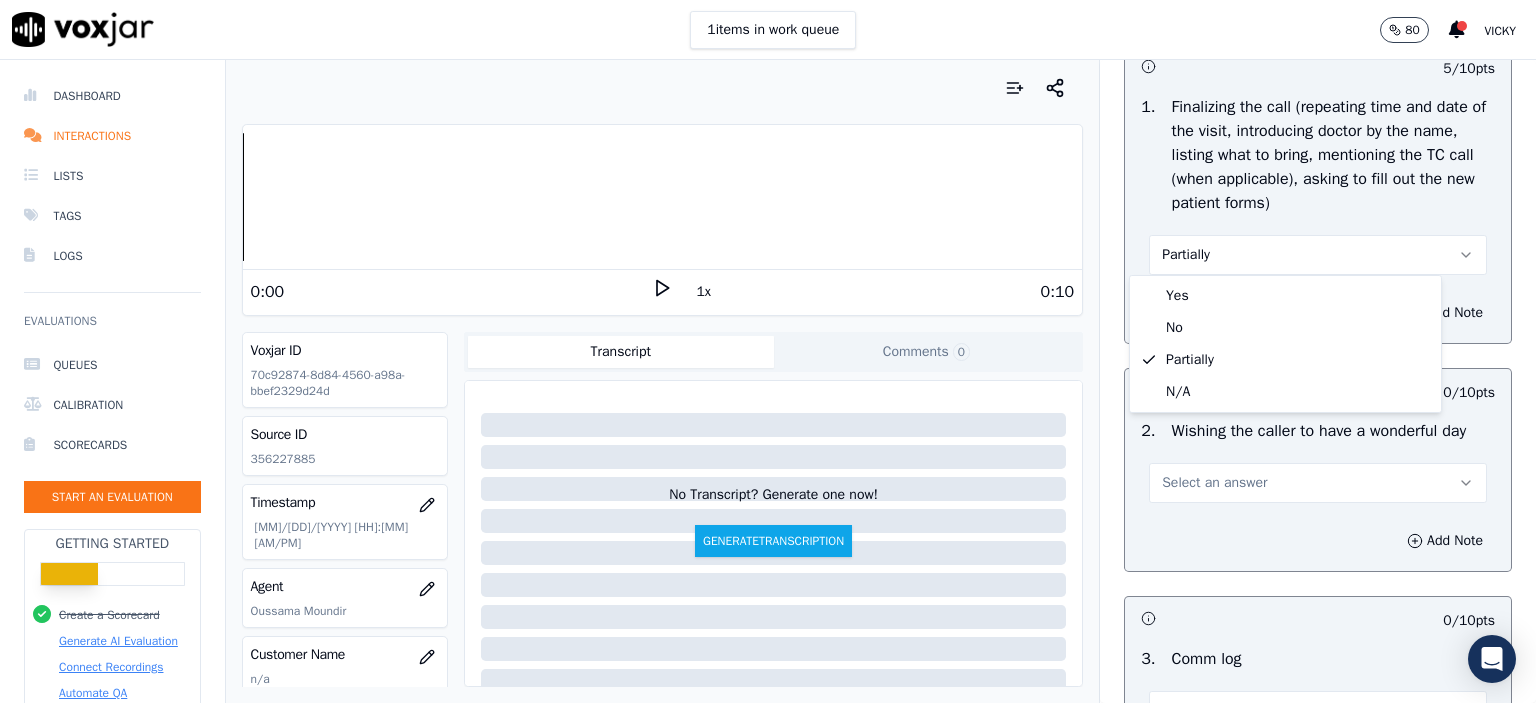 click on "Select an answer" at bounding box center (1318, 483) 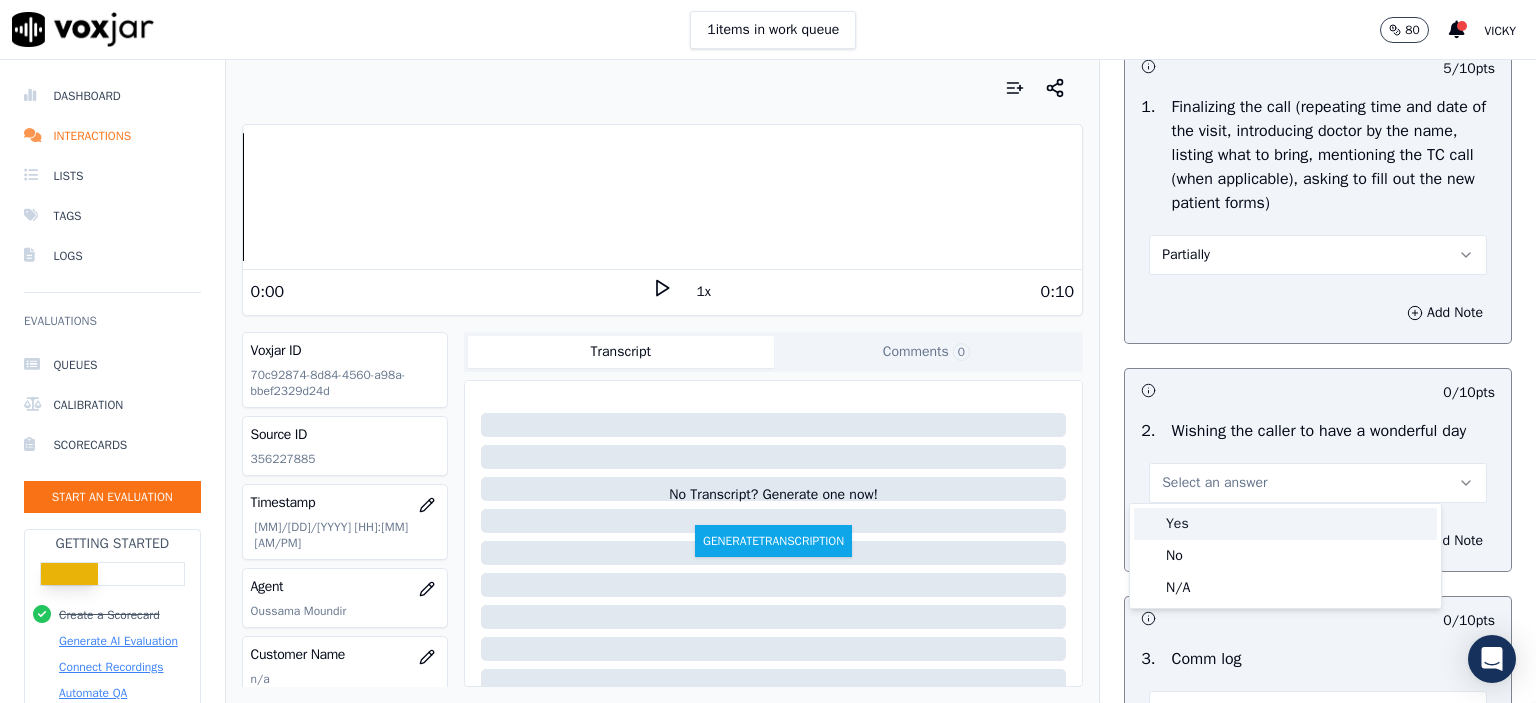 click on "Yes" at bounding box center (1285, 524) 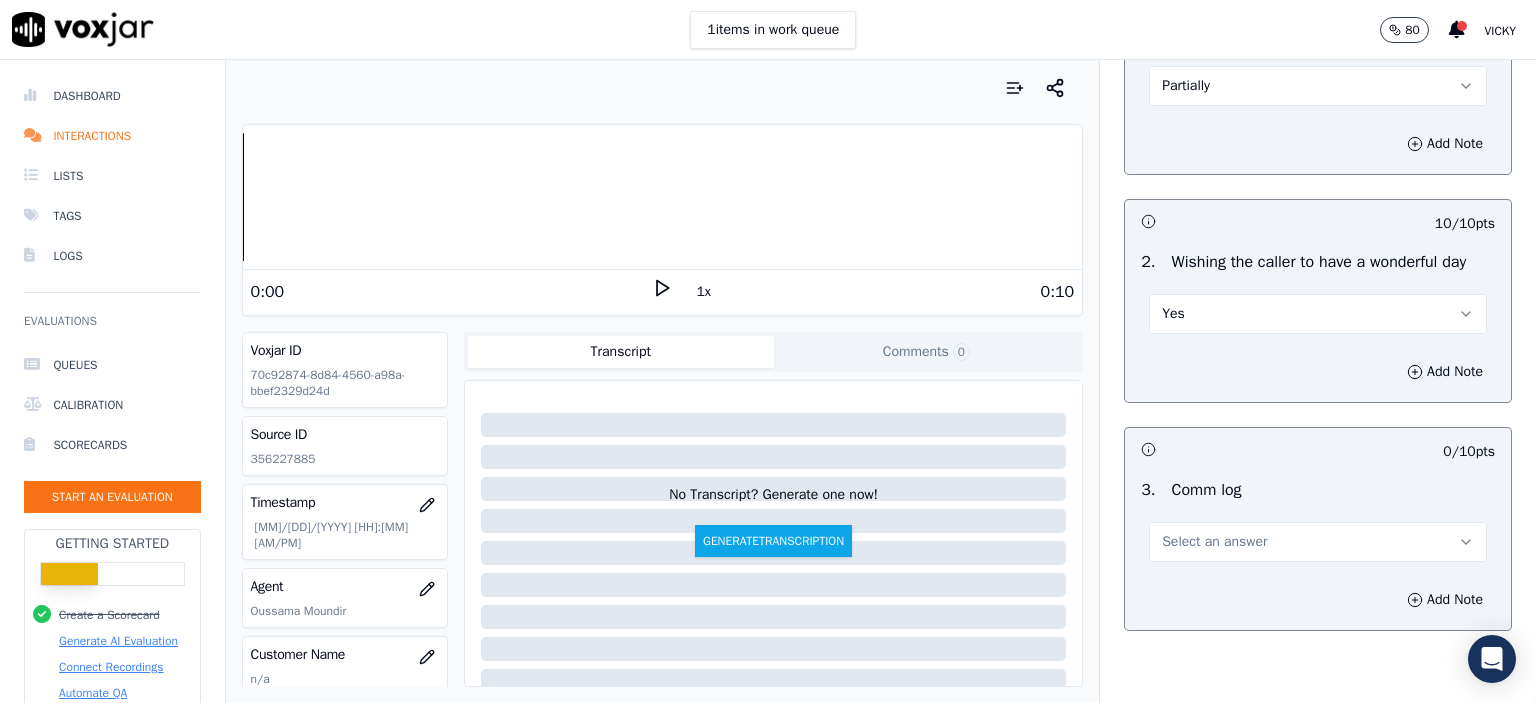 scroll, scrollTop: 2600, scrollLeft: 0, axis: vertical 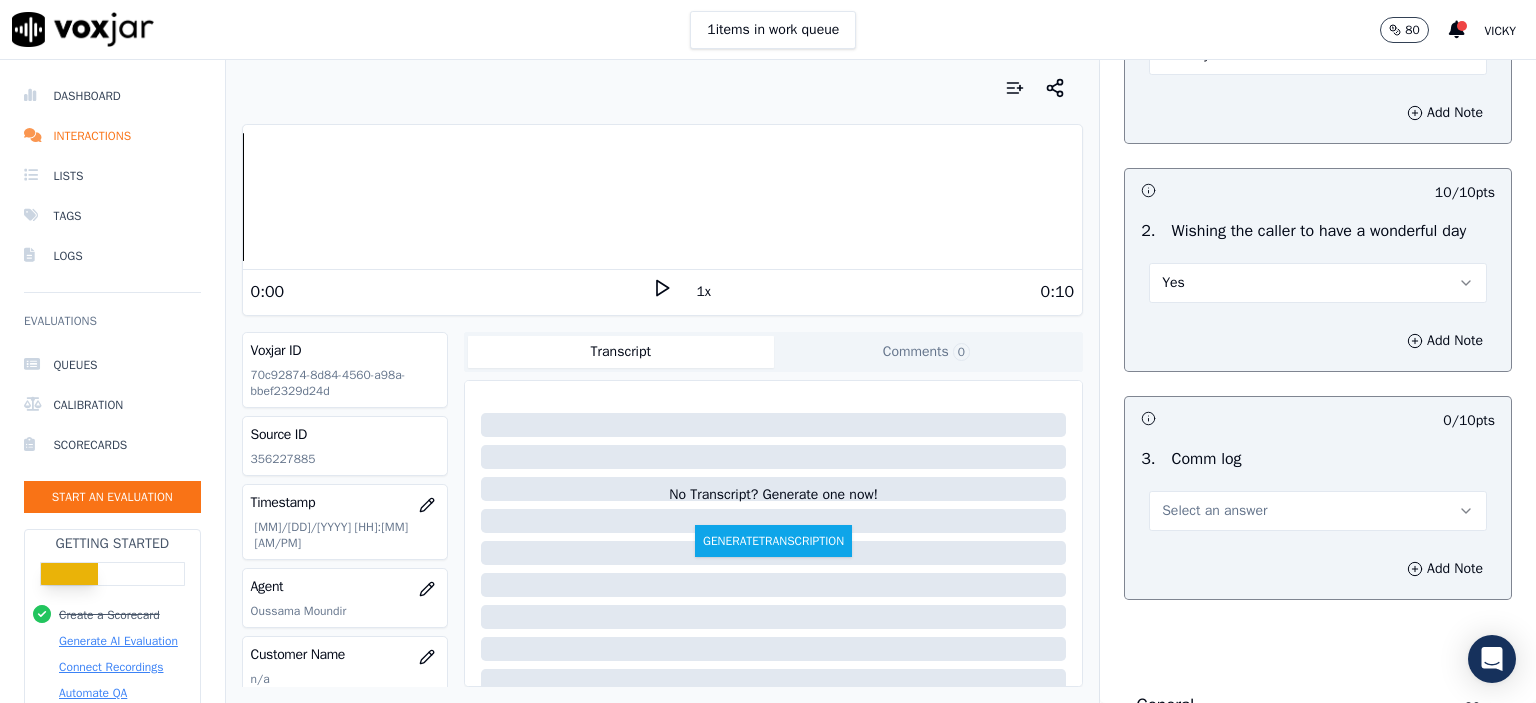 click on "Select an answer" at bounding box center [1318, 511] 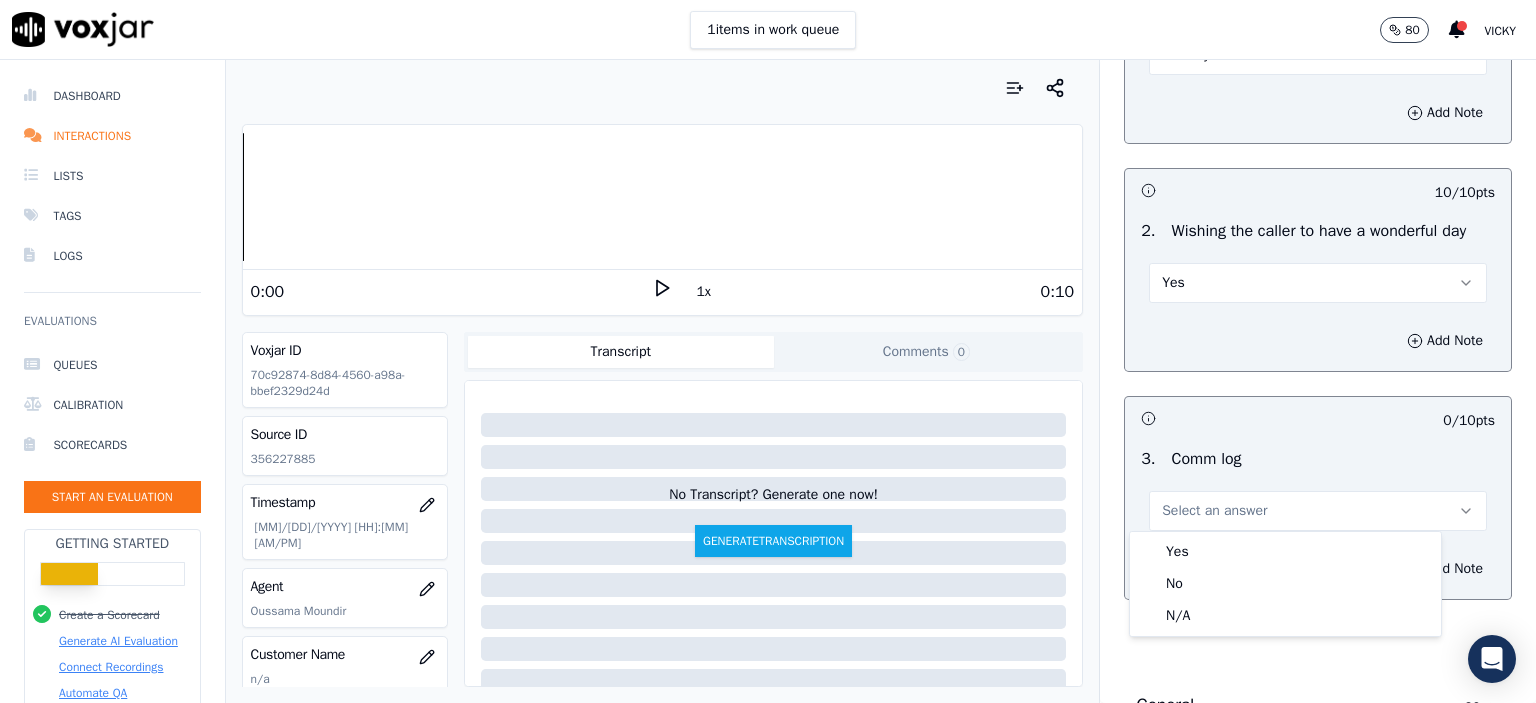 click on "Yes" at bounding box center [1285, 552] 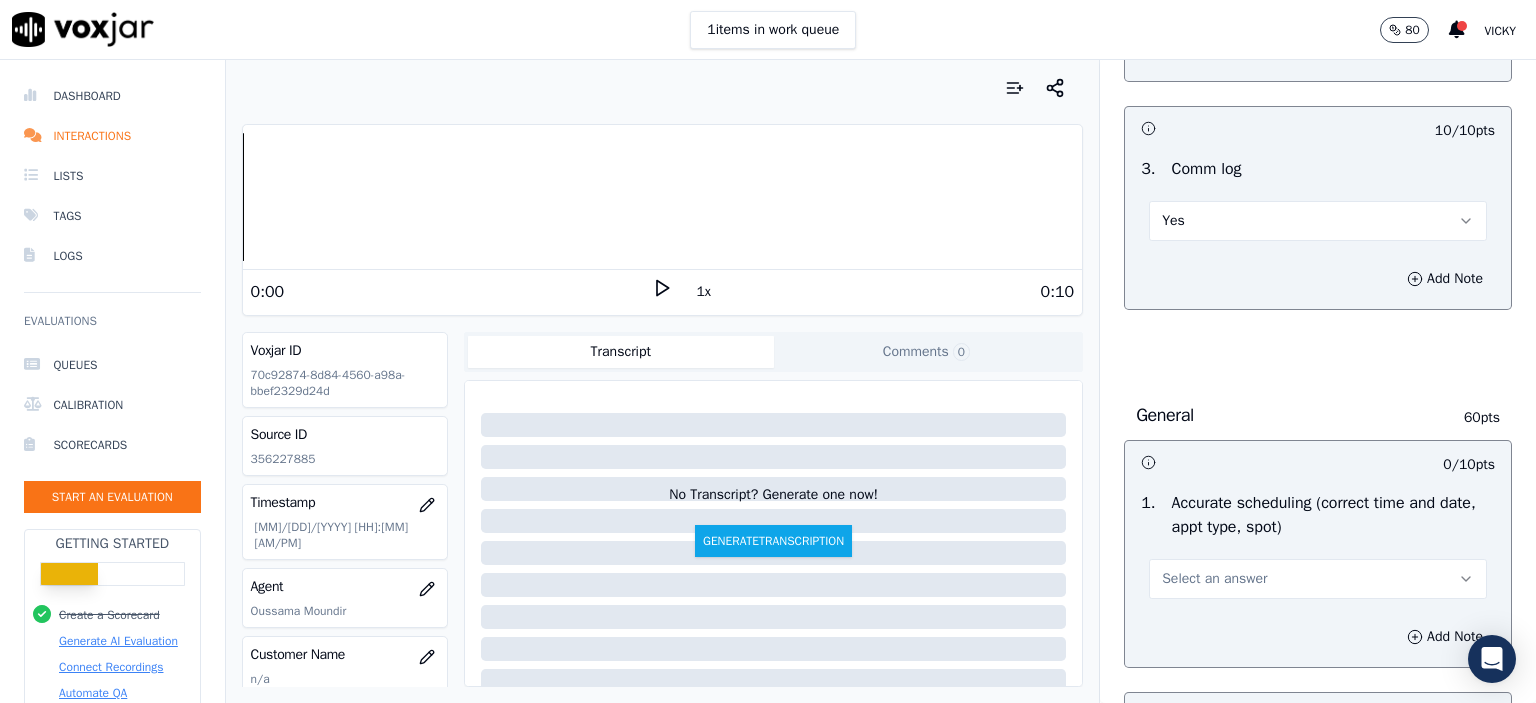 scroll, scrollTop: 2900, scrollLeft: 0, axis: vertical 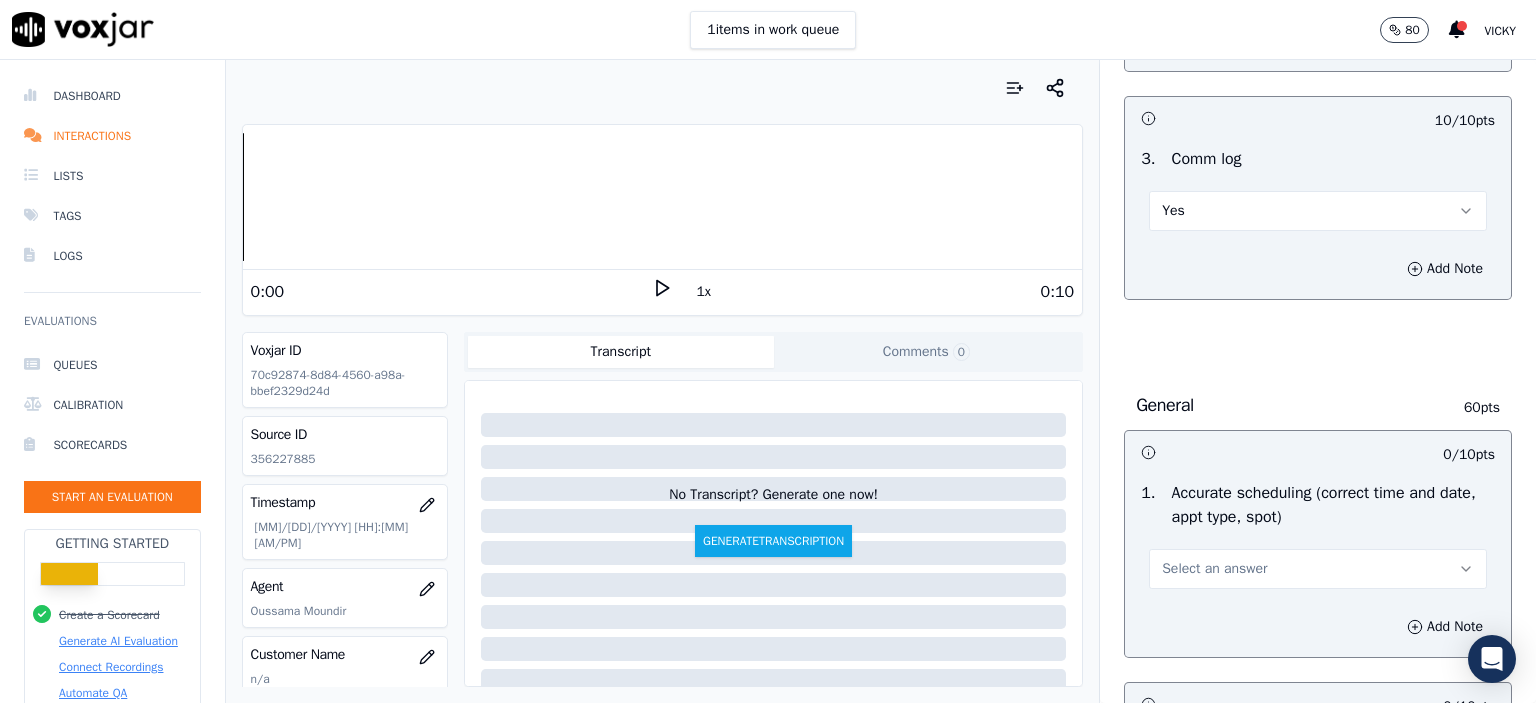 drag, startPoint x: 1245, startPoint y: 563, endPoint x: 1248, endPoint y: 609, distance: 46.09772 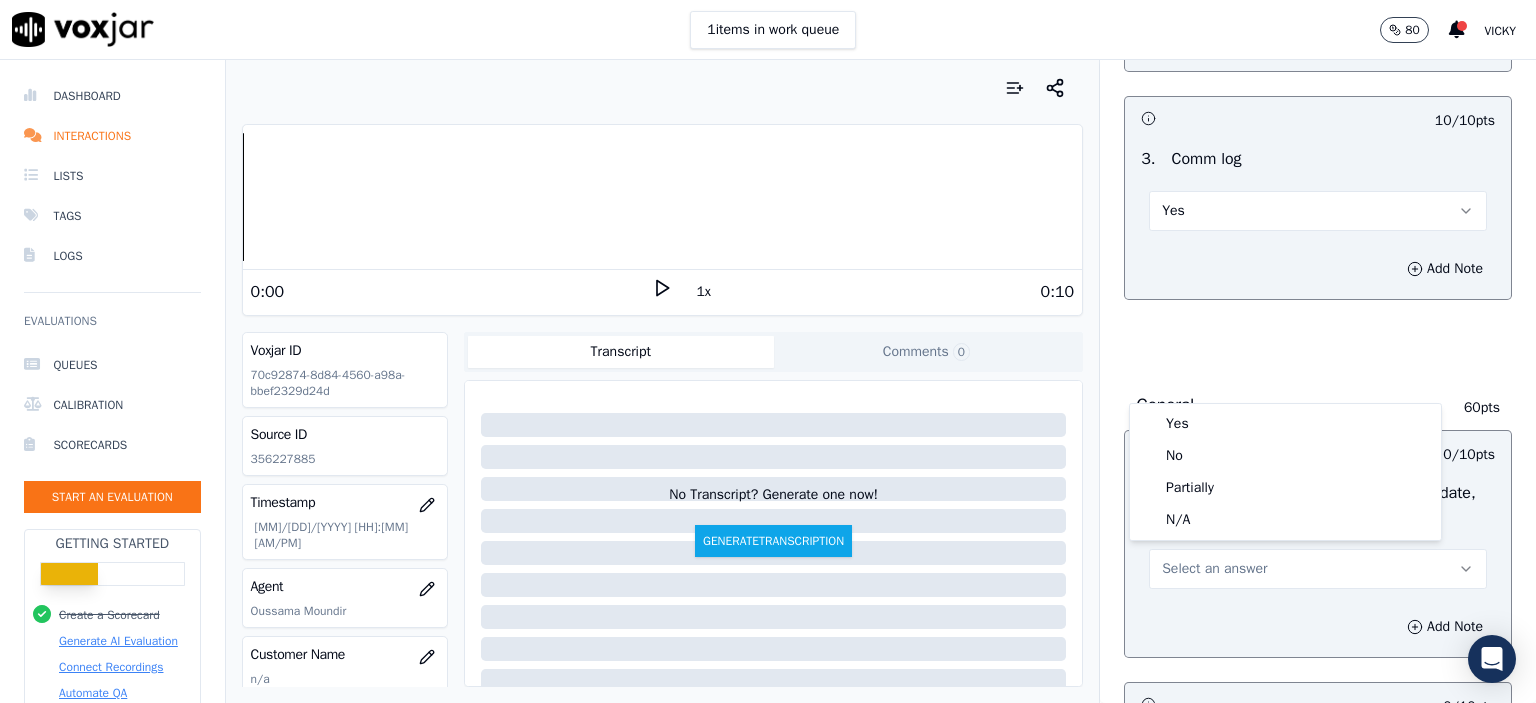 click on "Add Note" at bounding box center [1318, 627] 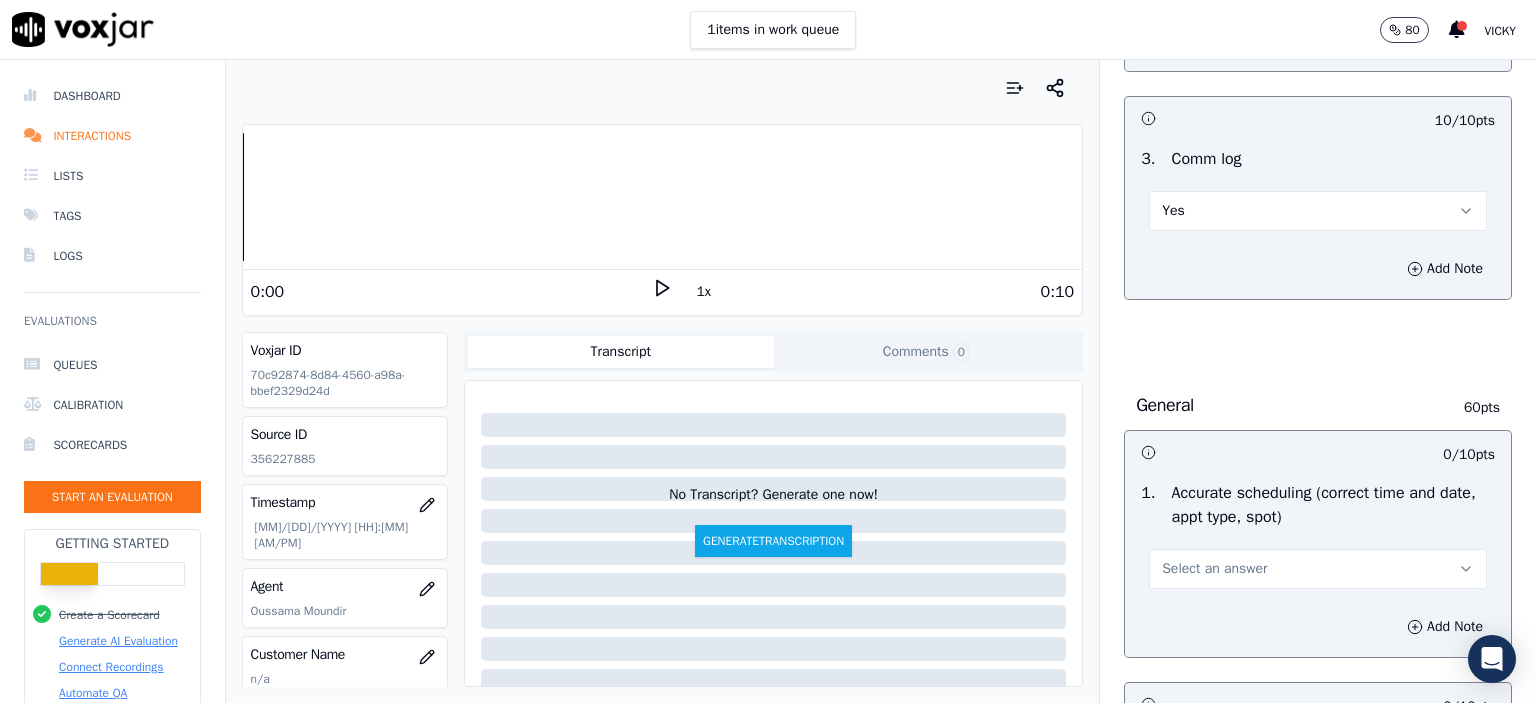 click on "Select an answer" at bounding box center (1318, 569) 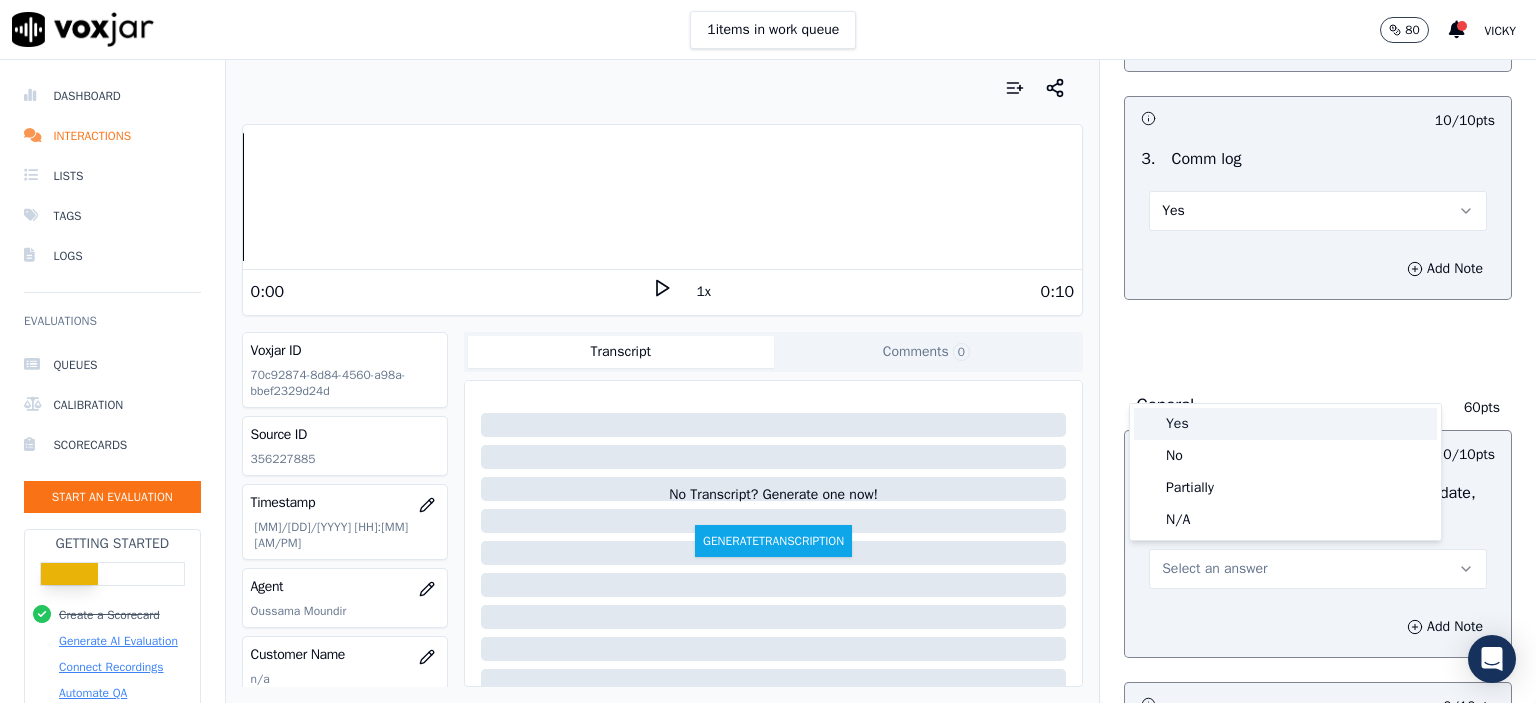 click on "Yes" at bounding box center [1285, 424] 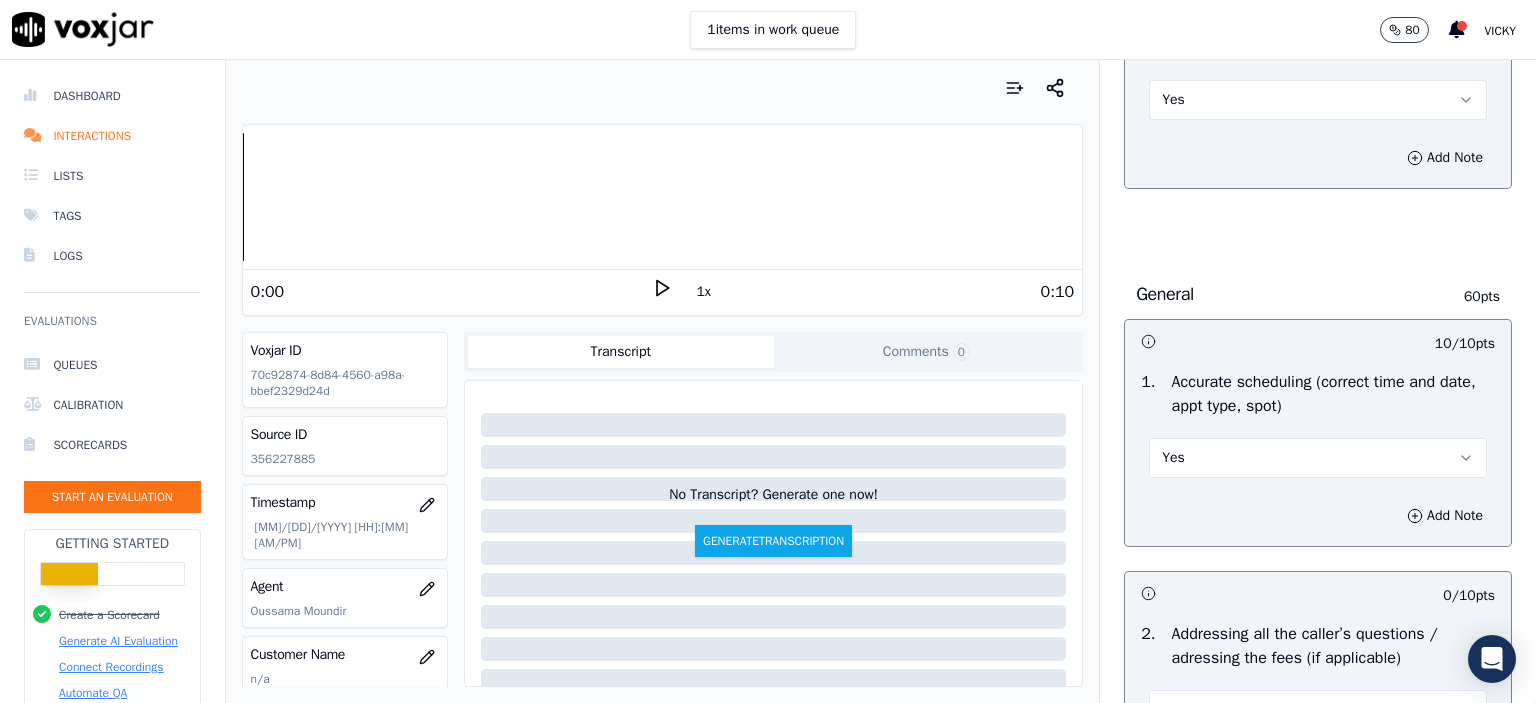 scroll, scrollTop: 3200, scrollLeft: 0, axis: vertical 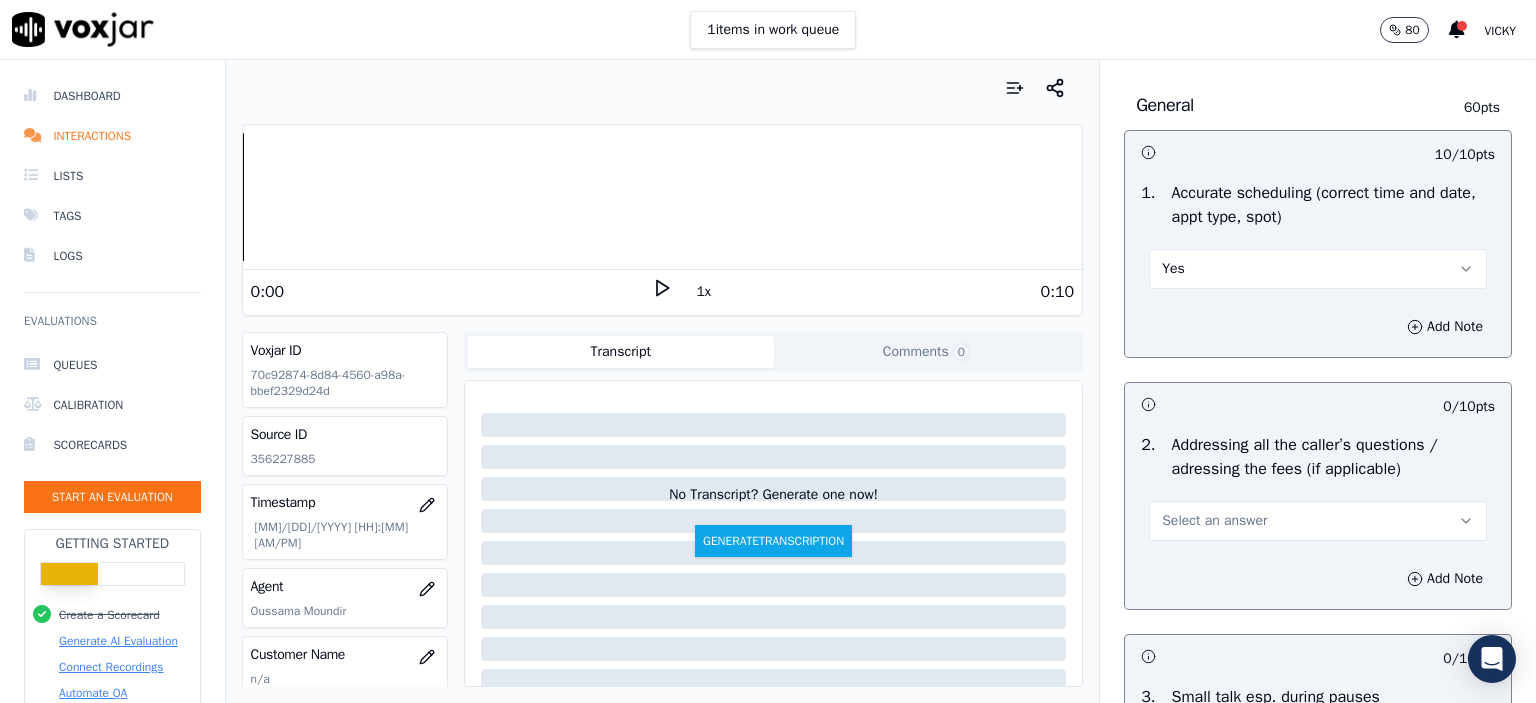 click on "Select an answer" at bounding box center [1318, 521] 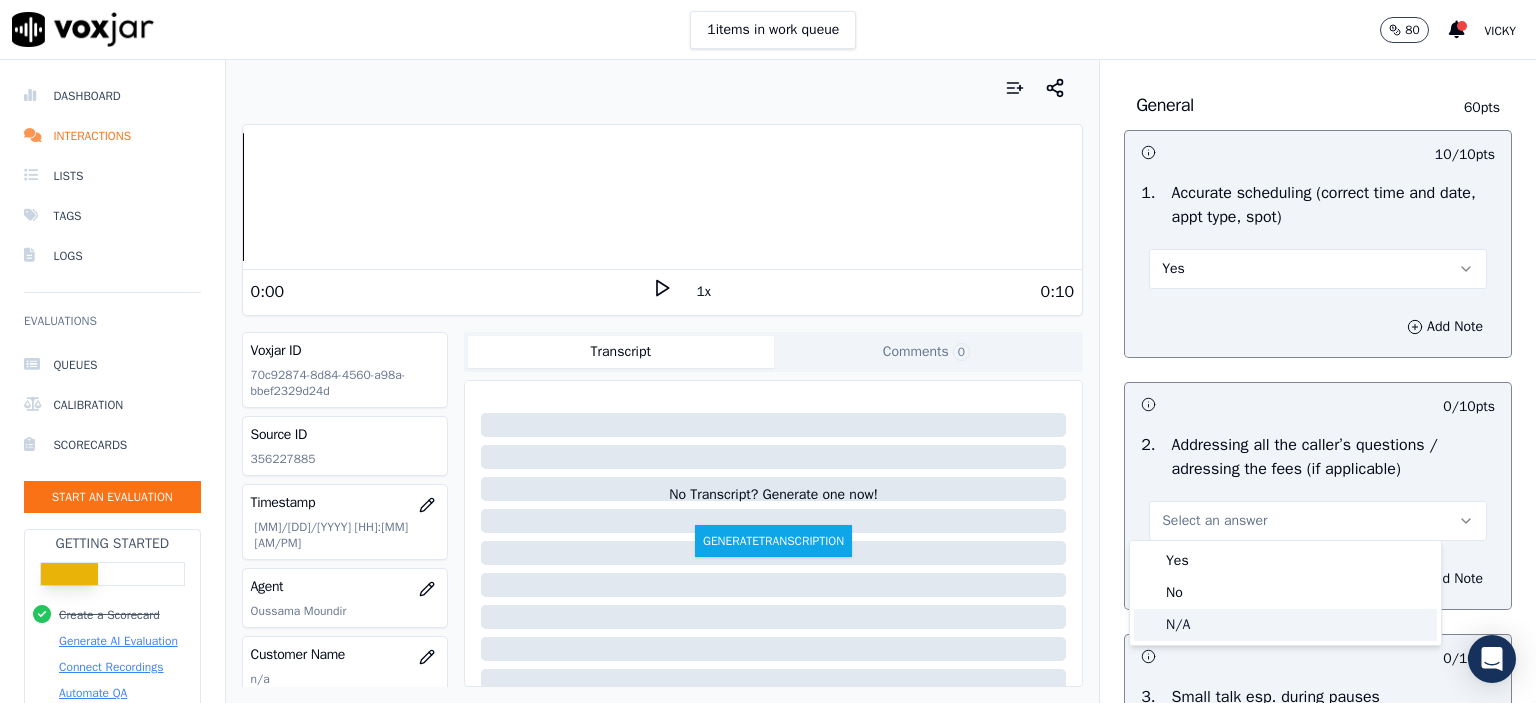 click on "N/A" 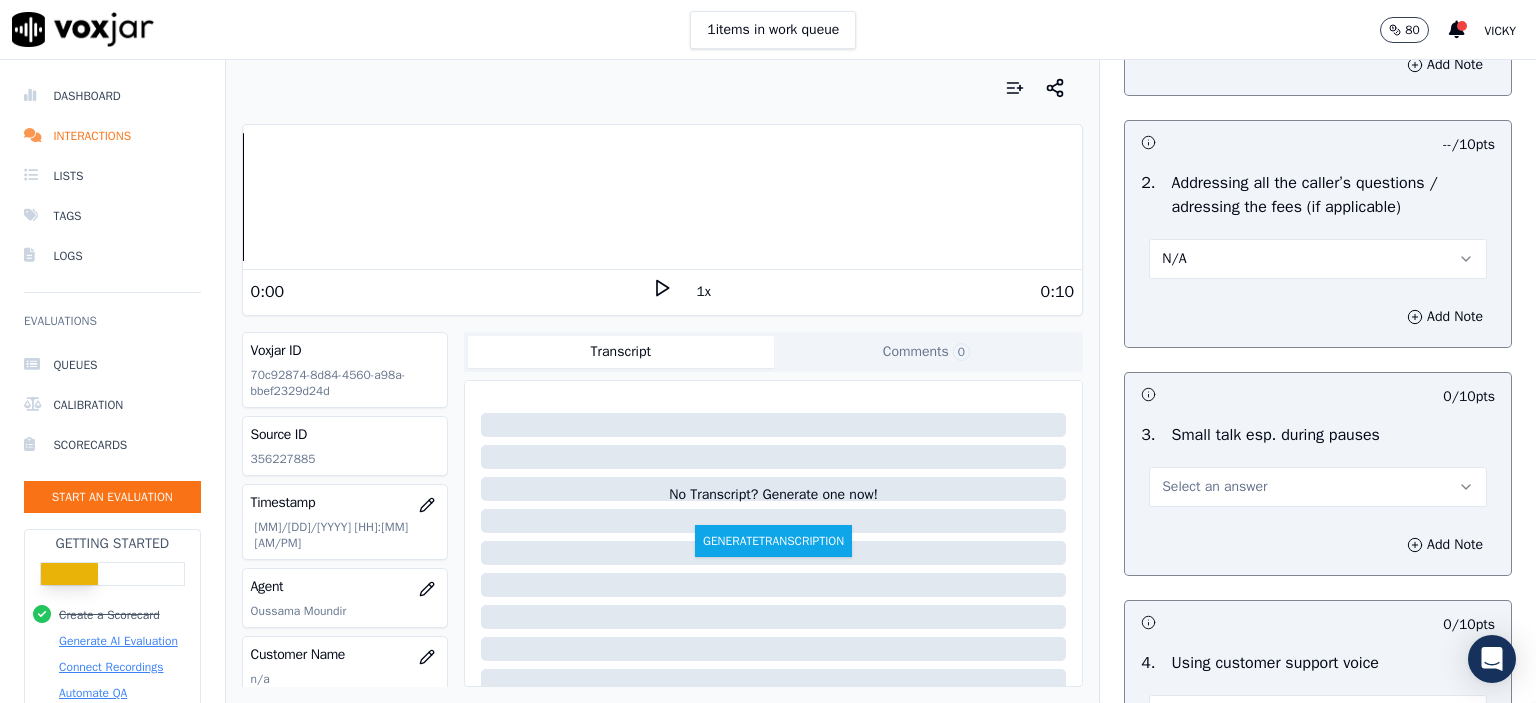 scroll, scrollTop: 3500, scrollLeft: 0, axis: vertical 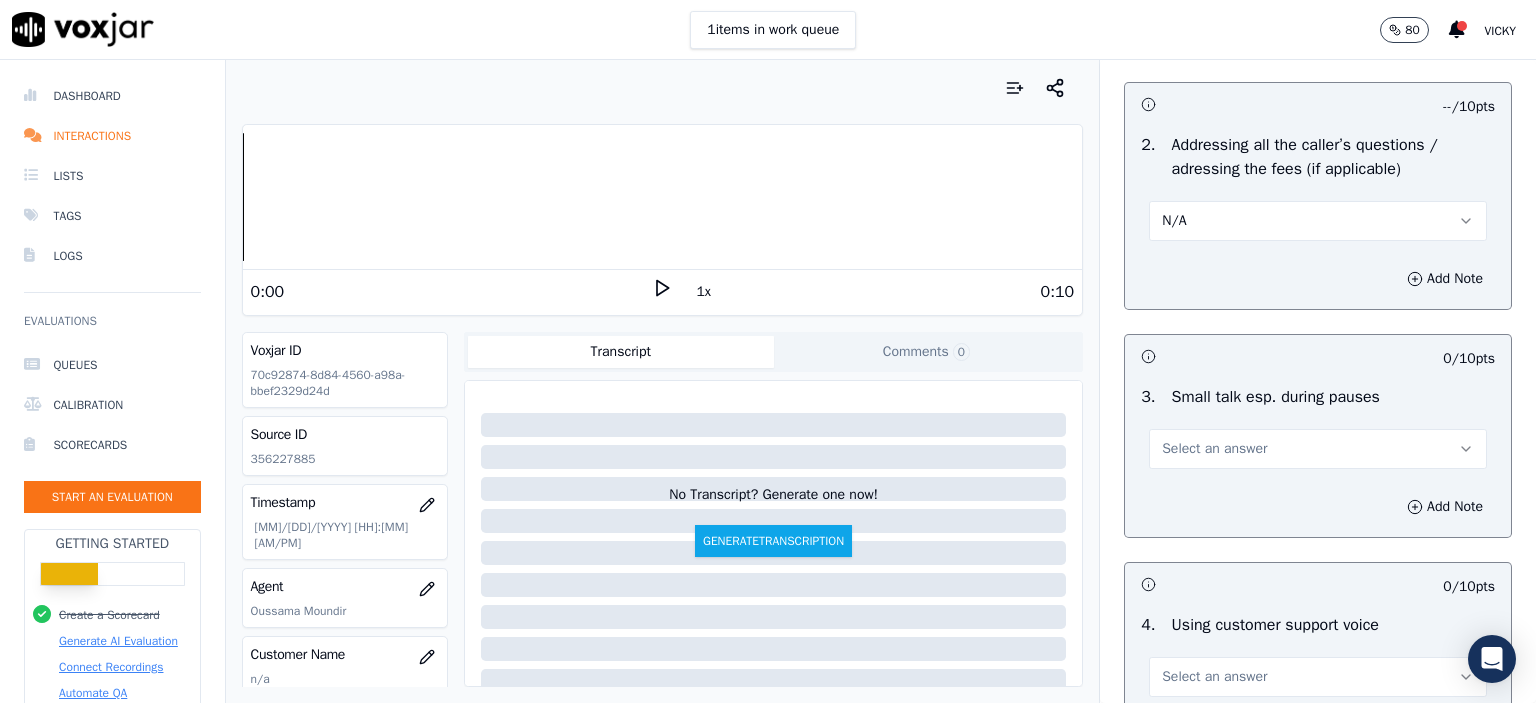 click on "Select an answer" at bounding box center (1318, 449) 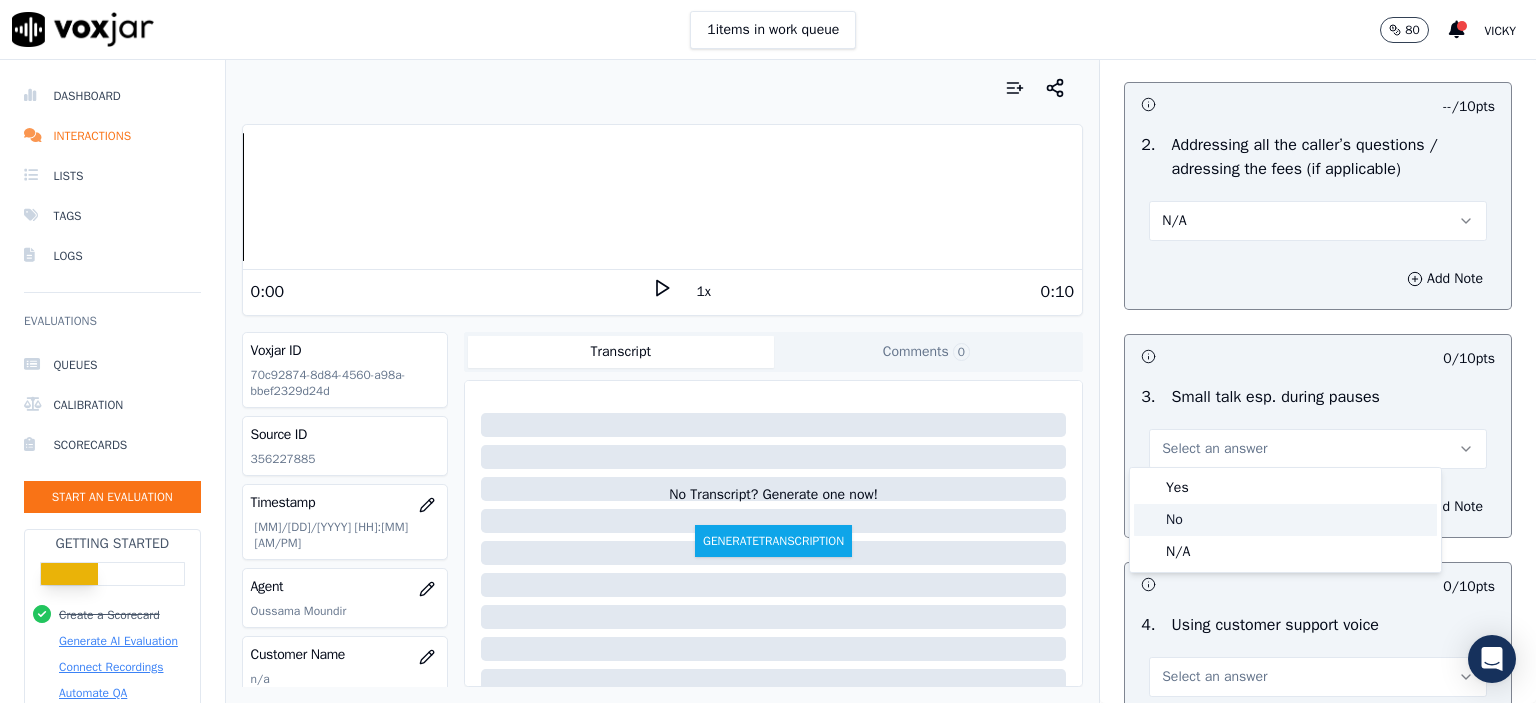 click on "No" 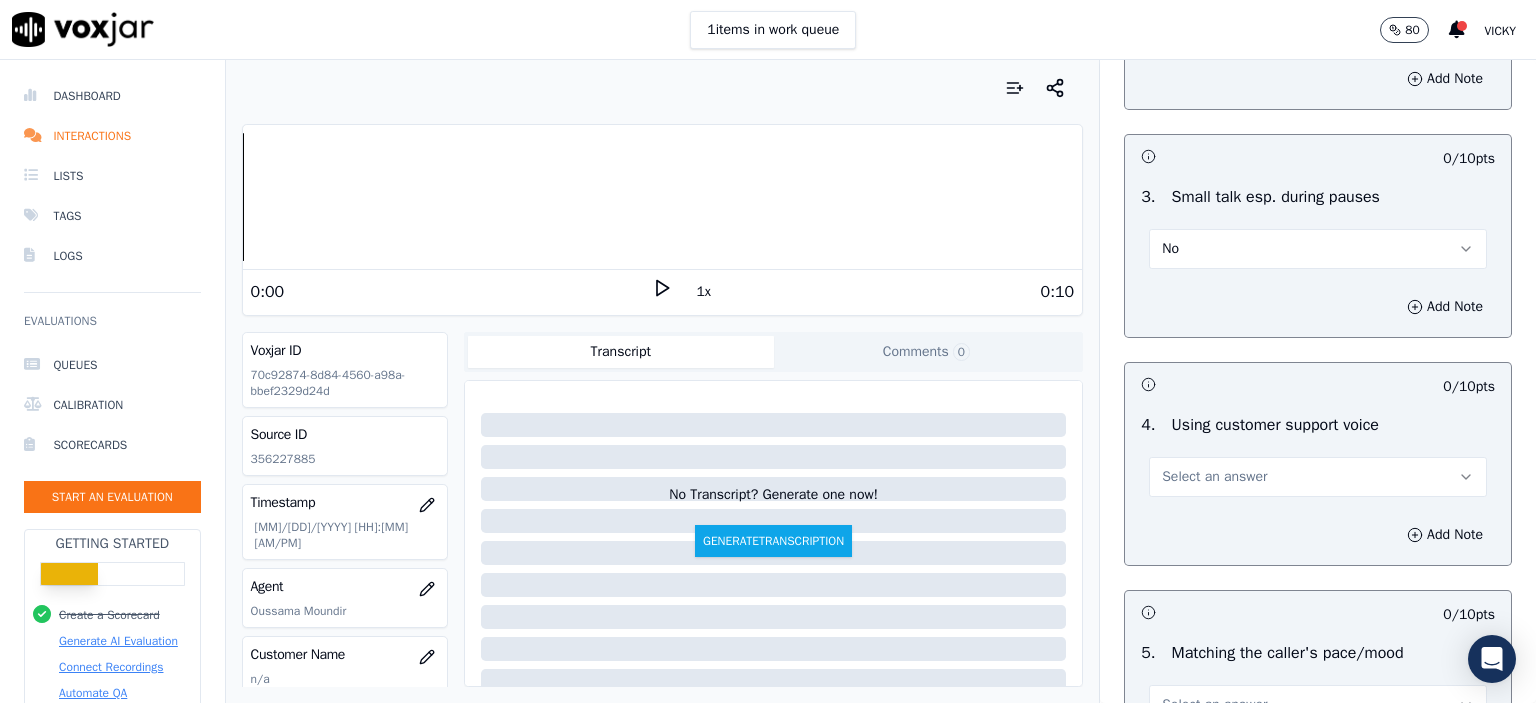click on "Select an answer" at bounding box center [1318, 477] 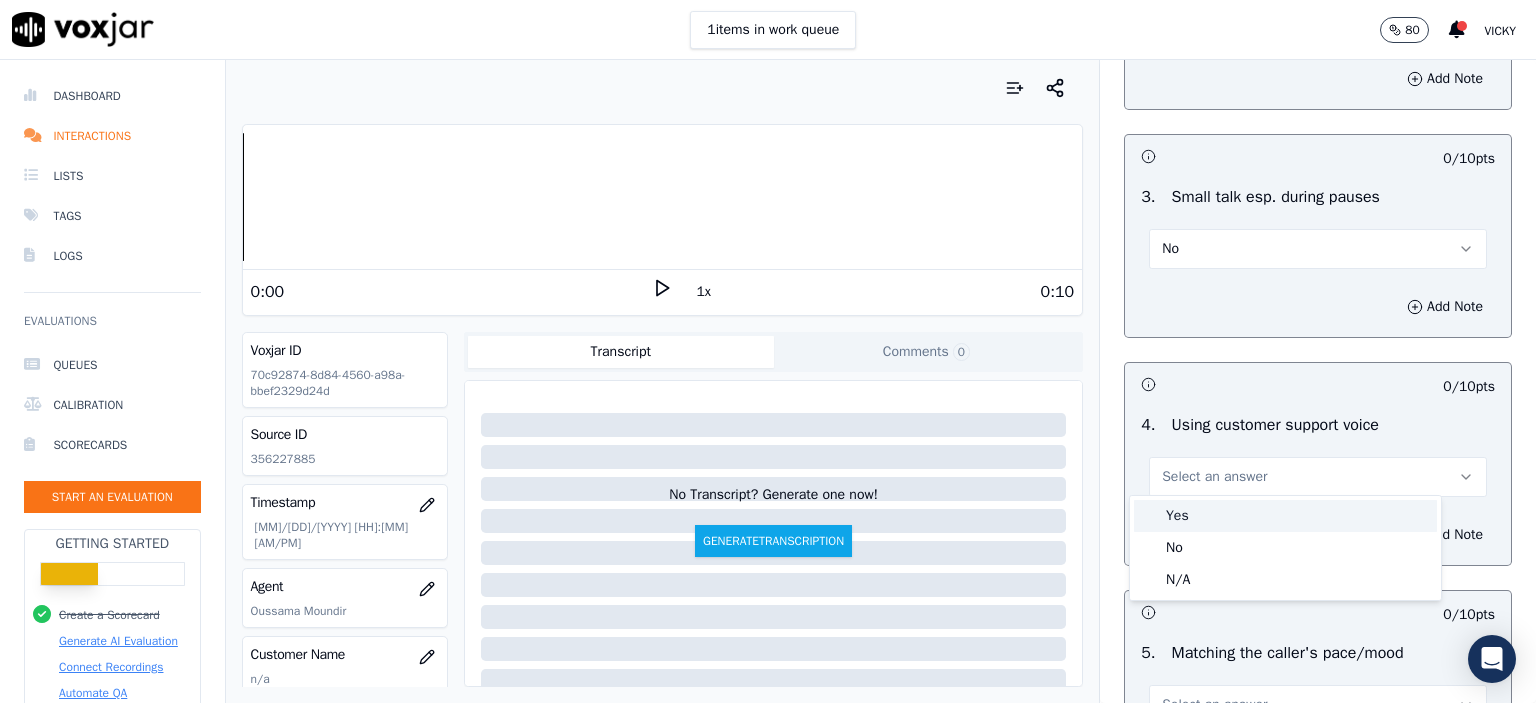 click on "Yes" at bounding box center [1285, 516] 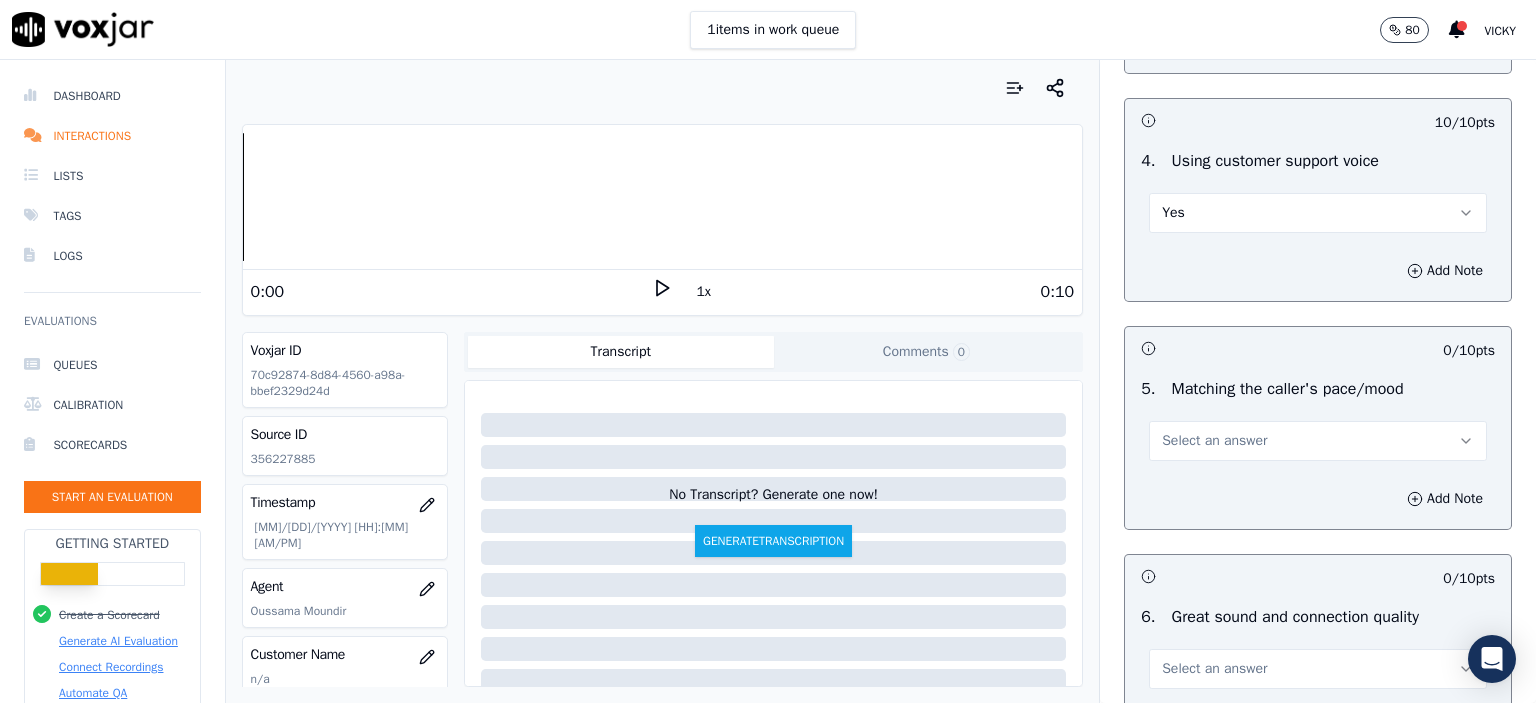scroll, scrollTop: 4000, scrollLeft: 0, axis: vertical 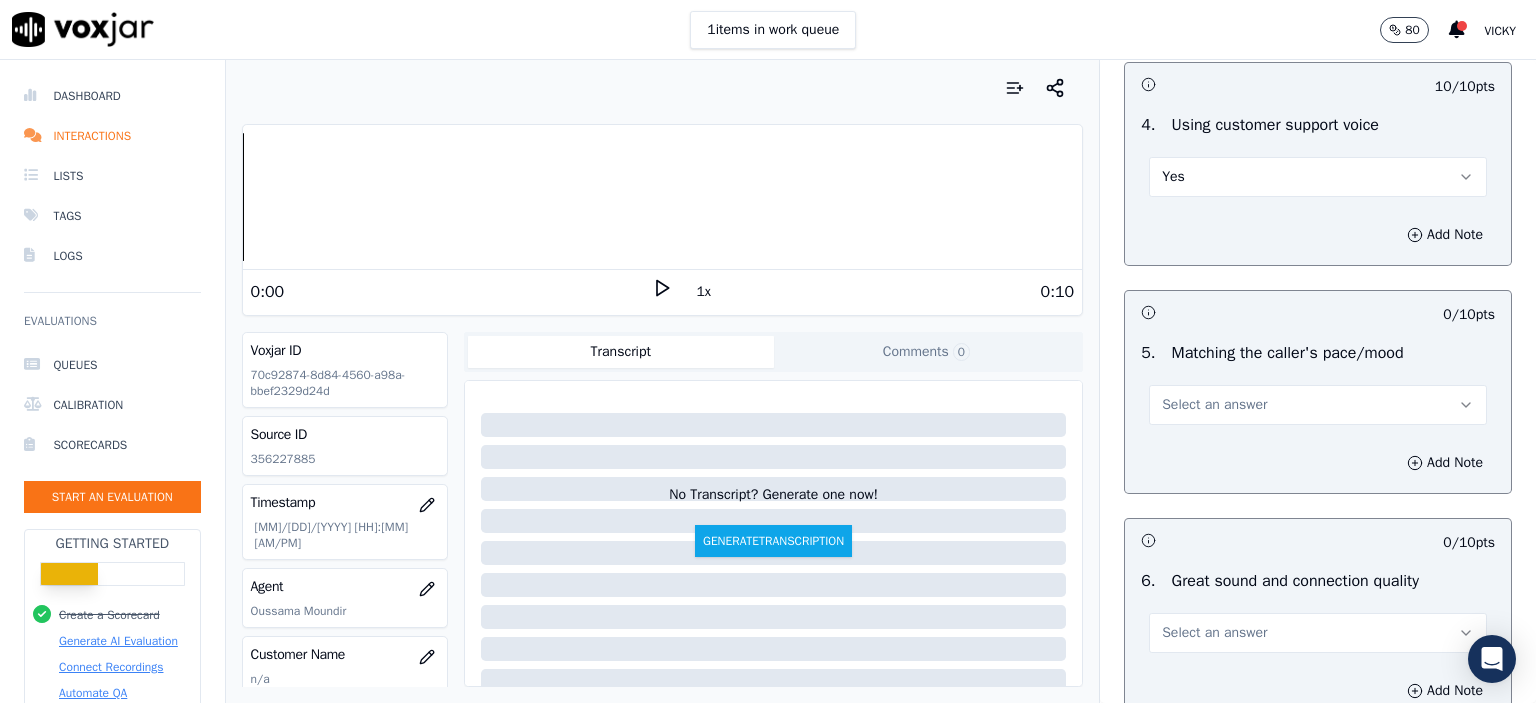 click on "Select an answer" at bounding box center [1214, 405] 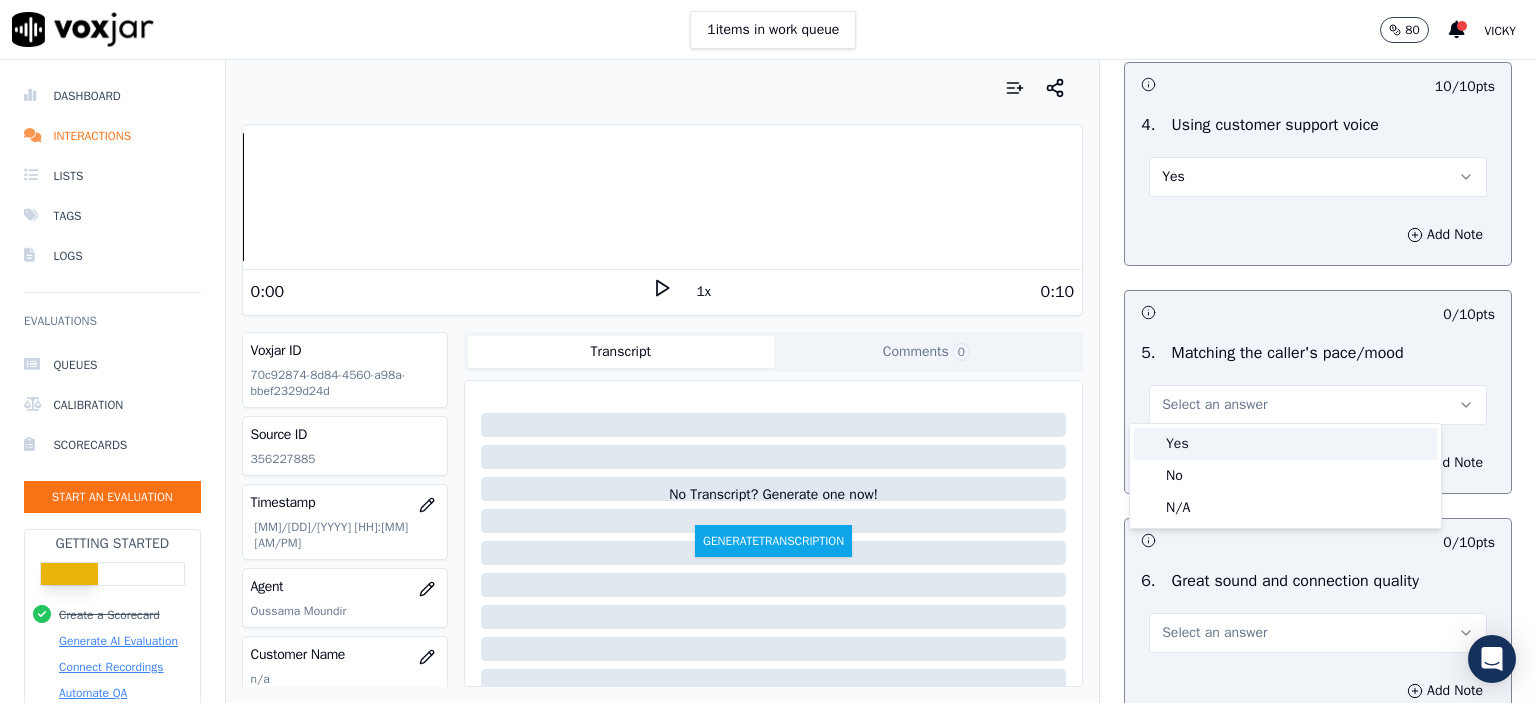 click on "Yes" at bounding box center (1285, 444) 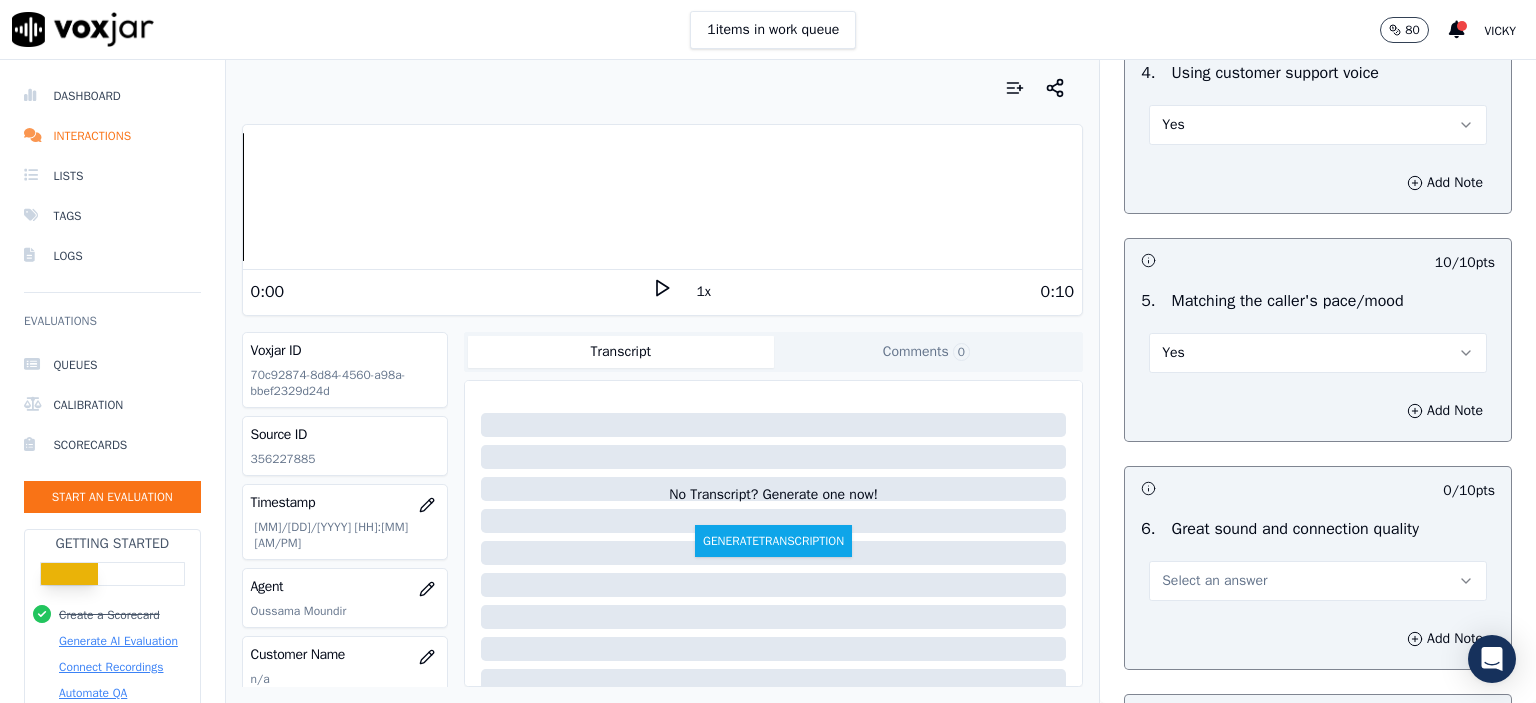 scroll, scrollTop: 4100, scrollLeft: 0, axis: vertical 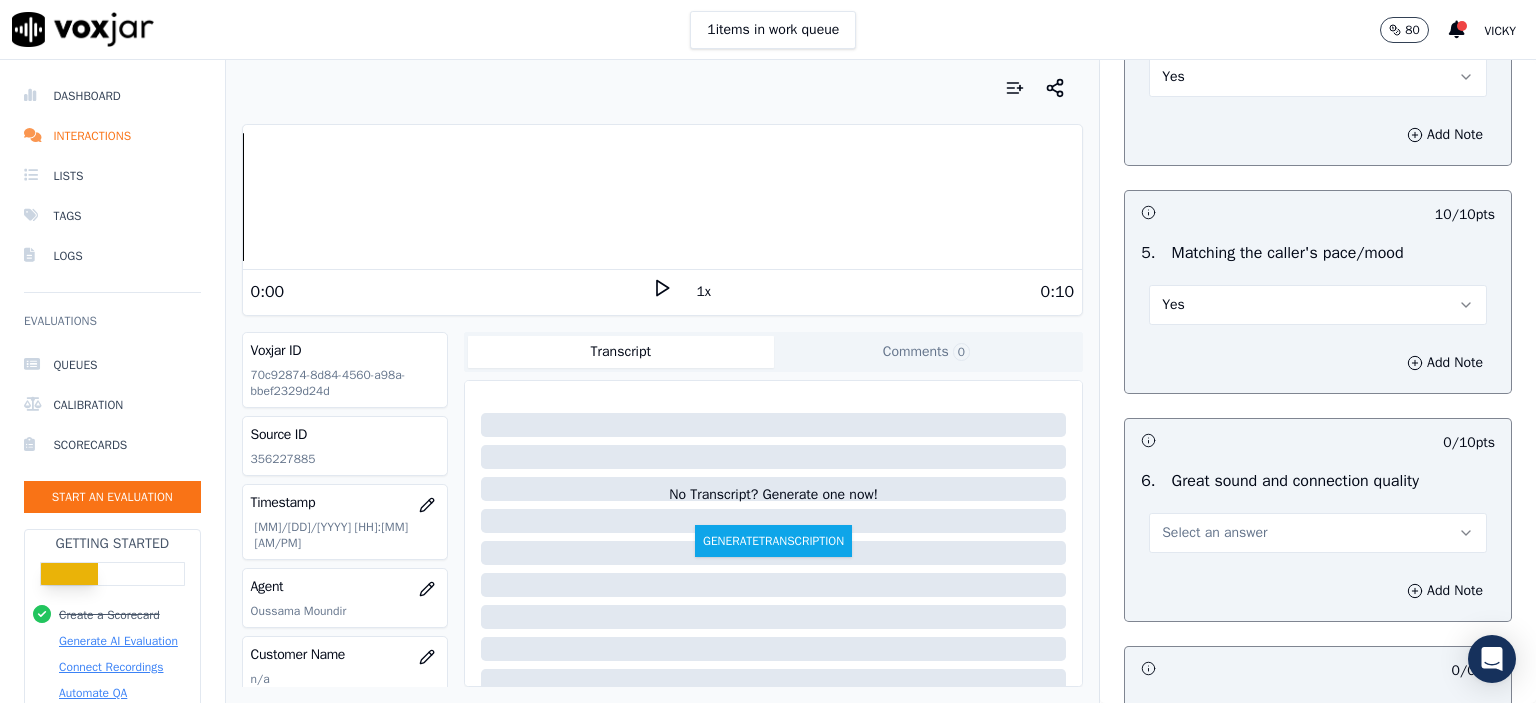 click on "Select an answer" at bounding box center (1318, 533) 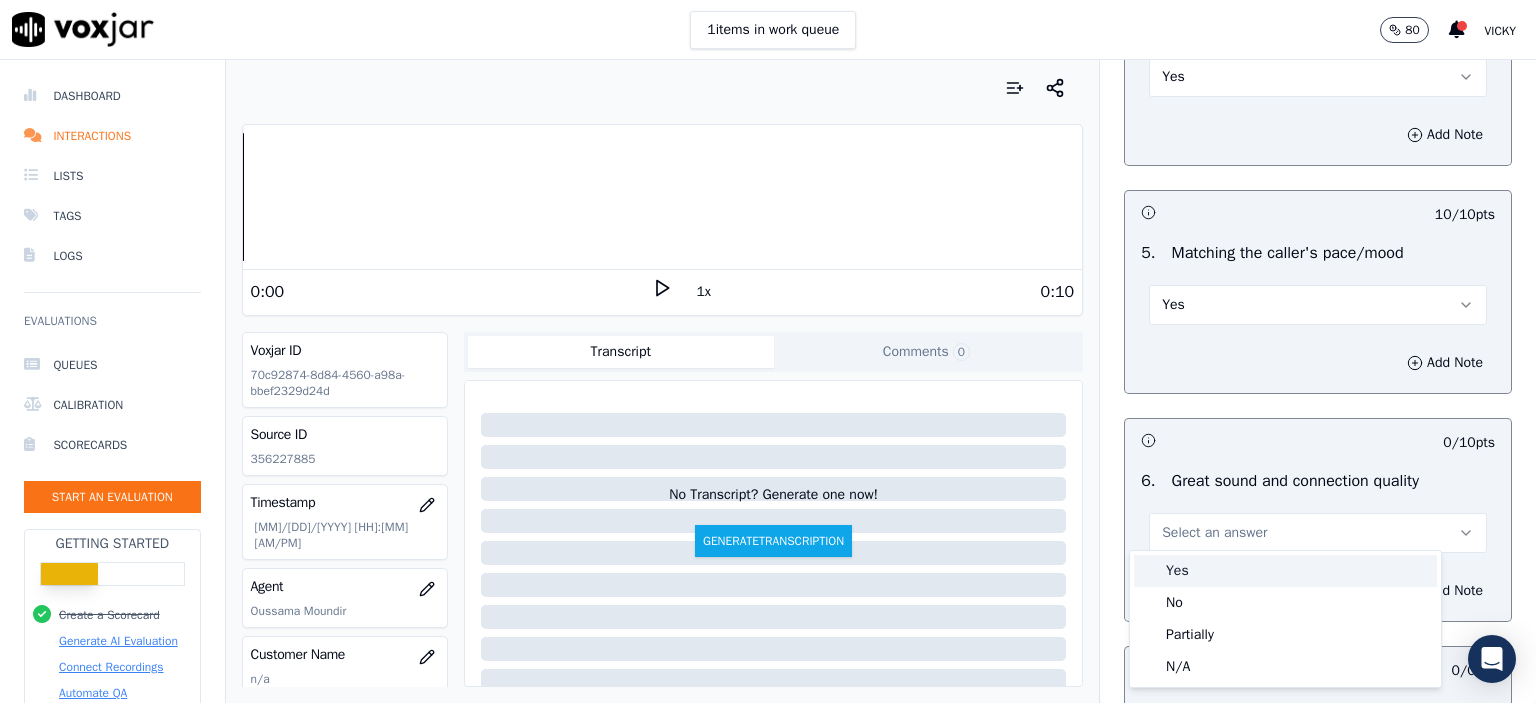 click on "Yes" at bounding box center [1285, 571] 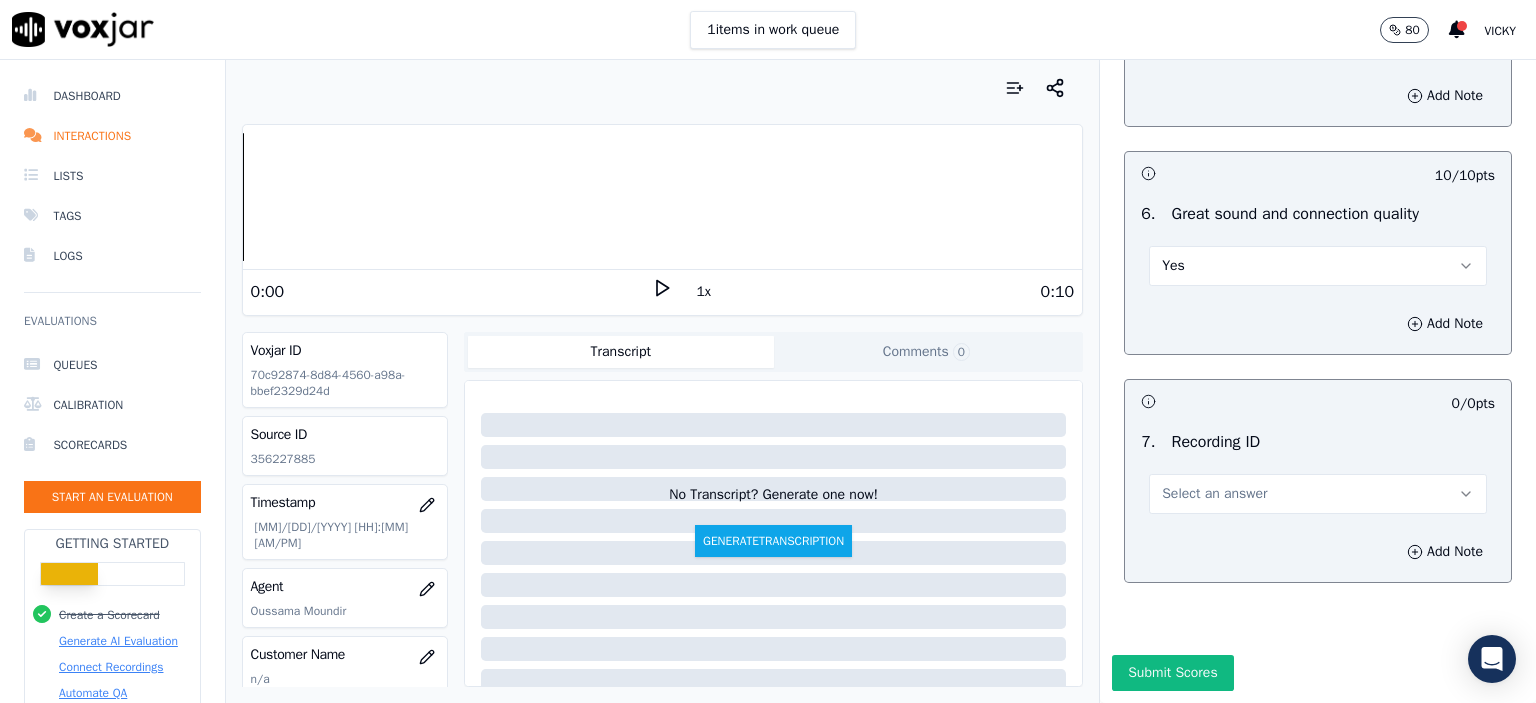 scroll, scrollTop: 4400, scrollLeft: 0, axis: vertical 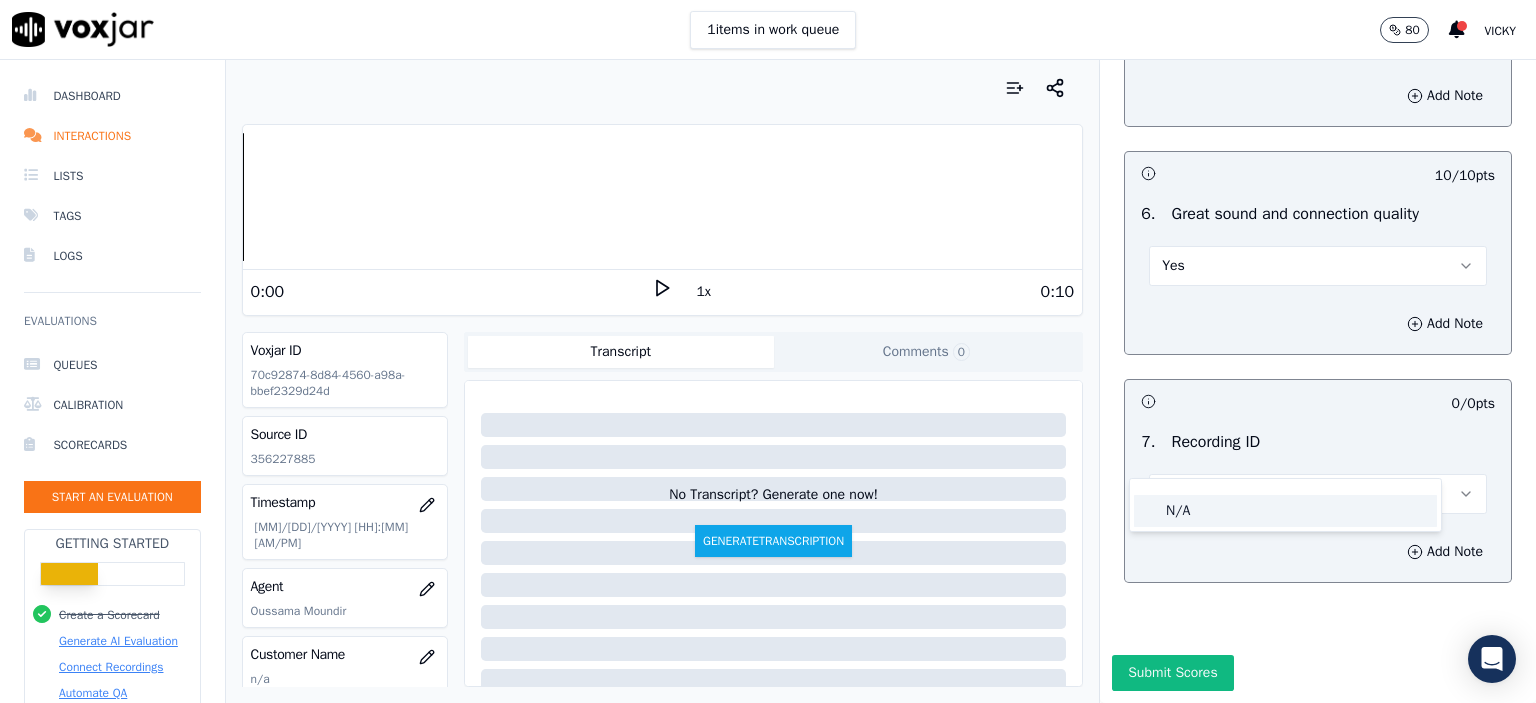 click on "N/A" 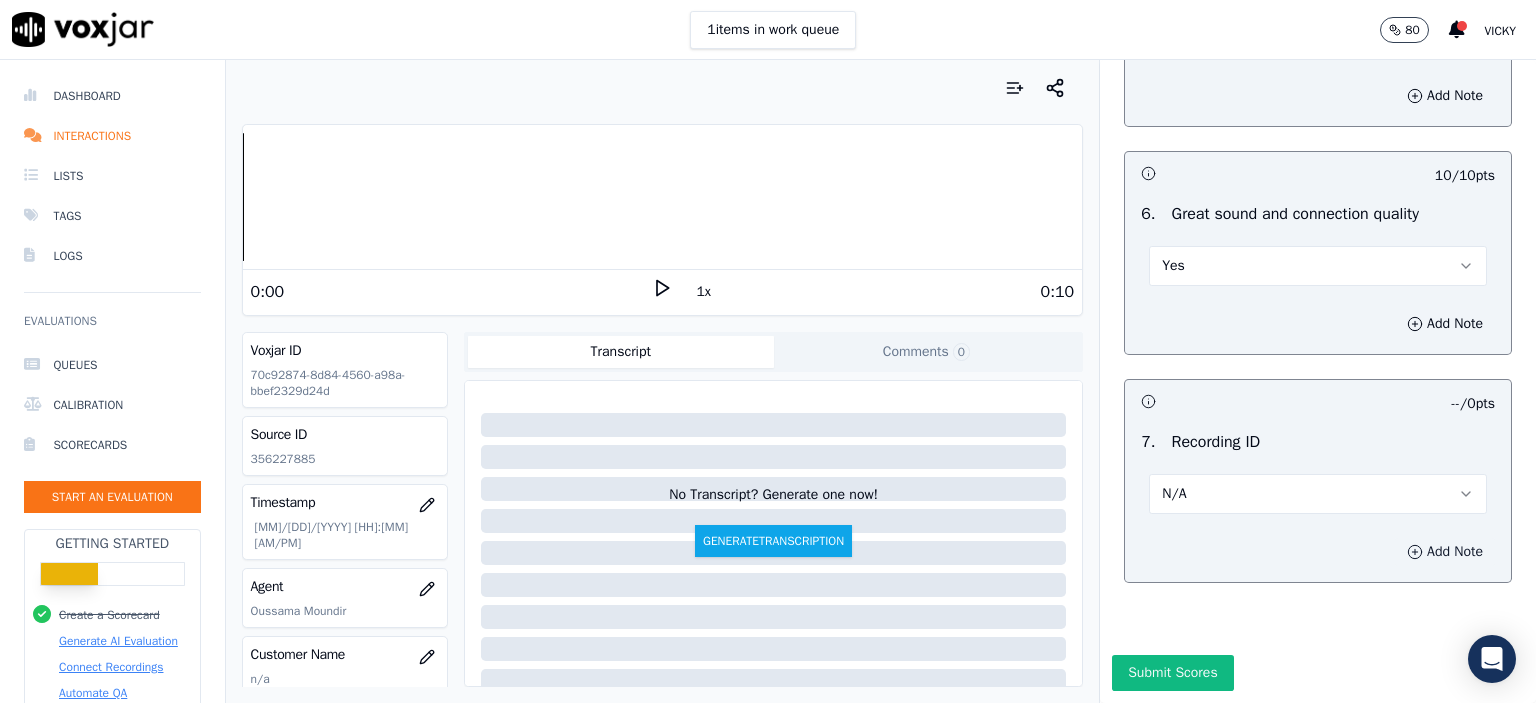 click 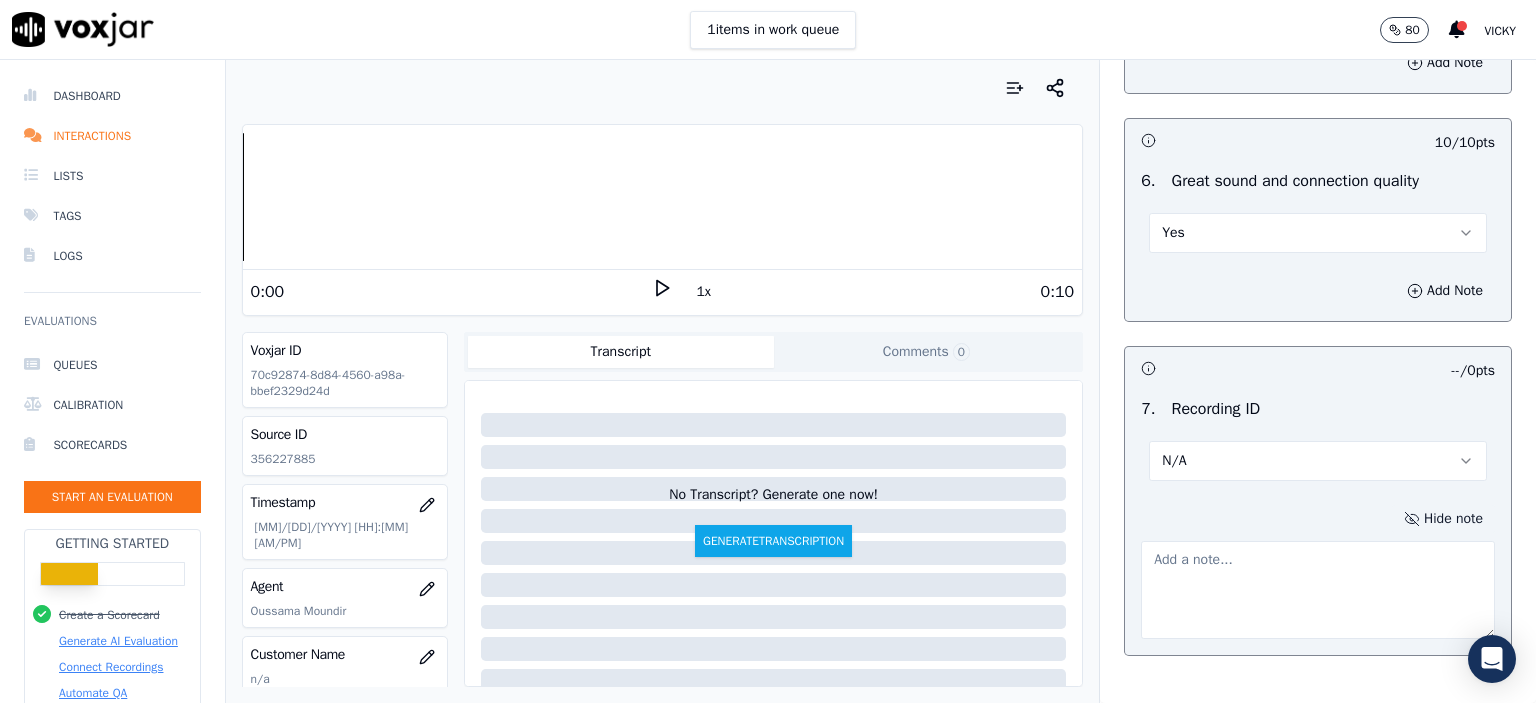 click on "Source ID" at bounding box center [345, 435] 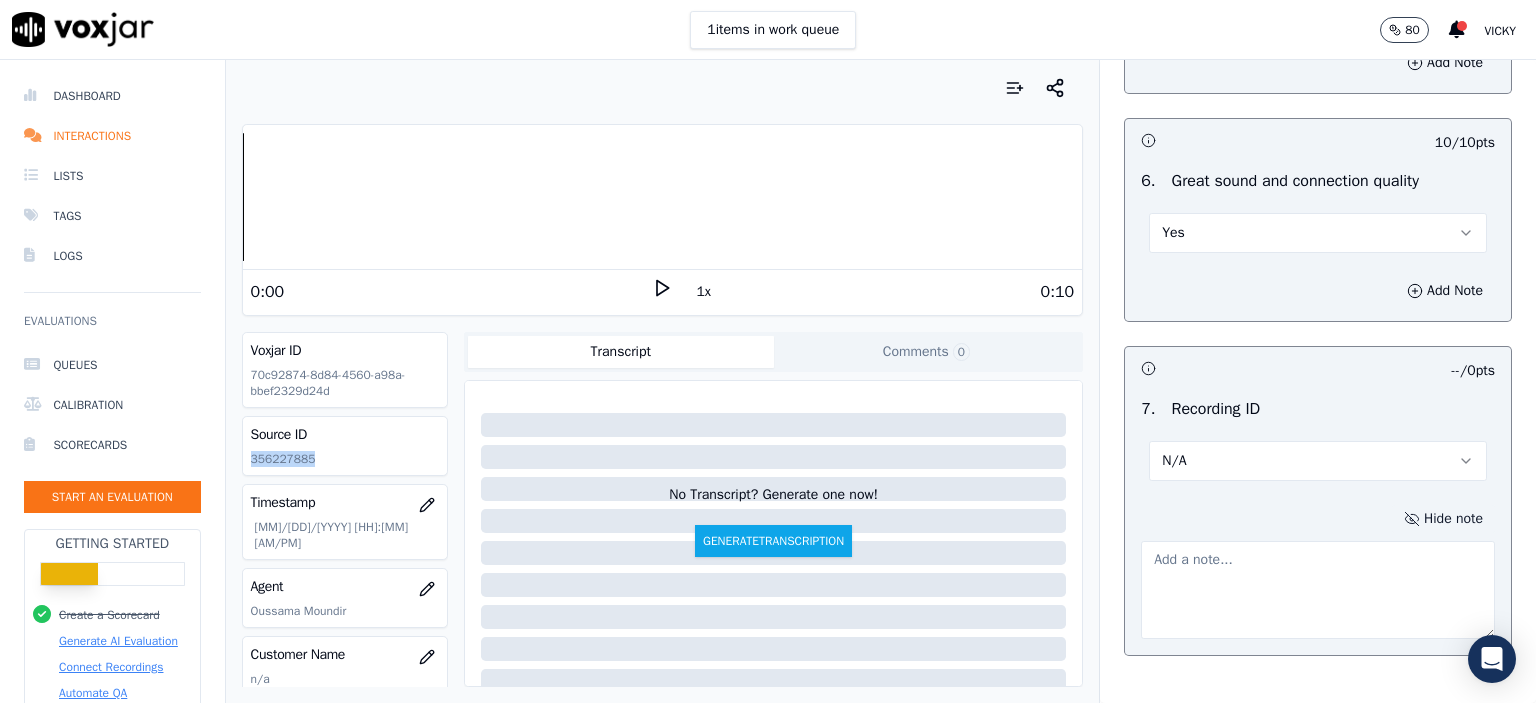click on "356227885" 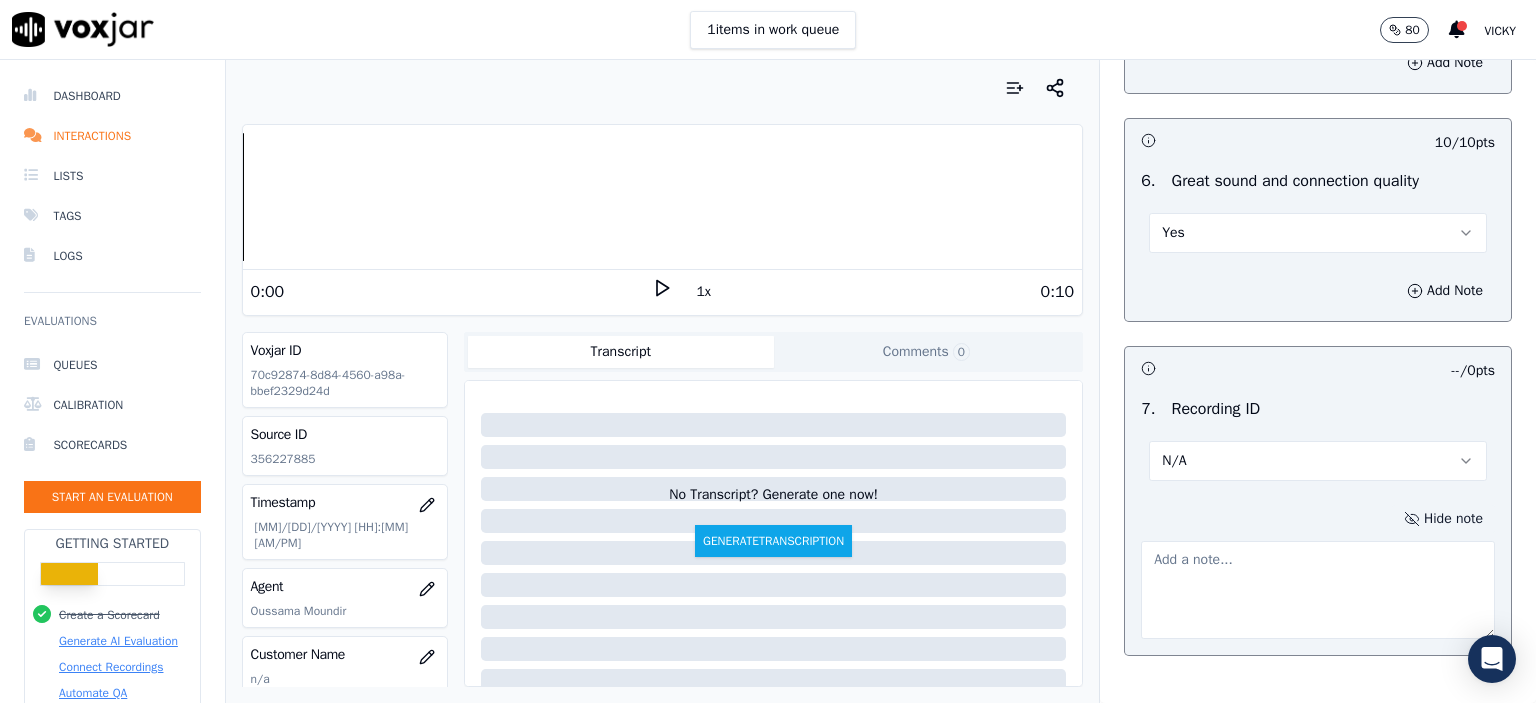 click at bounding box center (1318, 590) 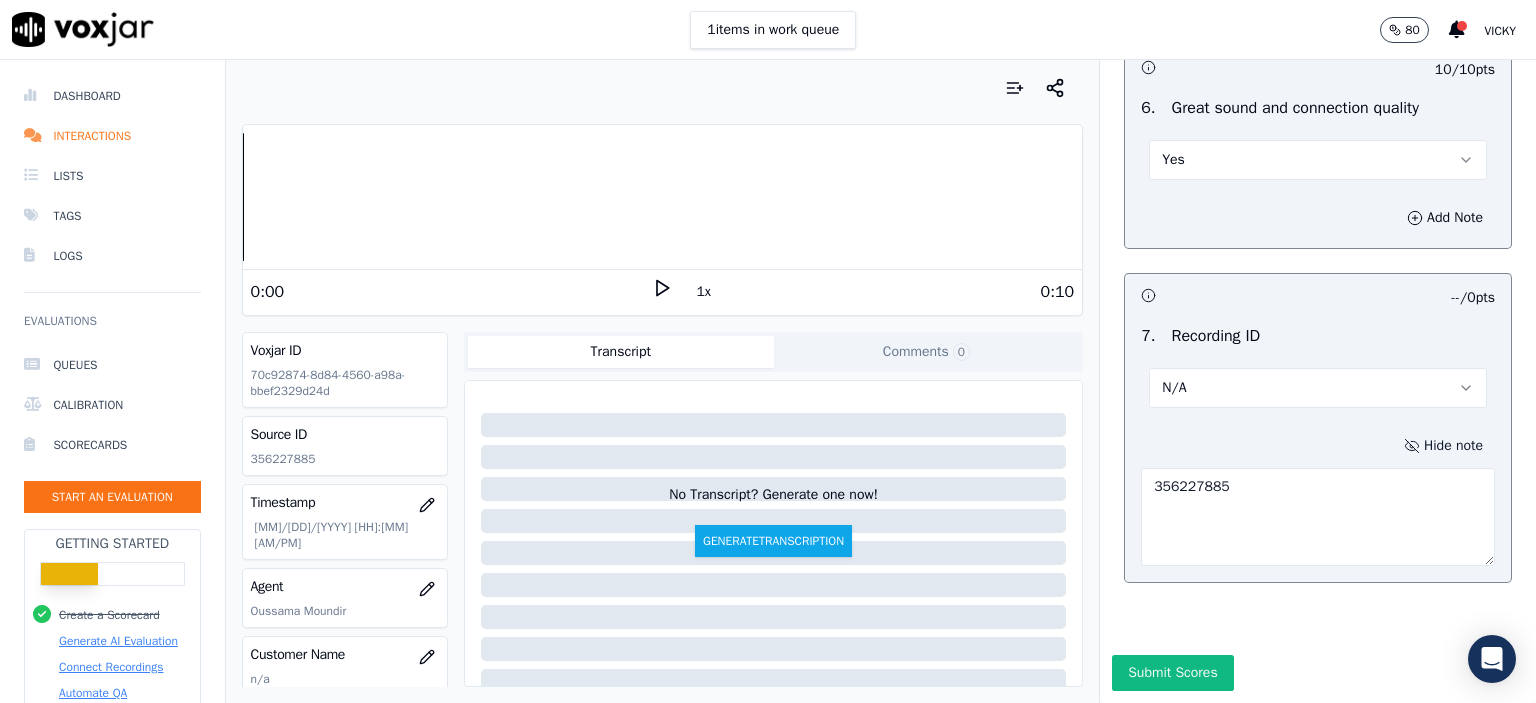 scroll, scrollTop: 4510, scrollLeft: 0, axis: vertical 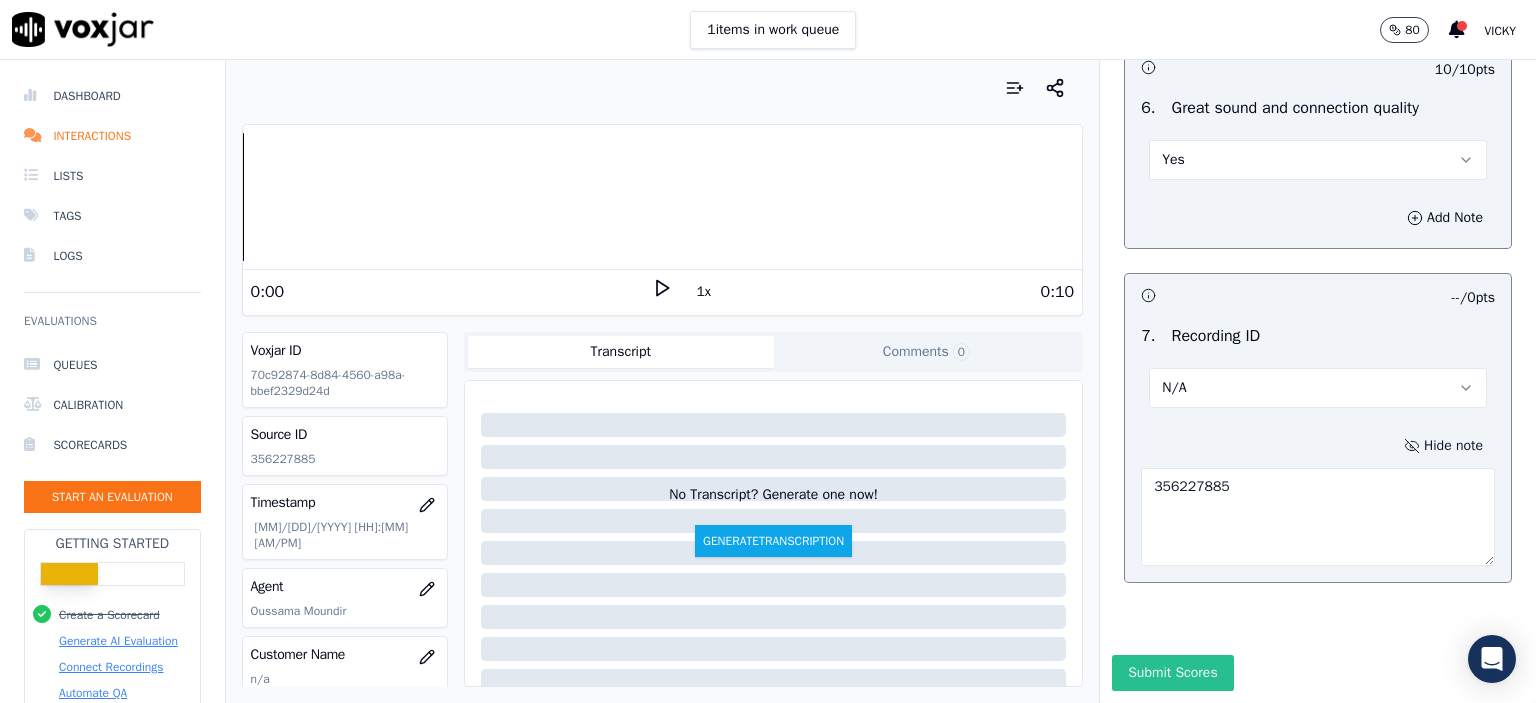type on "356227885" 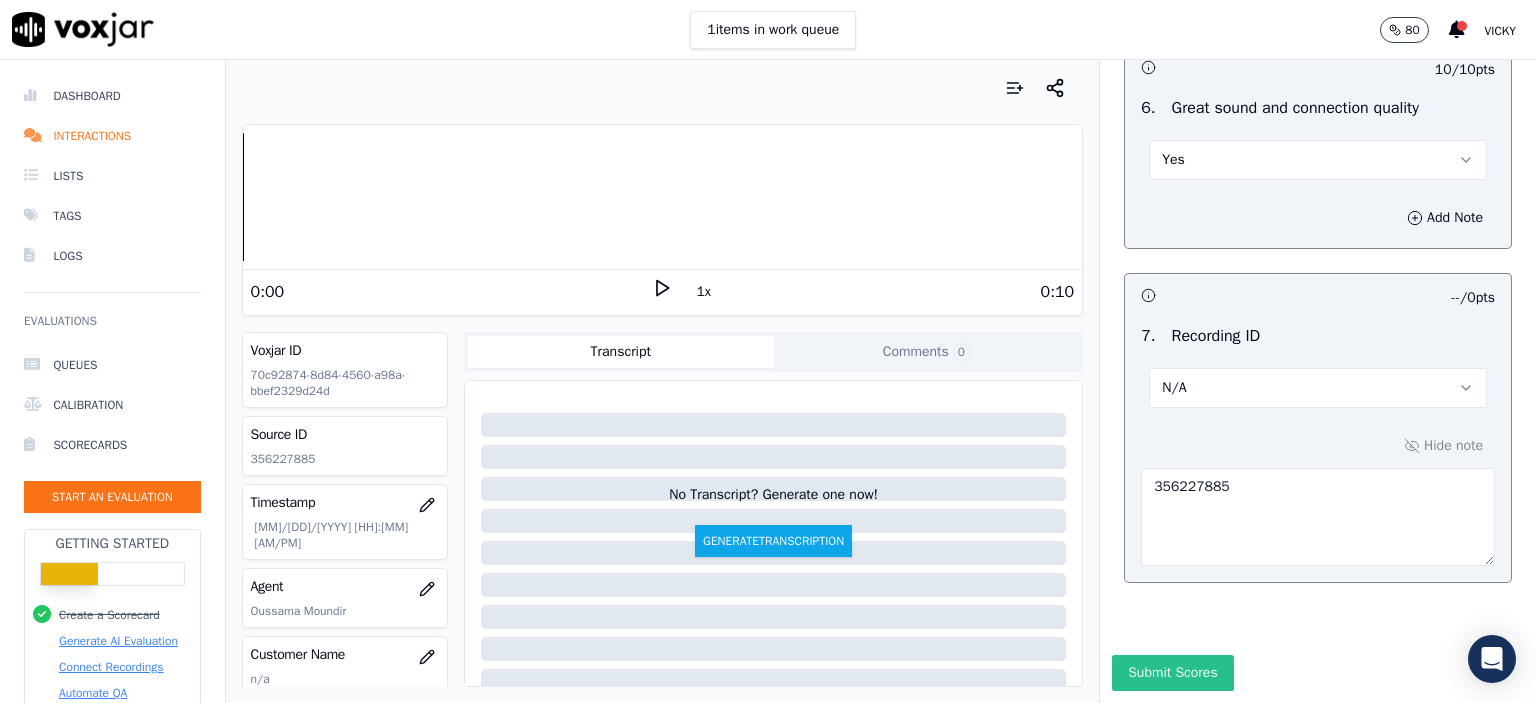 click on "Submit Scores" at bounding box center [1172, 673] 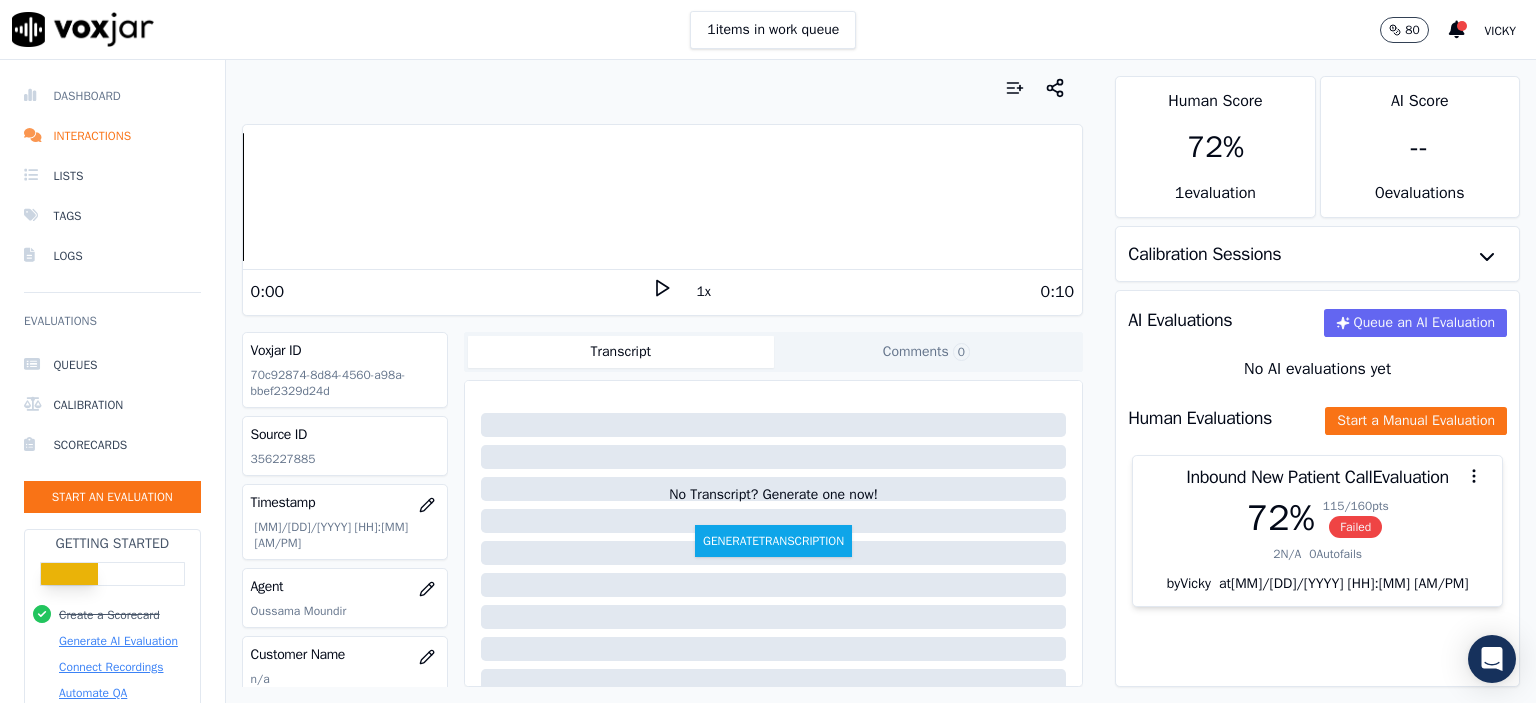 click on "Dashboard" at bounding box center [112, 96] 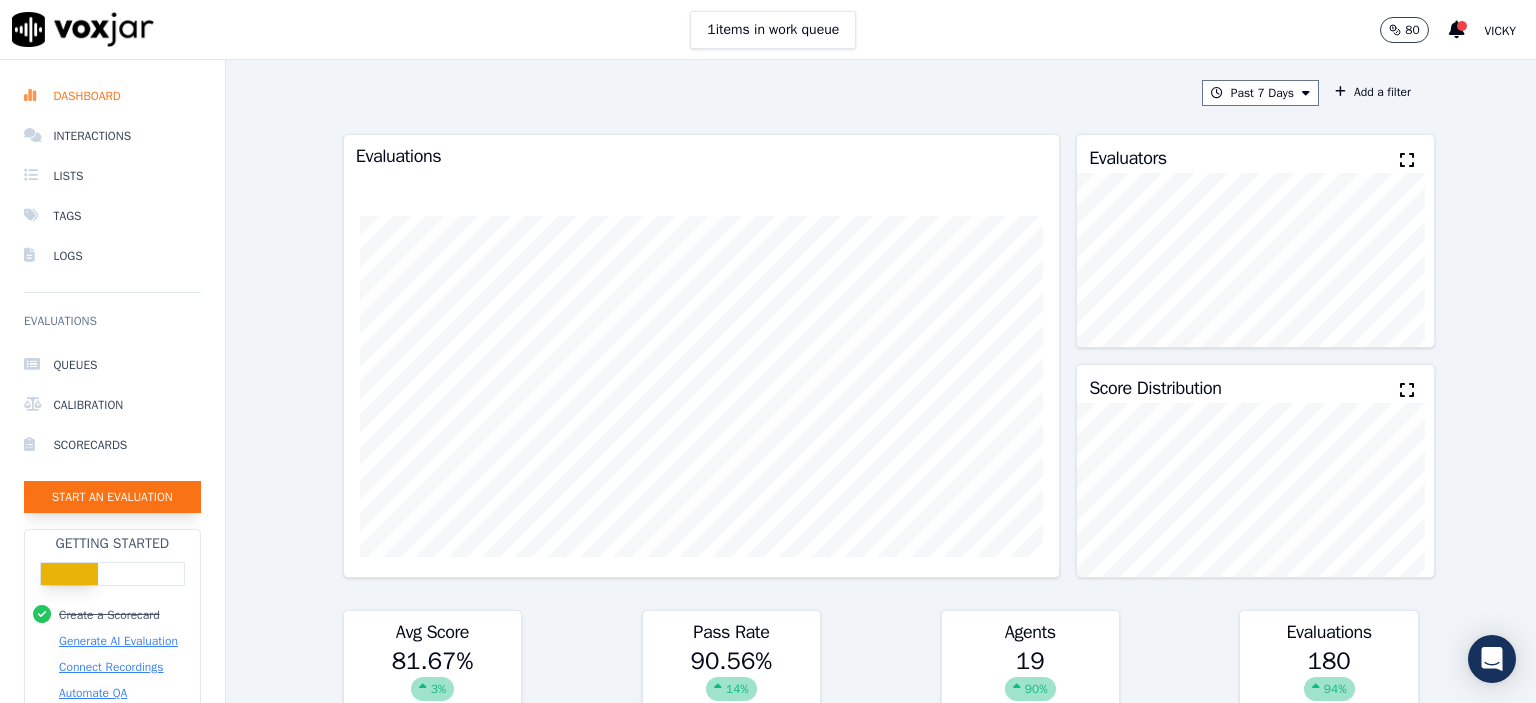 click on "Start an Evaluation" 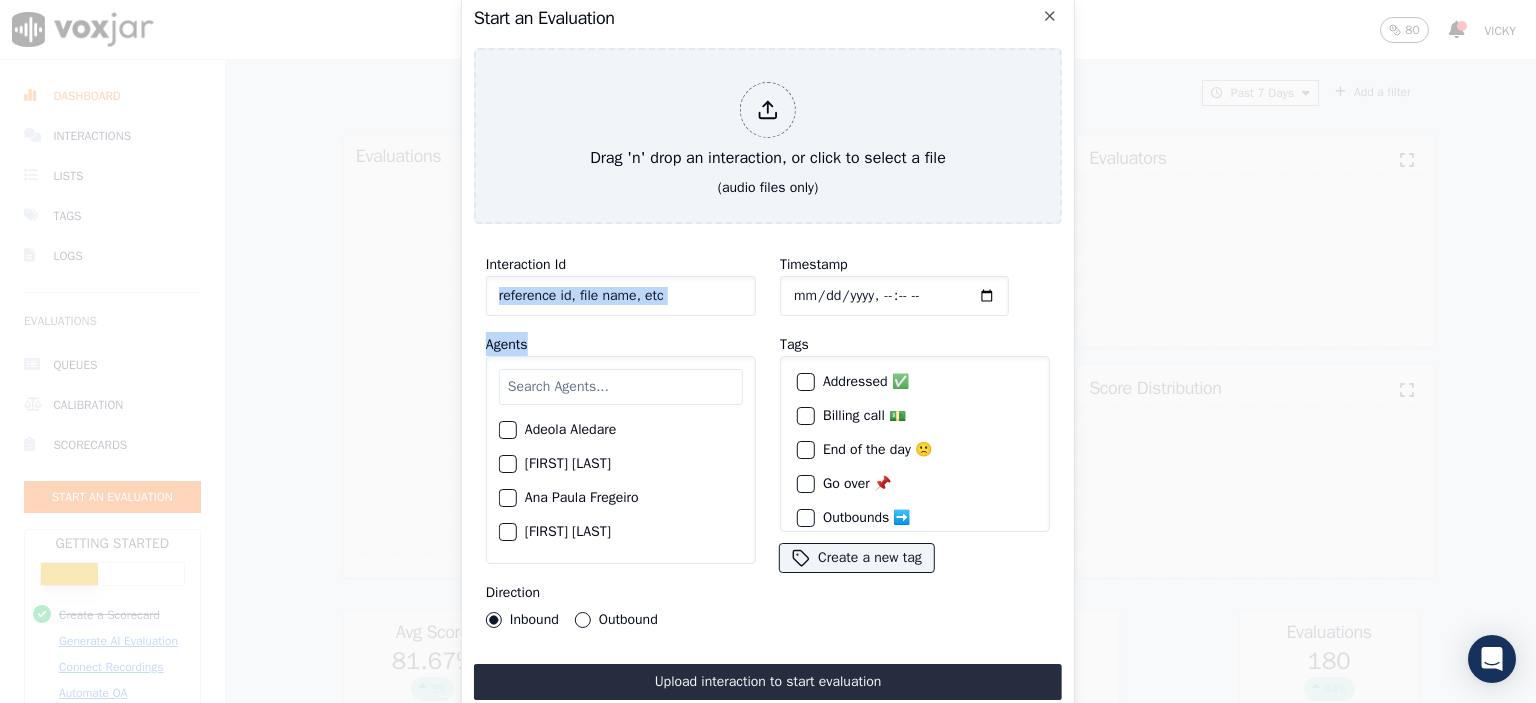 click on "Interaction Id       Agents       Adeola Aledare     Alina Cheban     Ana Paula Fregeiro     Anderson Ofulue     Angela Itrechio     Anhelina Stas     Anna Drachuk     Anna Shynkarenko     Arturo Briones     Ayo Badu     David Lliguin     Elina Boichenko     Eunice Johnson     Eva Kralya     Eve Mykhailova     Florica Lupu     Gabriella Oti     Gaby Melendez     Georgia Williams     Godfred Osei     Grace Kalu     Halyna Matiunina     Hammad Hussain     Hilary Azimoh     Iryna Bobko     Isaac Palacios      Janitta Bueno     Kostiantyn Stolbov     Kristy Kravchenko     Krystyna Kovalenko     Liliana Ramirez     Maksym Diakunchak     Marie Kamenshi     Milena Contreras     Mykola Khomiak     Oleksandr Haze     Oleksandr Ruzaiev     Oleksii Boiko     Olha Kohut     Oussama Moundir     Pamela Bustos     Patricio Flores     Princess Gyamerah     Rita Etumudon     Rosemary Akinlagun     Roy Gwati     Santiago Moreno Palacios     Slavik Pekh     Sona Huliieva     Stepan Marushchak     Suwi Siame" at bounding box center [621, 440] 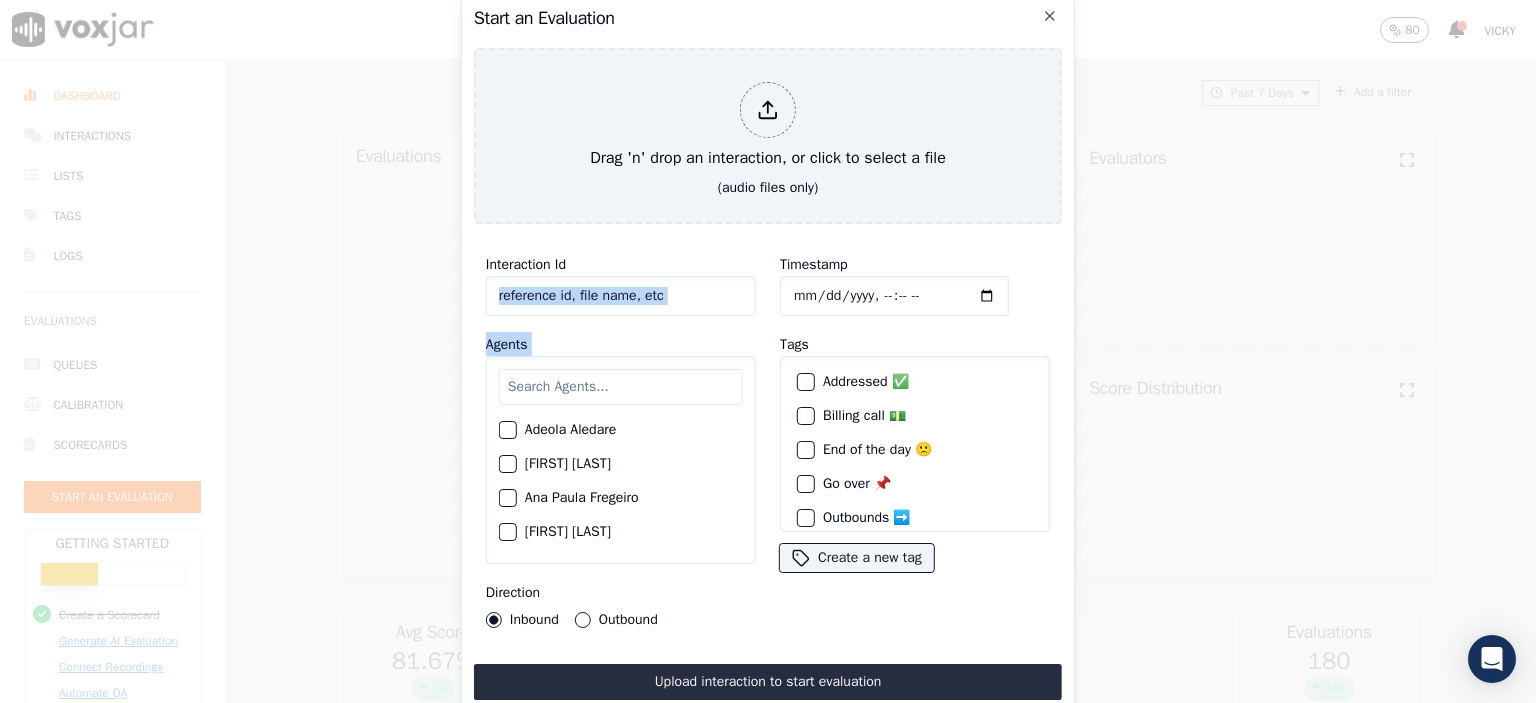click on "Interaction Id" 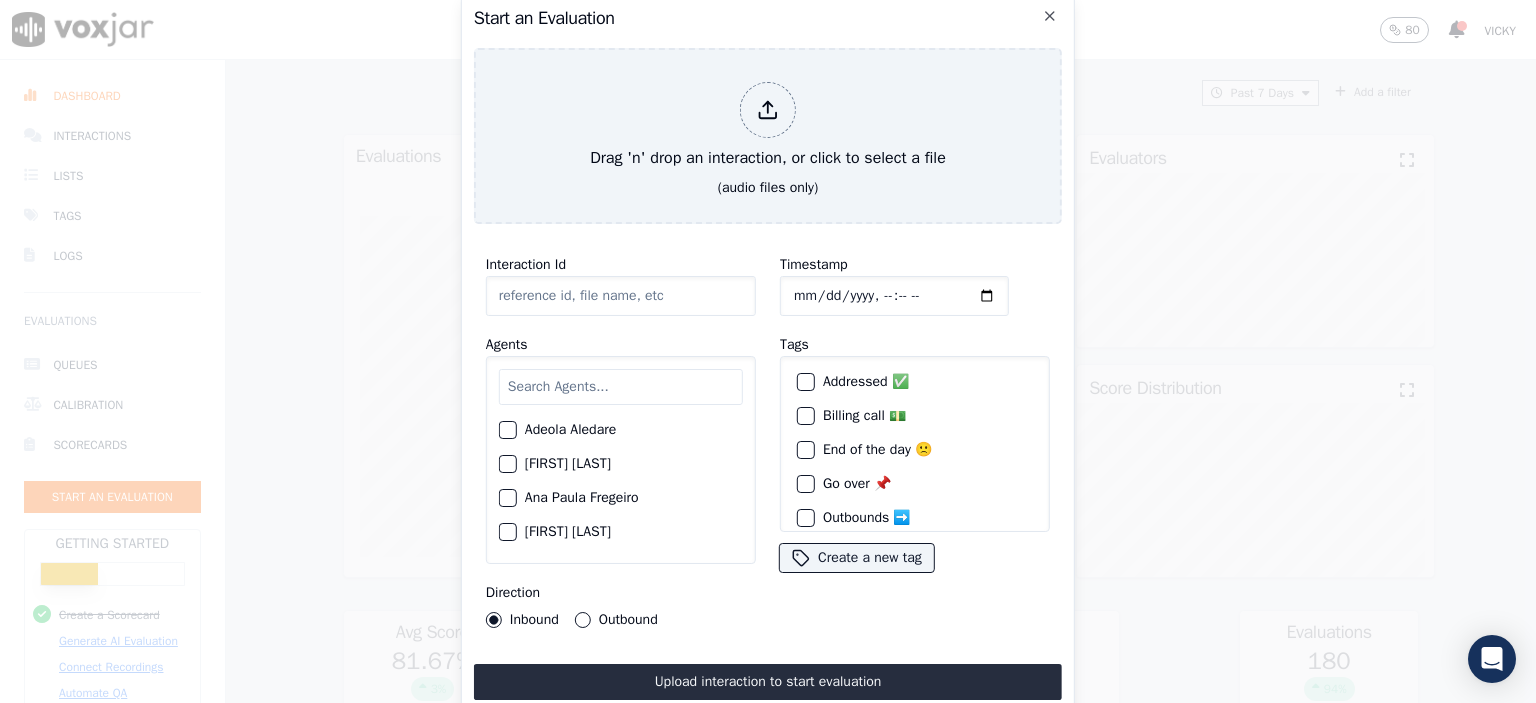 paste on "356229801" 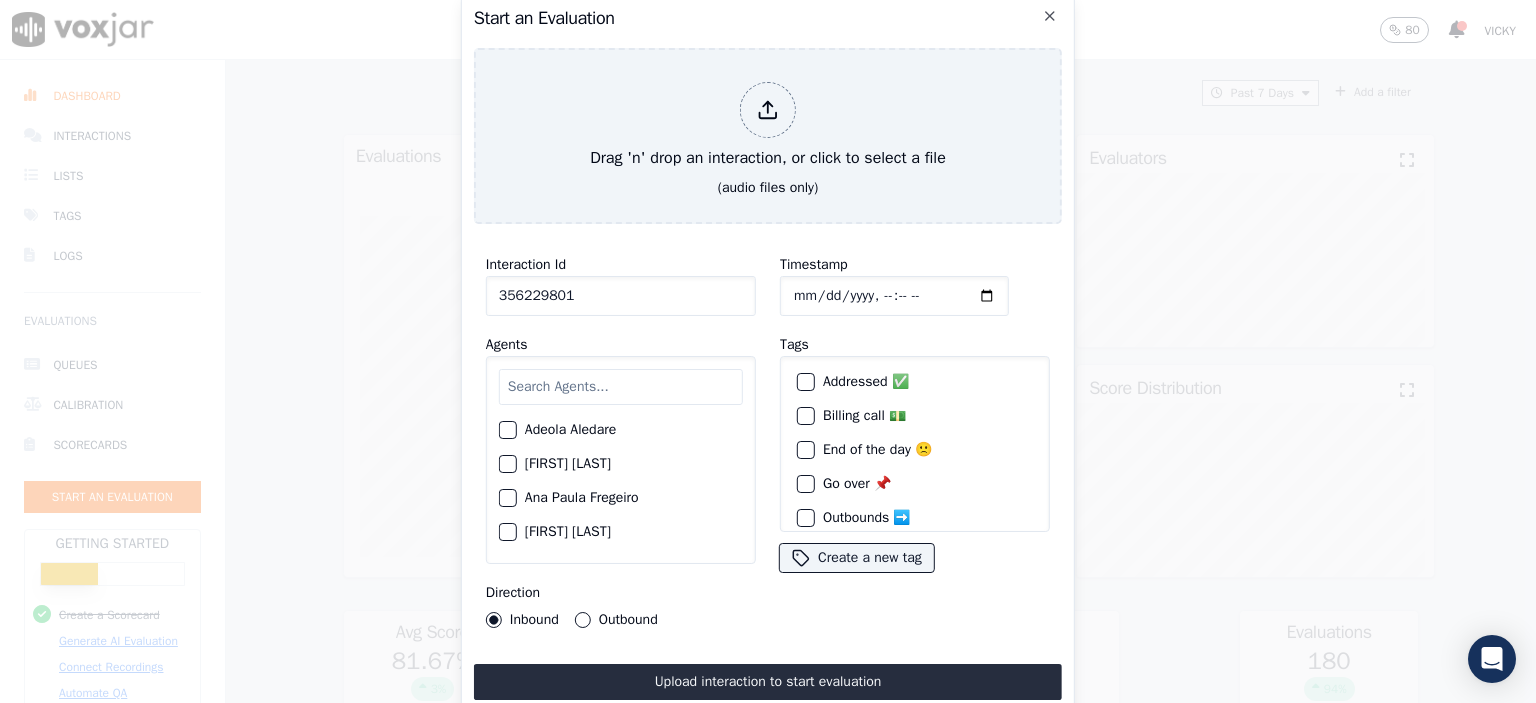 type on "356229801" 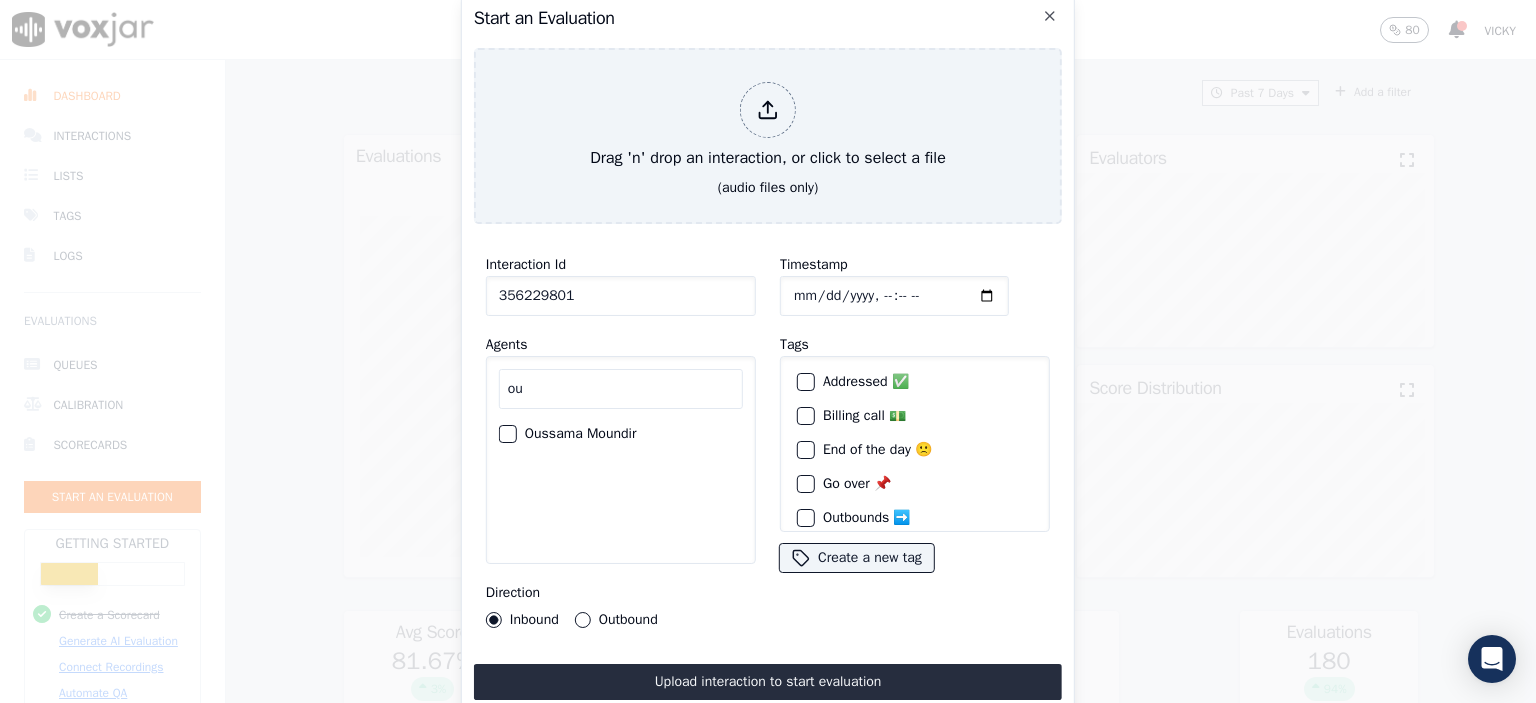 type on "ou" 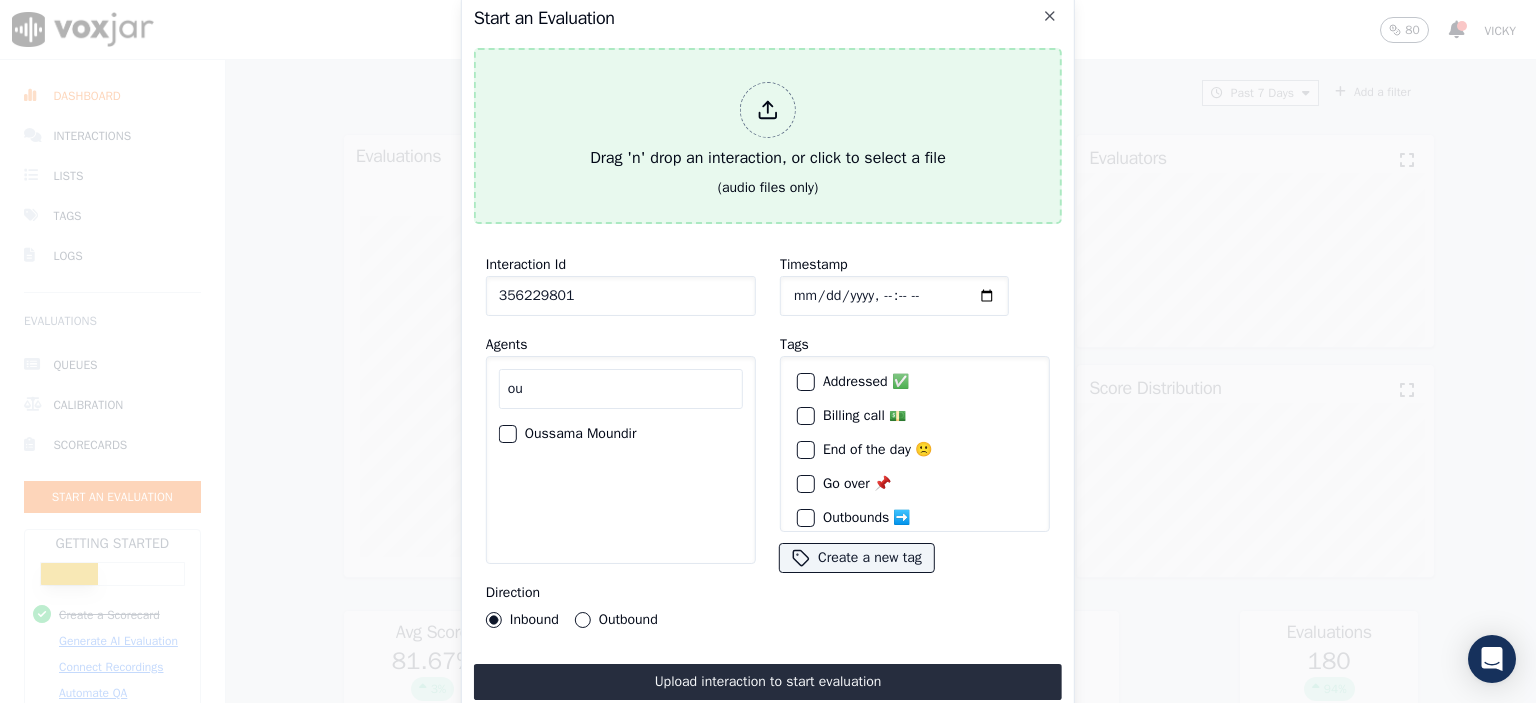 drag, startPoint x: 586, startPoint y: 427, endPoint x: 1044, endPoint y: 179, distance: 520.8339 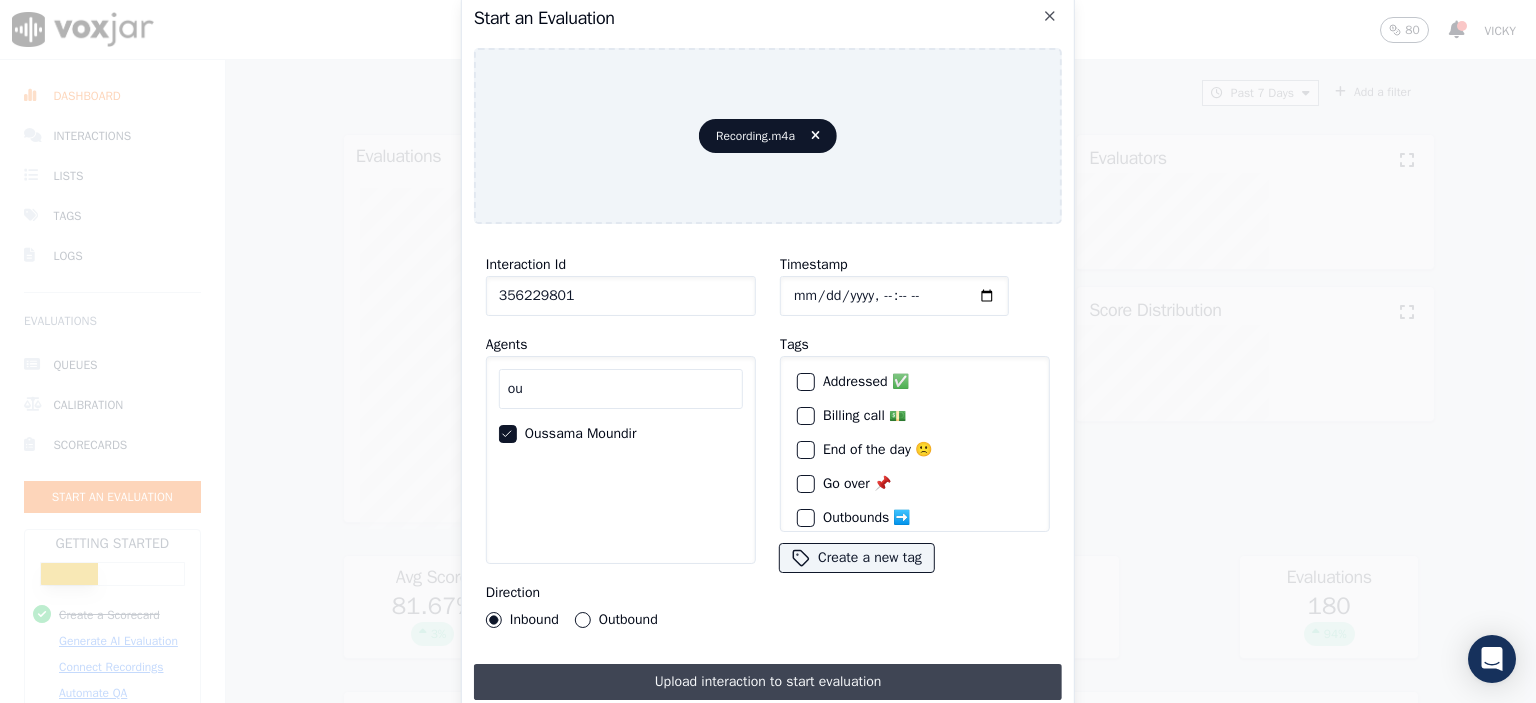 click on "Upload interaction to start evaluation" at bounding box center (768, 682) 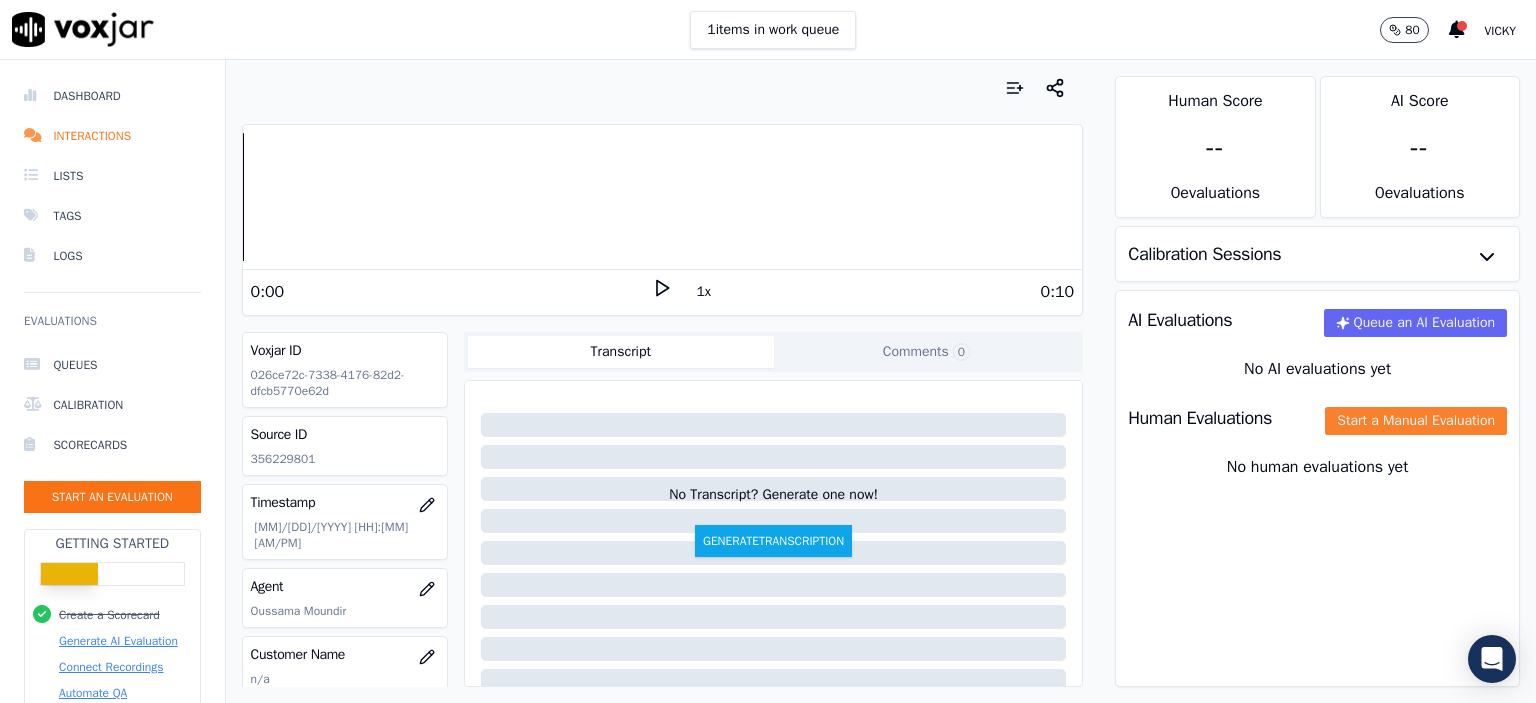 click on "Start a Manual Evaluation" 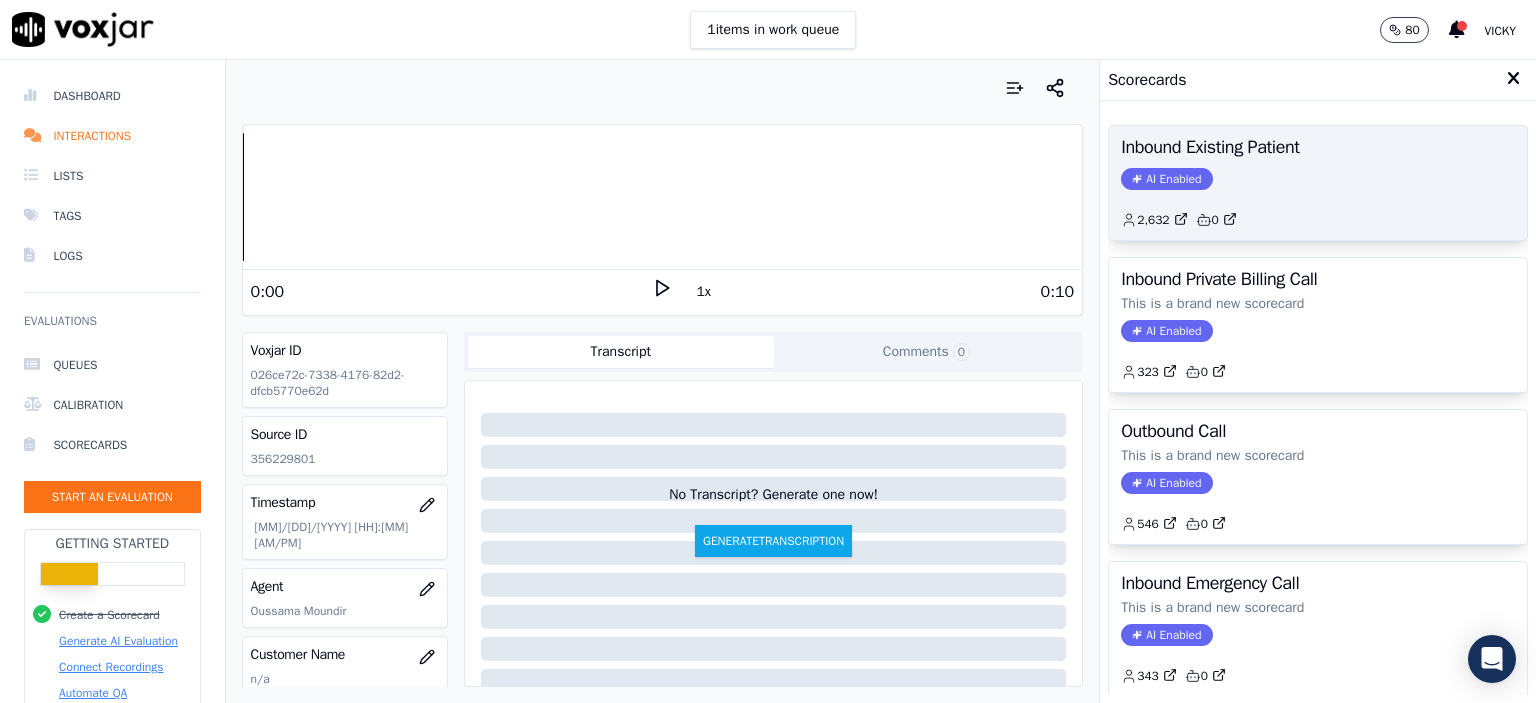 click on "Inbound Existing Patient       AI Enabled       2,632         0" at bounding box center [1318, 183] 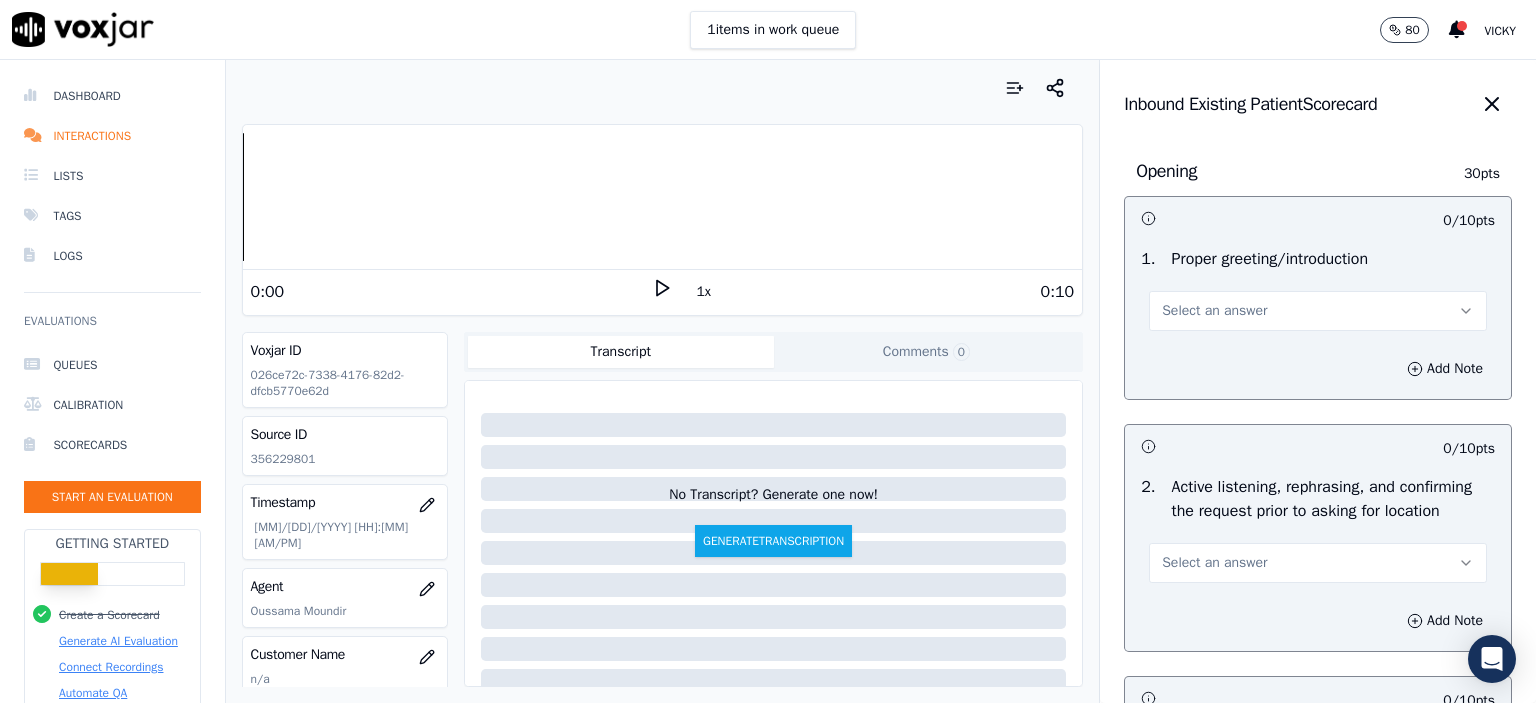 click on "Select an answer" at bounding box center [1318, 311] 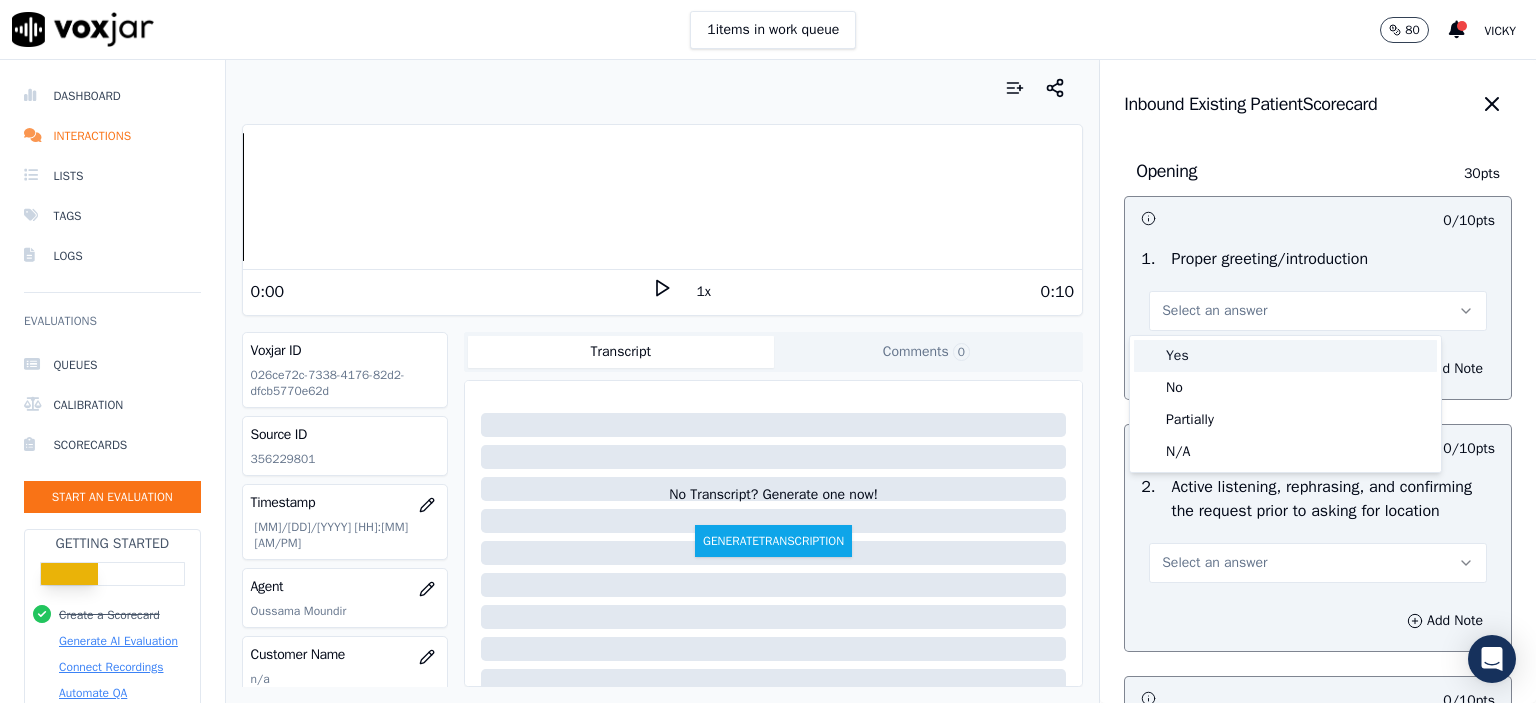click on "Yes" at bounding box center [1285, 356] 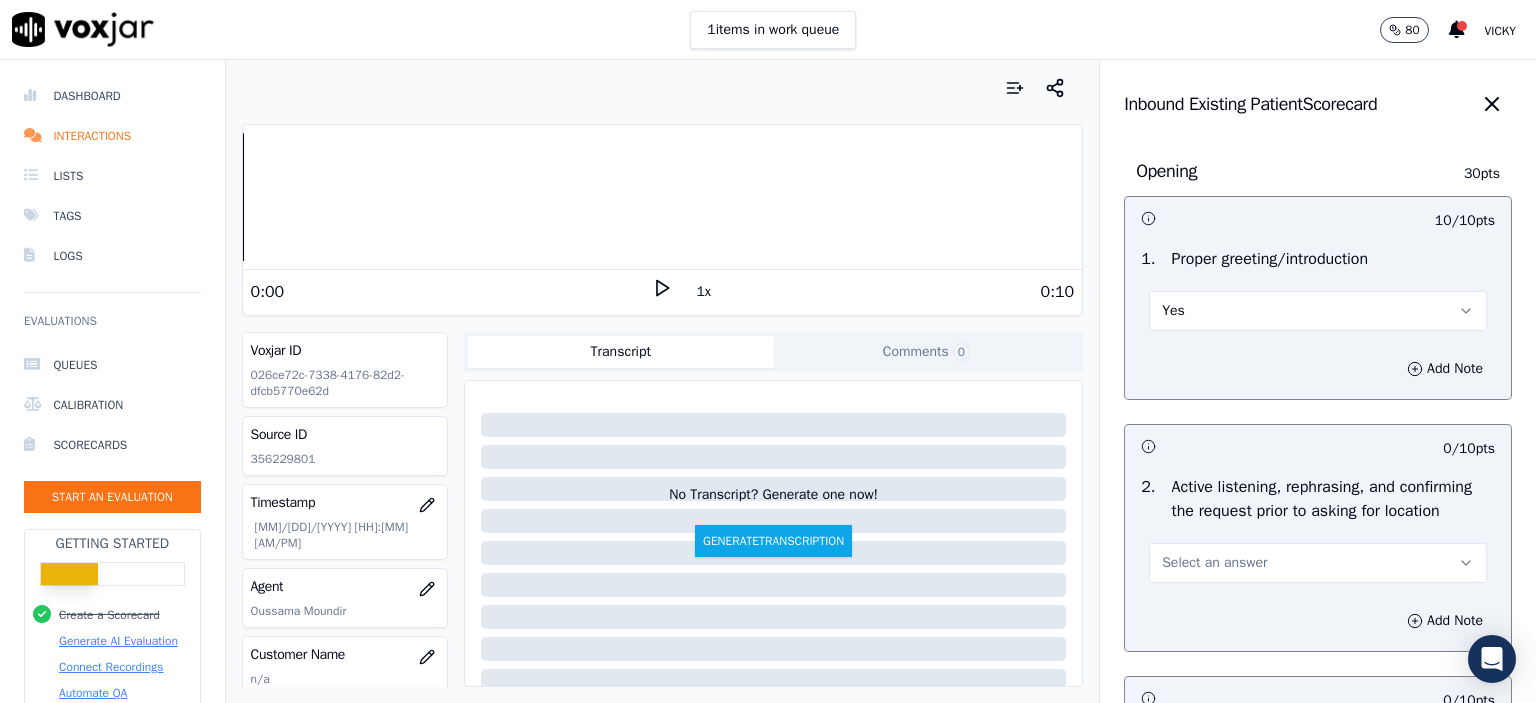 click on "Select an answer" at bounding box center (1318, 563) 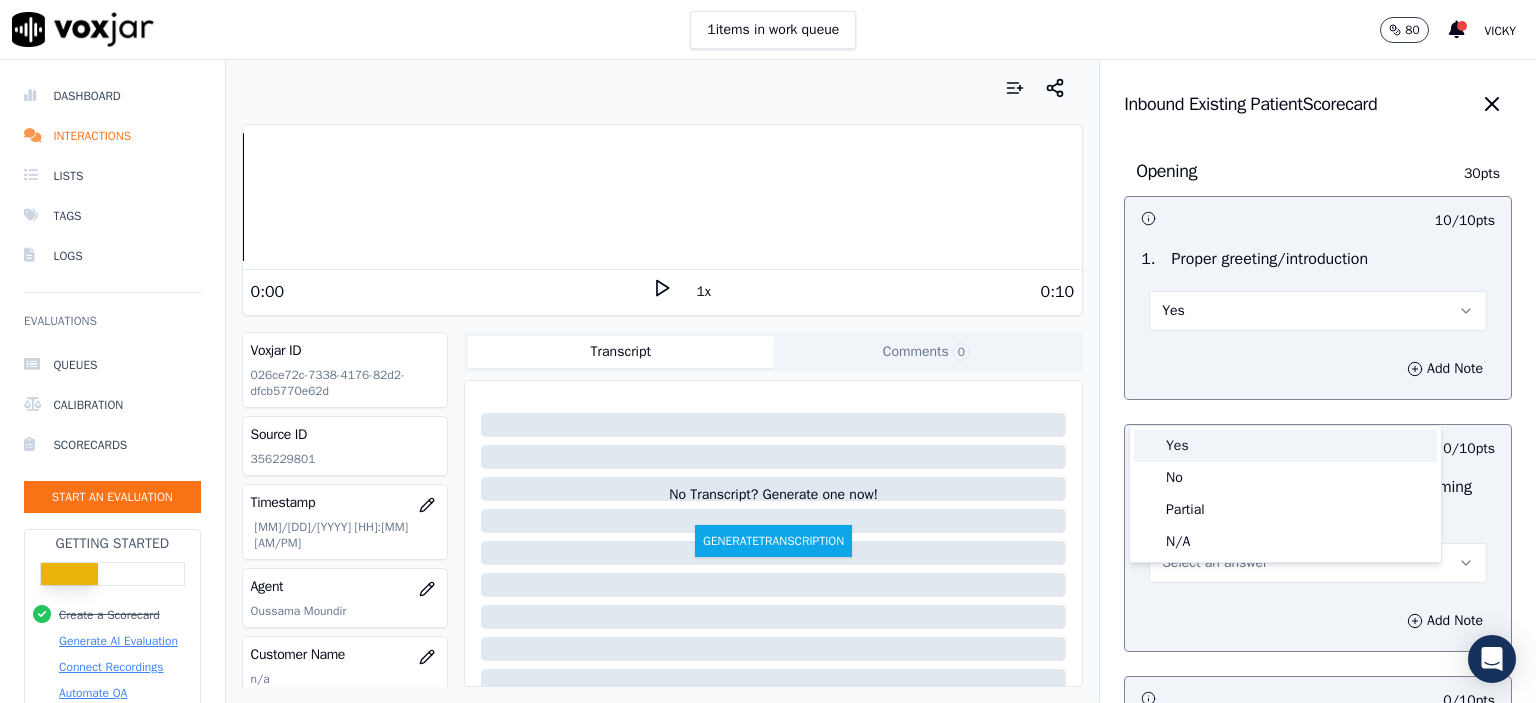 click on "Yes" at bounding box center (1285, 446) 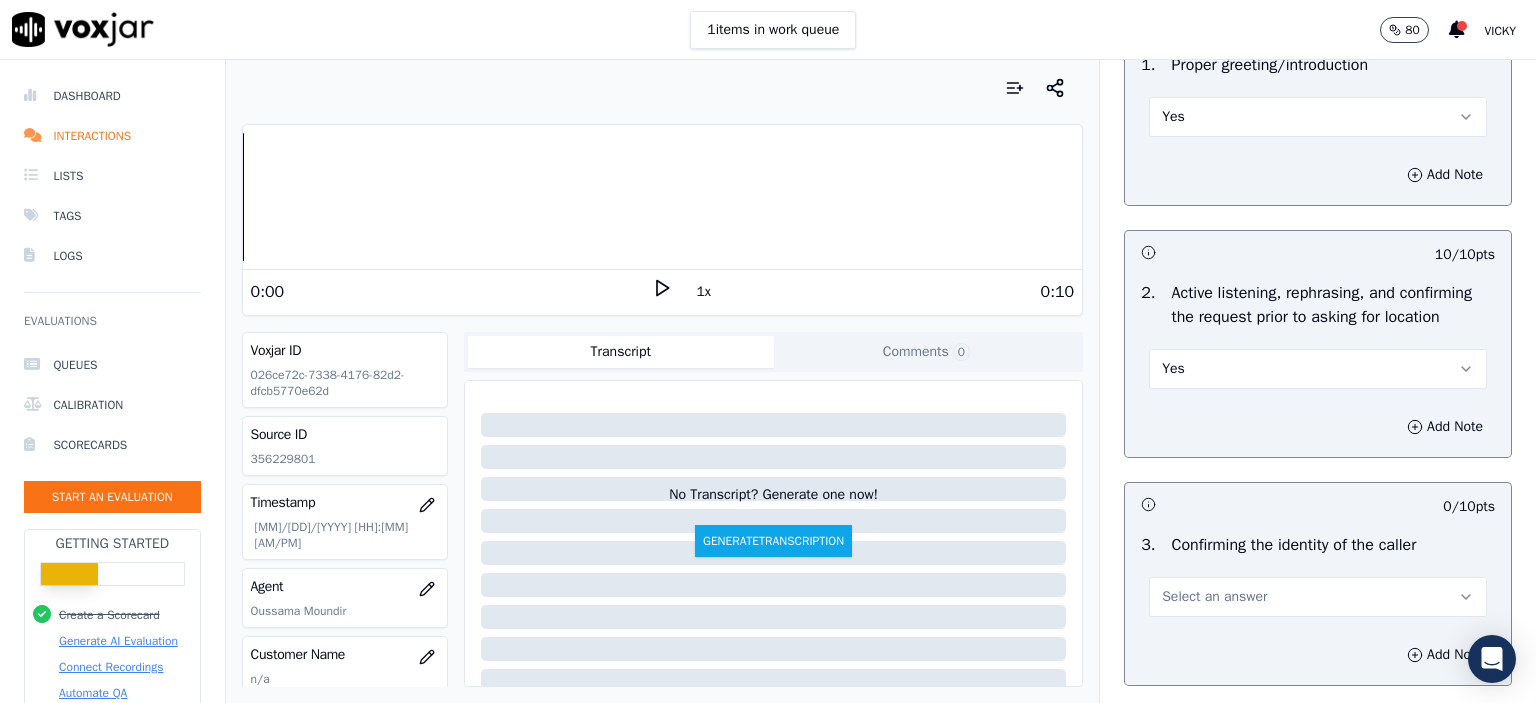 scroll, scrollTop: 200, scrollLeft: 0, axis: vertical 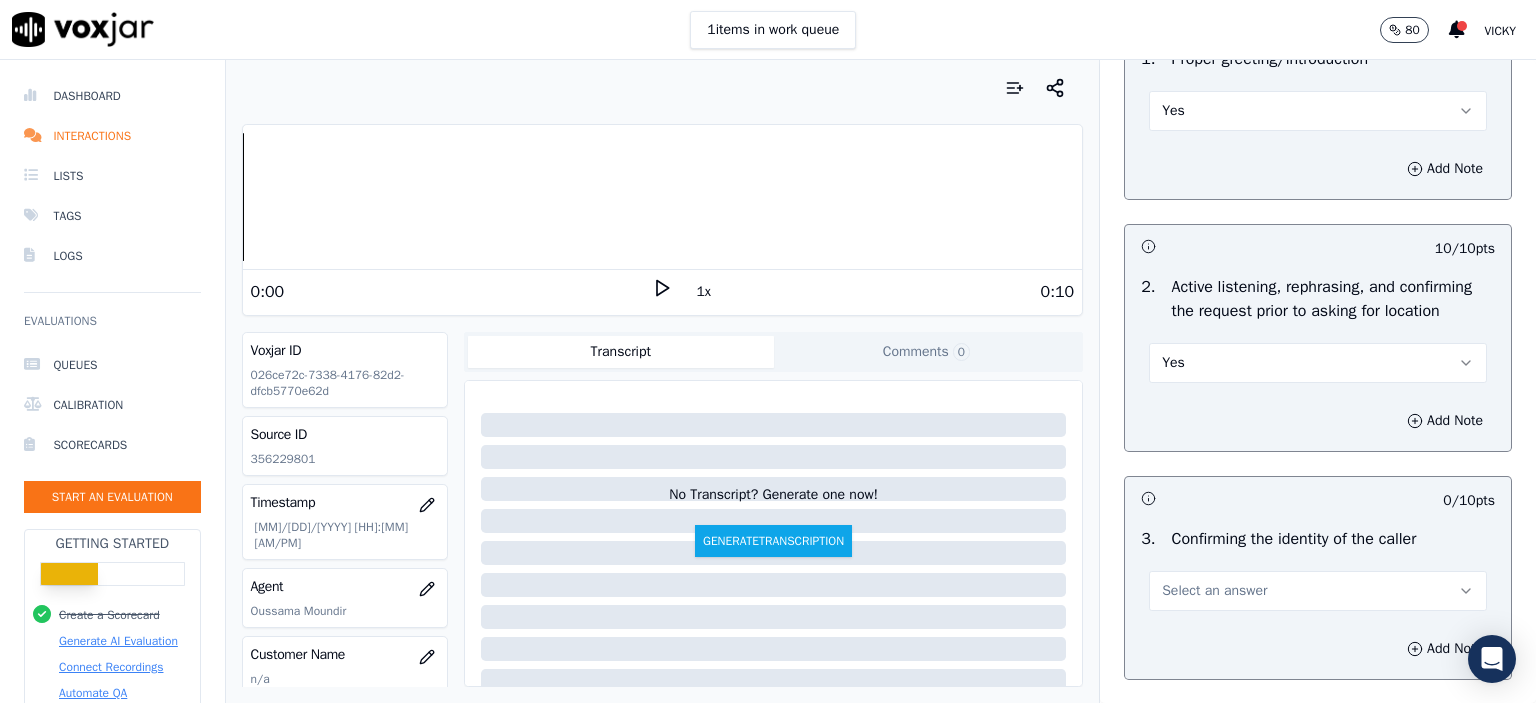 click on "Yes" at bounding box center [1318, 363] 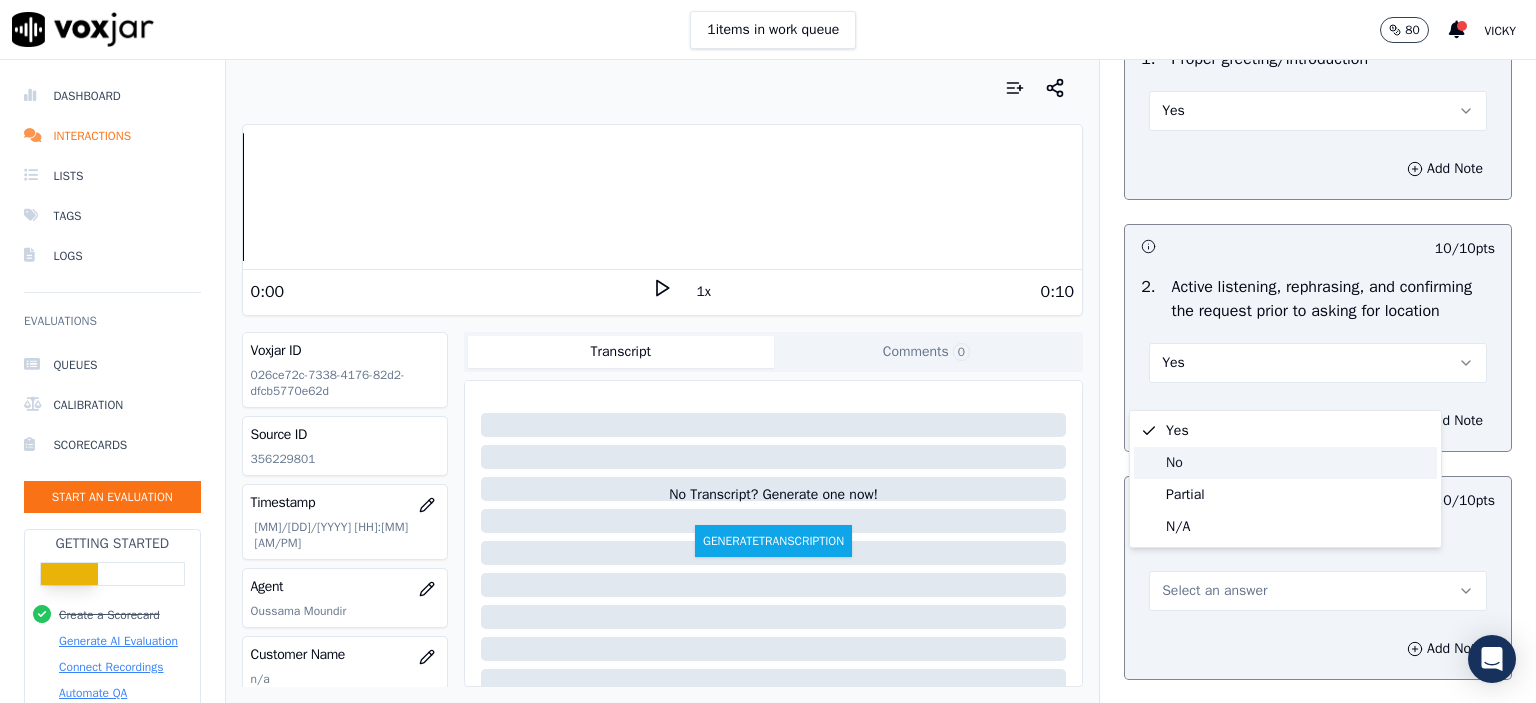 click on "No" 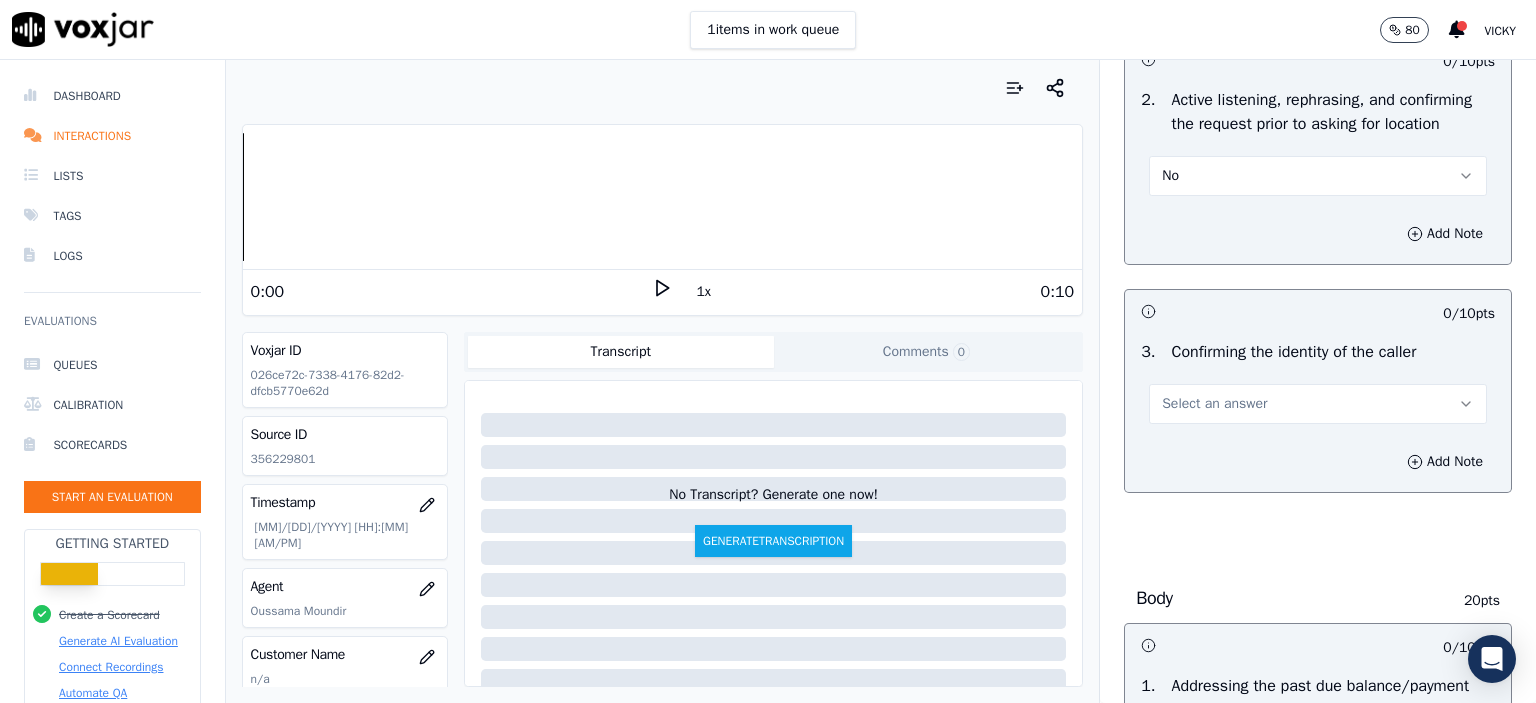 scroll, scrollTop: 400, scrollLeft: 0, axis: vertical 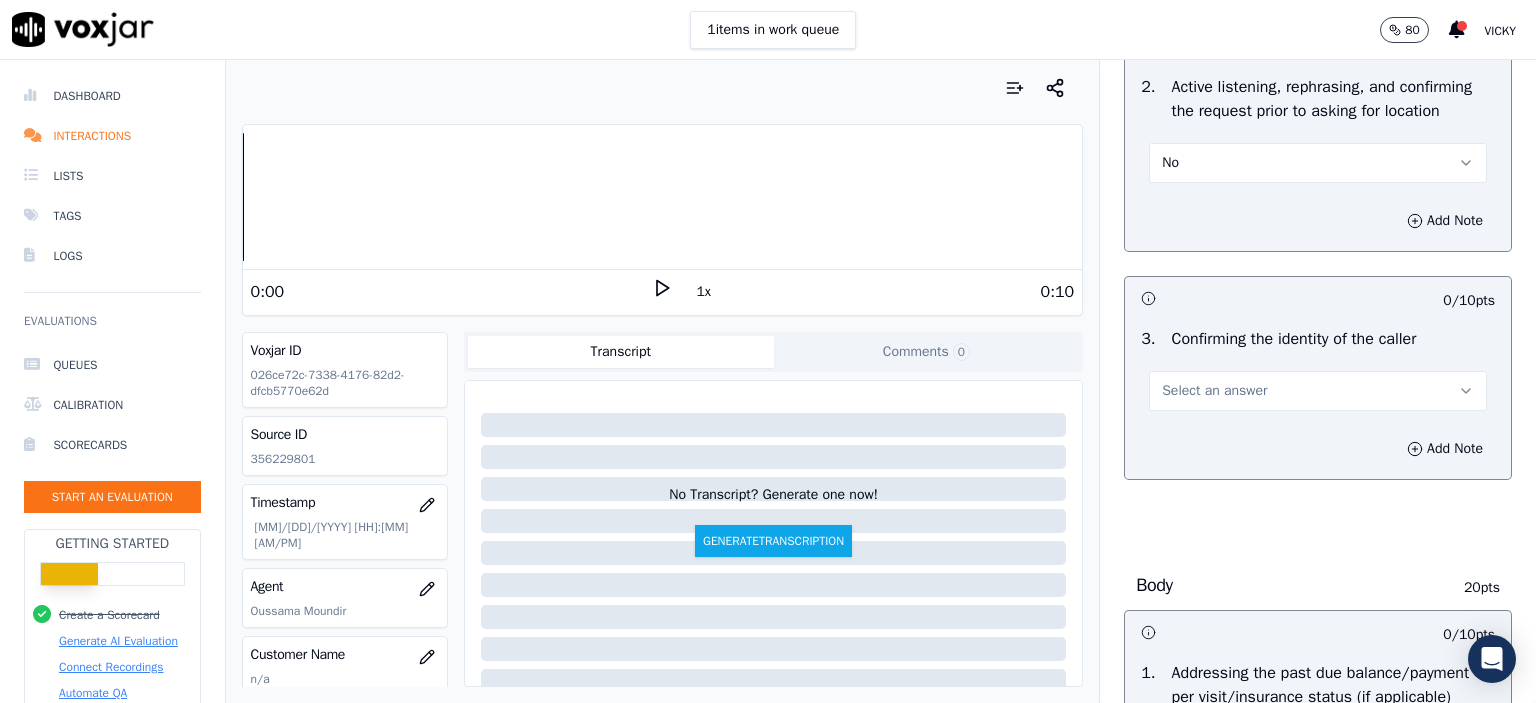 click on "Select an answer" at bounding box center [1318, 391] 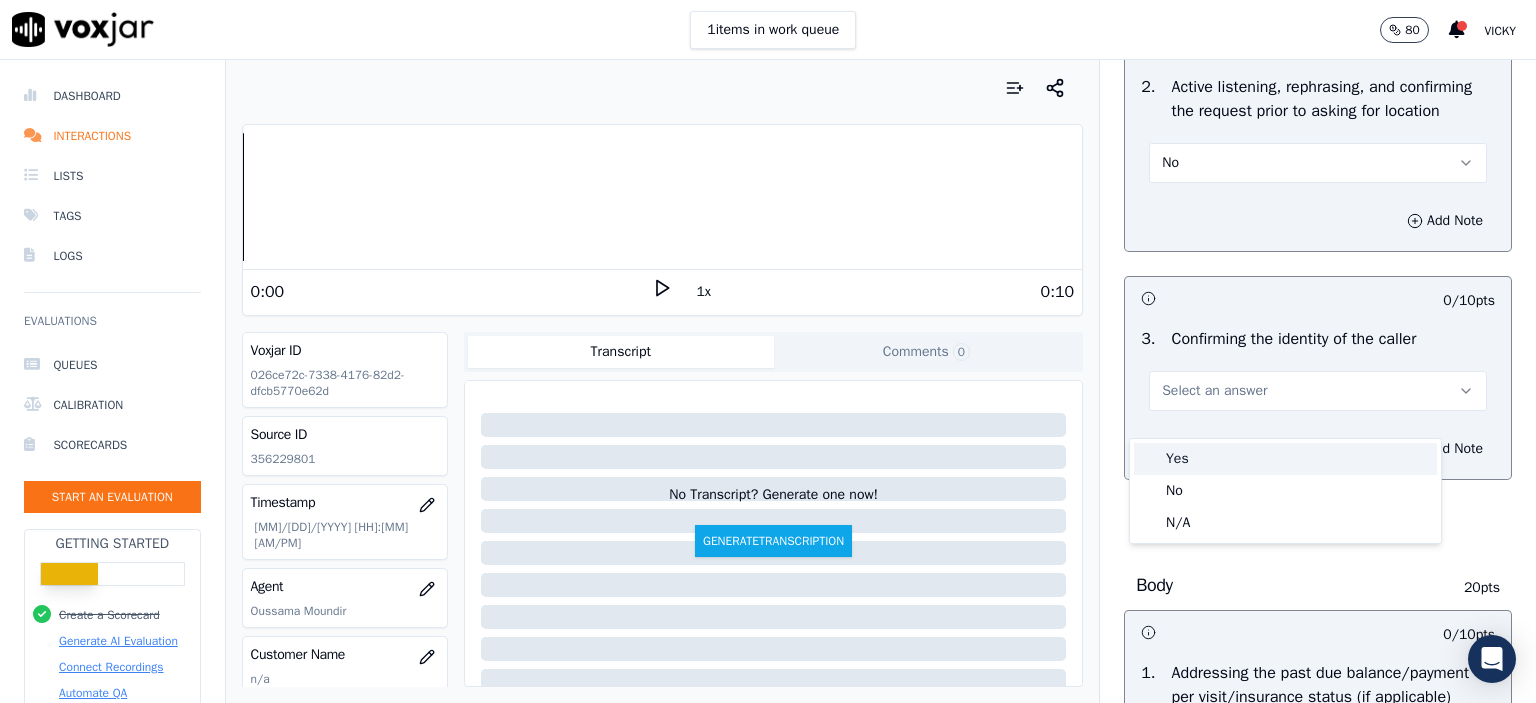 click on "Yes" at bounding box center [1285, 459] 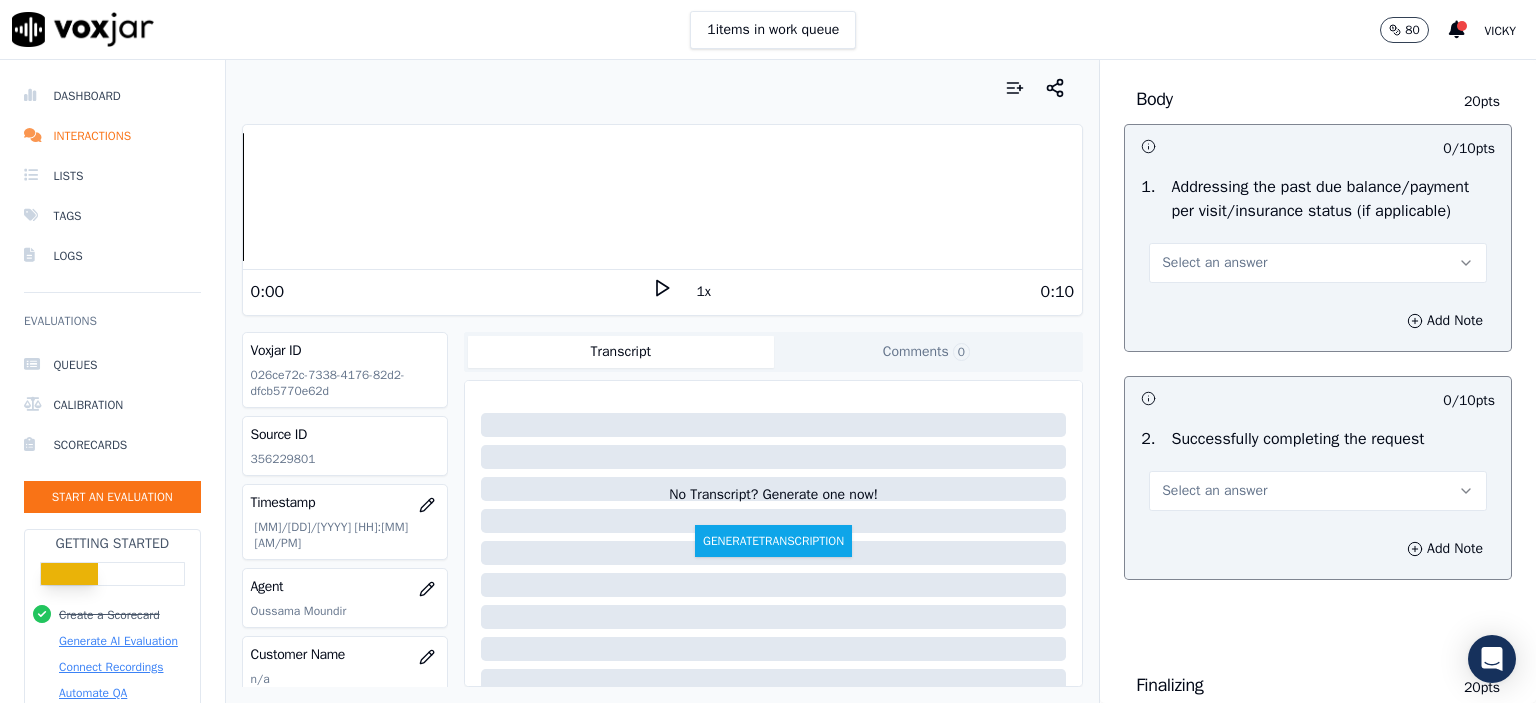 scroll, scrollTop: 900, scrollLeft: 0, axis: vertical 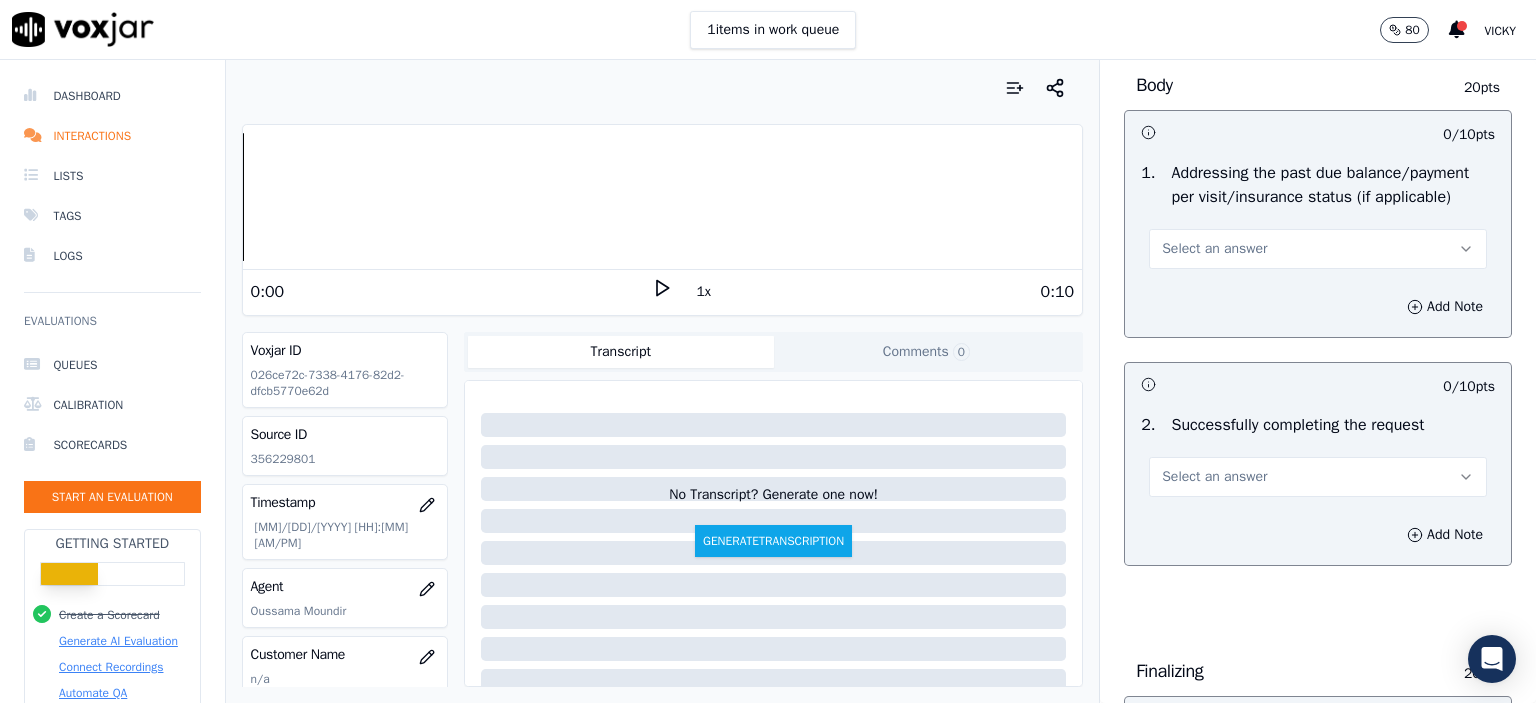 click on "Select an answer" at bounding box center (1318, 249) 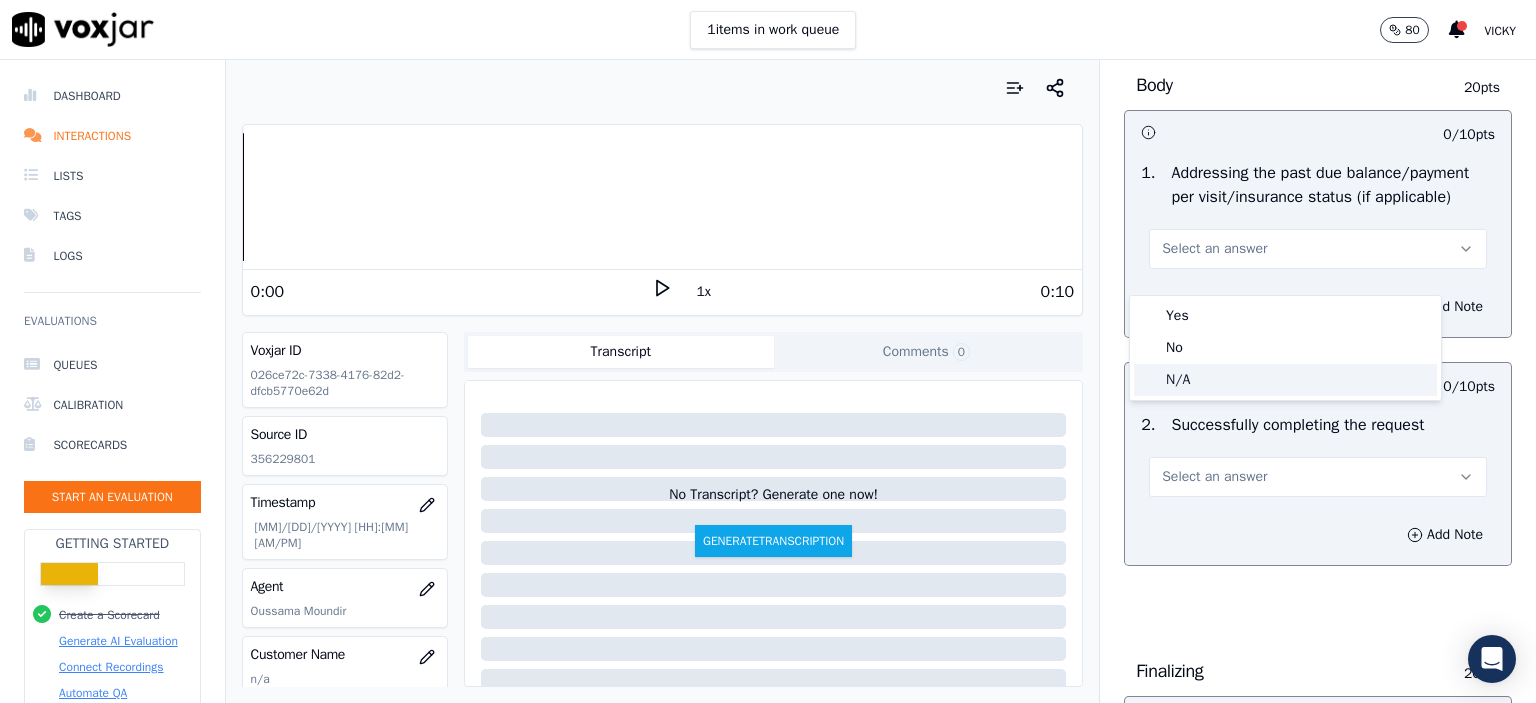 click on "N/A" 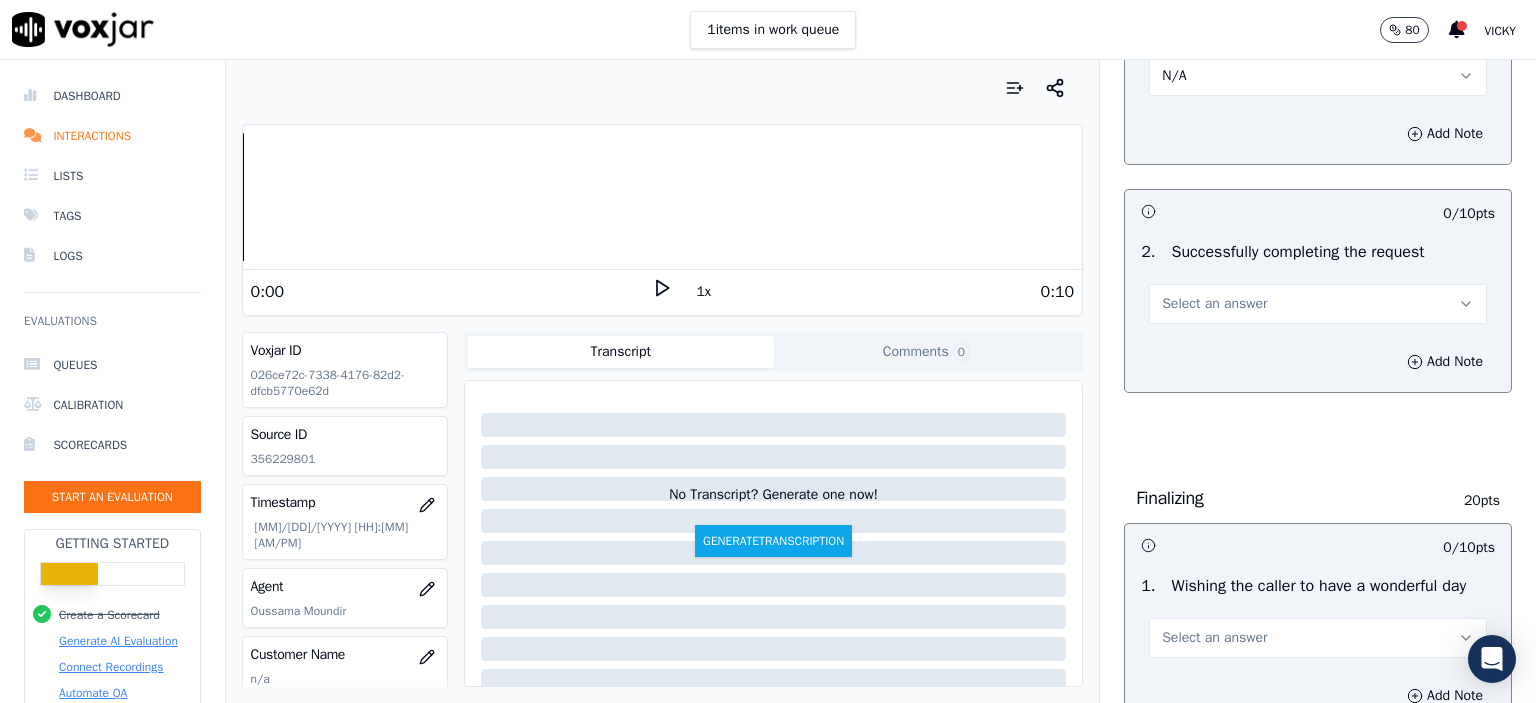 scroll, scrollTop: 1100, scrollLeft: 0, axis: vertical 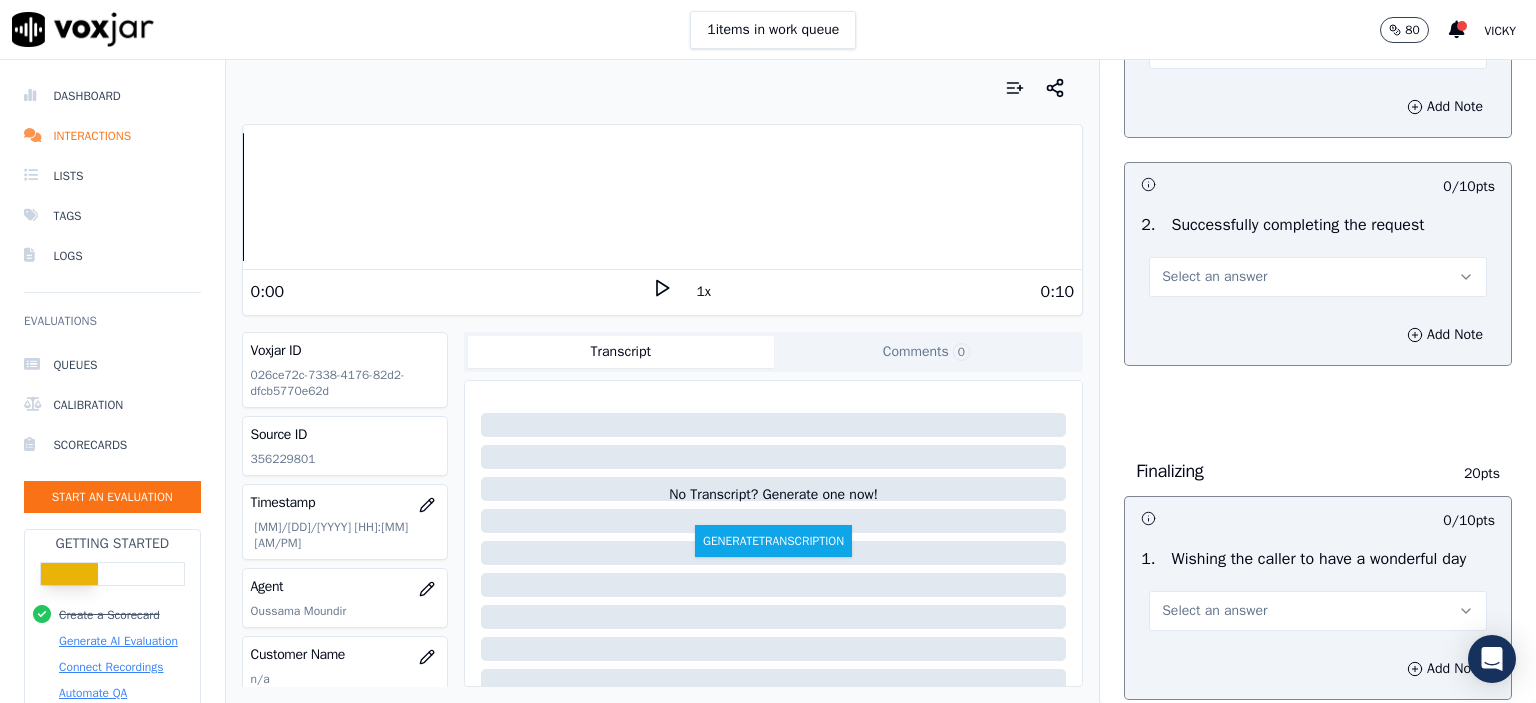 click on "Select an answer" at bounding box center [1214, 277] 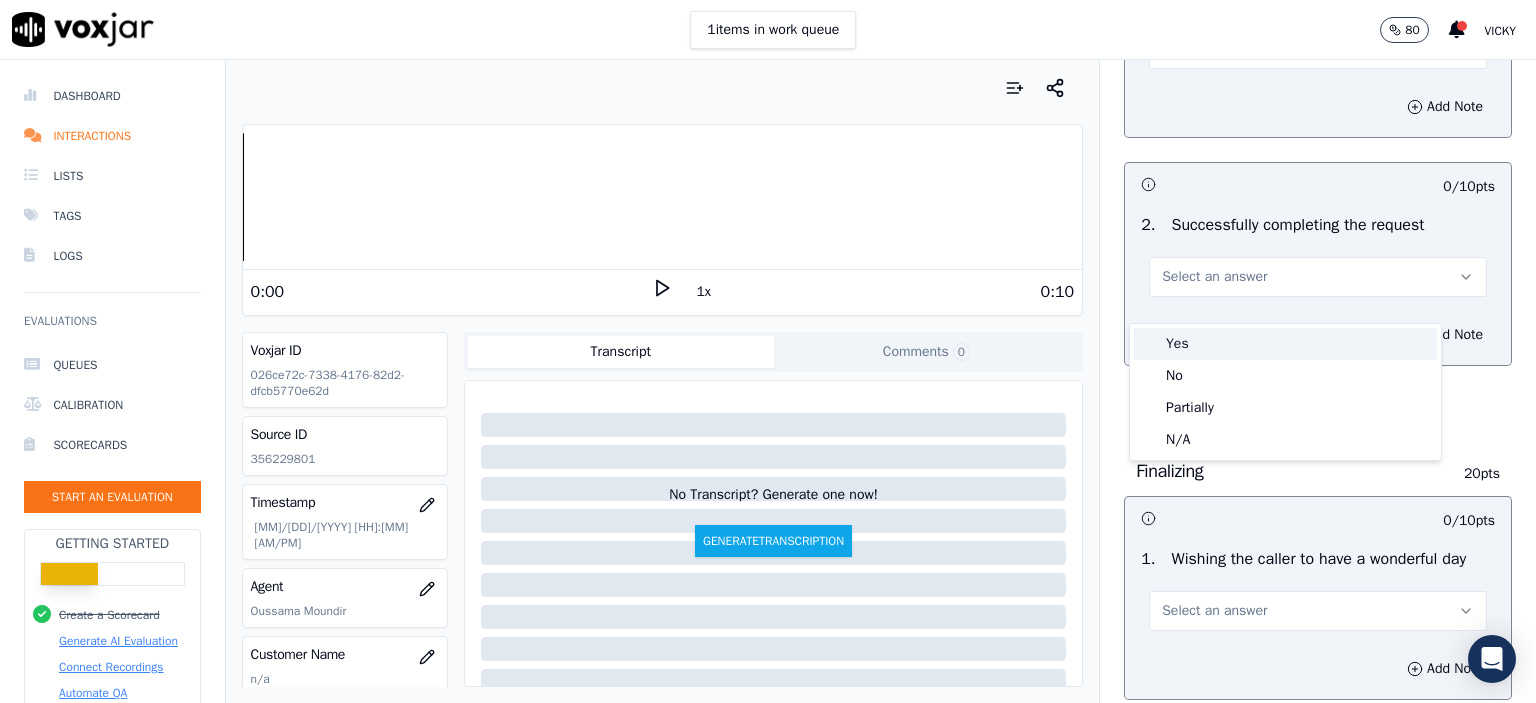 click on "Yes" at bounding box center [1285, 344] 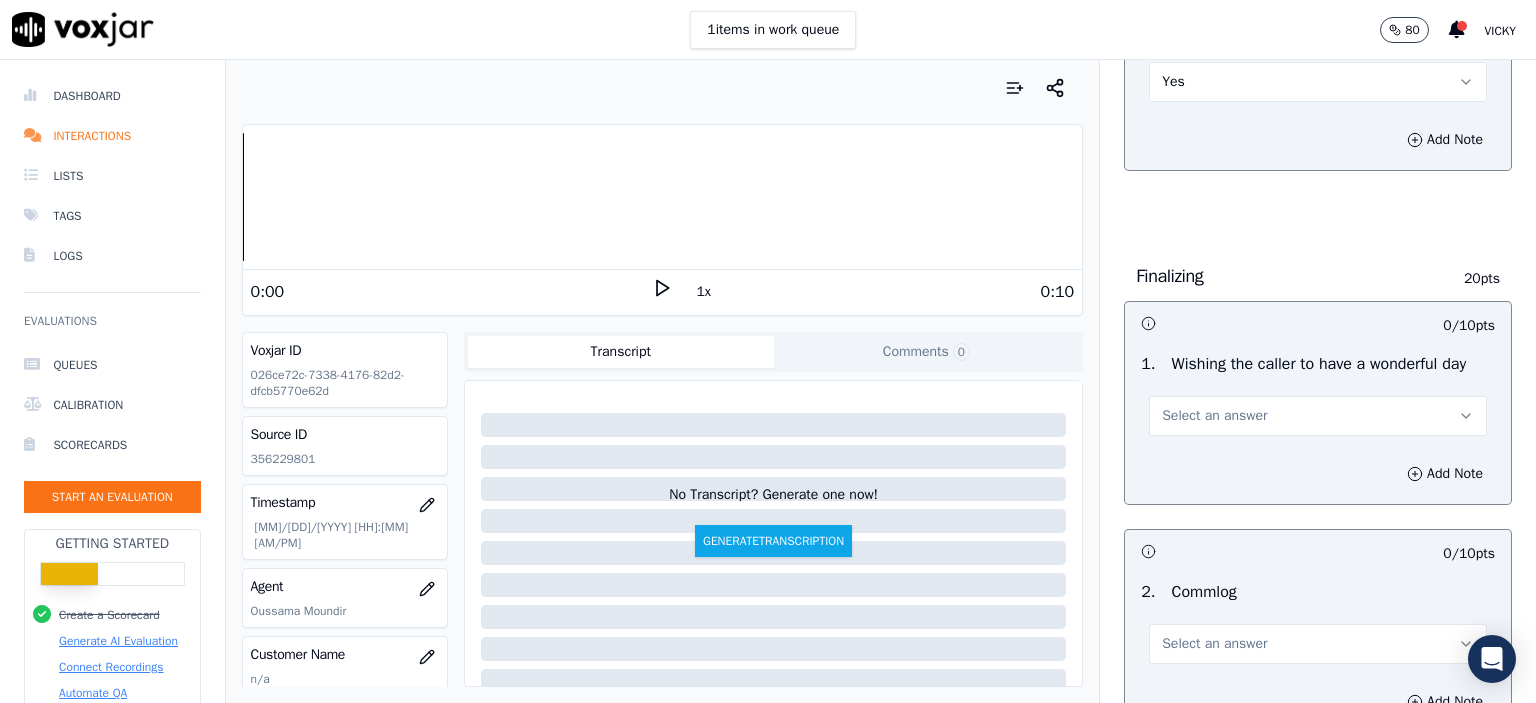 scroll, scrollTop: 1300, scrollLeft: 0, axis: vertical 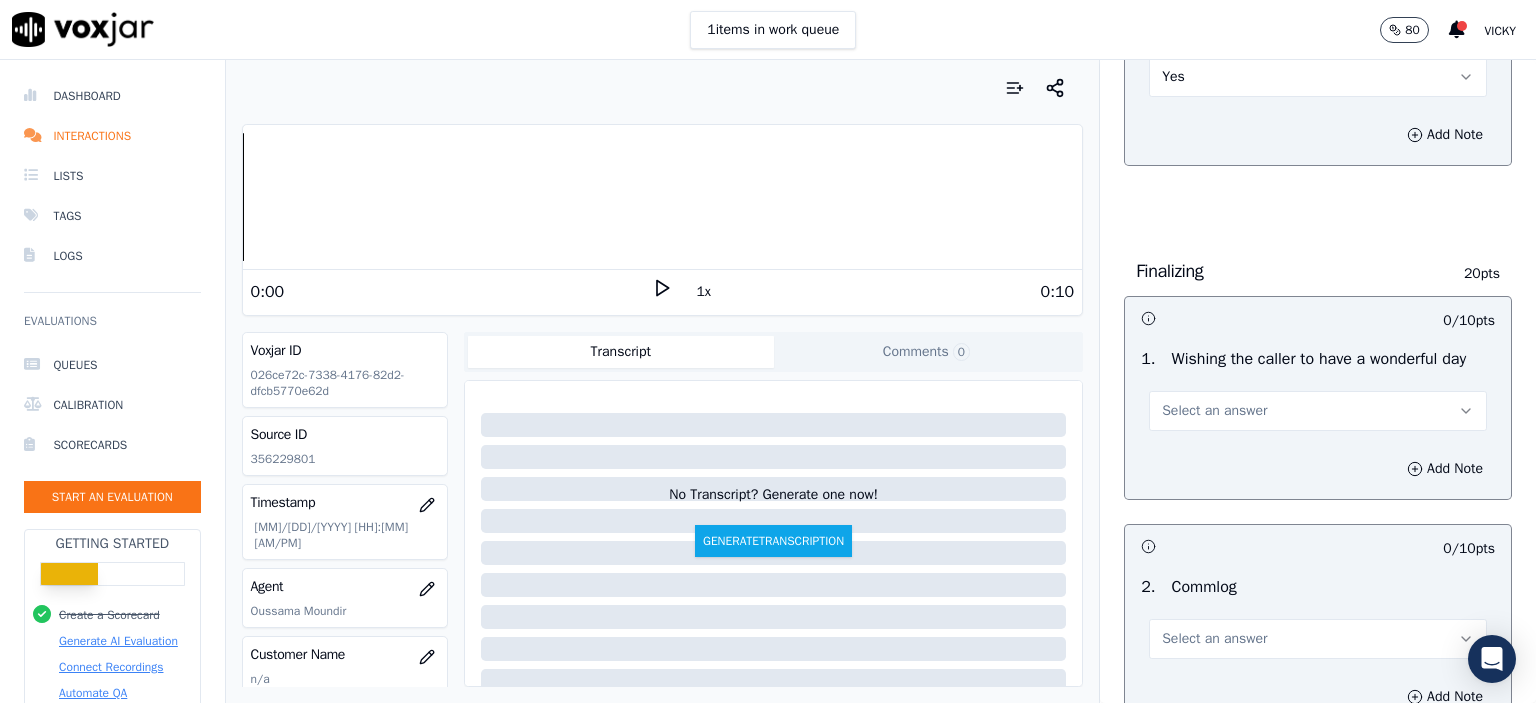 click on "Select an answer" at bounding box center (1214, 411) 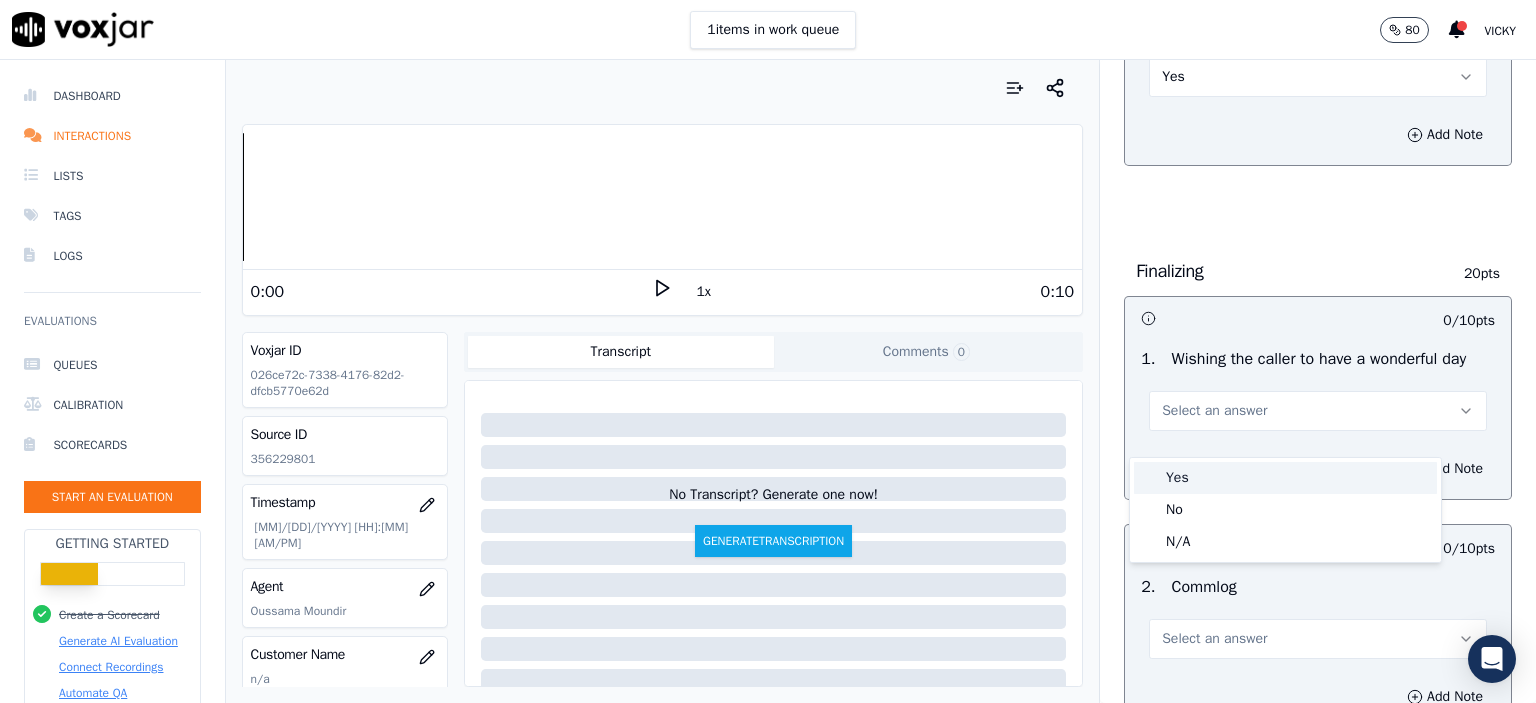 click on "Yes" at bounding box center [1285, 478] 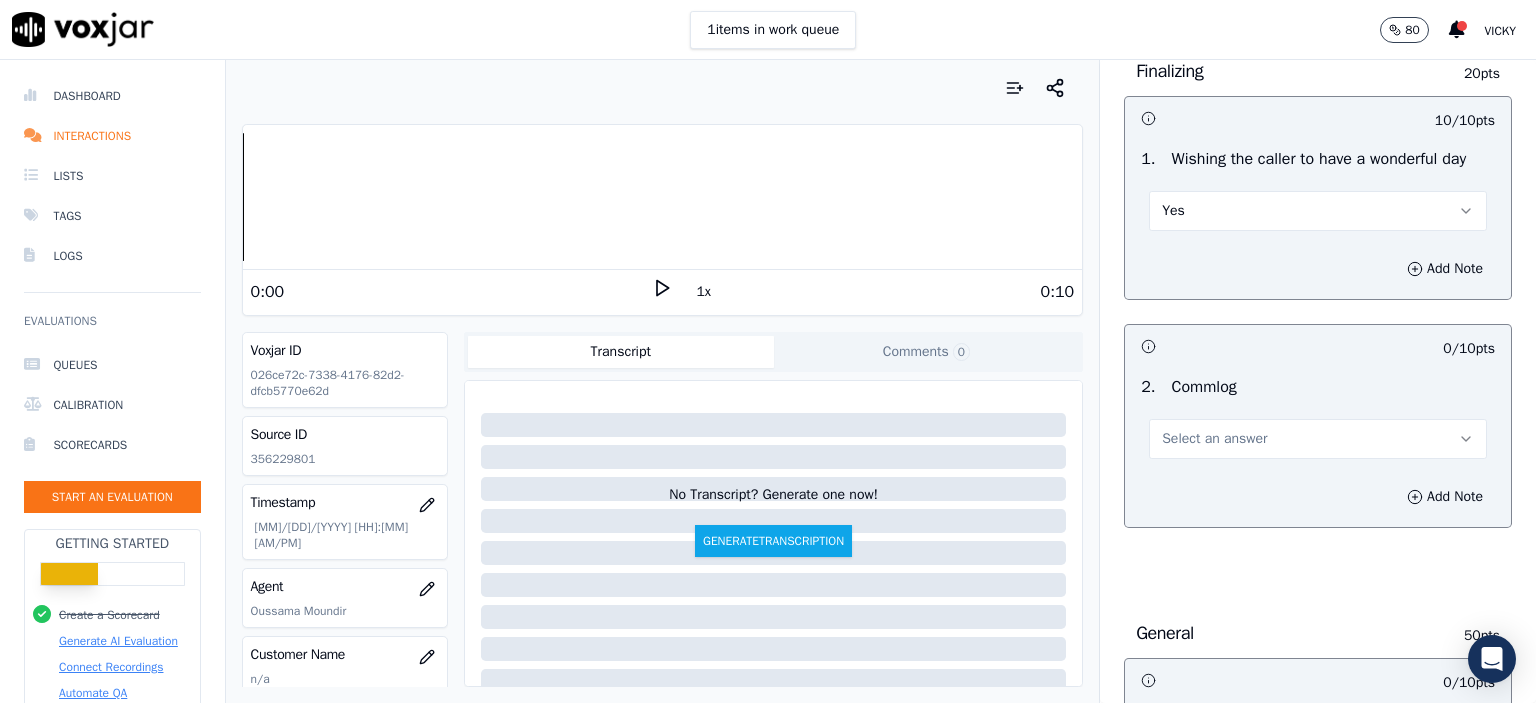 scroll, scrollTop: 1600, scrollLeft: 0, axis: vertical 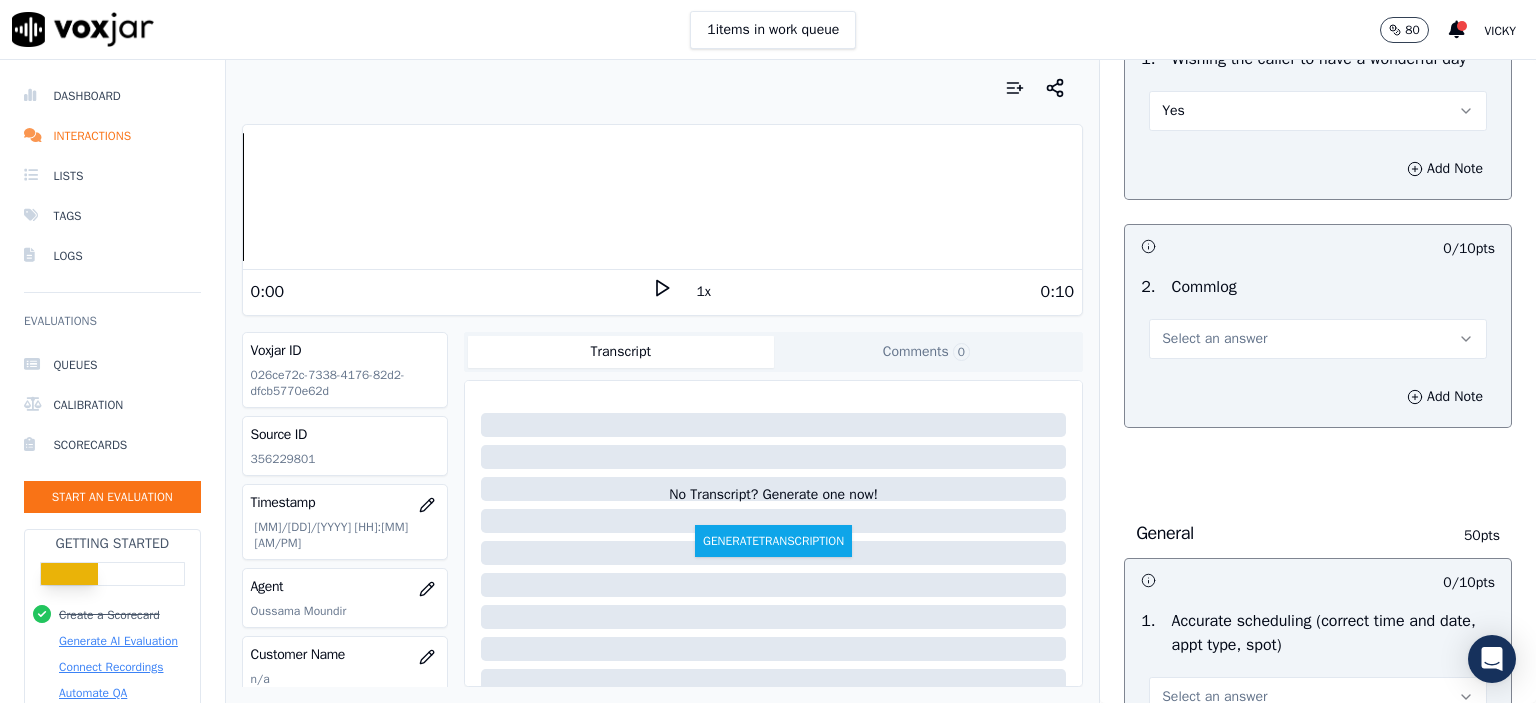click on "Select an answer" at bounding box center [1318, 339] 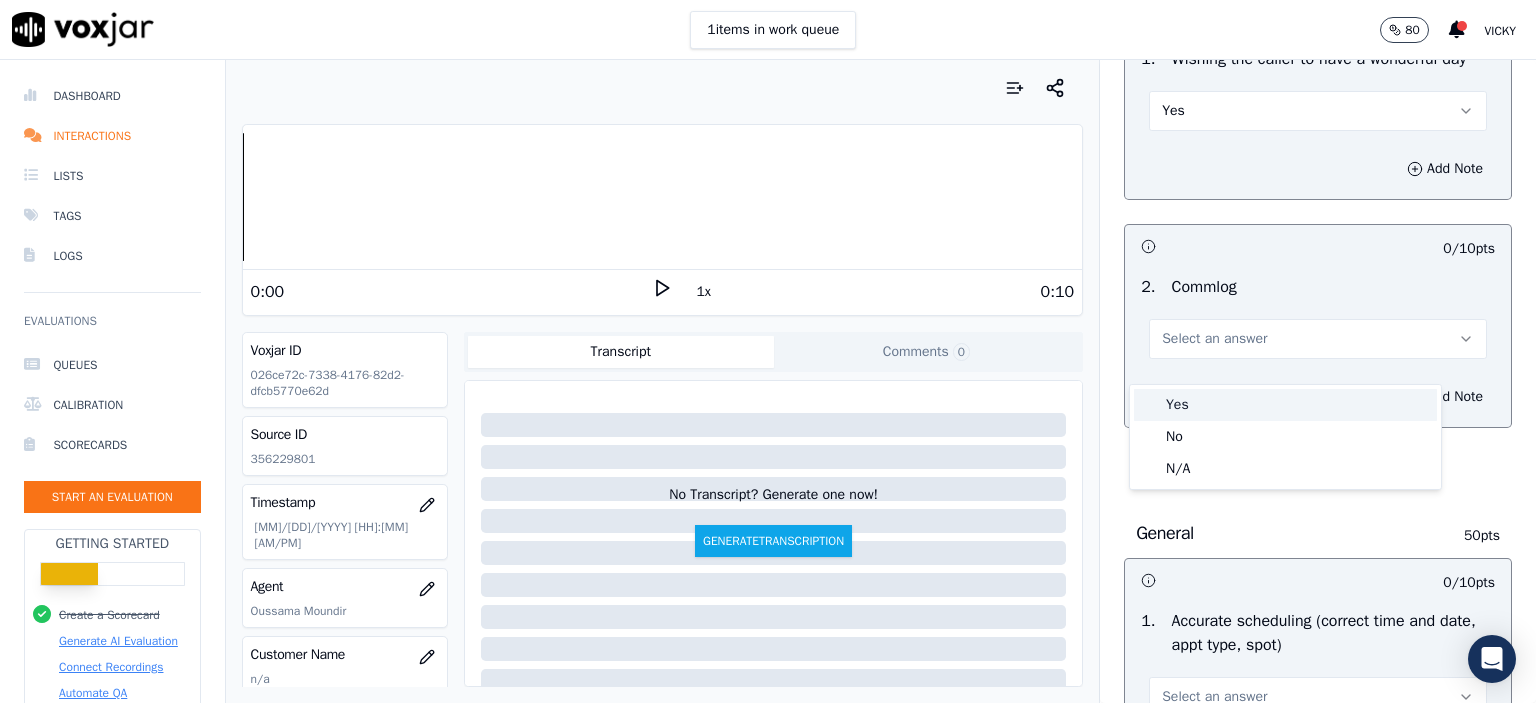 click on "Yes" at bounding box center (1285, 405) 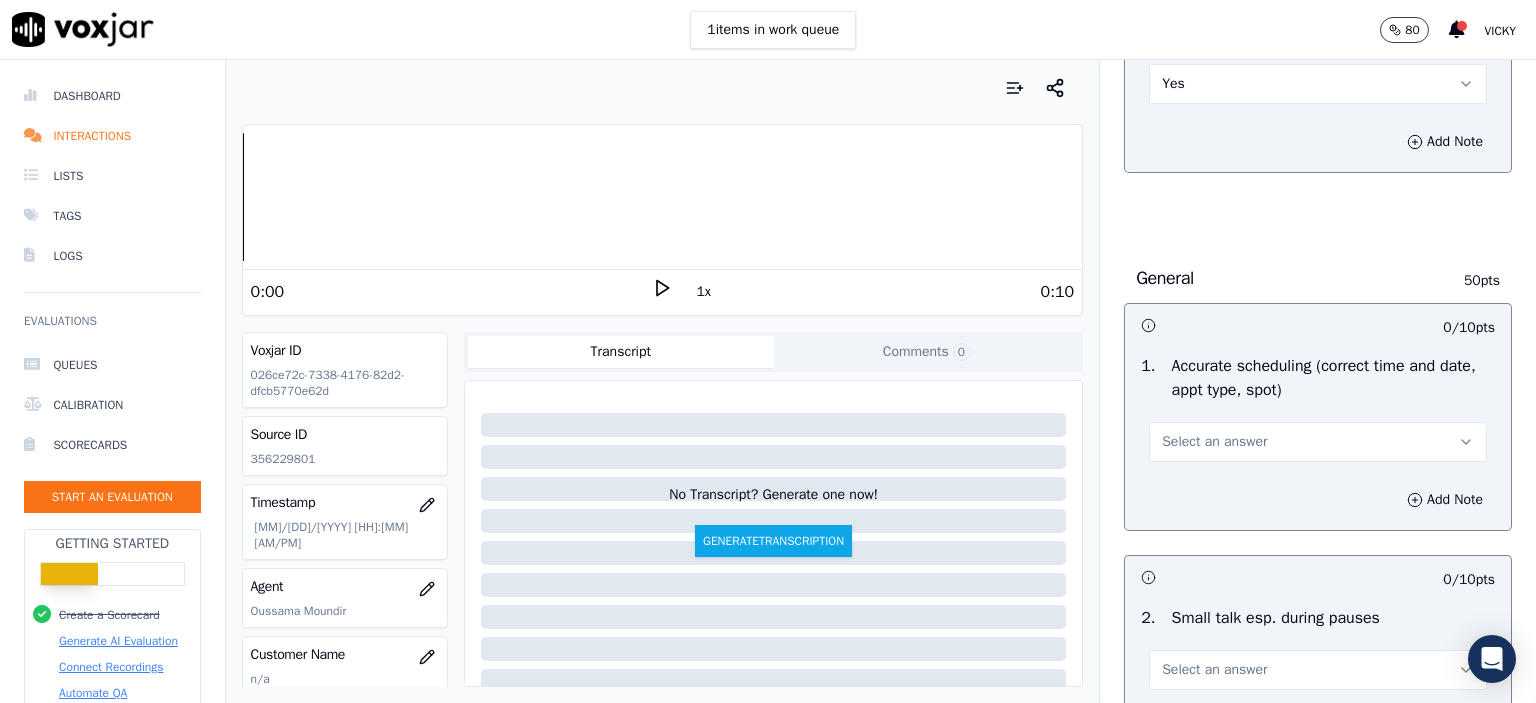 scroll, scrollTop: 2000, scrollLeft: 0, axis: vertical 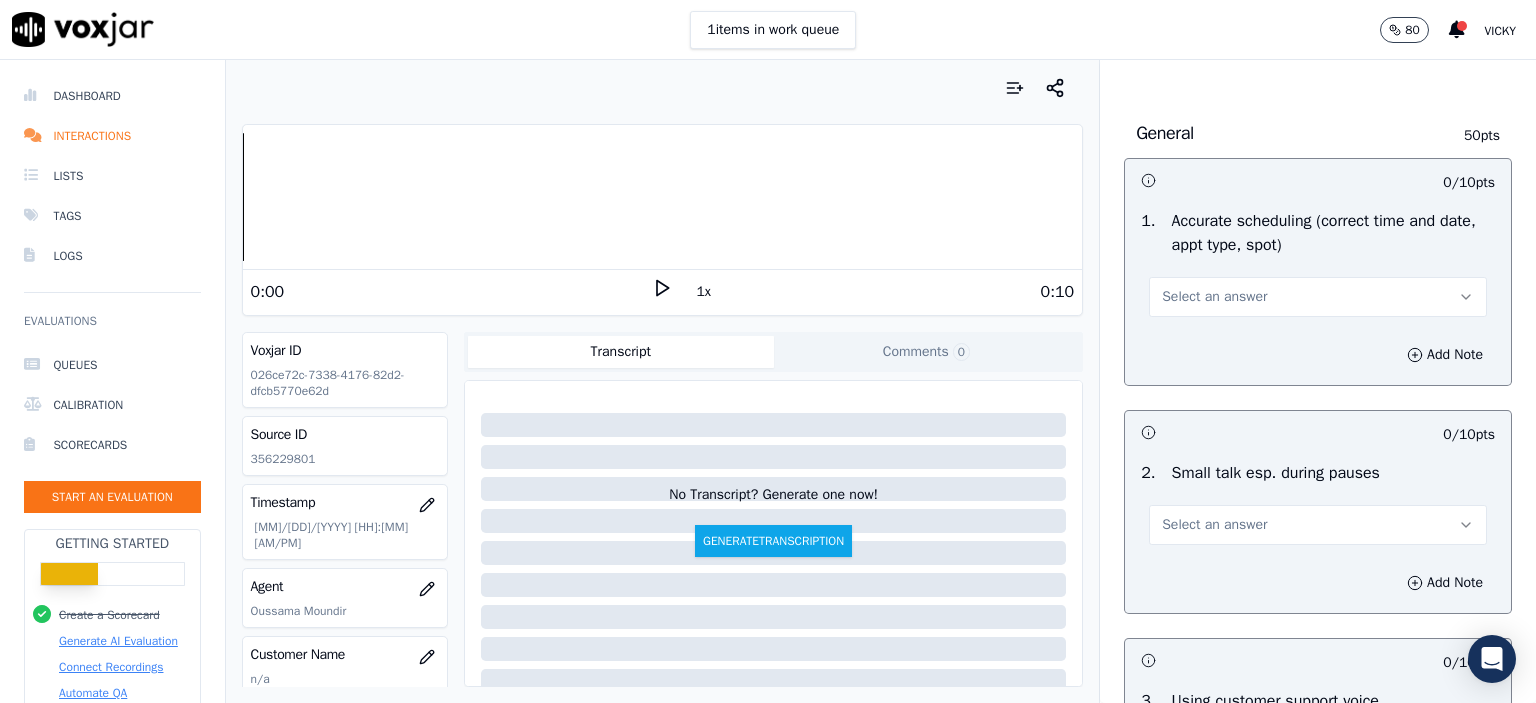 drag, startPoint x: 1221, startPoint y: 331, endPoint x: 1221, endPoint y: 319, distance: 12 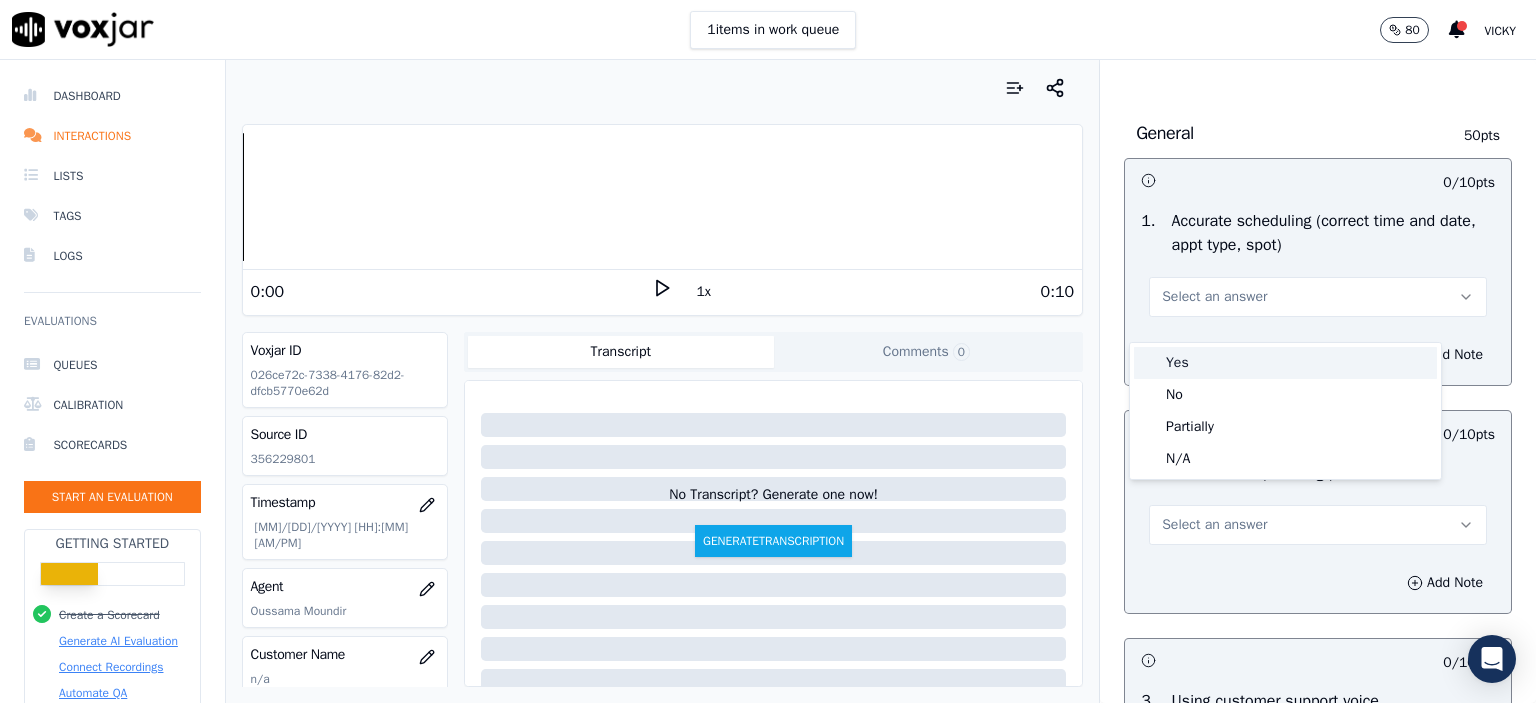 click on "Yes" at bounding box center [1285, 363] 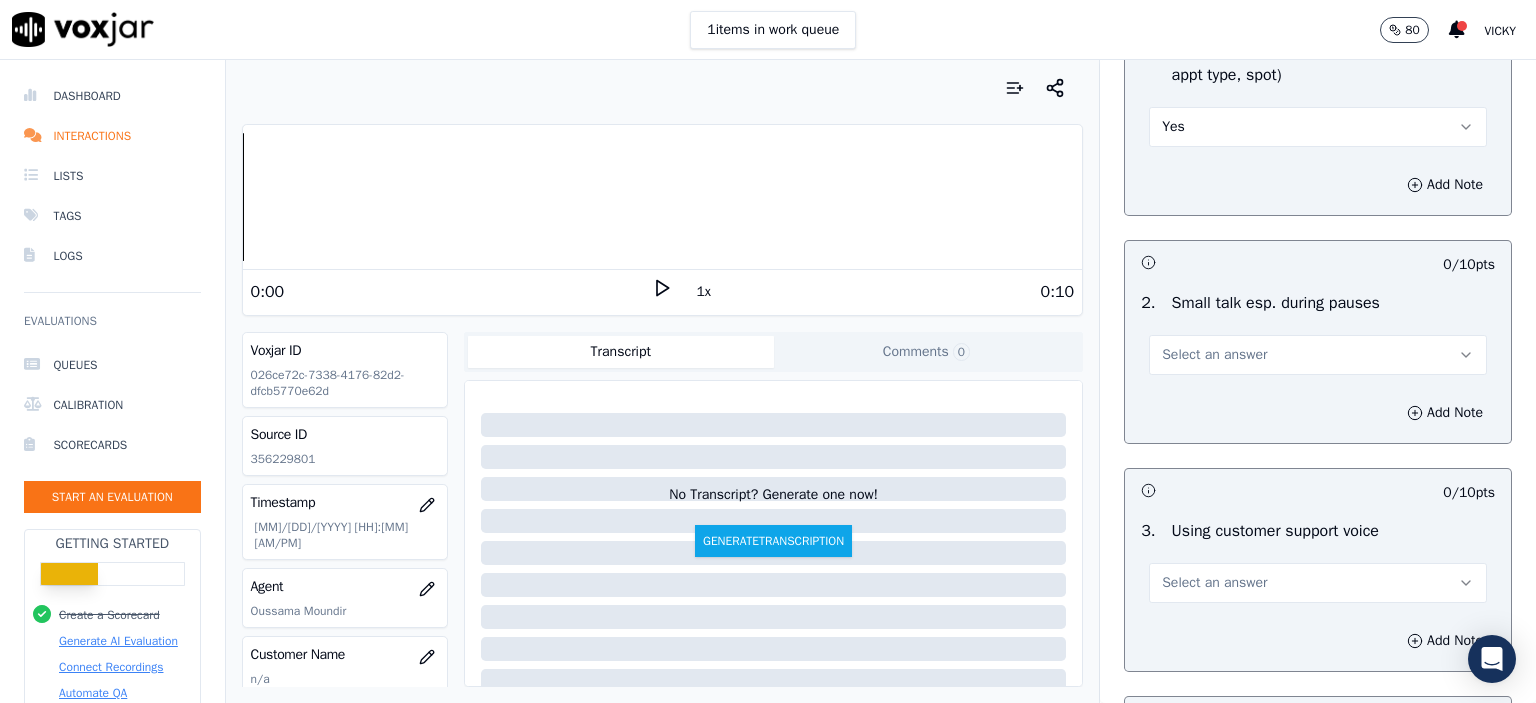 scroll, scrollTop: 2200, scrollLeft: 0, axis: vertical 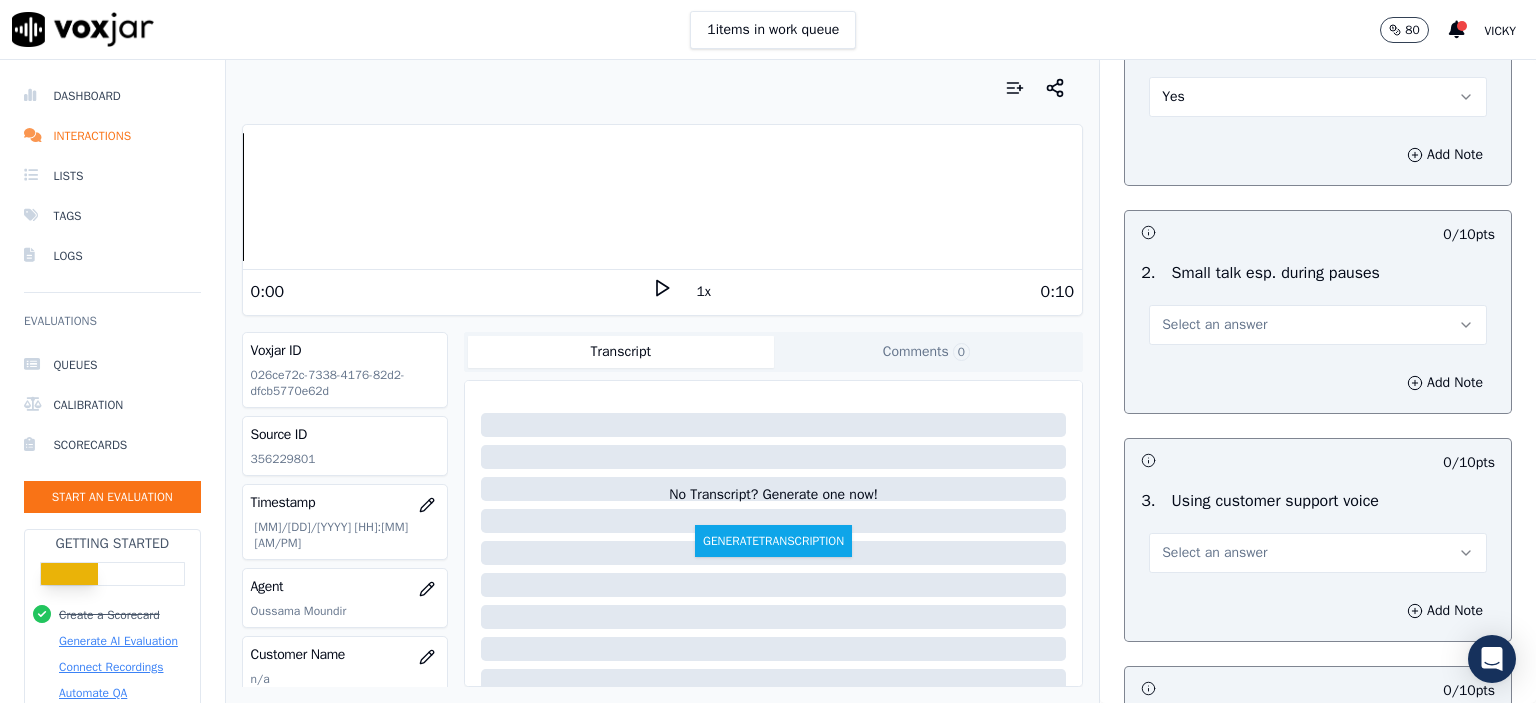 click on "Select an answer" at bounding box center (1214, 325) 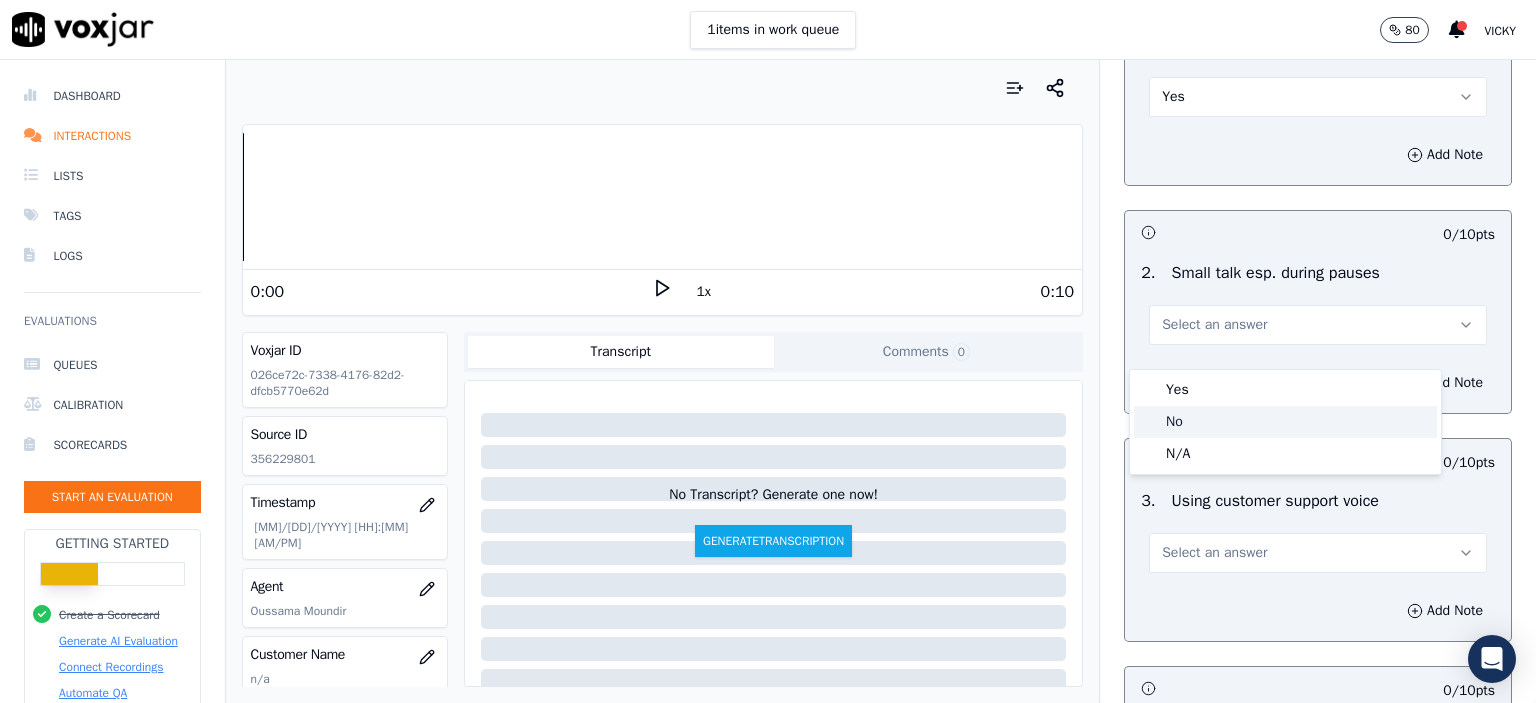 click on "No" 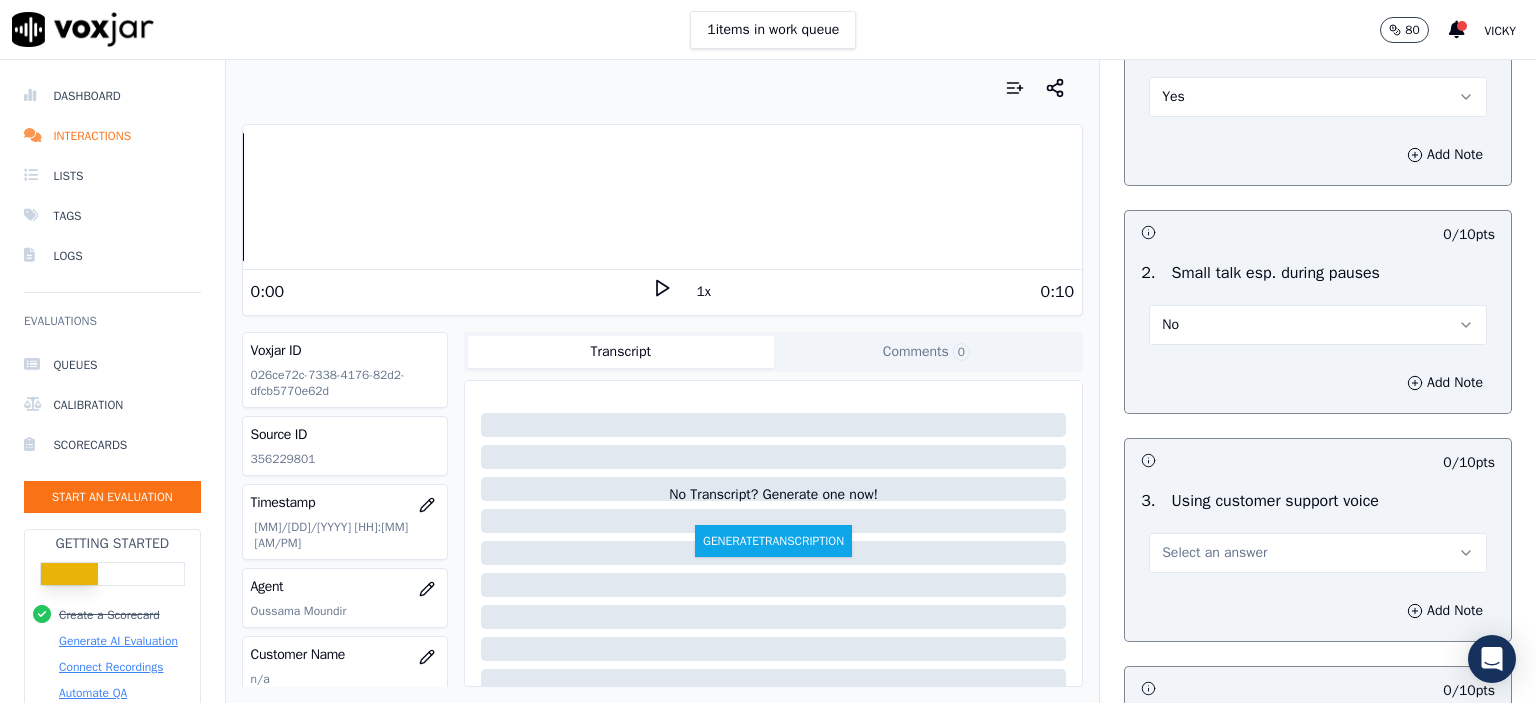 click on "Select an answer" at bounding box center (1318, 553) 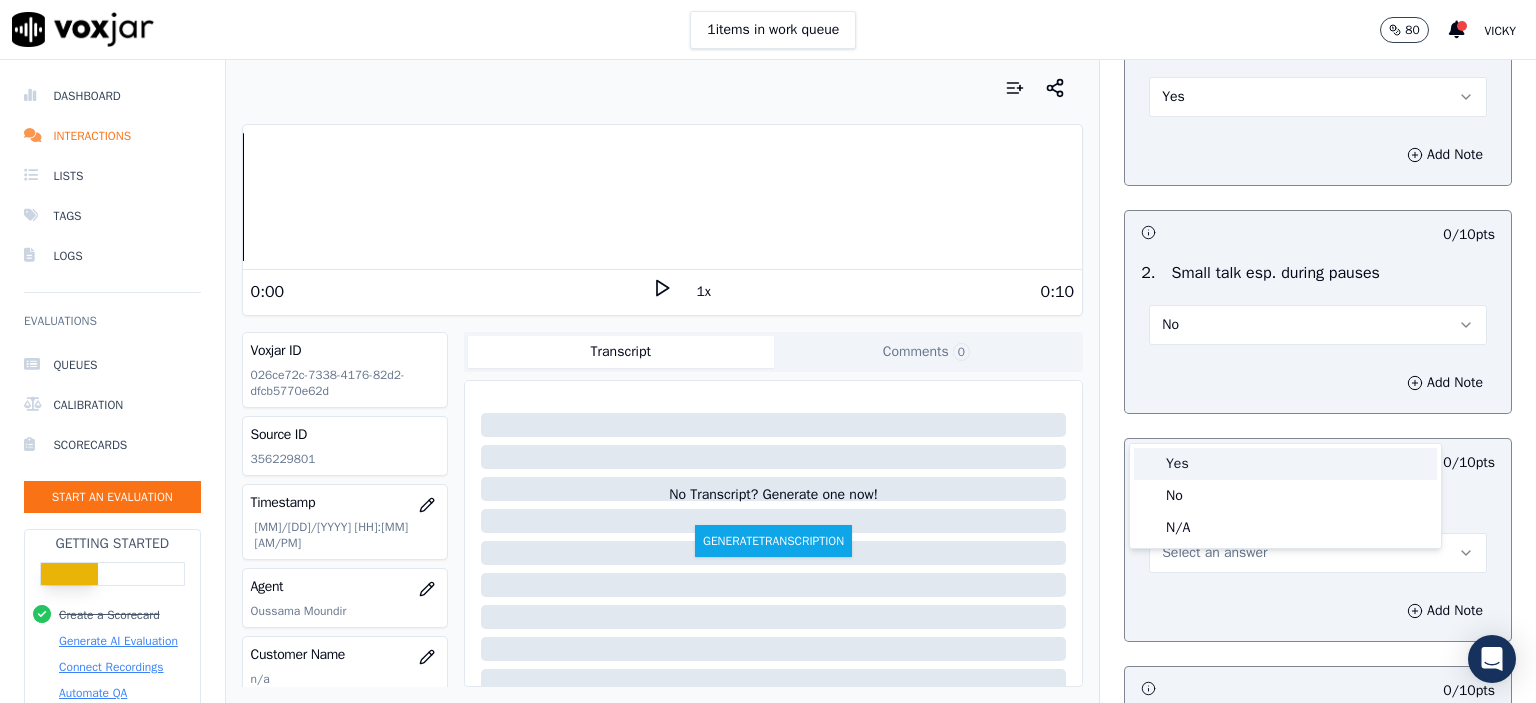 click on "Yes" at bounding box center [1285, 464] 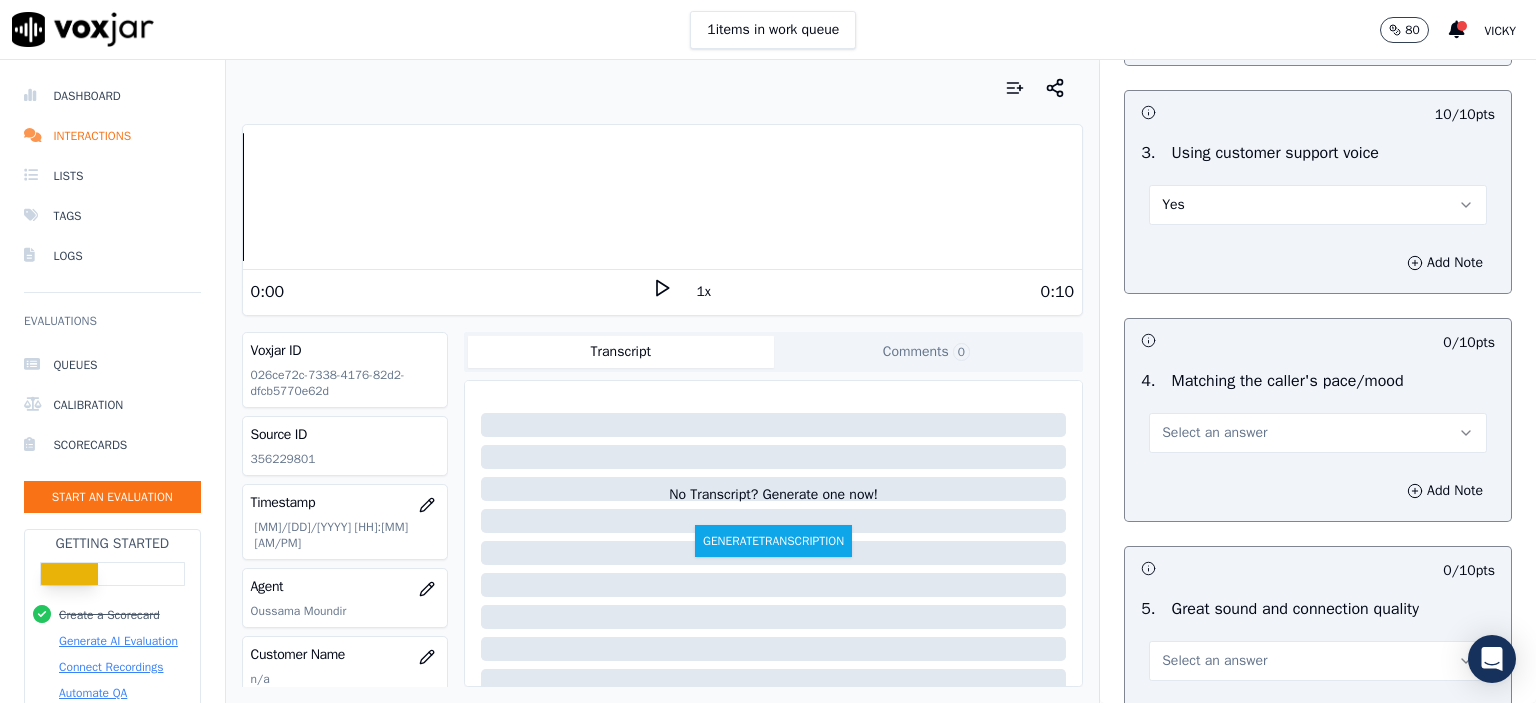 scroll, scrollTop: 2600, scrollLeft: 0, axis: vertical 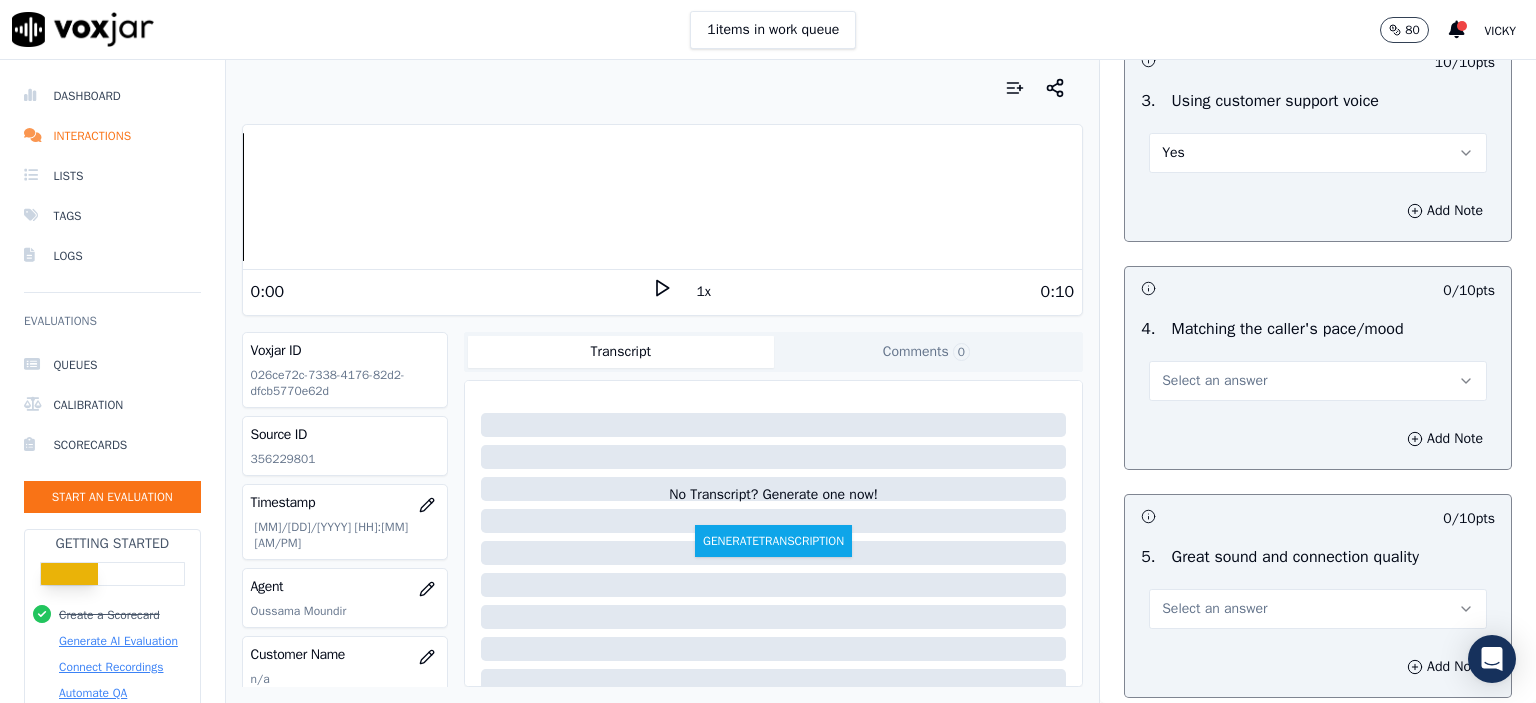 click on "Select an answer" at bounding box center (1214, 381) 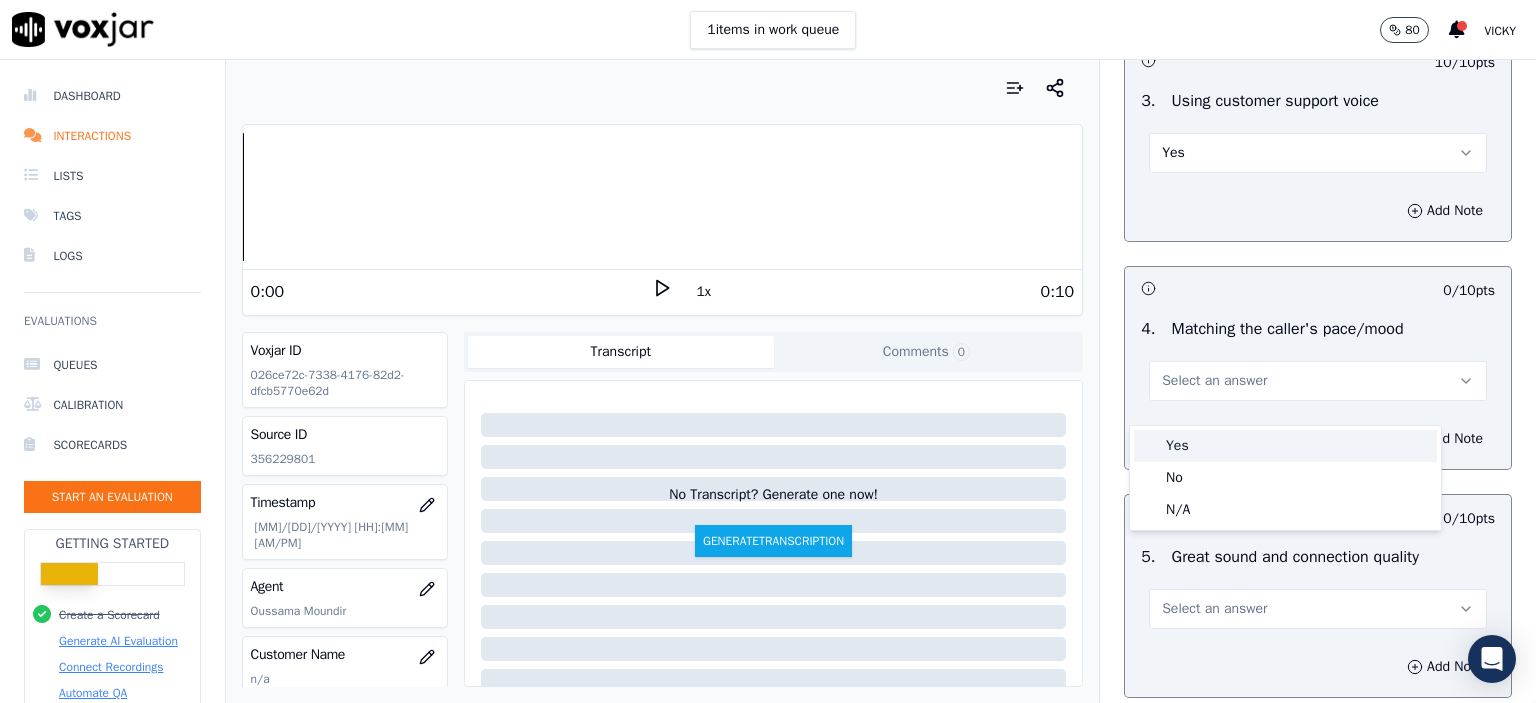click on "Yes" at bounding box center [1285, 446] 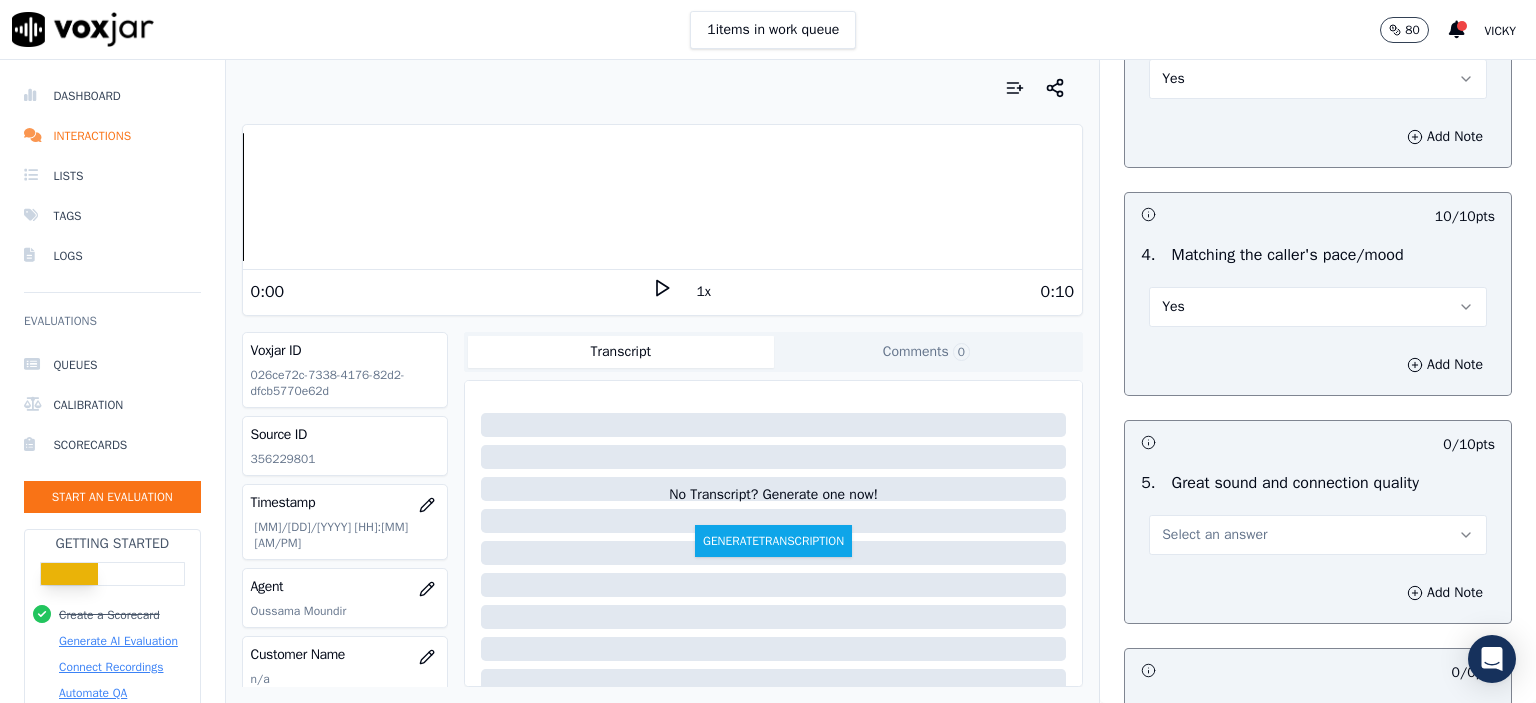 scroll, scrollTop: 2900, scrollLeft: 0, axis: vertical 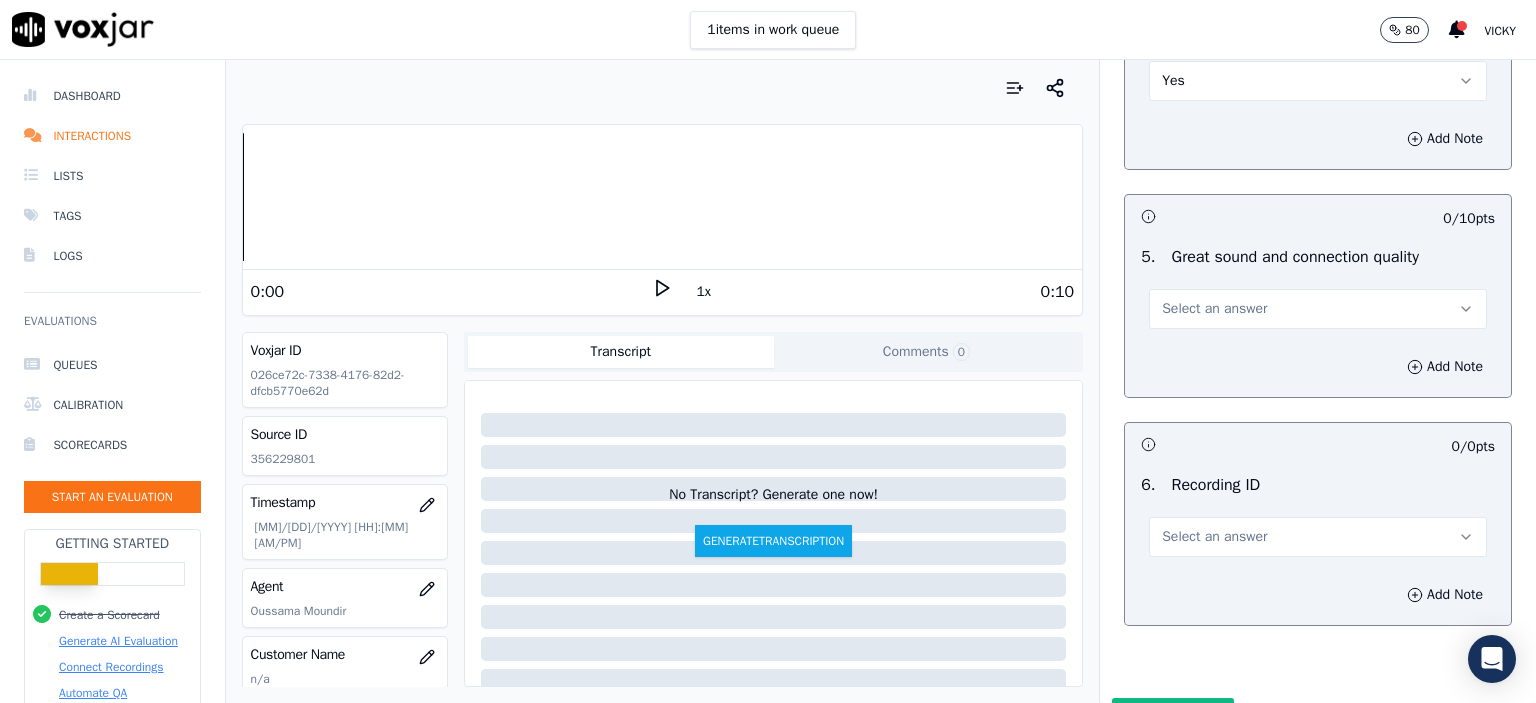 click on "Select an answer" at bounding box center (1318, 309) 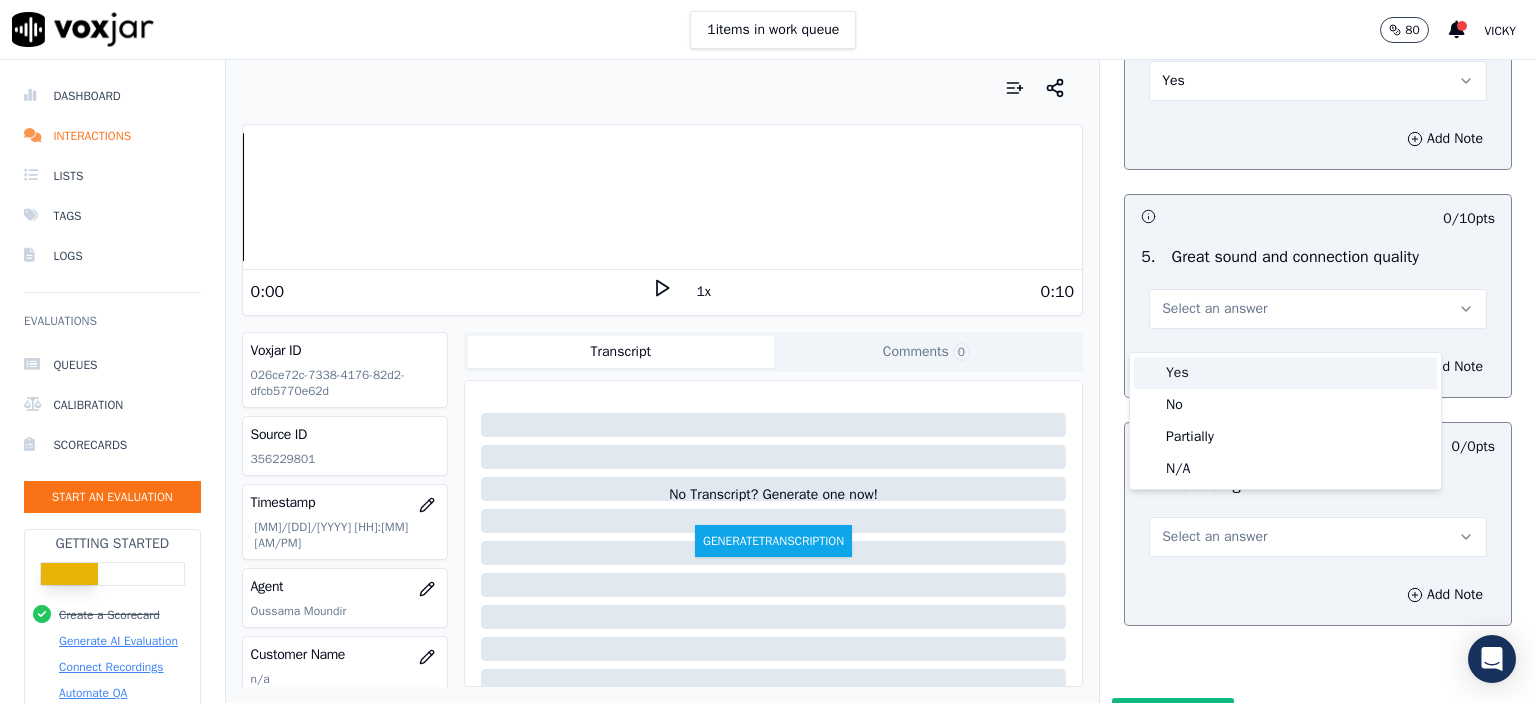 click on "Yes" at bounding box center [1285, 373] 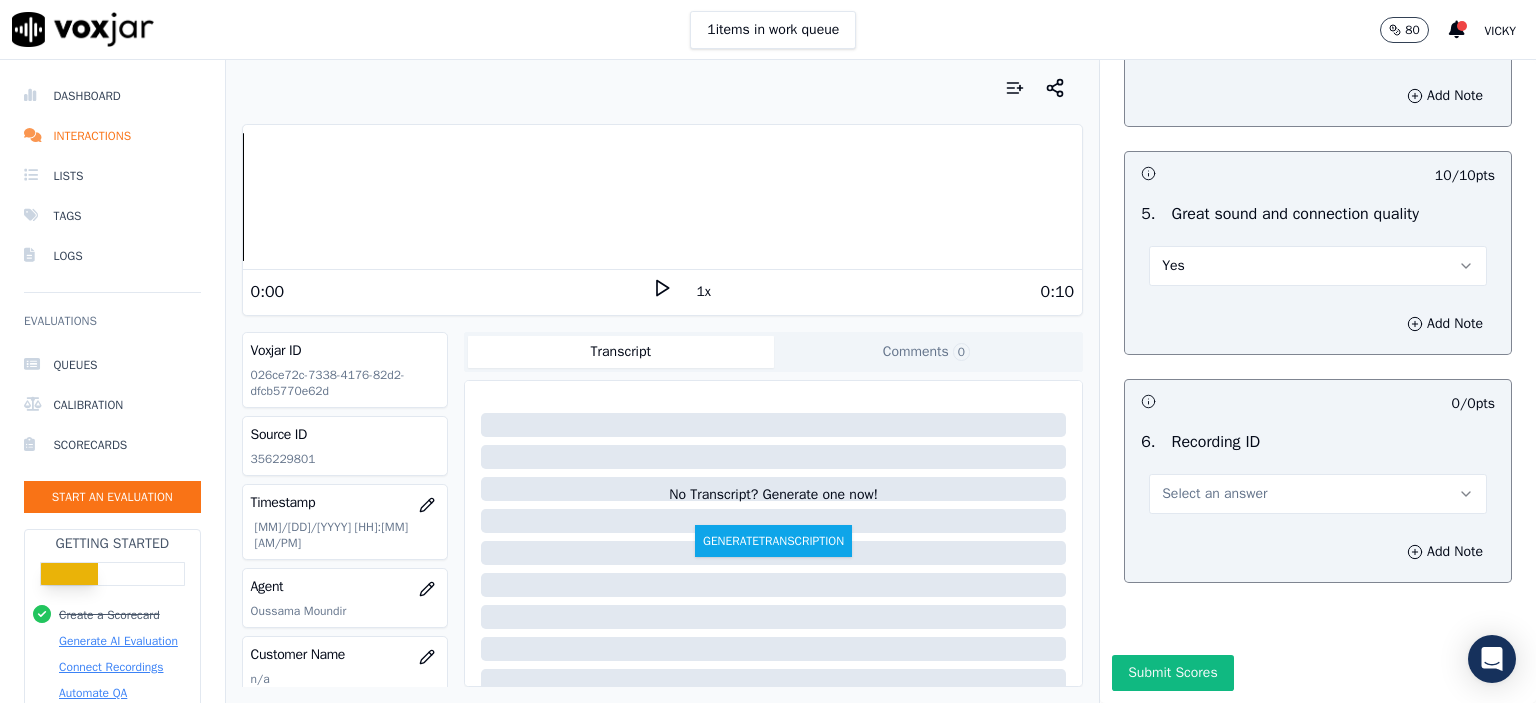 scroll, scrollTop: 3007, scrollLeft: 0, axis: vertical 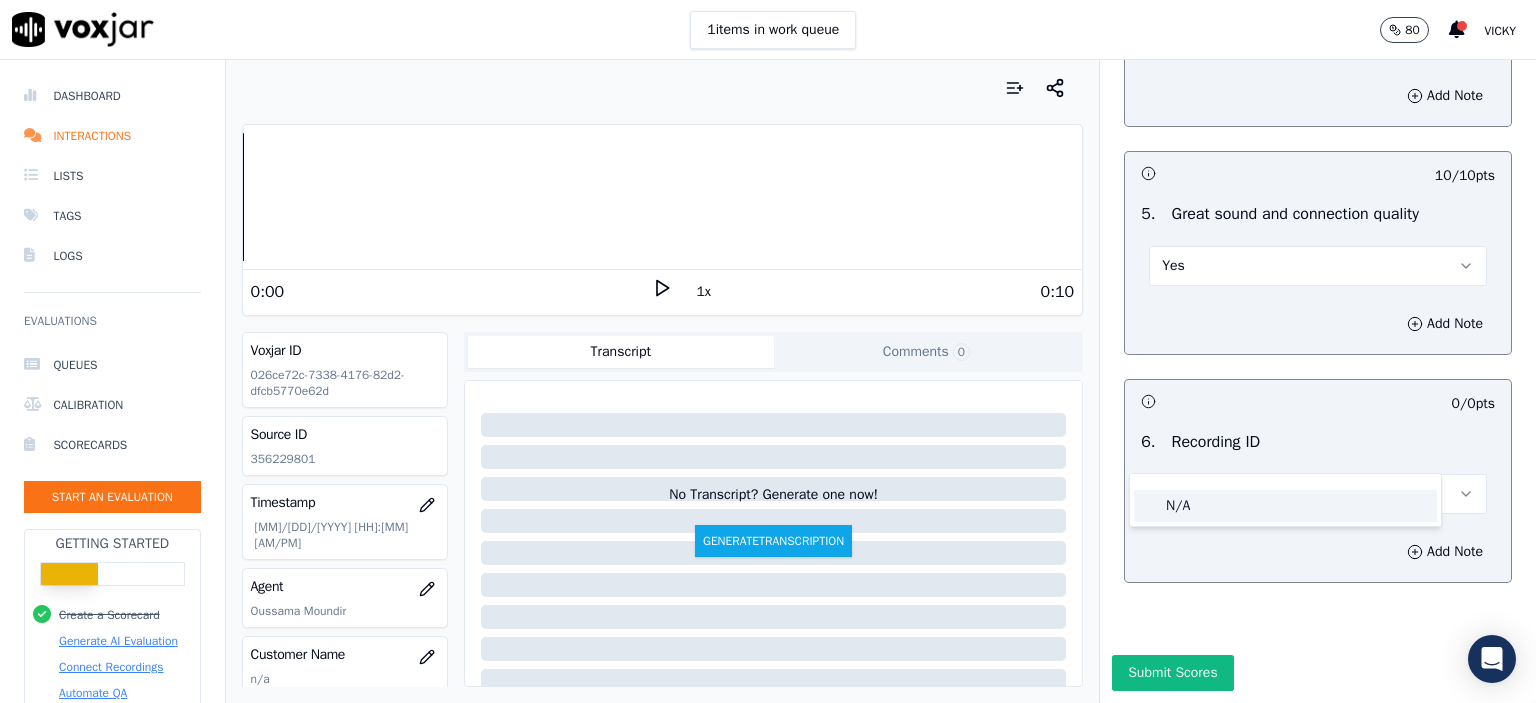 click on "N/A" 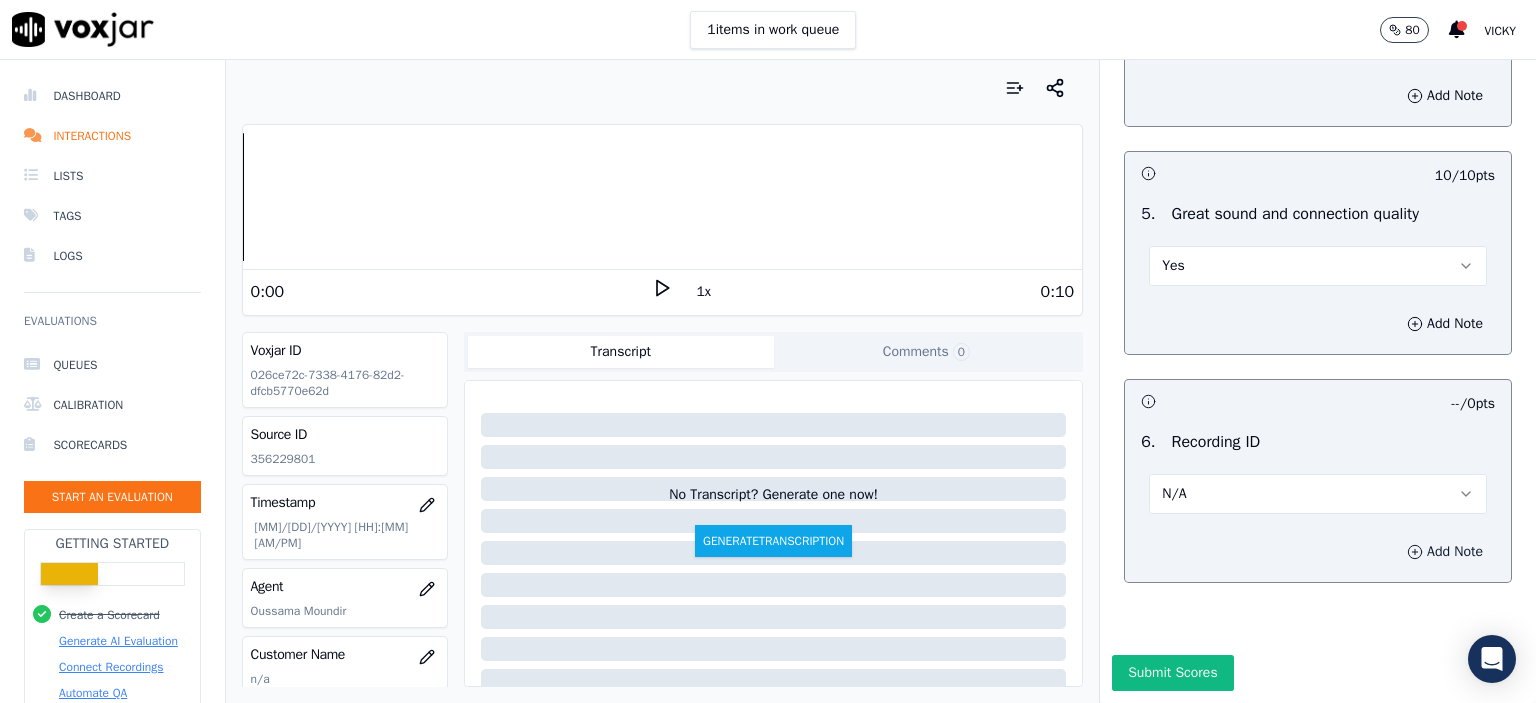 click on "Add Note" at bounding box center [1445, 552] 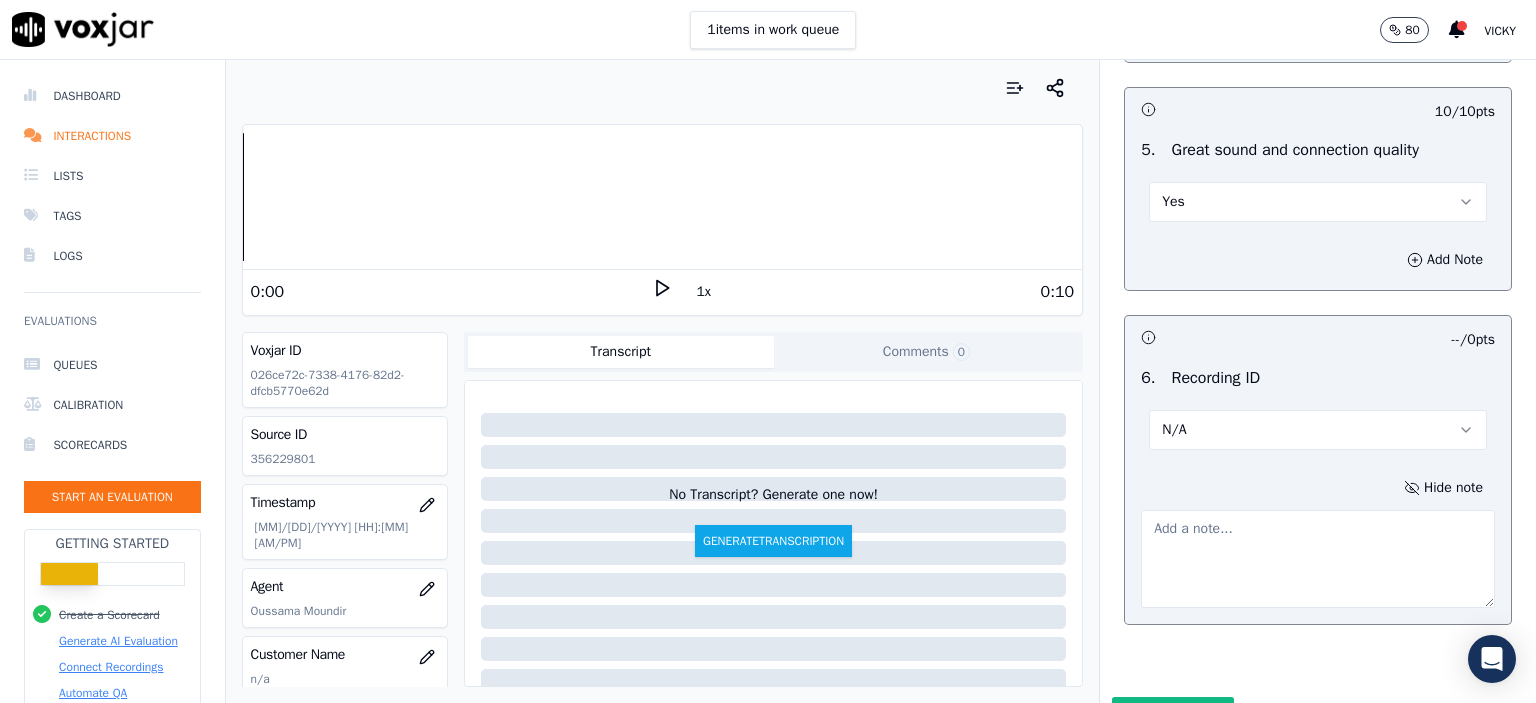 click on "Source ID   356229801" at bounding box center [345, 446] 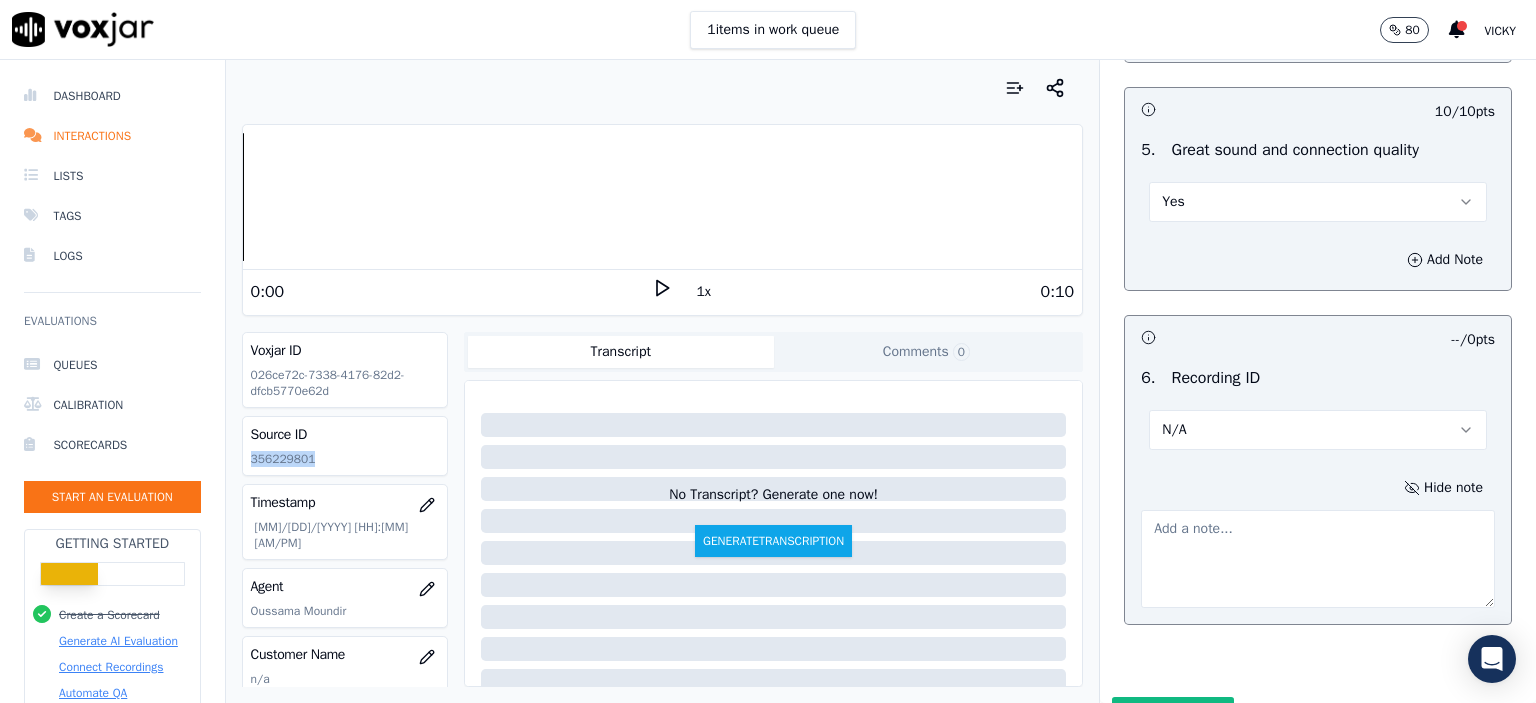 click on "356229801" 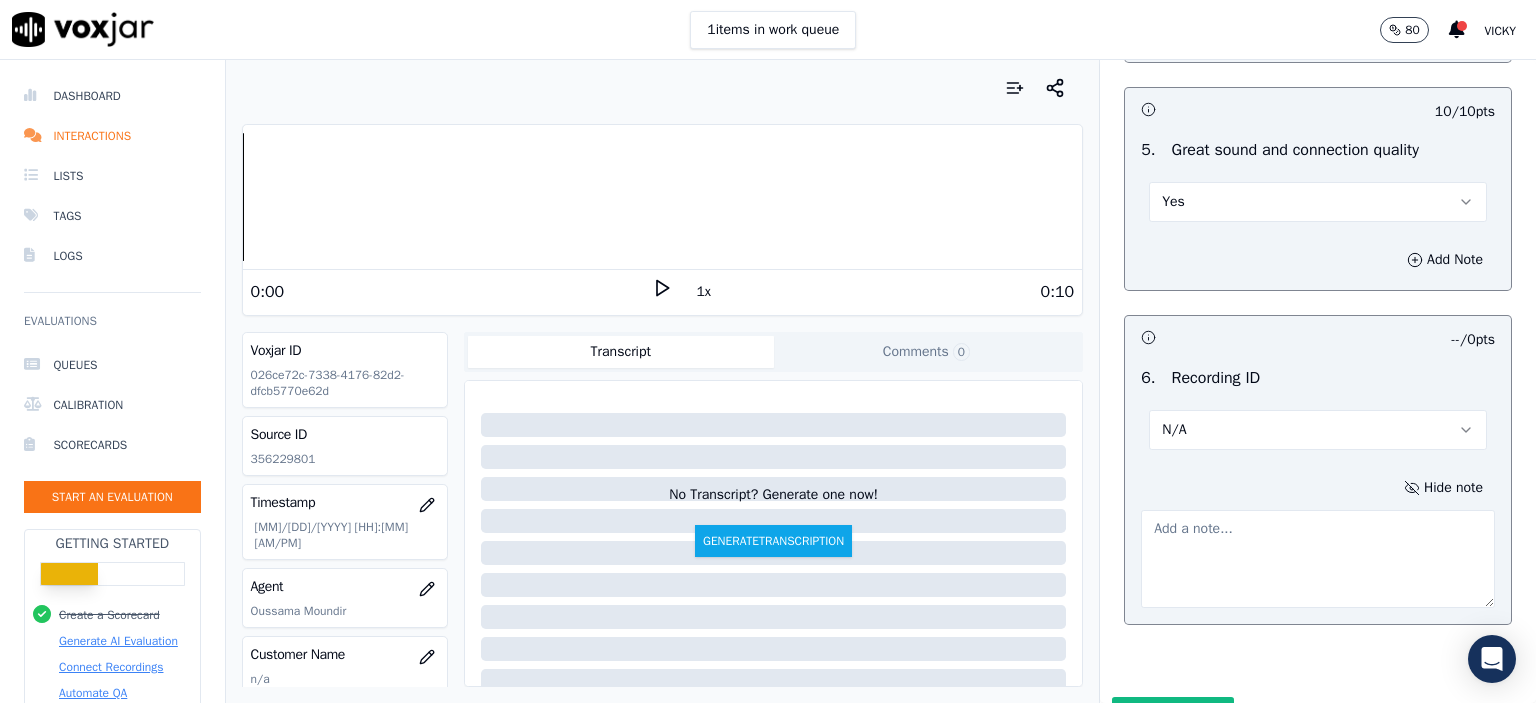 click at bounding box center (1318, 559) 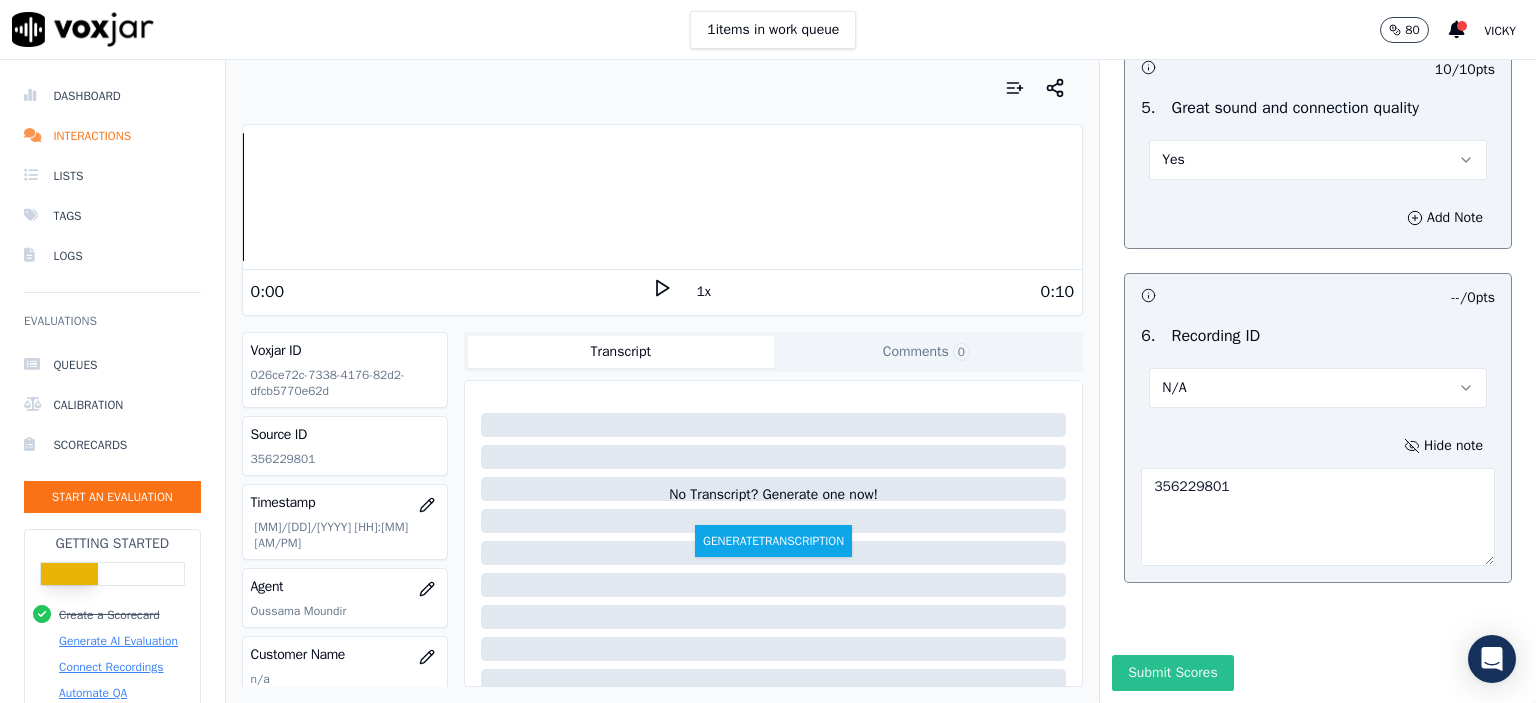 scroll, scrollTop: 3112, scrollLeft: 0, axis: vertical 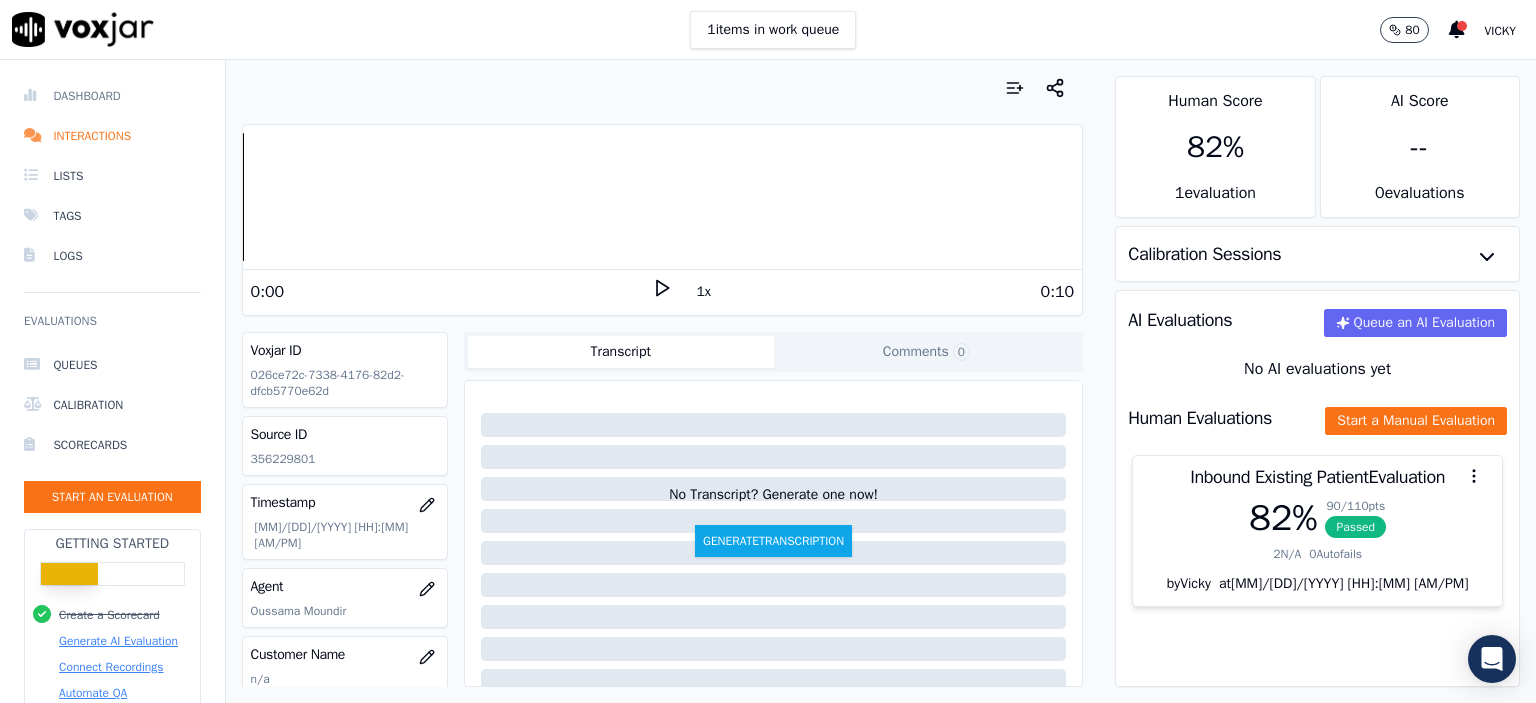 click on "Dashboard" at bounding box center [112, 96] 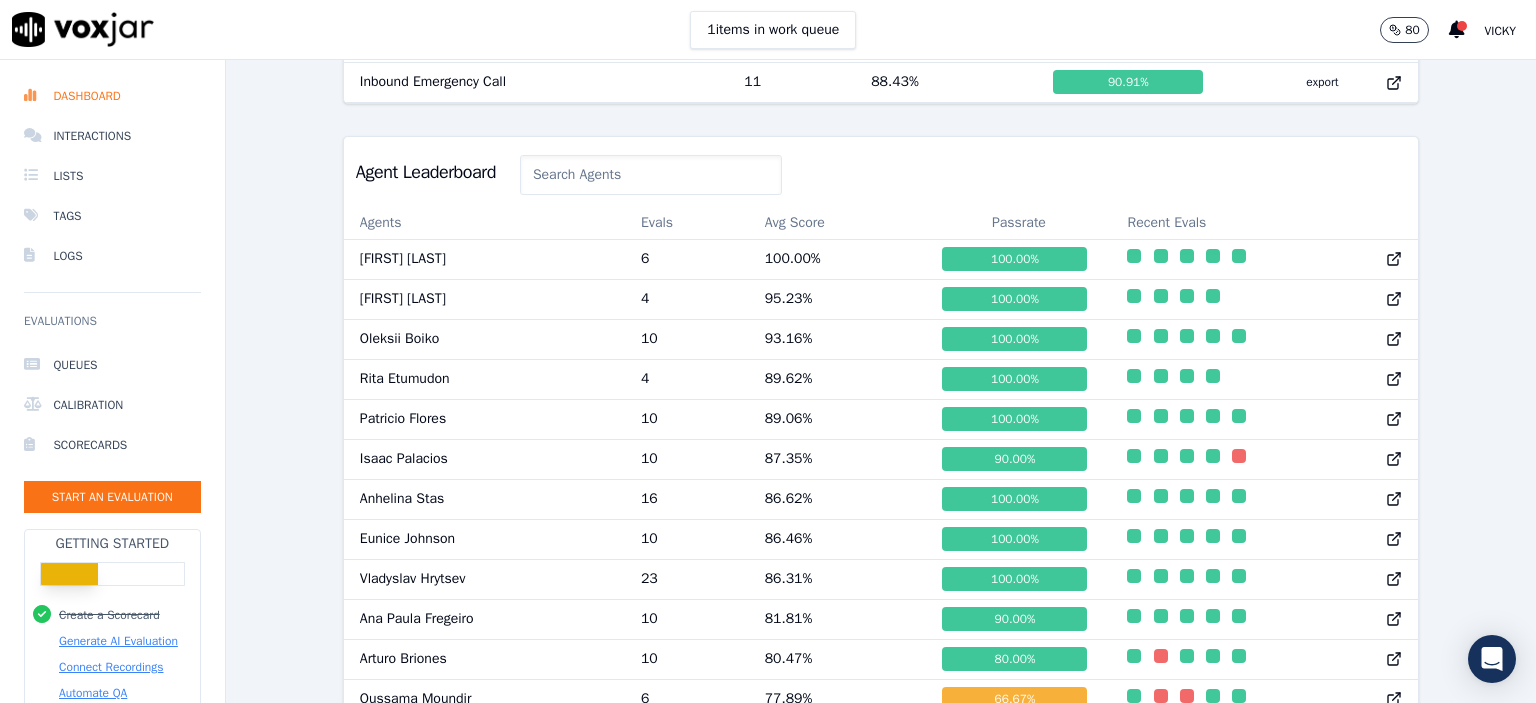 scroll, scrollTop: 978, scrollLeft: 0, axis: vertical 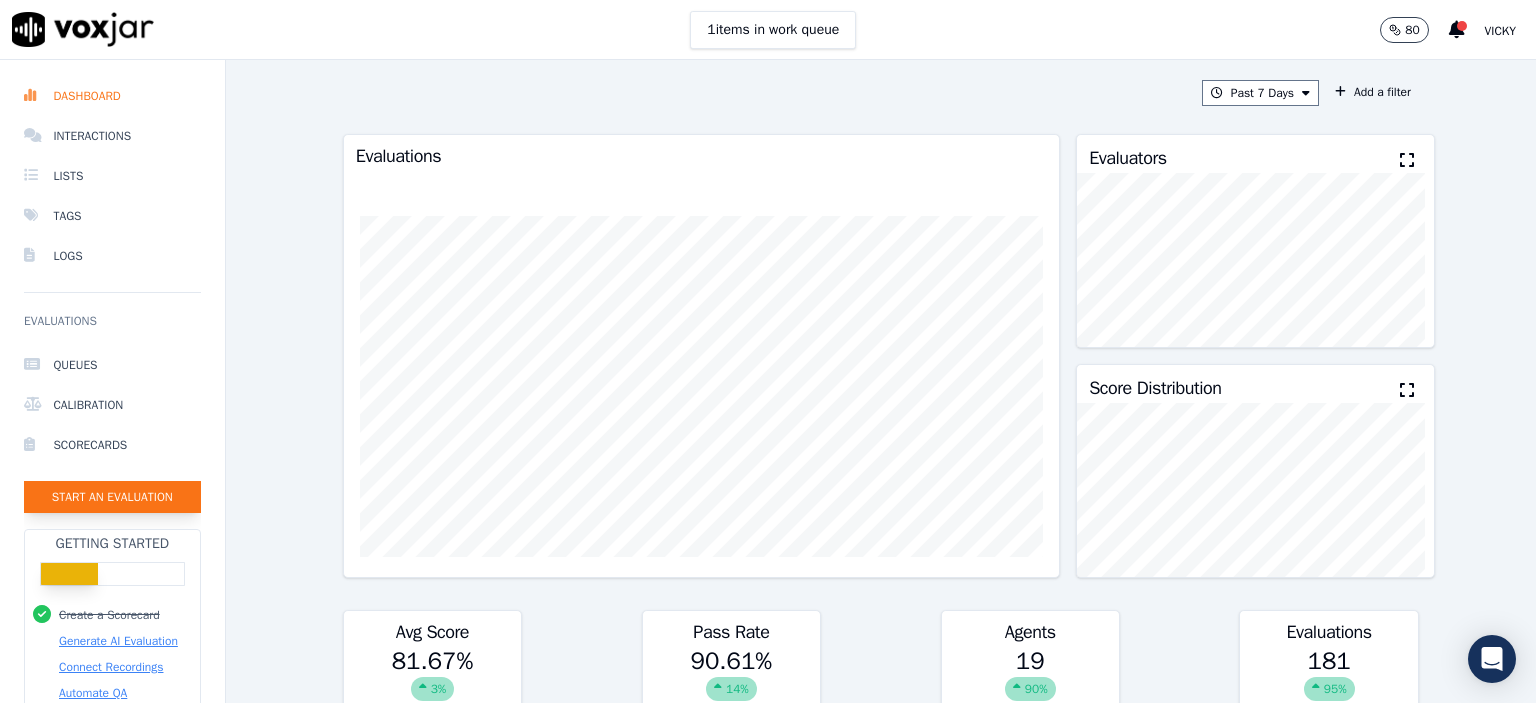 click on "Start an Evaluation" 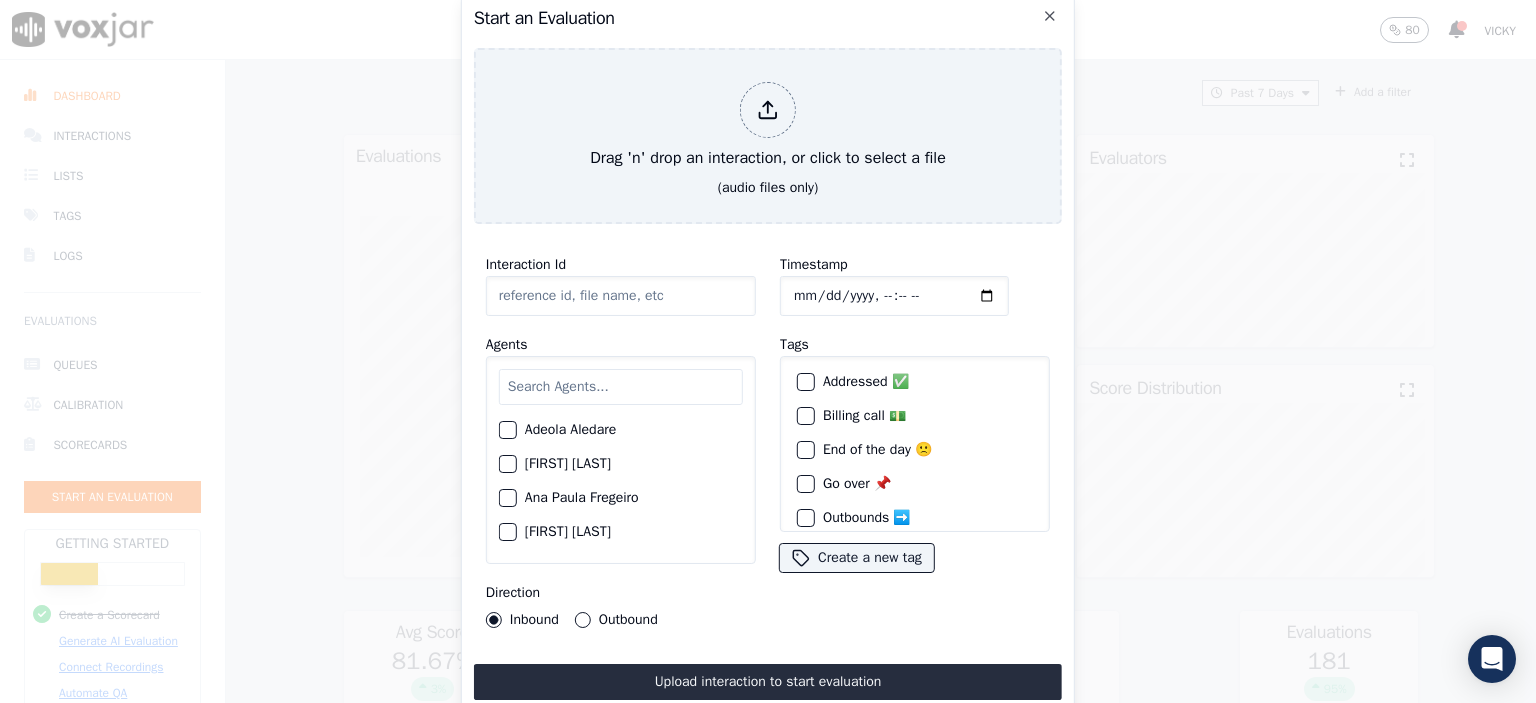 click on "Interaction Id" 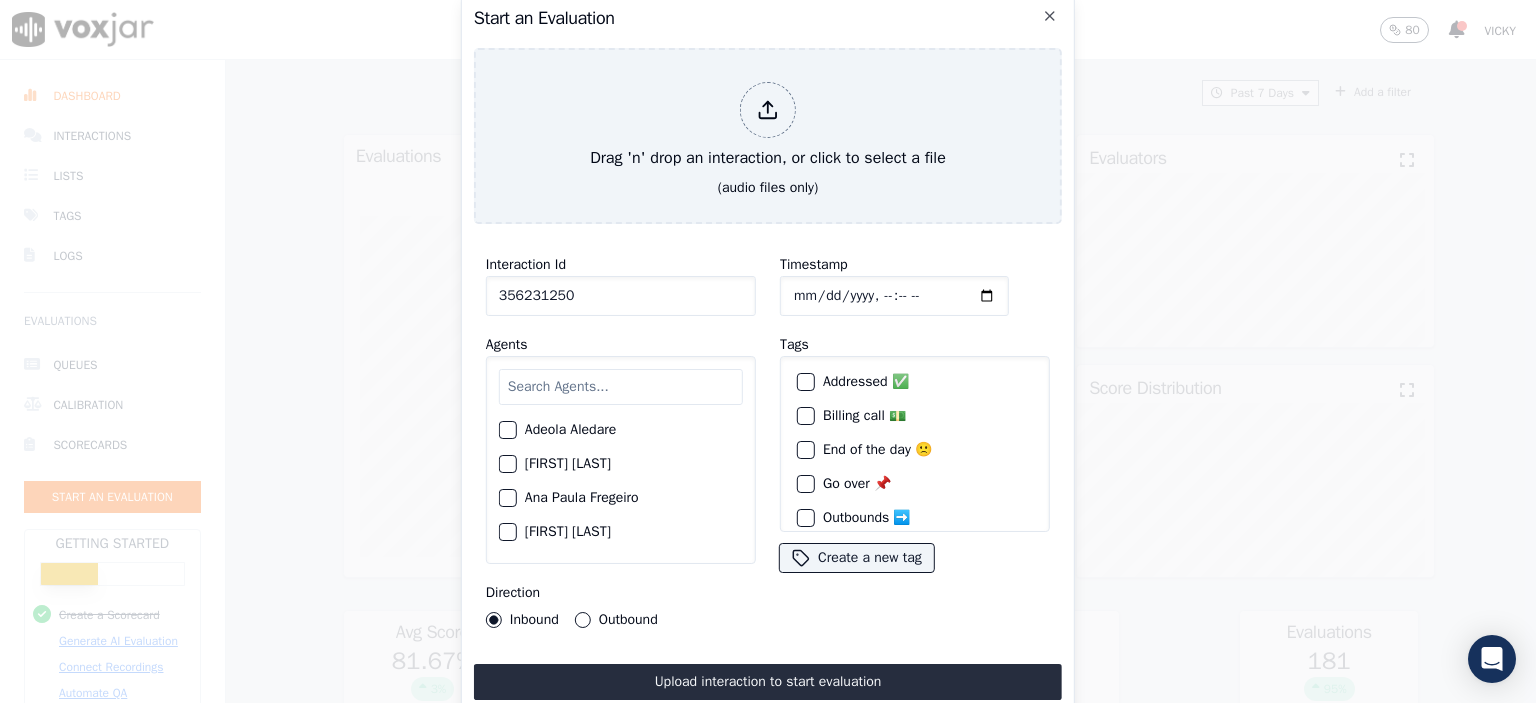 type on "356231250" 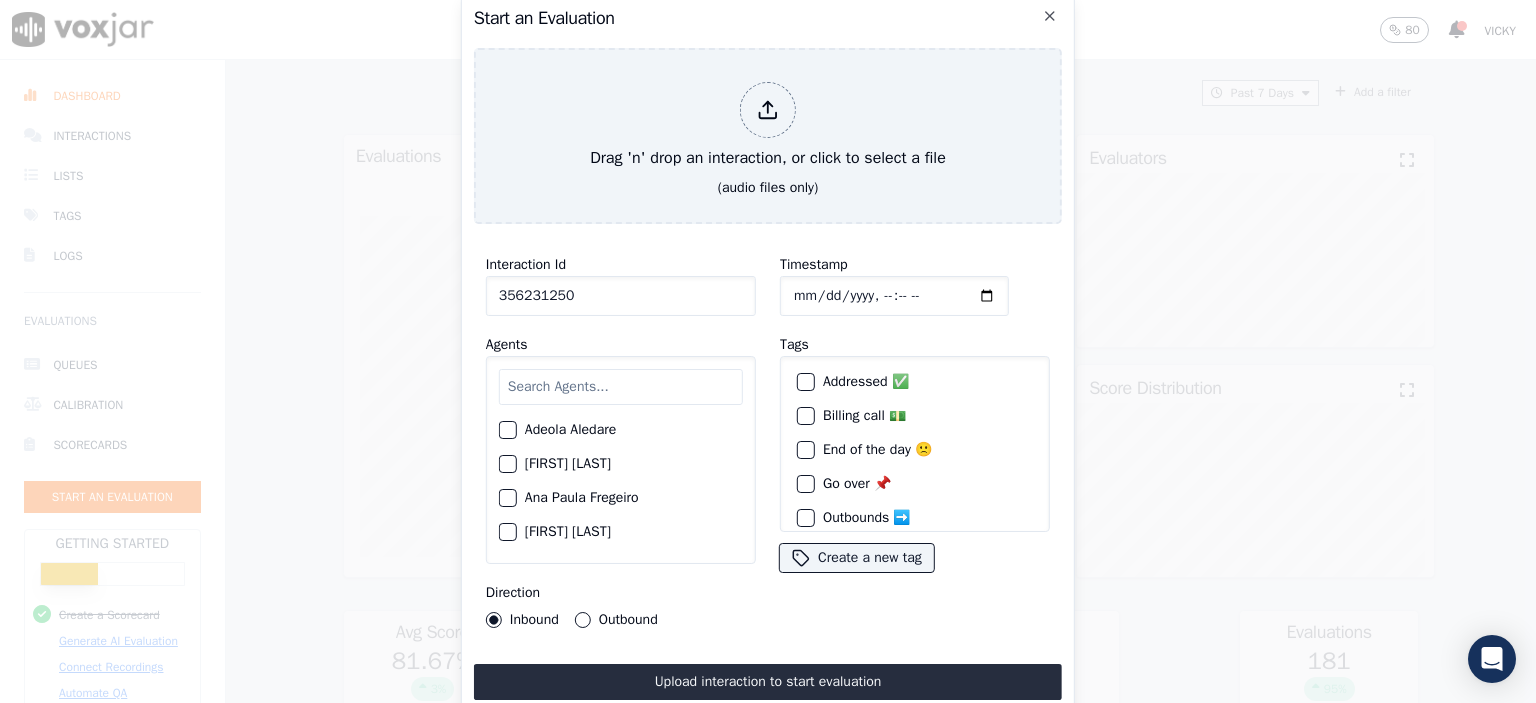 click on "Timestamp" 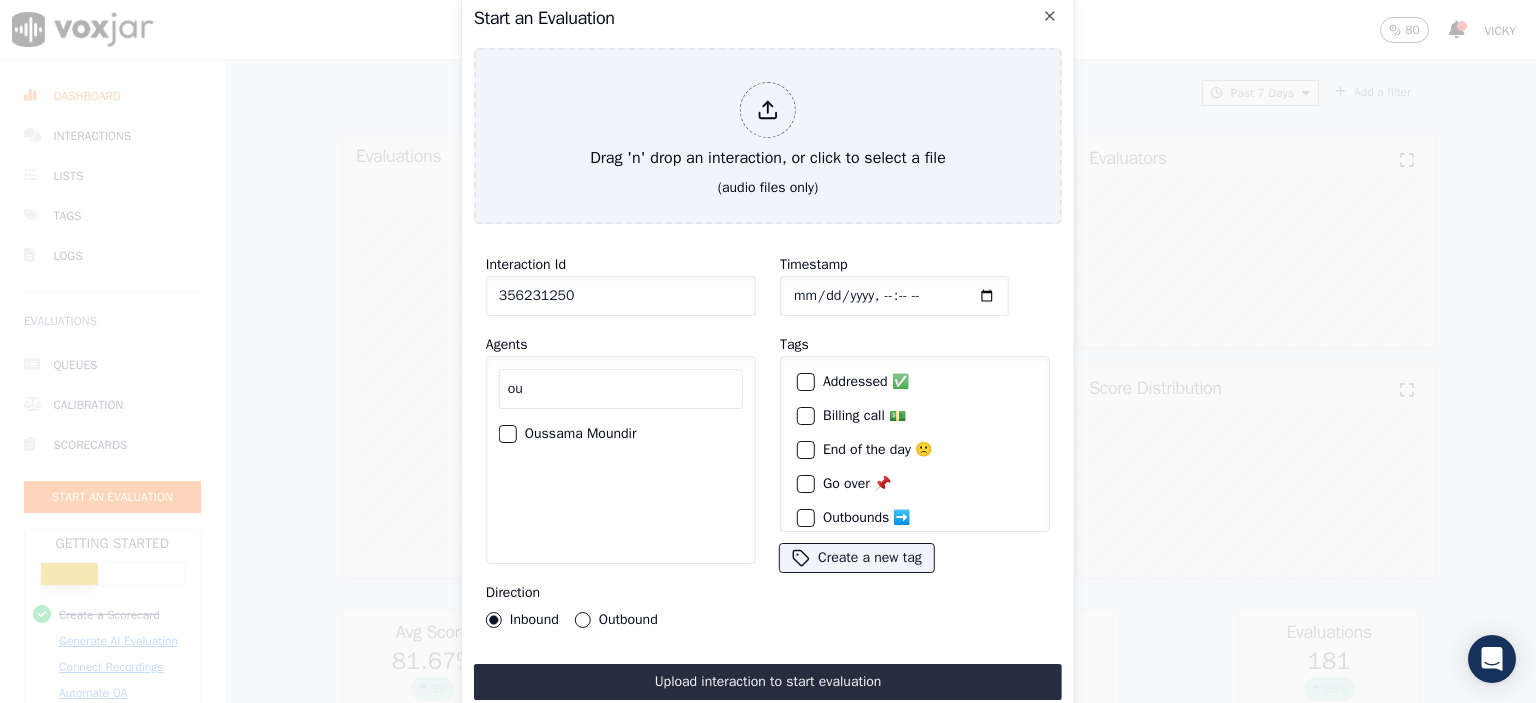 type on "ou" 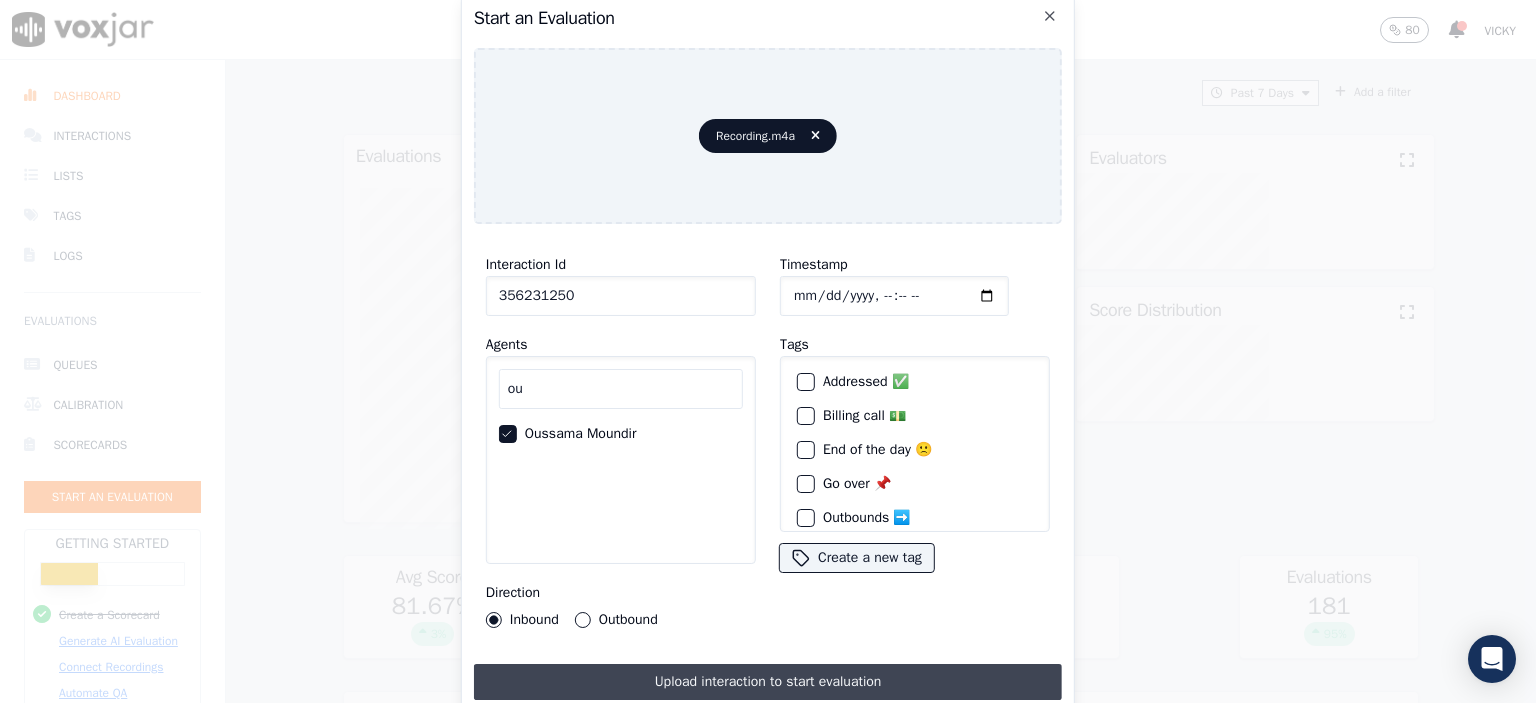 click on "Upload interaction to start evaluation" at bounding box center [768, 682] 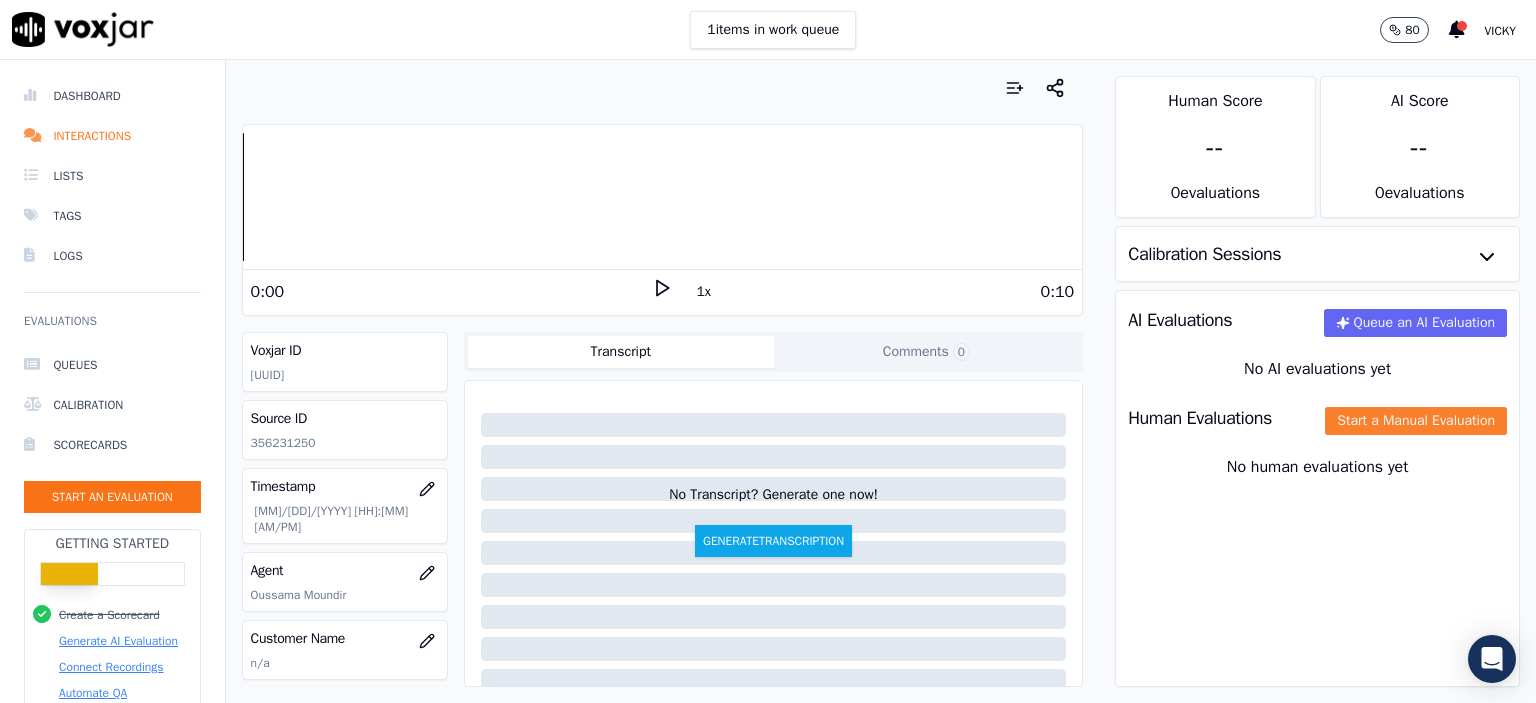 click on "Start a Manual Evaluation" 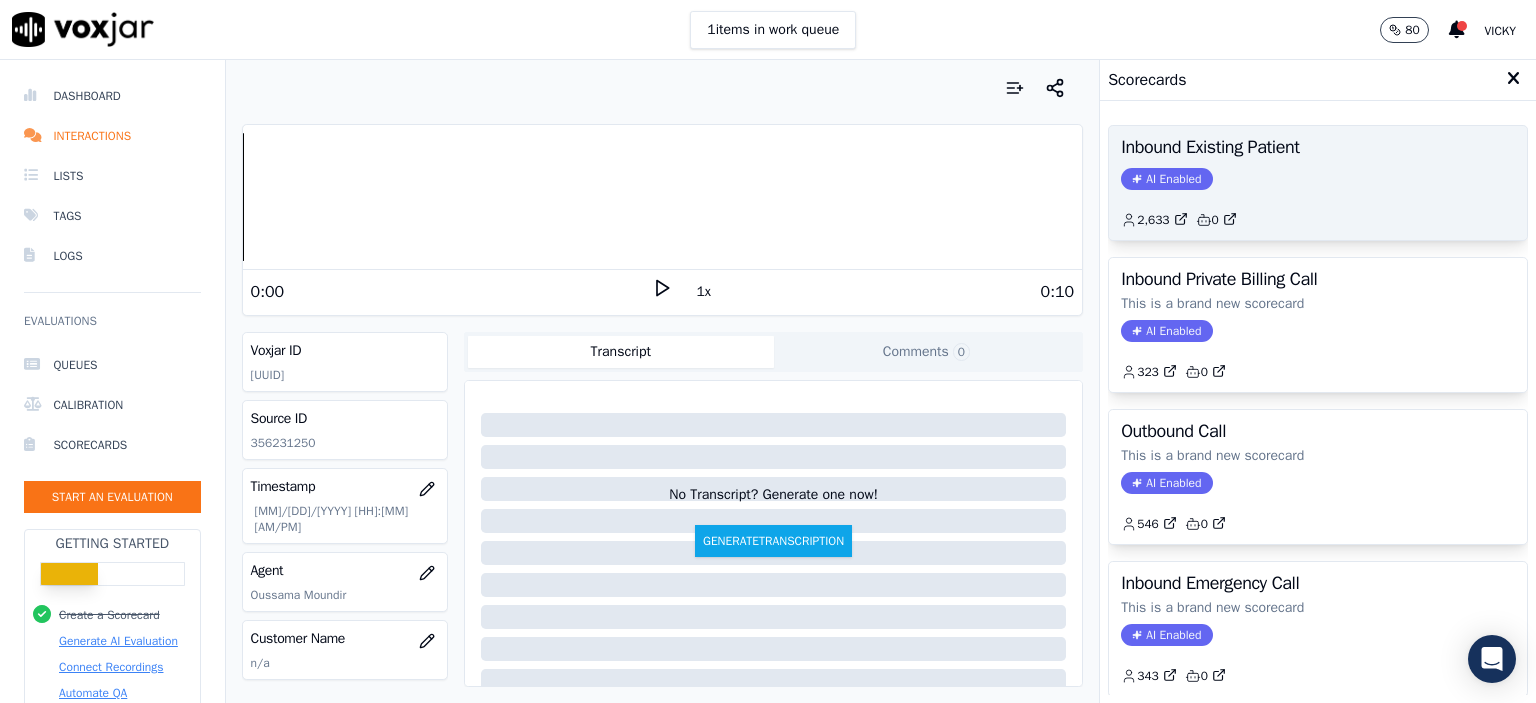 click on "2,633         0" 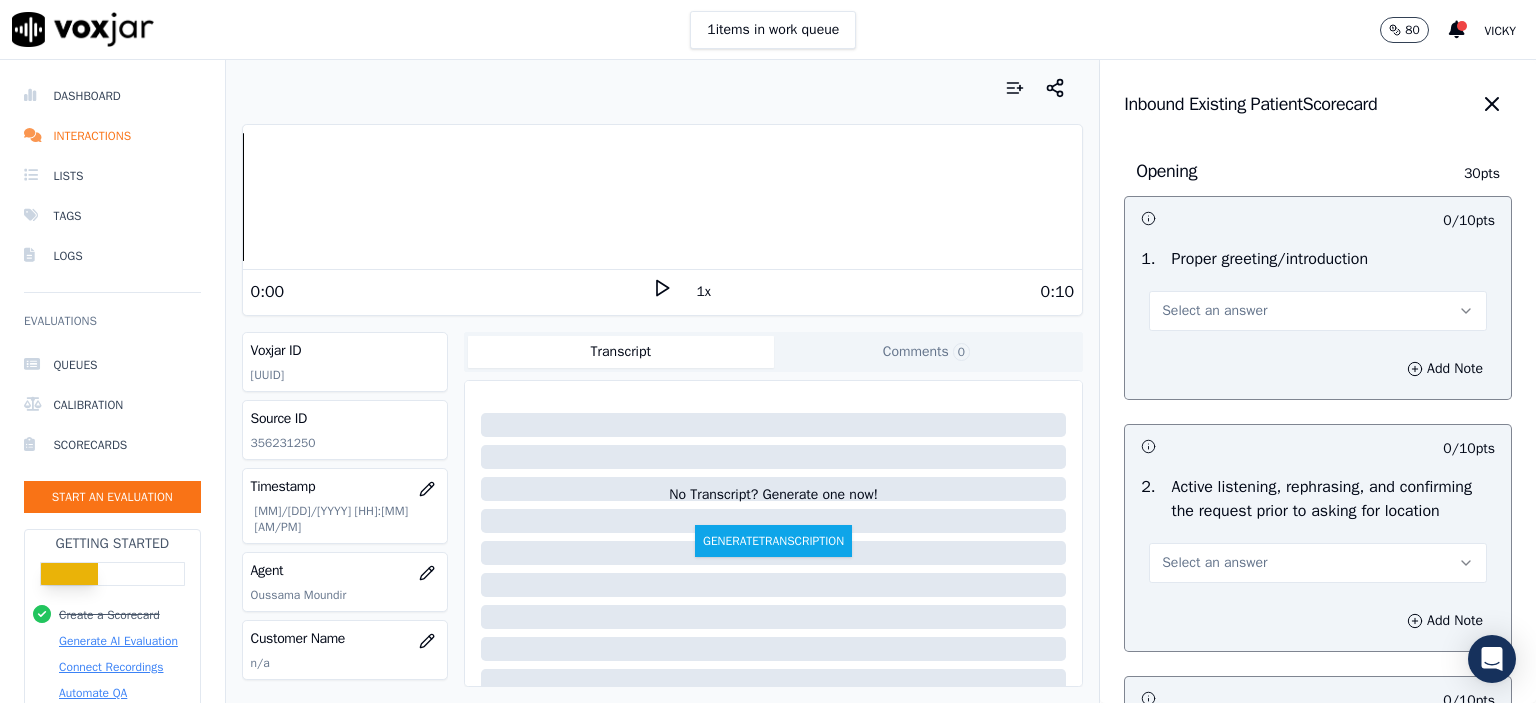 click on "Select an answer" at bounding box center [1318, 311] 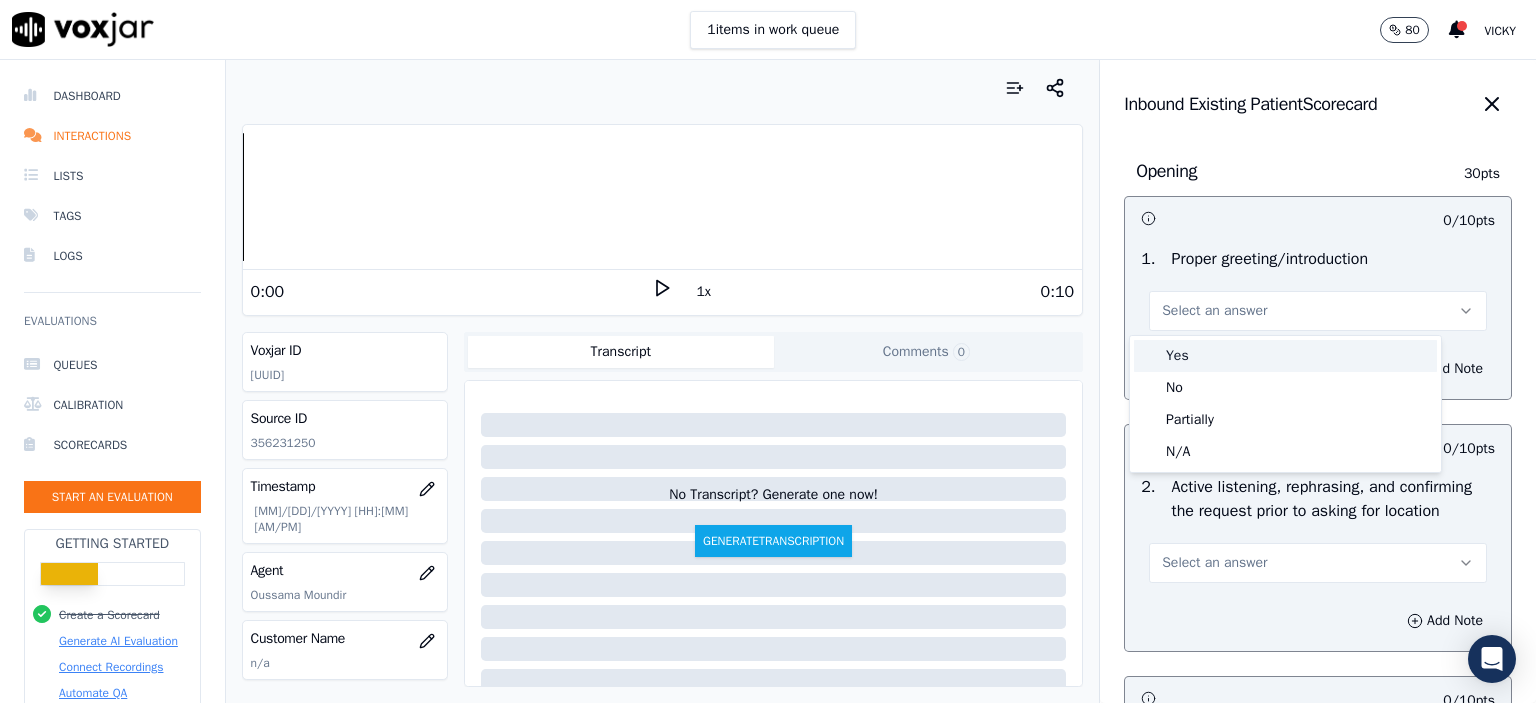 click on "Yes" at bounding box center (1285, 356) 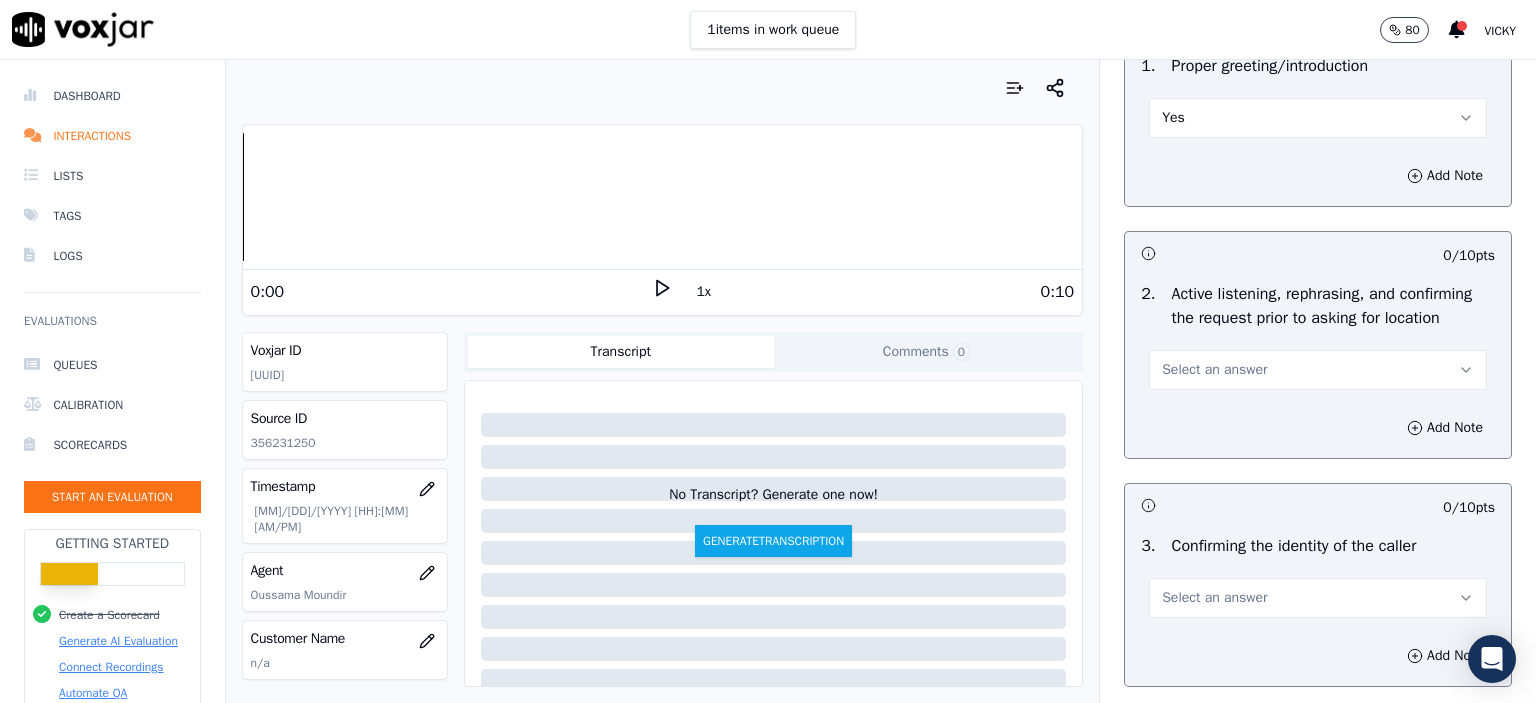 scroll, scrollTop: 200, scrollLeft: 0, axis: vertical 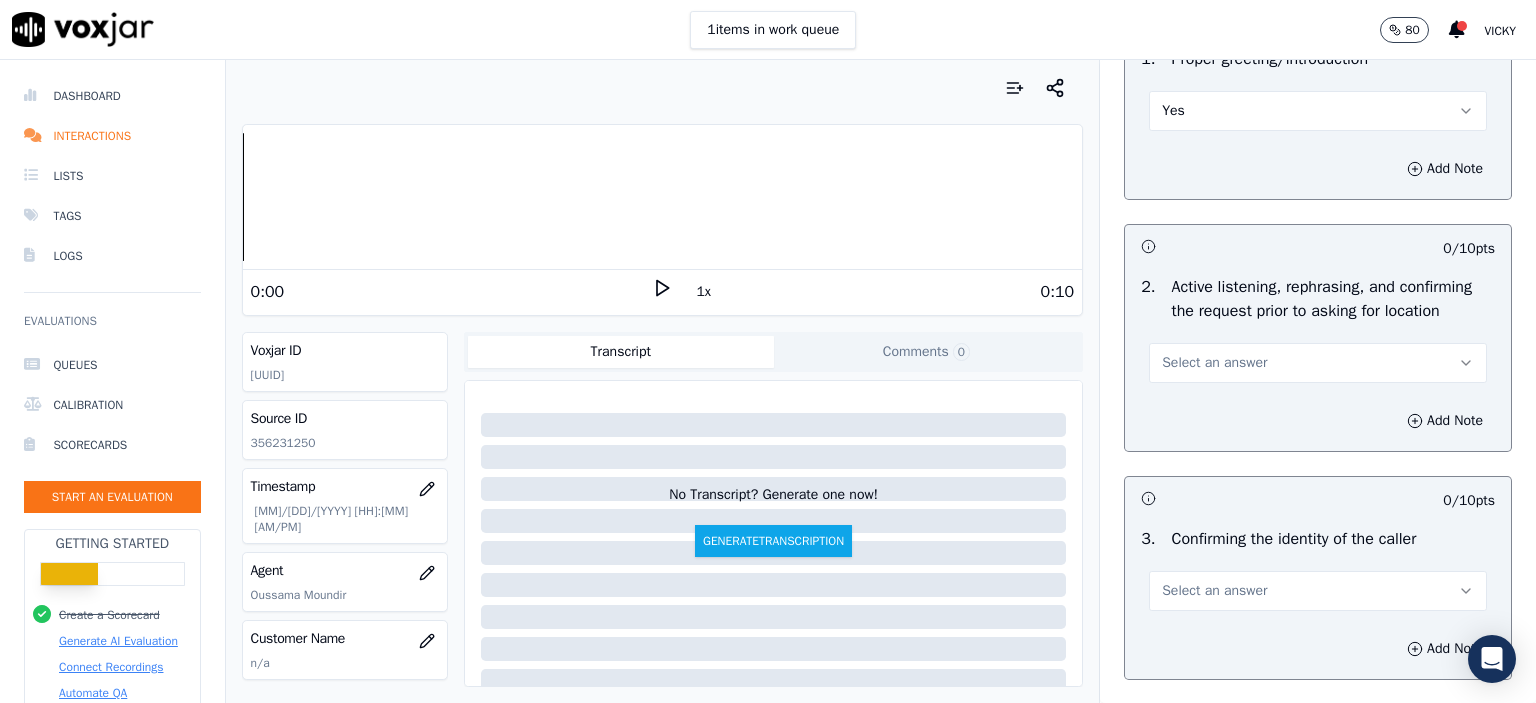 click on "Select an answer" at bounding box center (1318, 363) 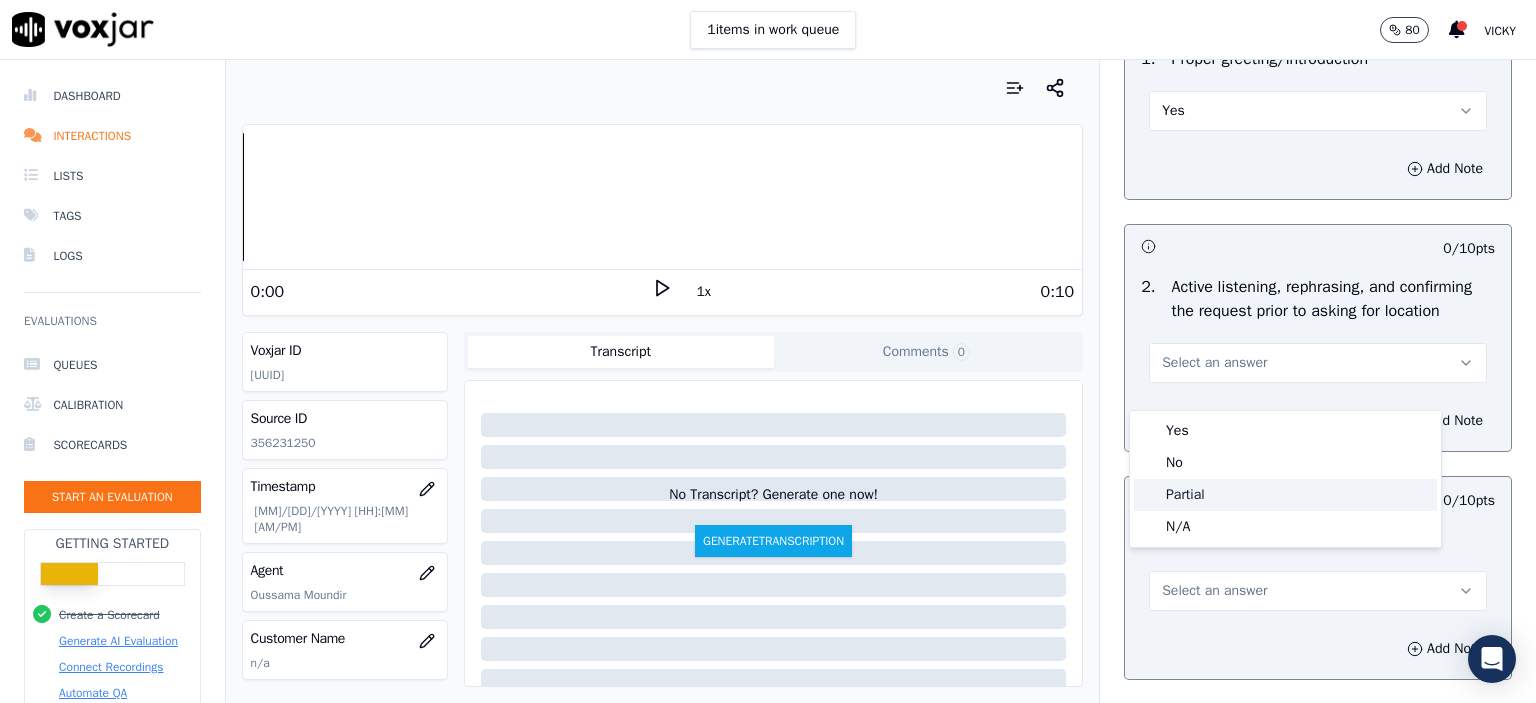 click on "Partial" 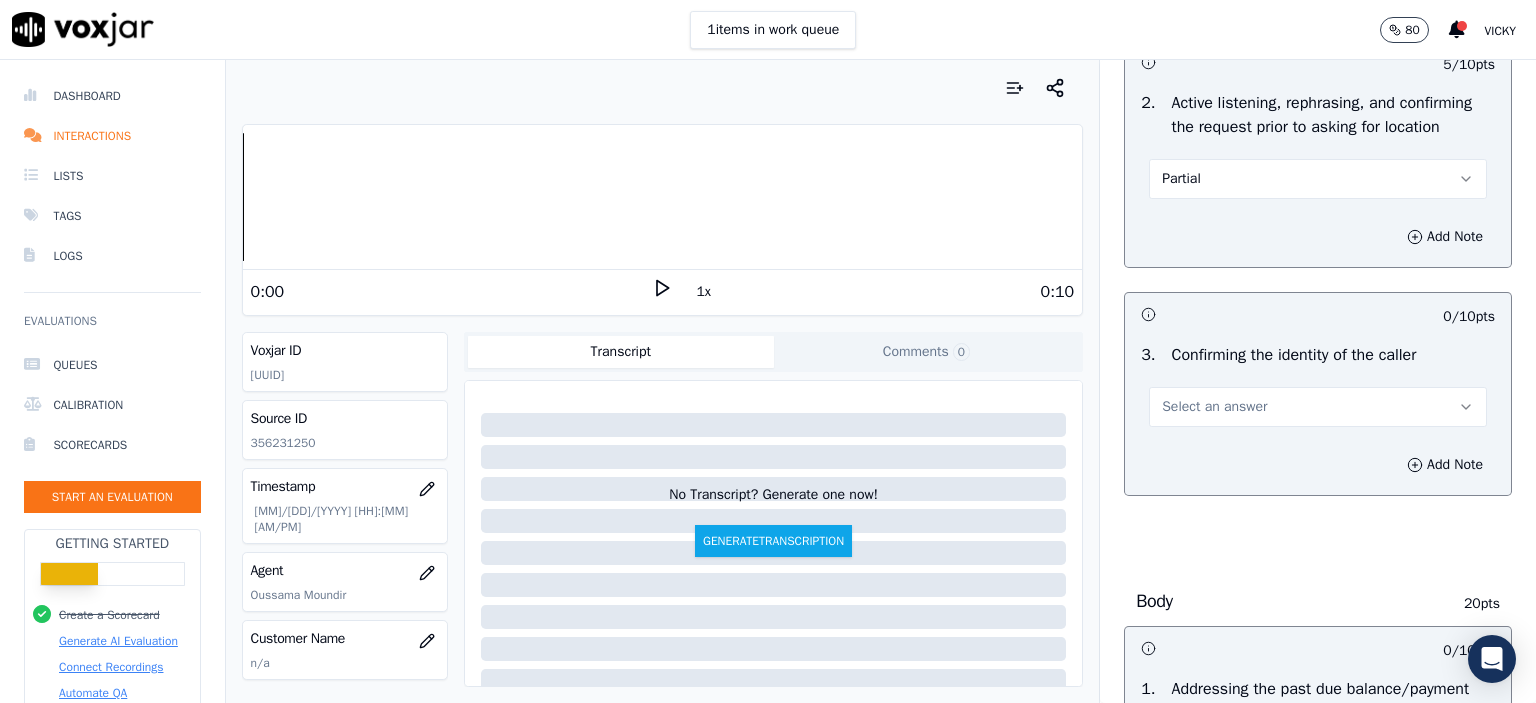 scroll, scrollTop: 400, scrollLeft: 0, axis: vertical 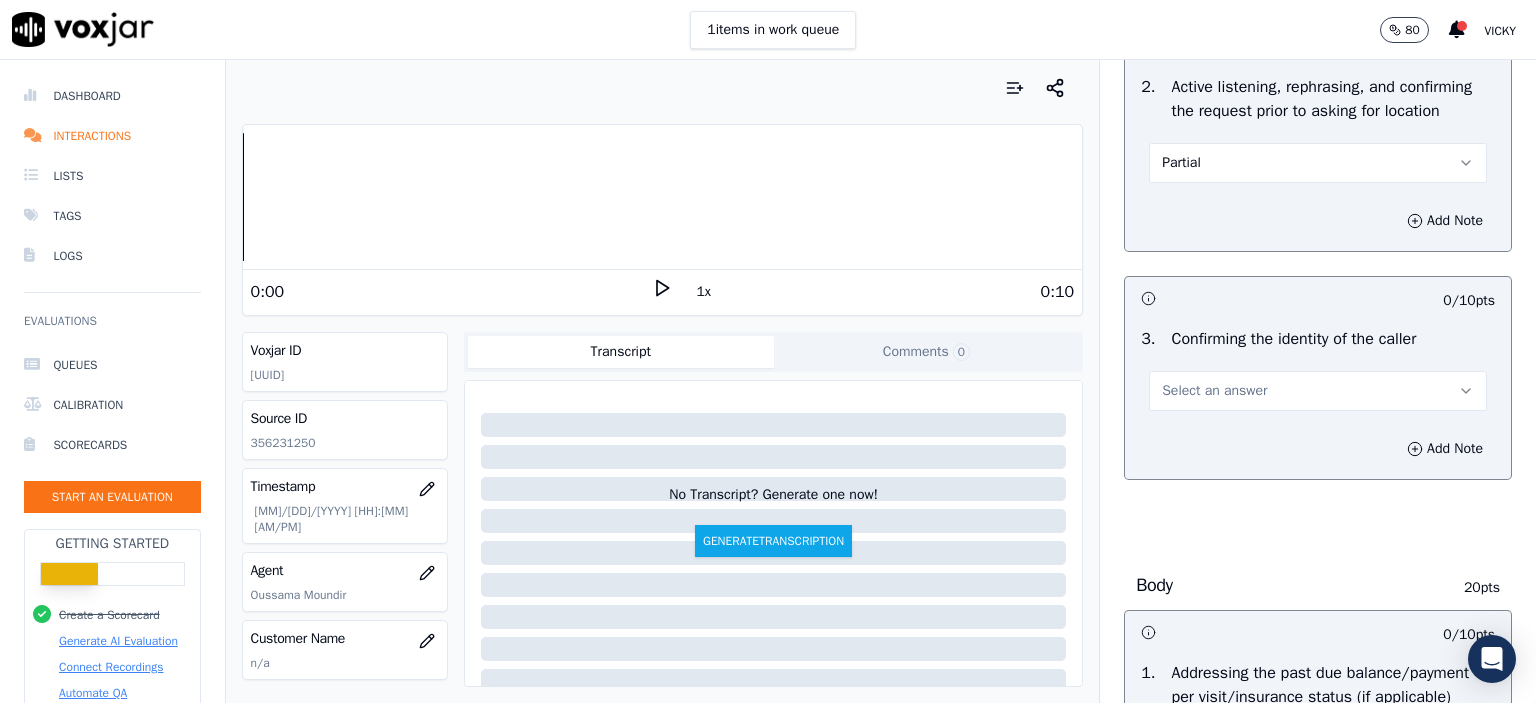 click on "Select an answer" at bounding box center (1318, 391) 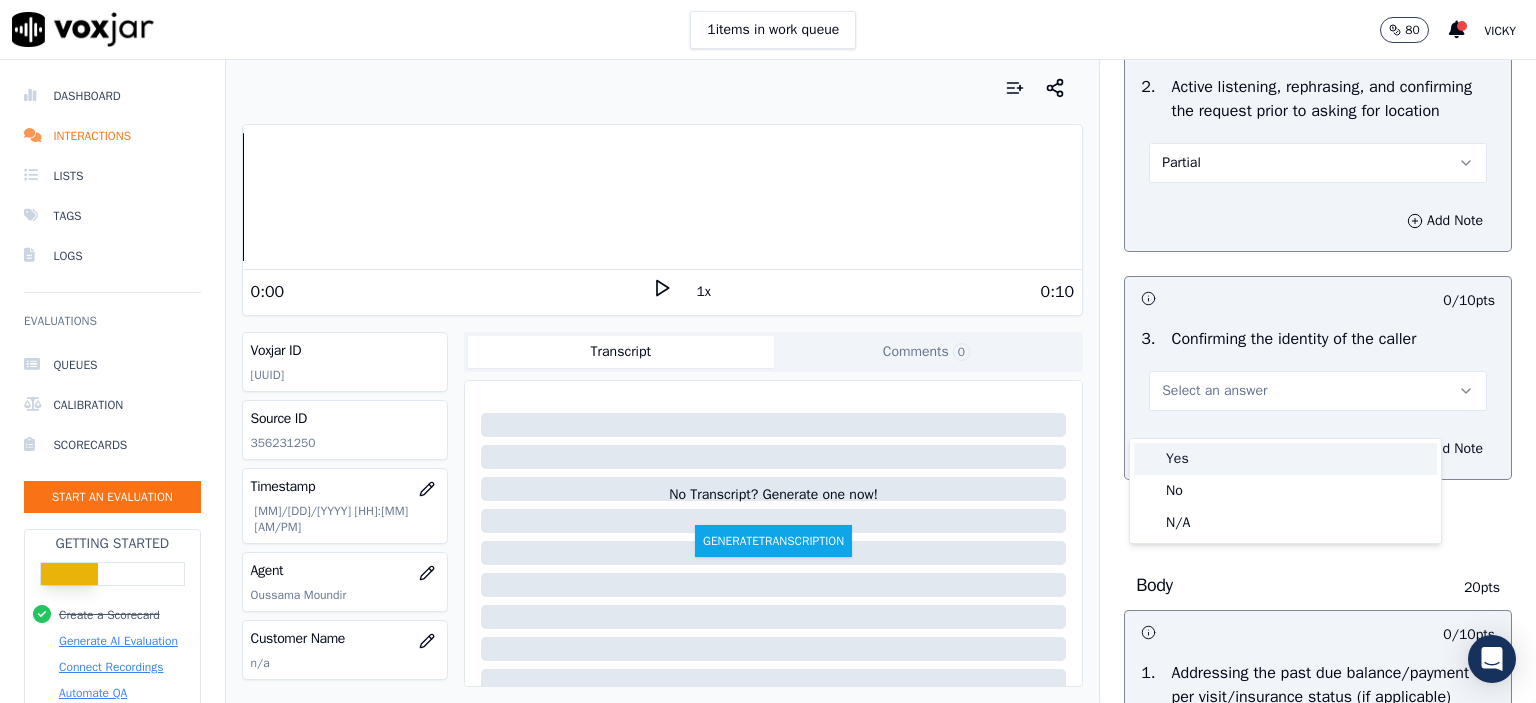 click on "Yes" at bounding box center [1285, 459] 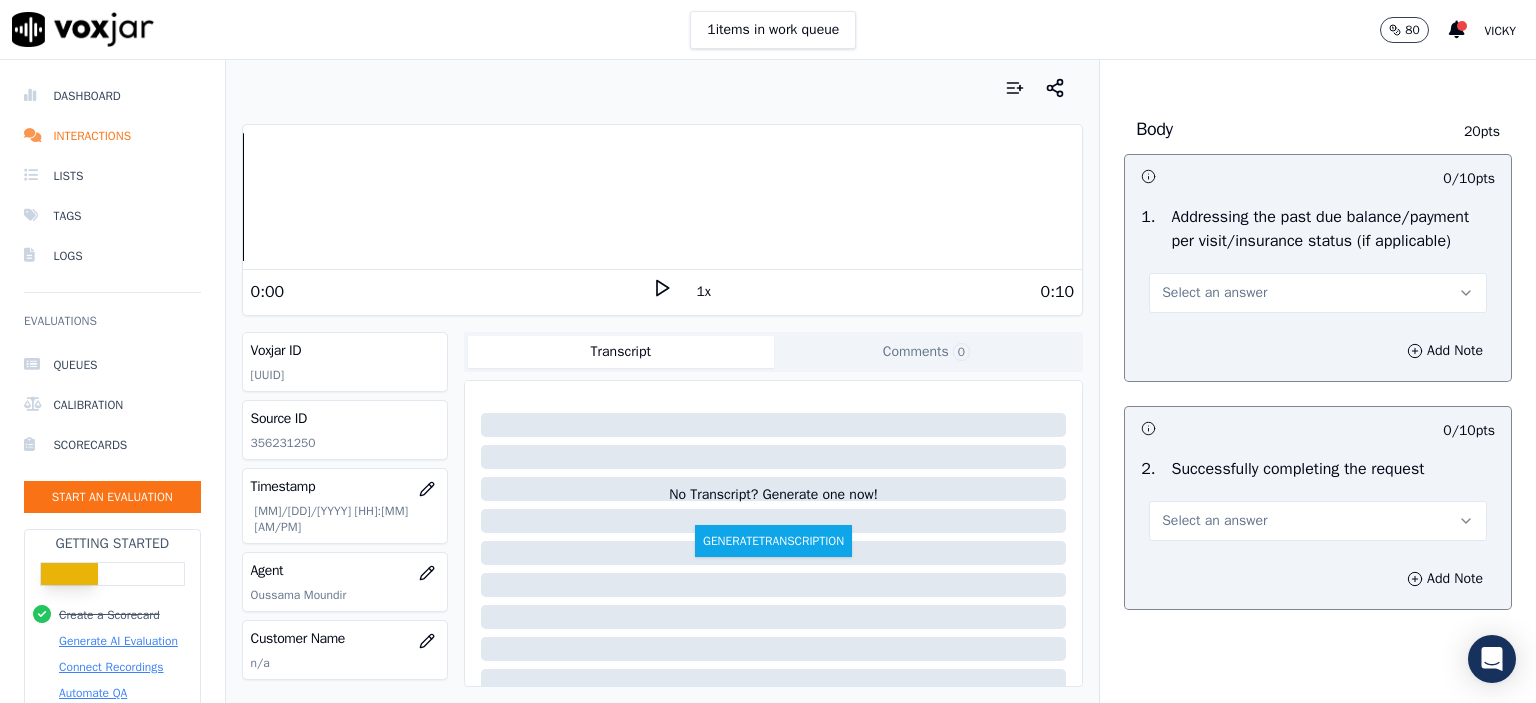 scroll, scrollTop: 814, scrollLeft: 0, axis: vertical 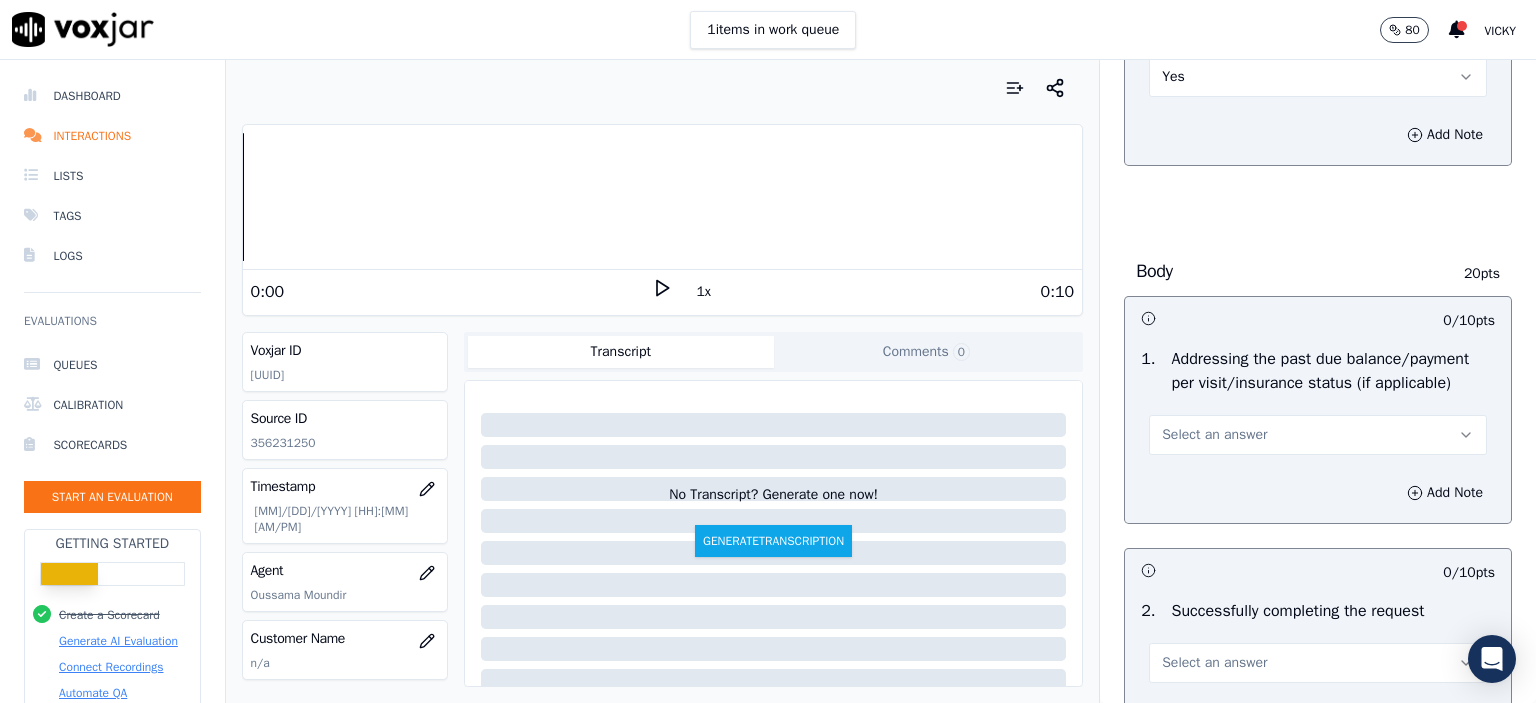 drag, startPoint x: 1249, startPoint y: 449, endPoint x: 1249, endPoint y: 463, distance: 14 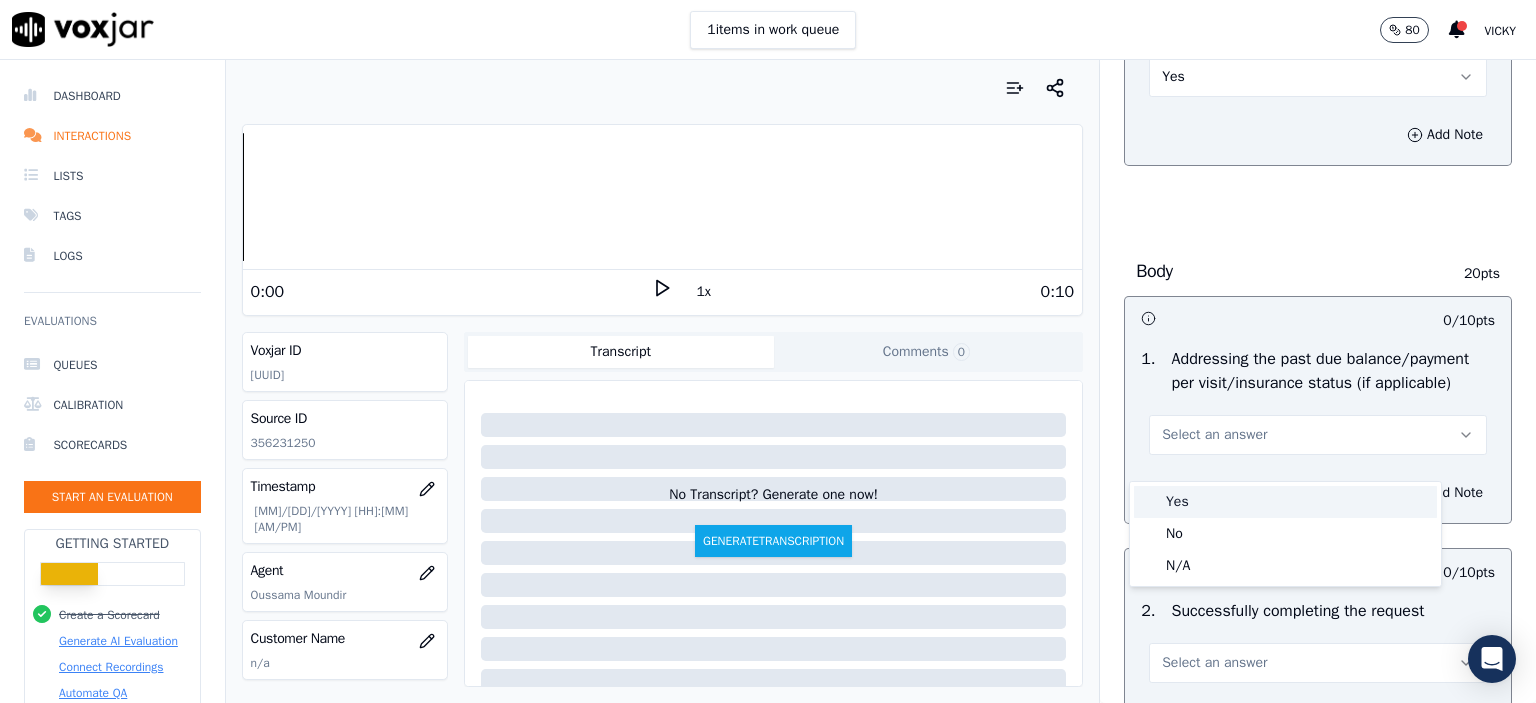 click on "Yes" at bounding box center [1285, 502] 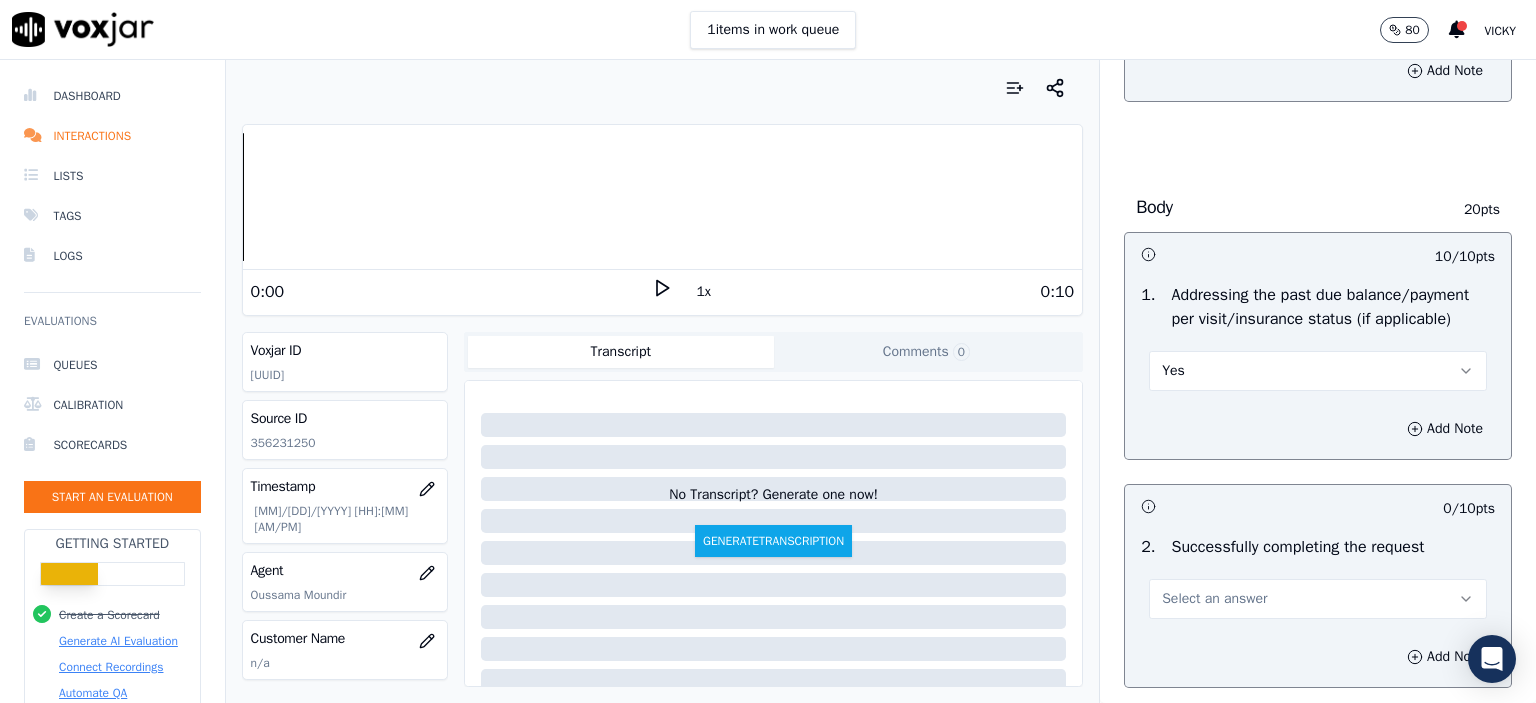 scroll, scrollTop: 914, scrollLeft: 0, axis: vertical 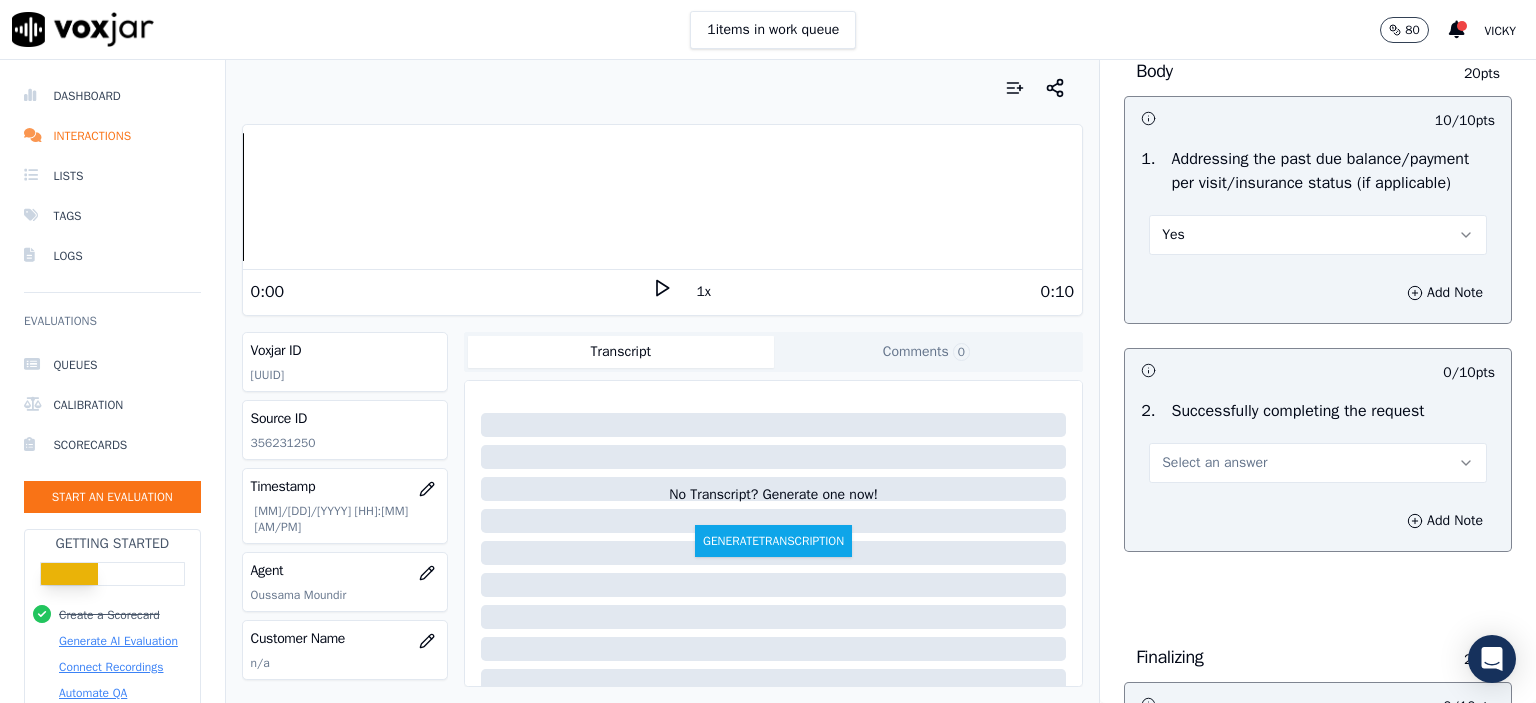 click on "Select an answer" at bounding box center [1214, 463] 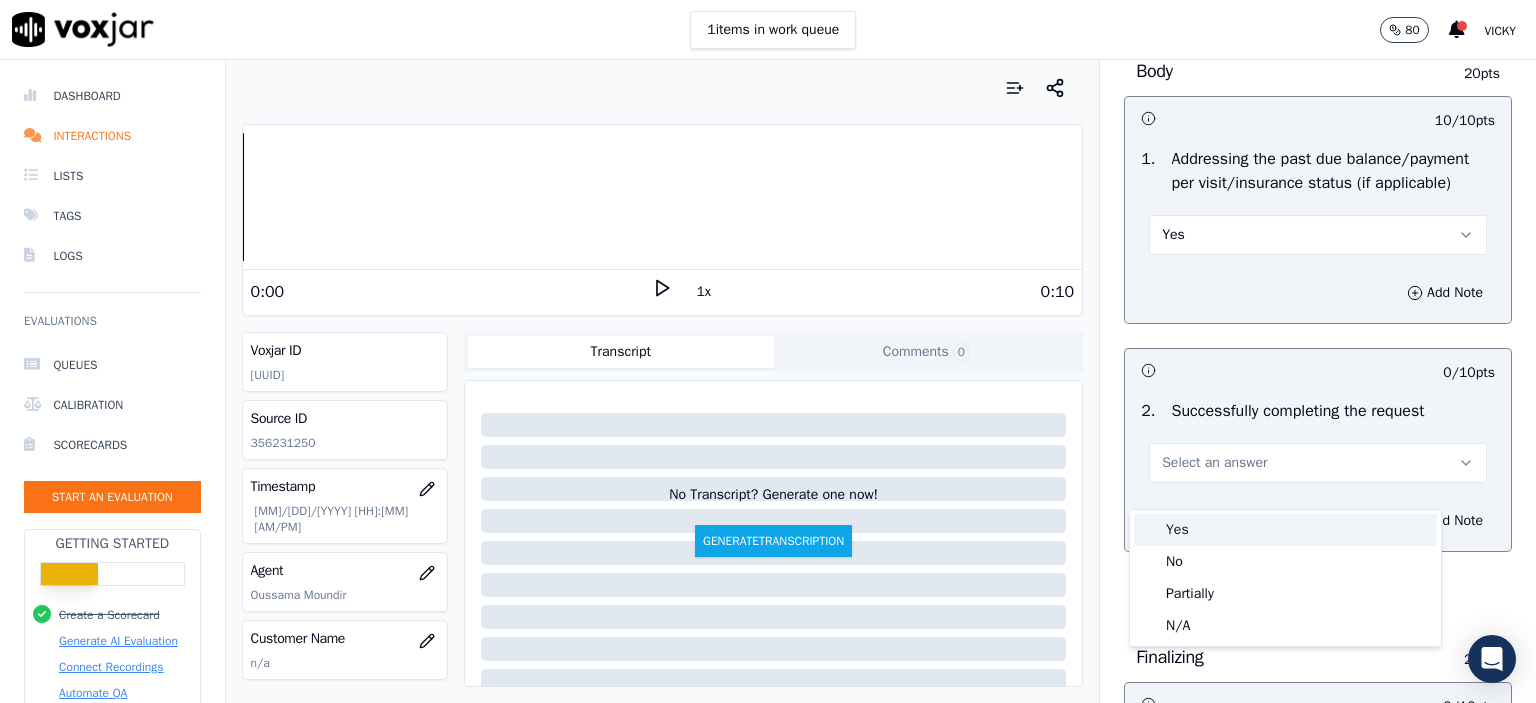 click on "Yes" at bounding box center (1285, 530) 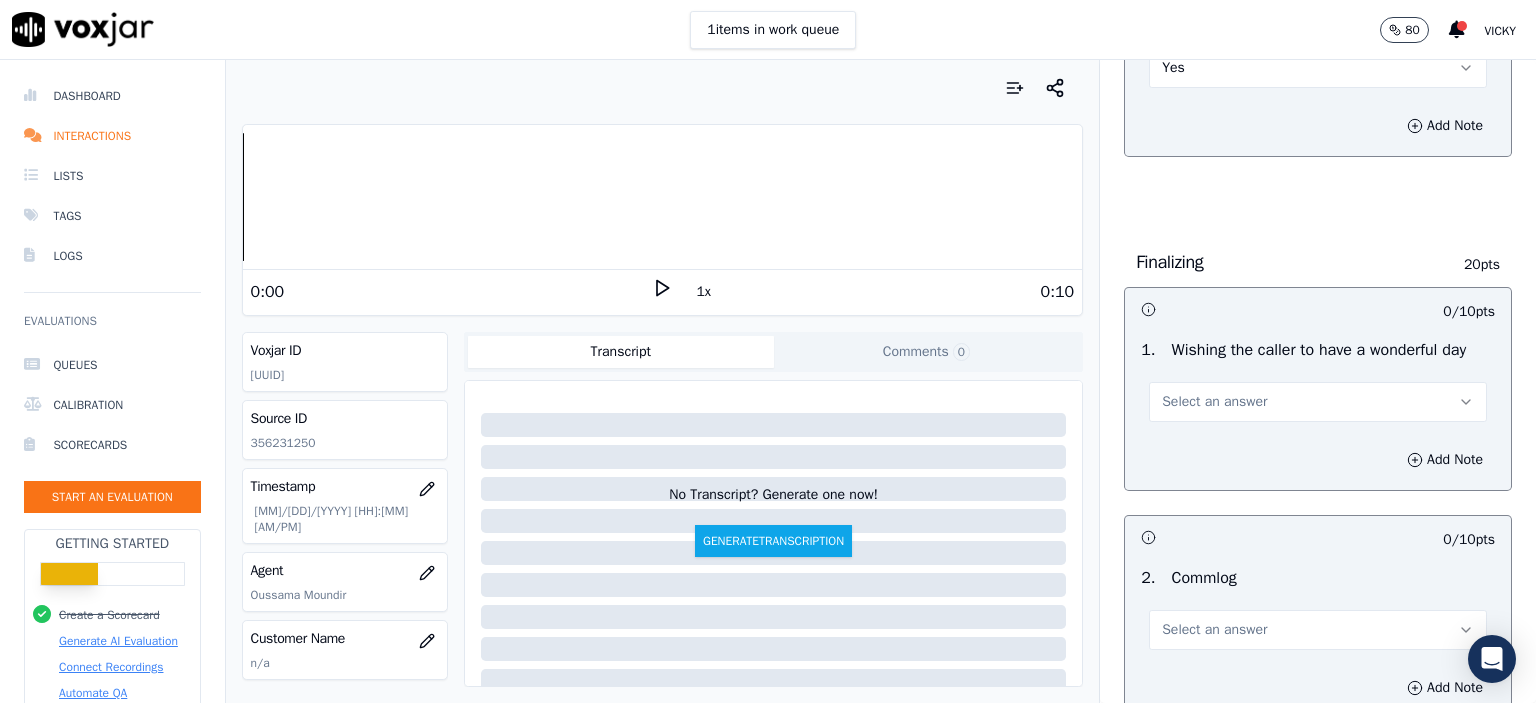 scroll, scrollTop: 1314, scrollLeft: 0, axis: vertical 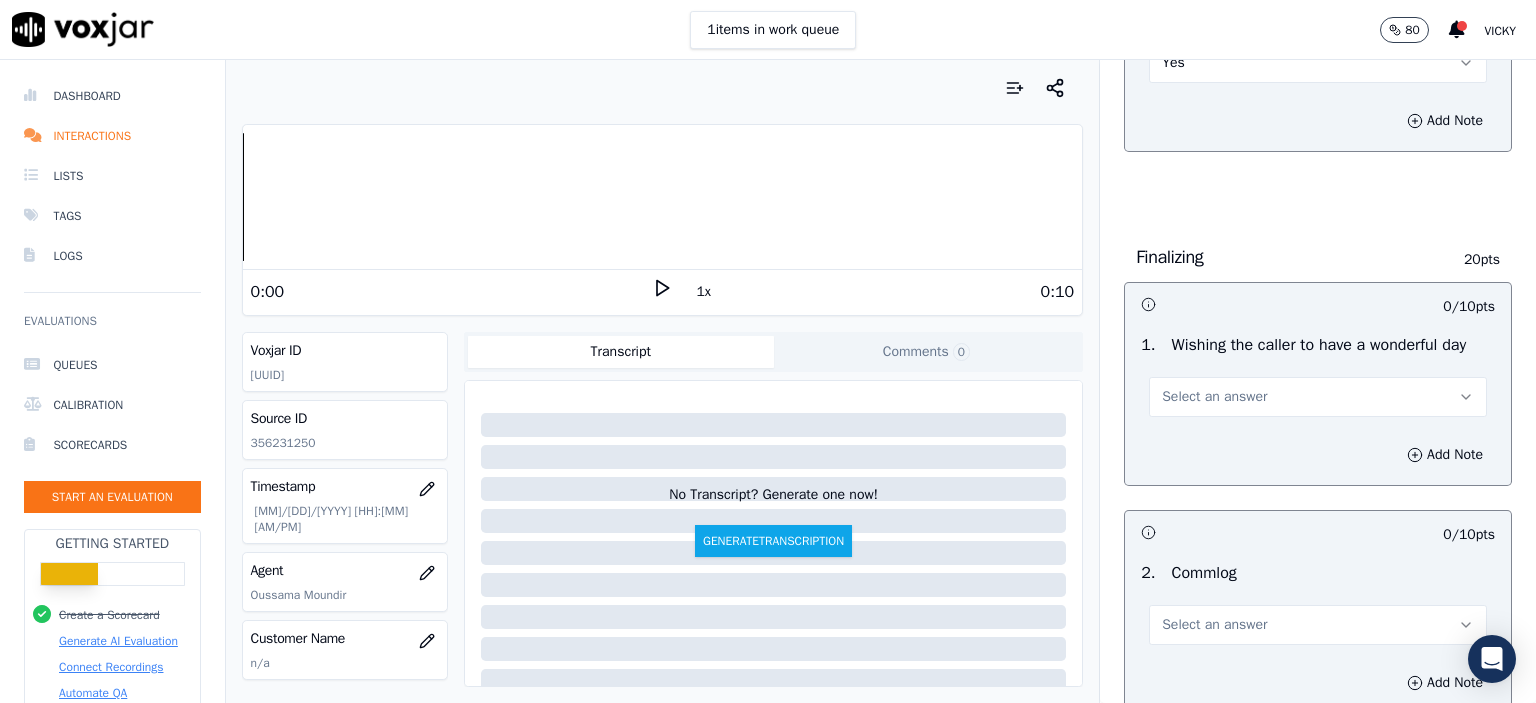 click on "Select an answer" at bounding box center [1318, 397] 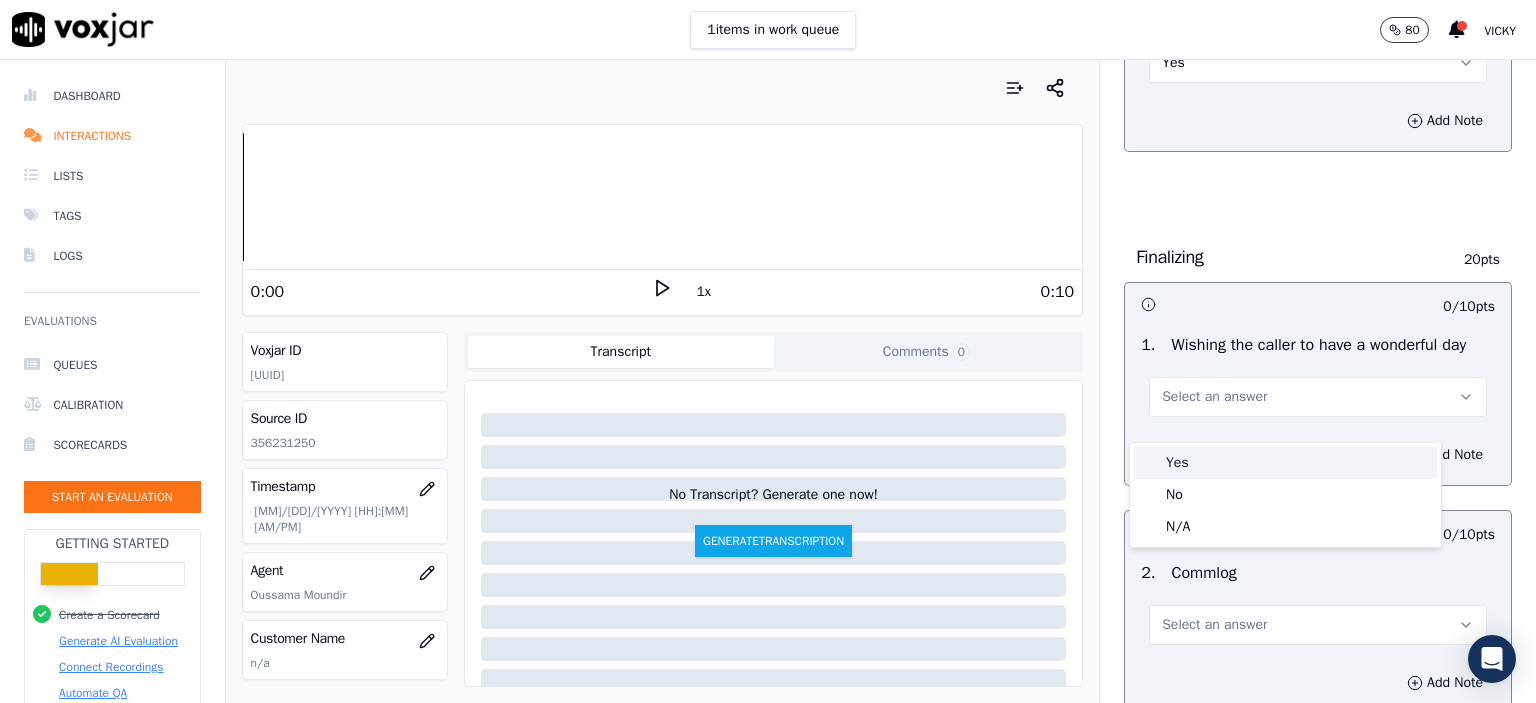 click on "Yes" at bounding box center [1285, 463] 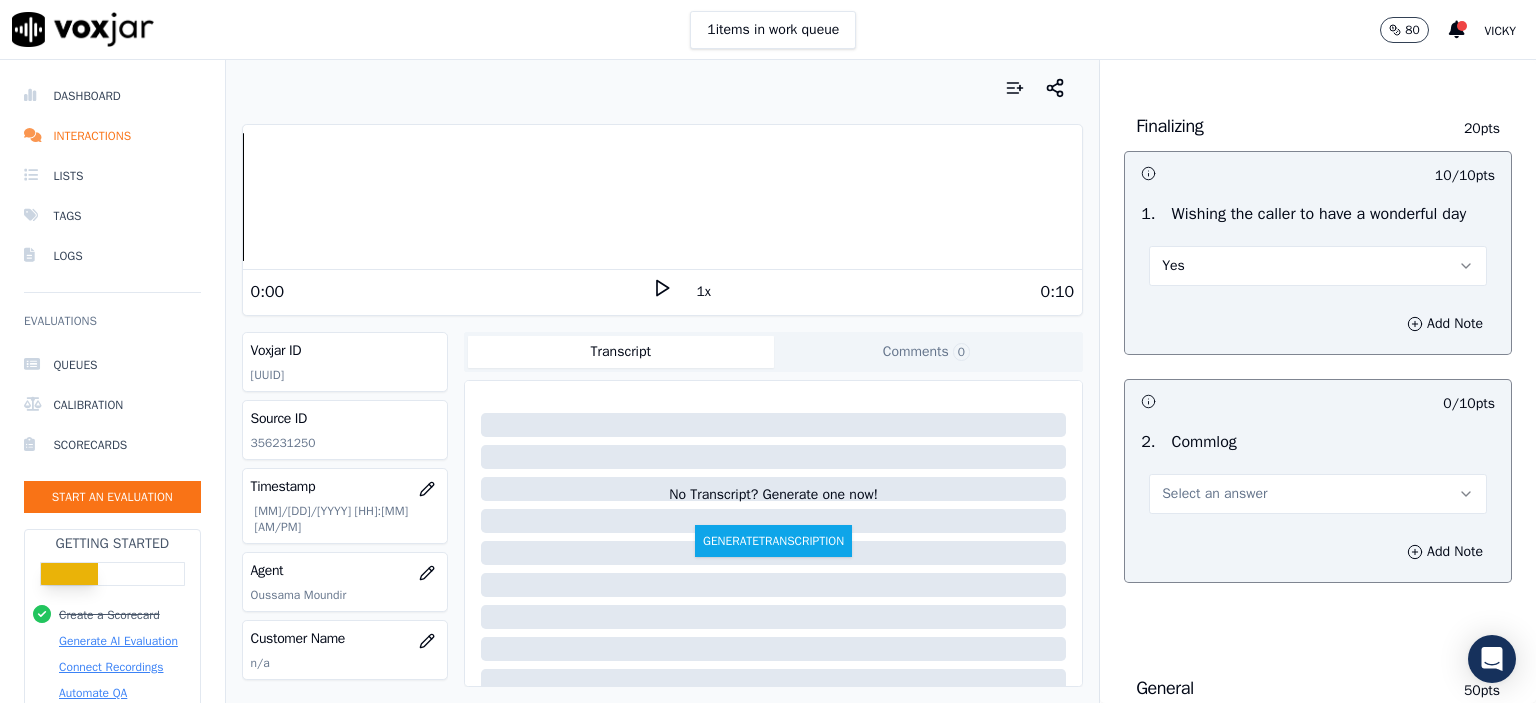 scroll, scrollTop: 1514, scrollLeft: 0, axis: vertical 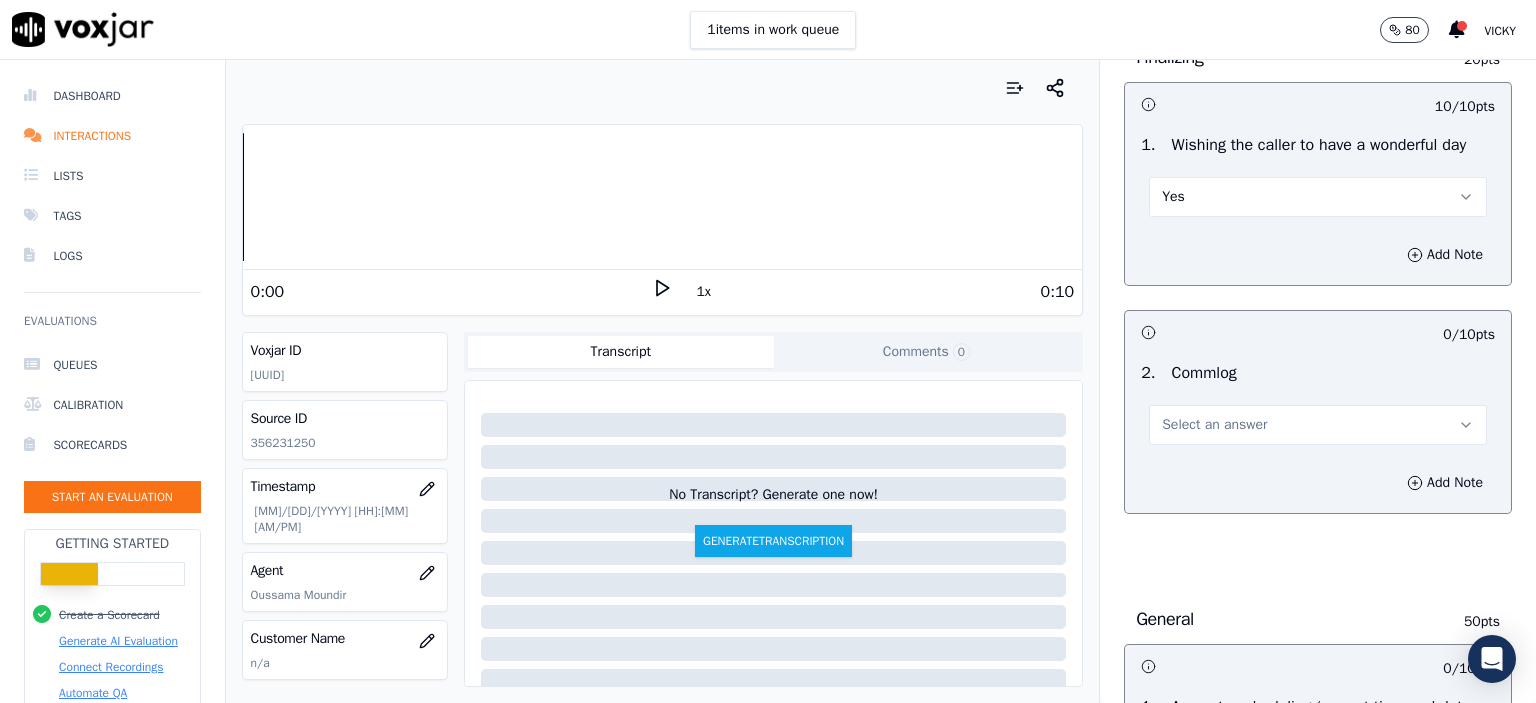 click on "Select an answer" at bounding box center (1318, 425) 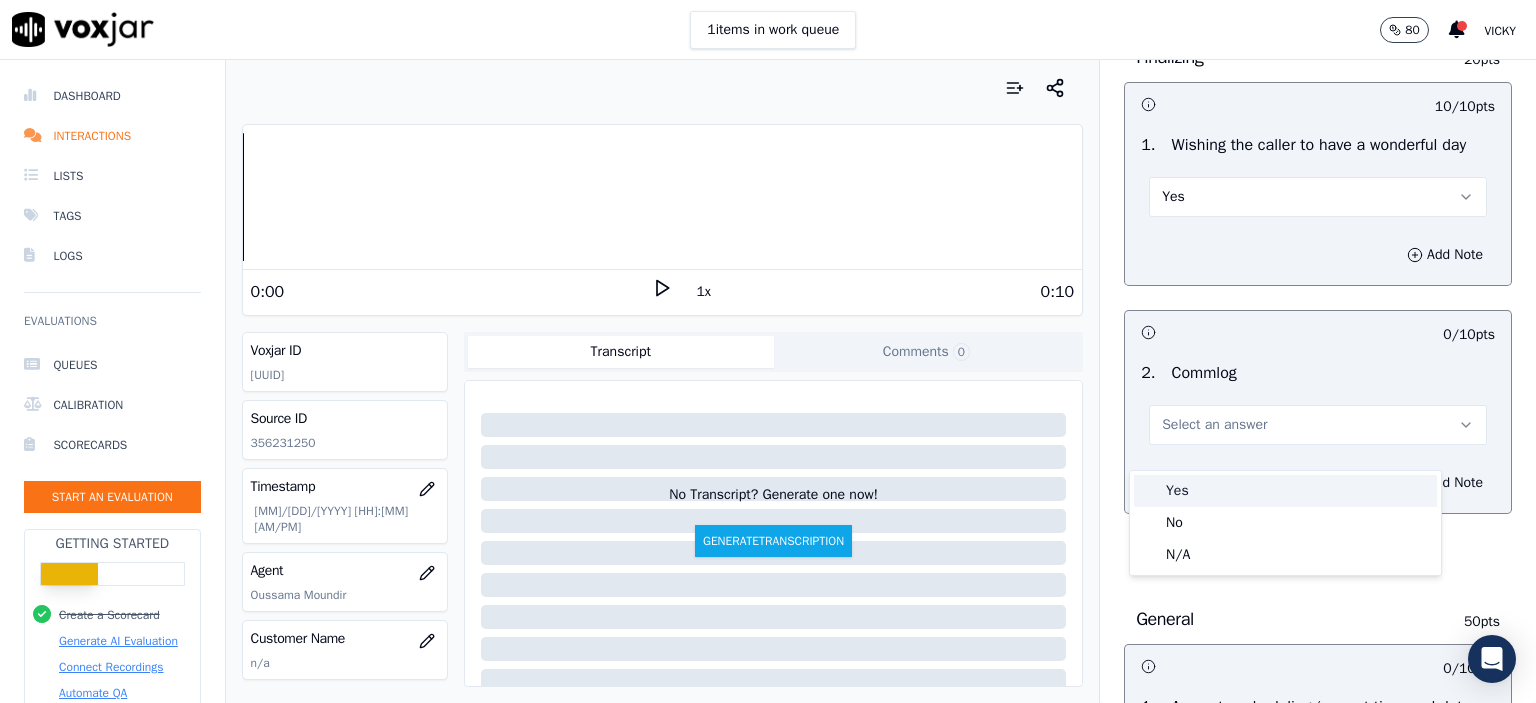 click on "Yes" at bounding box center [1285, 491] 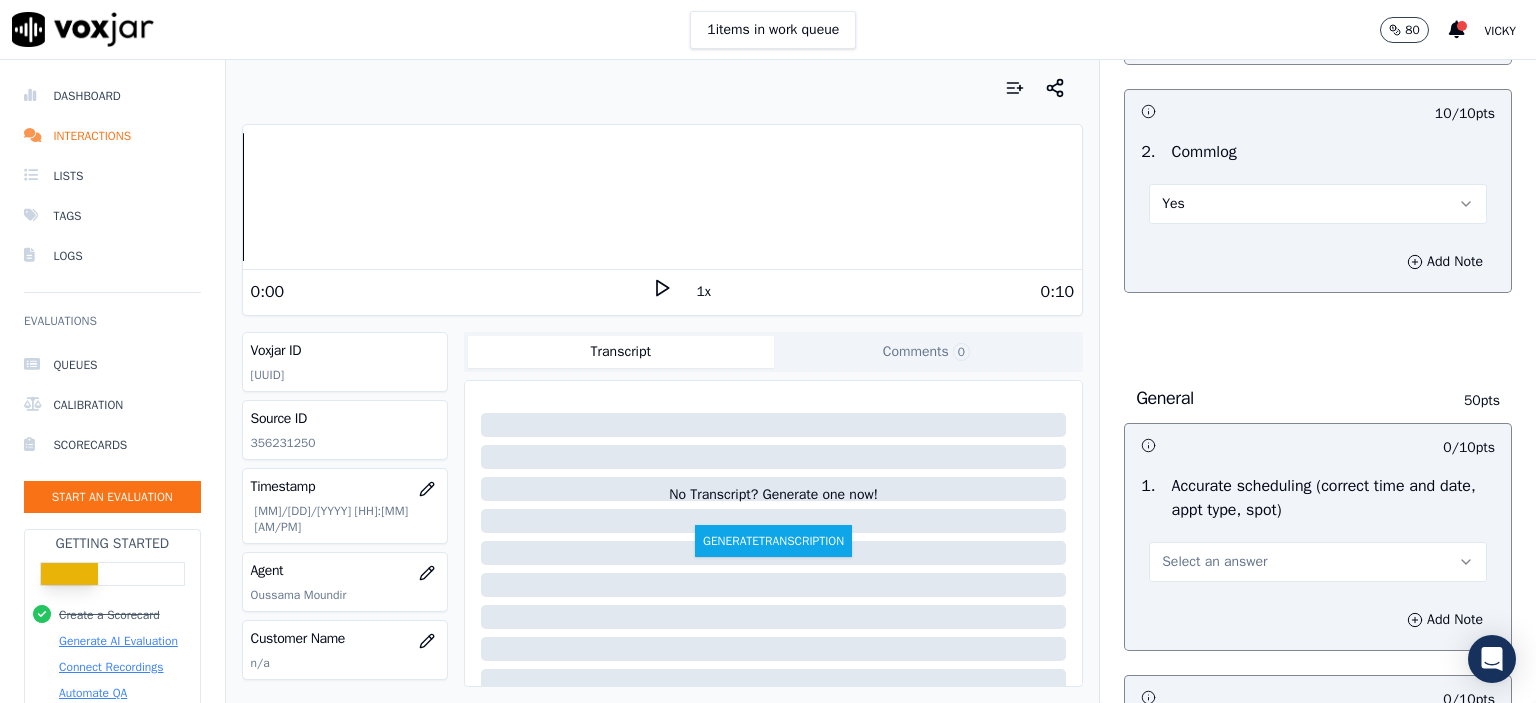 scroll, scrollTop: 1814, scrollLeft: 0, axis: vertical 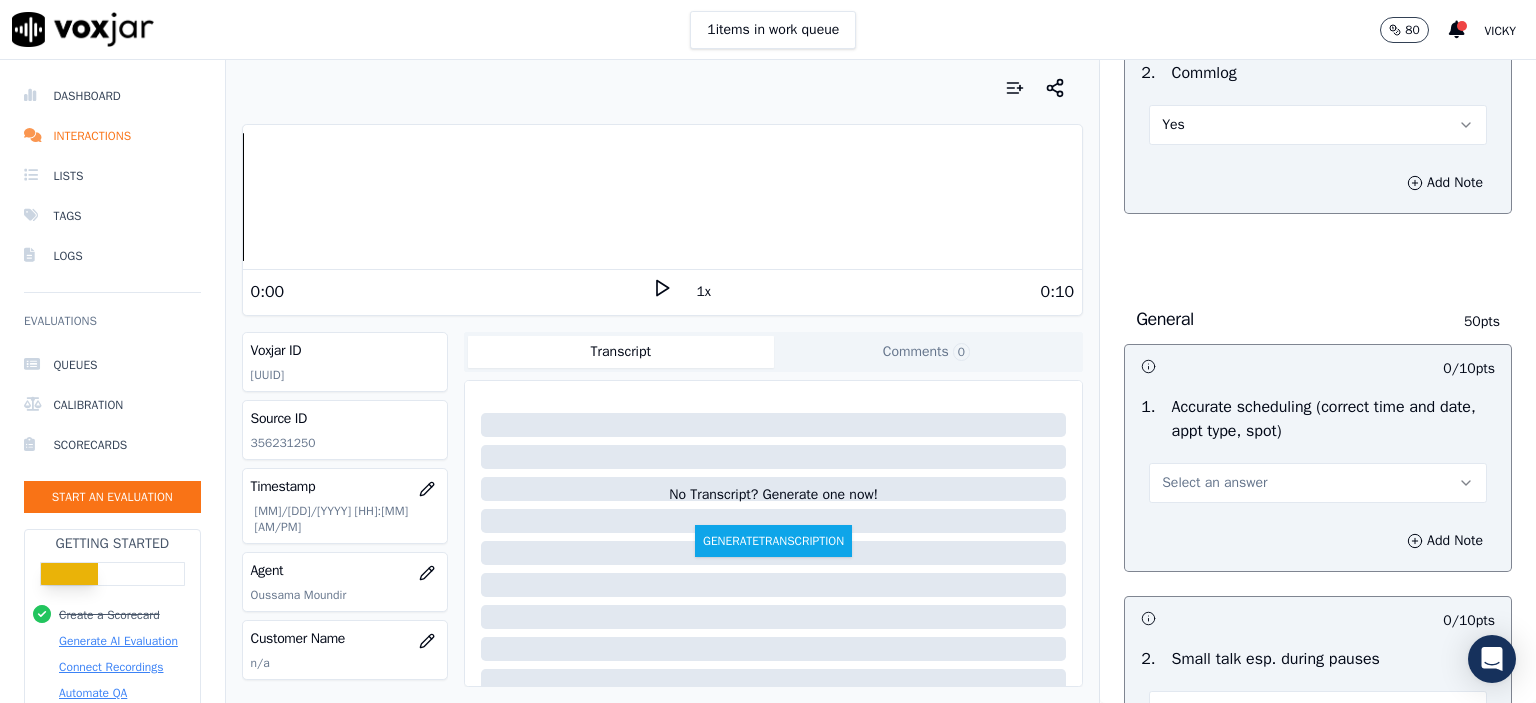 click on "Select an answer" at bounding box center [1214, 483] 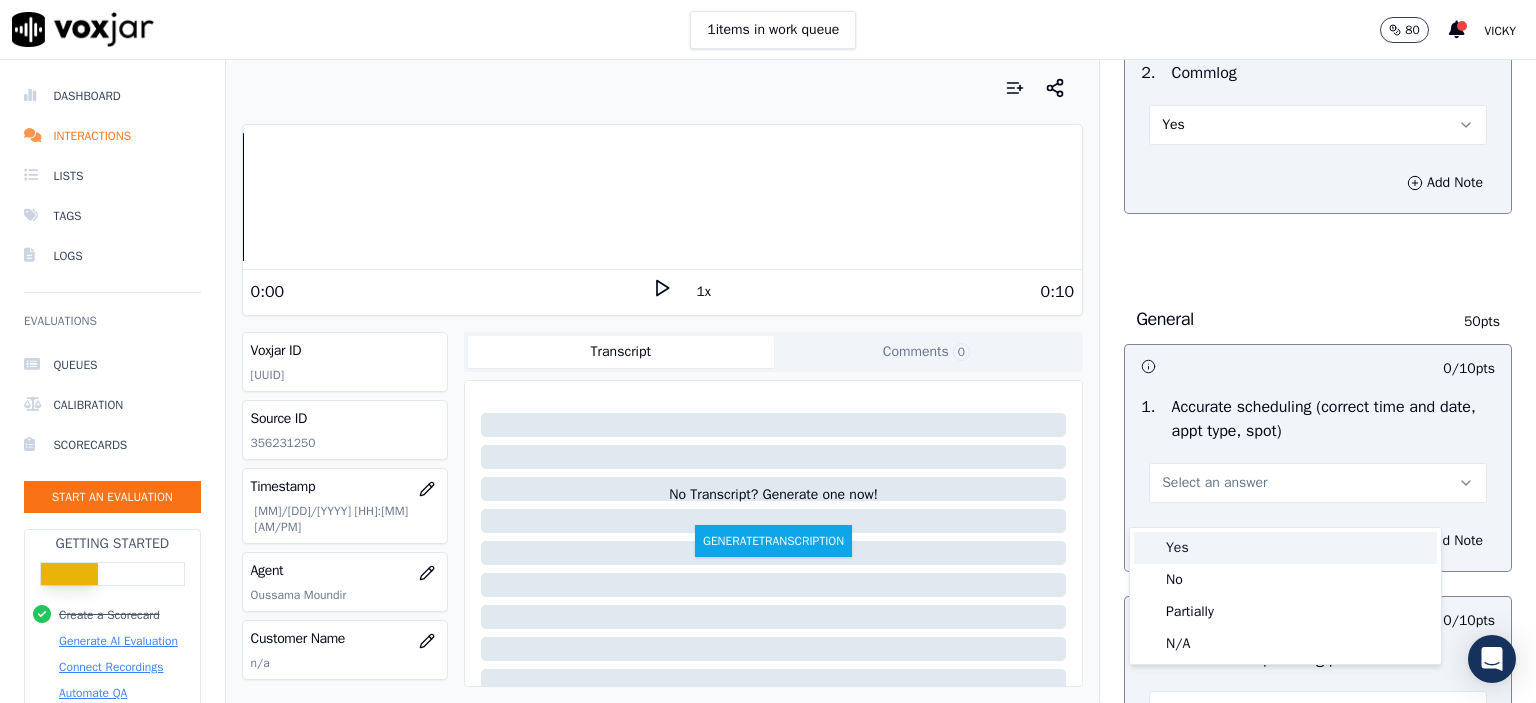 click on "No" 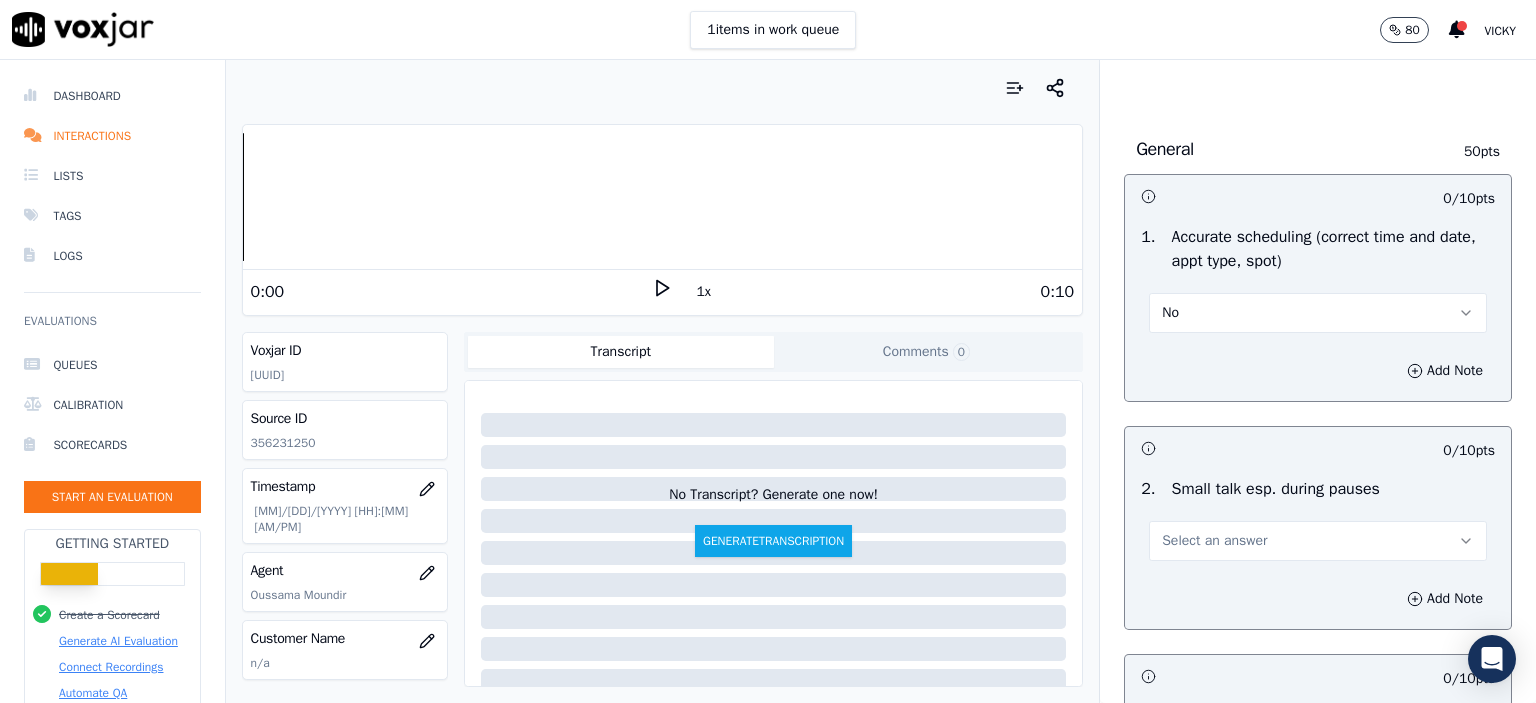 scroll, scrollTop: 2014, scrollLeft: 0, axis: vertical 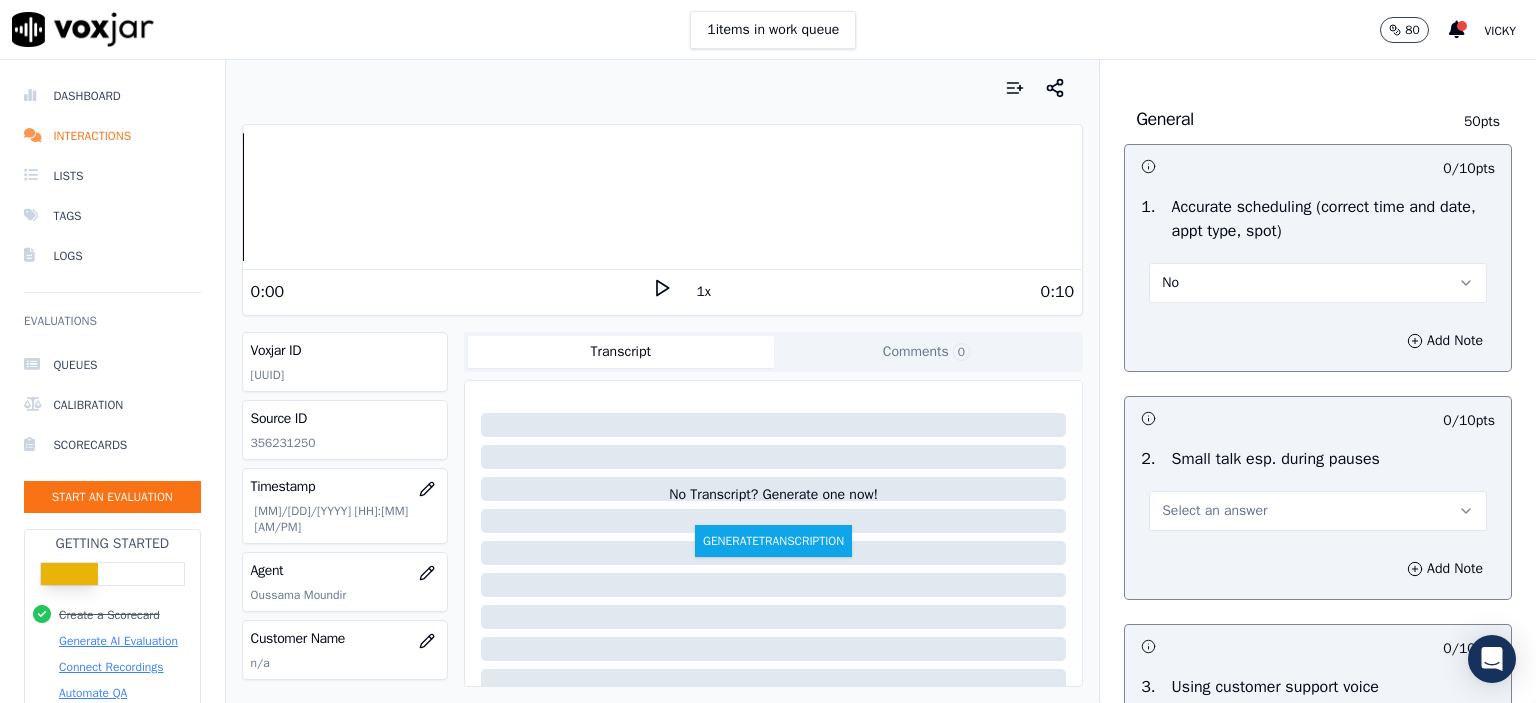 click on "Select an answer" at bounding box center [1214, 511] 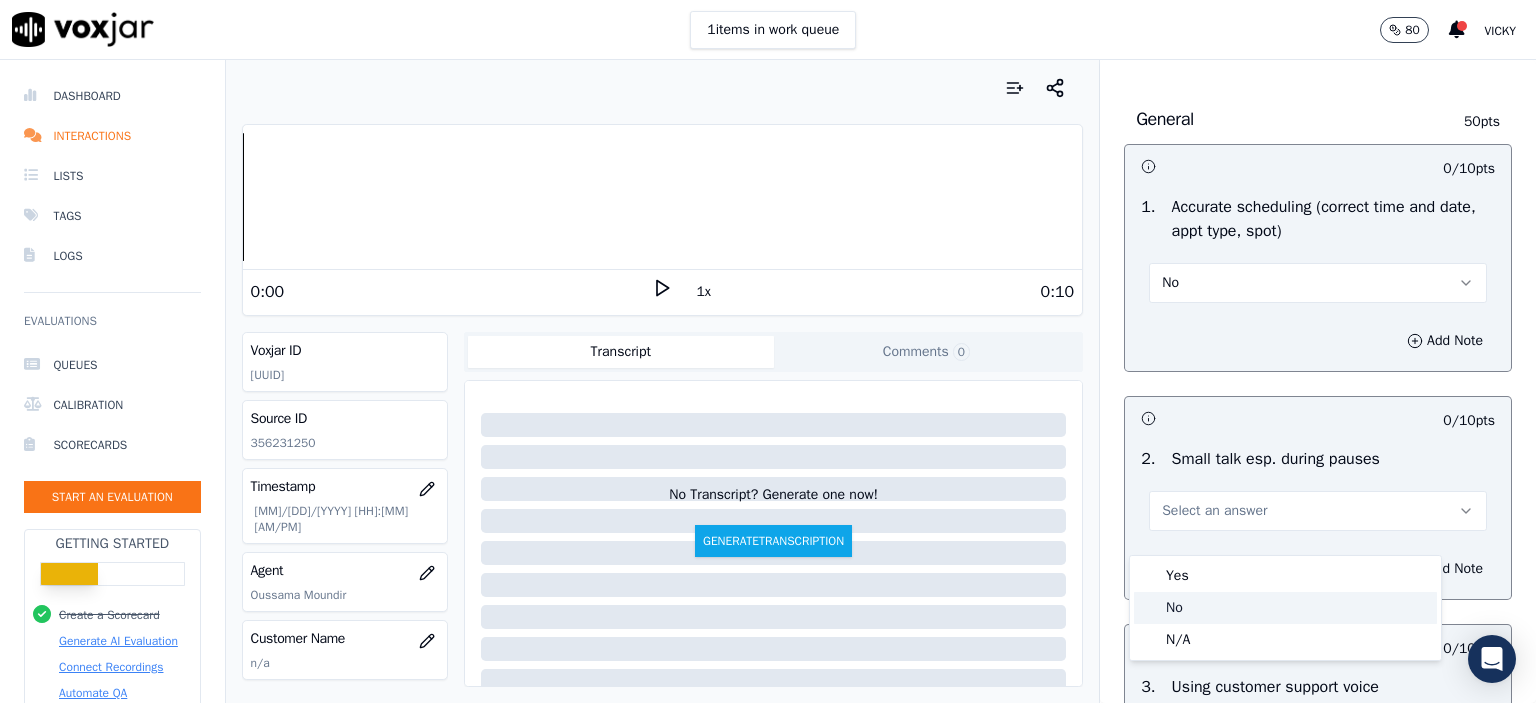 click on "No" 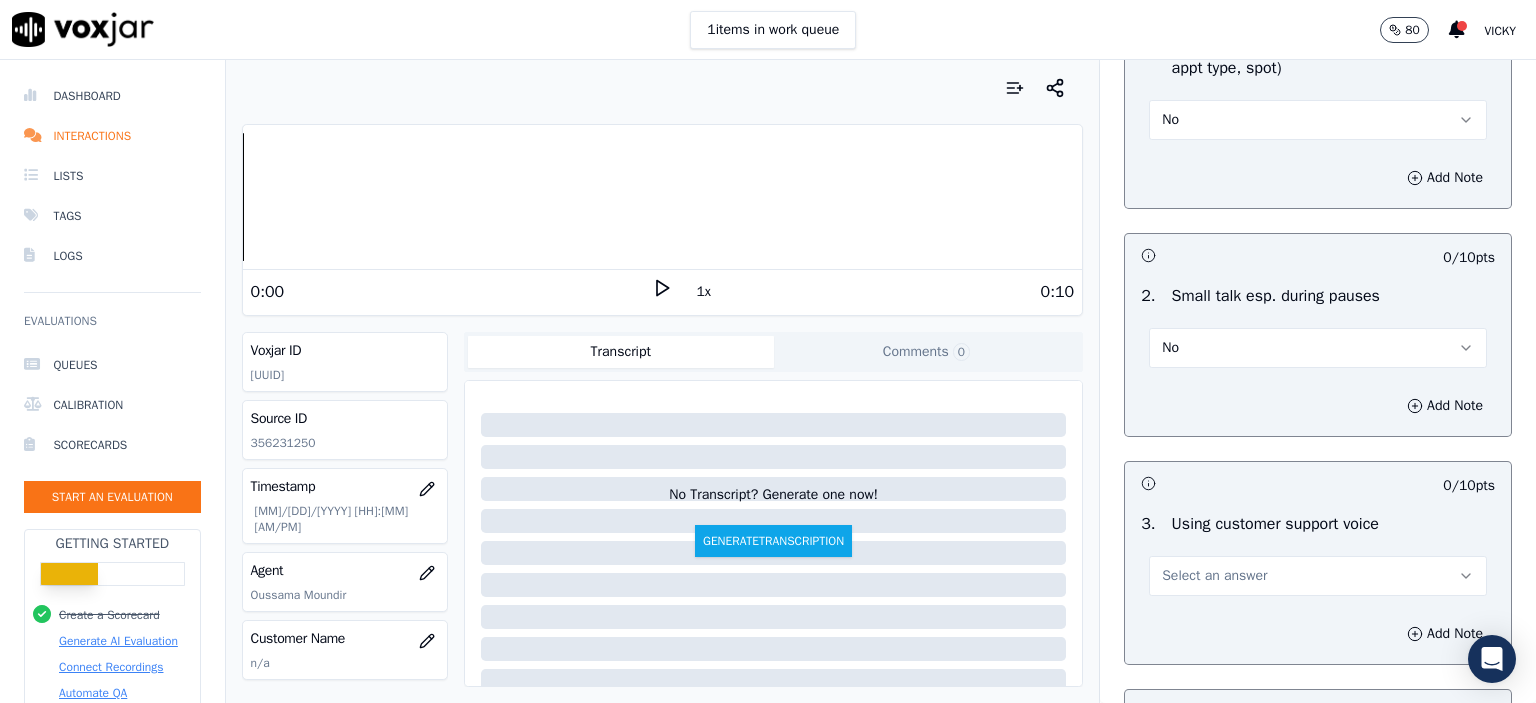 scroll, scrollTop: 2214, scrollLeft: 0, axis: vertical 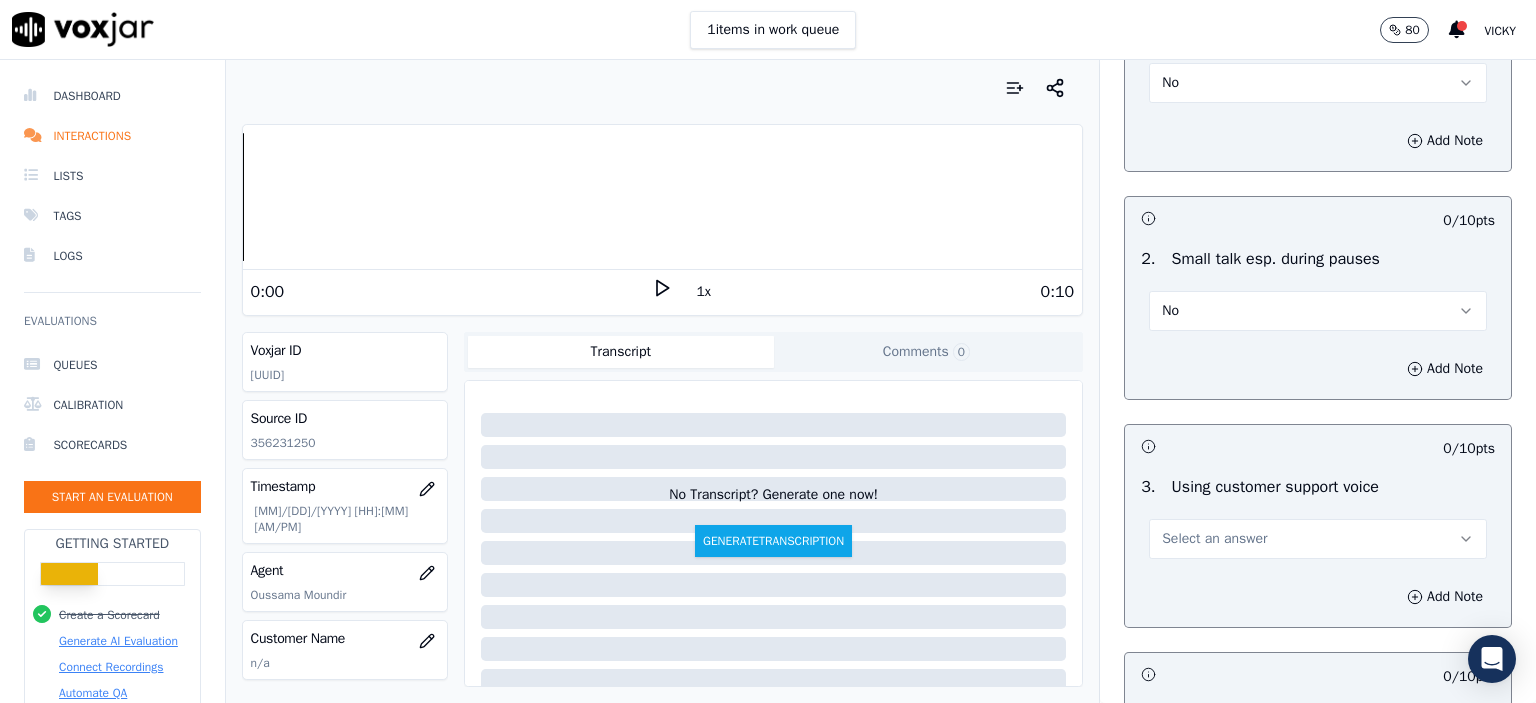 click on "Select an answer" at bounding box center [1214, 539] 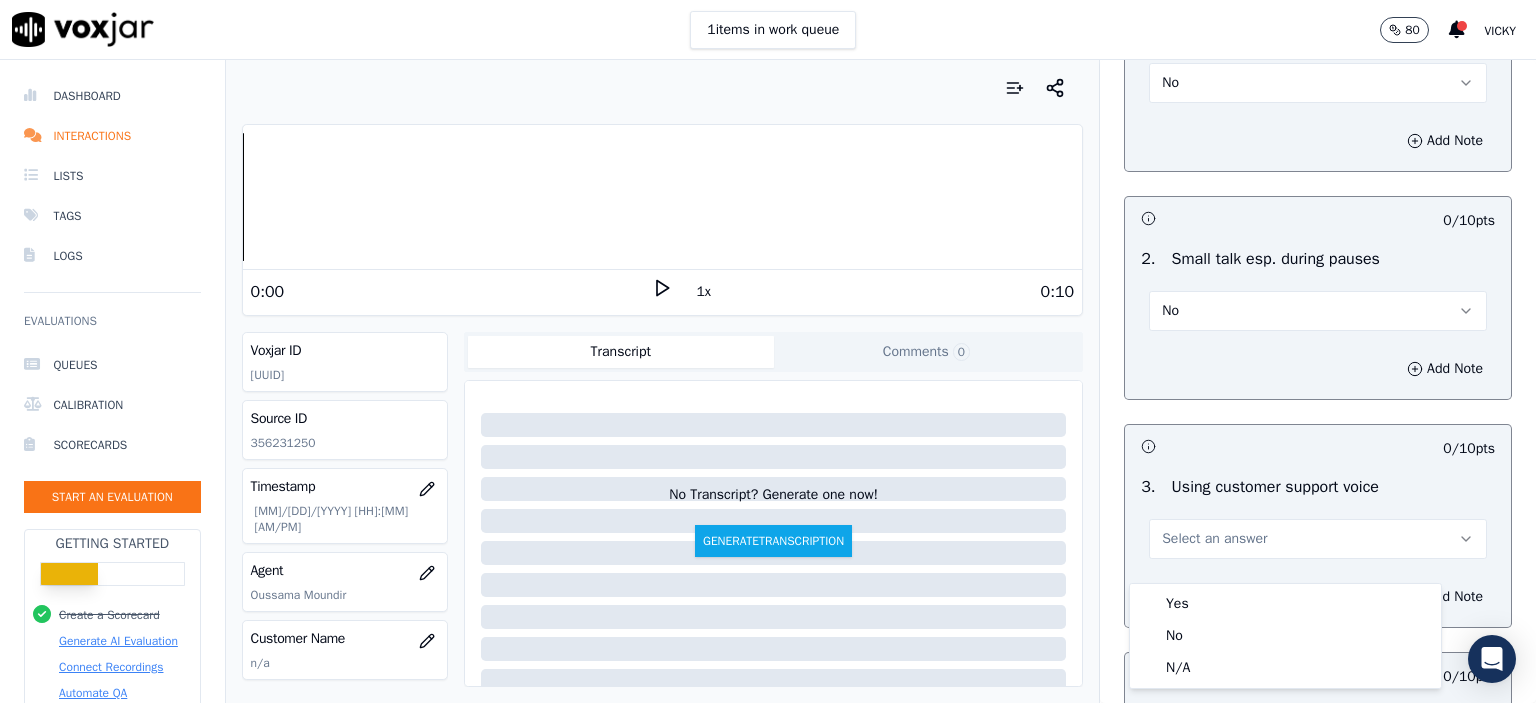 click on "Yes   No     N/A" at bounding box center [1285, 636] 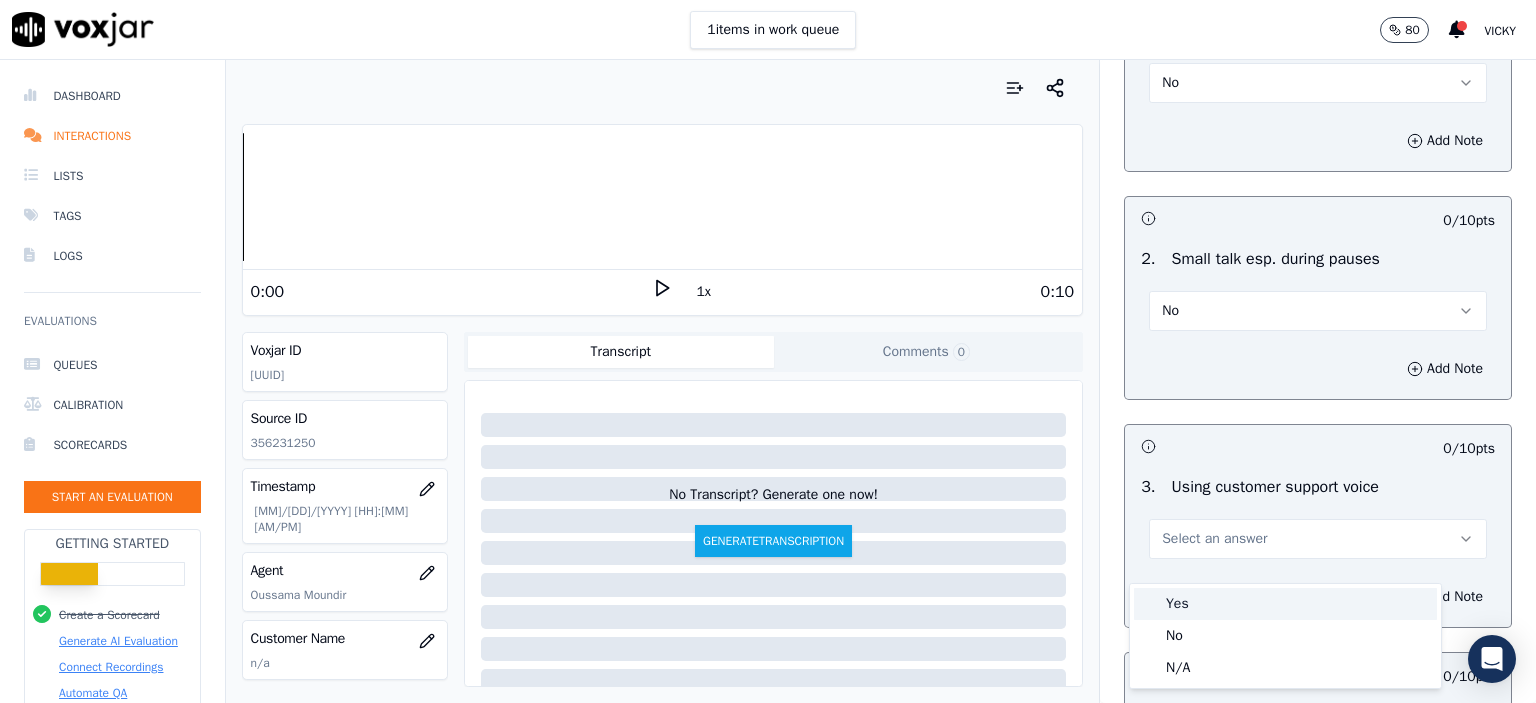 click on "Yes" at bounding box center [1285, 604] 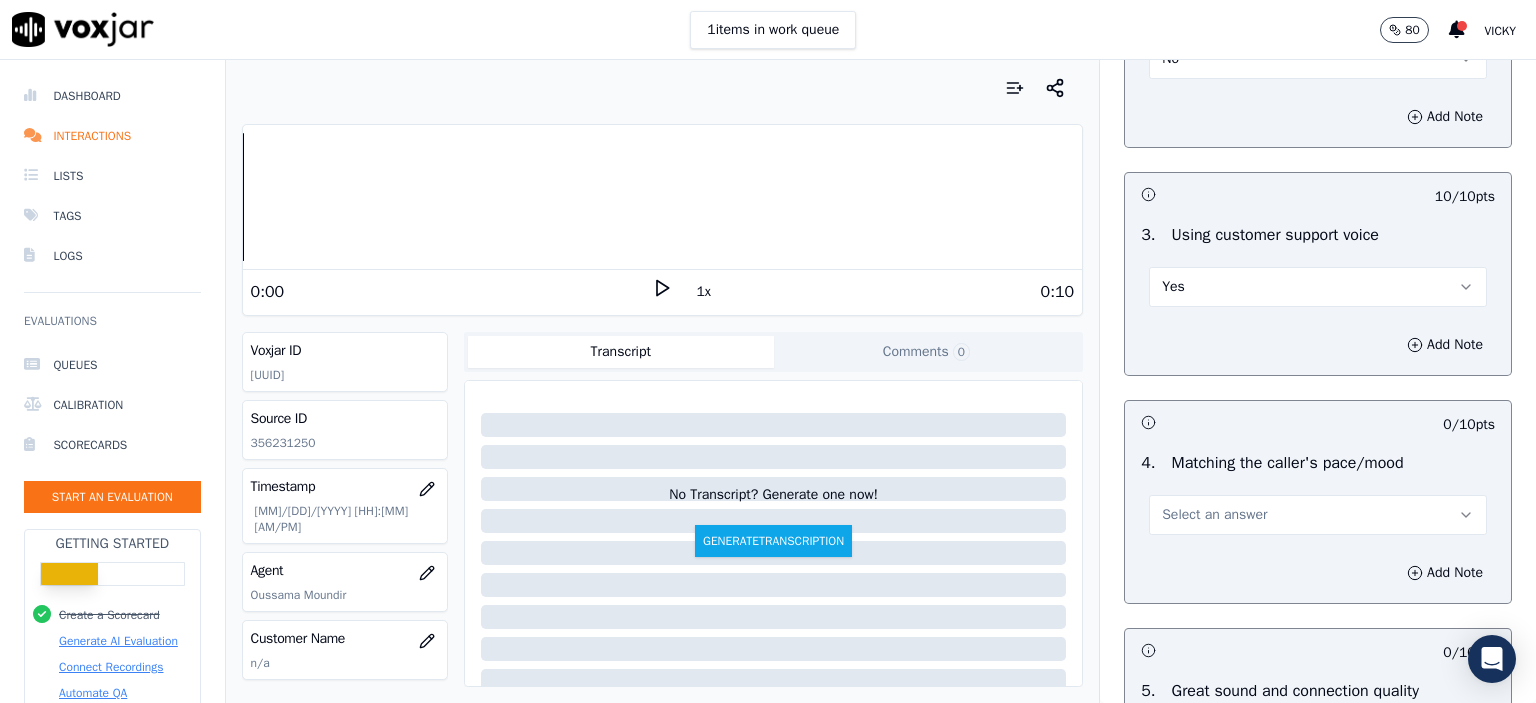 scroll, scrollTop: 2514, scrollLeft: 0, axis: vertical 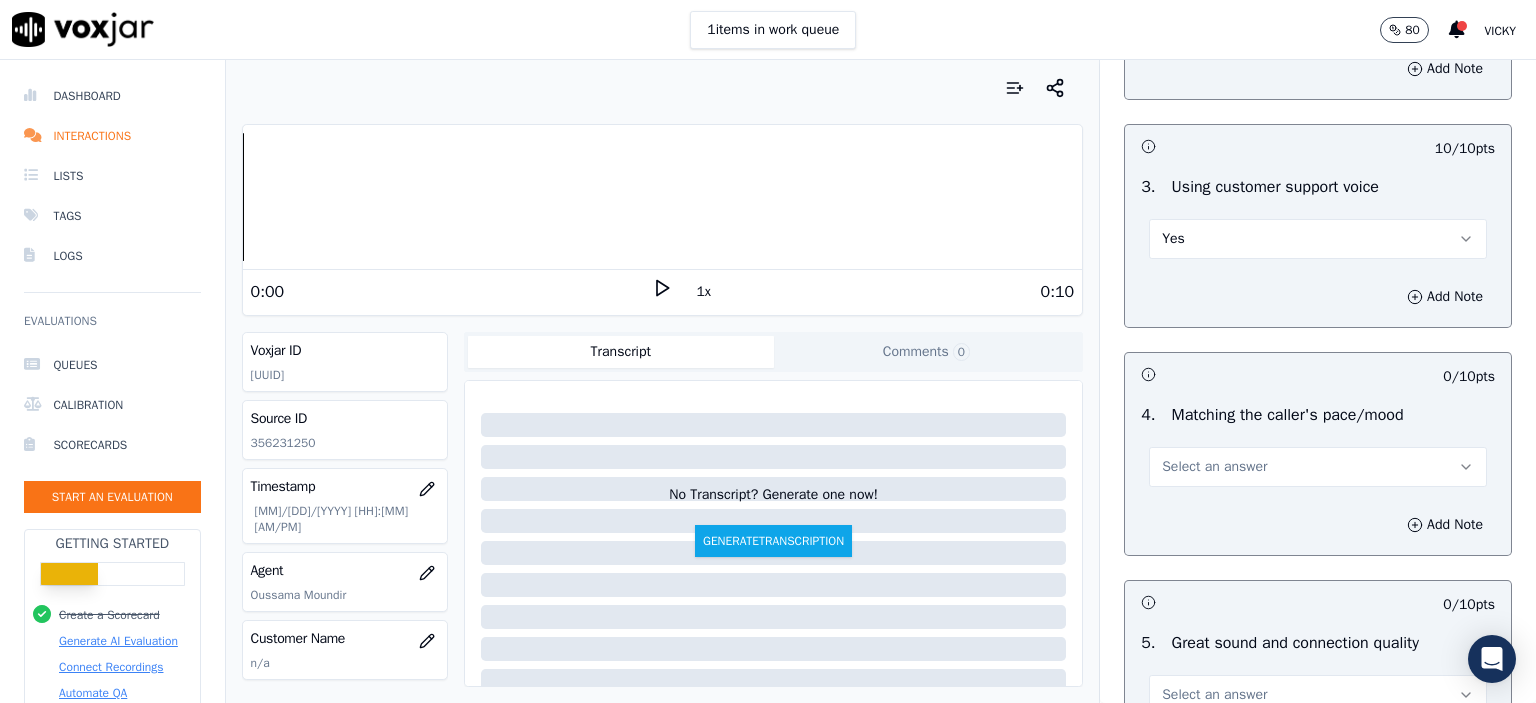 click on "Select an answer" at bounding box center [1214, 467] 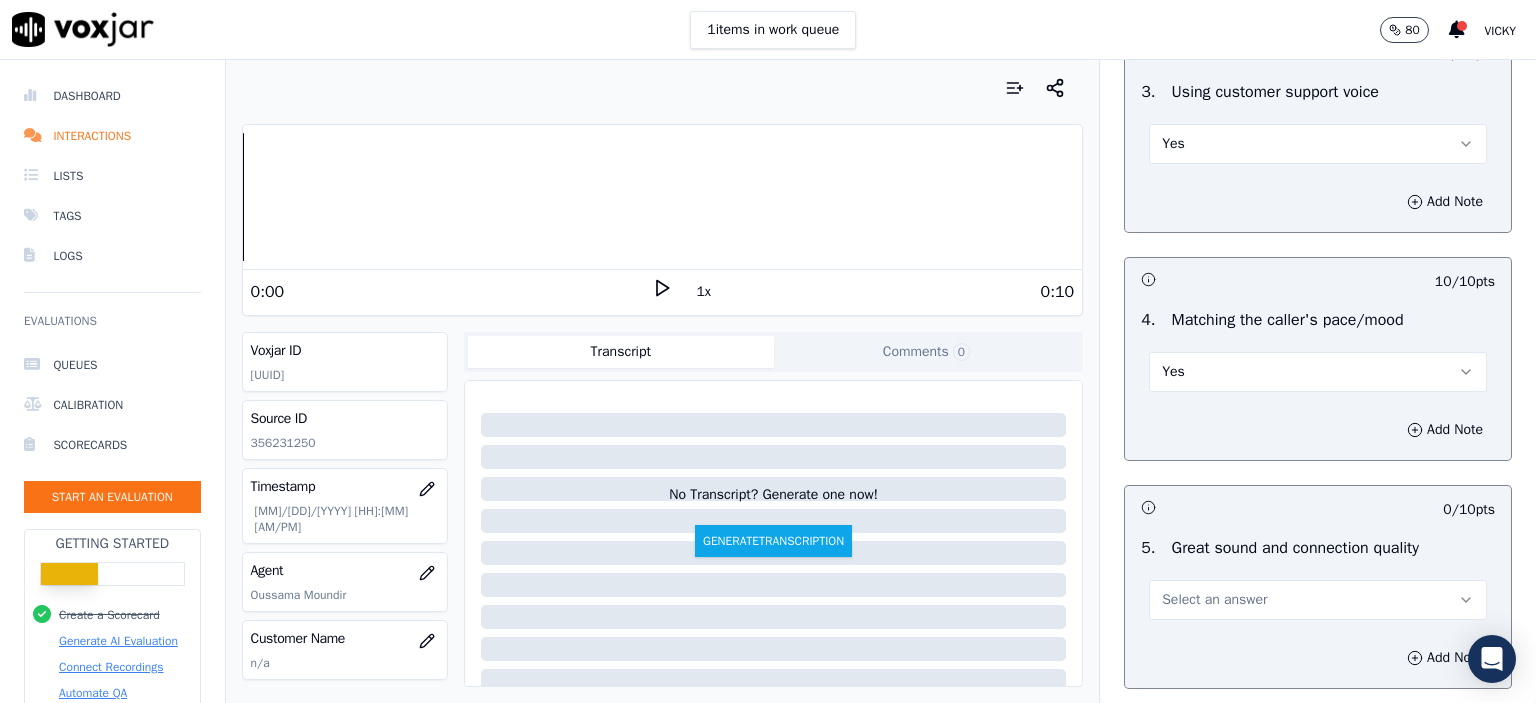 scroll, scrollTop: 2614, scrollLeft: 0, axis: vertical 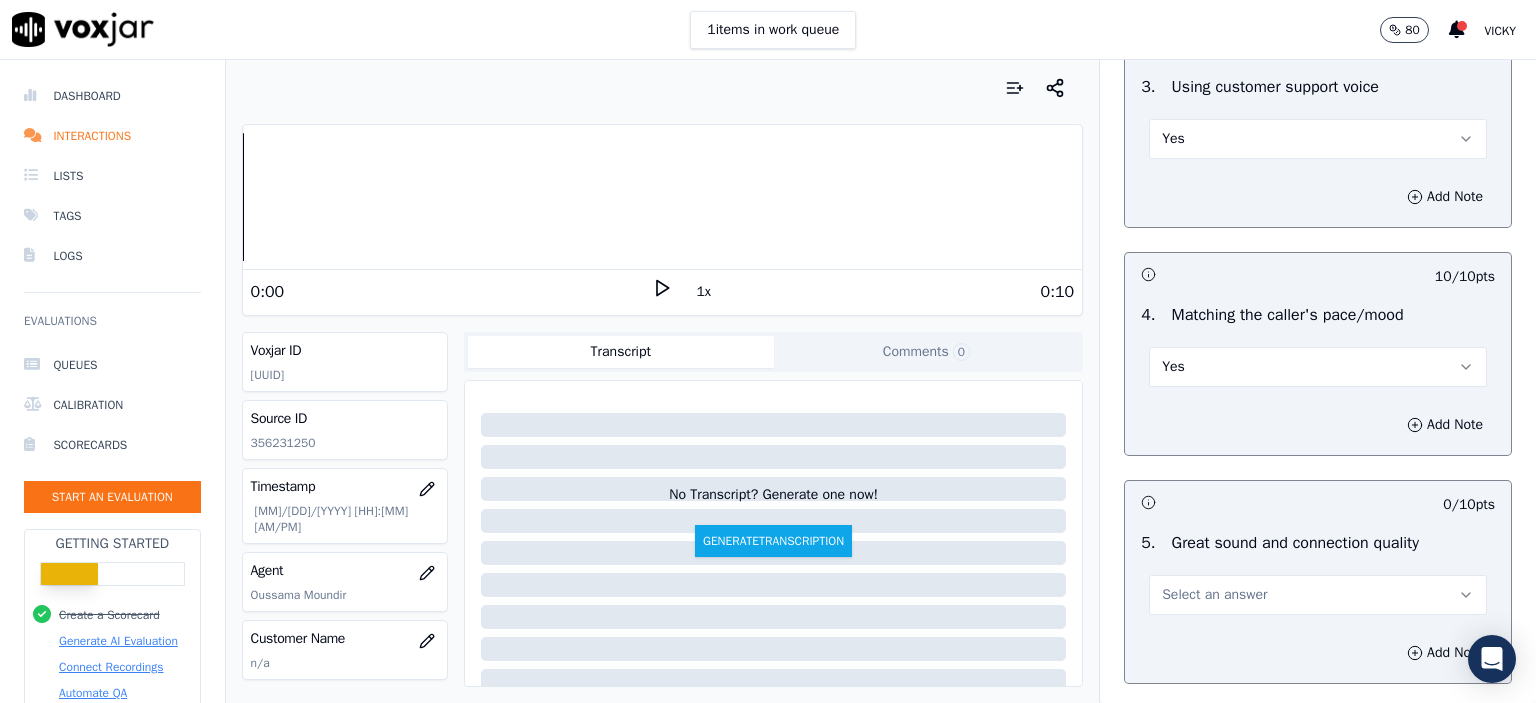 click on "Select an answer" at bounding box center [1318, 595] 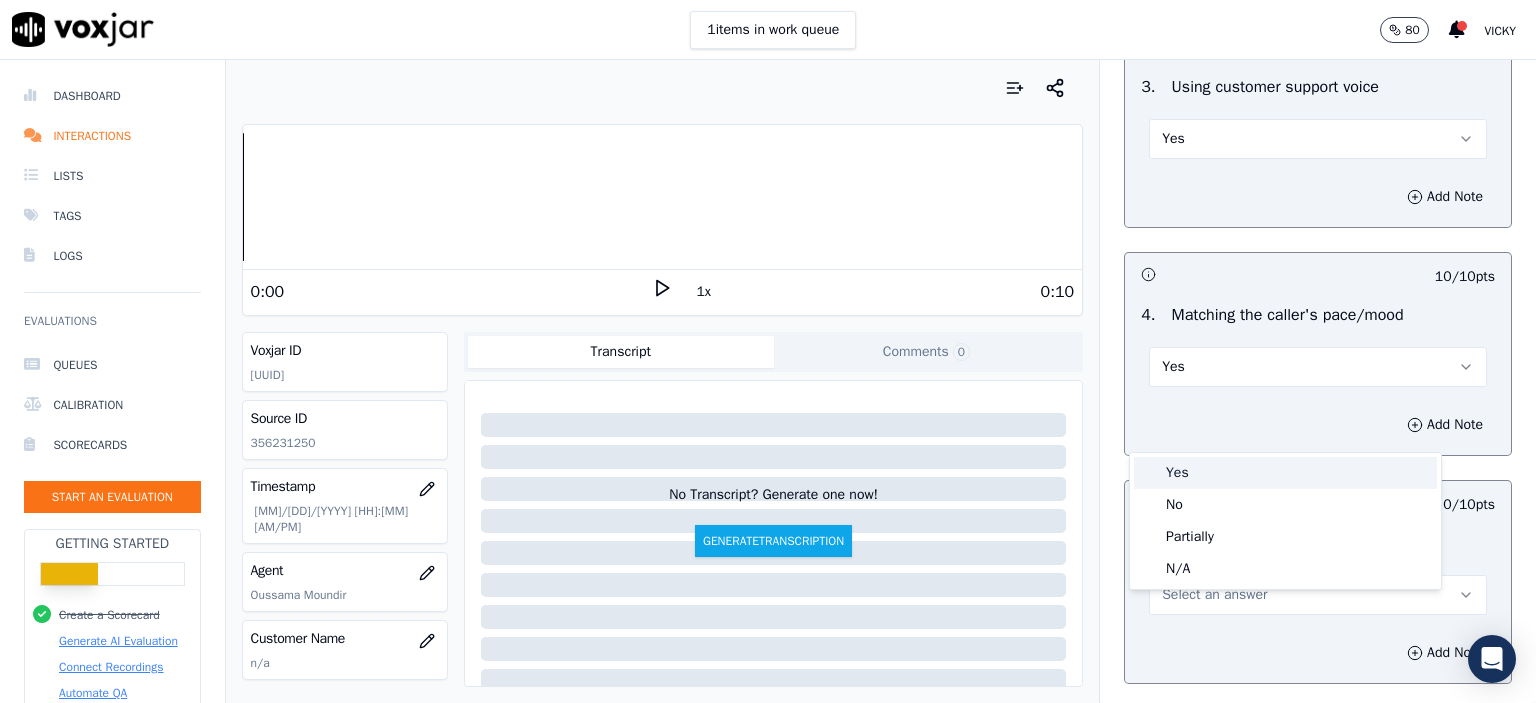 click on "Yes" at bounding box center [1285, 473] 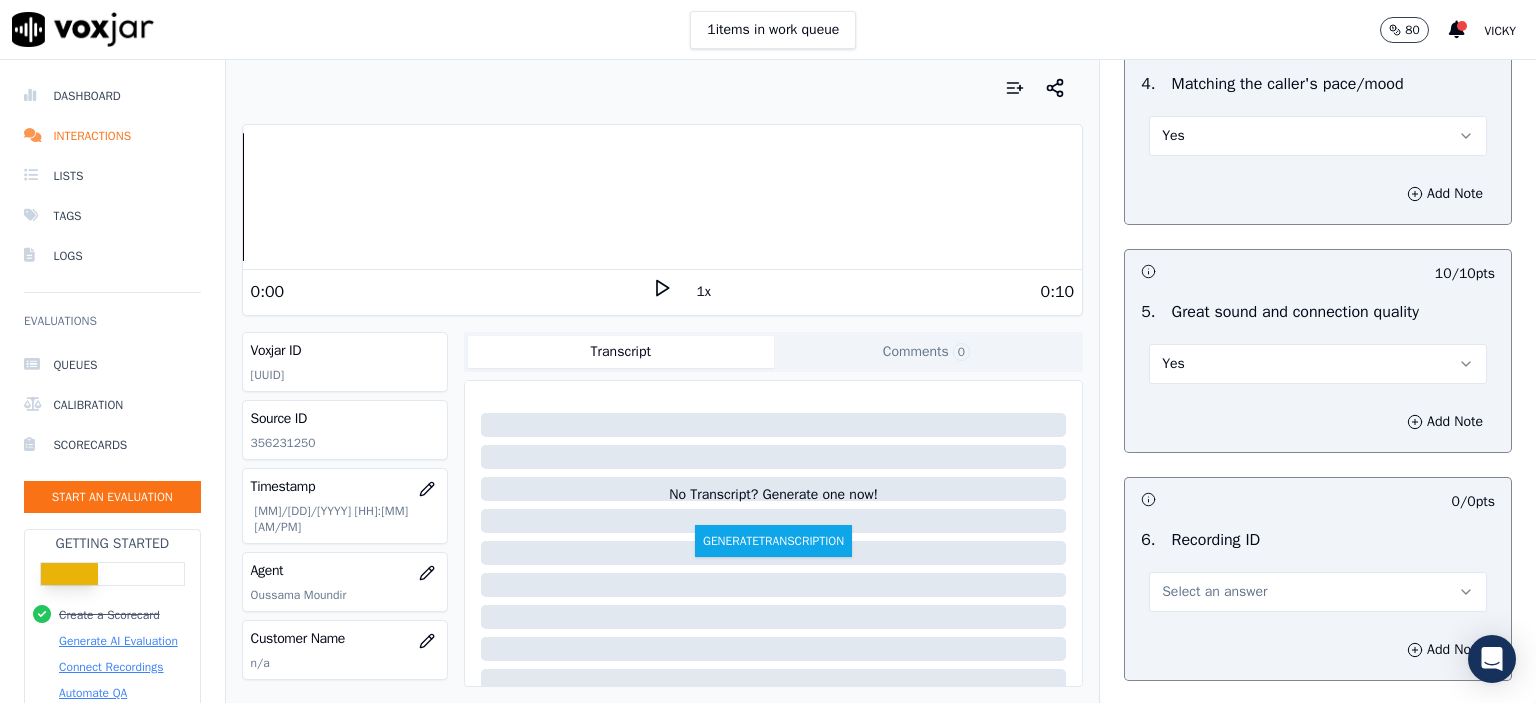 scroll, scrollTop: 2914, scrollLeft: 0, axis: vertical 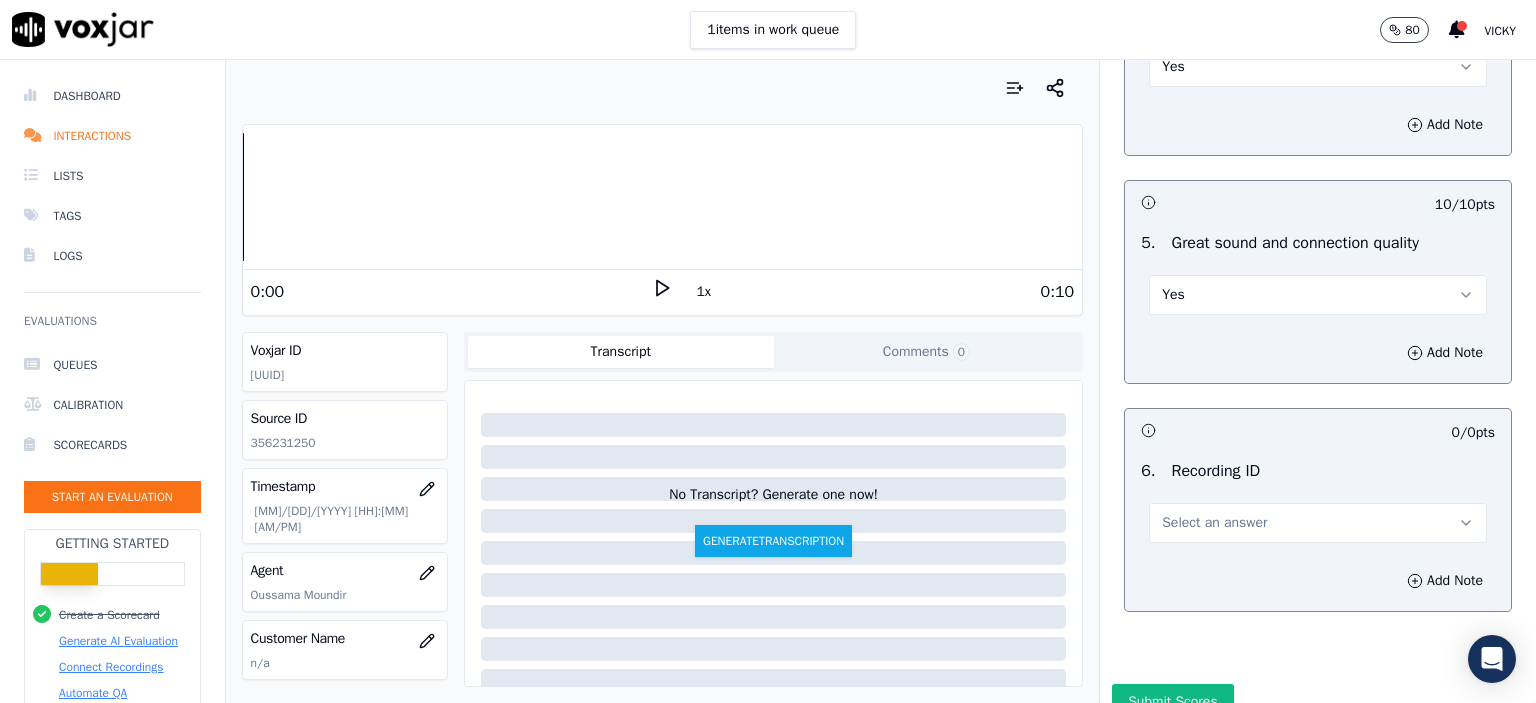 click on "Select an answer" at bounding box center (1214, 523) 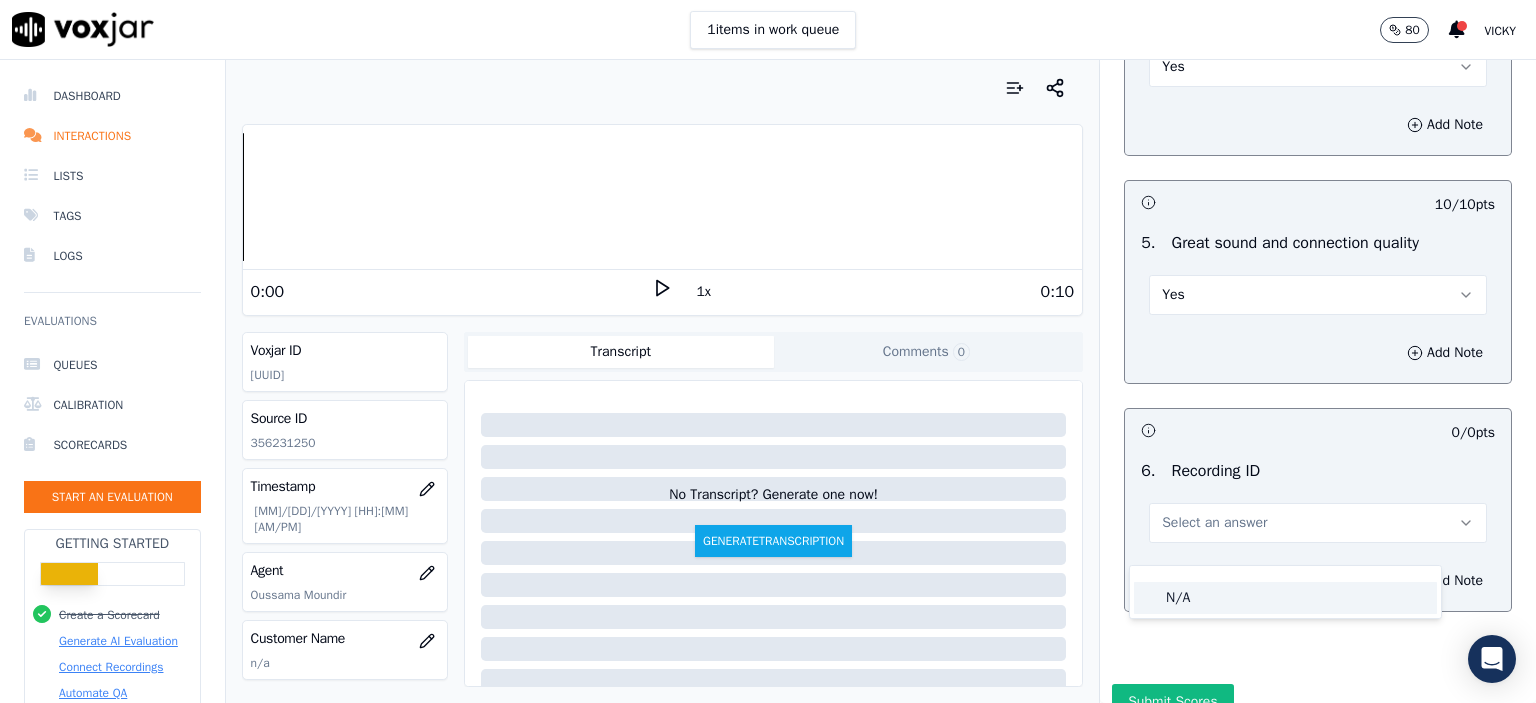 click on "N/A" 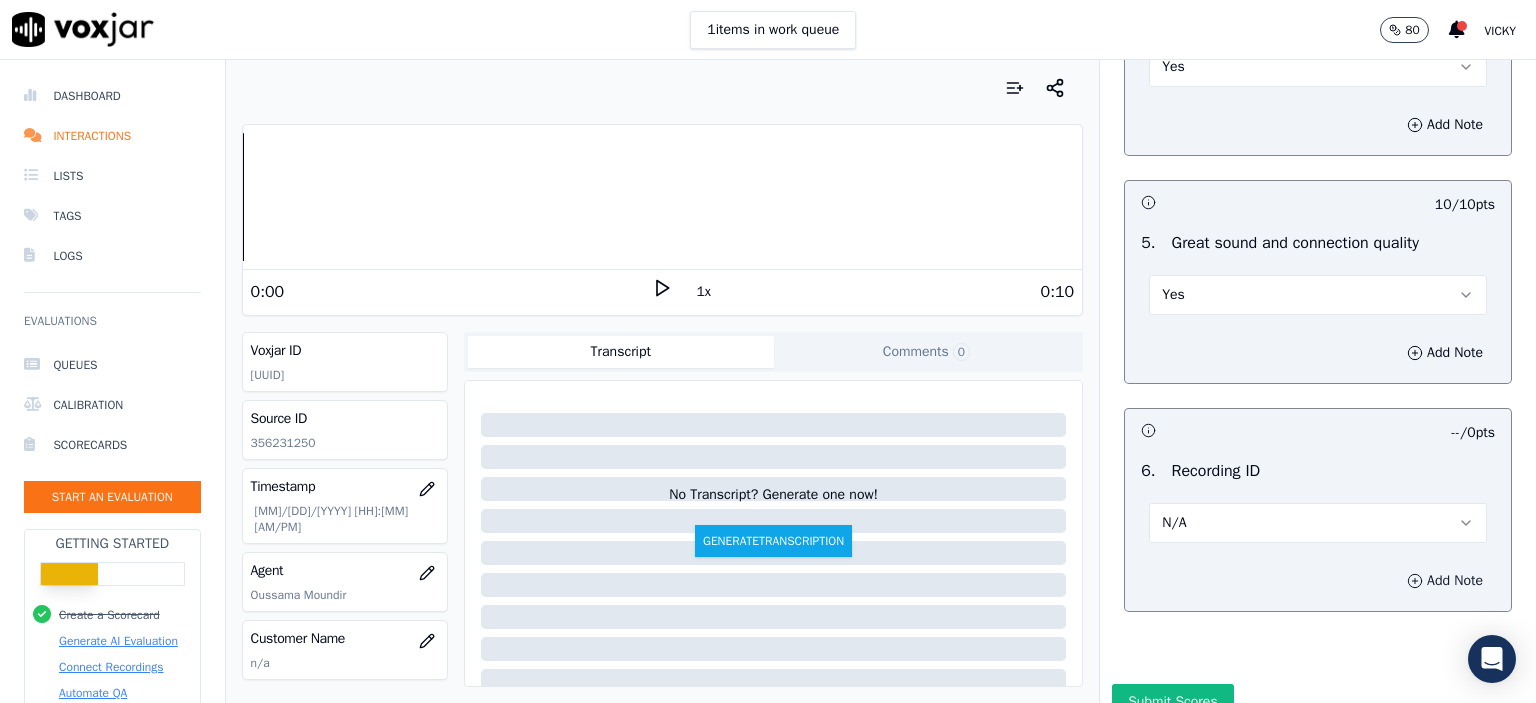 click on "Add Note" at bounding box center (1445, 581) 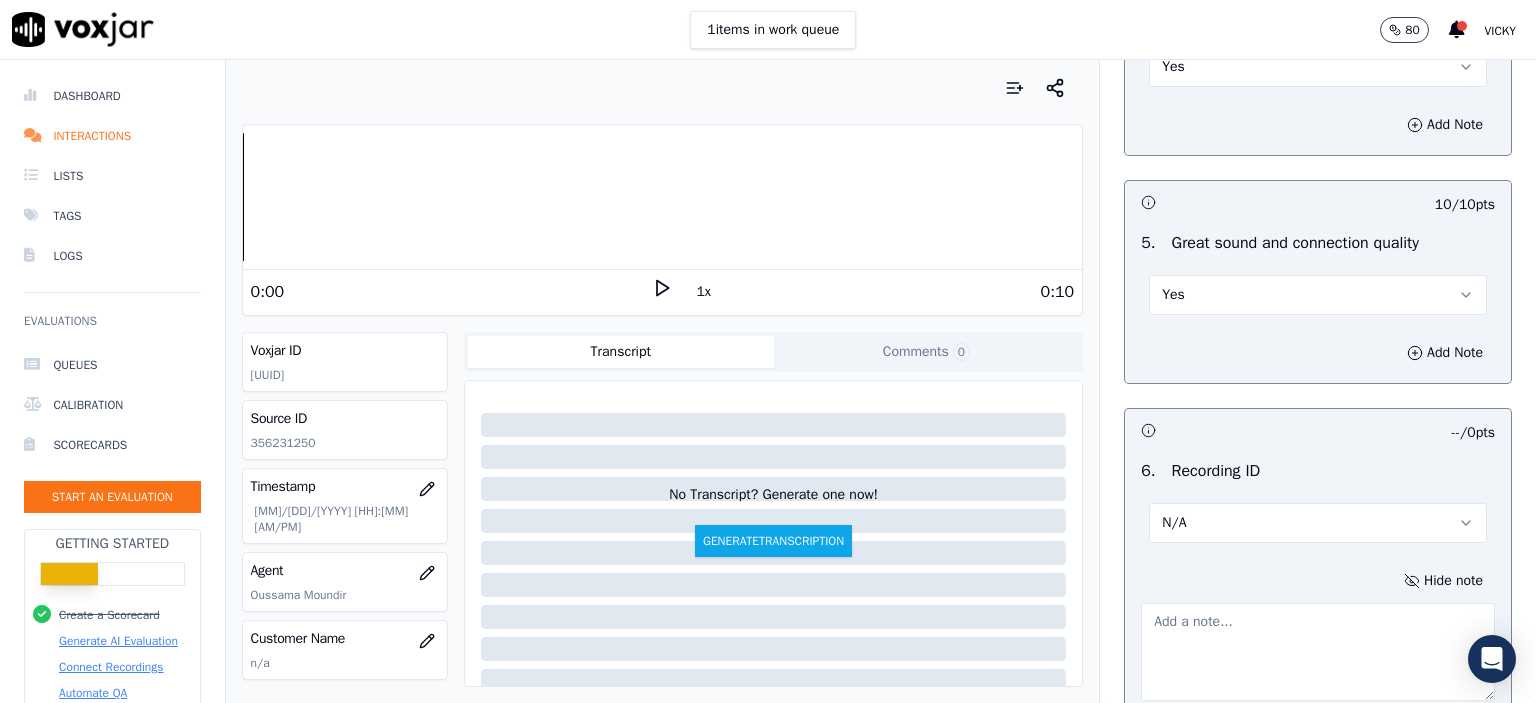 click on "356231250" 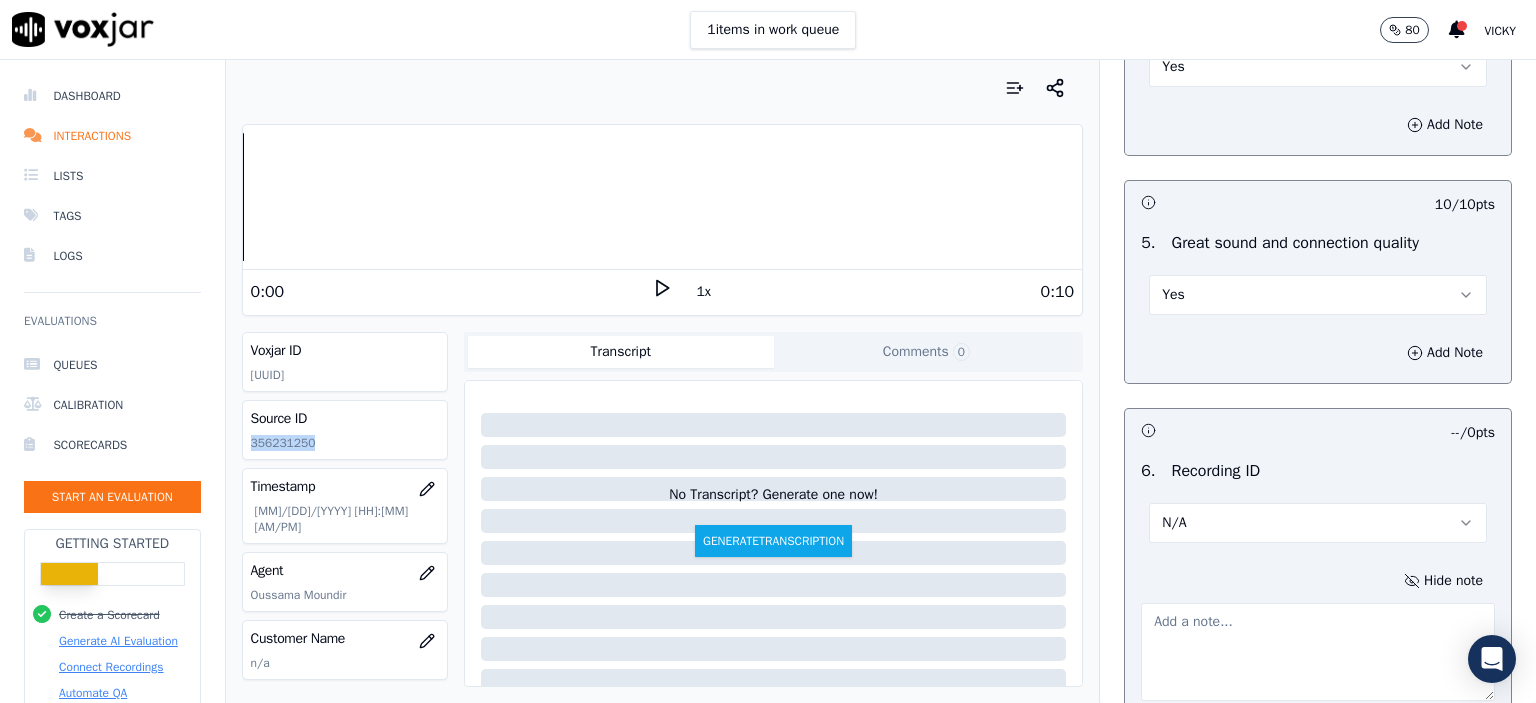 click on "356231250" 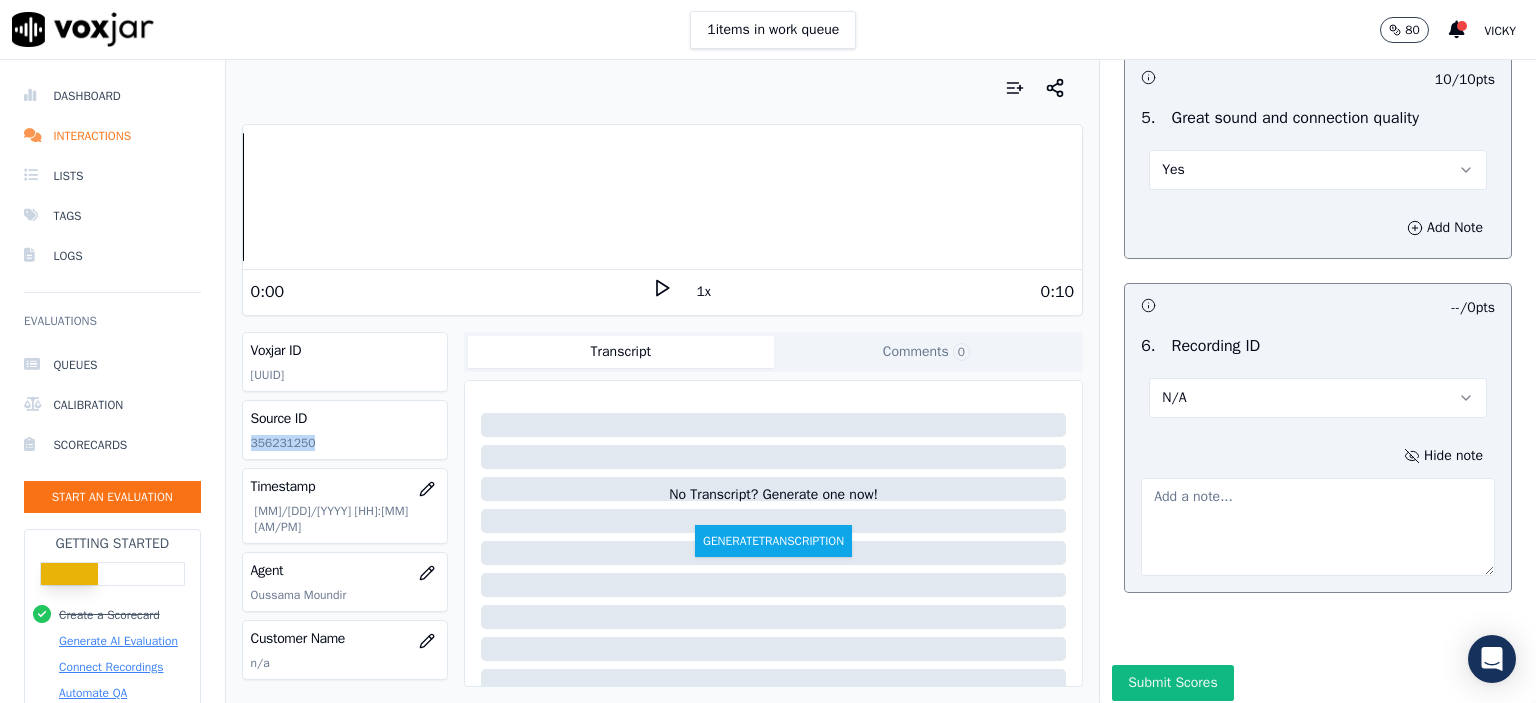 scroll, scrollTop: 3112, scrollLeft: 0, axis: vertical 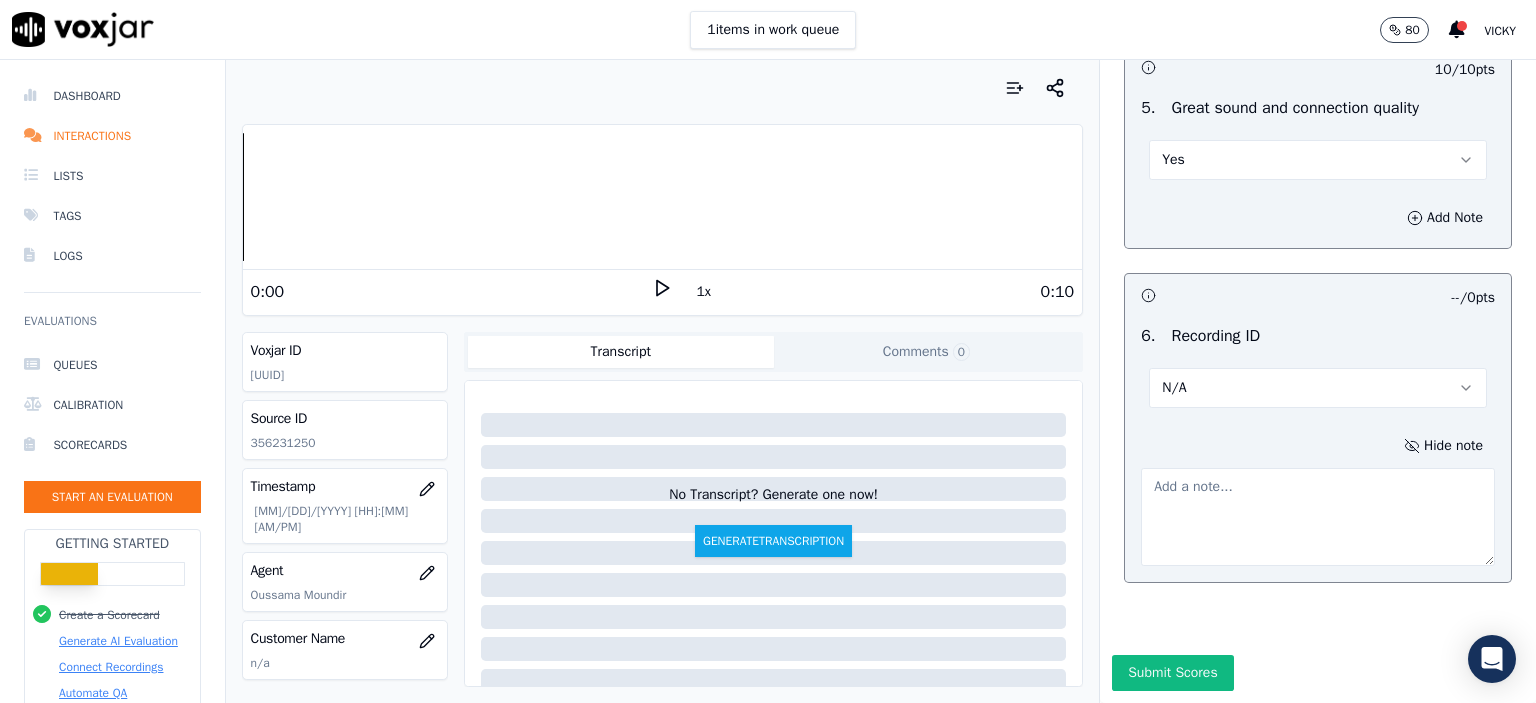 click at bounding box center [1318, 517] 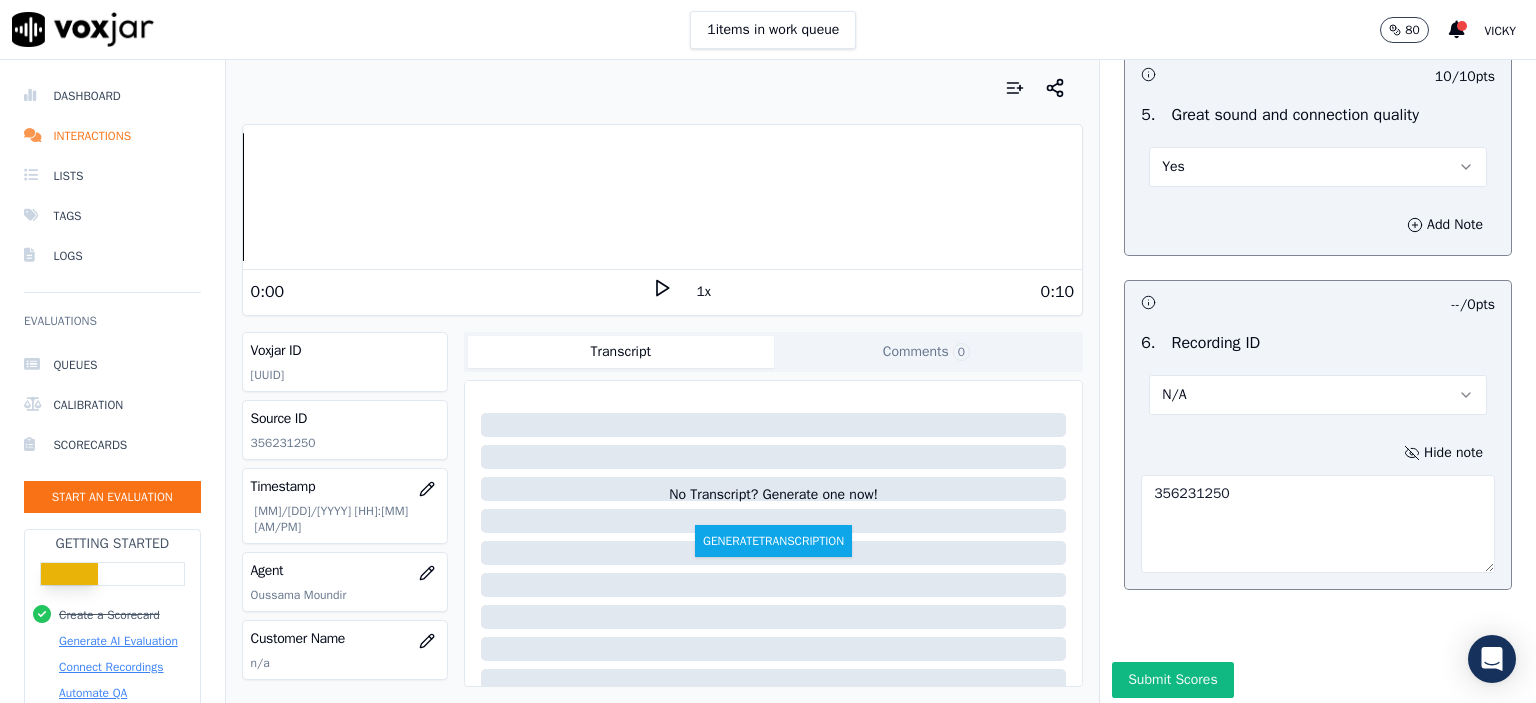scroll, scrollTop: 3112, scrollLeft: 0, axis: vertical 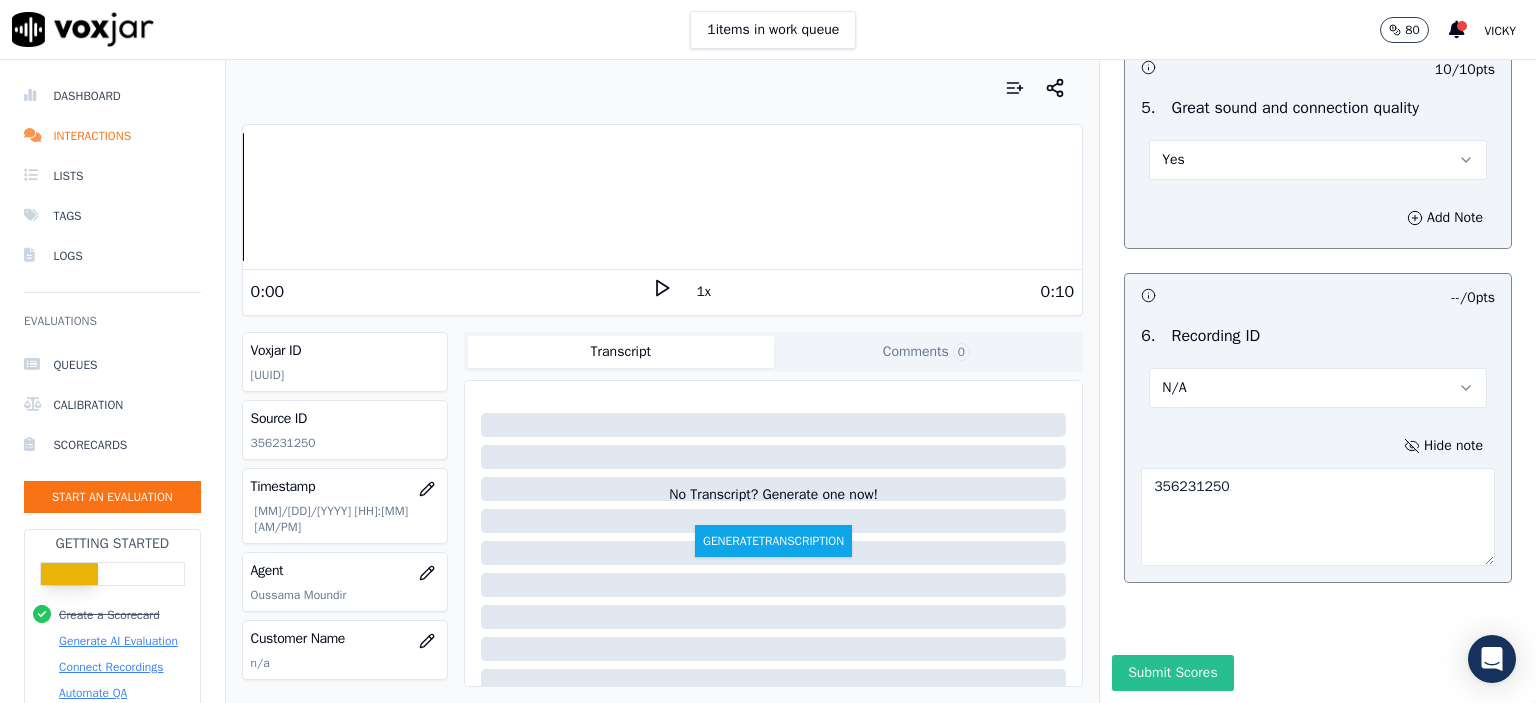 type on "356231250" 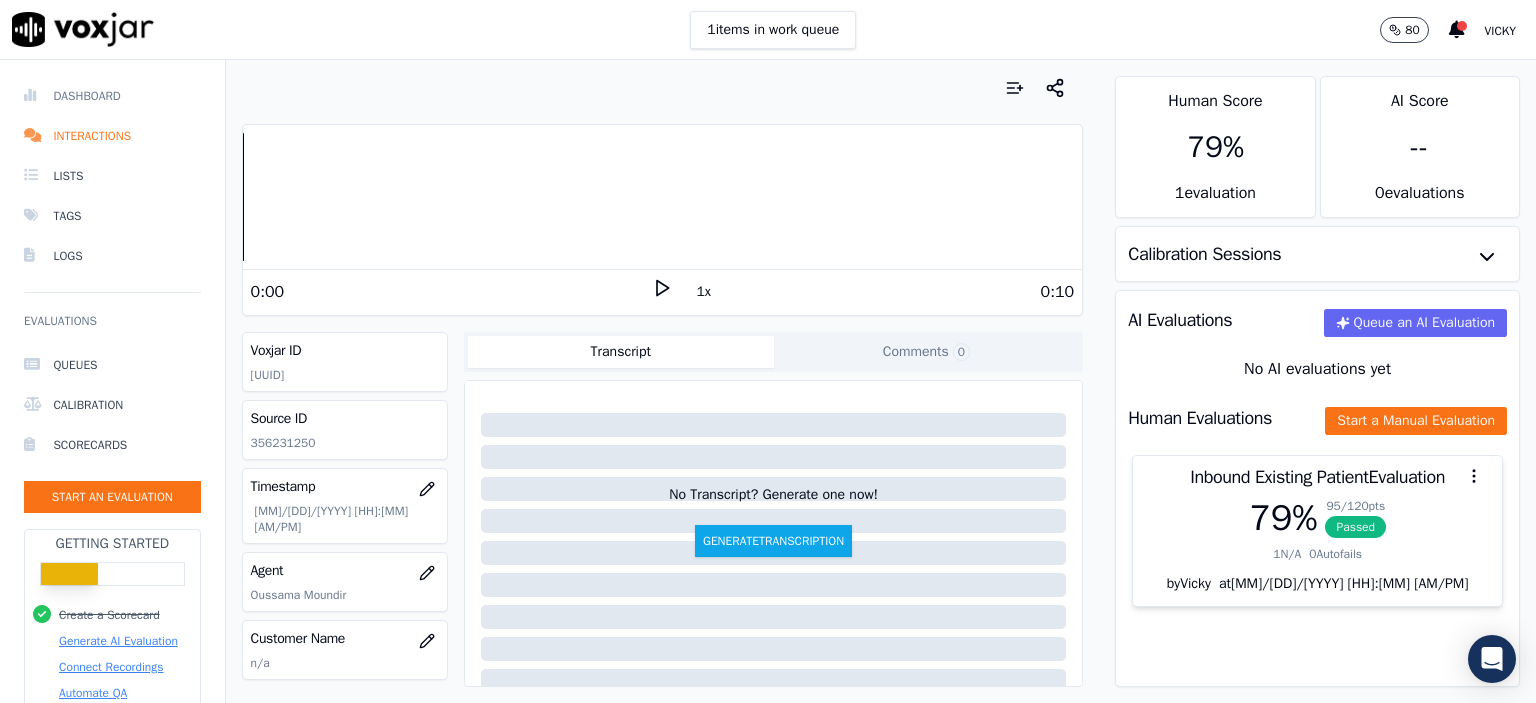 click on "Dashboard" at bounding box center (112, 96) 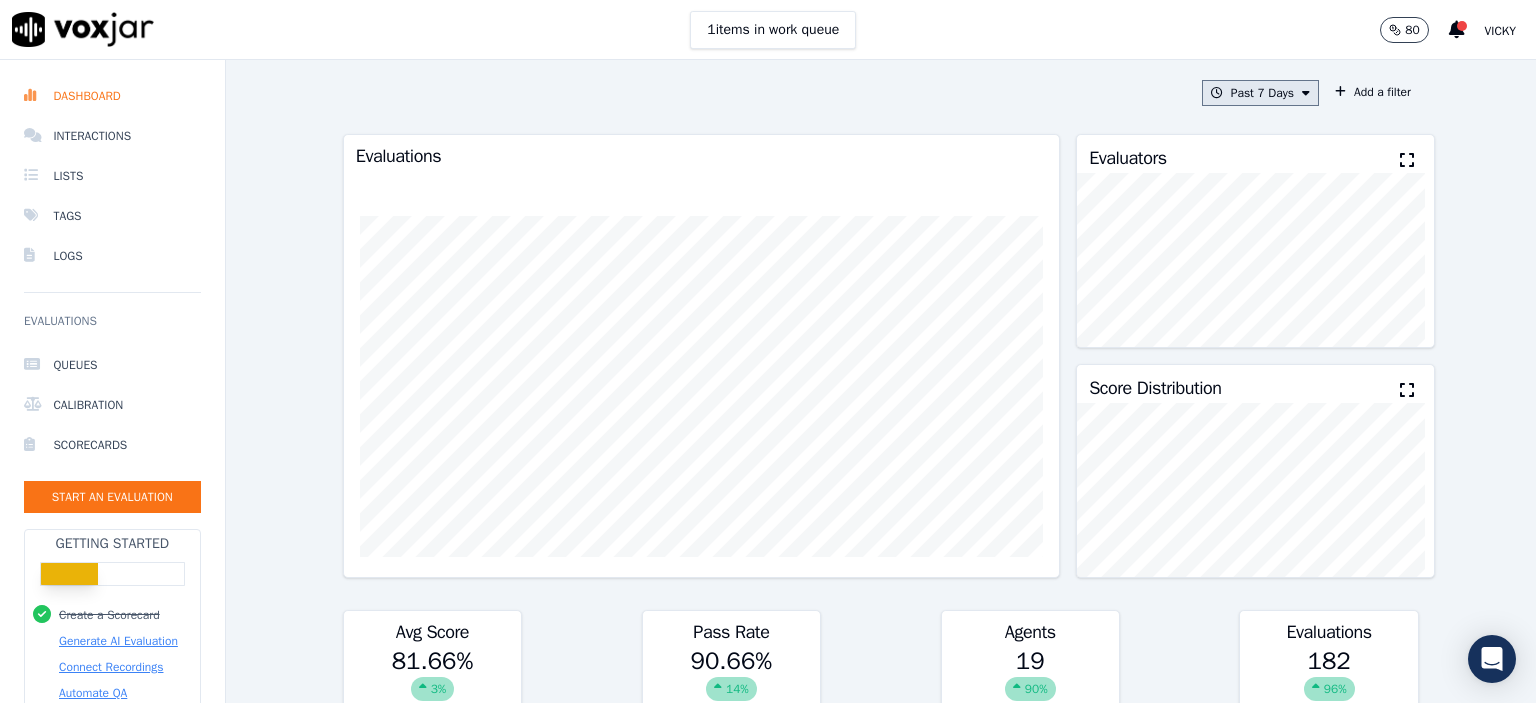 click on "Past 7 Days" at bounding box center [1260, 93] 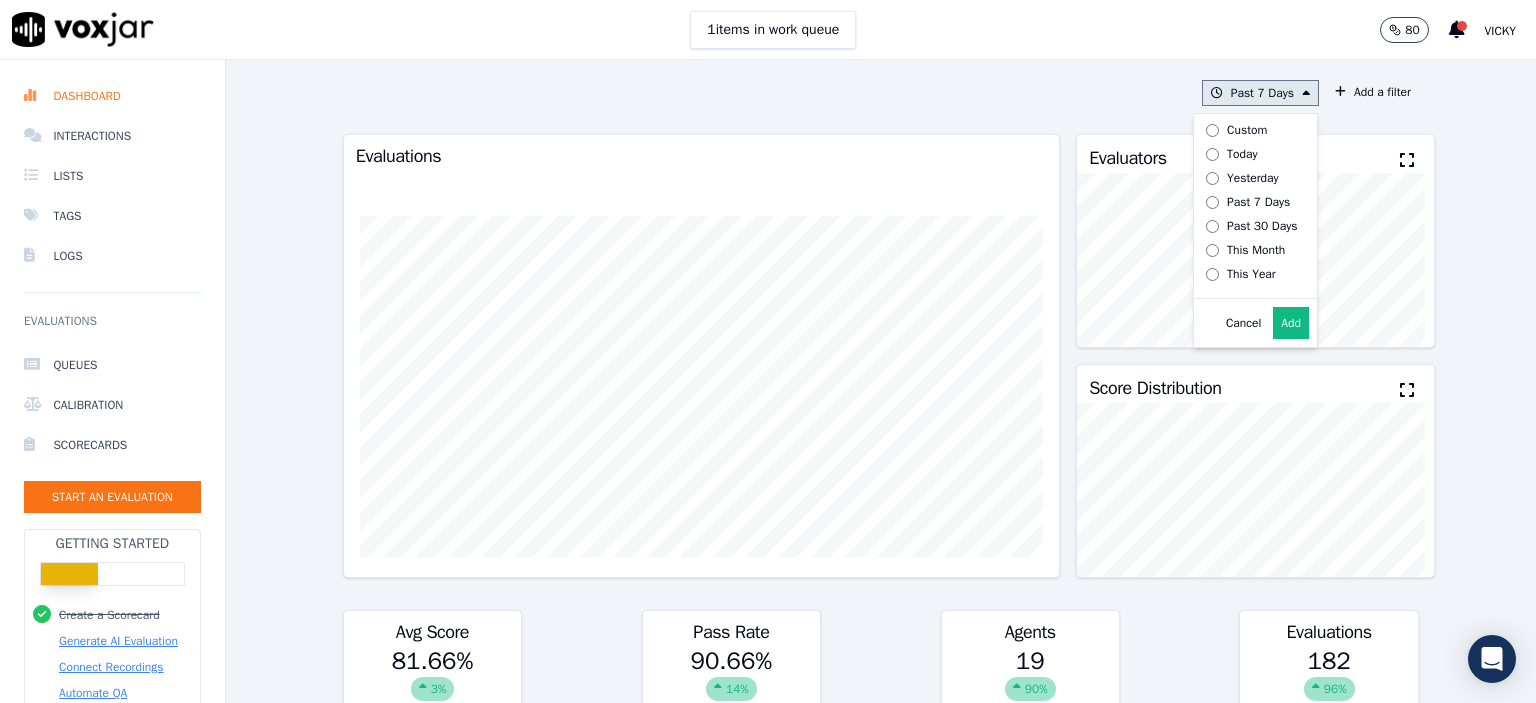 click on "Today" at bounding box center (1248, 154) 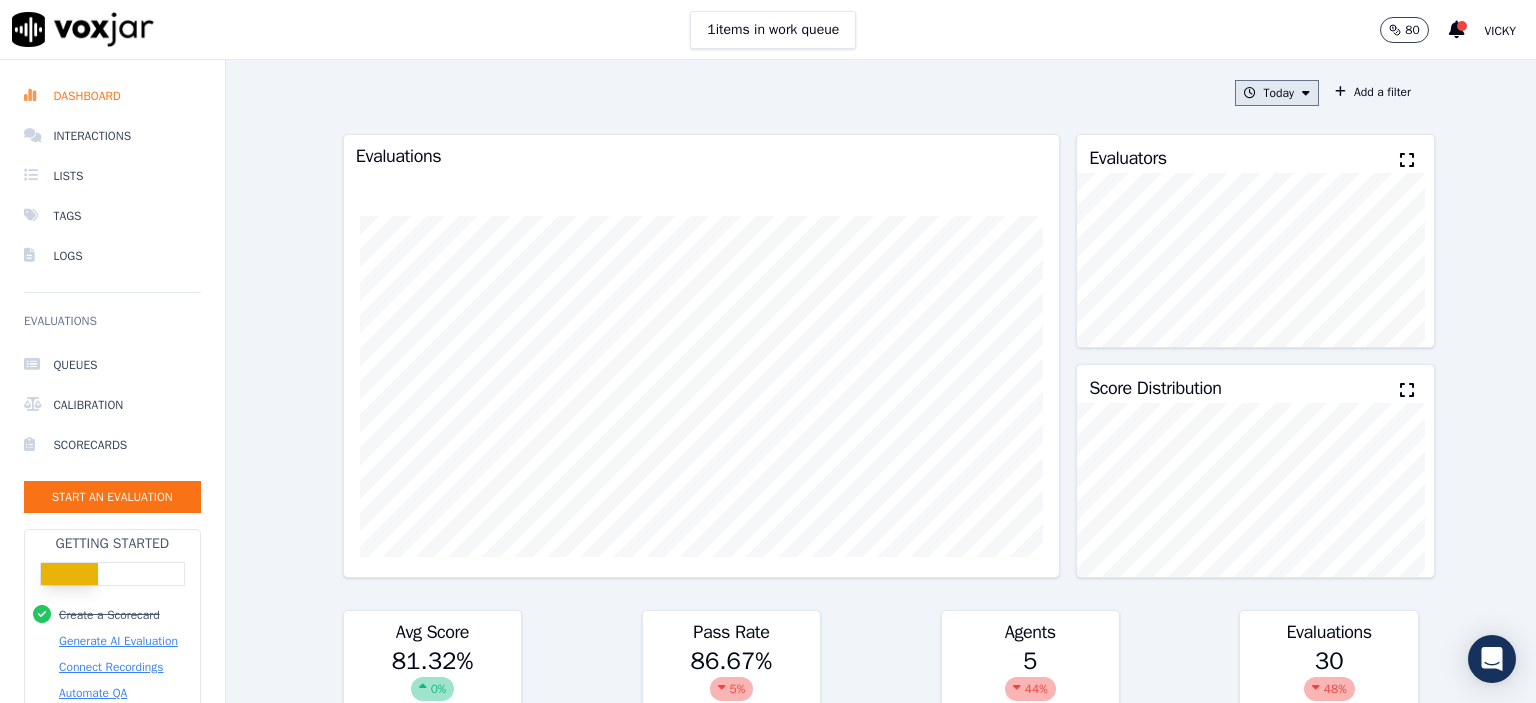 click on "Today" at bounding box center [1277, 93] 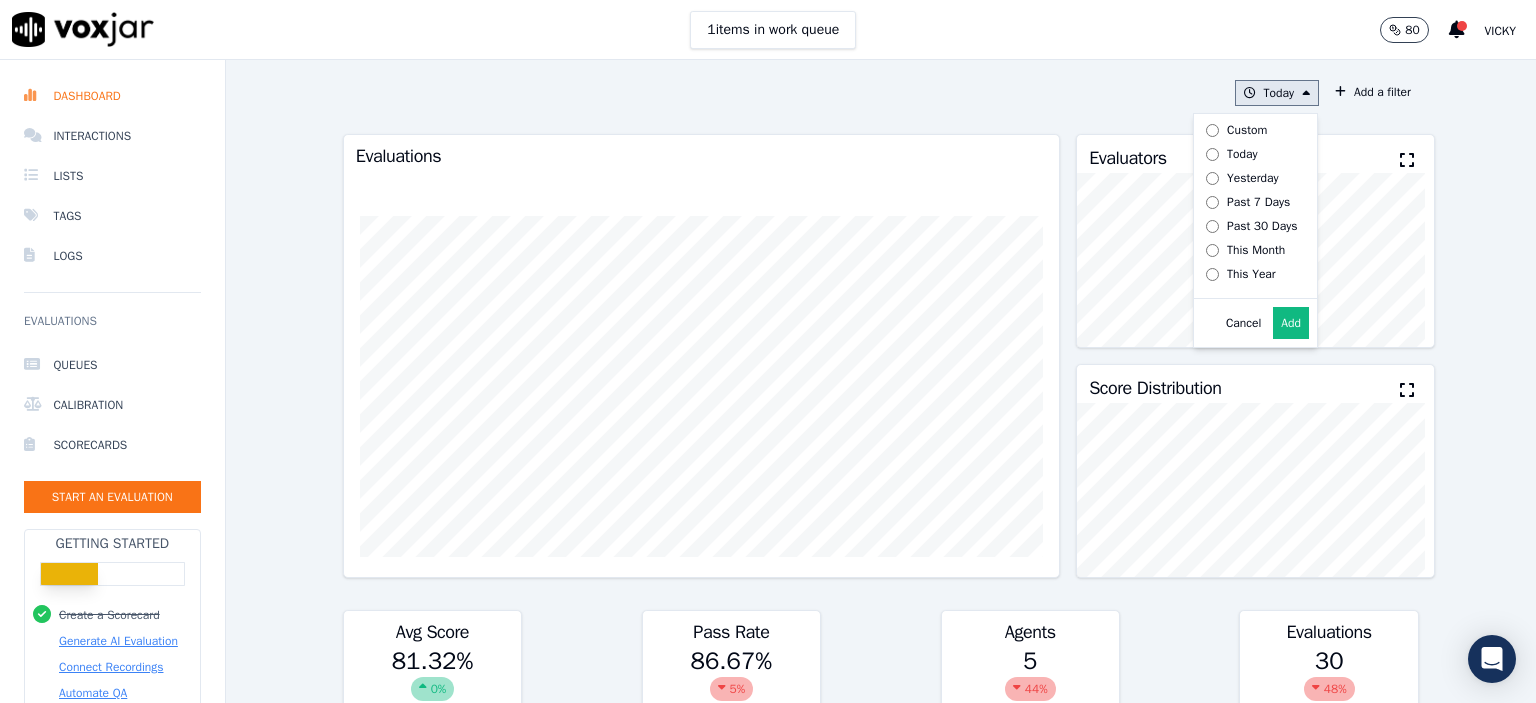 click on "Past 7 Days" at bounding box center [1248, 202] 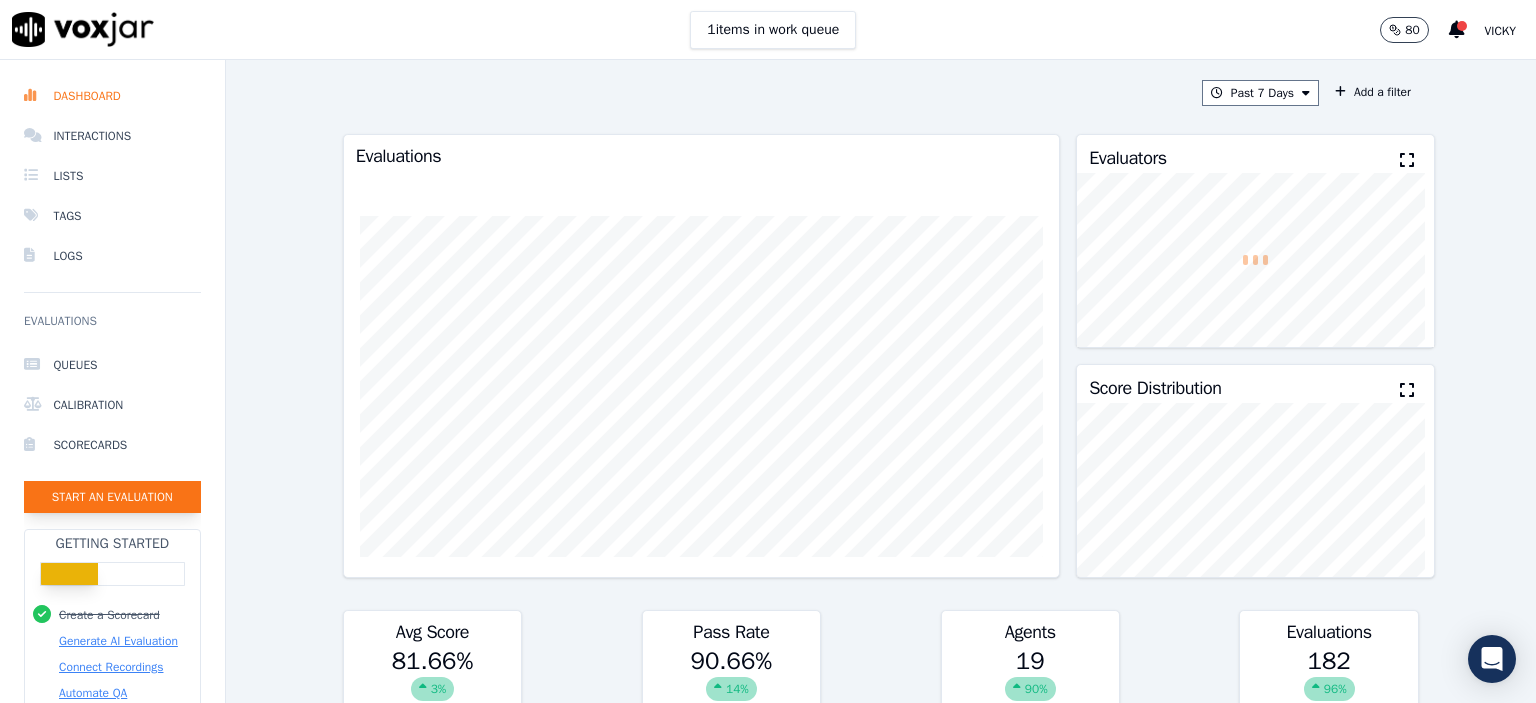click on "Start an Evaluation" 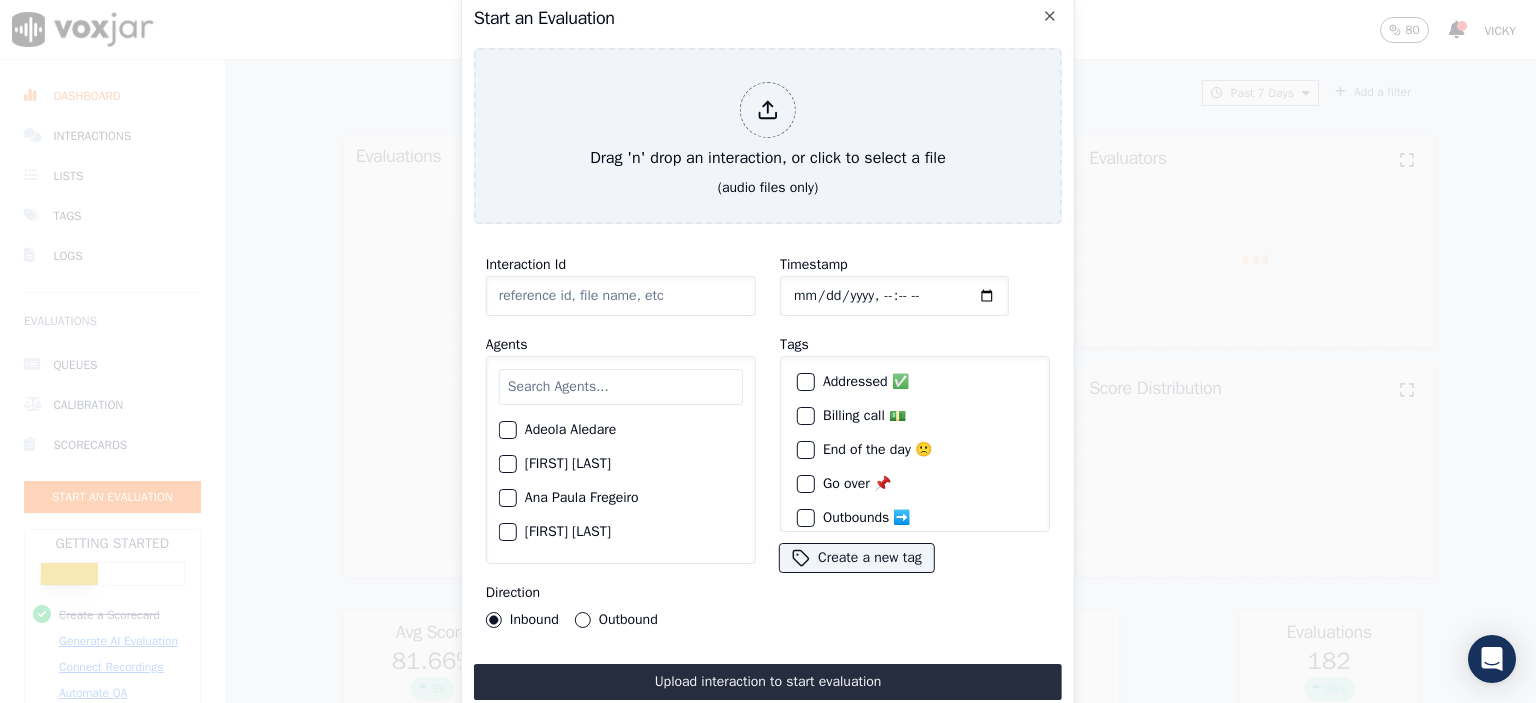 click on "Interaction Id" 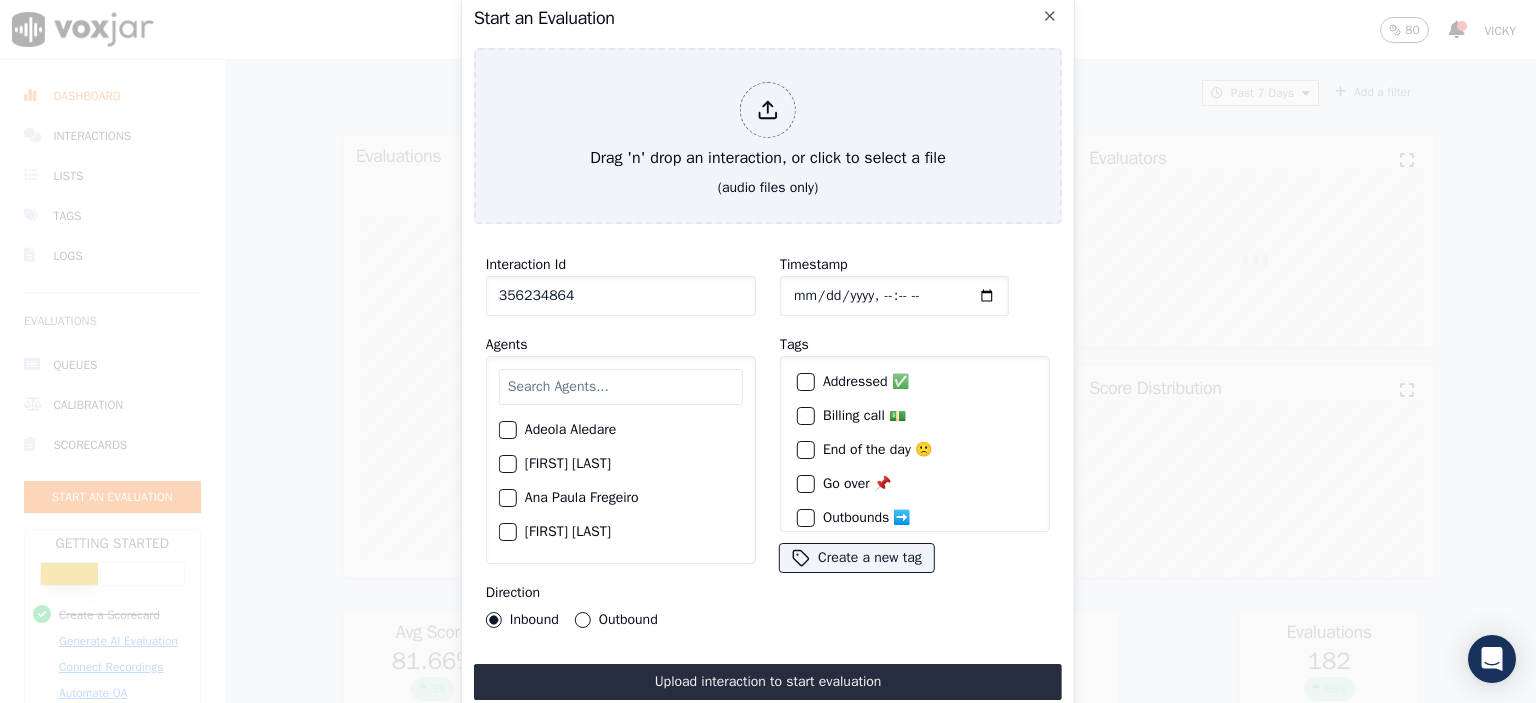 type on "356234864" 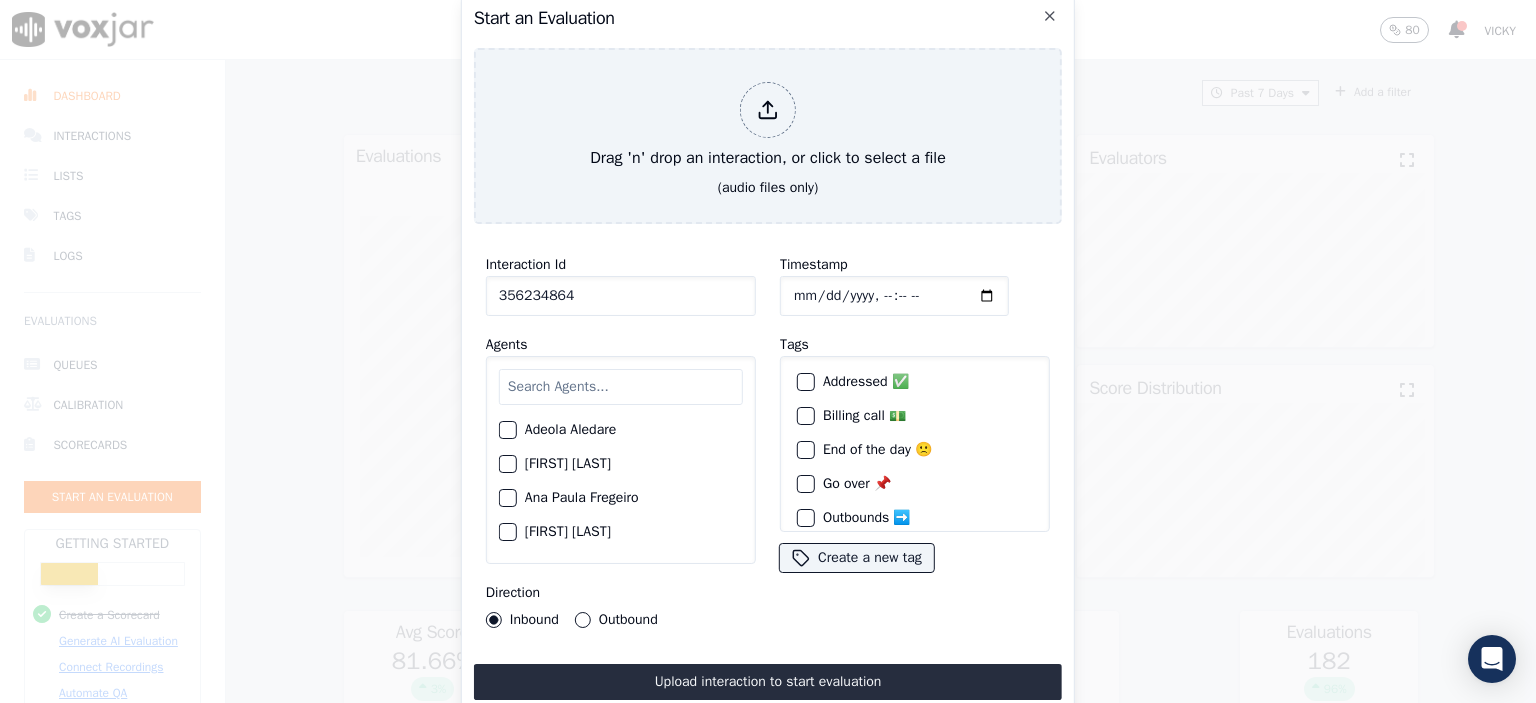 click on "Timestamp" 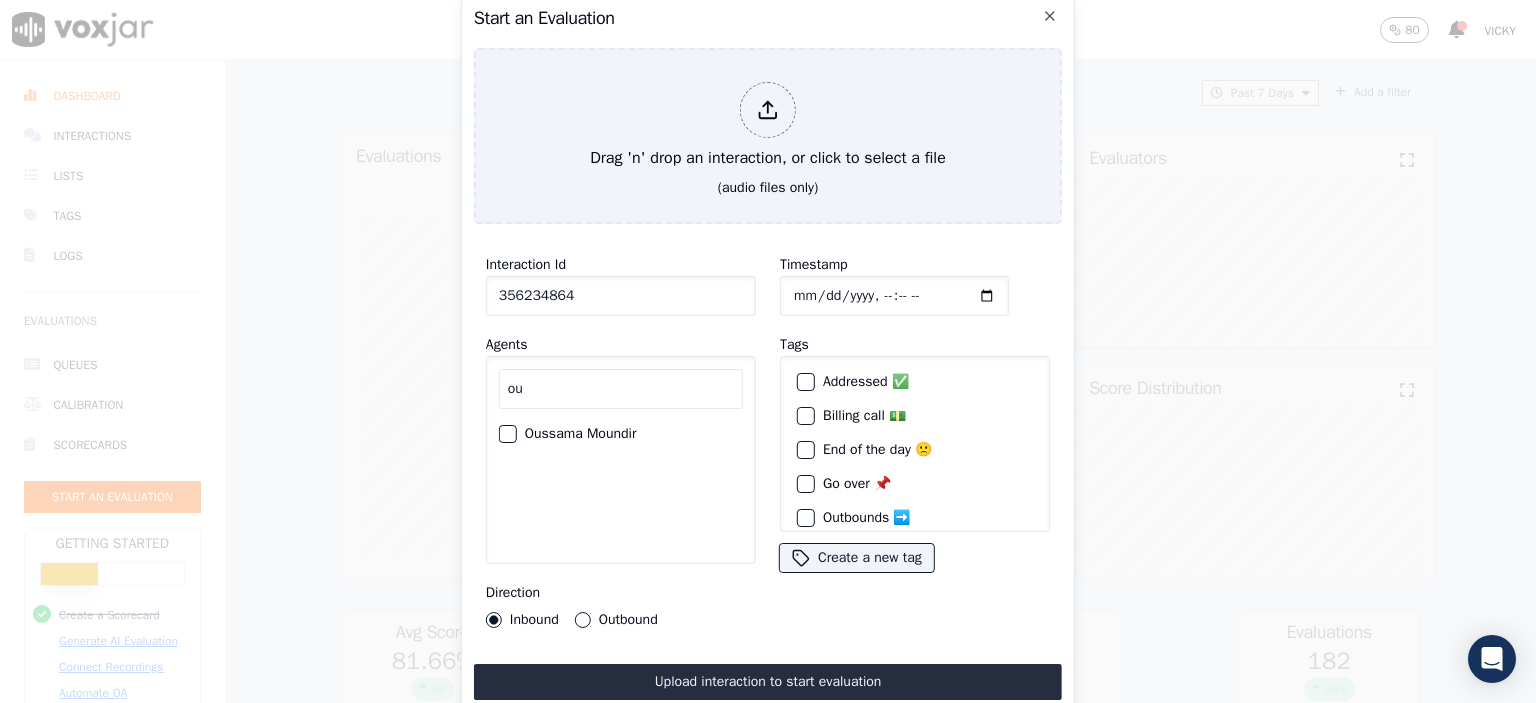 type on "ou" 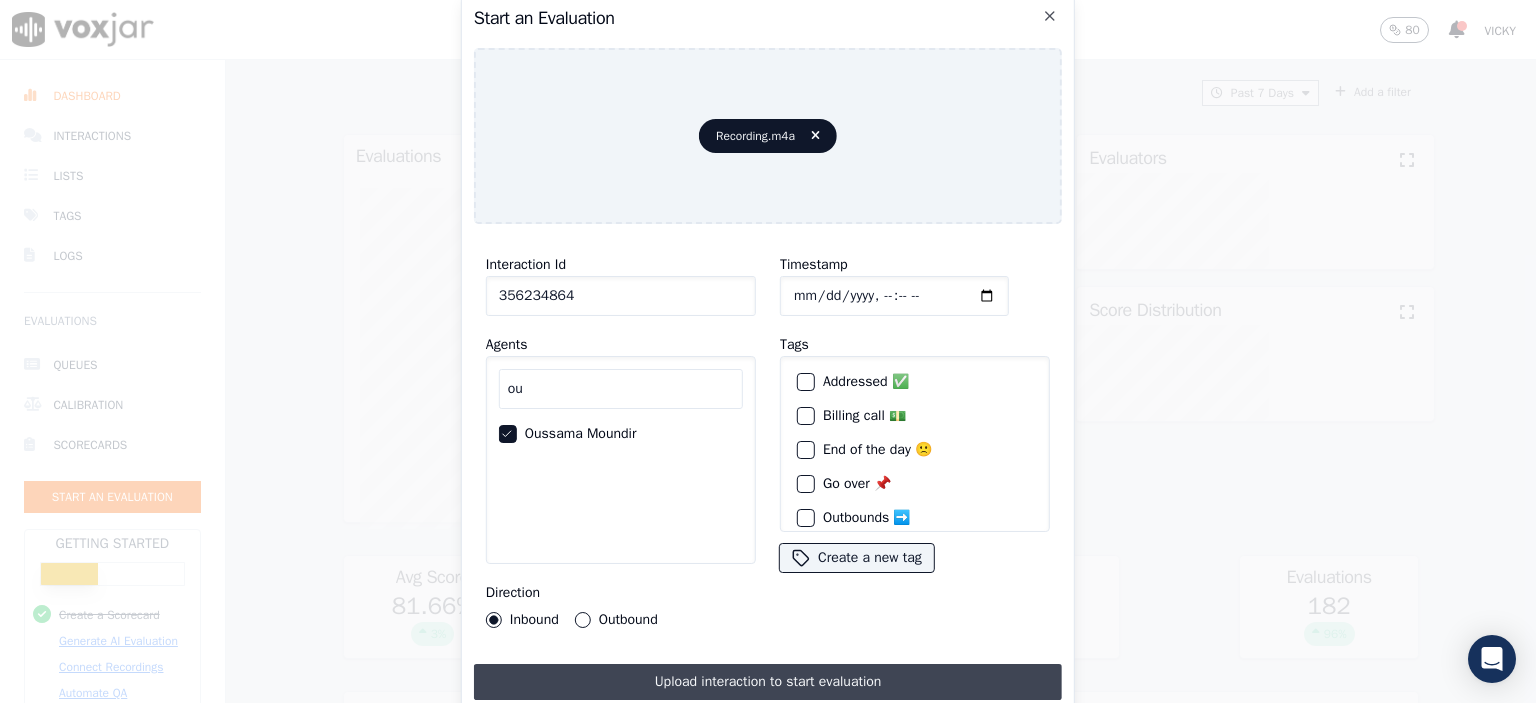 click on "Upload interaction to start evaluation" at bounding box center [768, 682] 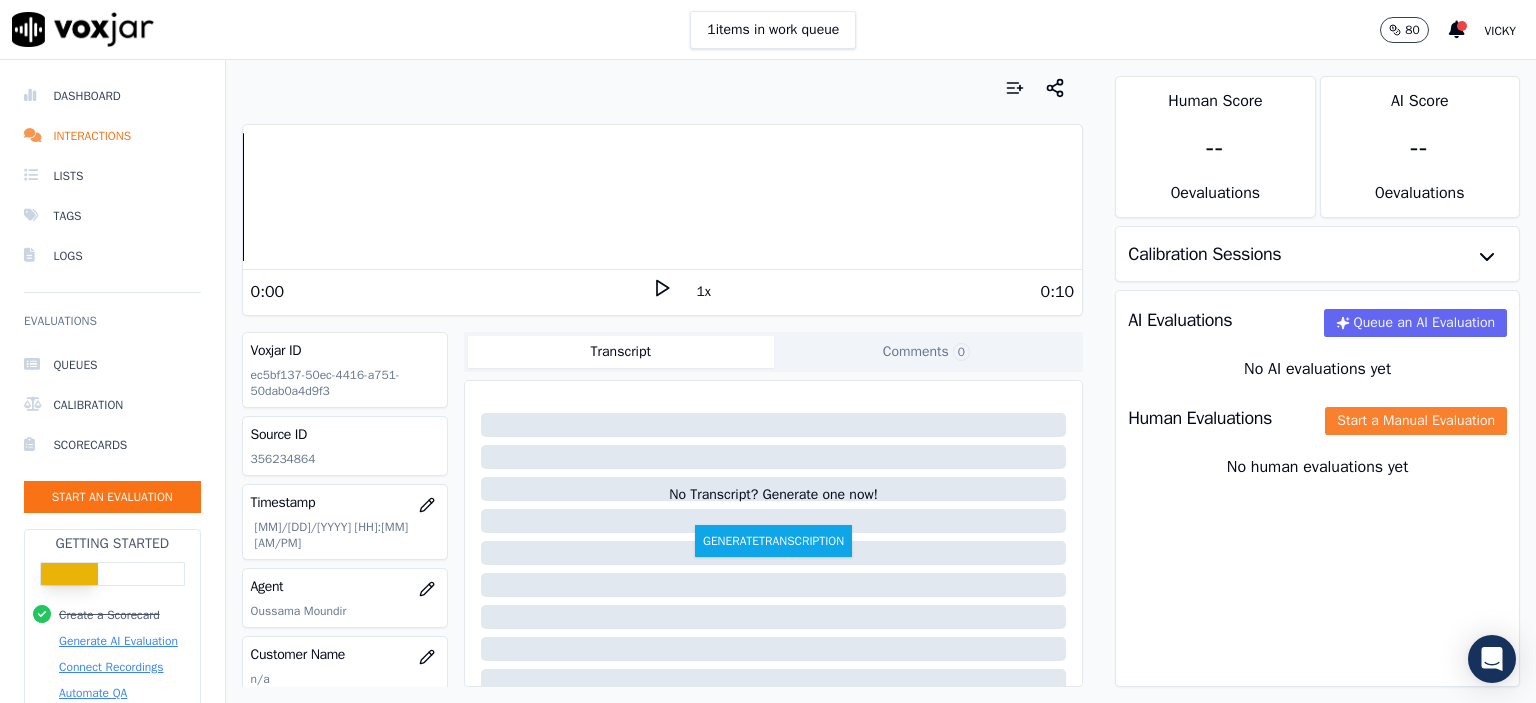 click on "Start a Manual Evaluation" 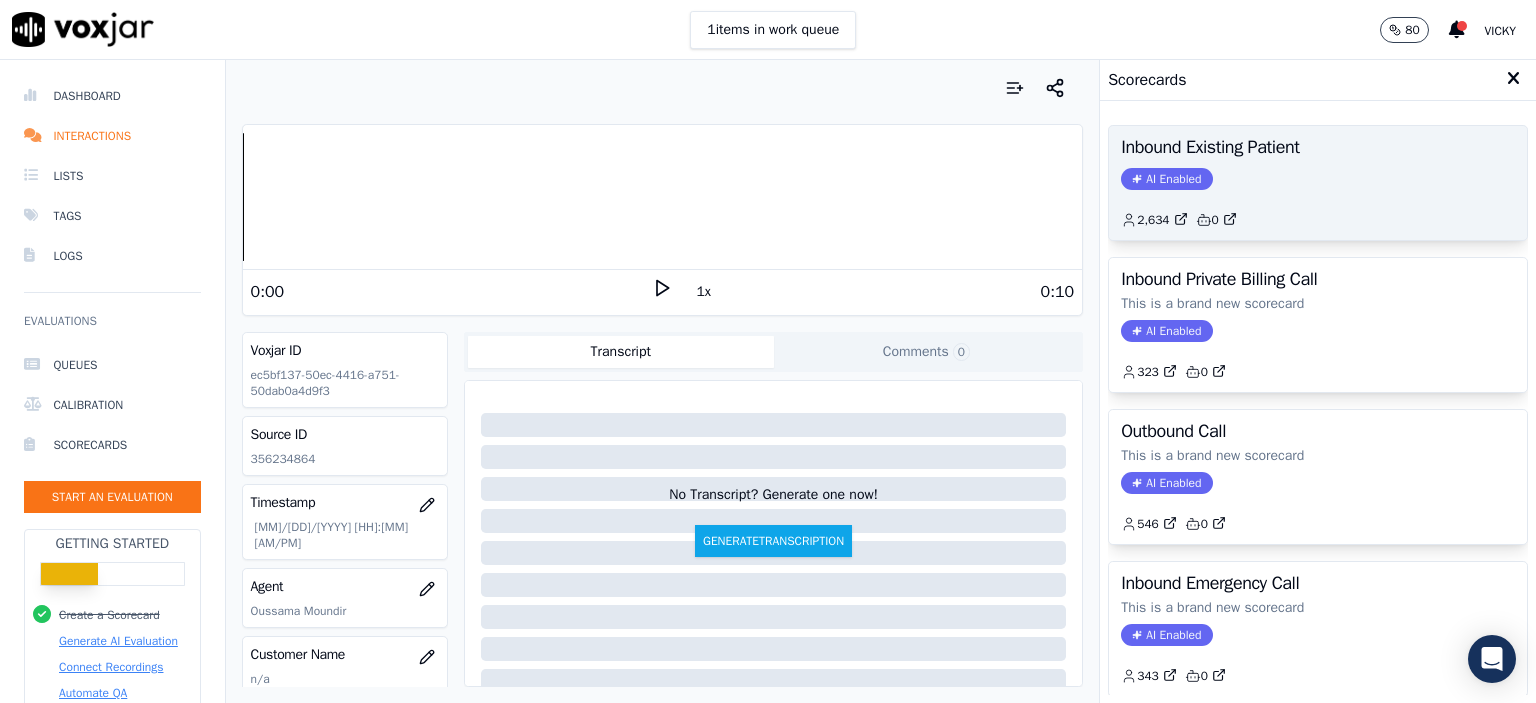 click on "AI Enabled" 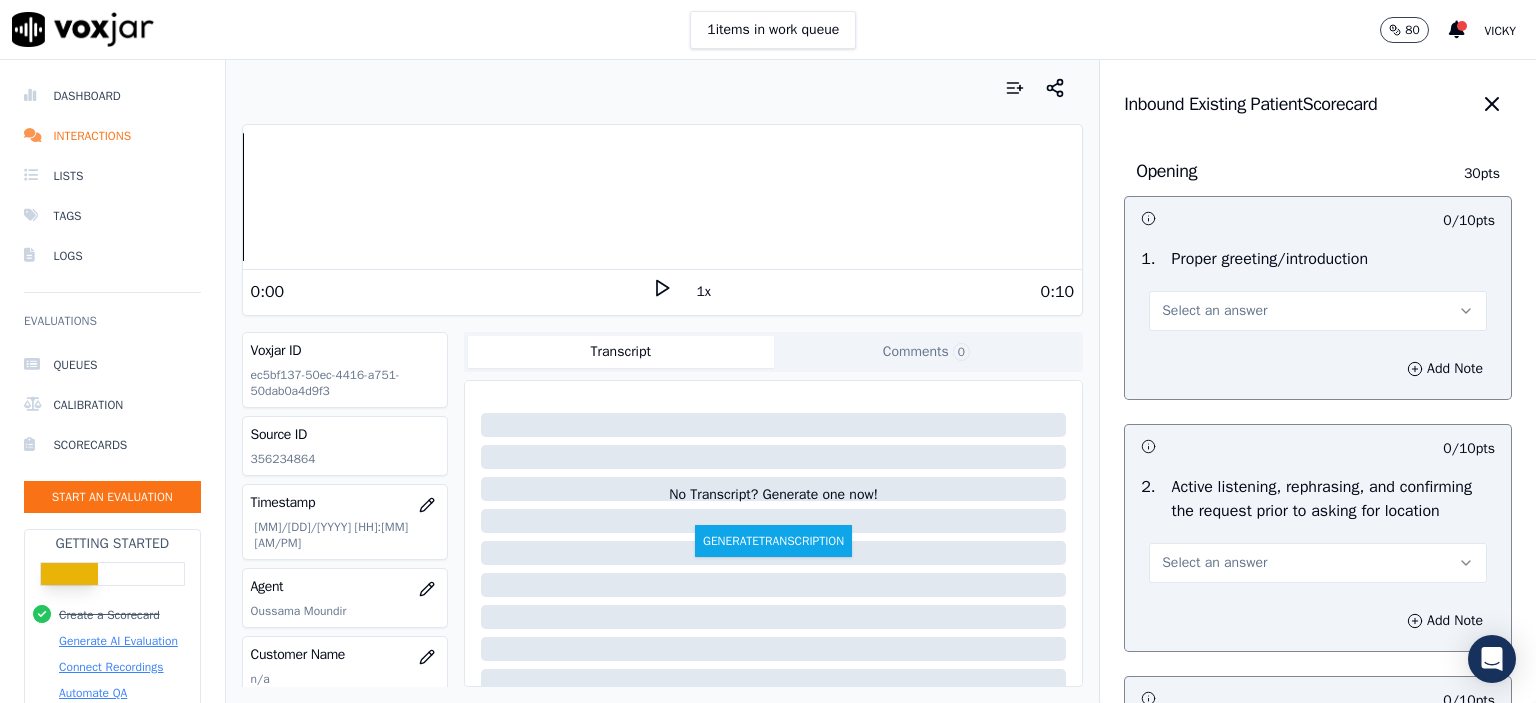 click on "Select an answer" at bounding box center [1318, 311] 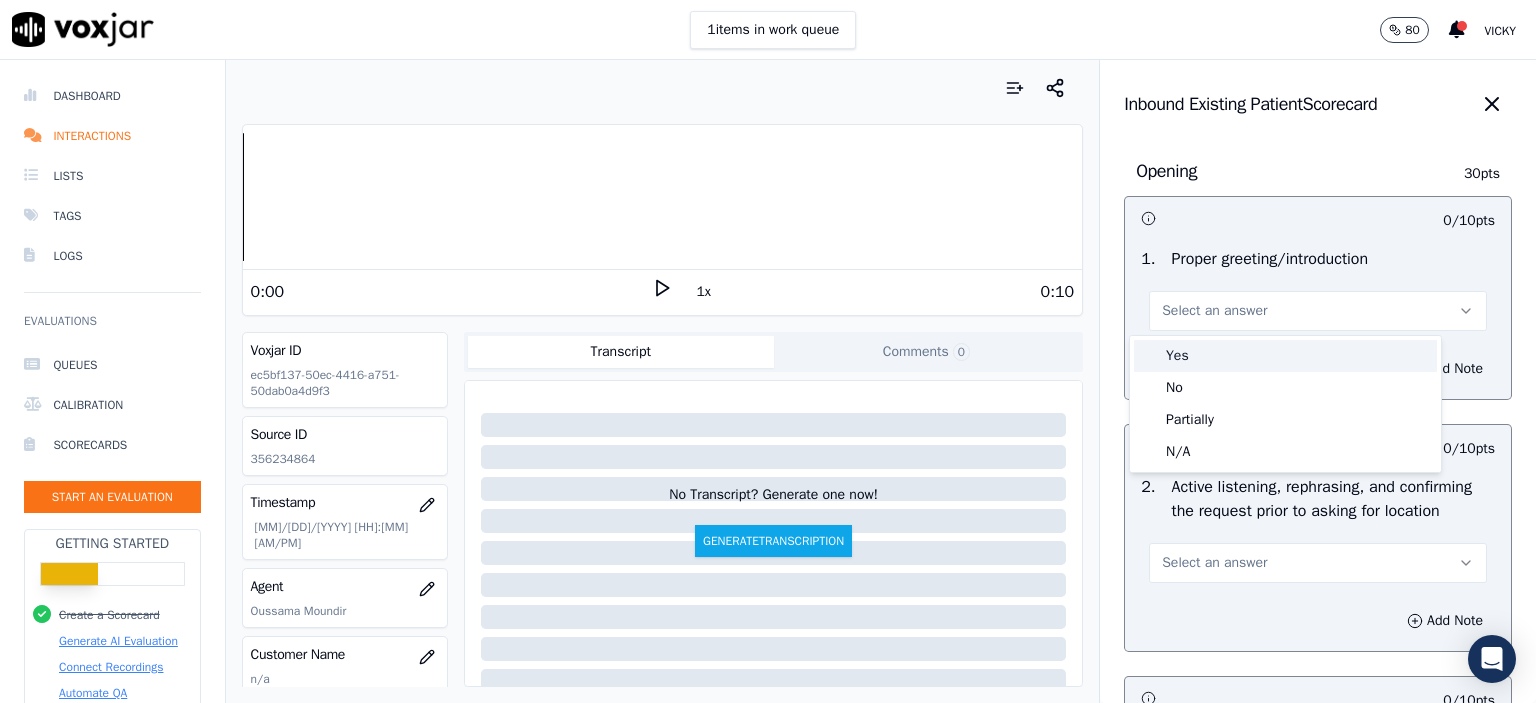 click on "Yes" at bounding box center (1285, 356) 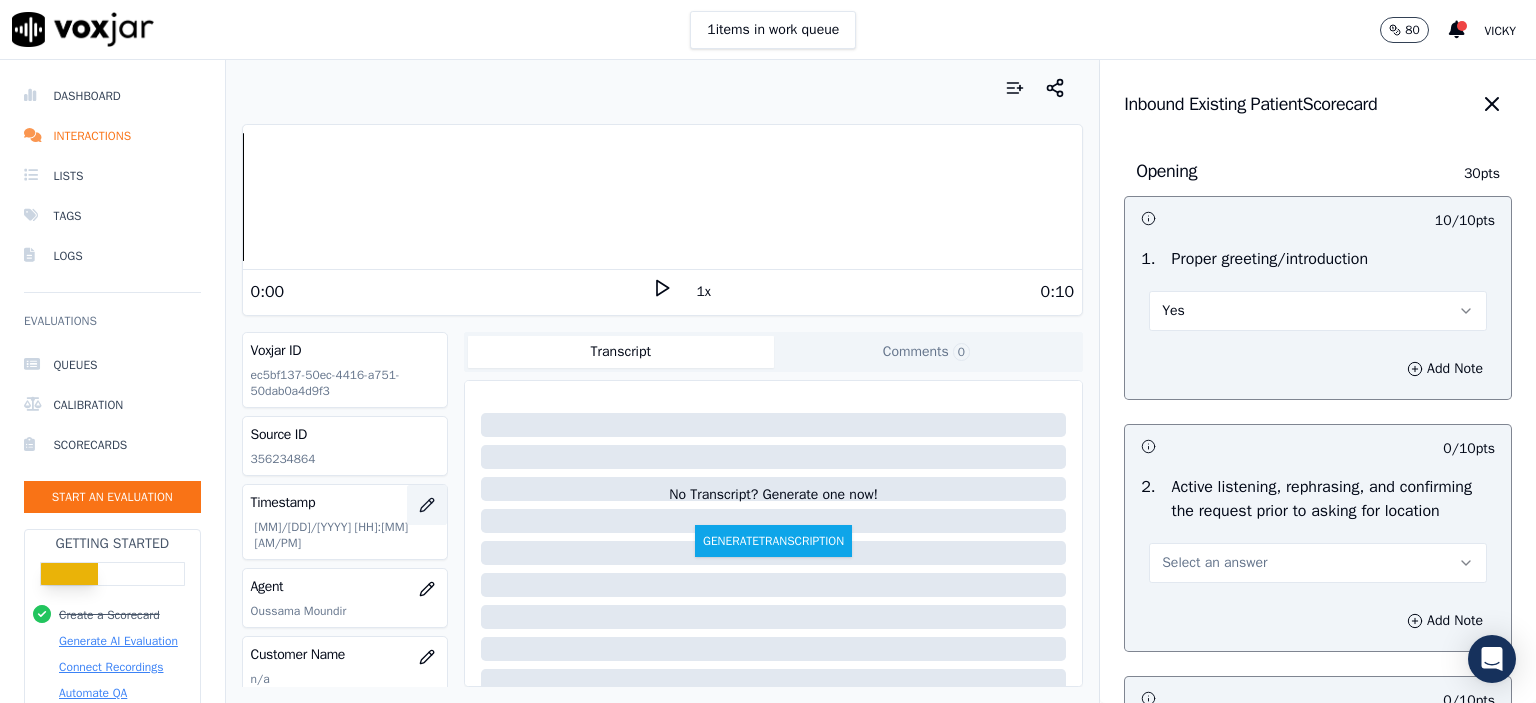 click at bounding box center (427, 505) 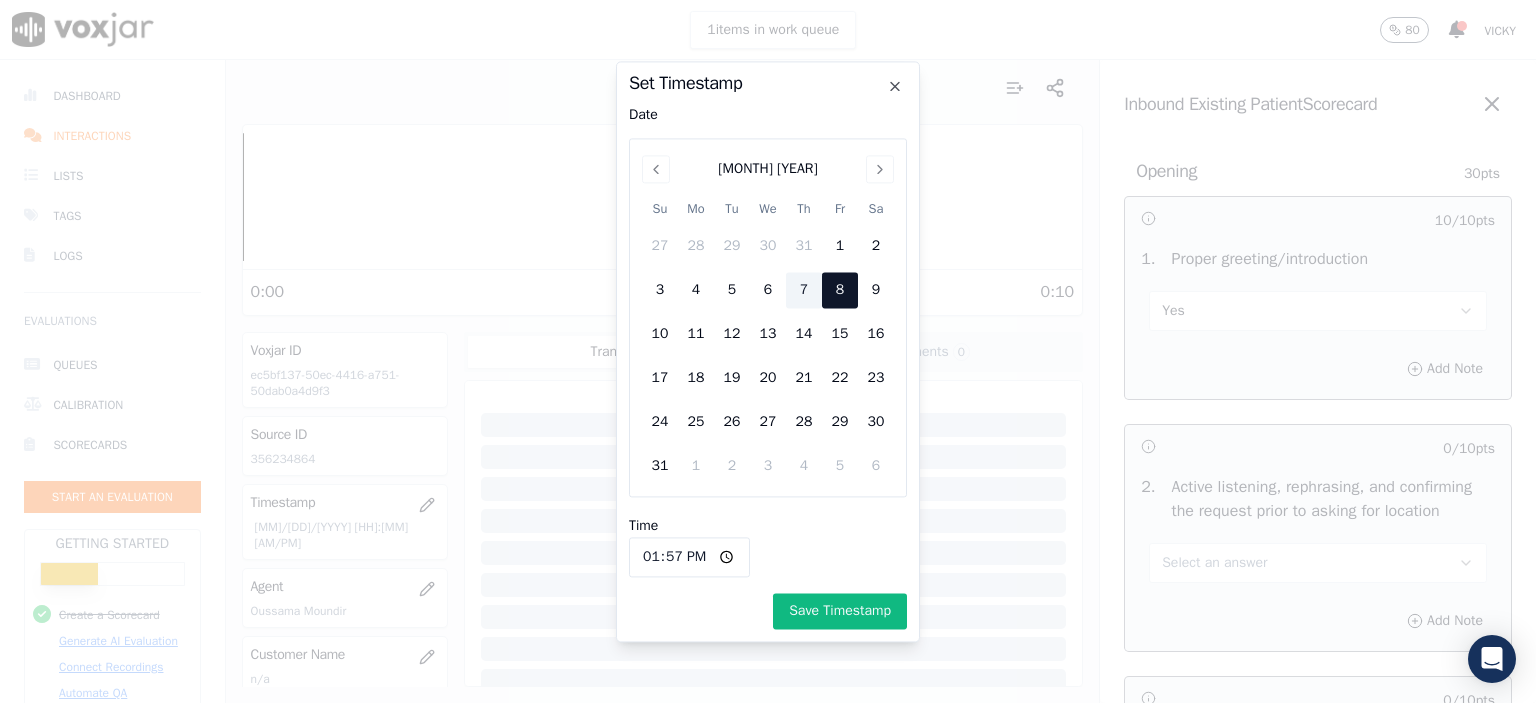 click on "7" at bounding box center [804, 290] 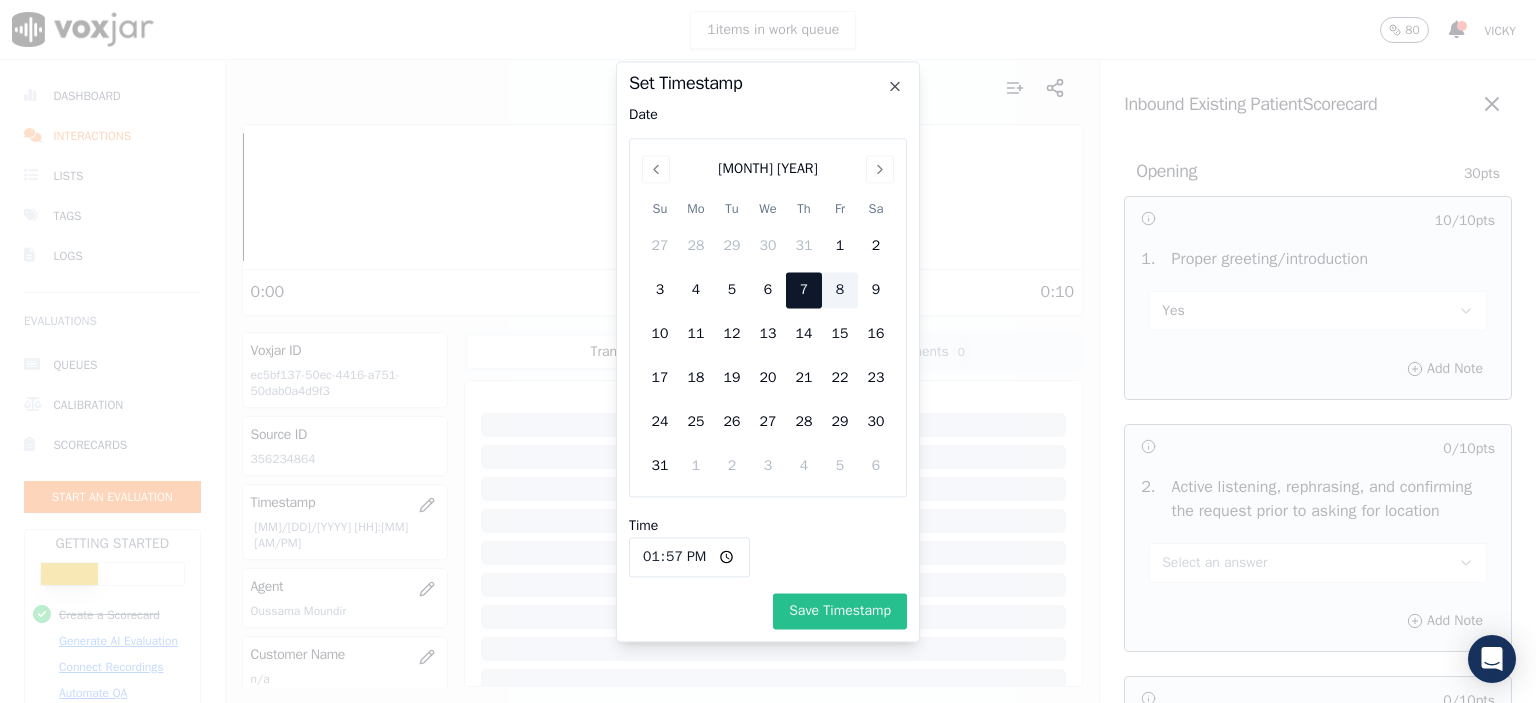 click on "Save Timestamp" at bounding box center (840, 611) 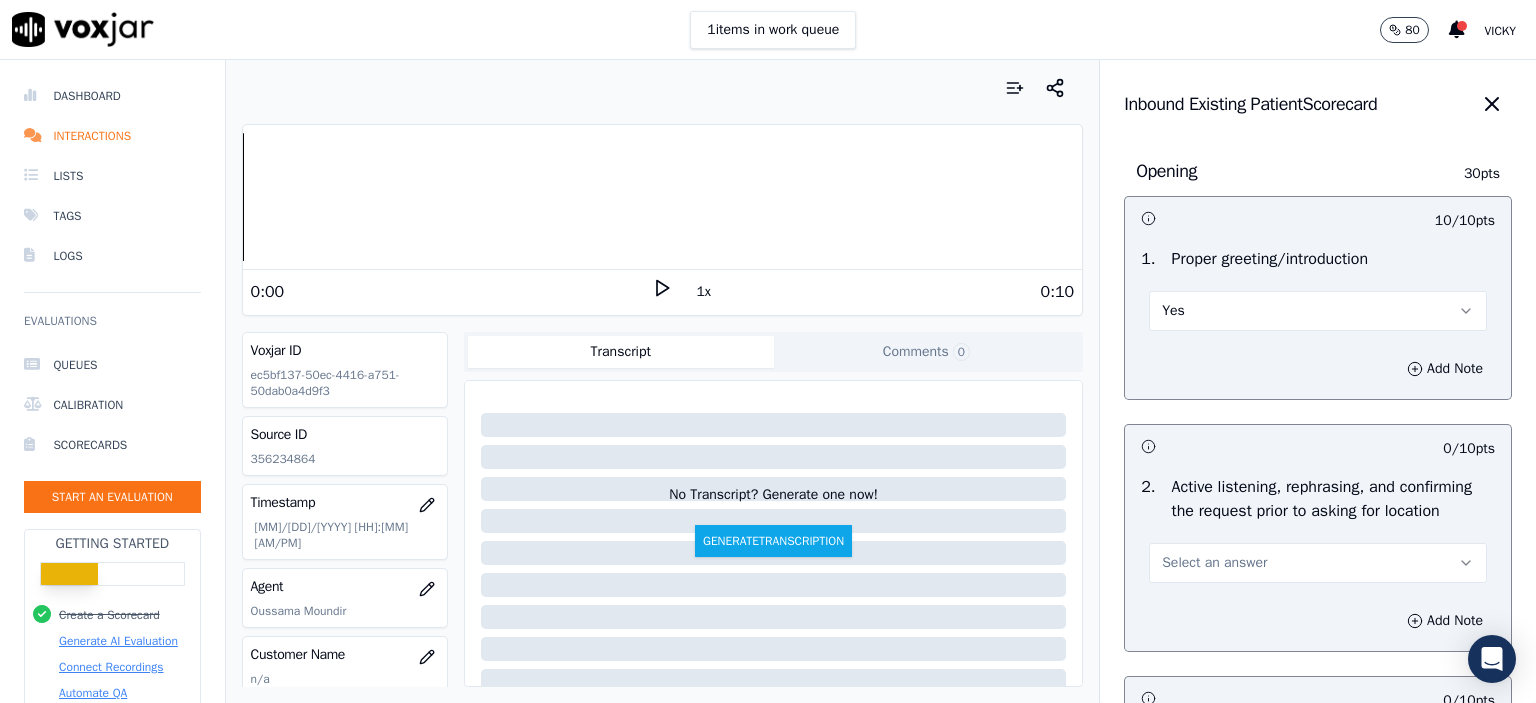 click on "Select an answer" at bounding box center [1214, 563] 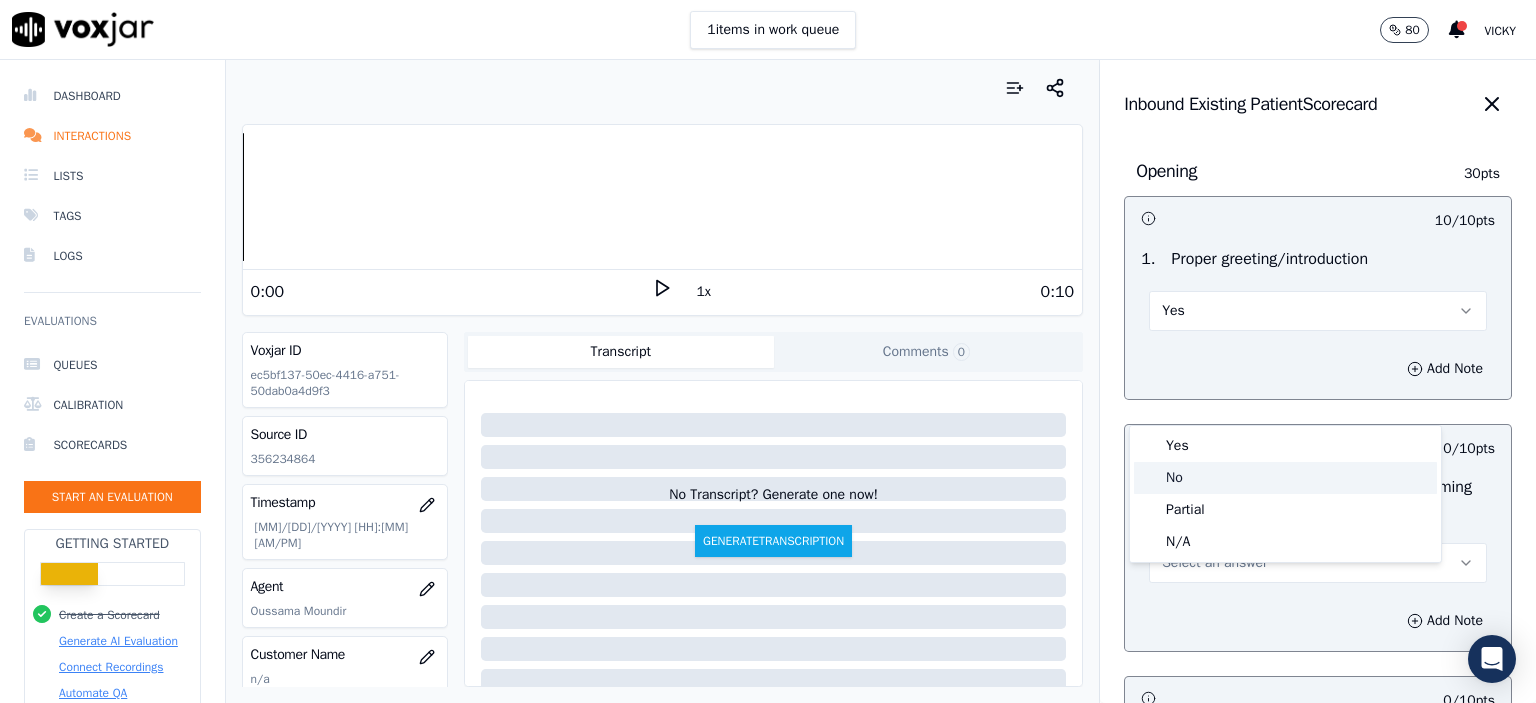 click on "No" 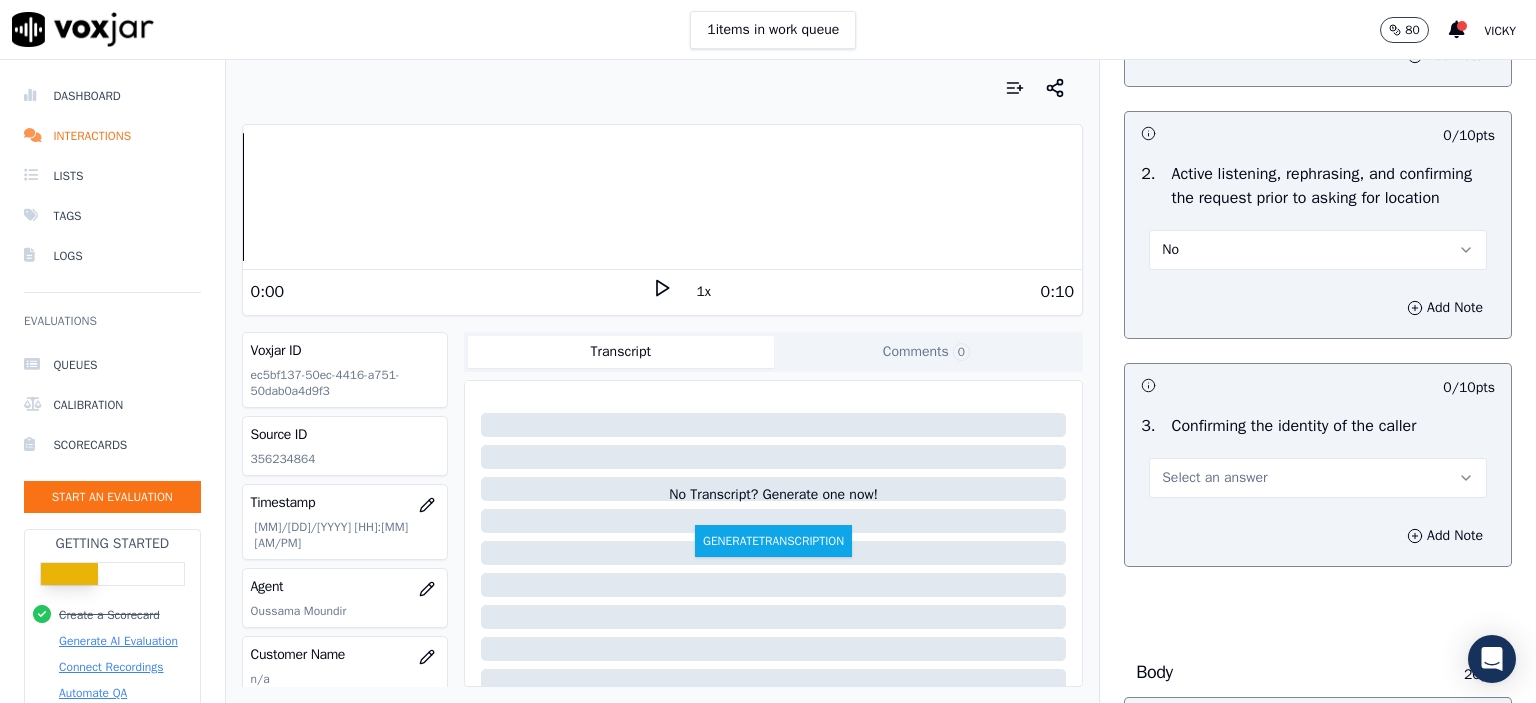 scroll, scrollTop: 400, scrollLeft: 0, axis: vertical 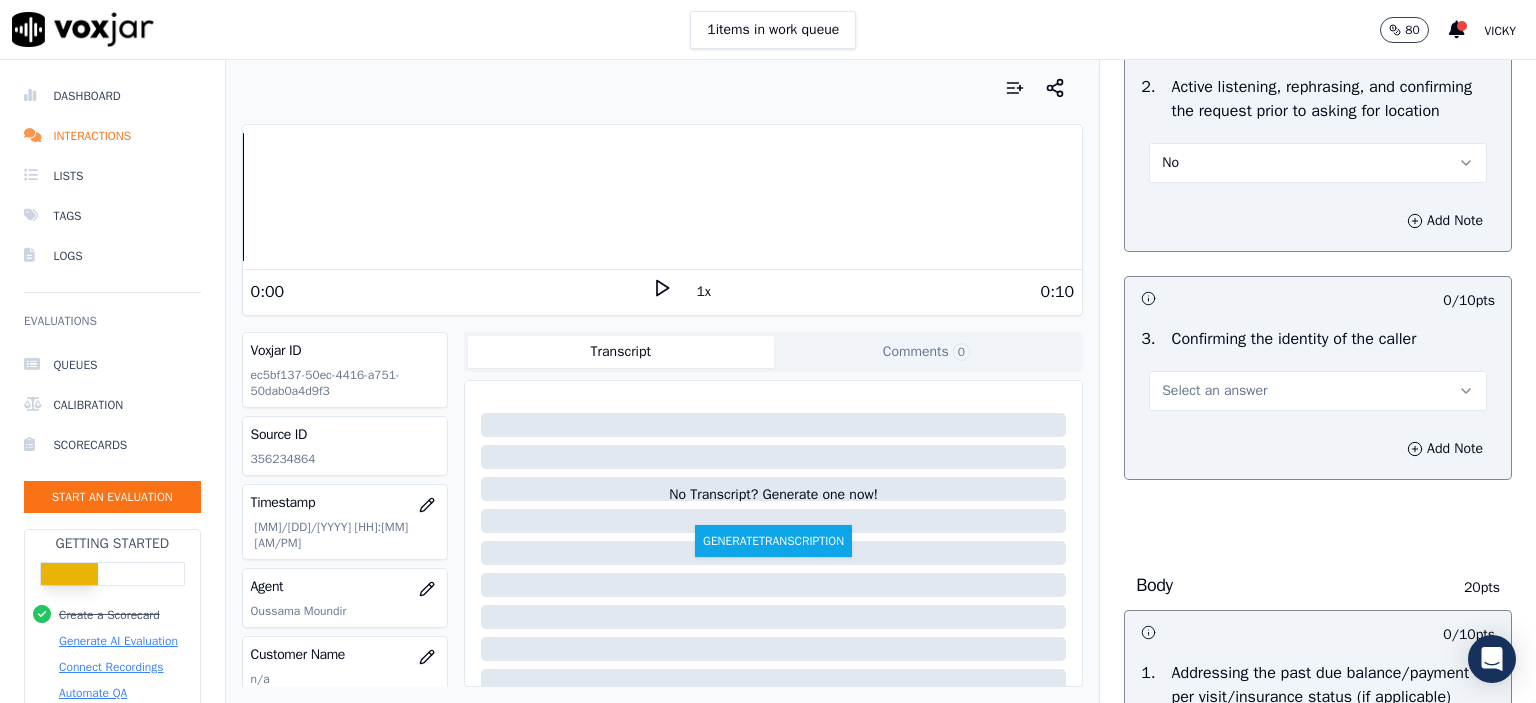 click on "Select an answer" at bounding box center [1318, 391] 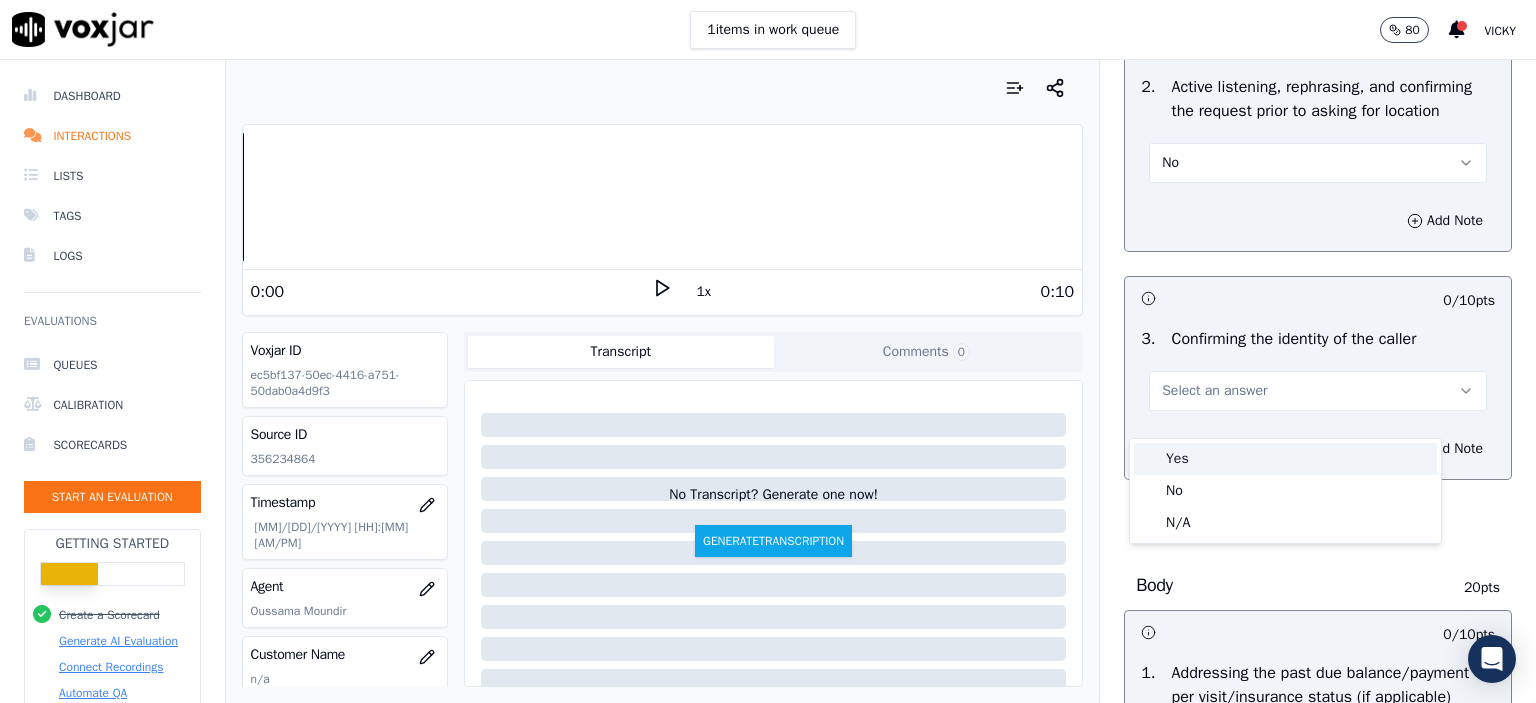 click on "Yes" at bounding box center [1285, 459] 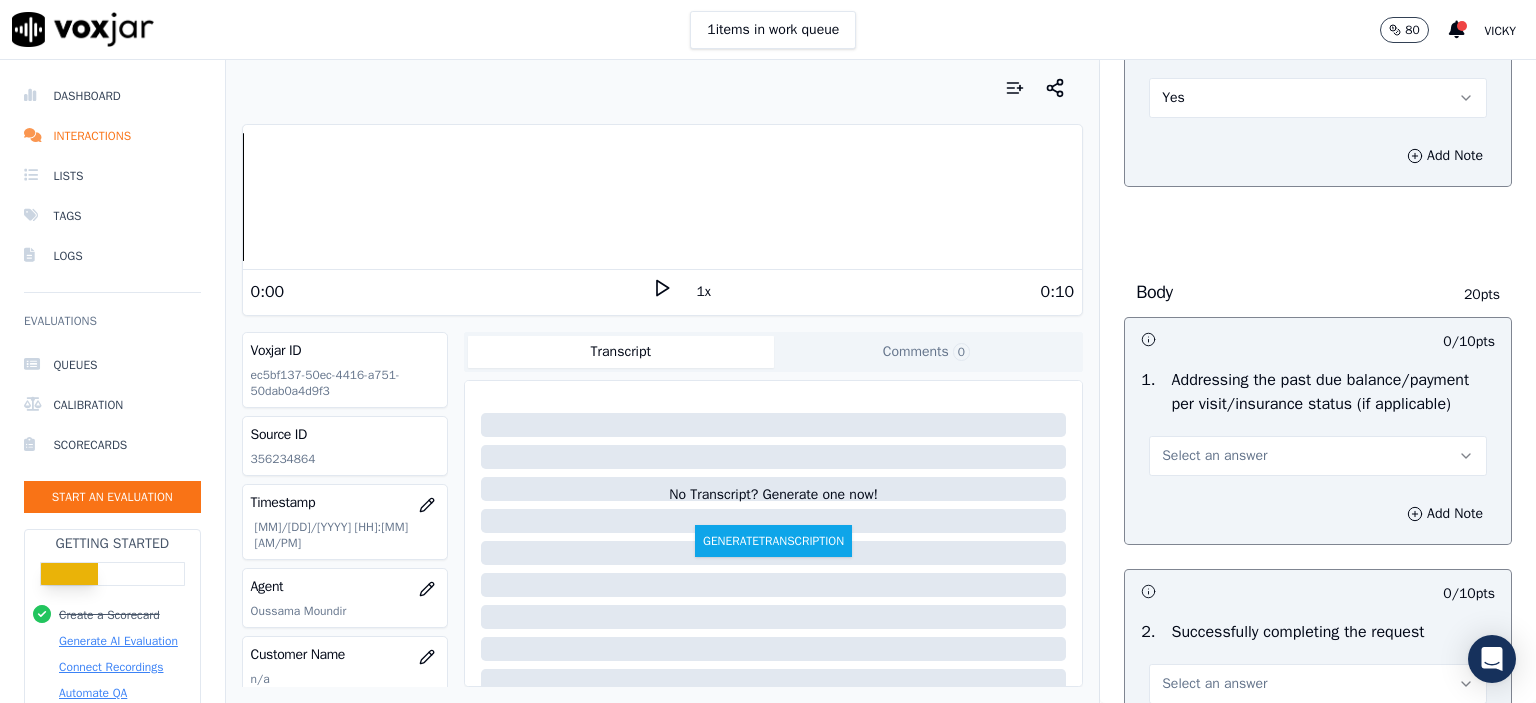 scroll, scrollTop: 700, scrollLeft: 0, axis: vertical 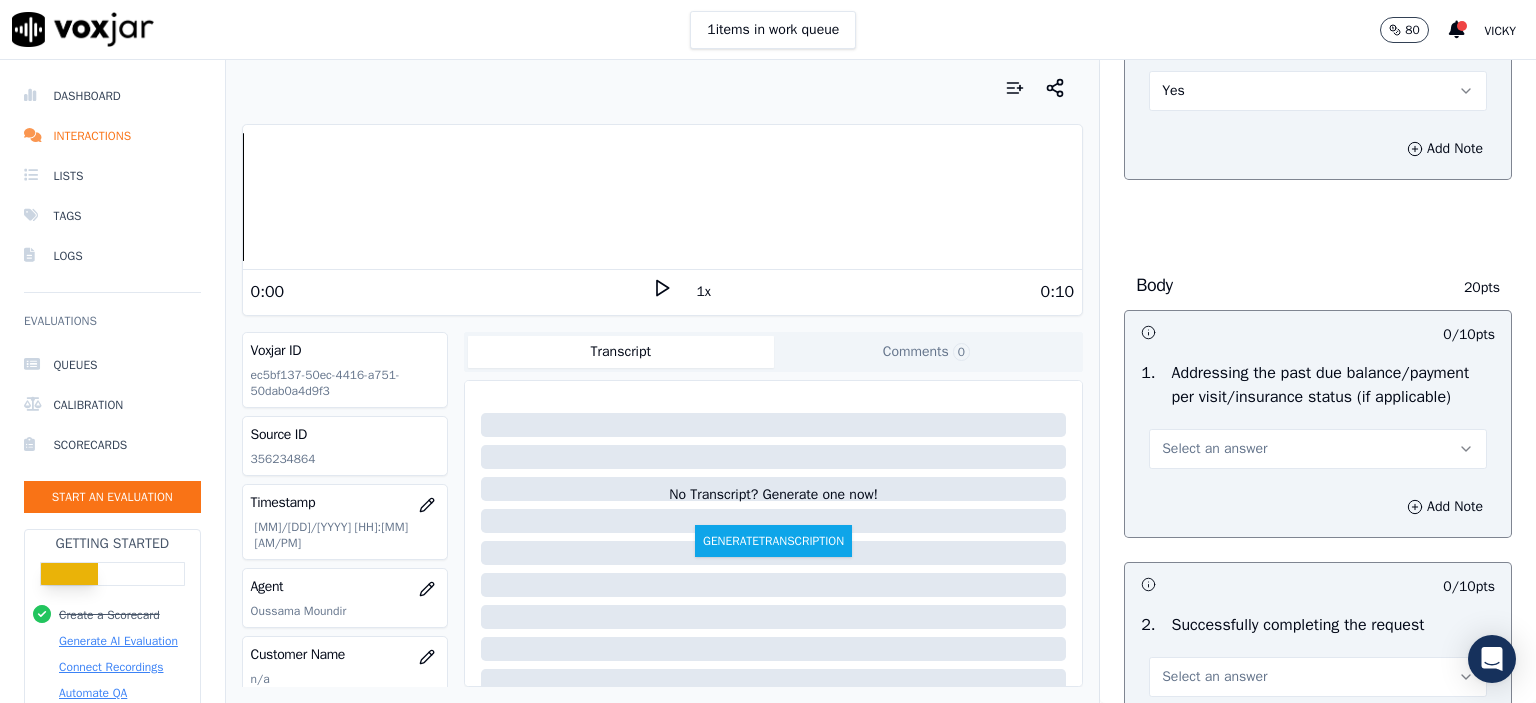 click on "Select an answer" at bounding box center (1214, 449) 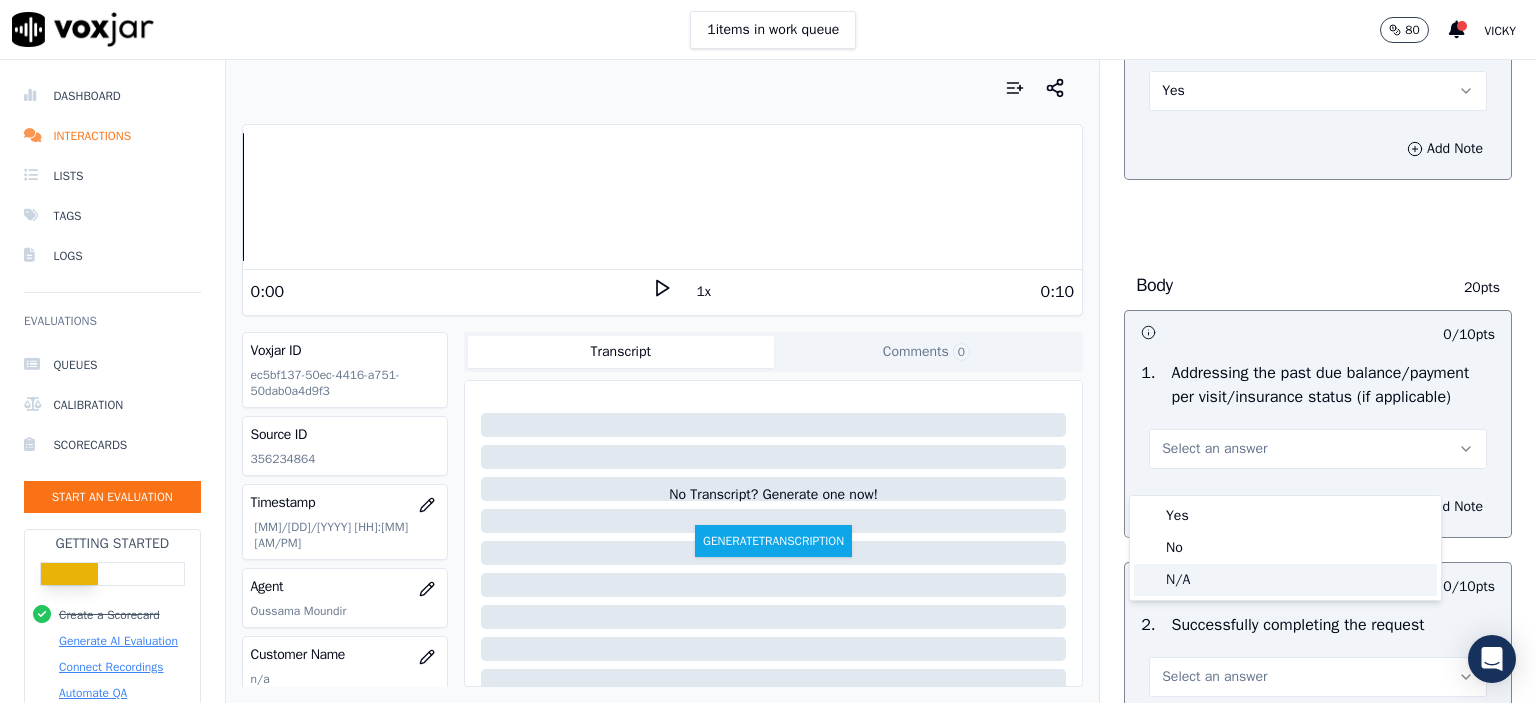 click on "N/A" 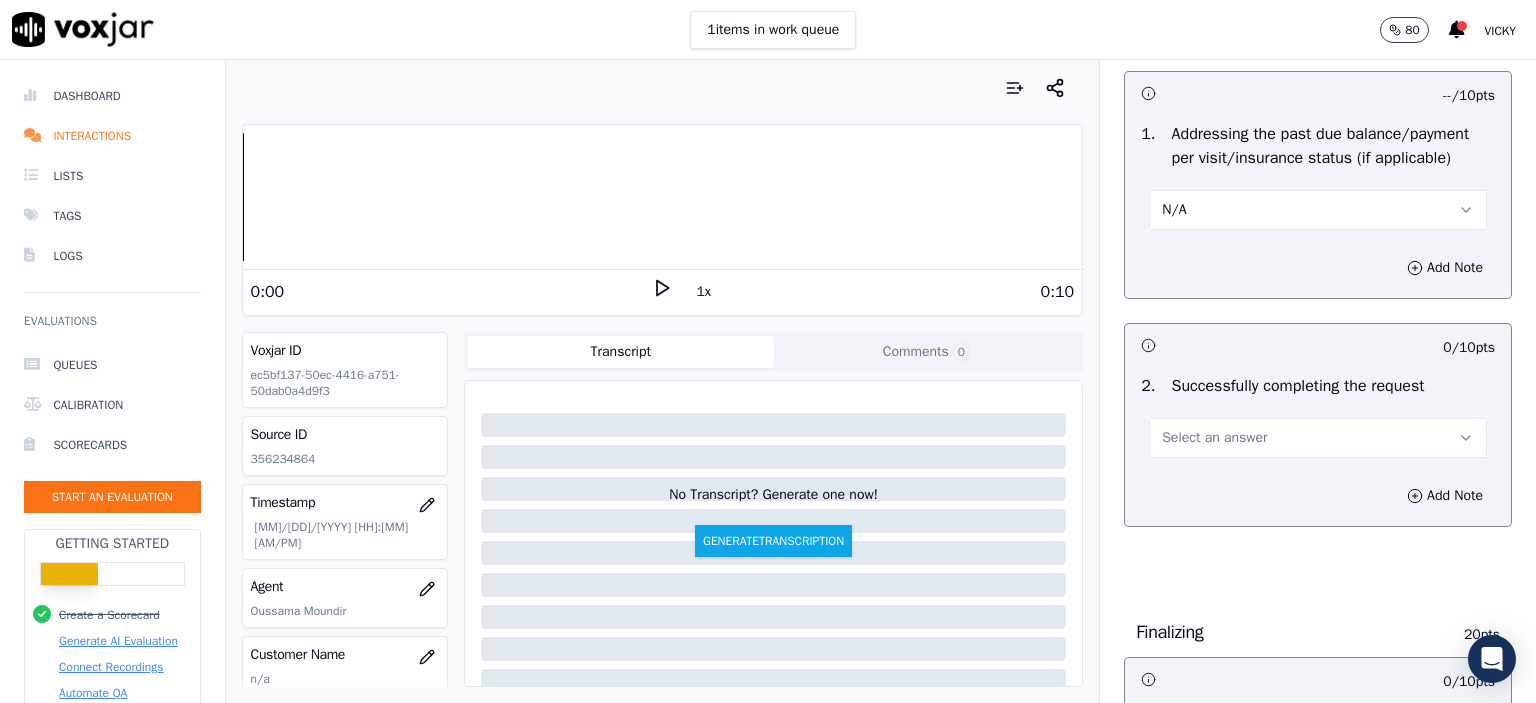 scroll, scrollTop: 1000, scrollLeft: 0, axis: vertical 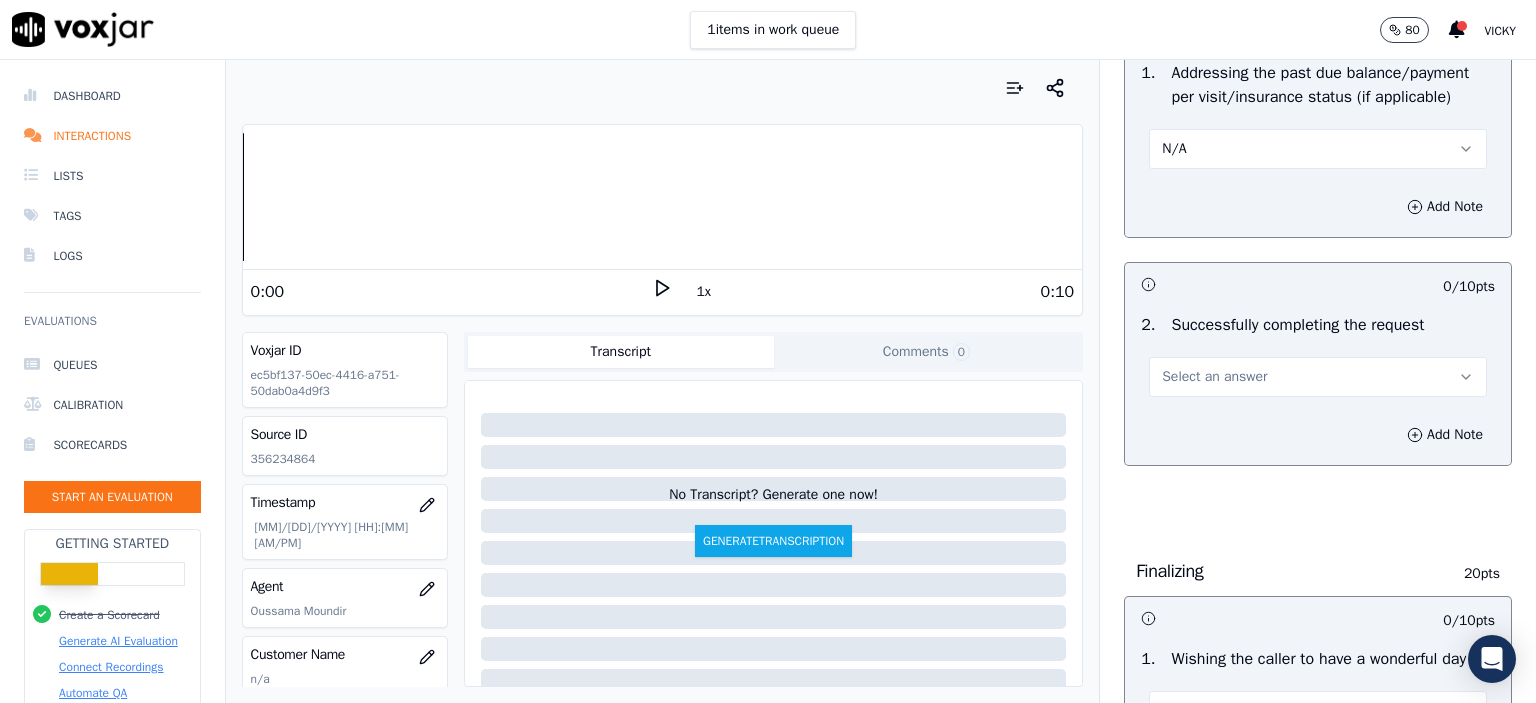 click on "Select an answer" at bounding box center (1214, 377) 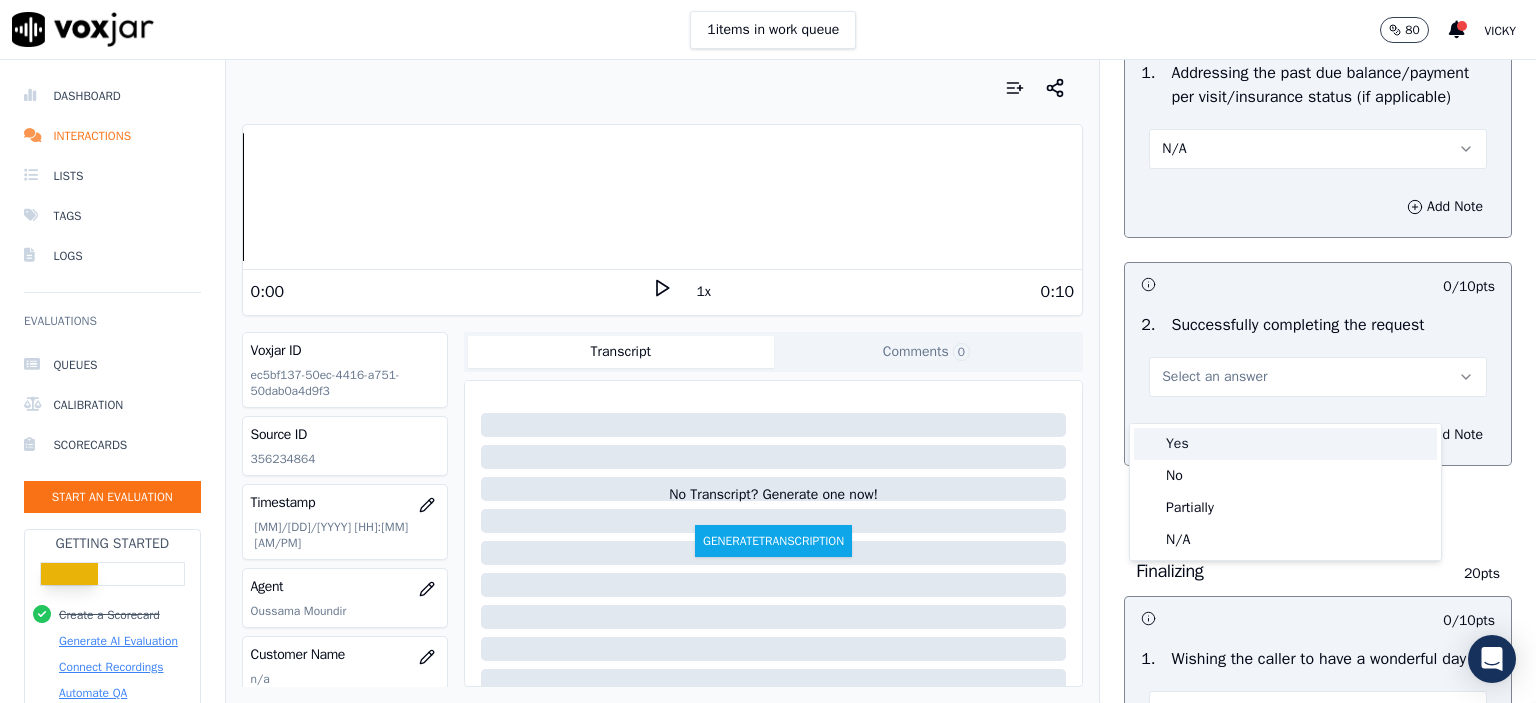click on "Yes" at bounding box center [1285, 444] 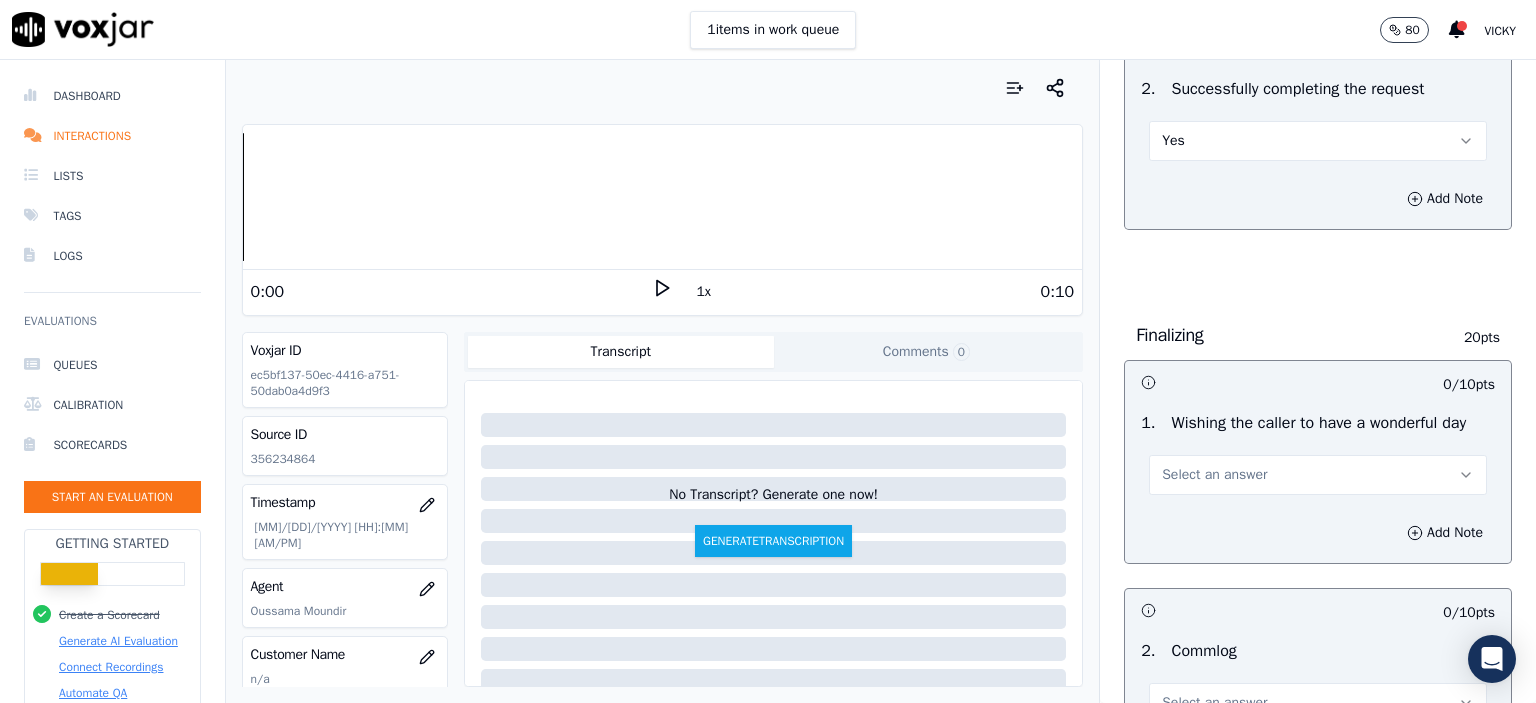 scroll, scrollTop: 1300, scrollLeft: 0, axis: vertical 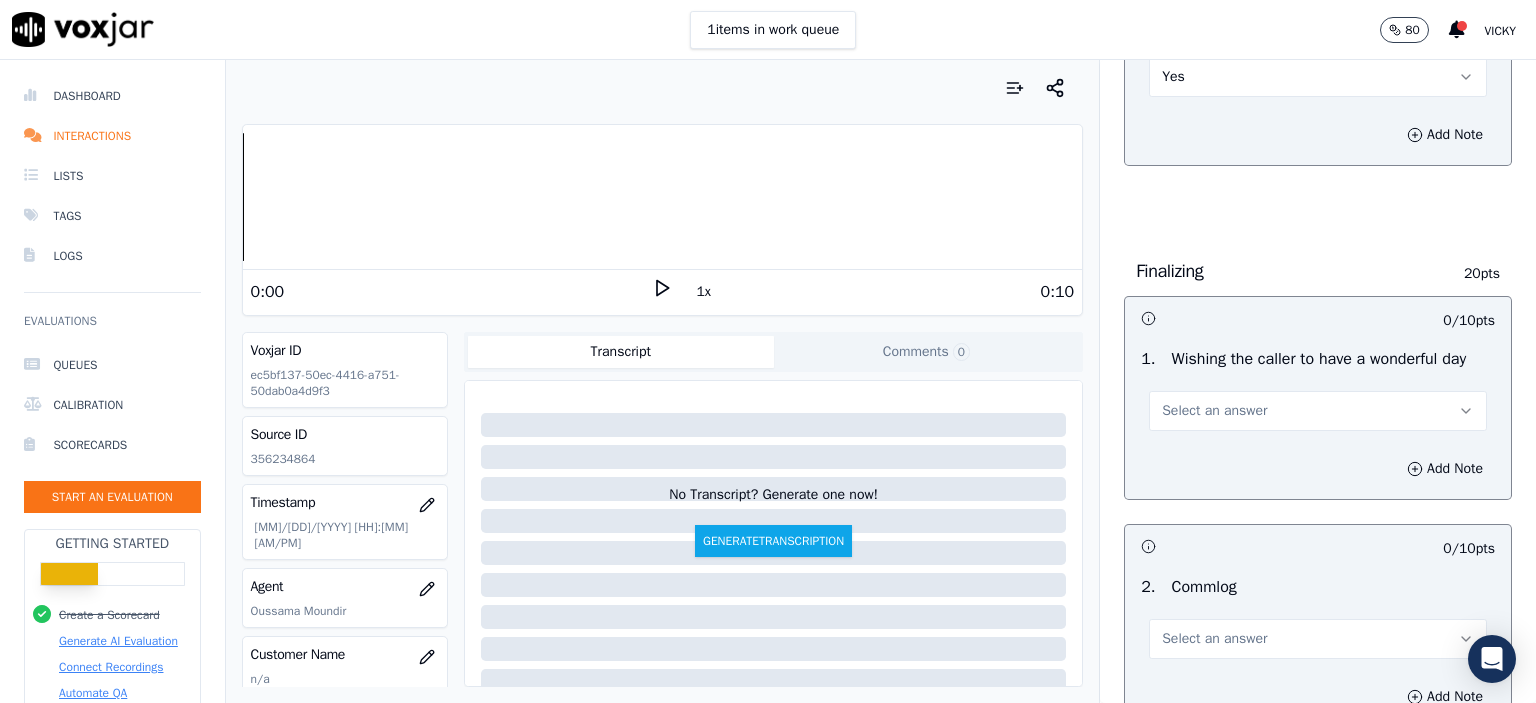 click on "Select an answer" at bounding box center [1214, 411] 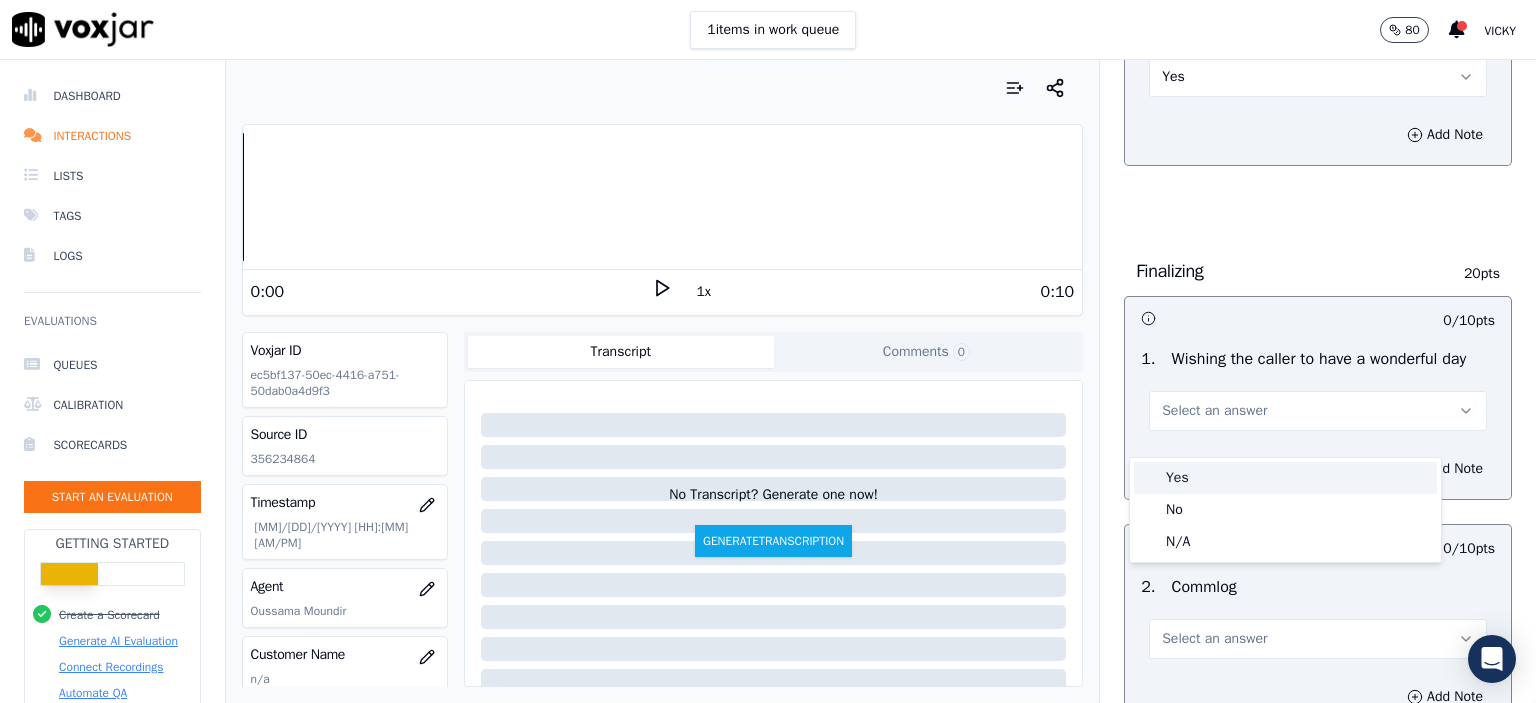 click on "Yes" at bounding box center [1285, 478] 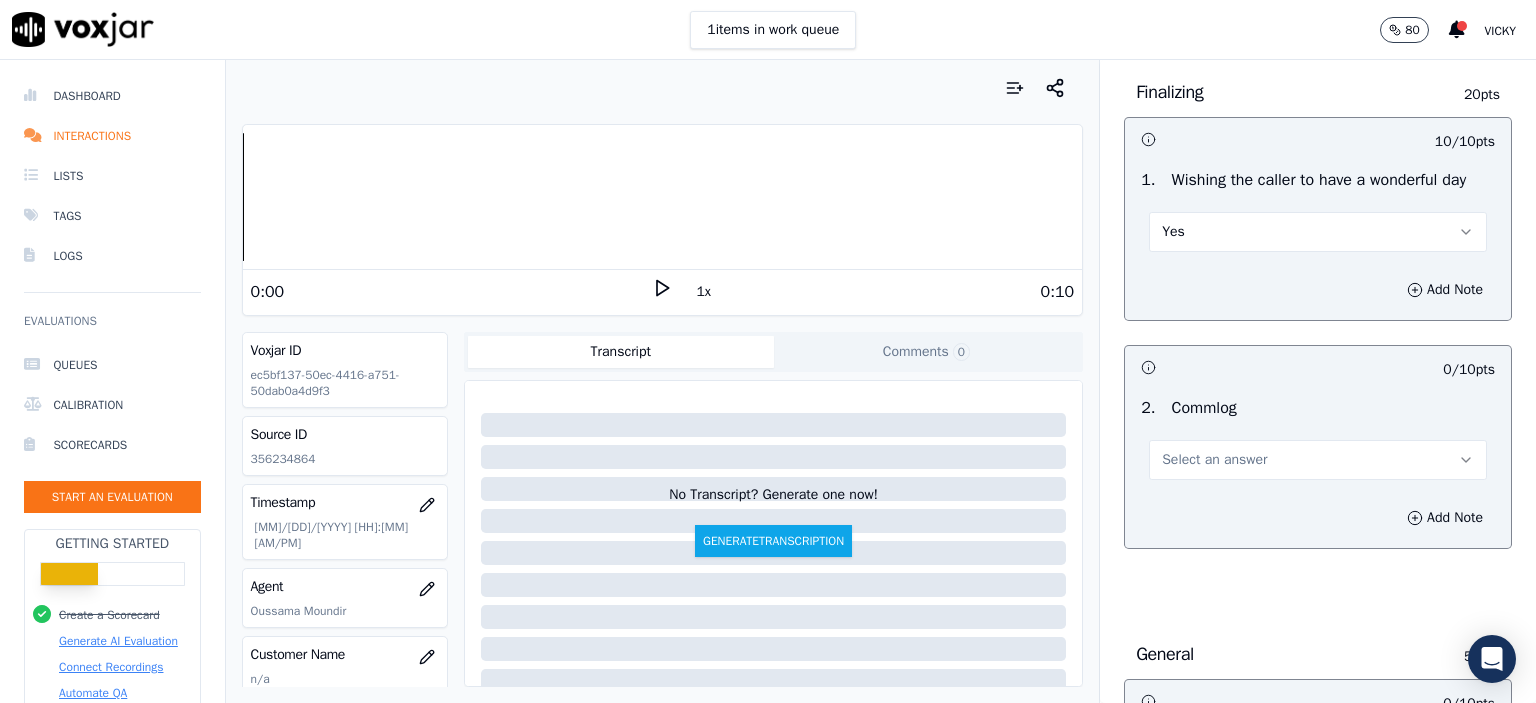scroll, scrollTop: 1500, scrollLeft: 0, axis: vertical 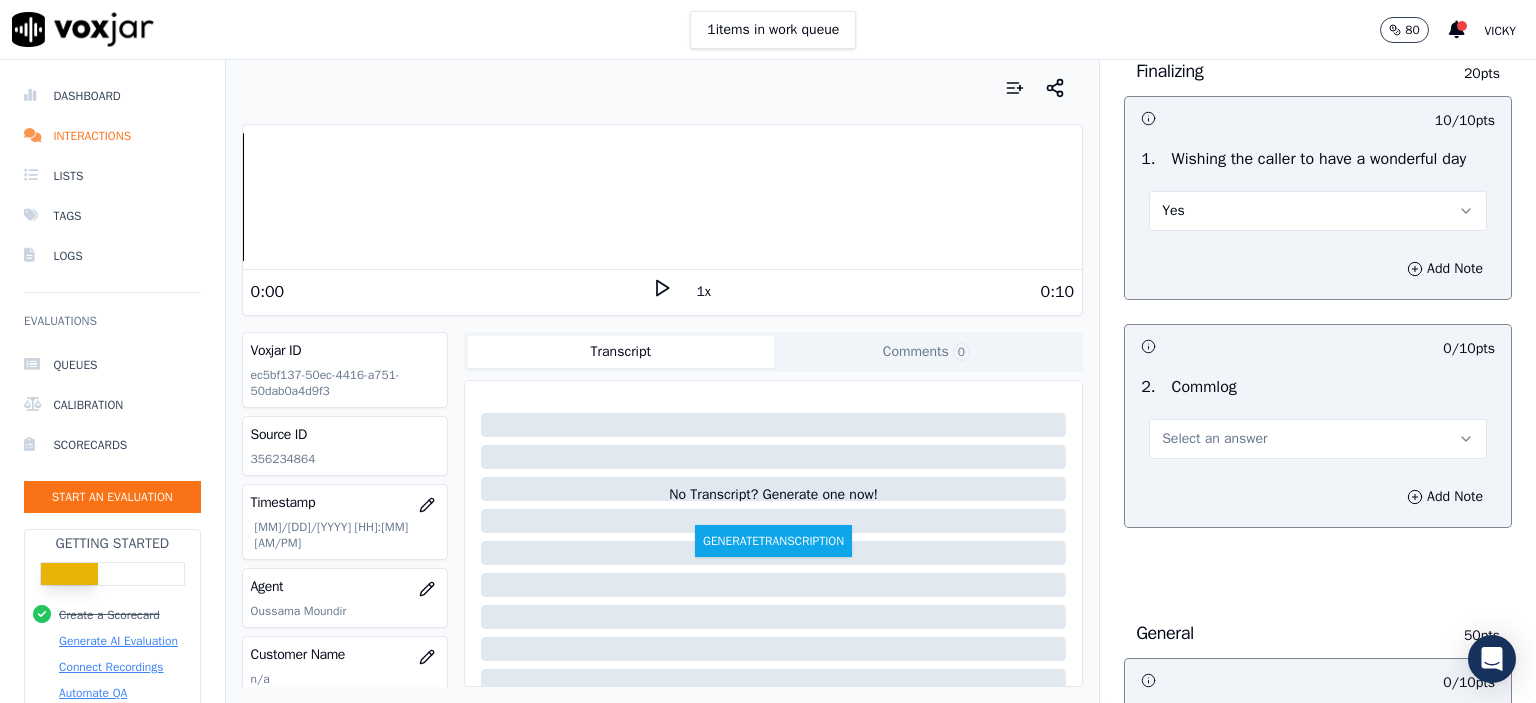 click on "Select an answer" at bounding box center [1214, 439] 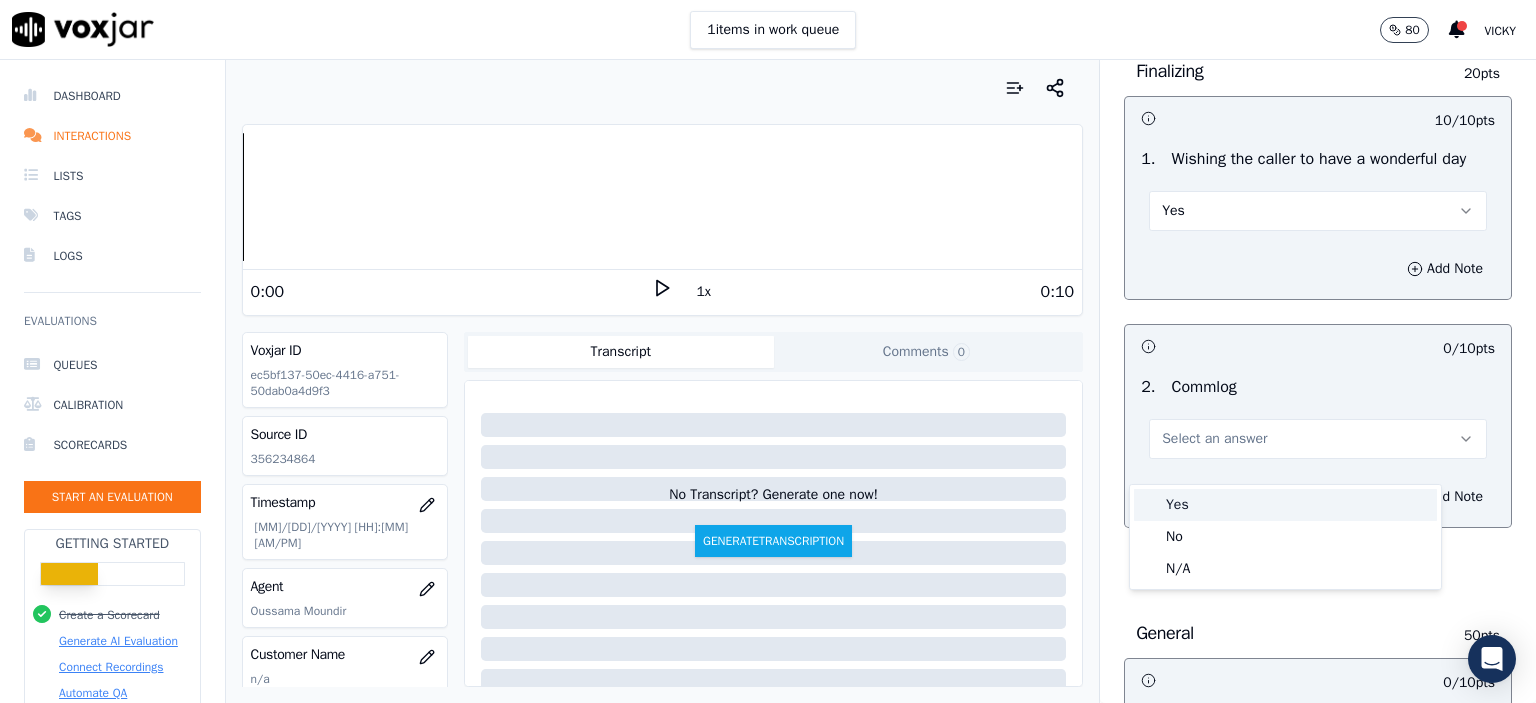 click on "Yes" at bounding box center (1285, 505) 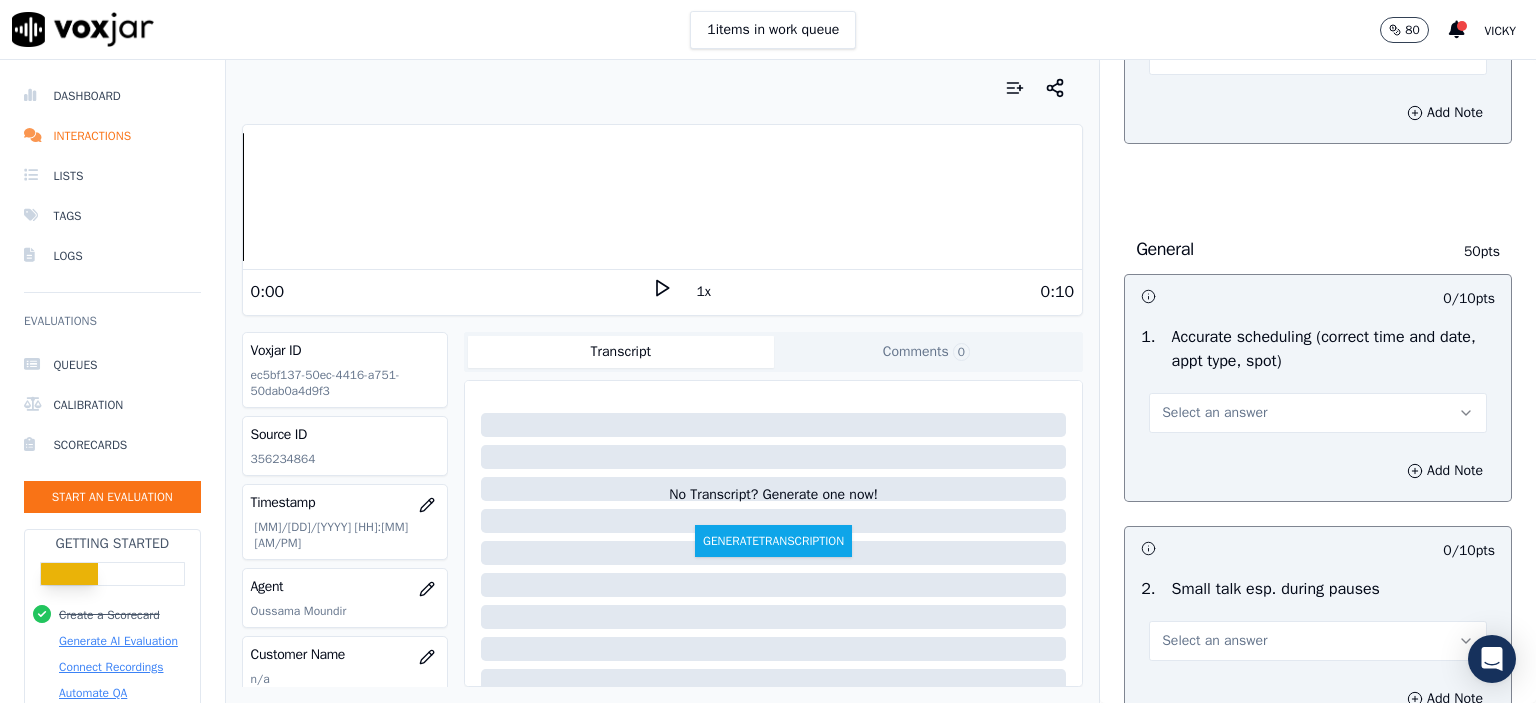 scroll, scrollTop: 1900, scrollLeft: 0, axis: vertical 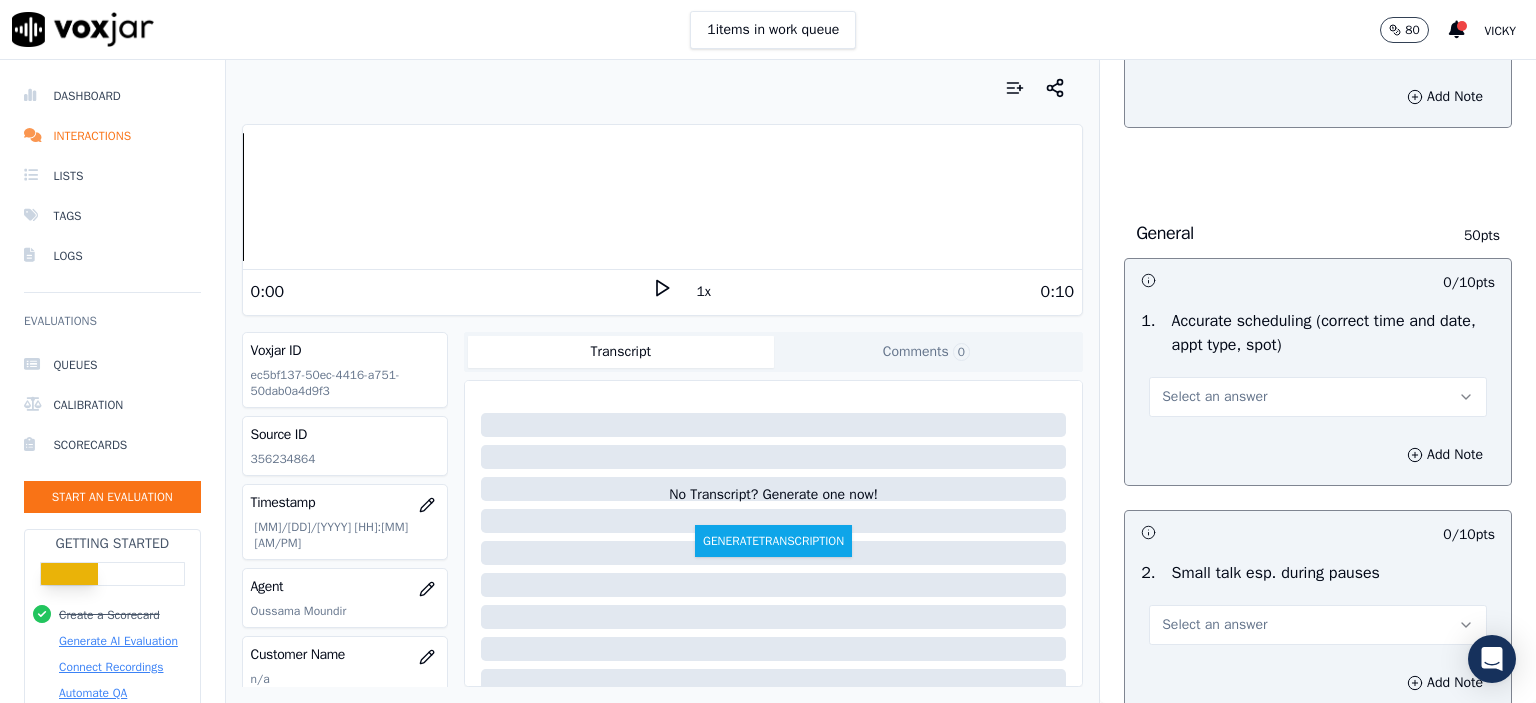 click on "Select an answer" at bounding box center [1214, 397] 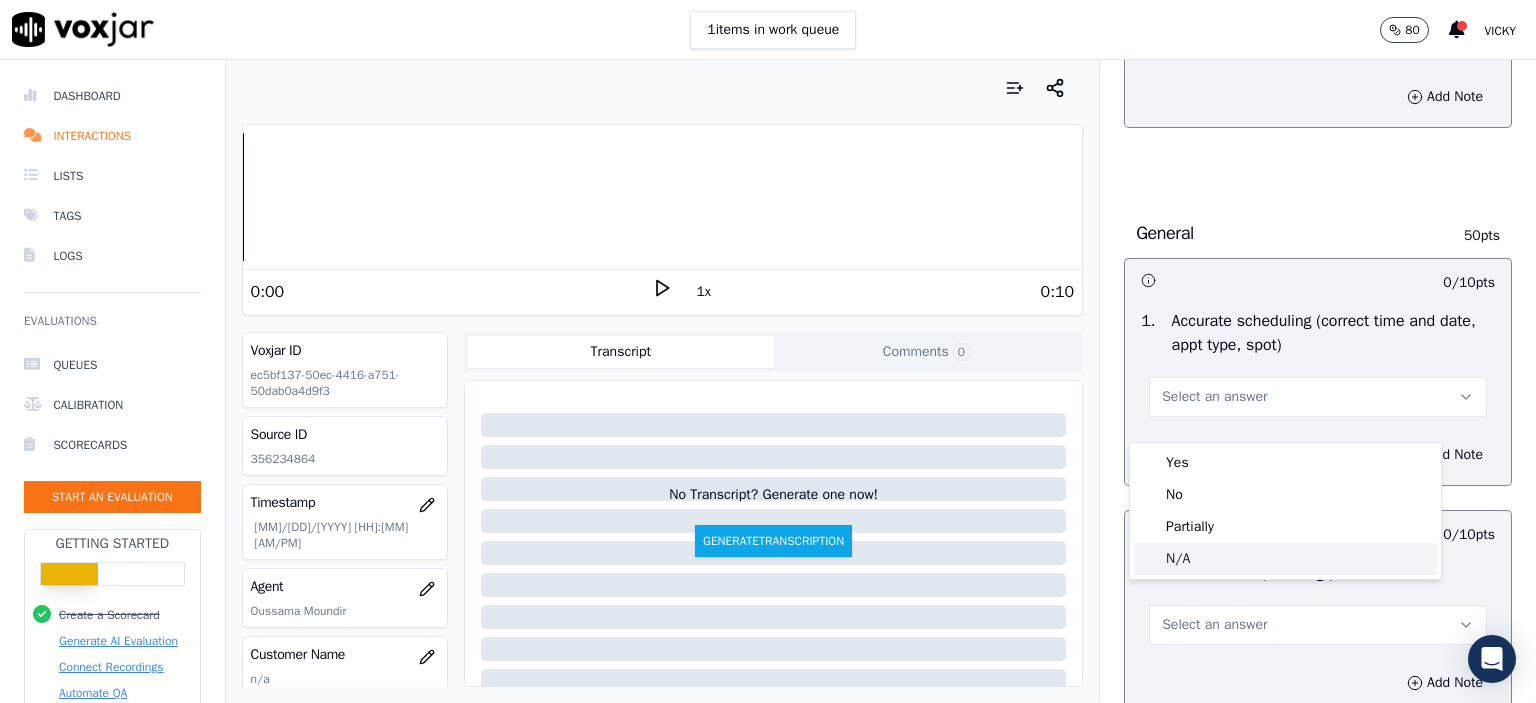 click on "N/A" 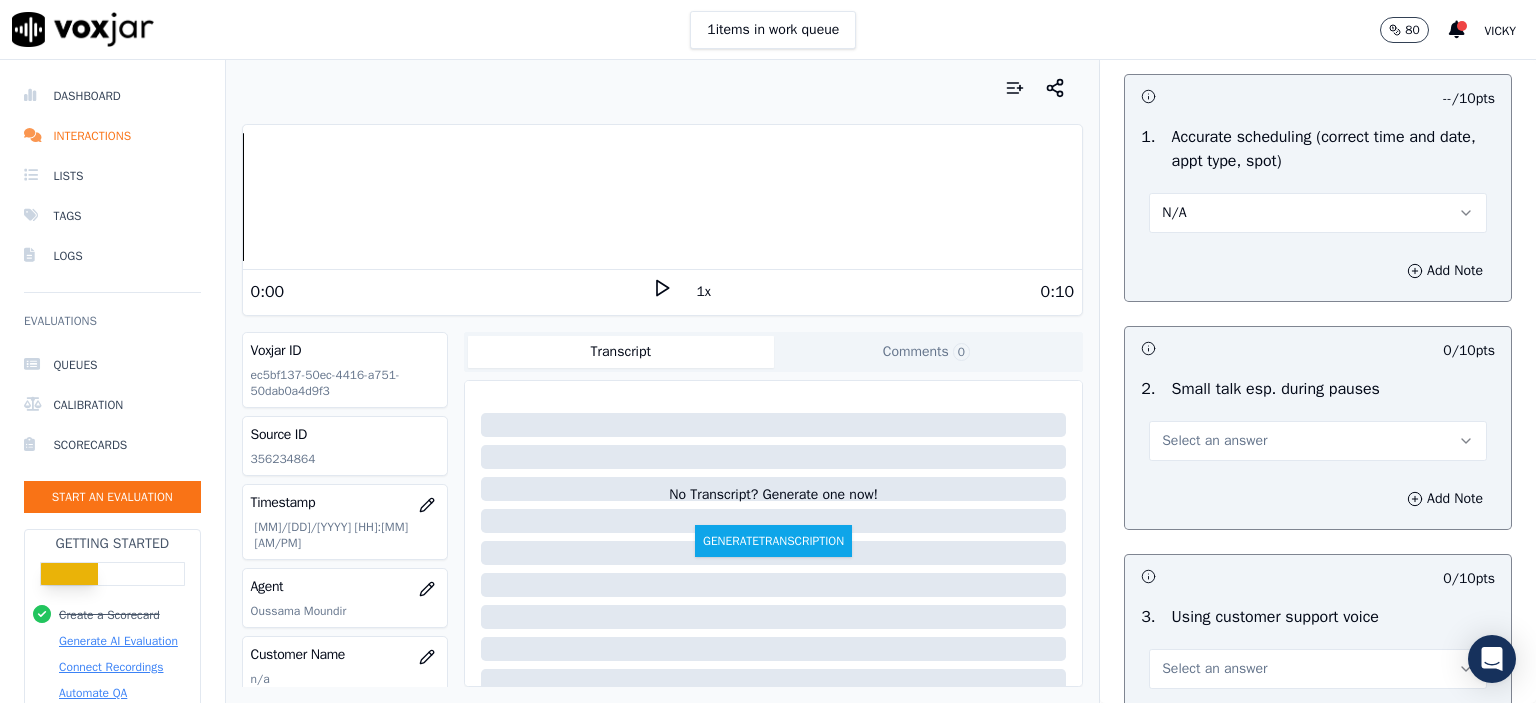 scroll, scrollTop: 2100, scrollLeft: 0, axis: vertical 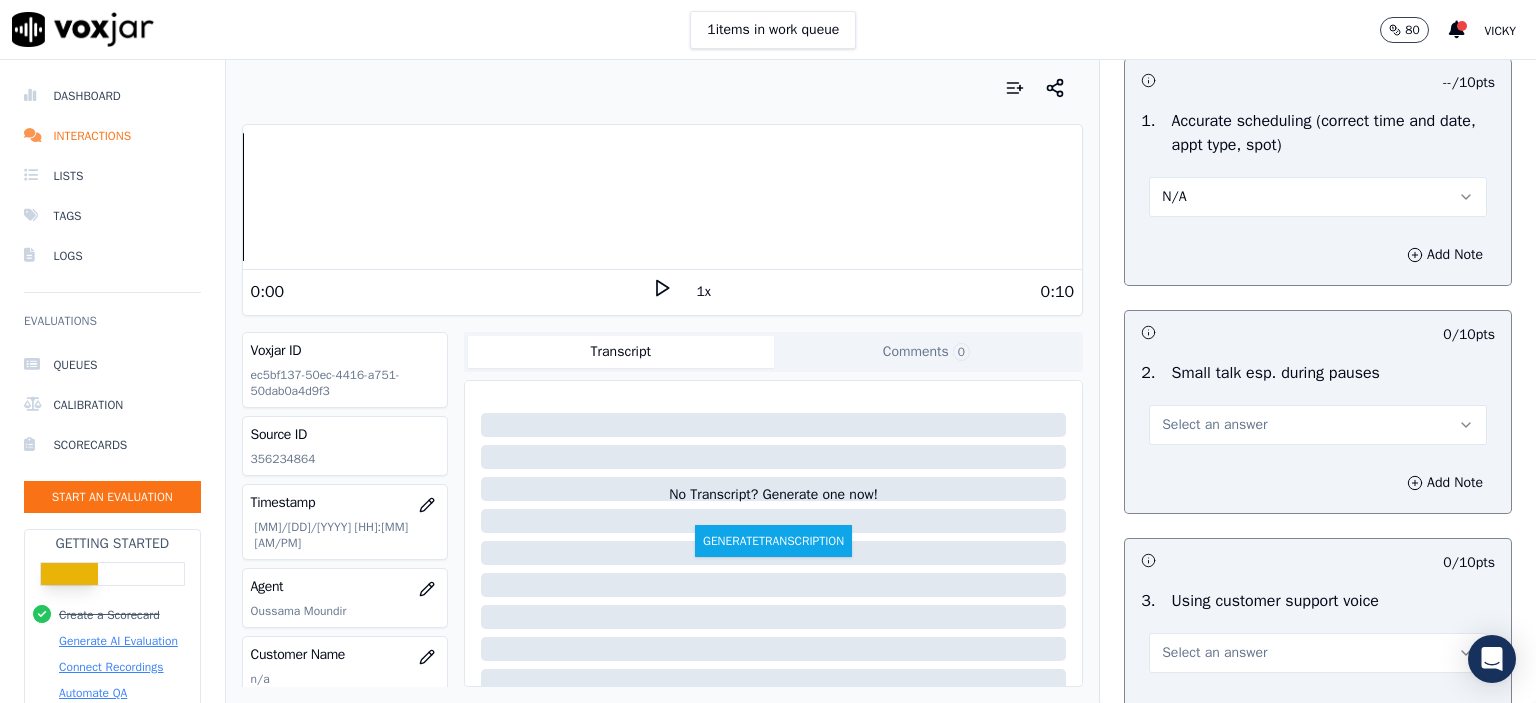 click on "Select an answer" at bounding box center [1214, 425] 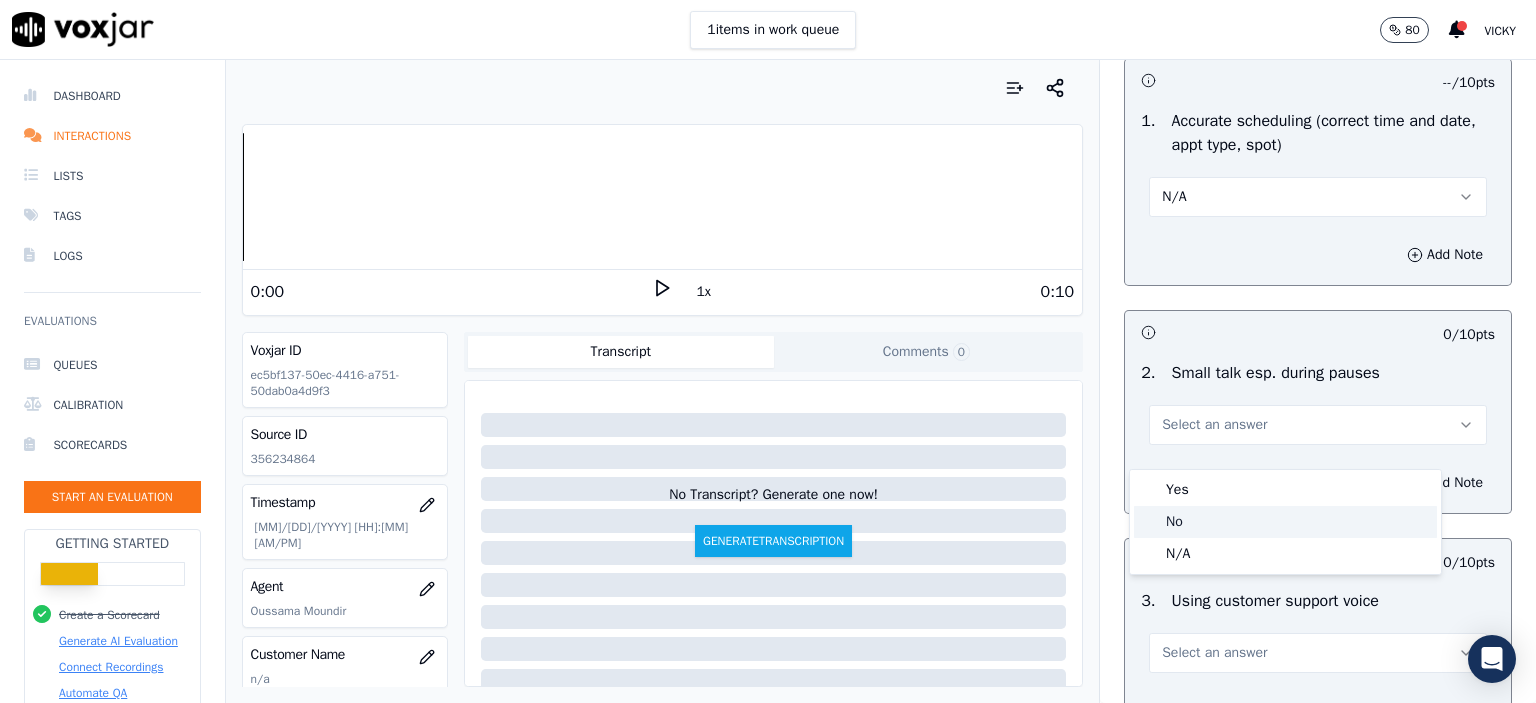 click on "No" 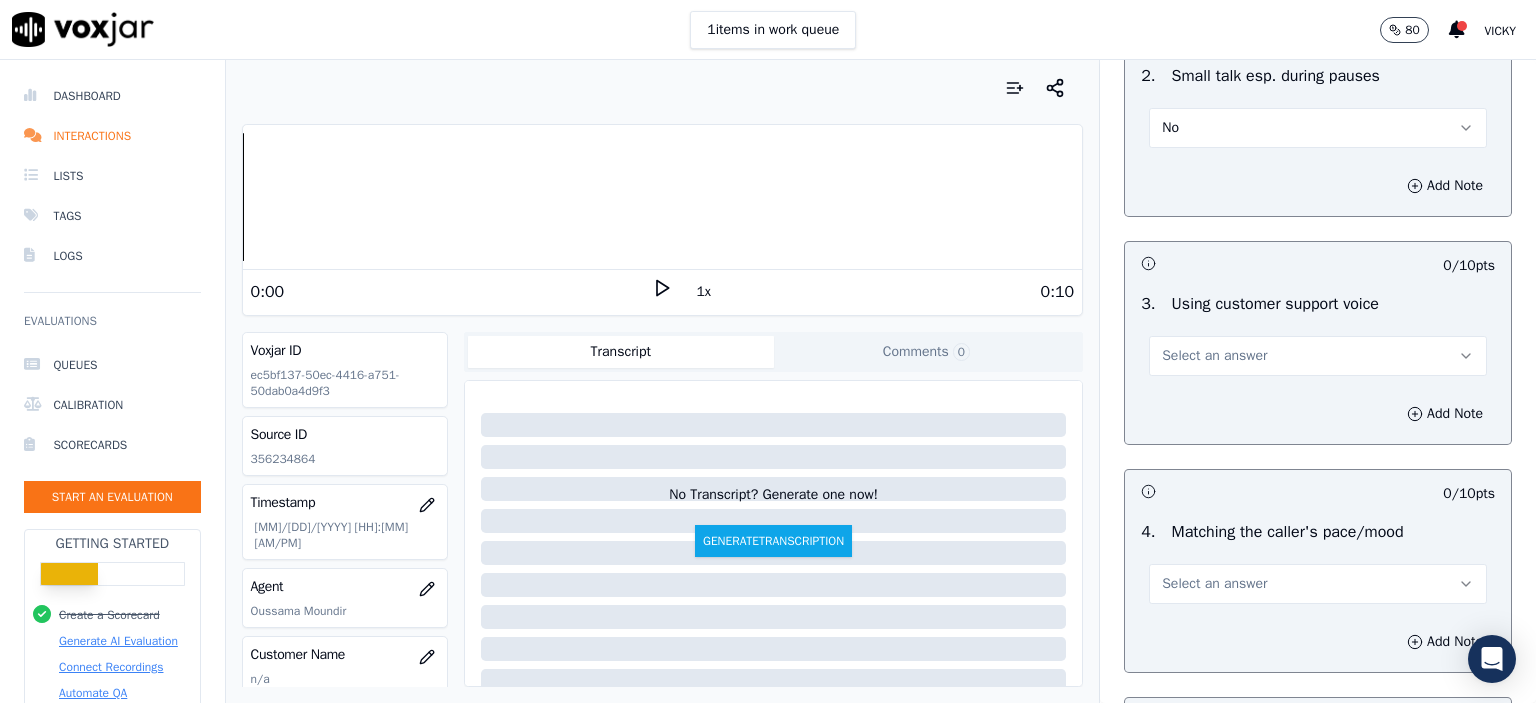 scroll, scrollTop: 2400, scrollLeft: 0, axis: vertical 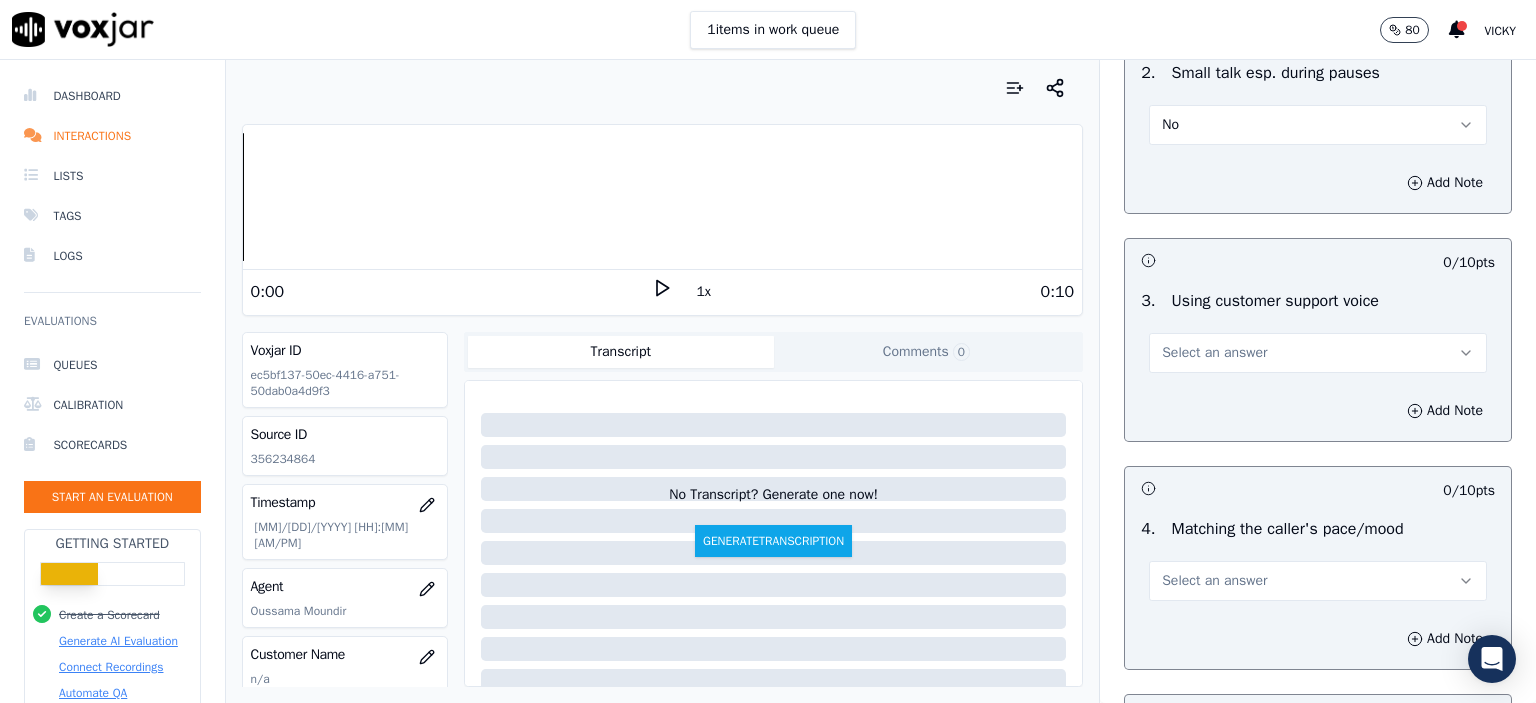click on "Select an answer" at bounding box center (1214, 353) 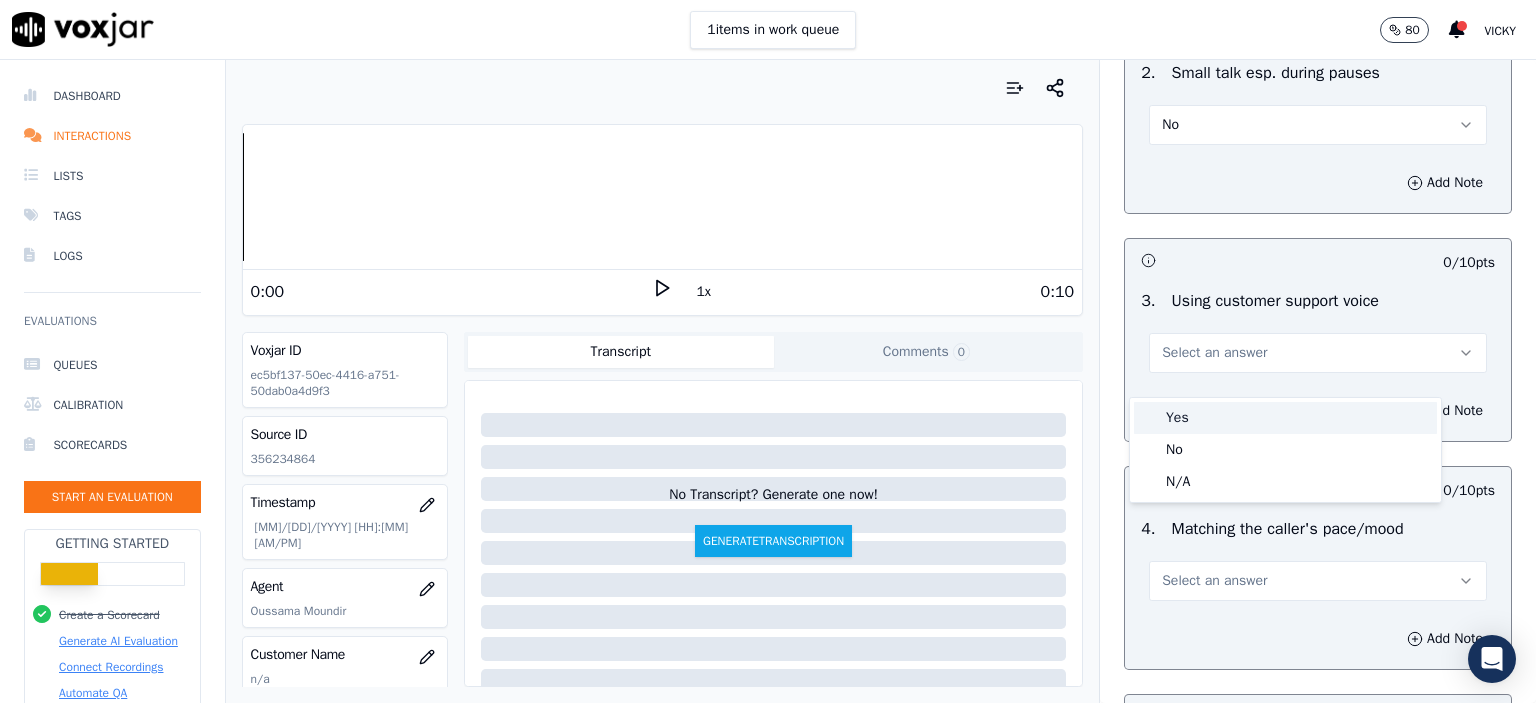 click on "Yes" at bounding box center (1285, 418) 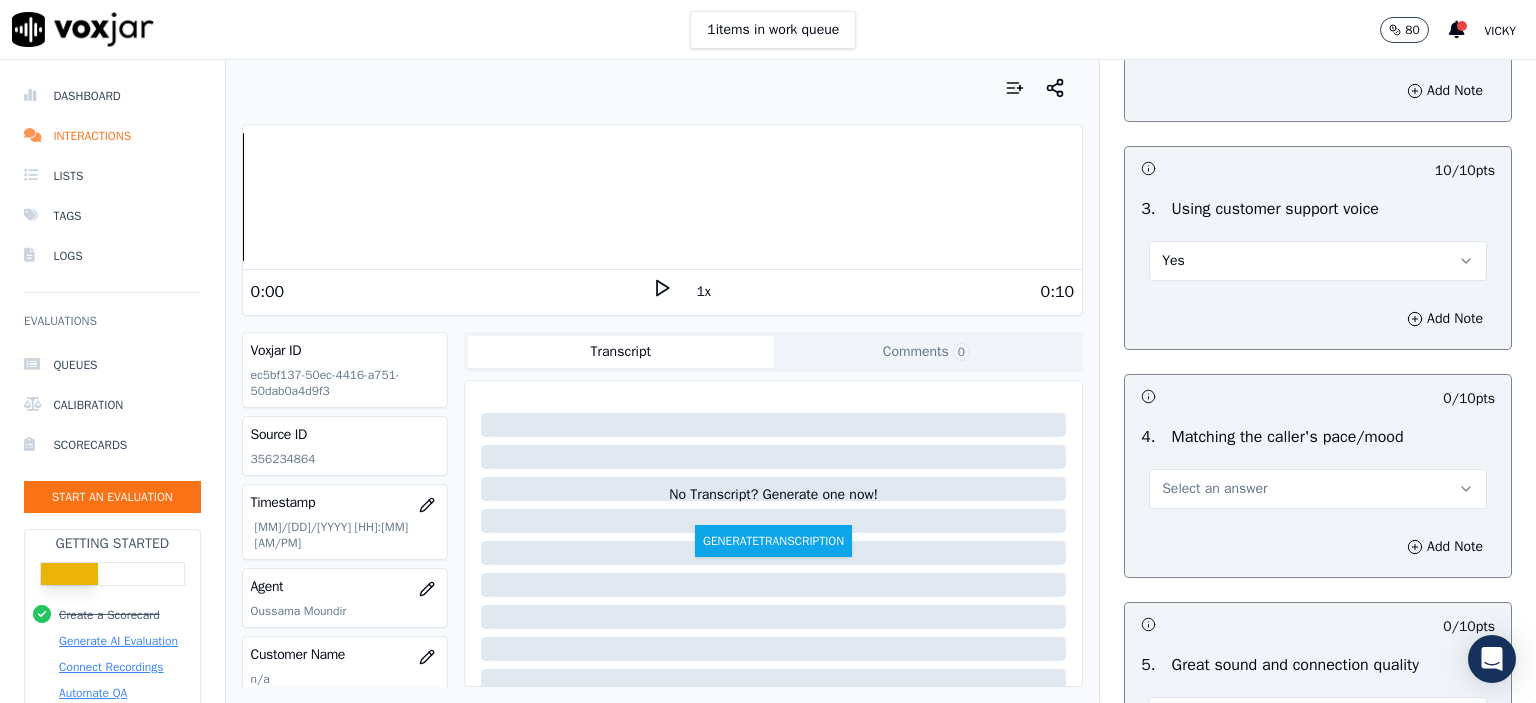 scroll, scrollTop: 2500, scrollLeft: 0, axis: vertical 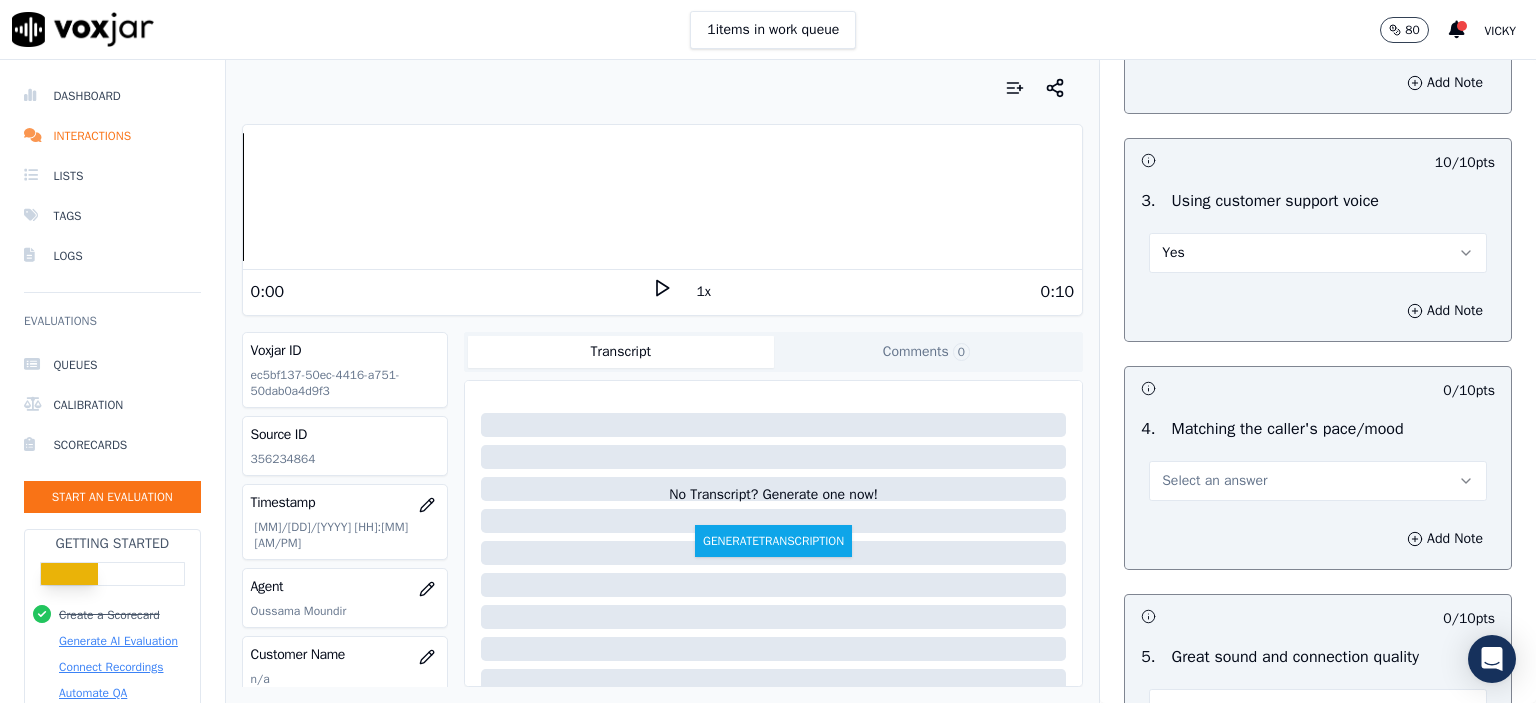 click on "Select an answer" at bounding box center [1214, 481] 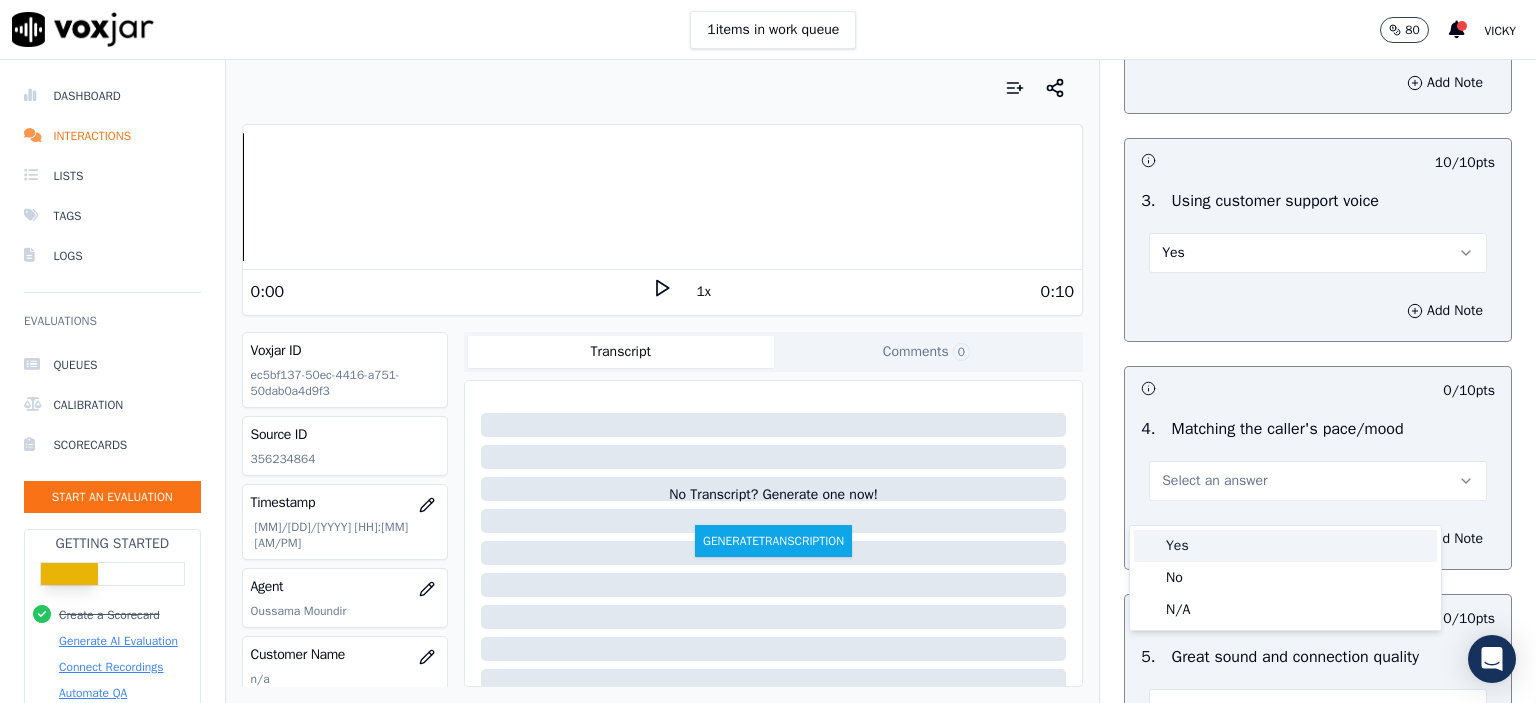 click on "Yes" at bounding box center (1285, 546) 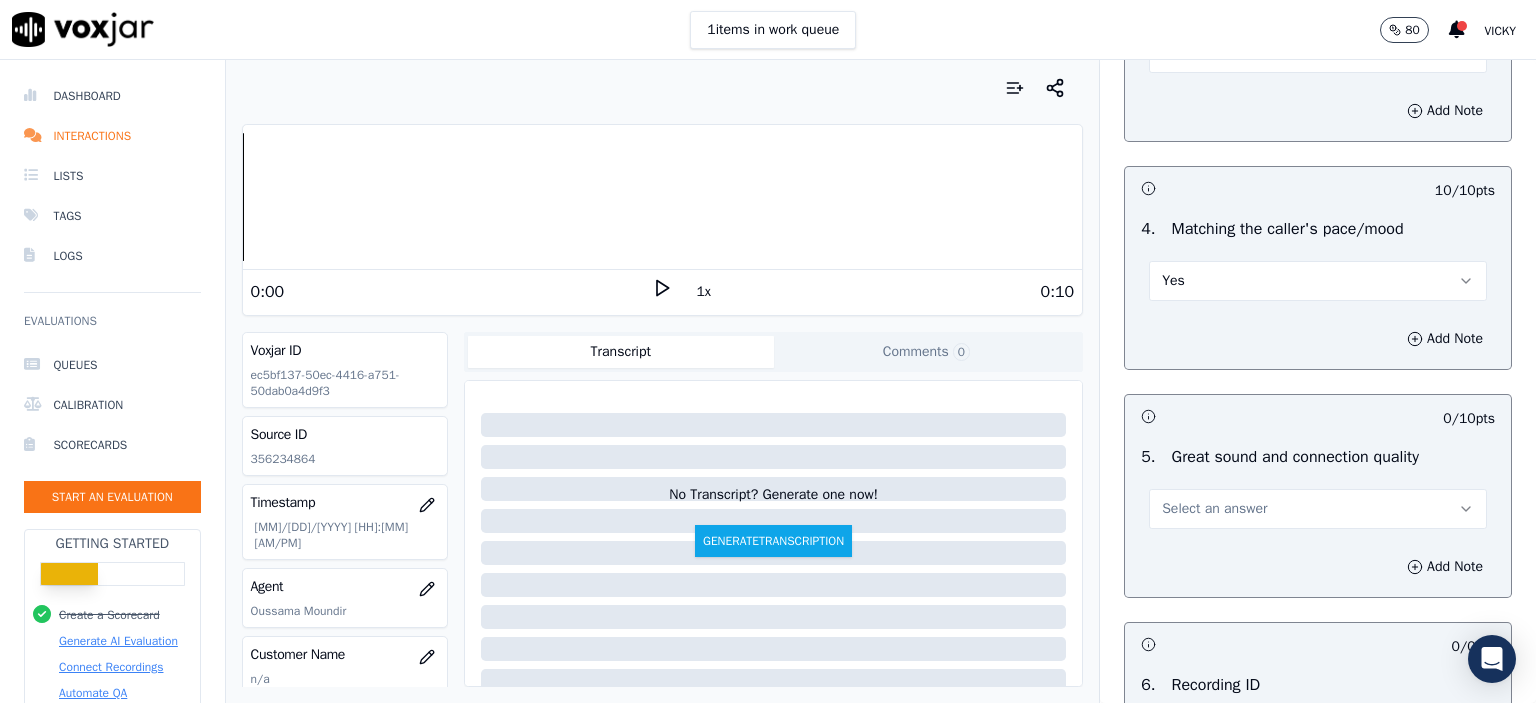 click on "Select an answer" at bounding box center [1214, 509] 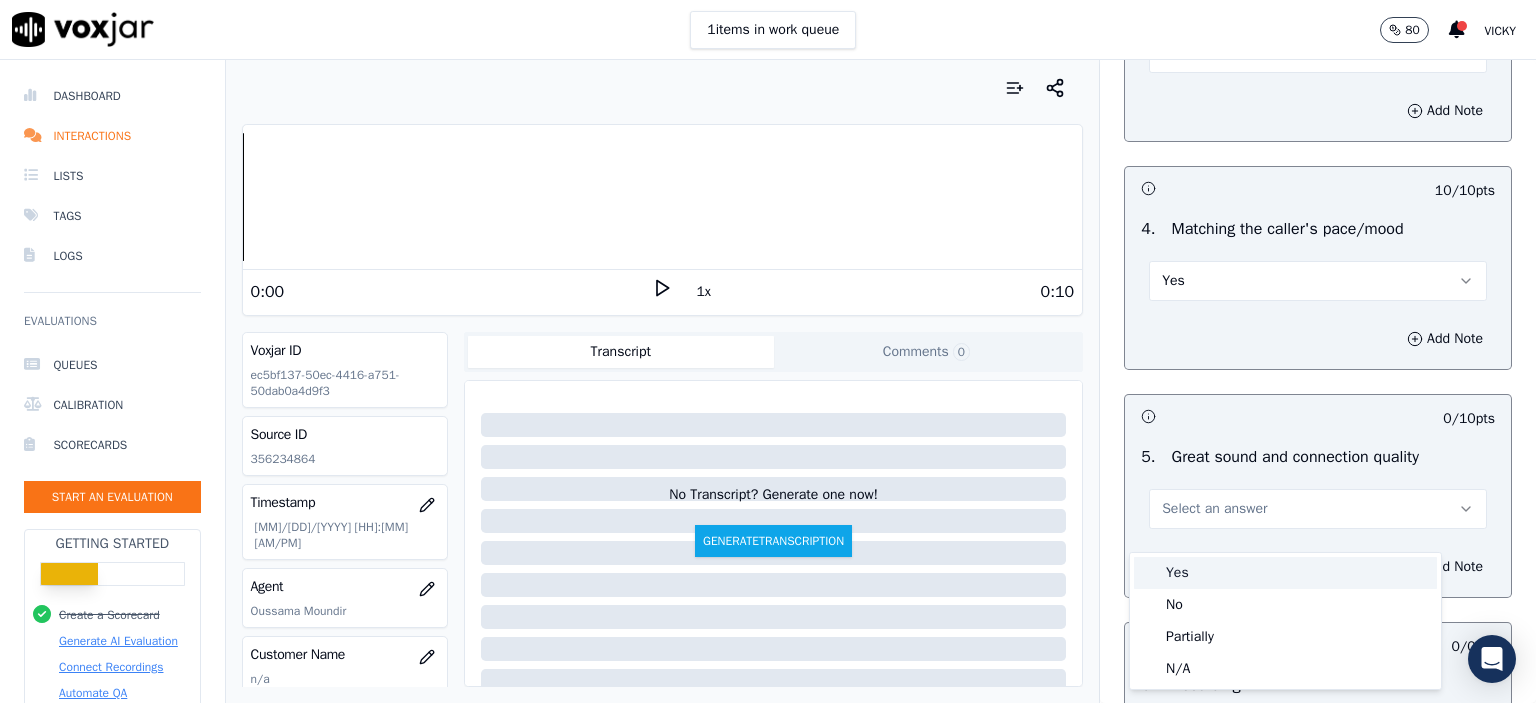 click on "Yes" at bounding box center [1285, 573] 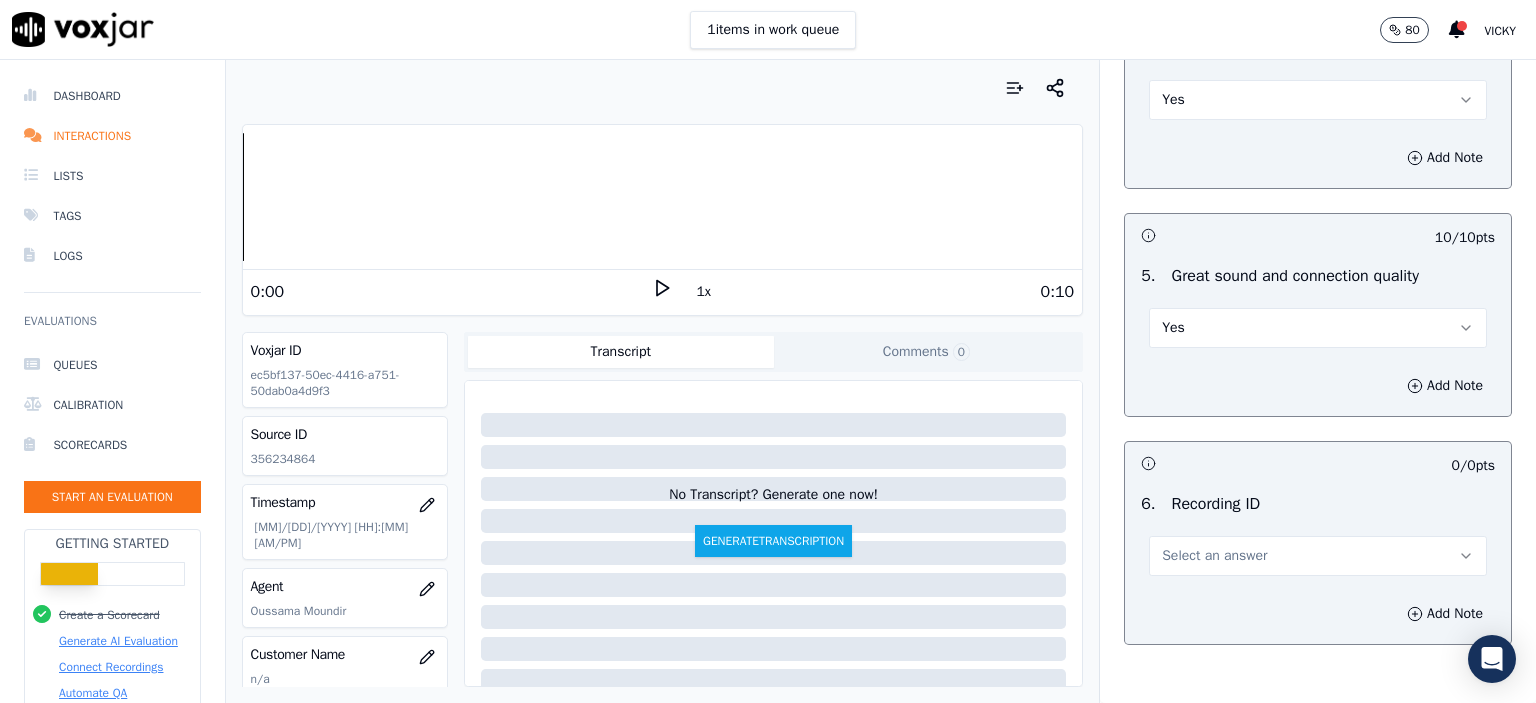 scroll, scrollTop: 2900, scrollLeft: 0, axis: vertical 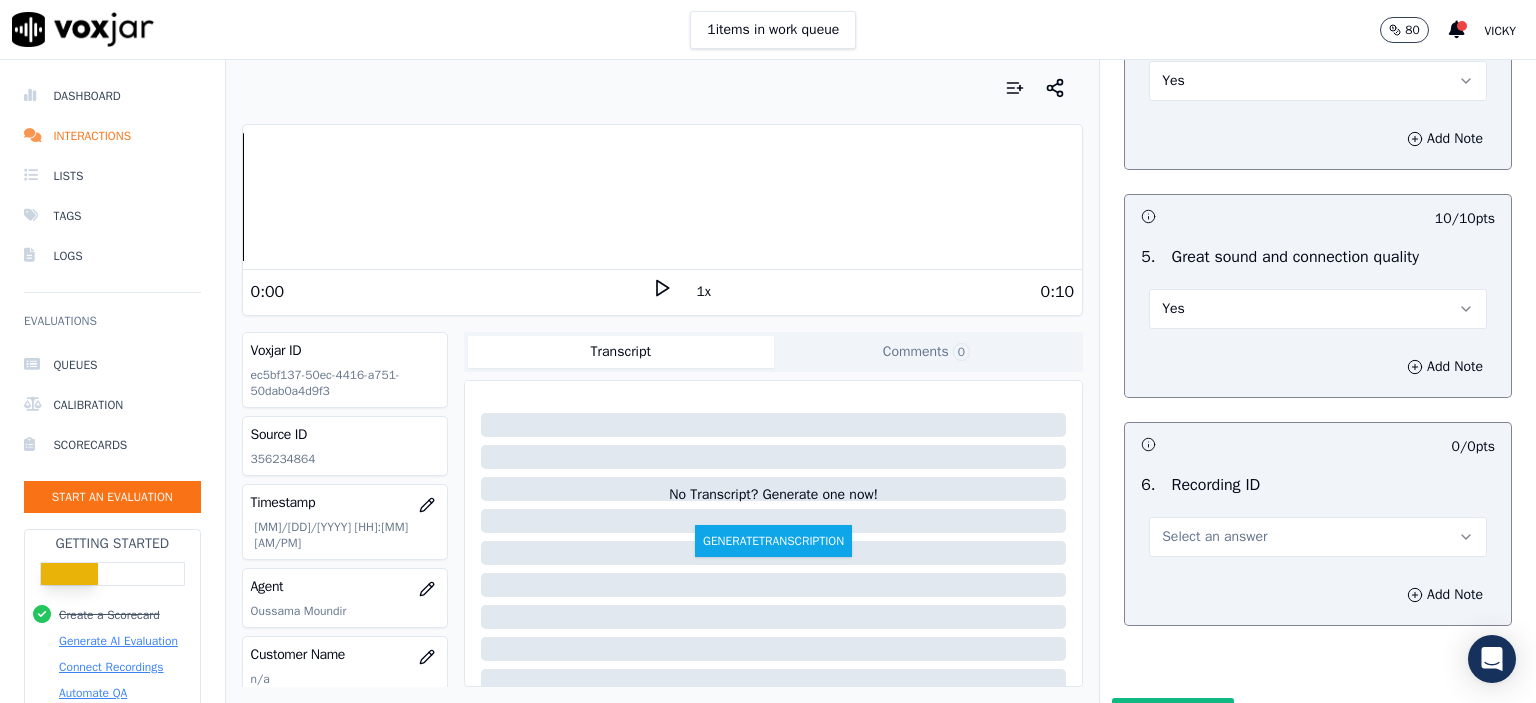 click on "Select an answer" at bounding box center [1214, 537] 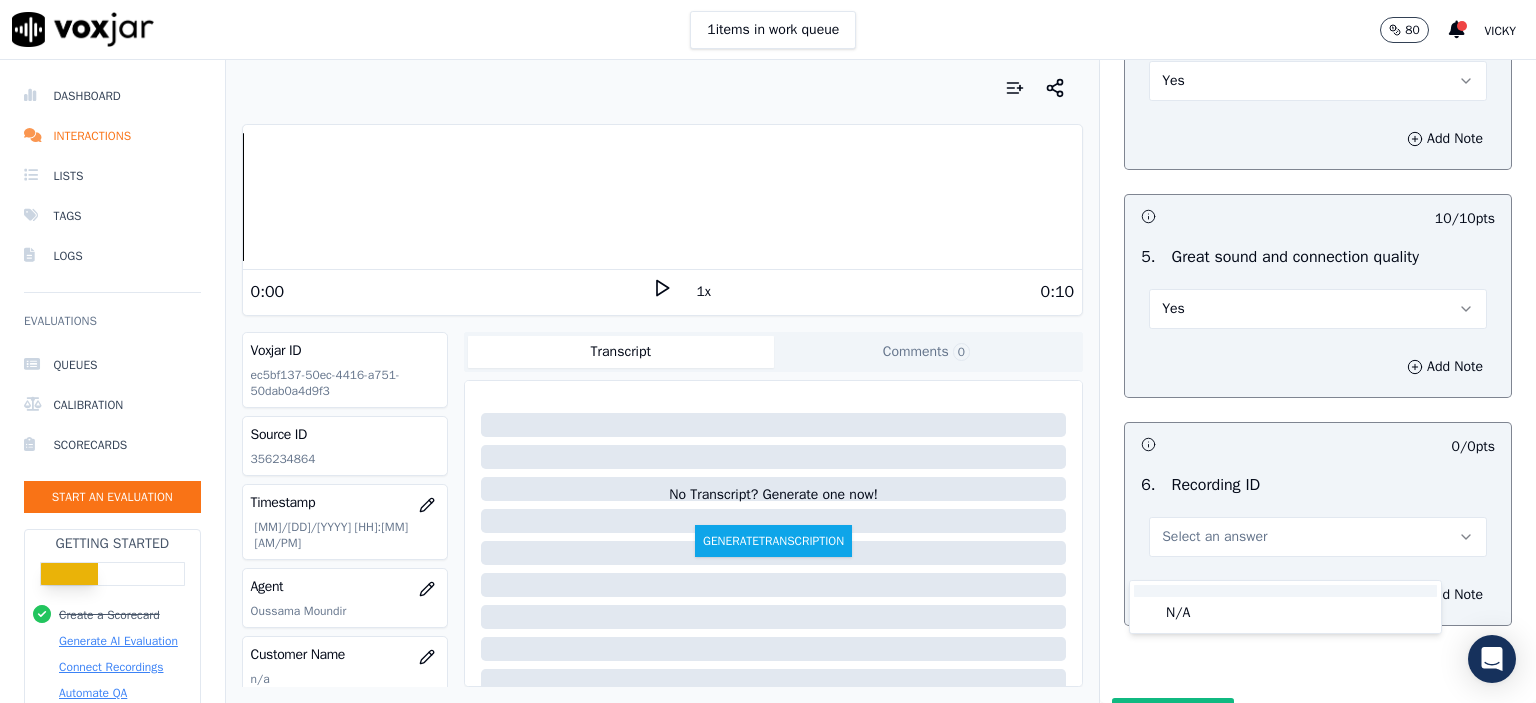 click at bounding box center (1285, 591) 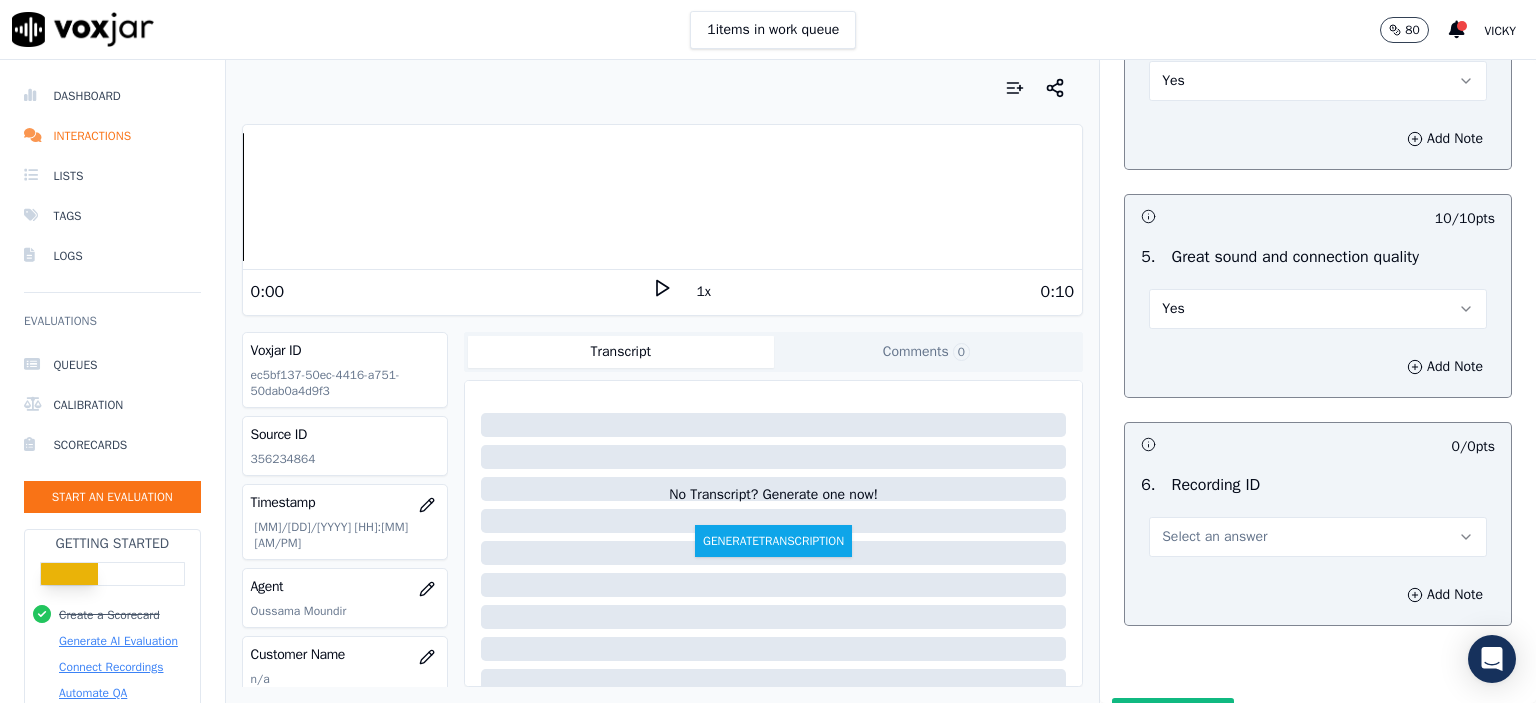 click on "Select an answer" at bounding box center (1214, 537) 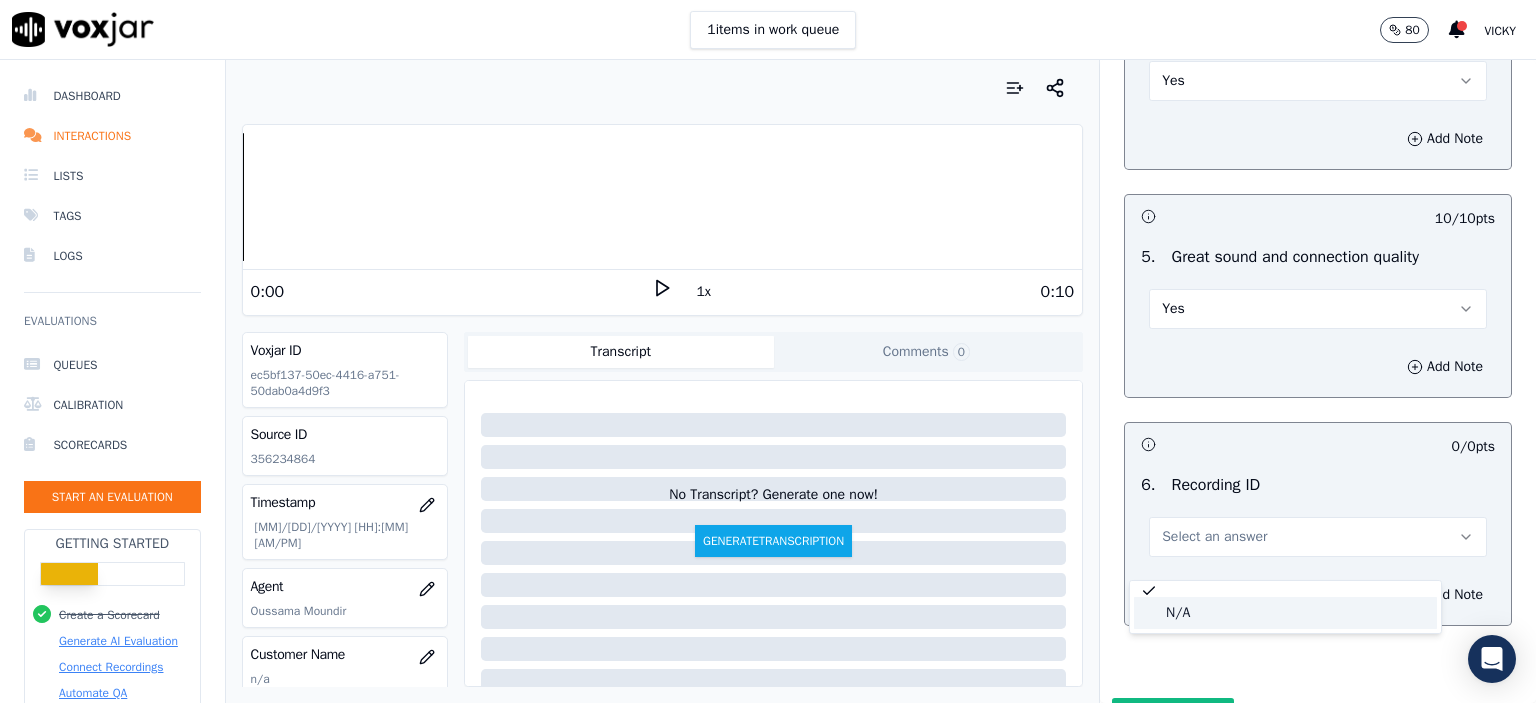 click on "N/A" 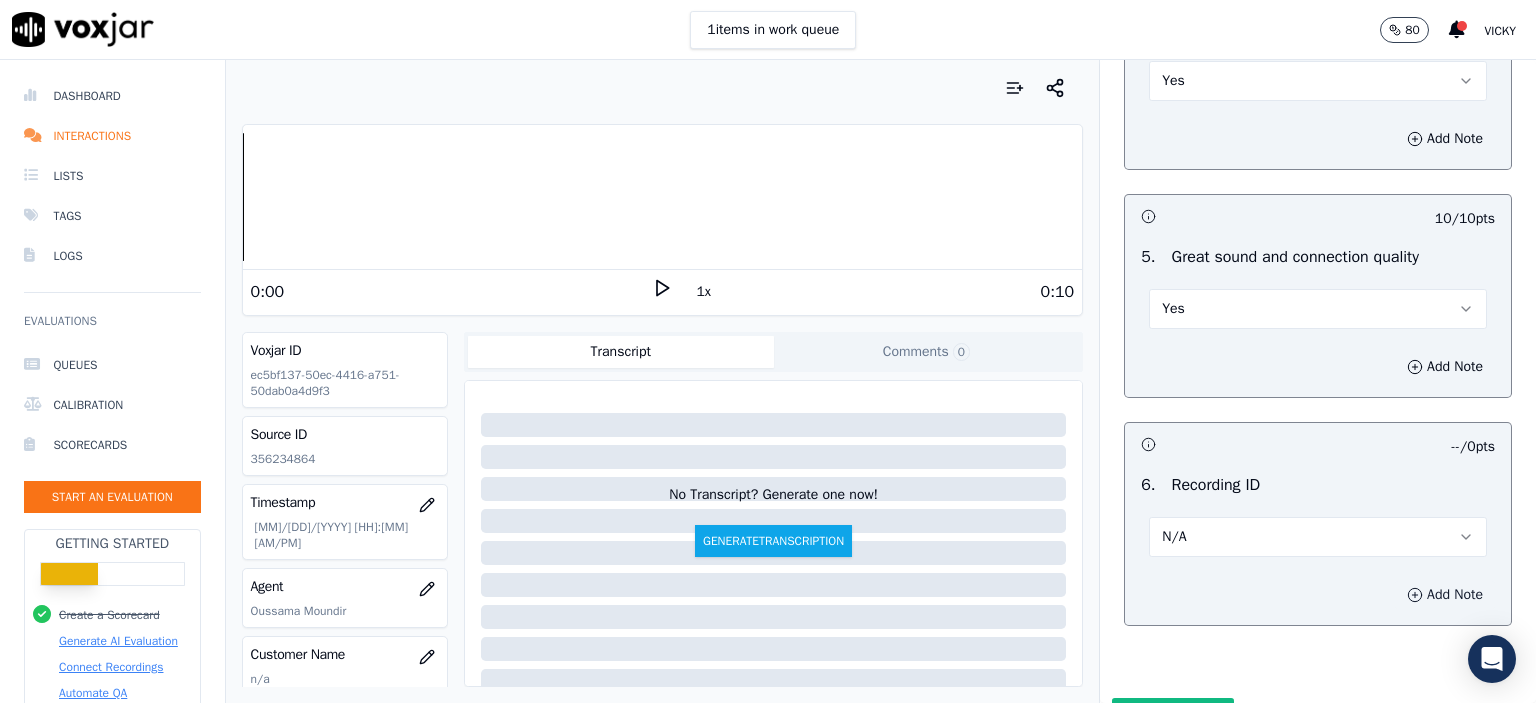 click on "Add Note" at bounding box center (1445, 595) 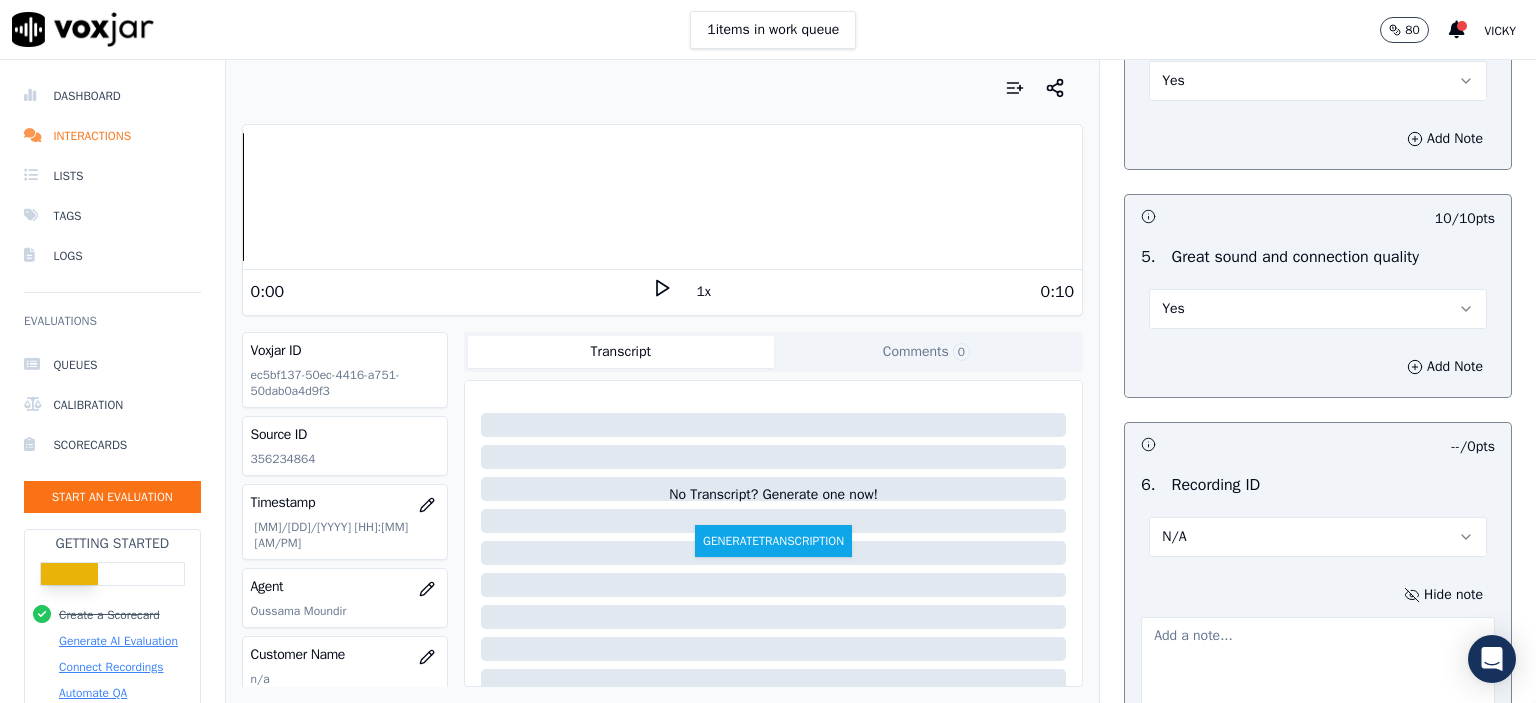 click on "356234864" 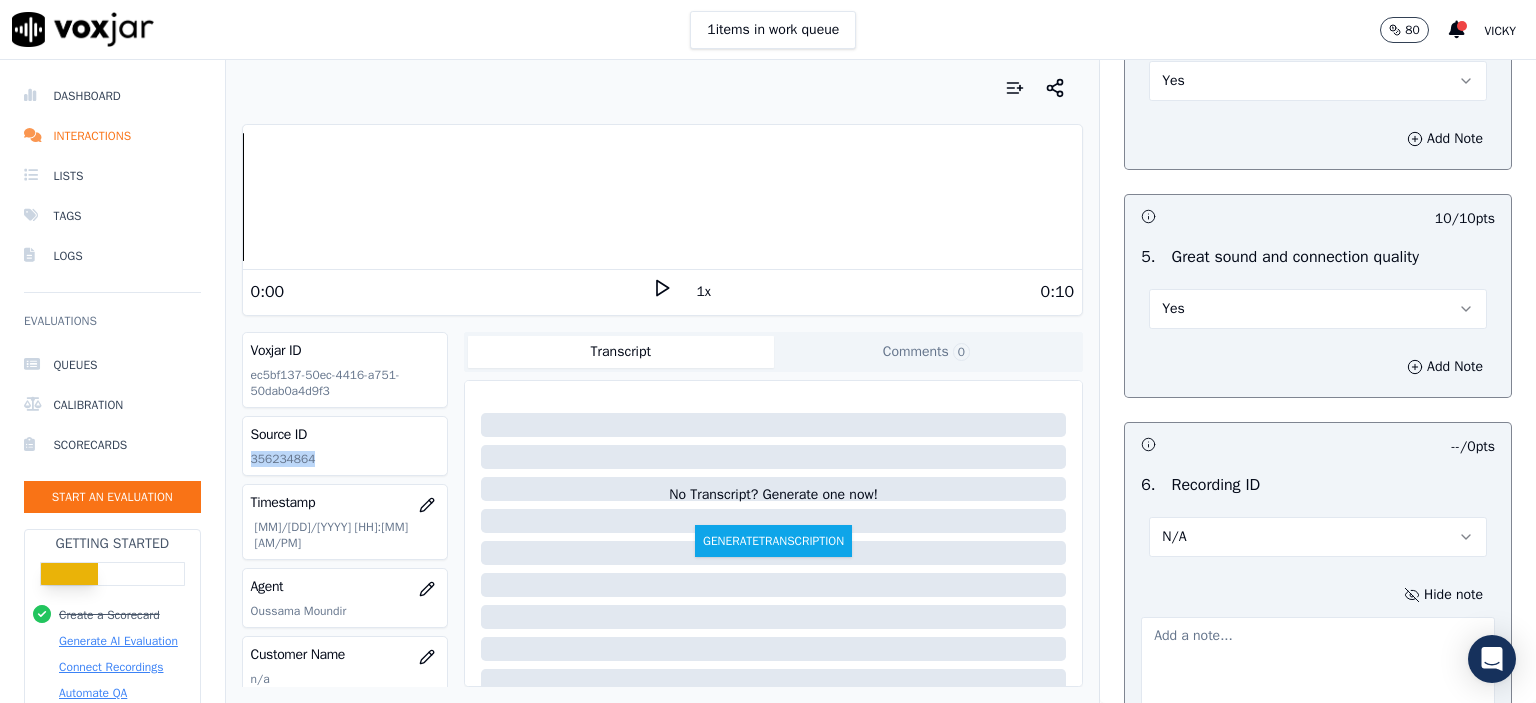 drag, startPoint x: 260, startPoint y: 456, endPoint x: 344, endPoint y: 468, distance: 84.85281 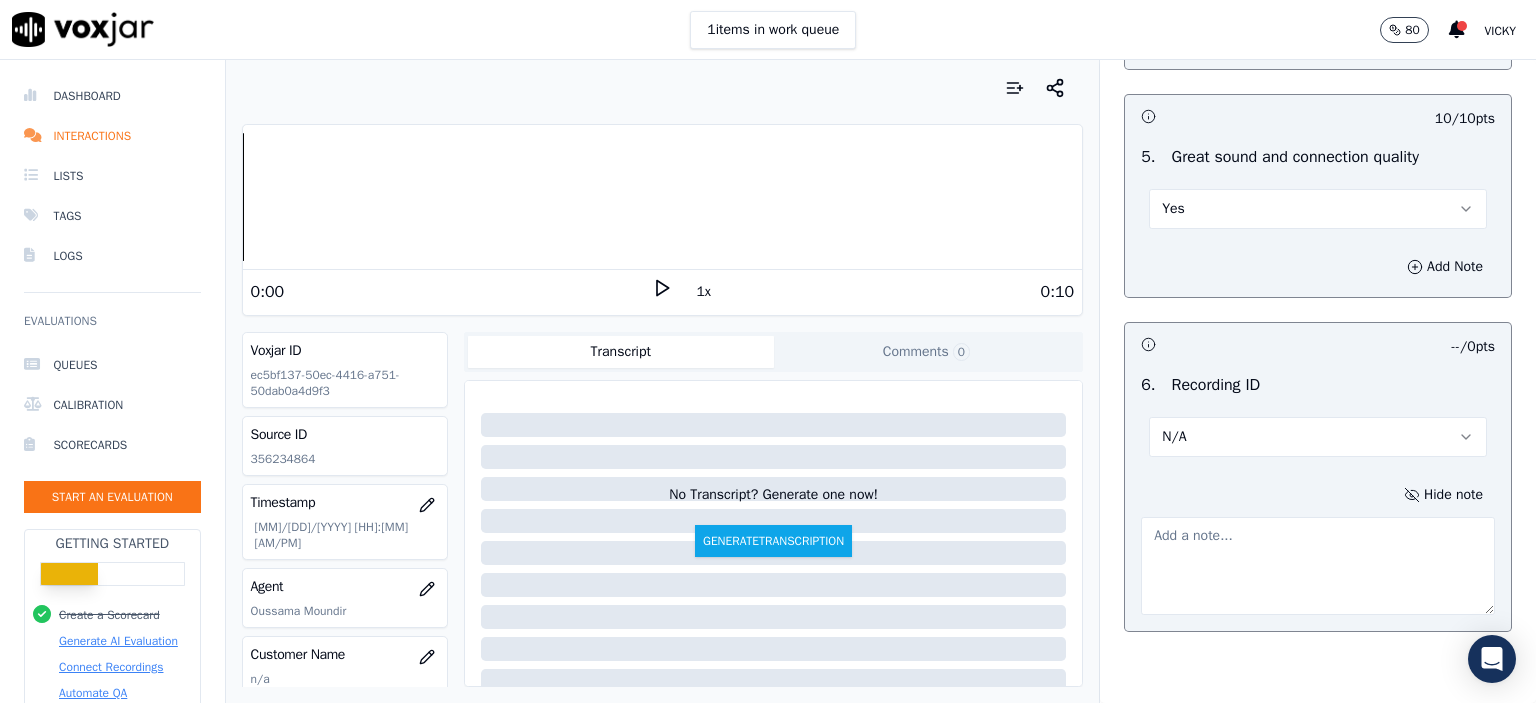 click at bounding box center [1318, 566] 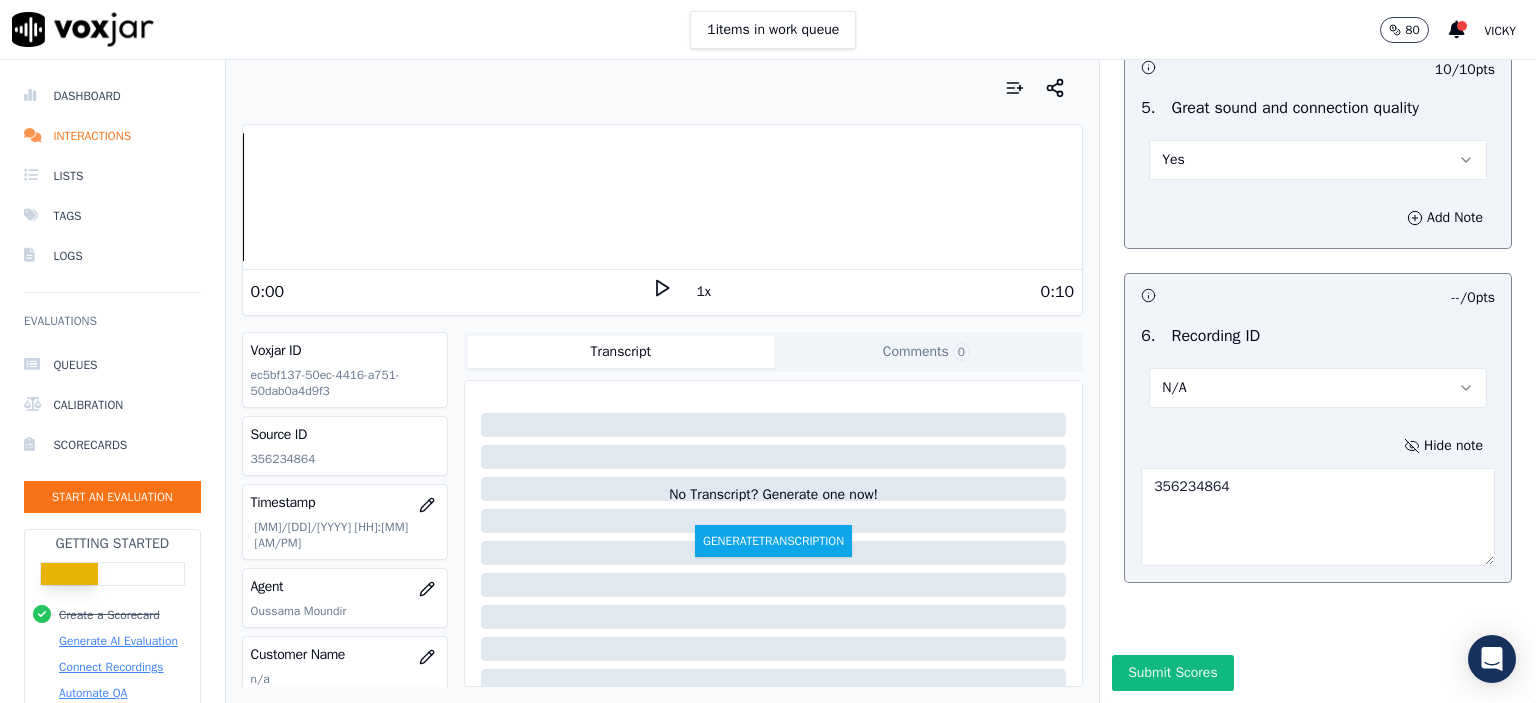 scroll, scrollTop: 3112, scrollLeft: 0, axis: vertical 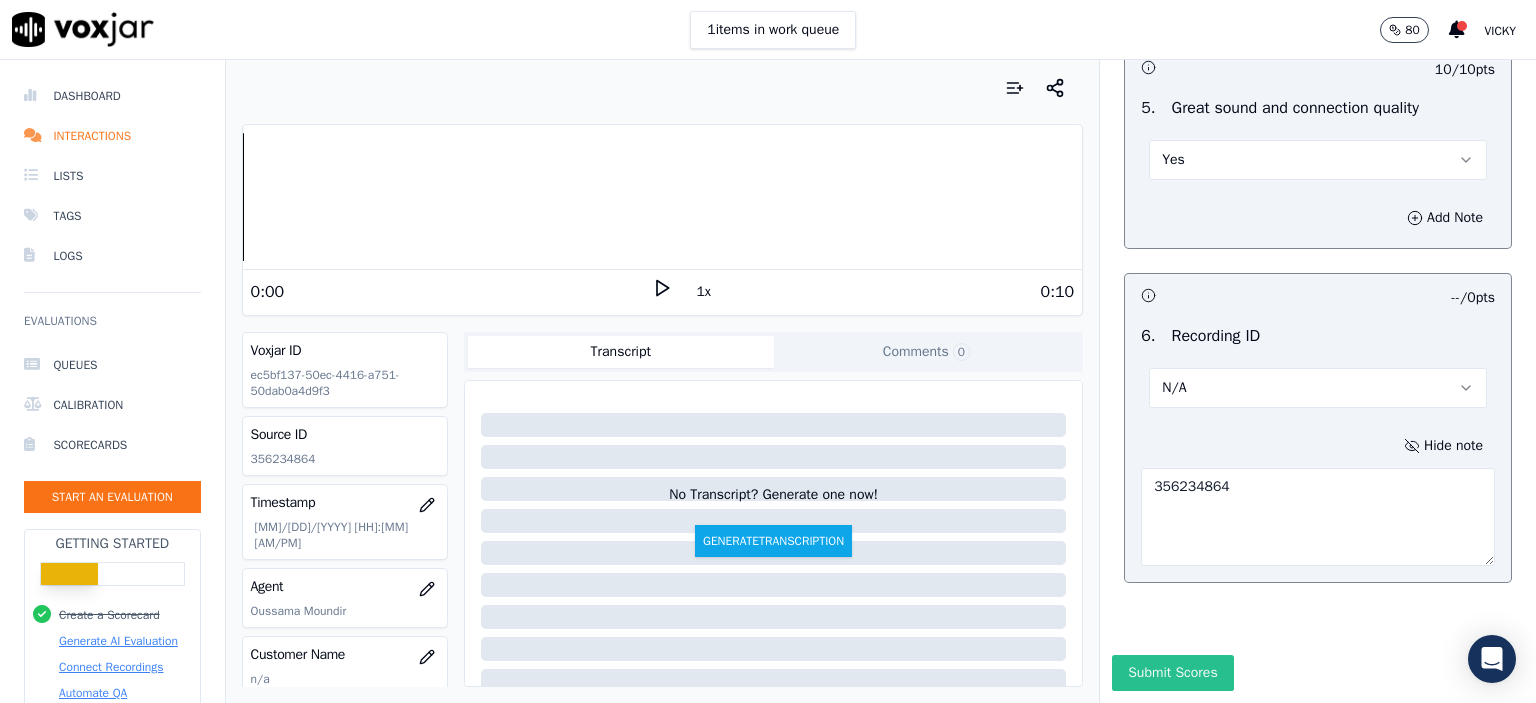 type on "356234864" 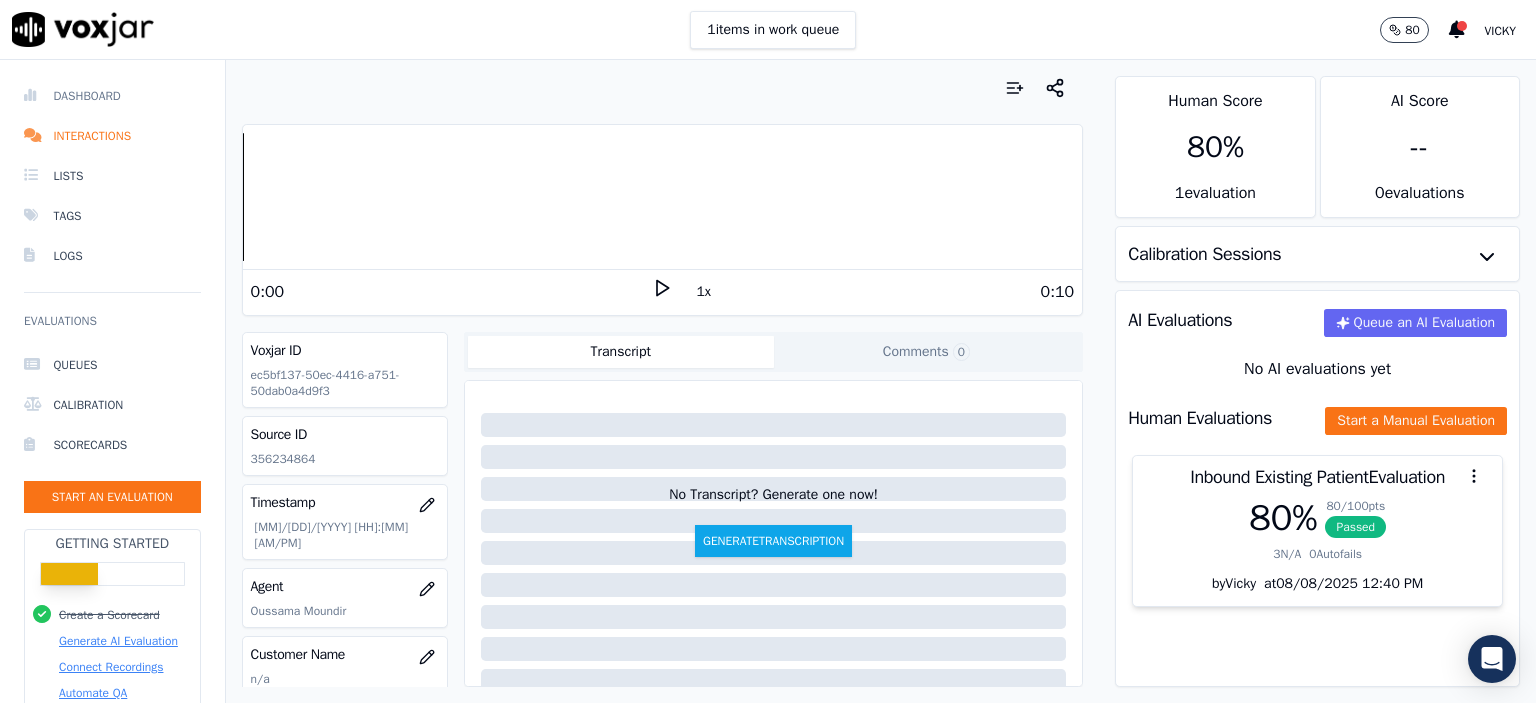 click on "Dashboard" at bounding box center [112, 96] 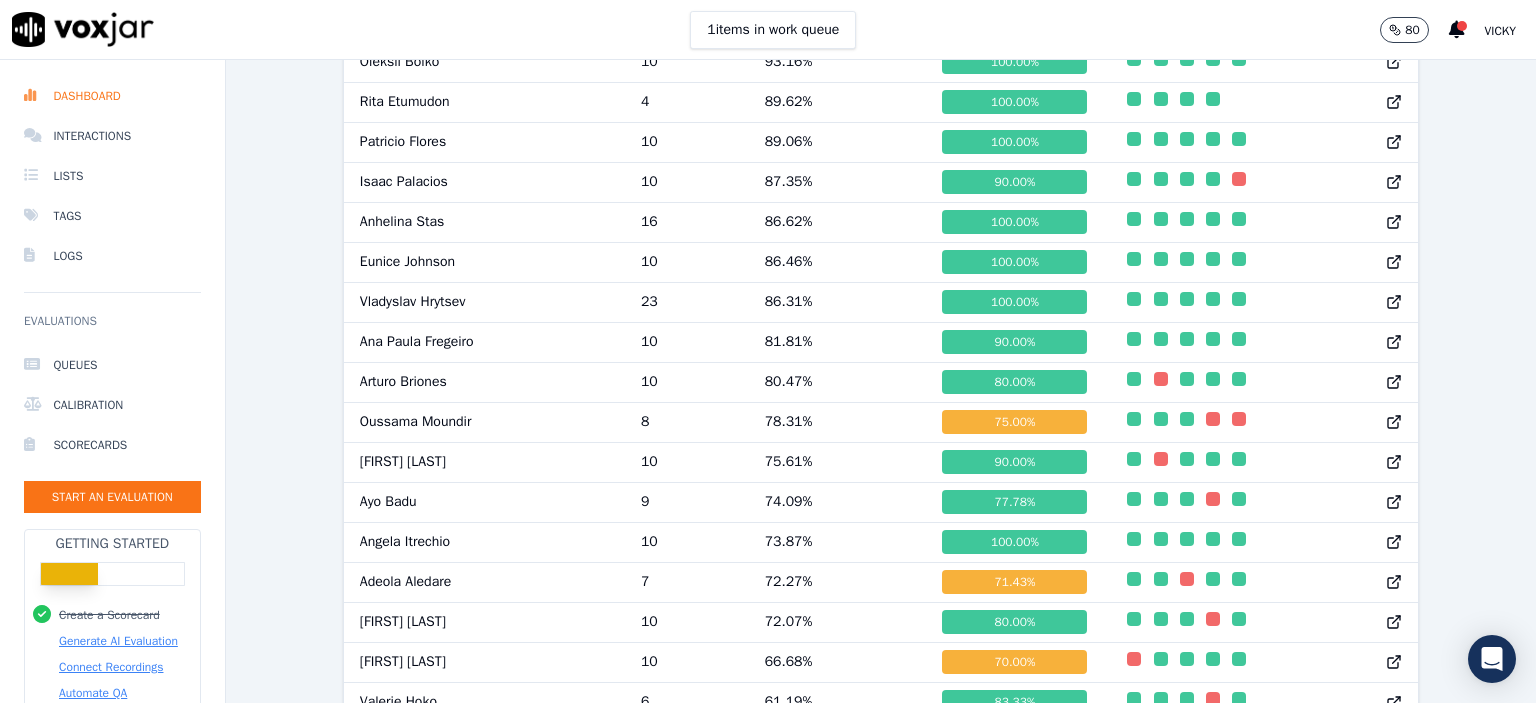 scroll, scrollTop: 1278, scrollLeft: 0, axis: vertical 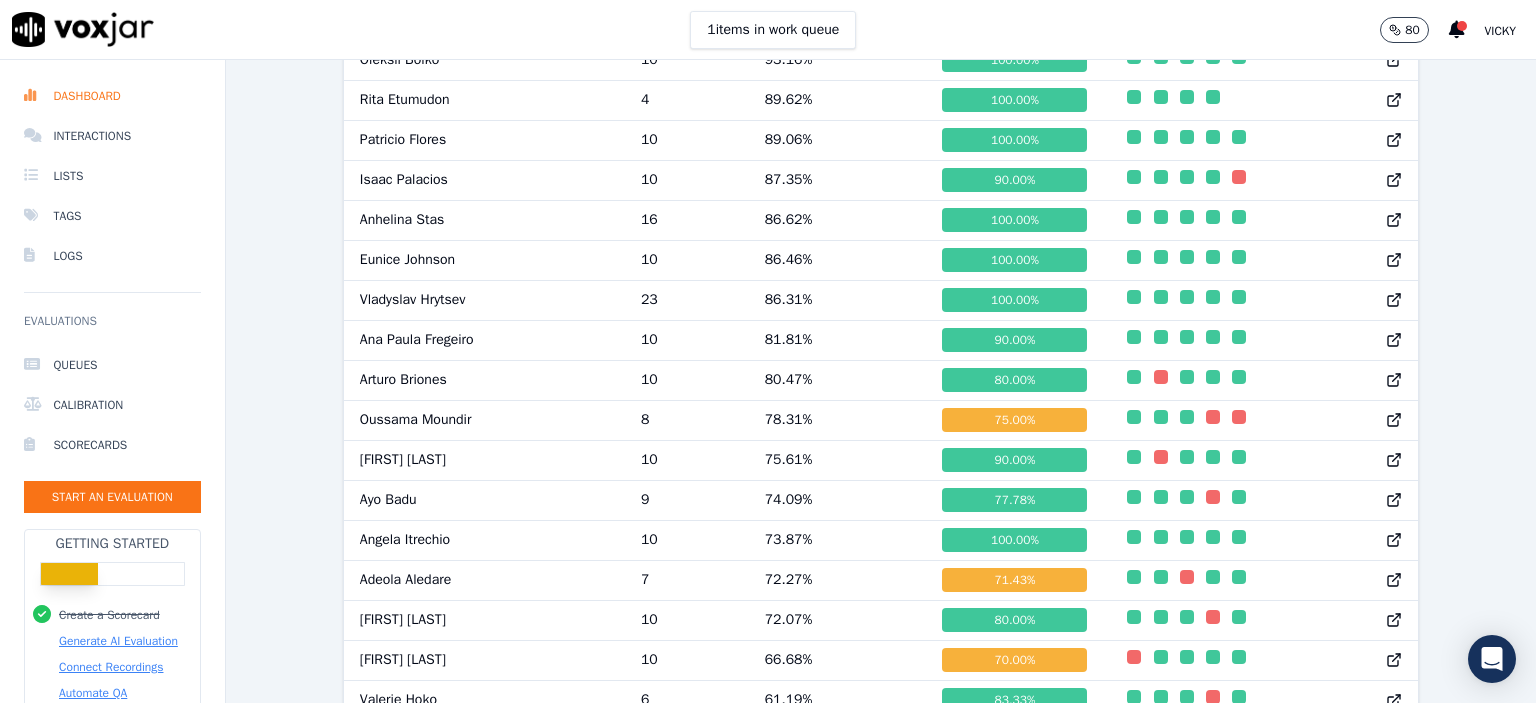 click on "Past 7 Days
Add a filter
Evaluations         Evaluators           Score Distribution             Avg Score   81.65 %
3 %   Pass Rate   90.71 %
14 %   Agents   19     90 %   Evaluations   183     97 %   Scores by Scorecard   Scorecards   Evals   Avg Score   Passrate     Outbound Call   17   83.11 %   88.24 %   export     Inbound Private Billing Call   4   79.89 %   75.00 %   export     Inbound Escalation Call   3   87.71 %   66.67 %   export     Inbound PA Billing Call   3   82.73 %   100.00 %   export     Inbound Existing Patient   119   81.73 %   98.32 %   export     Inbound New Patient Call   26   76.92 %   61.54 %   export     Inbound Emergency Call   11   88.43 %   90.91 %   export       Agent Leaderboard     Agents   Evals   Avg Score   Passrate   Recent Evals   Rosemary Akinlagun   6   100.00 %   100.00 %                           Santiago Moreno Palacios   4   95.23 %   100.00 %                       Oleksii Boiko   10   93.16 %   %" 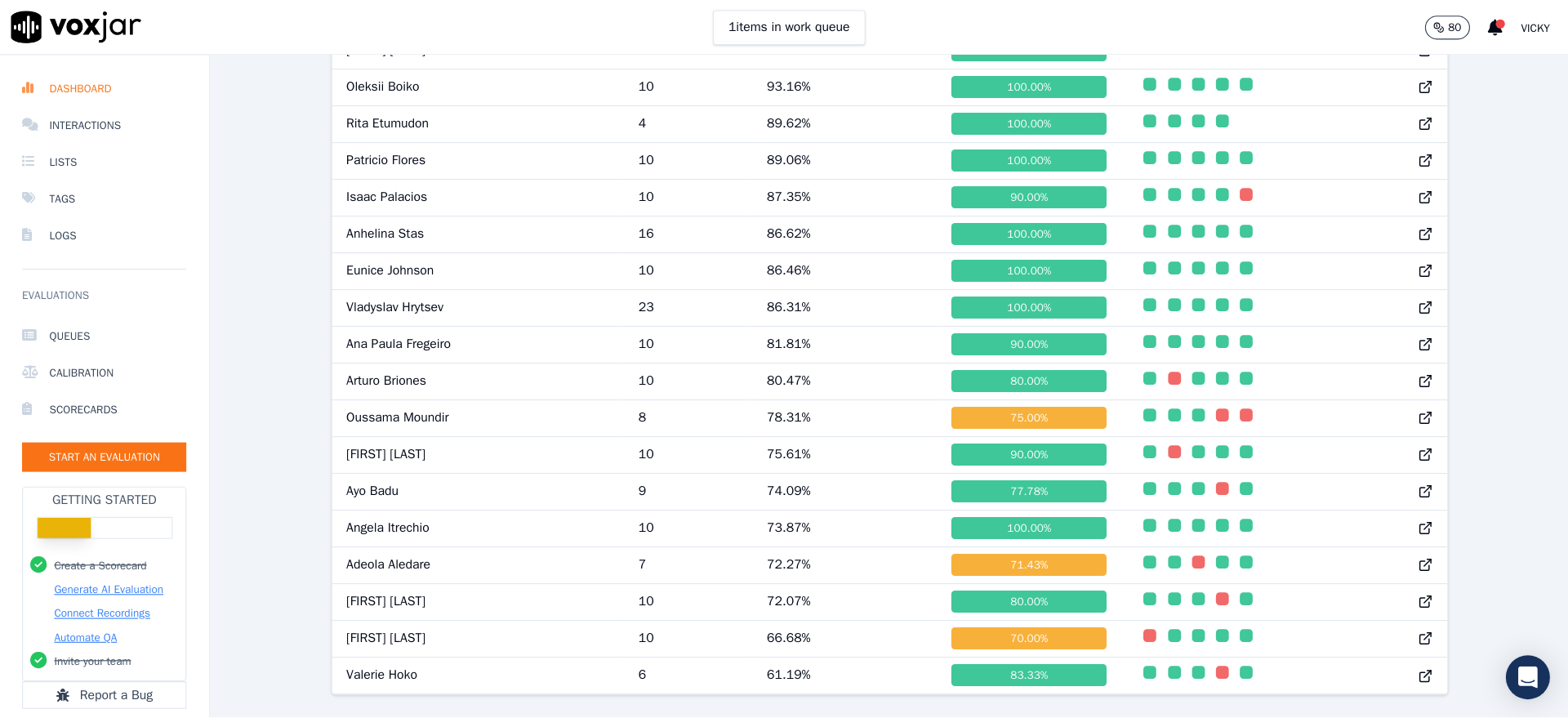 scroll, scrollTop: 1081, scrollLeft: 0, axis: vertical 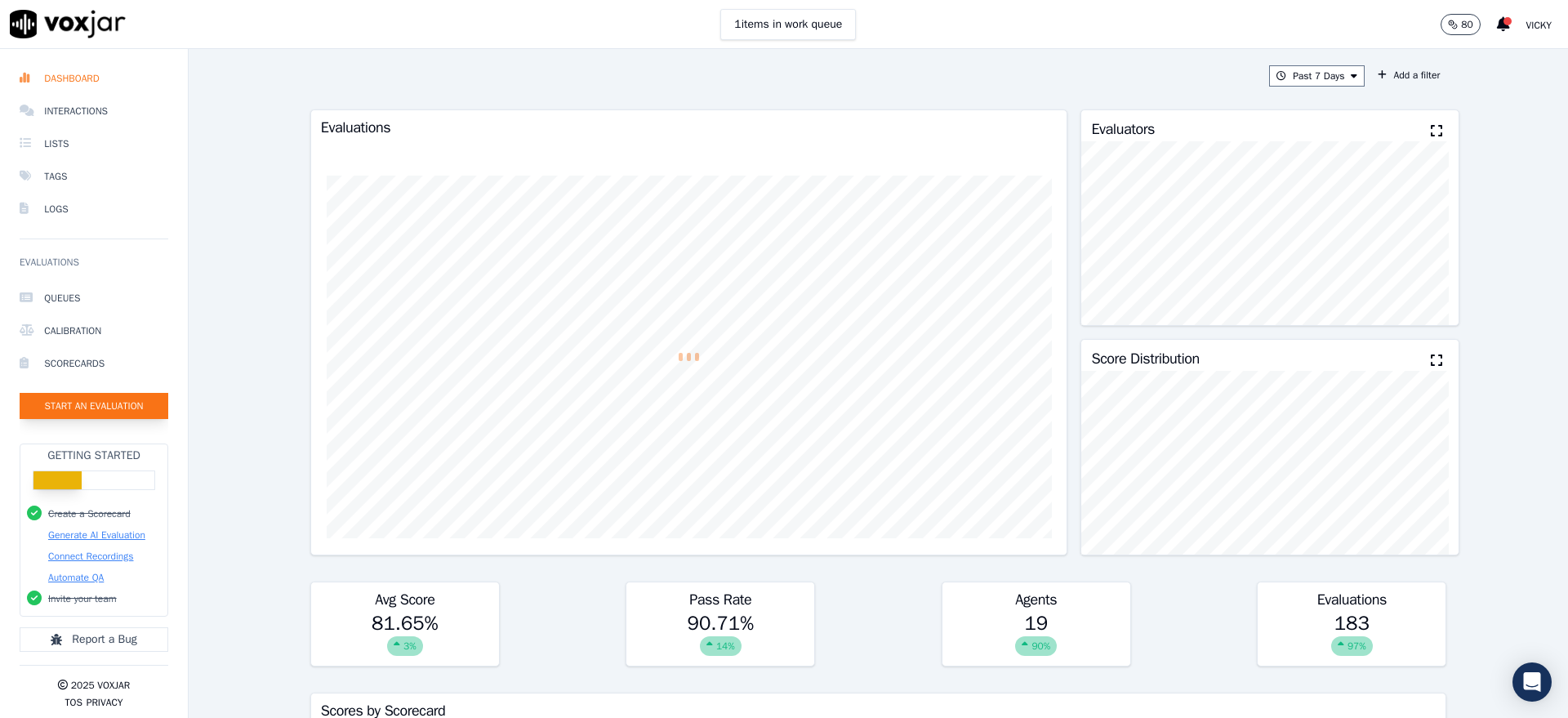 click on "Start an Evaluation" 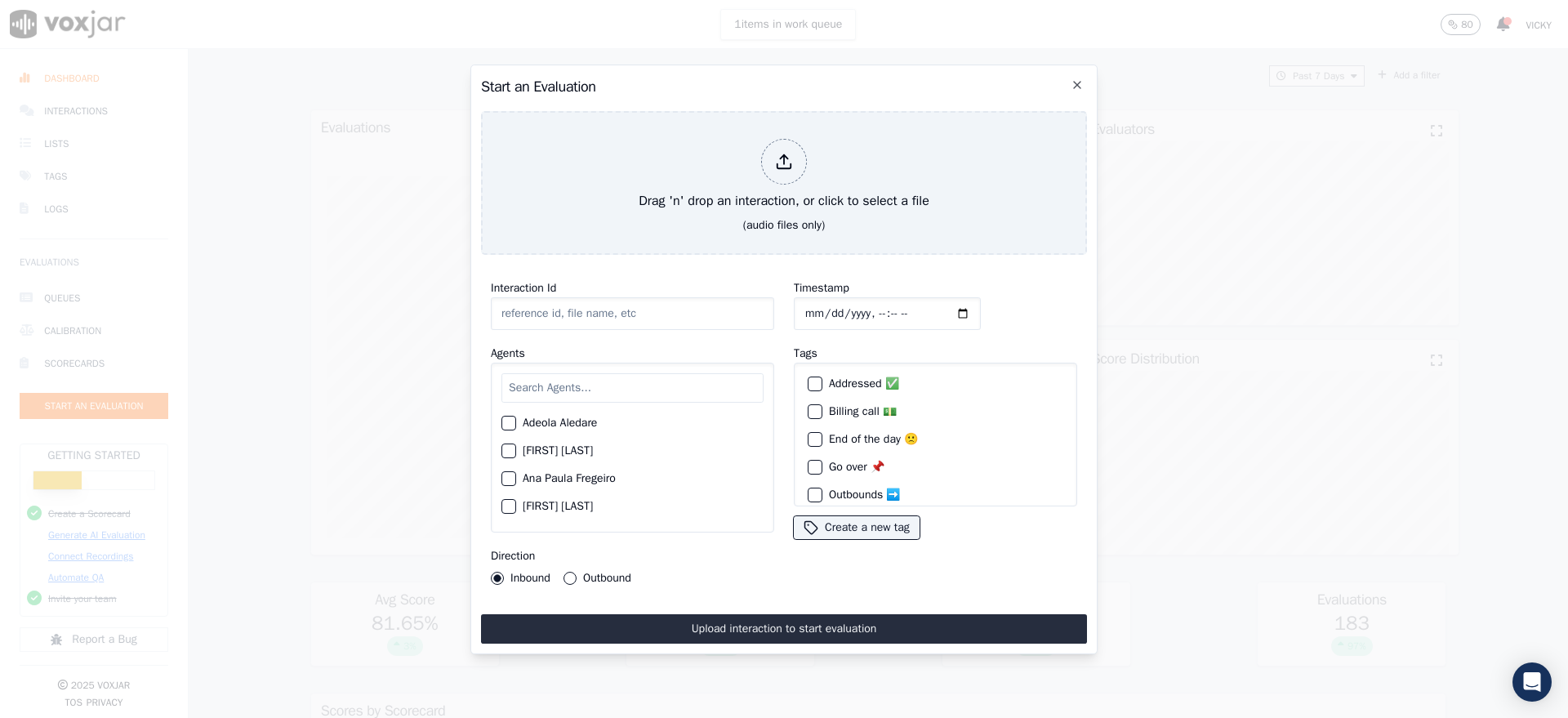 click on "Interaction Id" 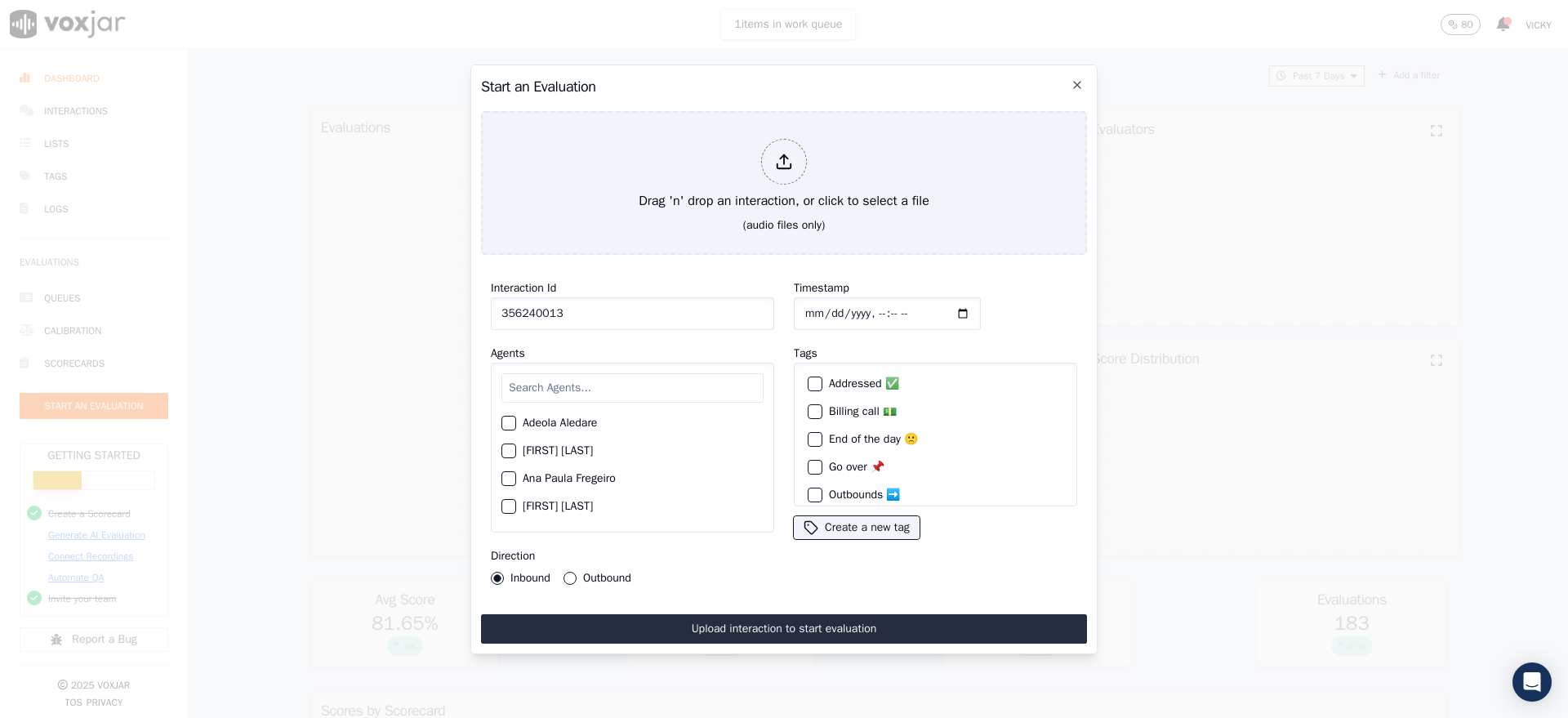 type on "356240013" 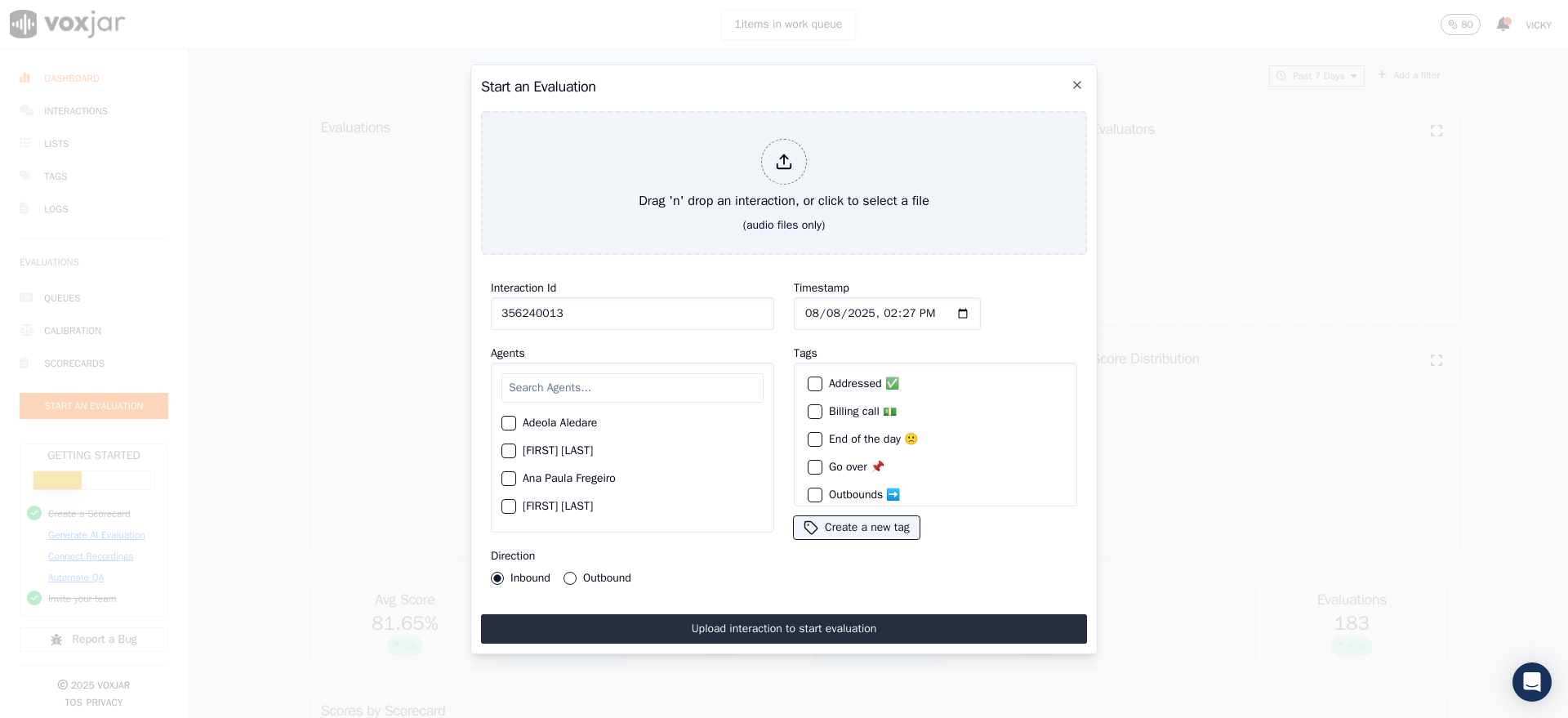 click on "Timestamp" 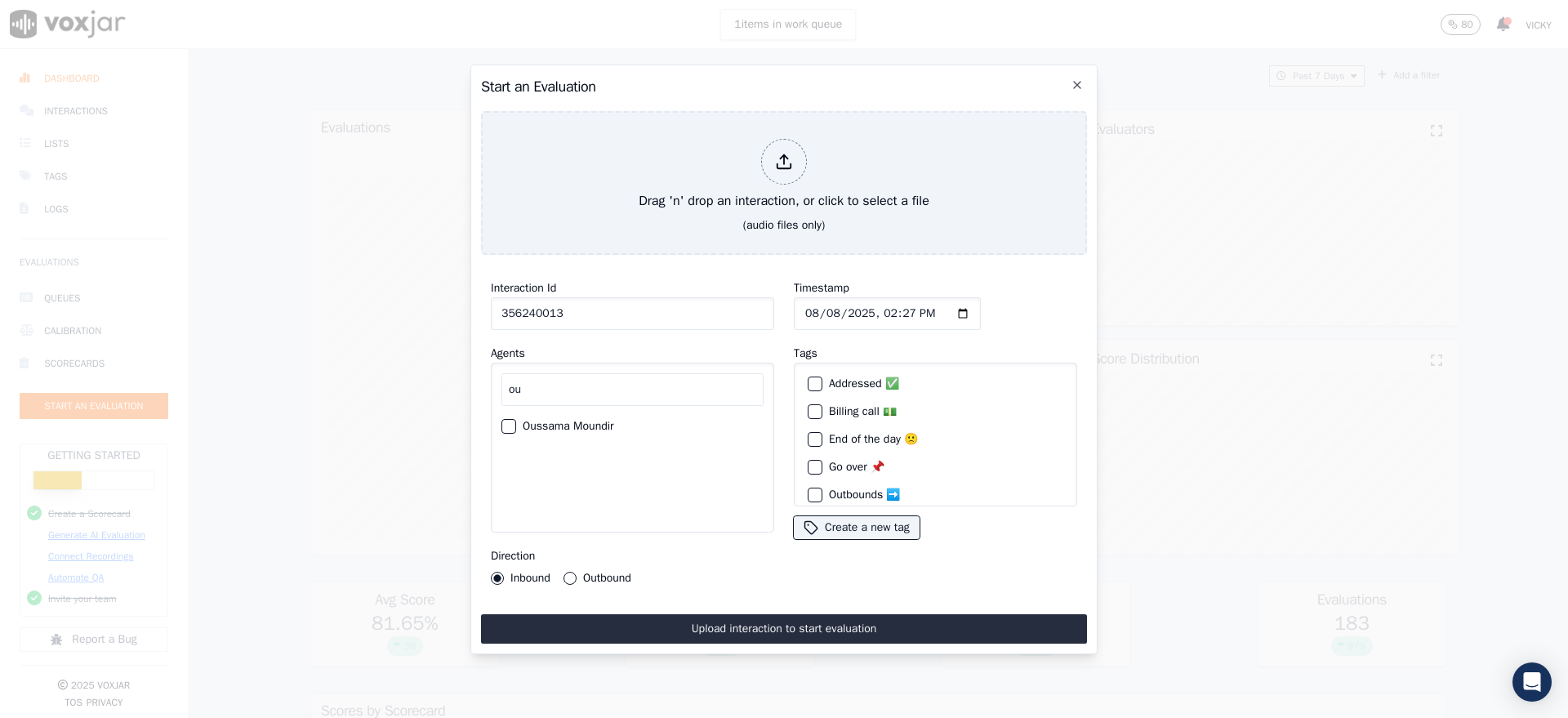 type on "ou" 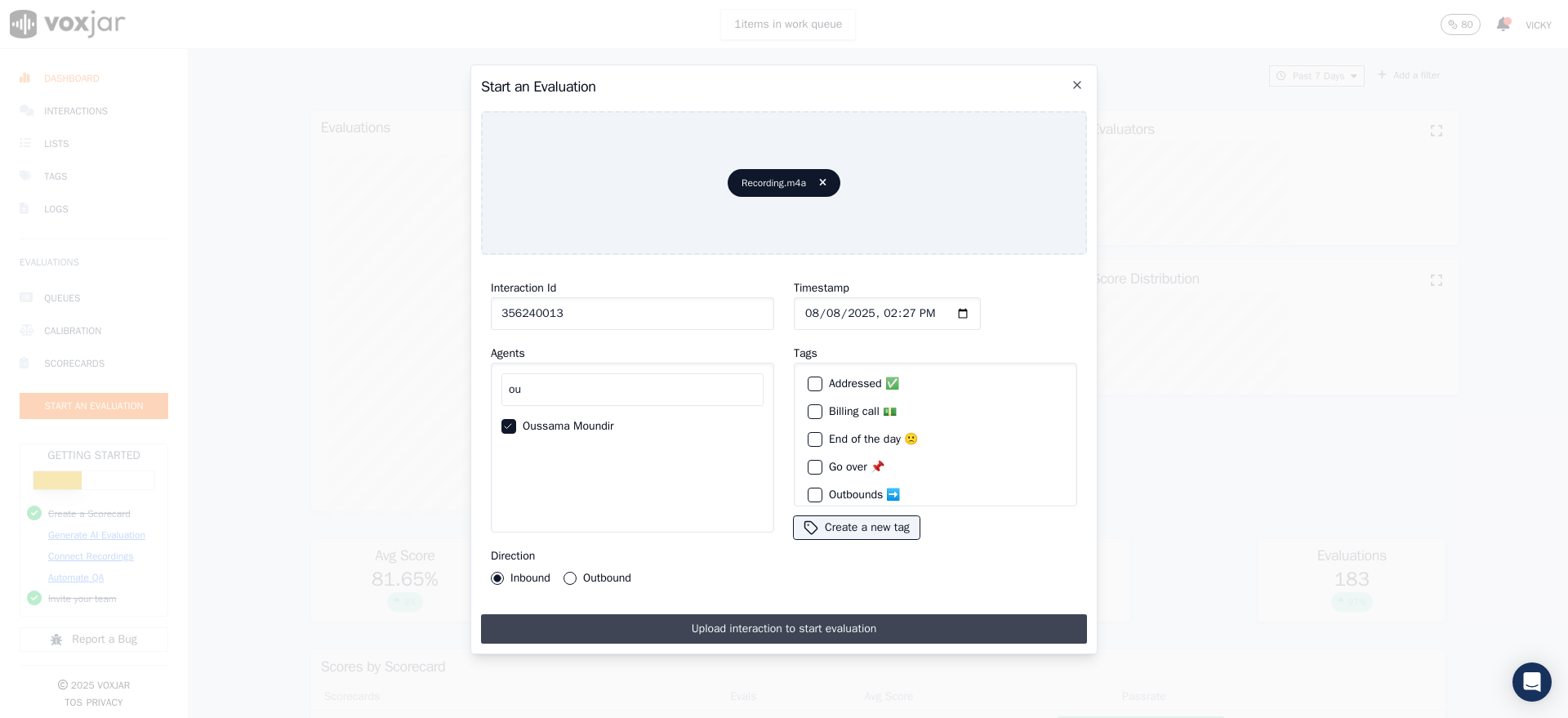 click on "Upload interaction to start evaluation" at bounding box center (784, 629) 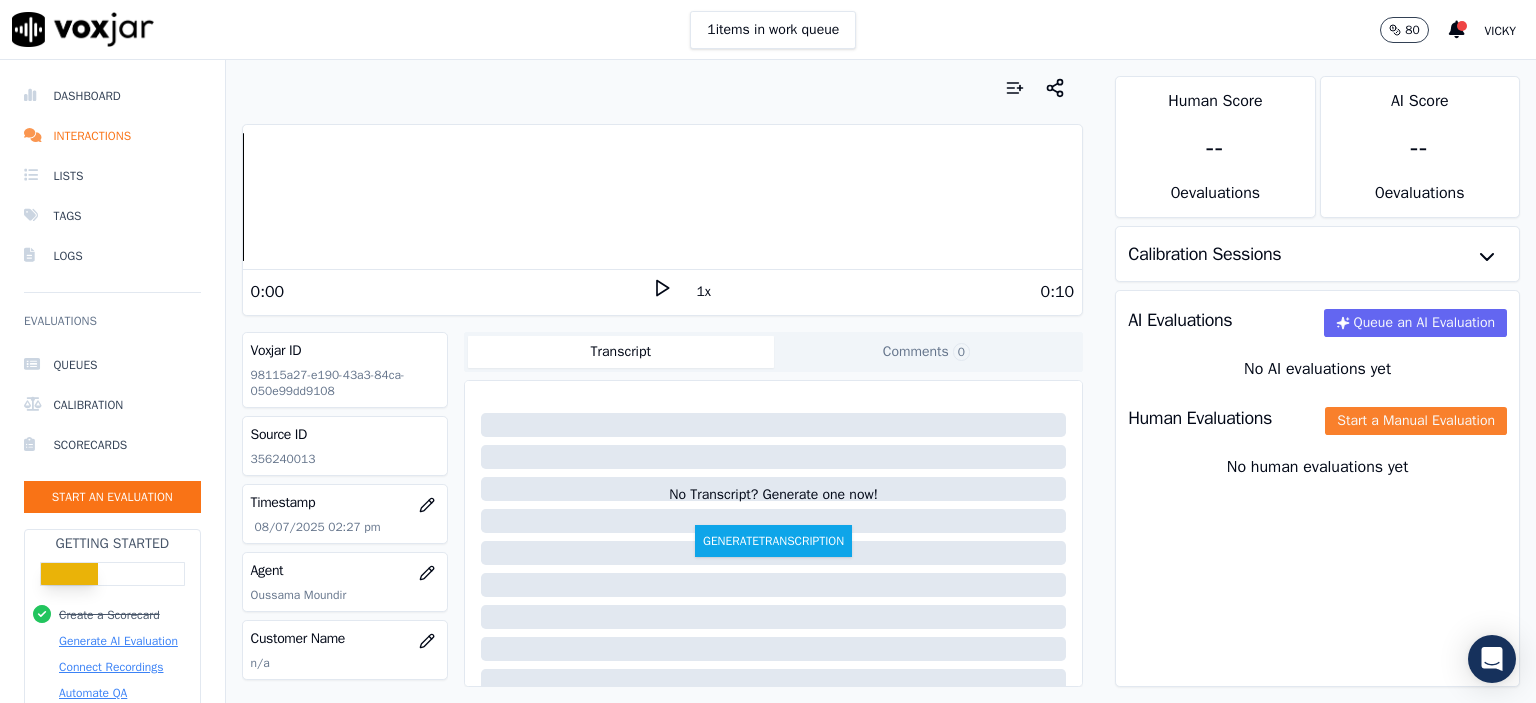click on "Start a Manual Evaluation" 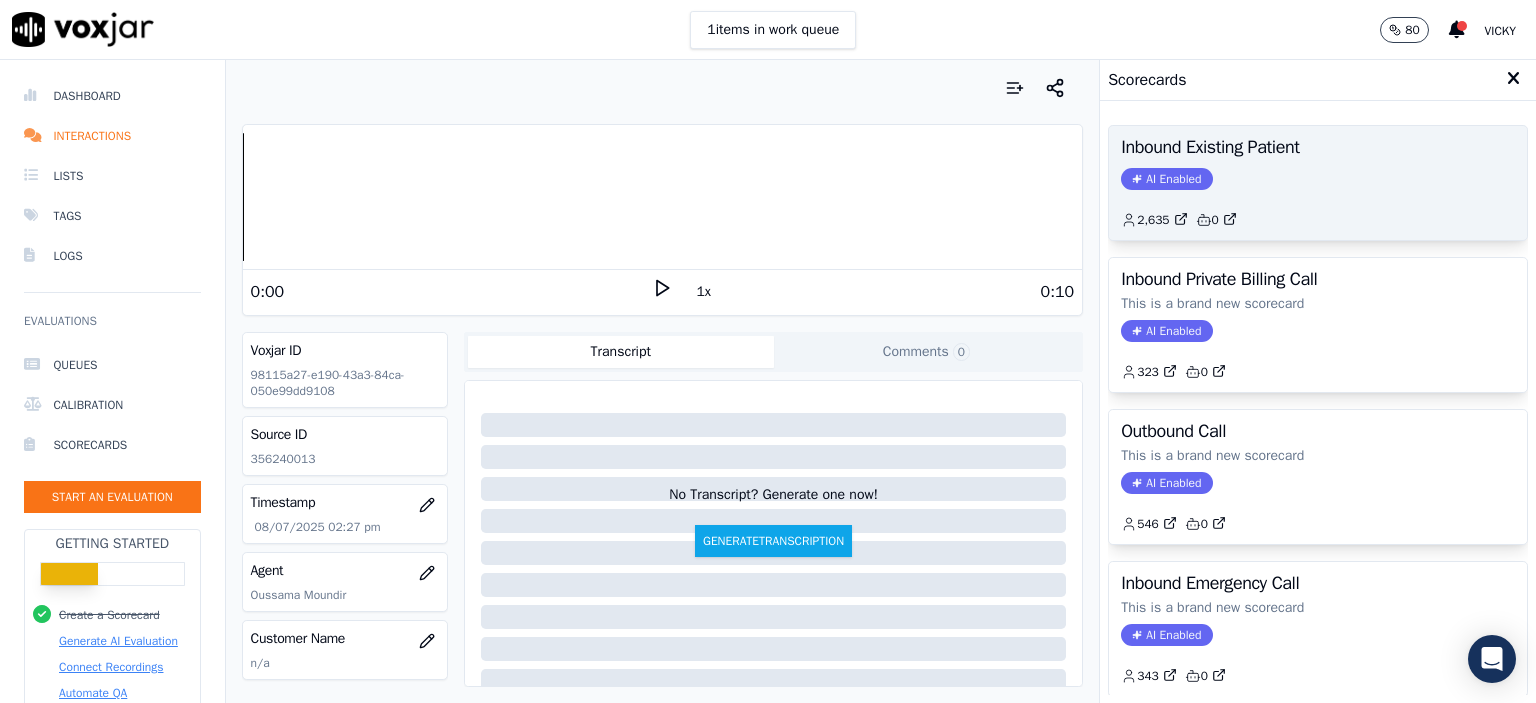 click on "2,635         0" 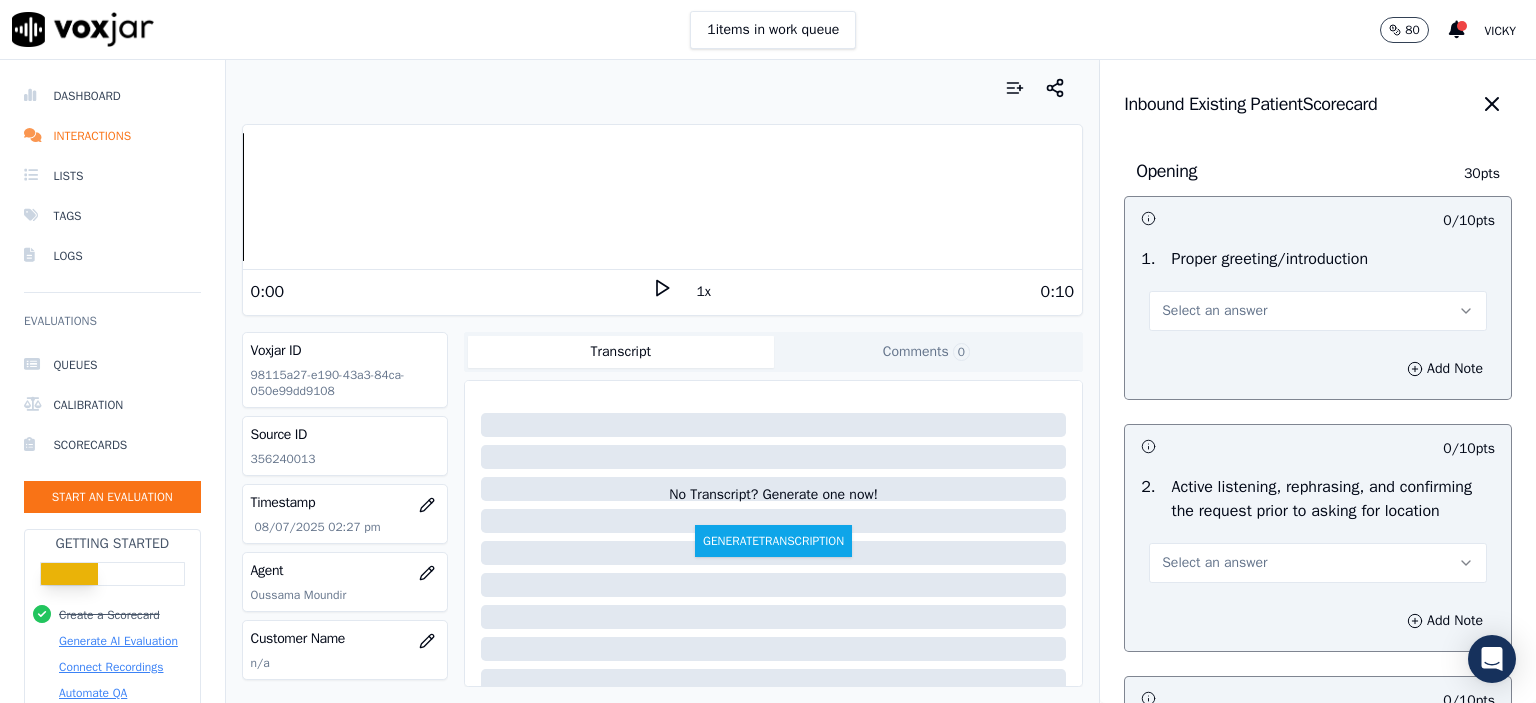 drag, startPoint x: 1188, startPoint y: 305, endPoint x: 1198, endPoint y: 331, distance: 27.856777 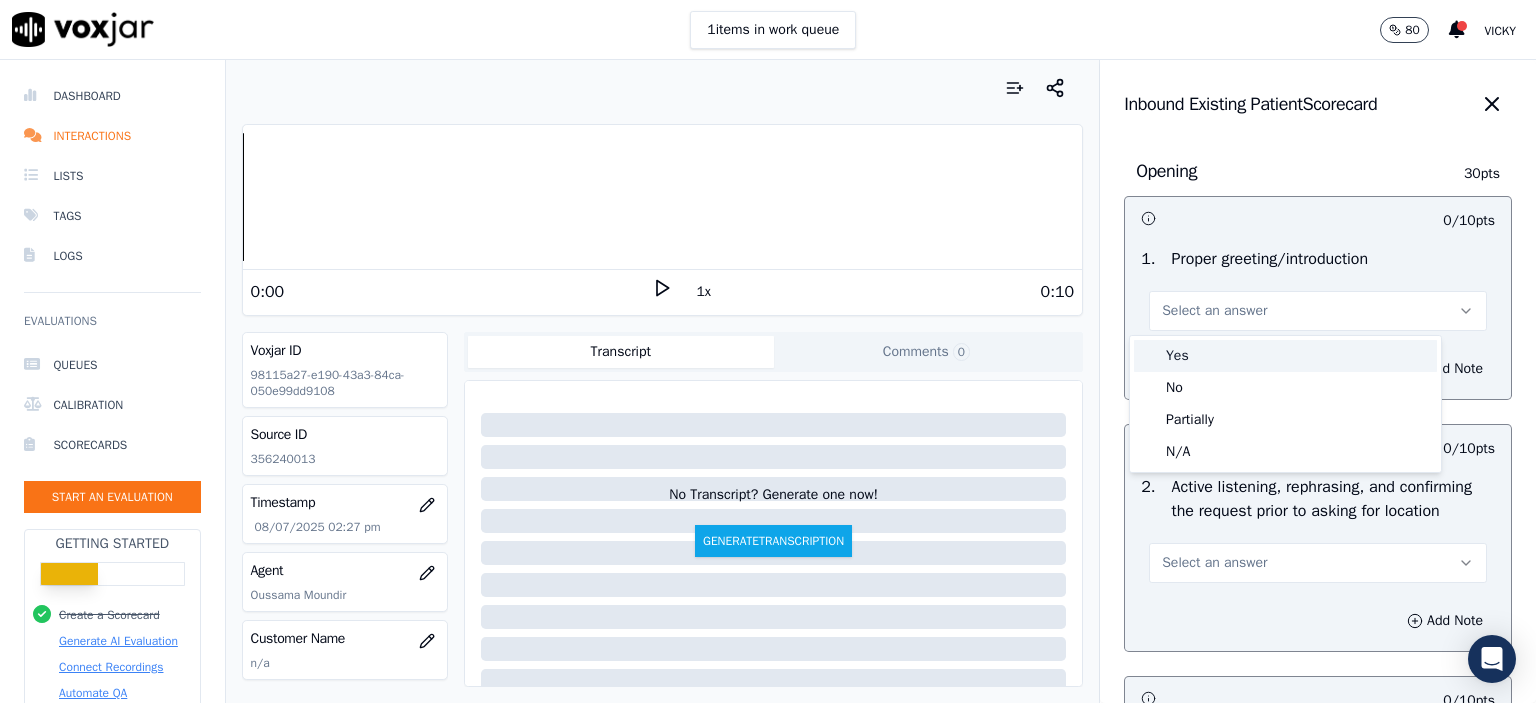 click on "Yes" at bounding box center (1285, 356) 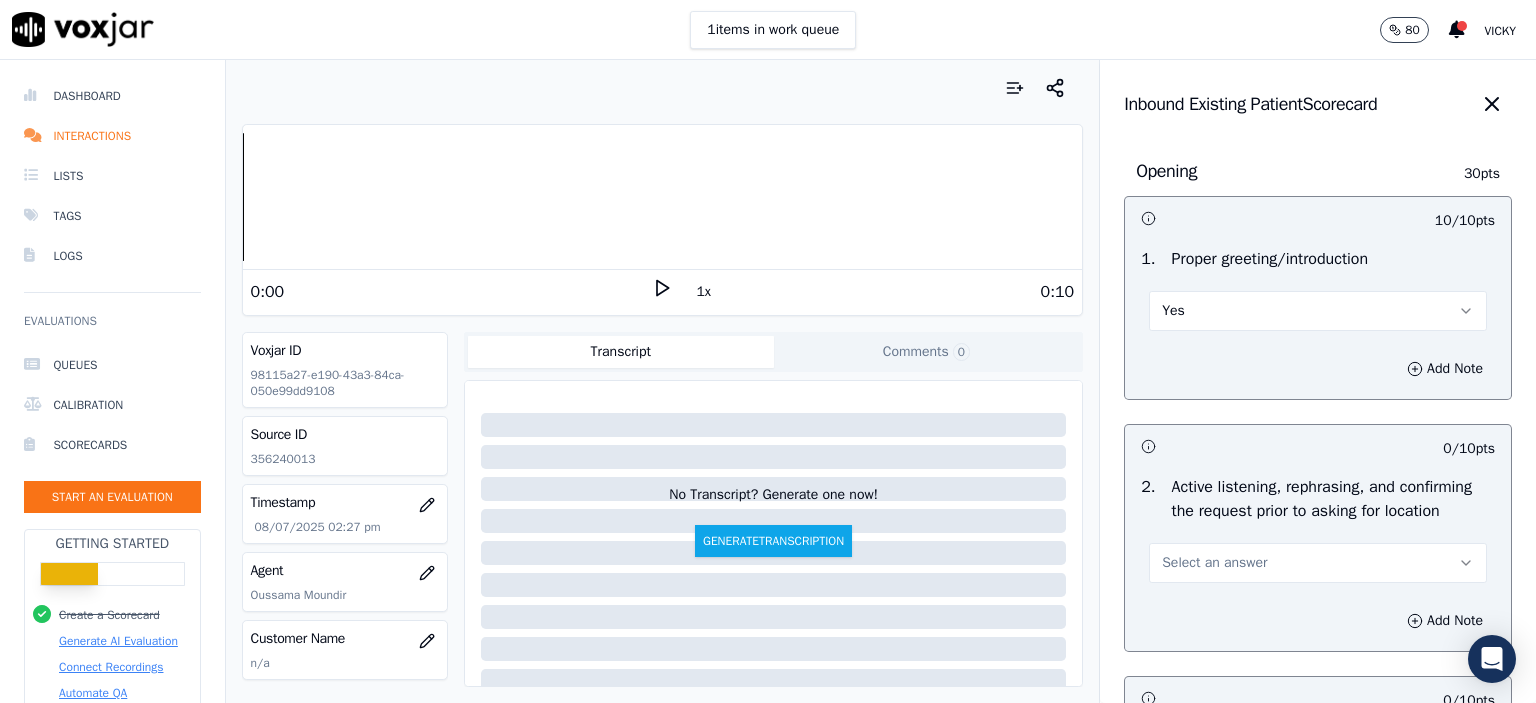 click on "Select an answer" at bounding box center (1318, 563) 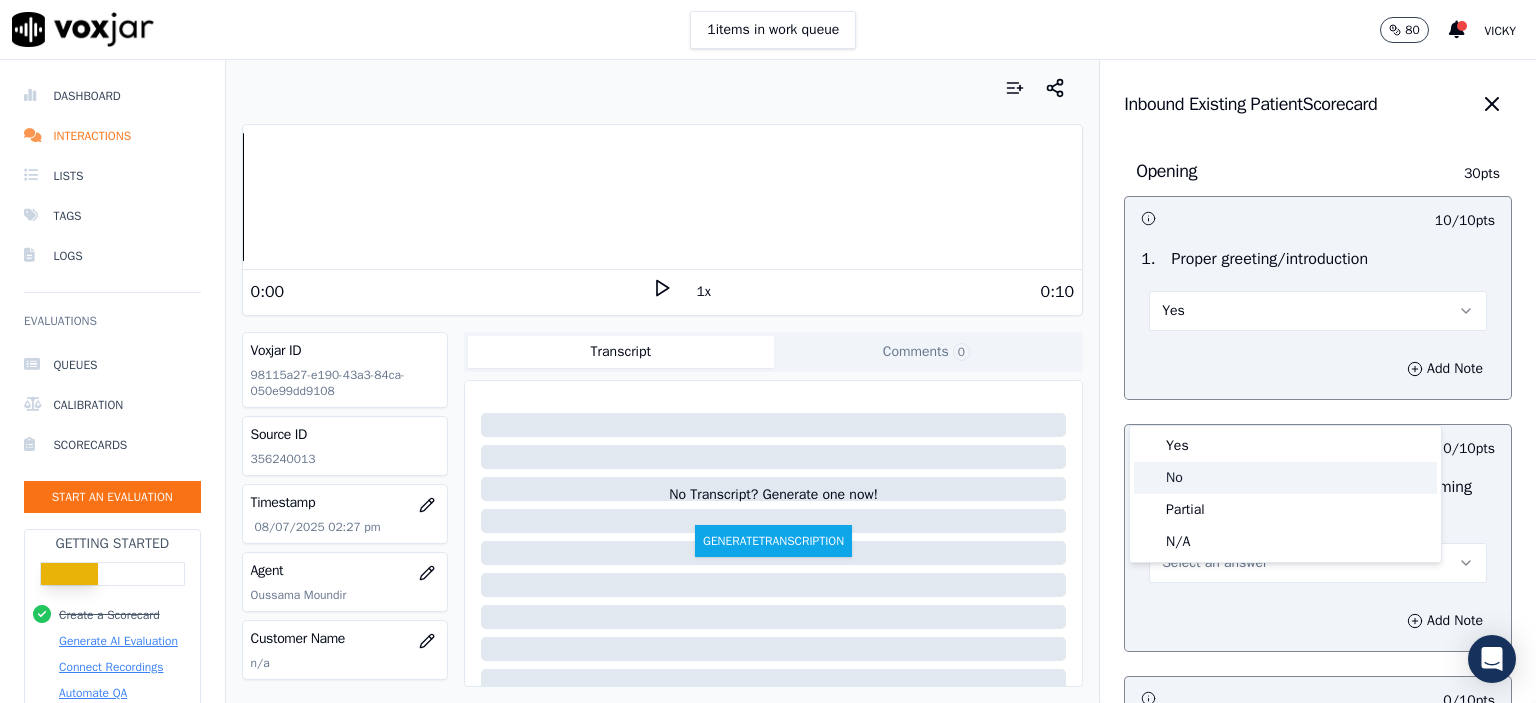 click on "No" 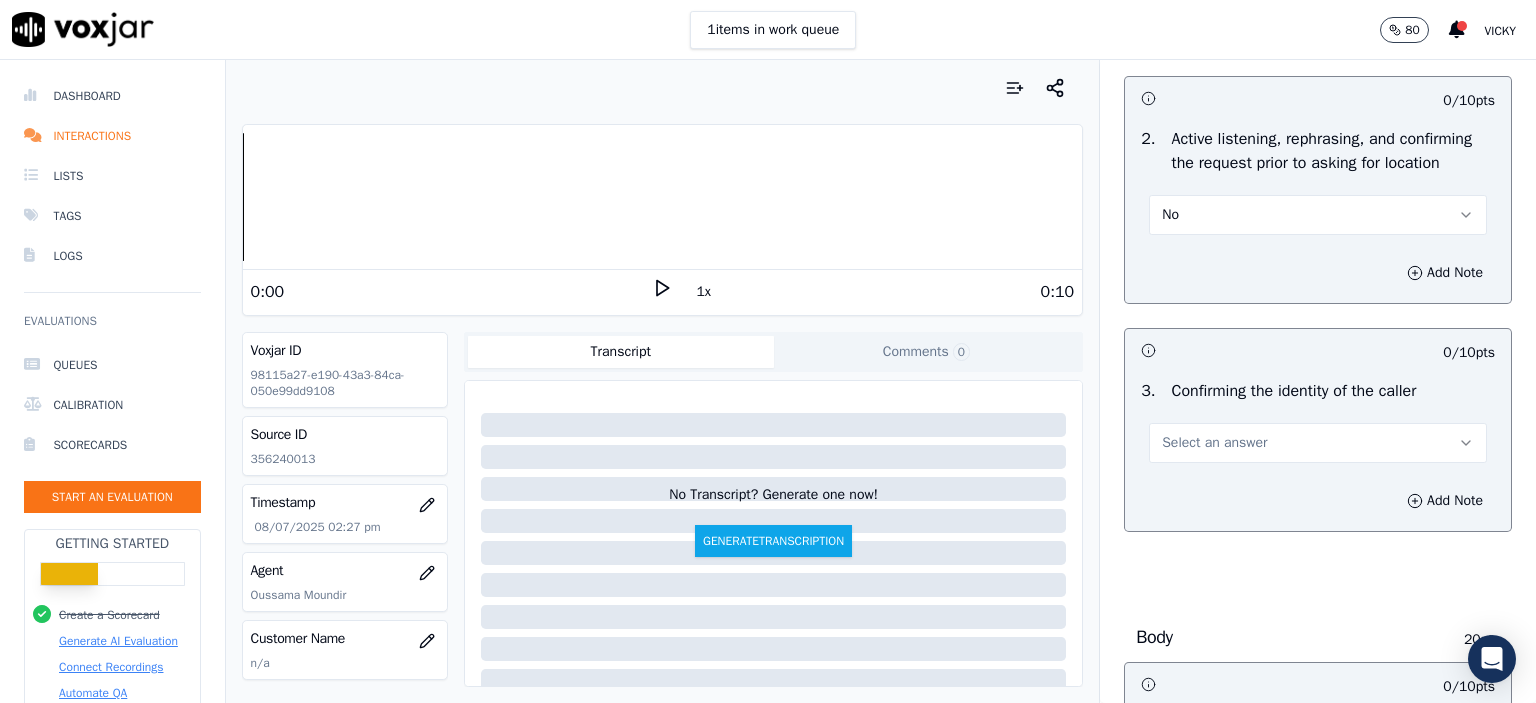 scroll, scrollTop: 400, scrollLeft: 0, axis: vertical 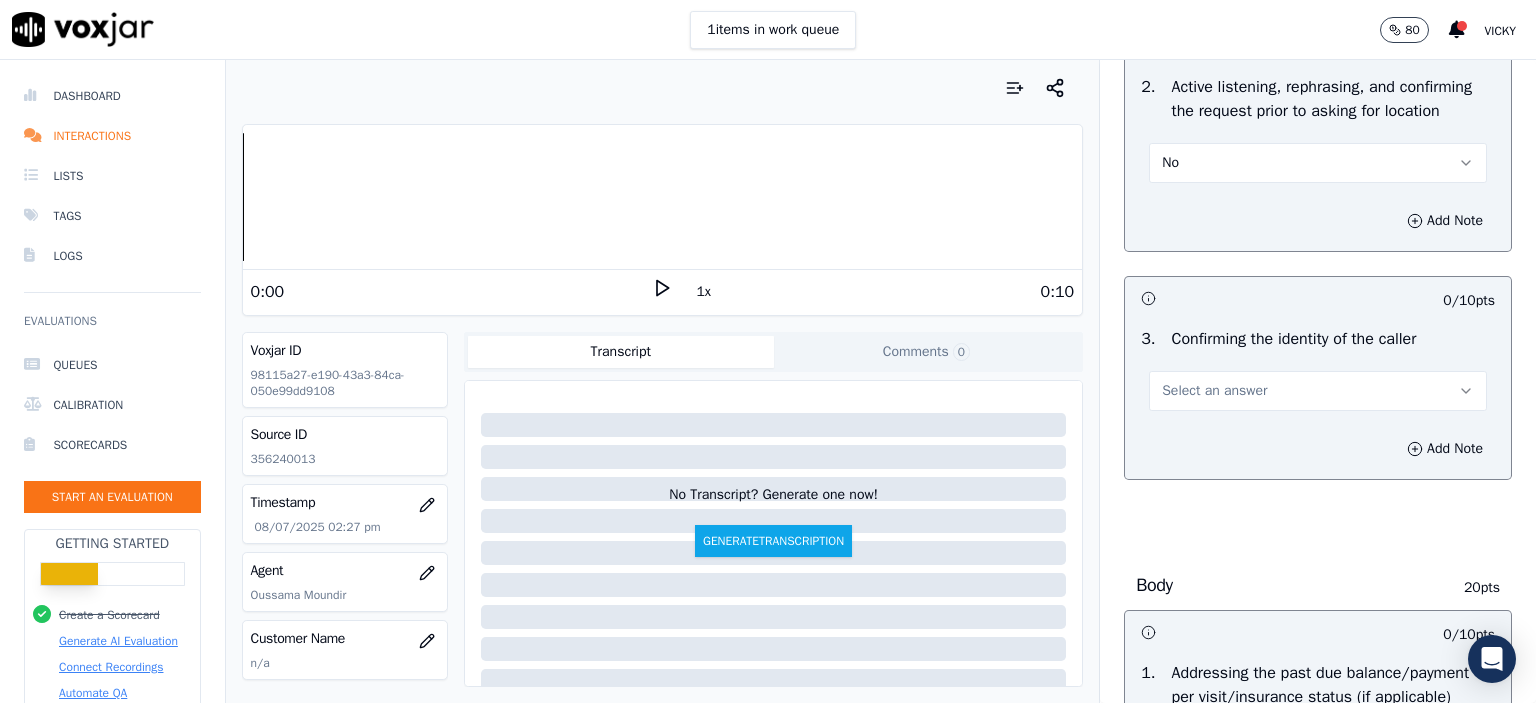 click on "Select an answer" at bounding box center (1318, 391) 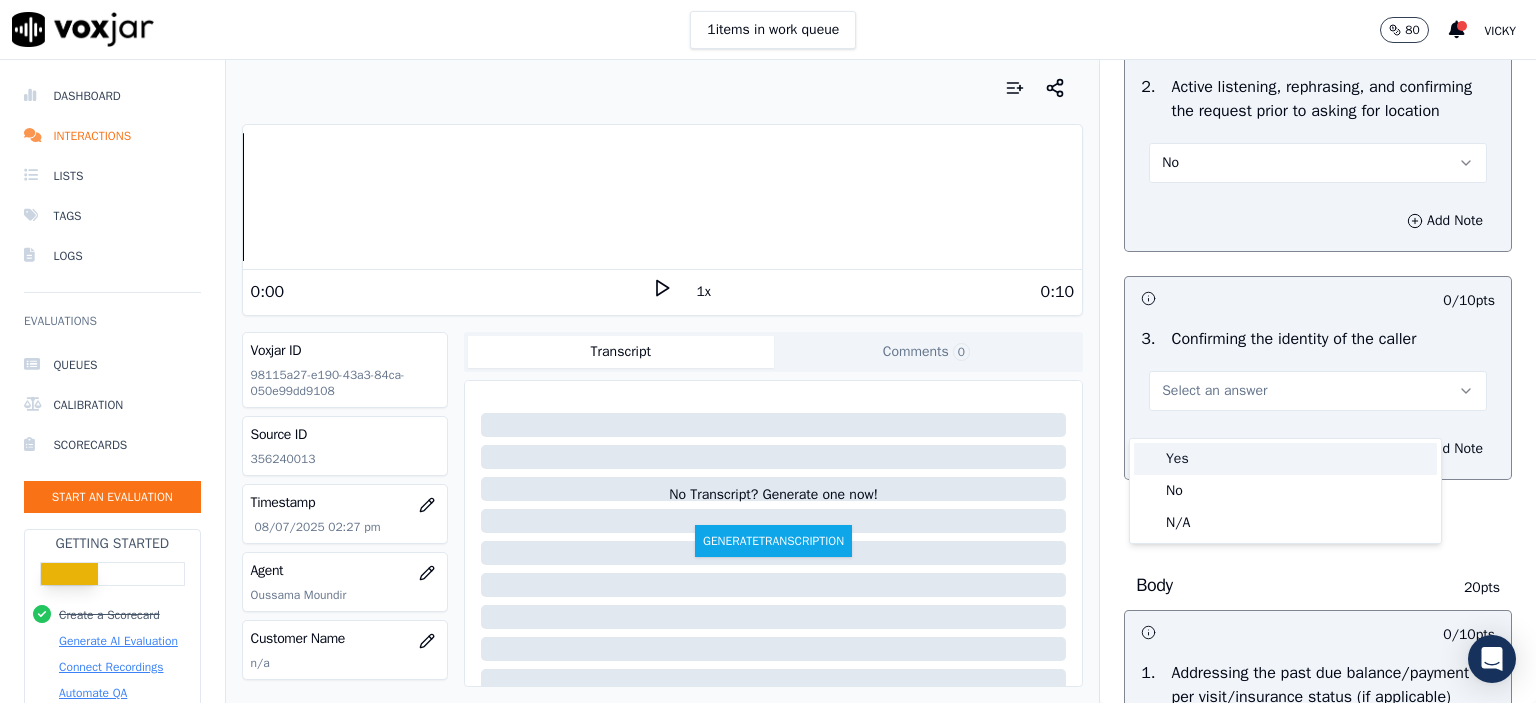 click on "Yes" at bounding box center [1285, 459] 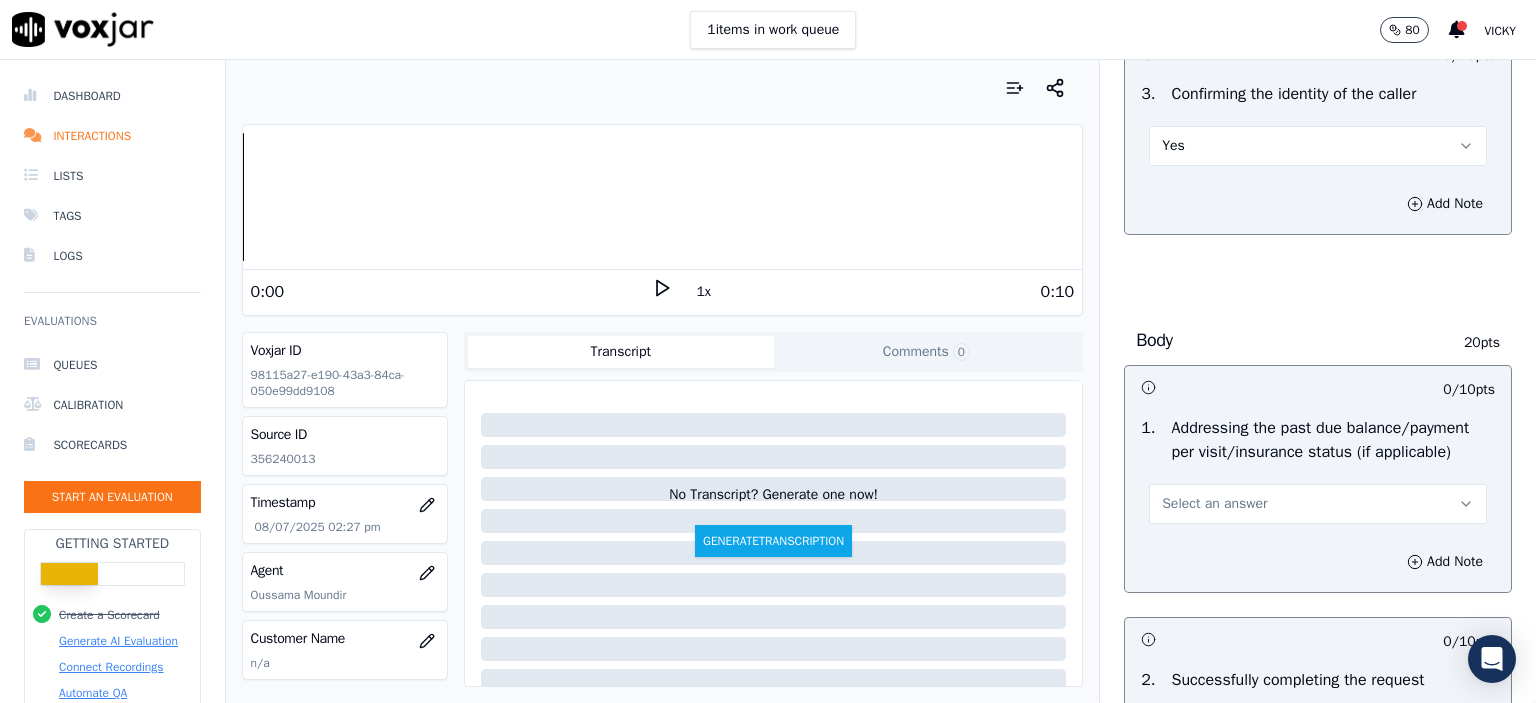 scroll, scrollTop: 700, scrollLeft: 0, axis: vertical 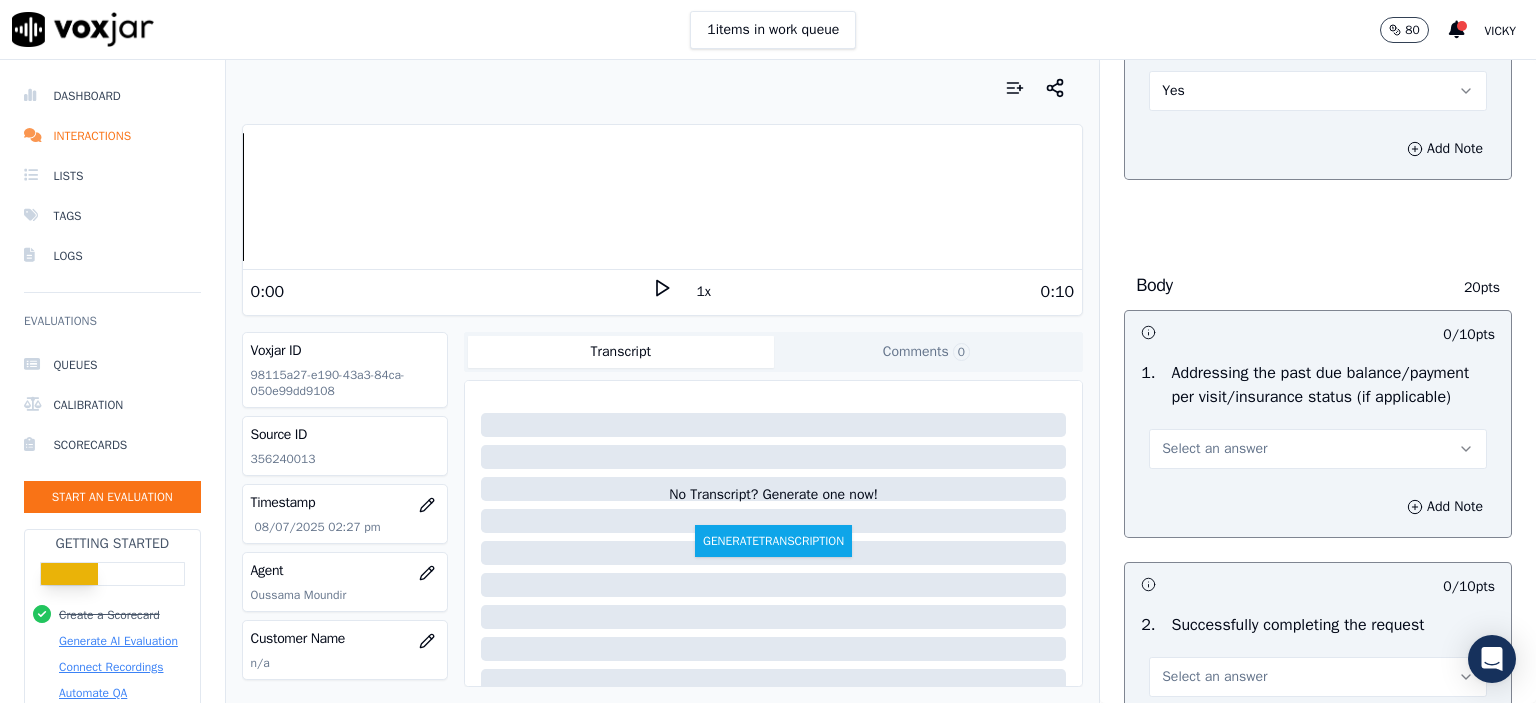 click on "Select an answer" at bounding box center [1318, 449] 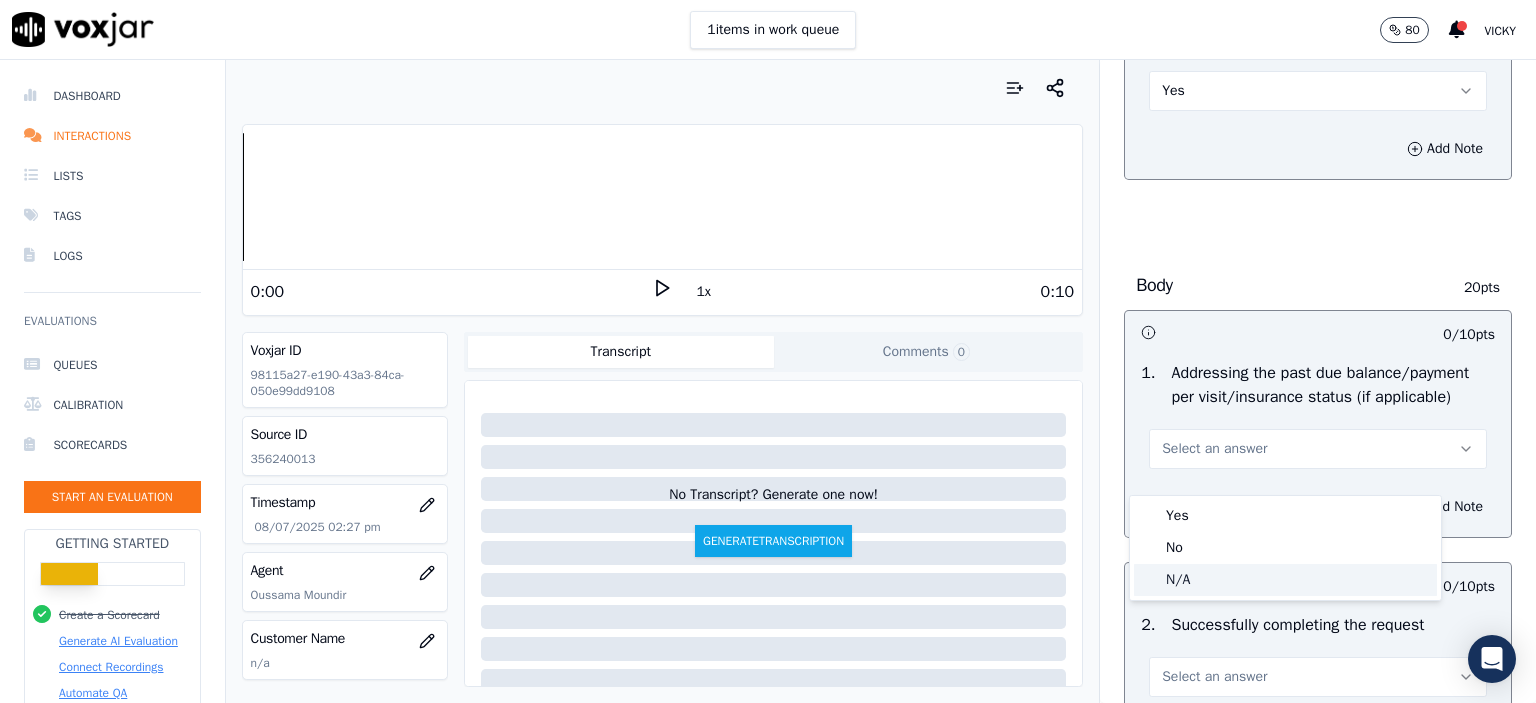 click on "N/A" 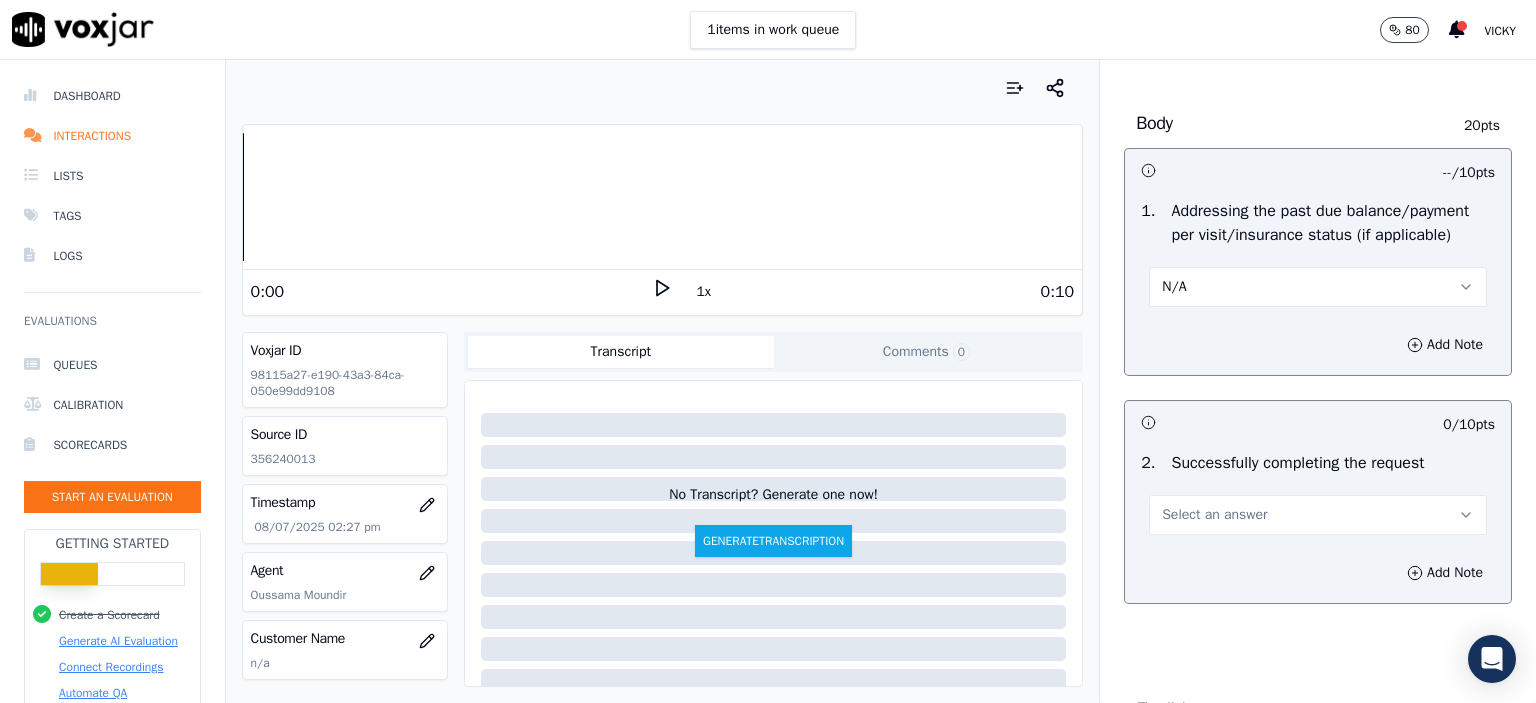 scroll, scrollTop: 900, scrollLeft: 0, axis: vertical 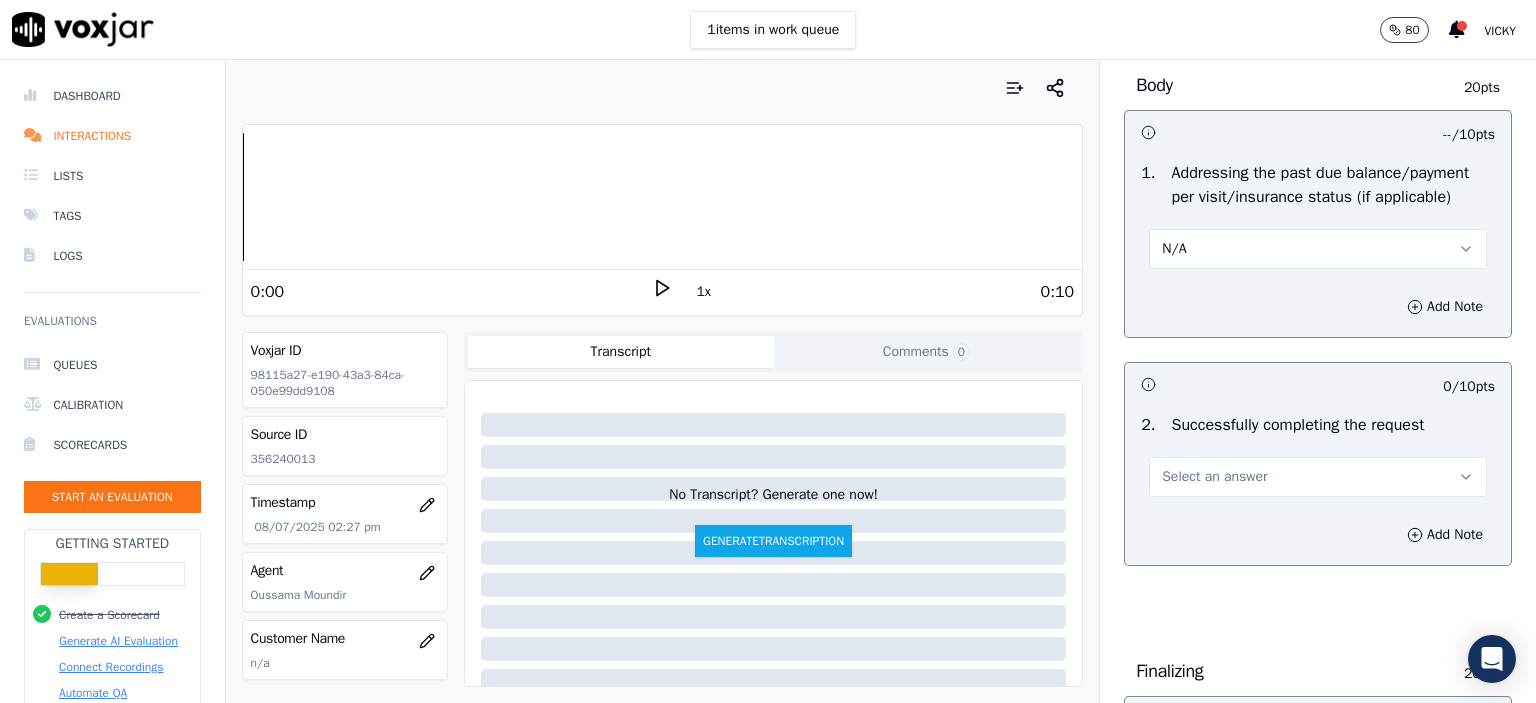 click on "Select an answer" at bounding box center [1318, 477] 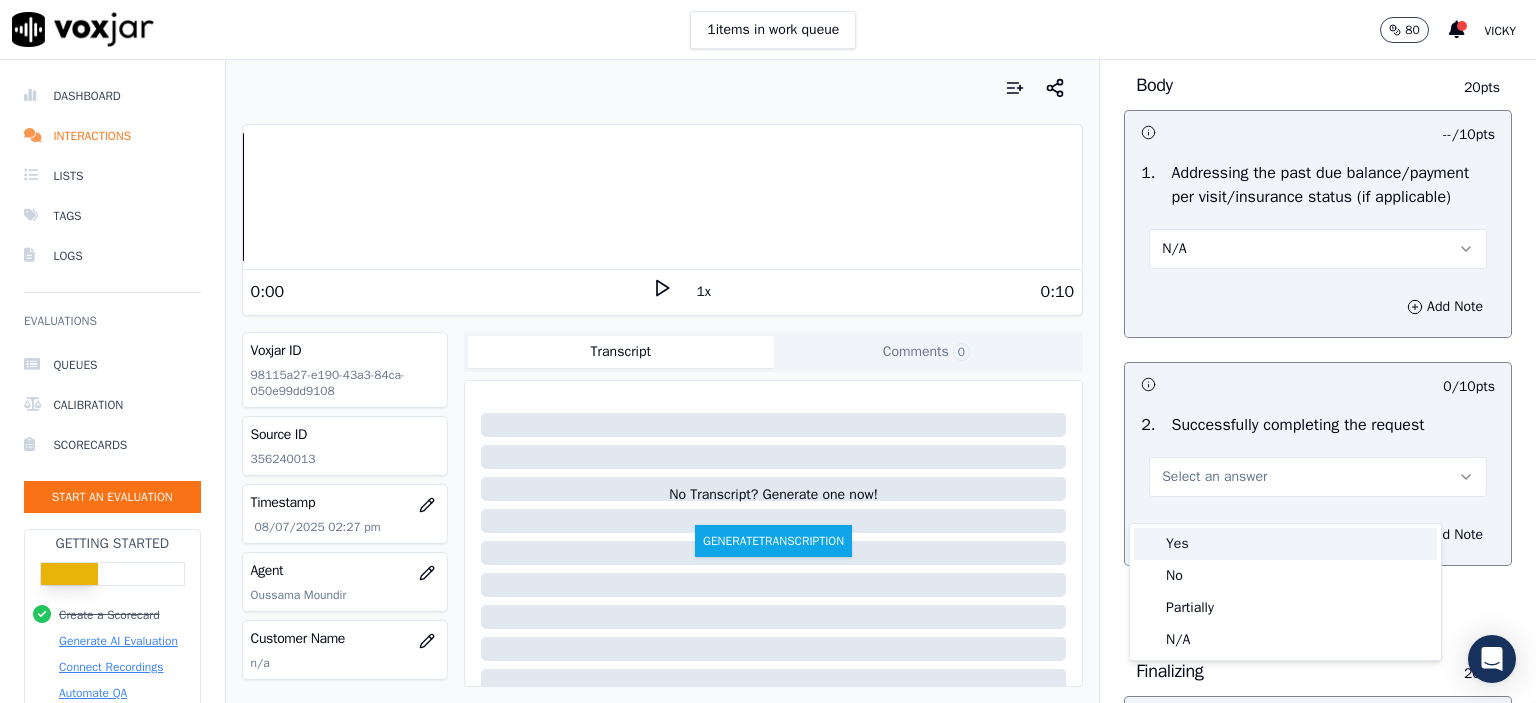 click on "Yes" at bounding box center (1285, 544) 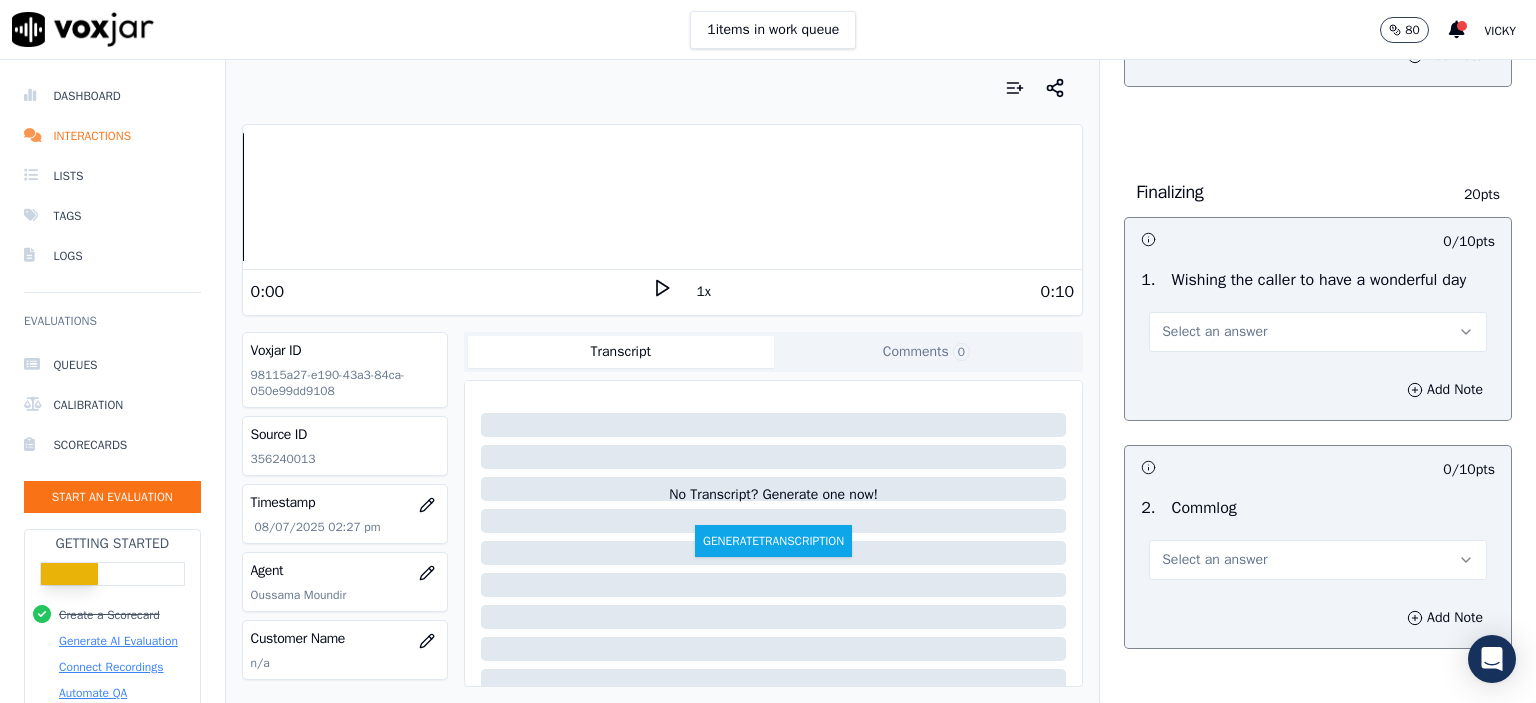 scroll, scrollTop: 1400, scrollLeft: 0, axis: vertical 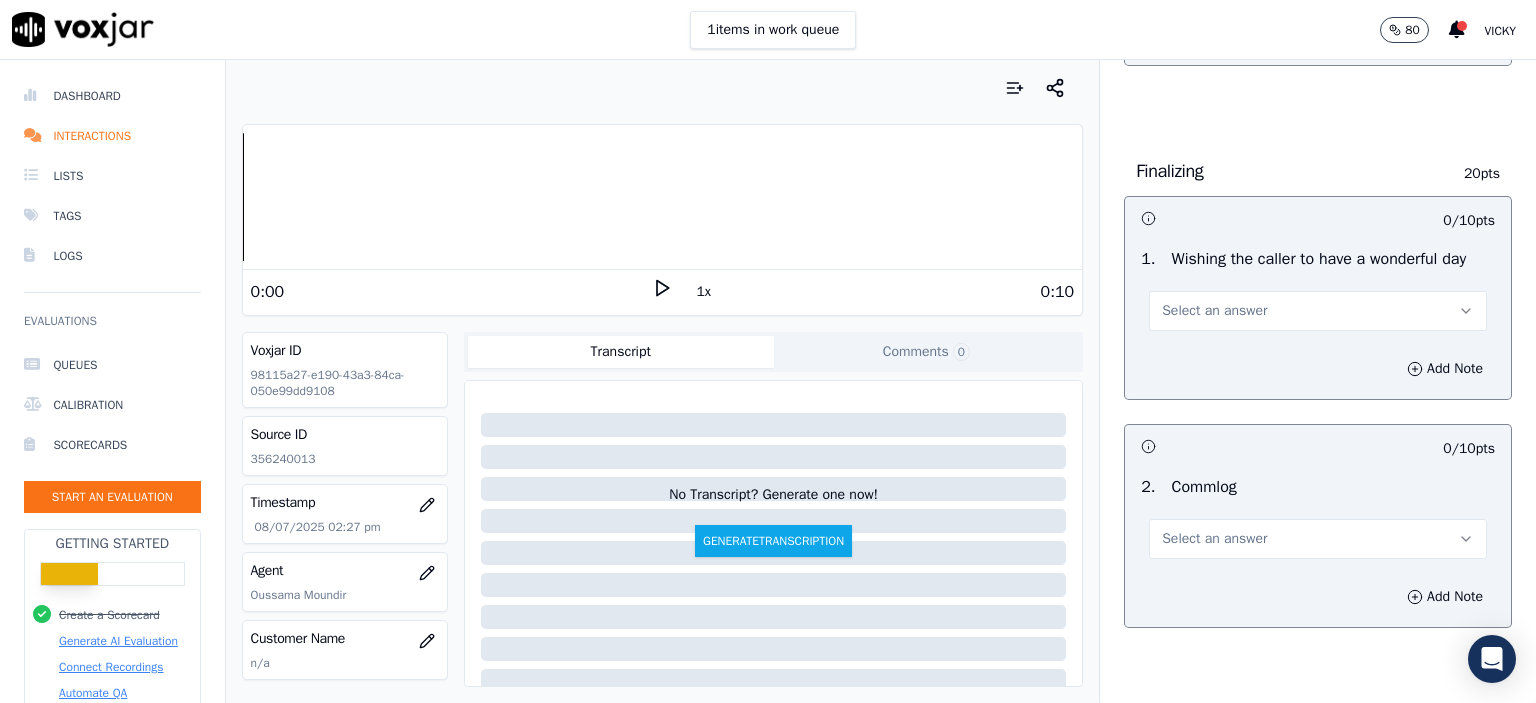click on "Select an answer" at bounding box center [1318, 311] 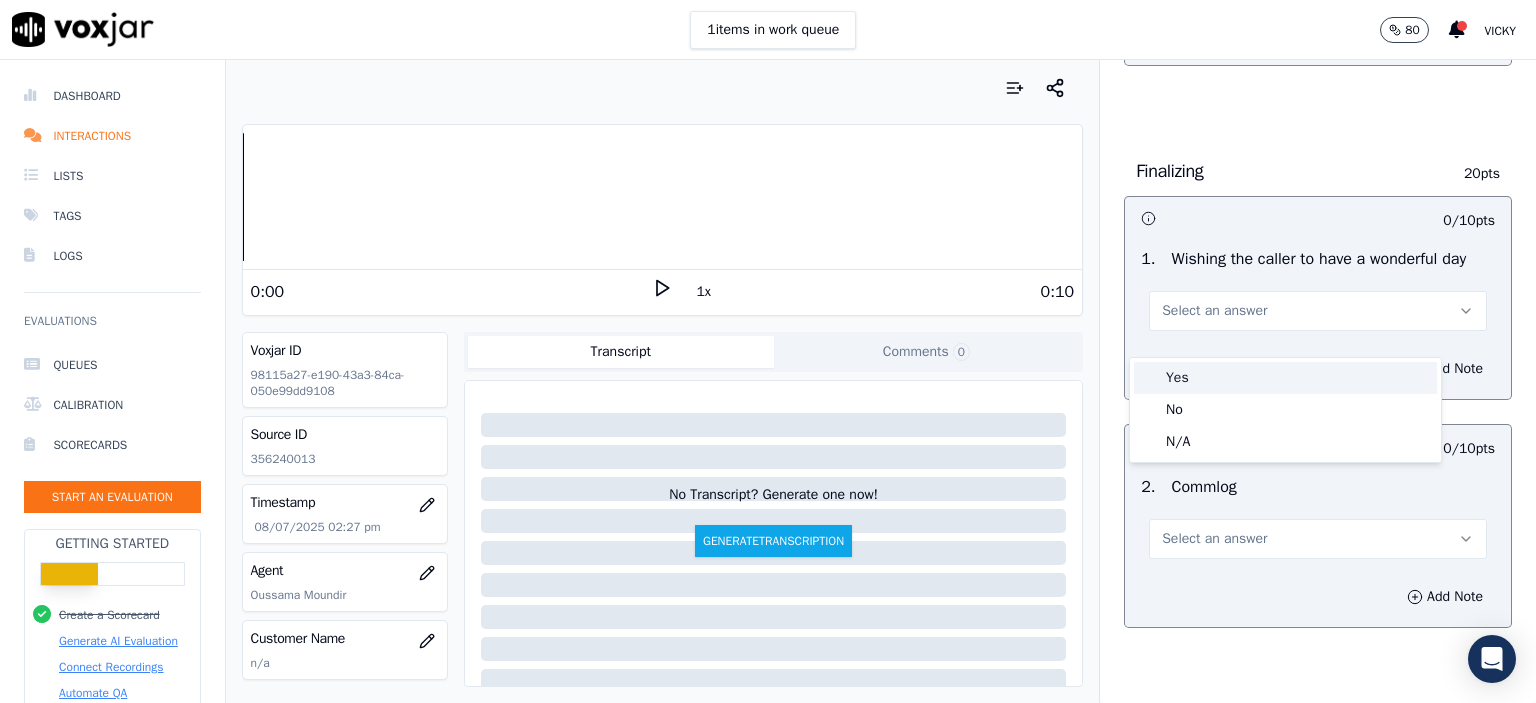 click on "Yes" at bounding box center [1285, 378] 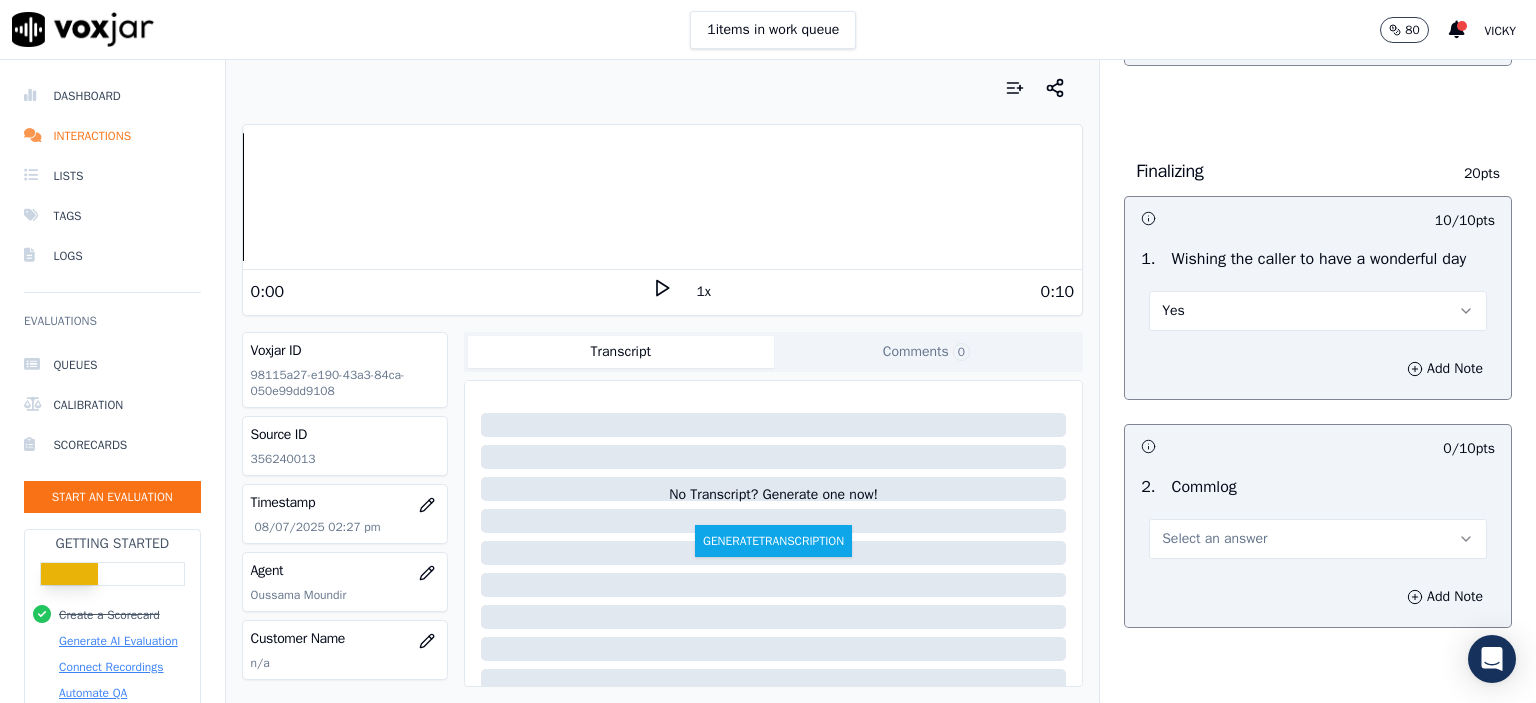 click on "Select an answer" at bounding box center [1318, 539] 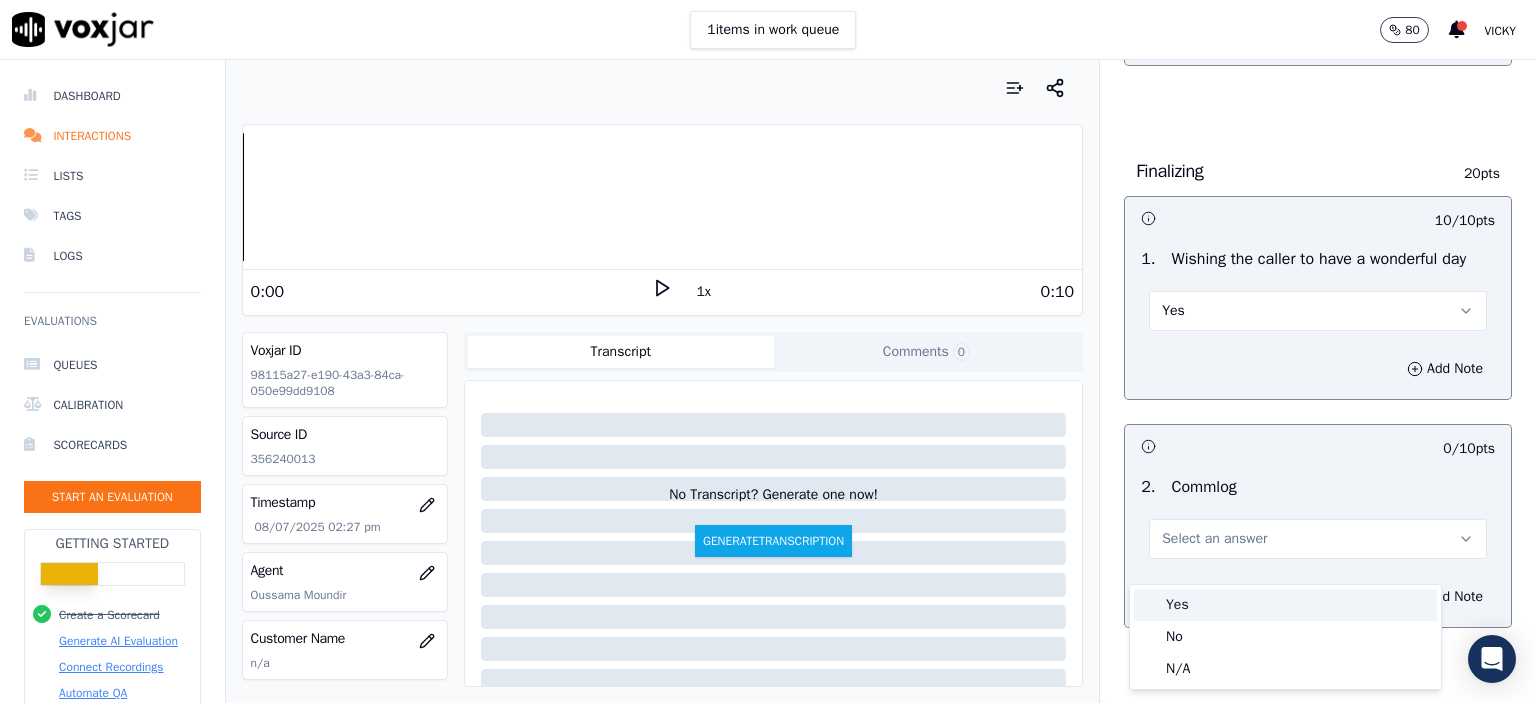 click on "Yes" at bounding box center (1285, 605) 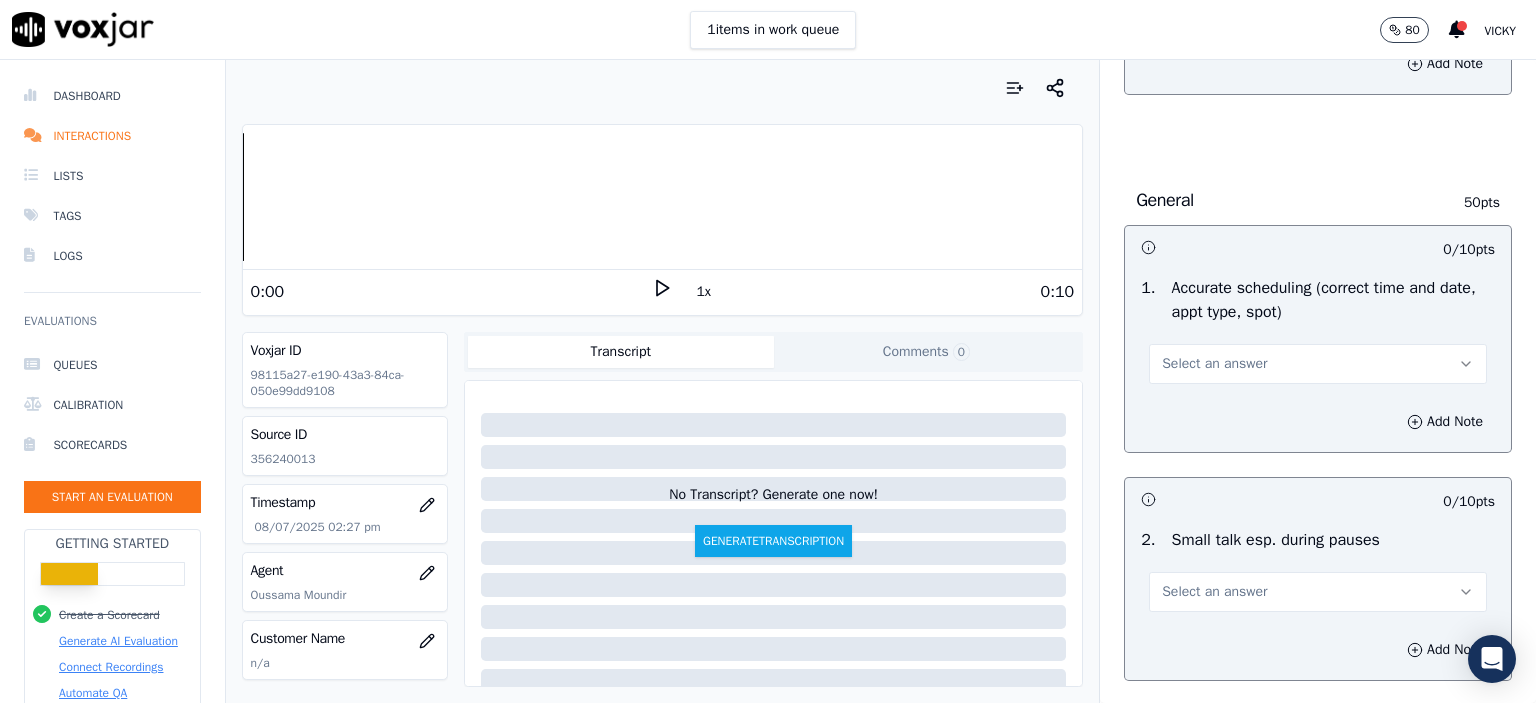 scroll, scrollTop: 2000, scrollLeft: 0, axis: vertical 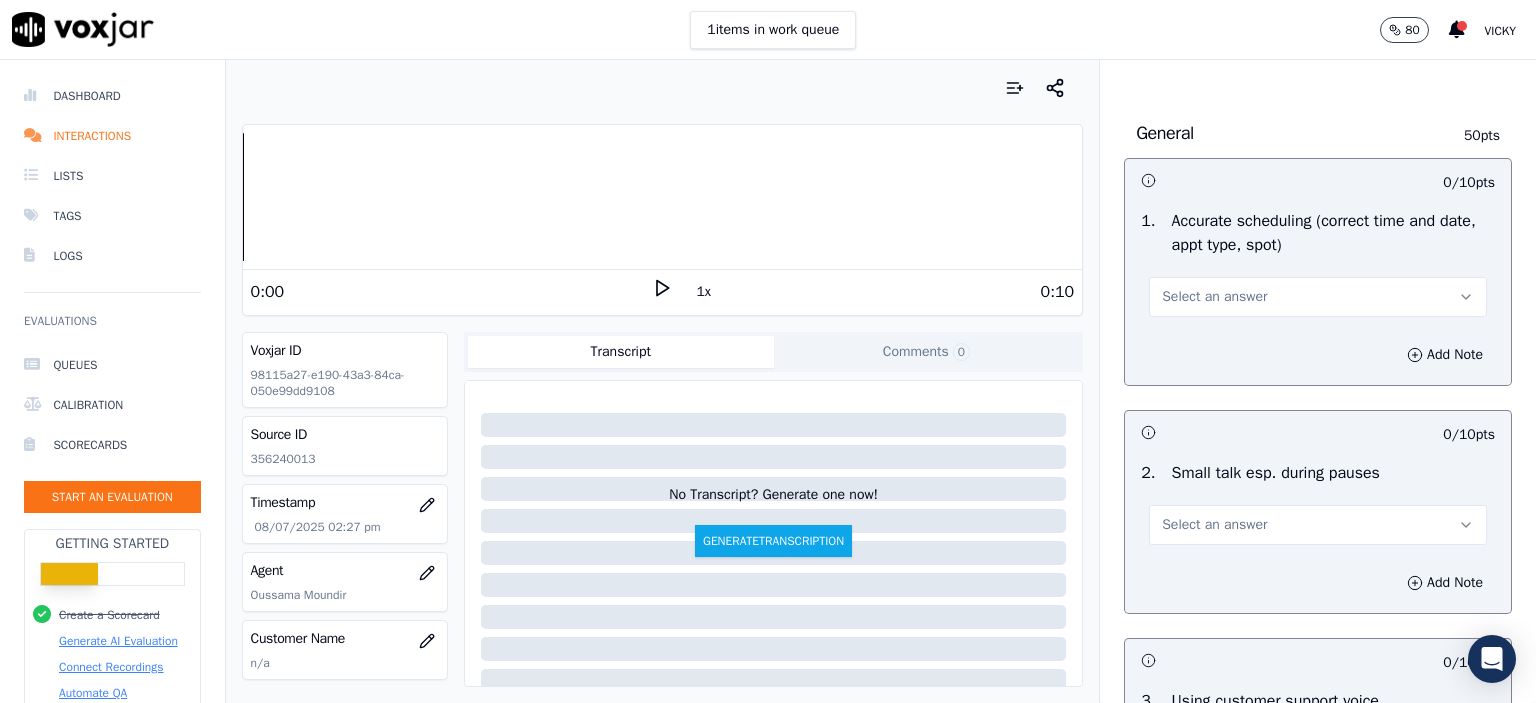 click on "Select an answer" at bounding box center [1214, 297] 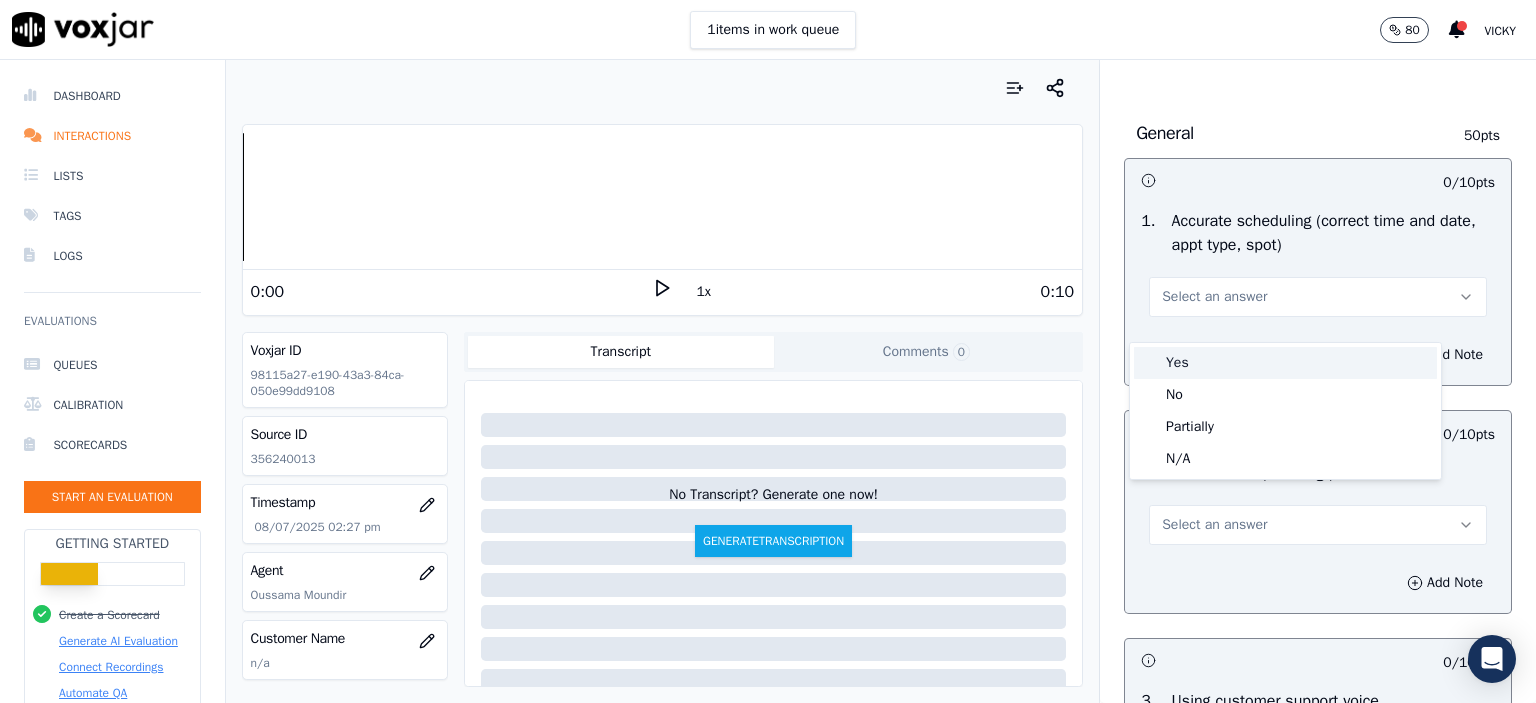 click on "Yes" at bounding box center (1285, 363) 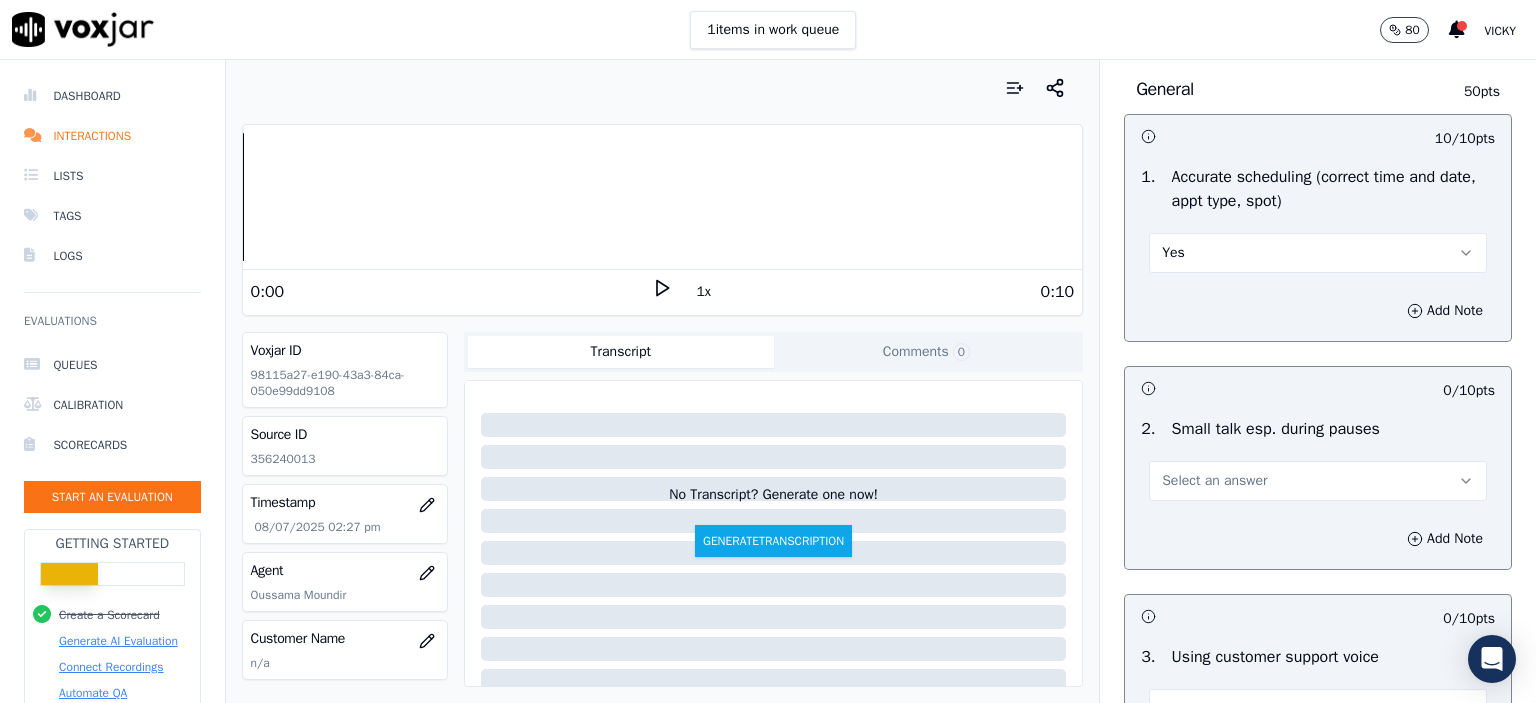 scroll, scrollTop: 2100, scrollLeft: 0, axis: vertical 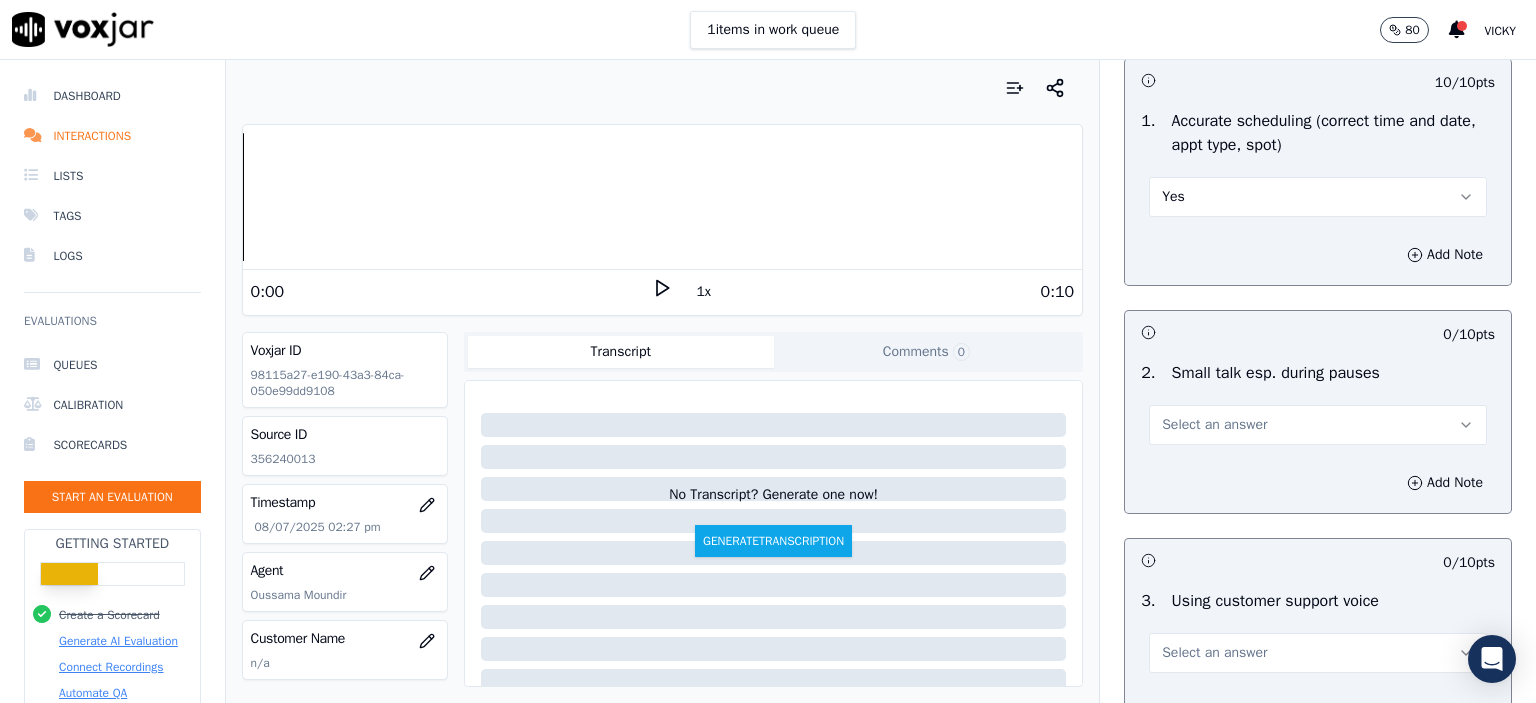 click on "Select an answer" at bounding box center [1214, 425] 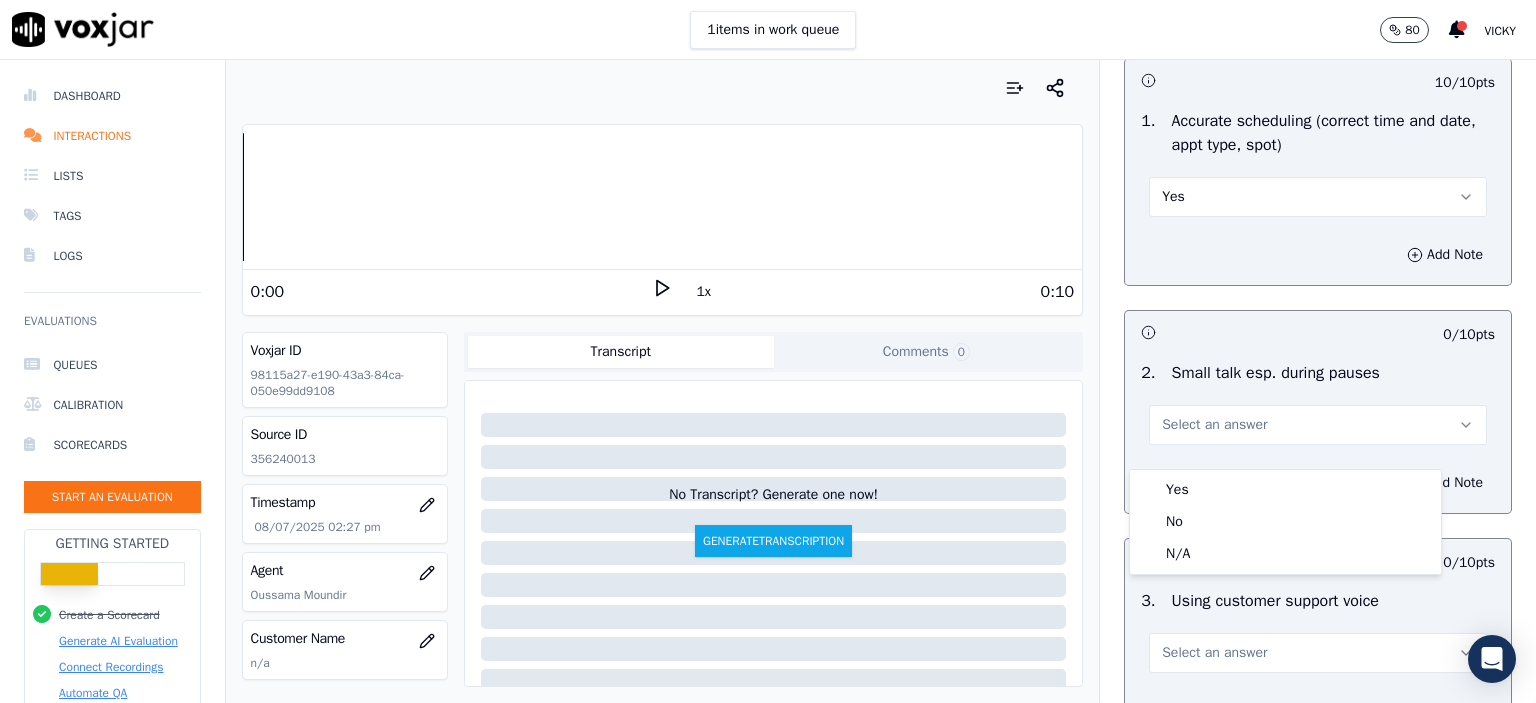 click 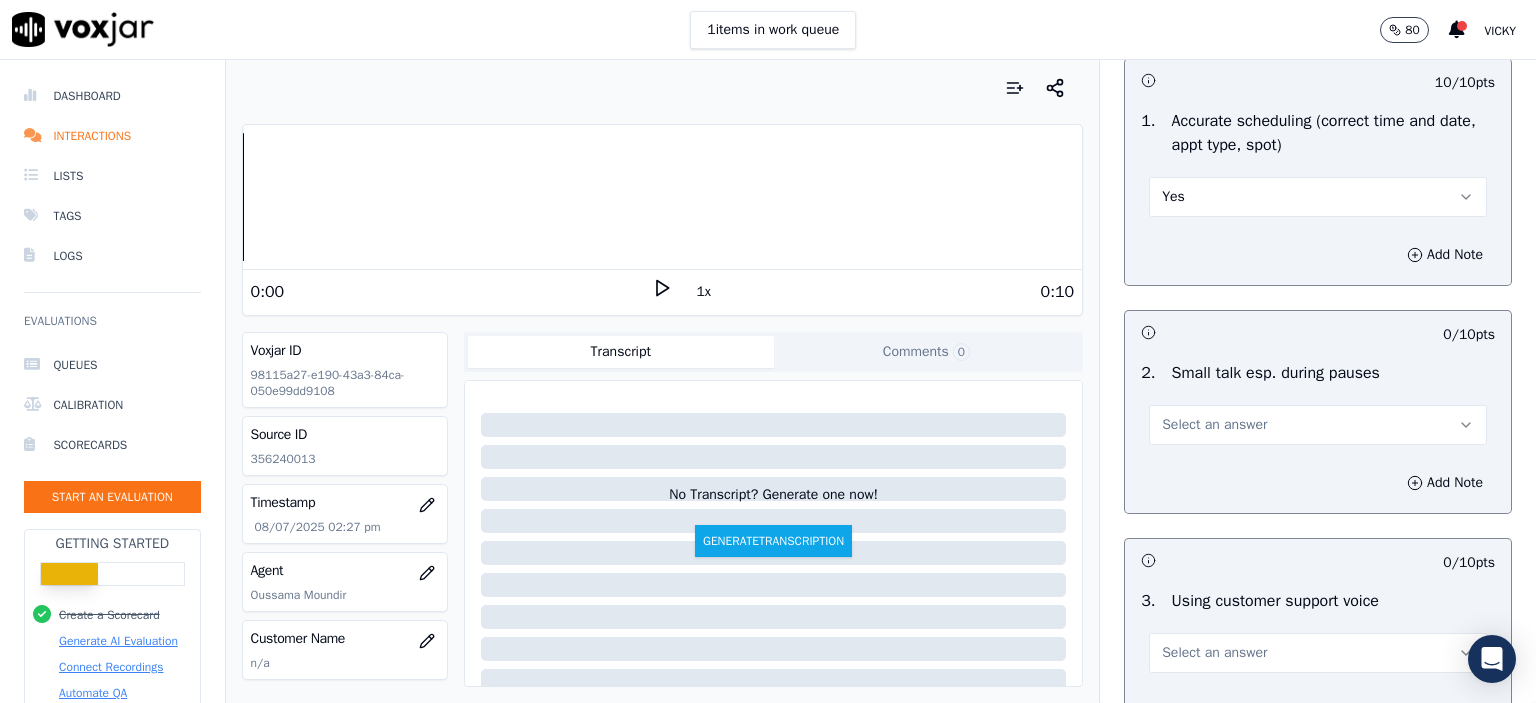 click on "Select an answer" at bounding box center [1318, 425] 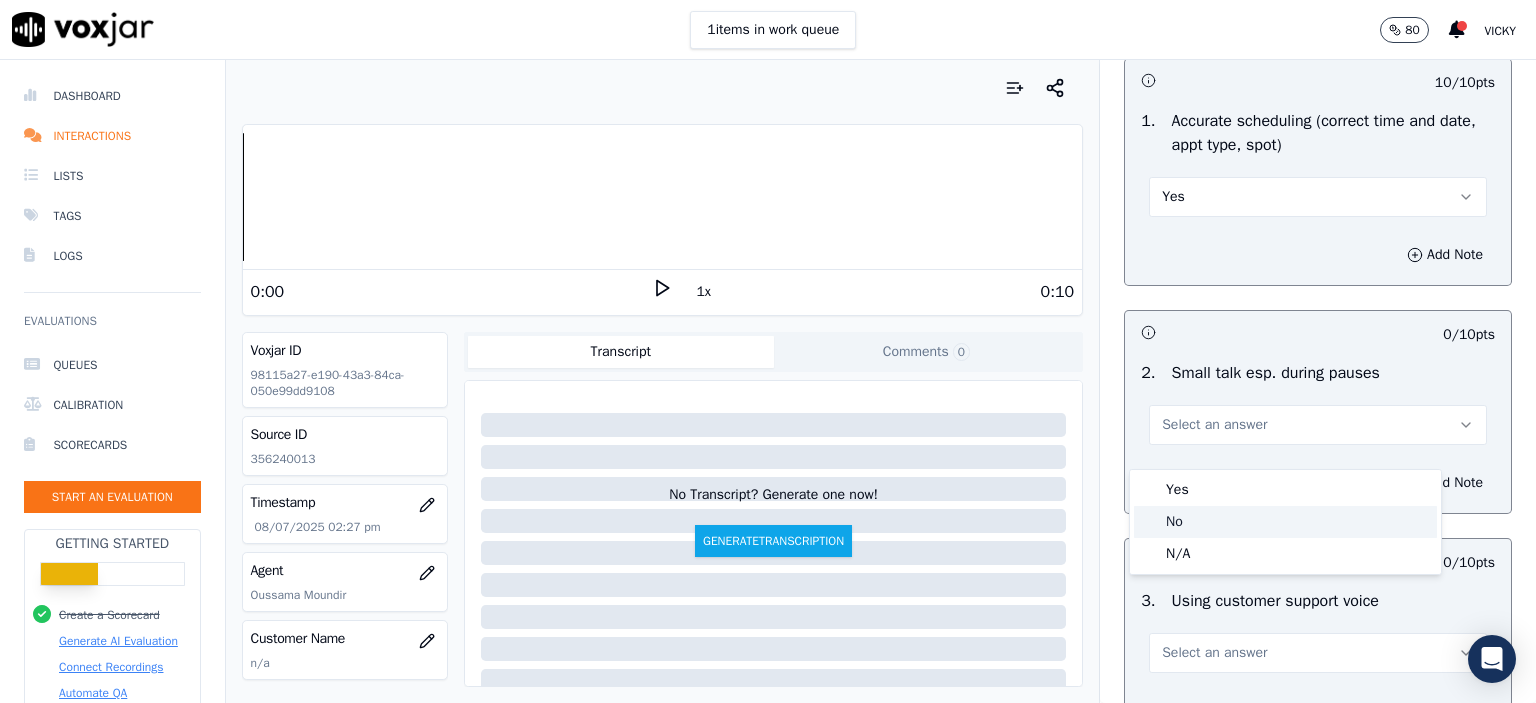 click on "No" 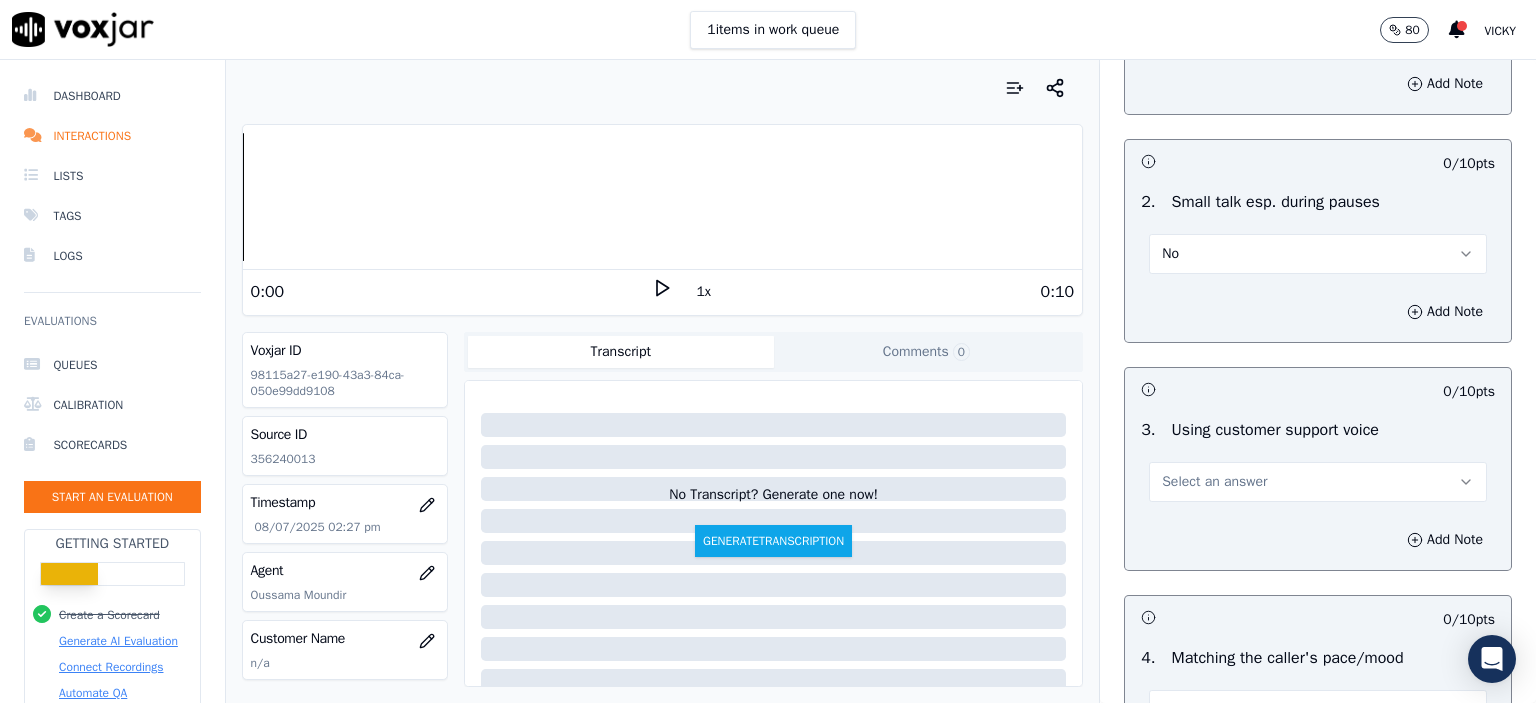 scroll, scrollTop: 2300, scrollLeft: 0, axis: vertical 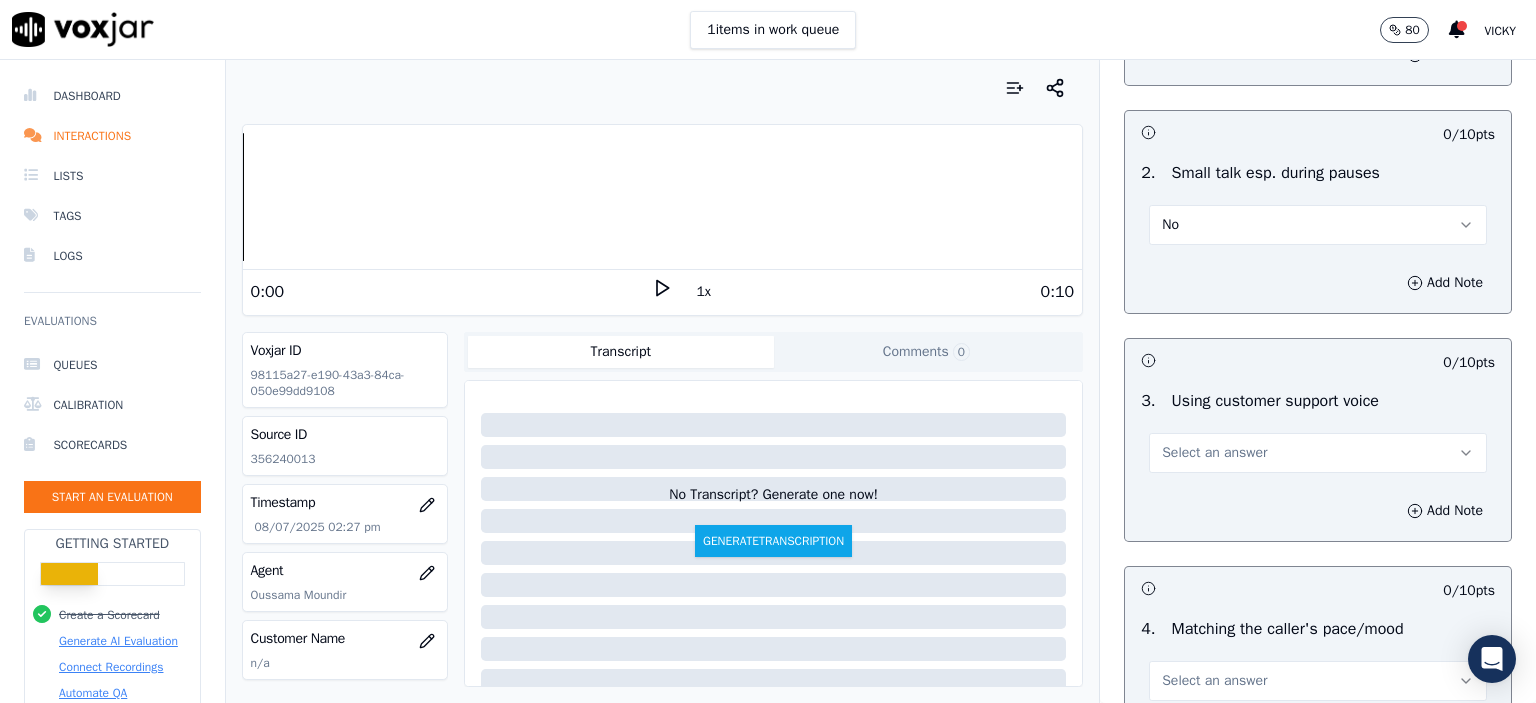 click on "No" at bounding box center (1318, 225) 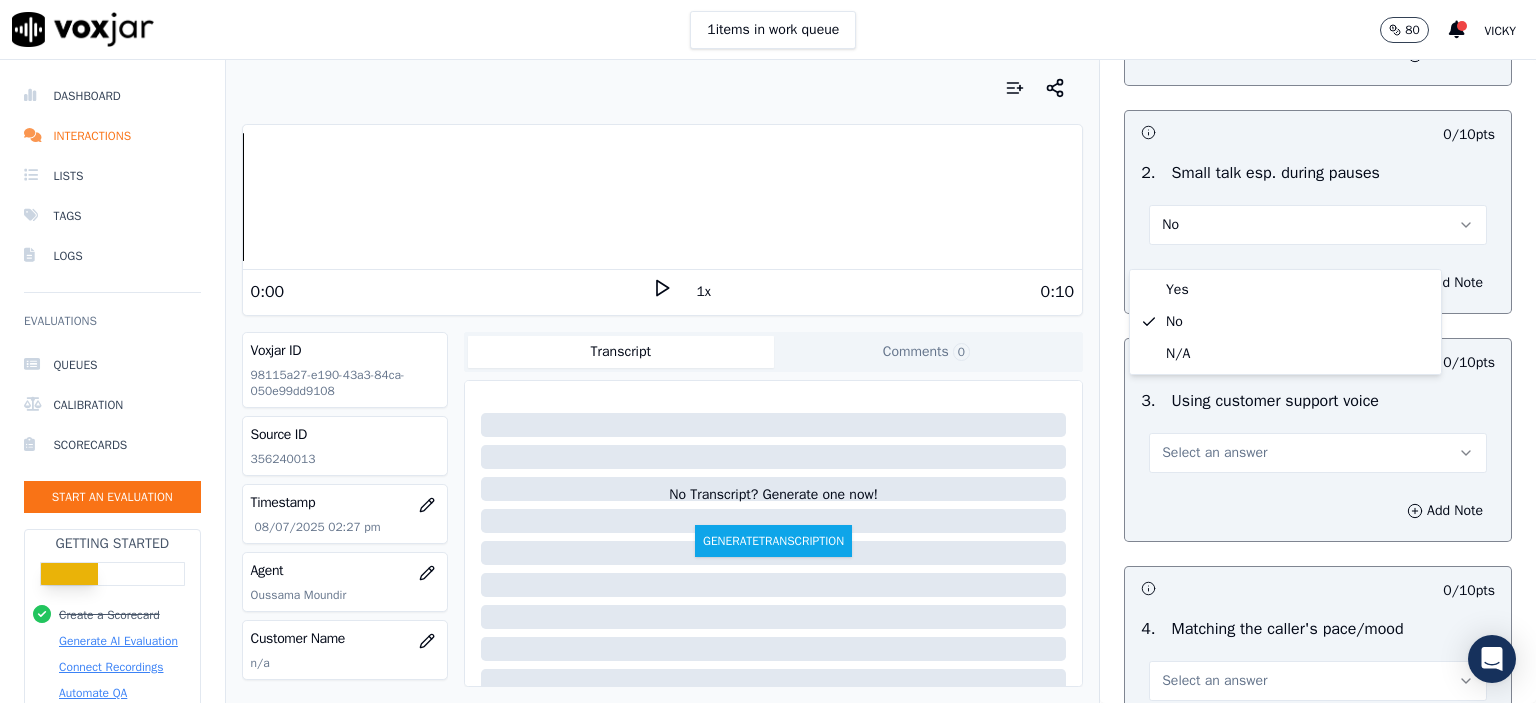 click on "Small talk esp. during pauses" at bounding box center (1276, 173) 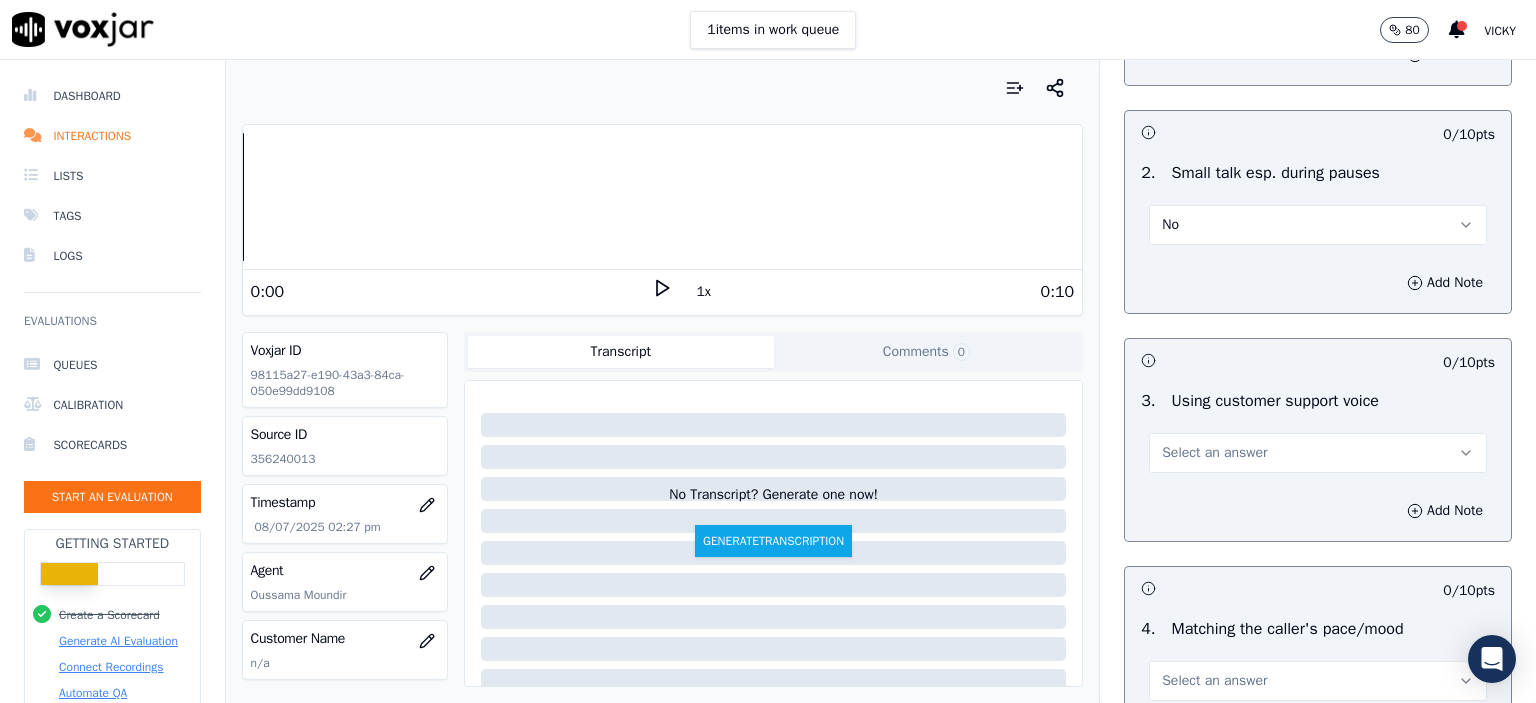 click on "Select an answer" at bounding box center [1318, 453] 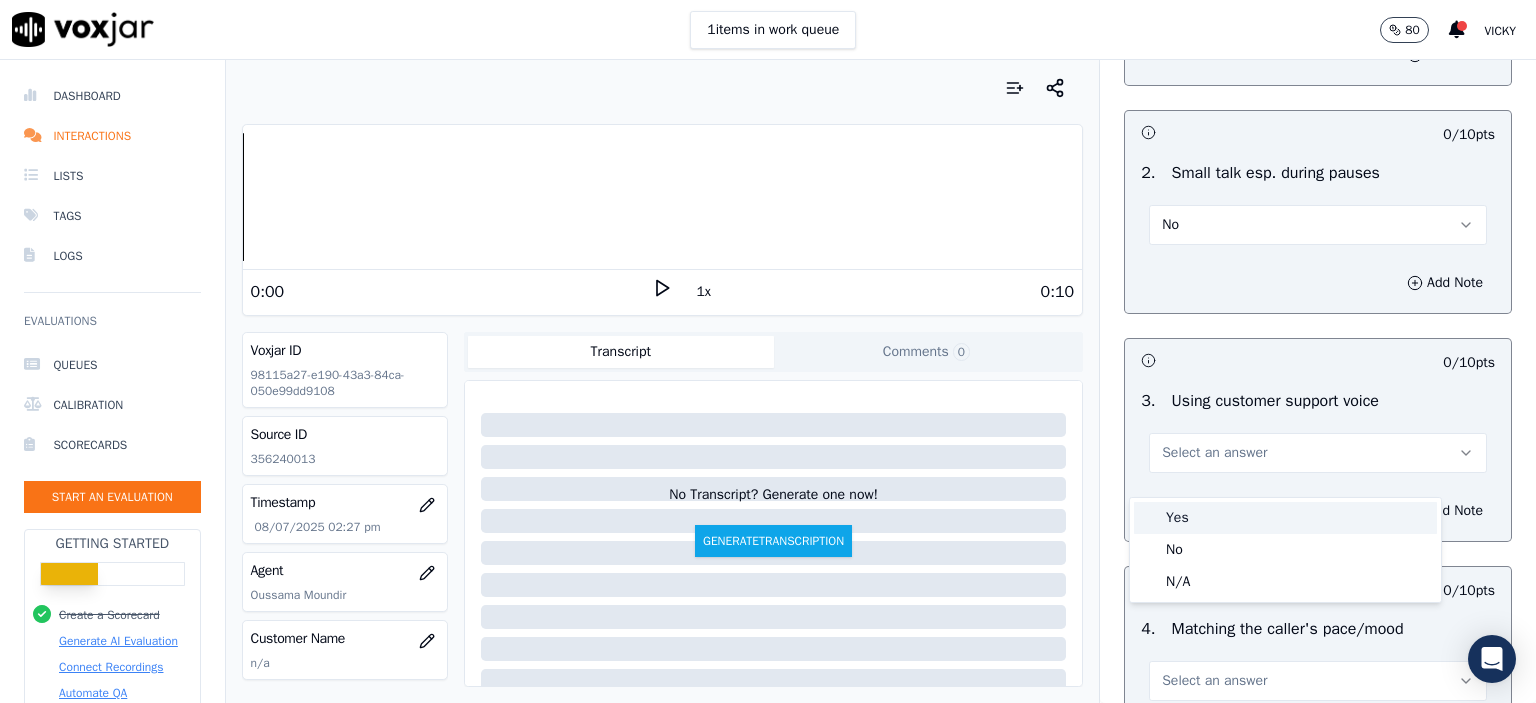 click on "Yes" at bounding box center (1285, 518) 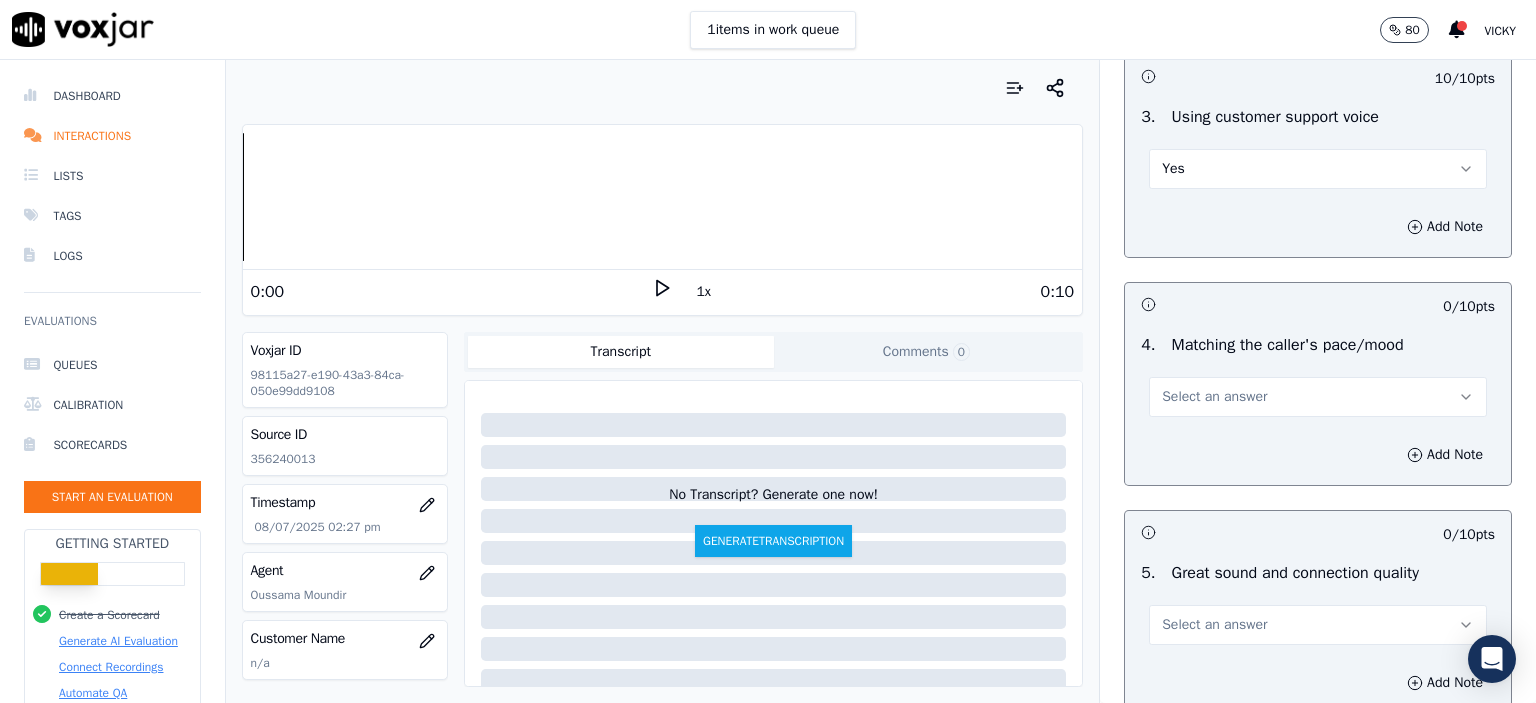 scroll, scrollTop: 2600, scrollLeft: 0, axis: vertical 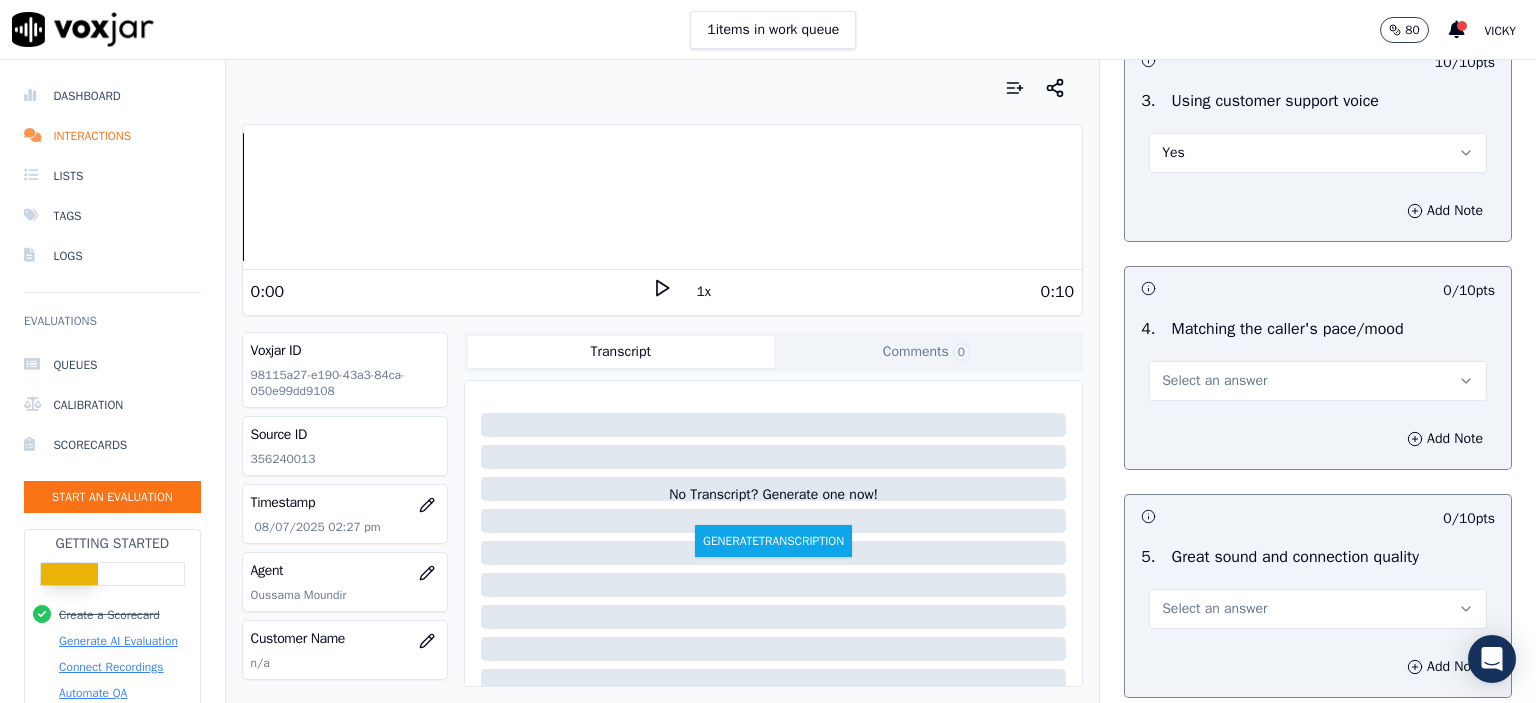 click on "Select an answer" at bounding box center (1318, 381) 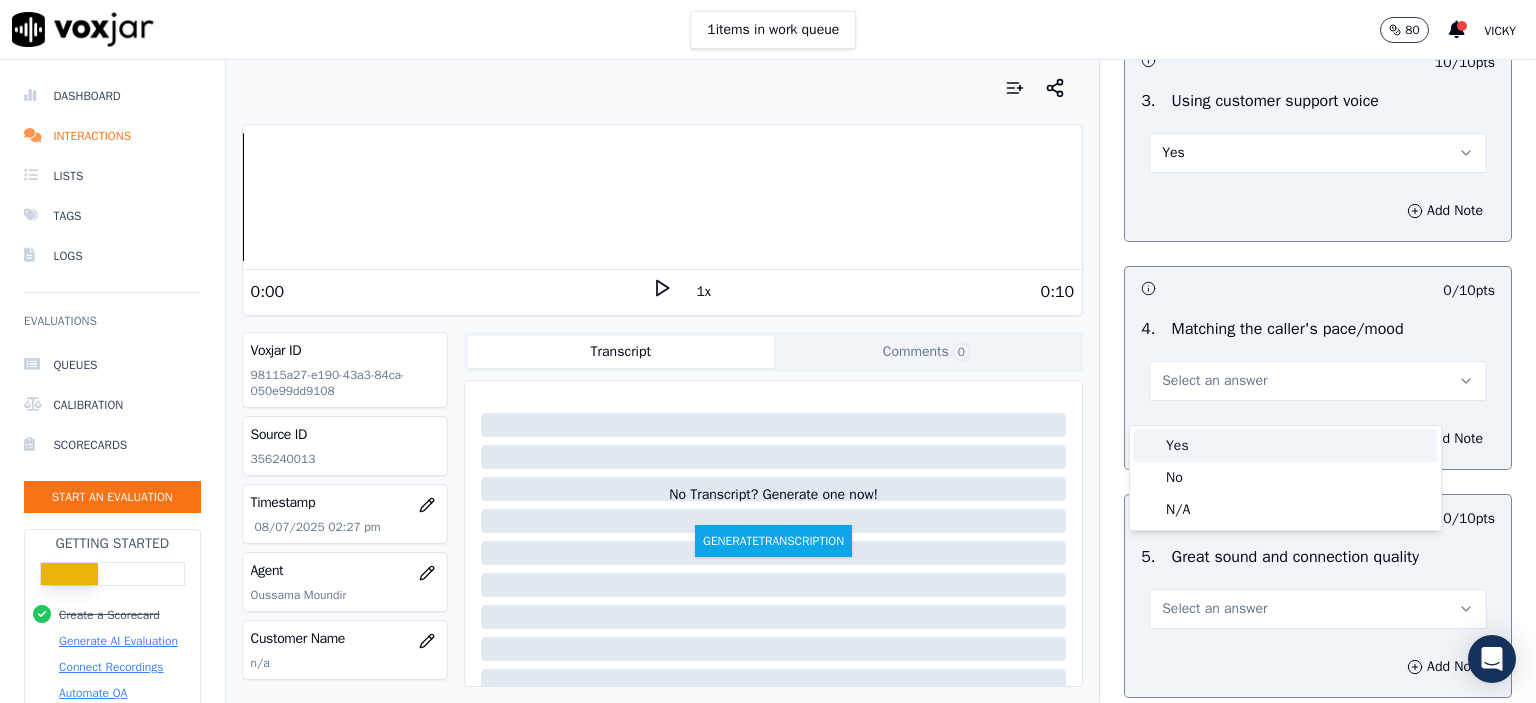 click on "Yes" at bounding box center (1285, 446) 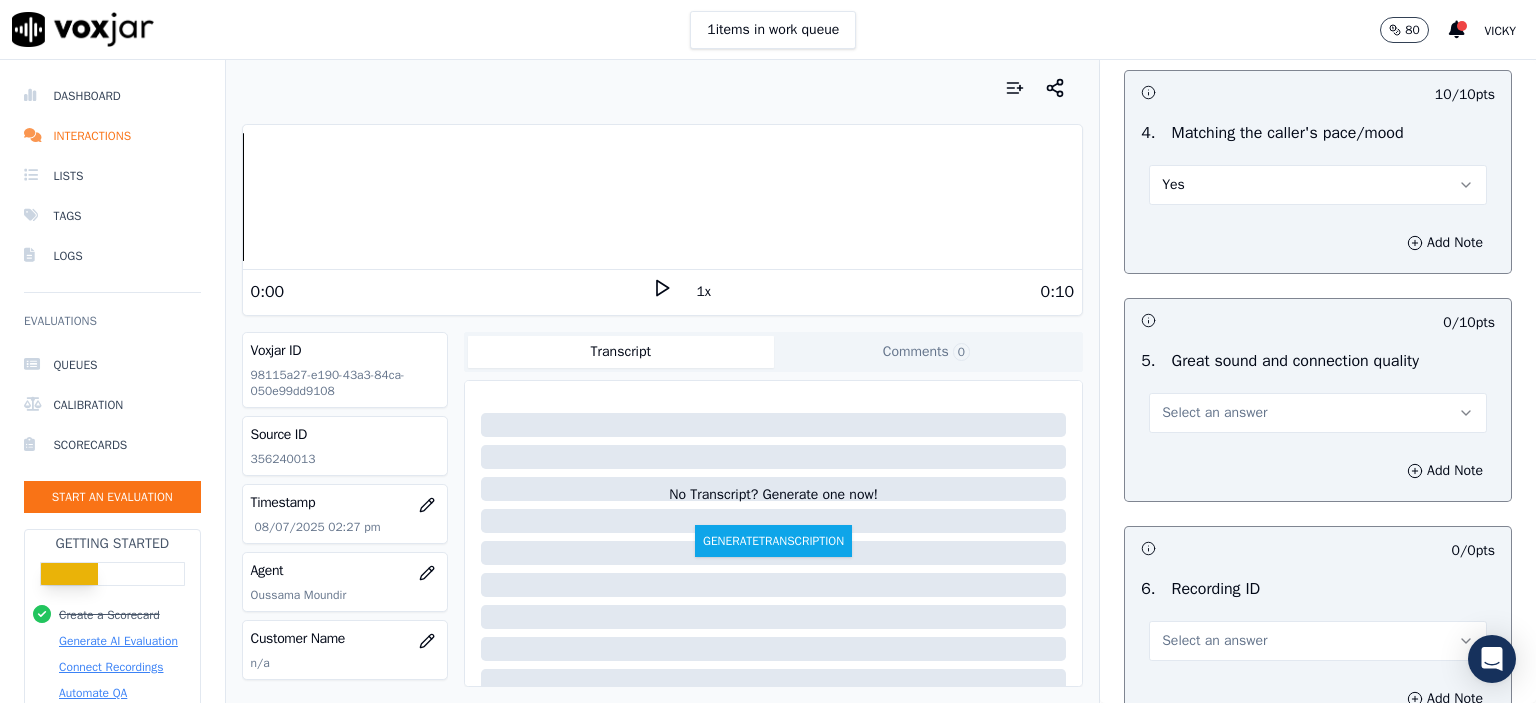 scroll, scrollTop: 2800, scrollLeft: 0, axis: vertical 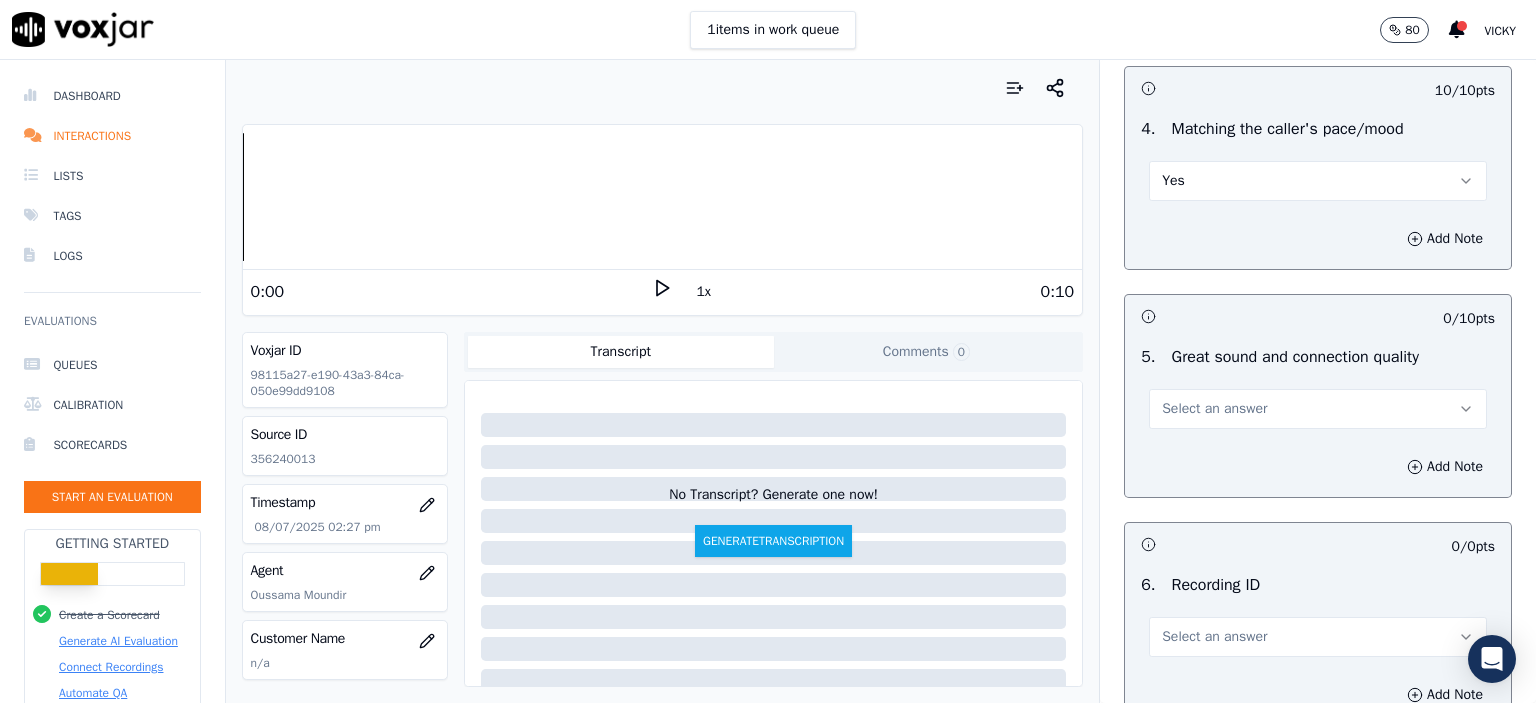 click on "Select an answer" at bounding box center [1318, 409] 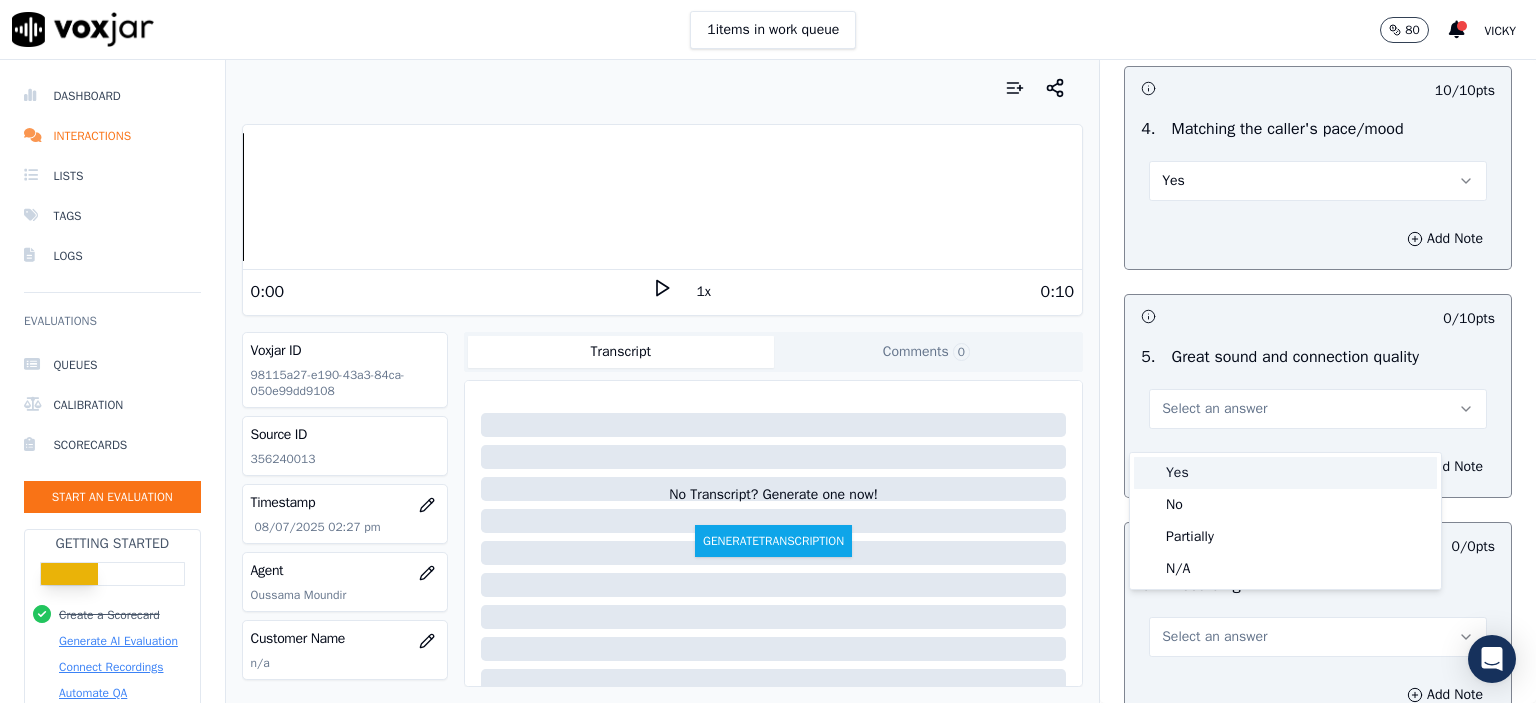 click on "Yes   No   Partially     N/A" at bounding box center [1285, 521] 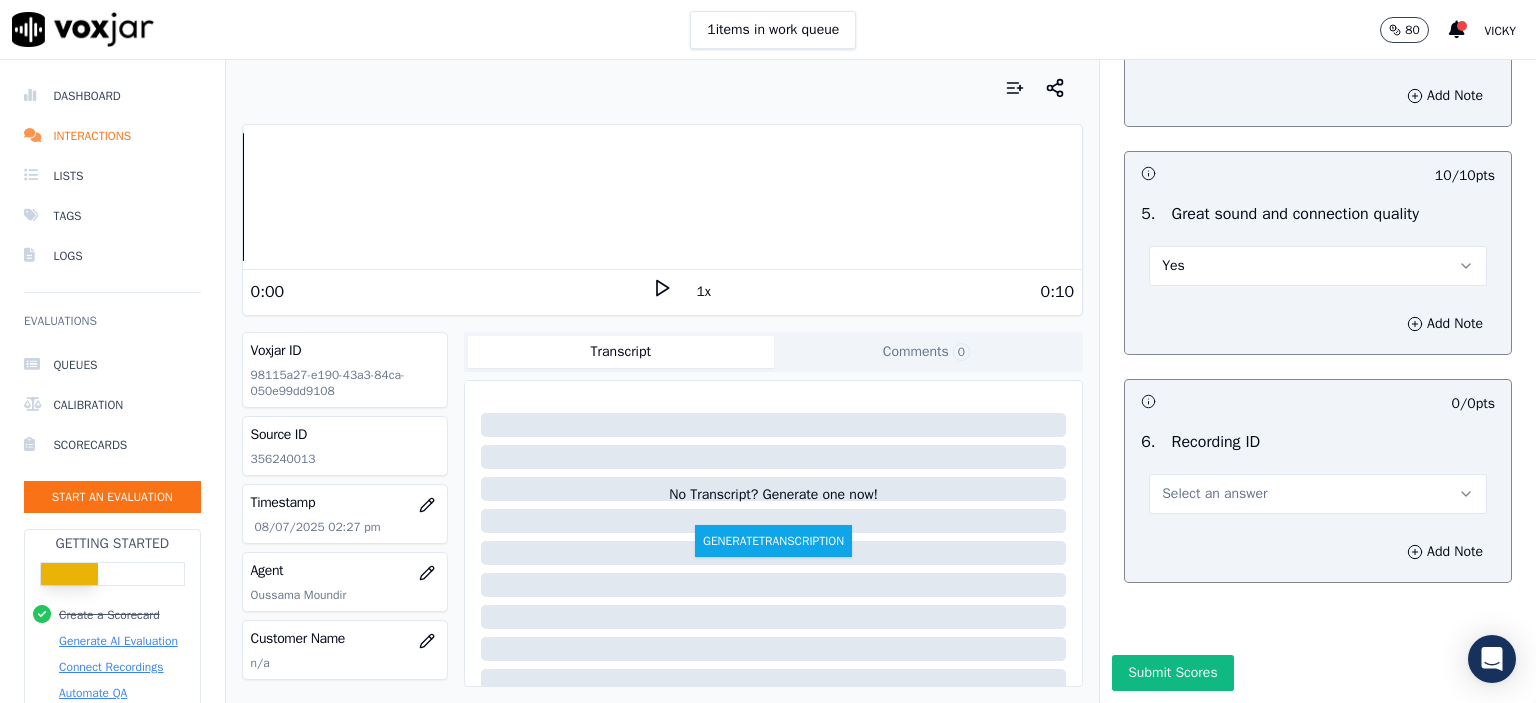scroll, scrollTop: 3007, scrollLeft: 0, axis: vertical 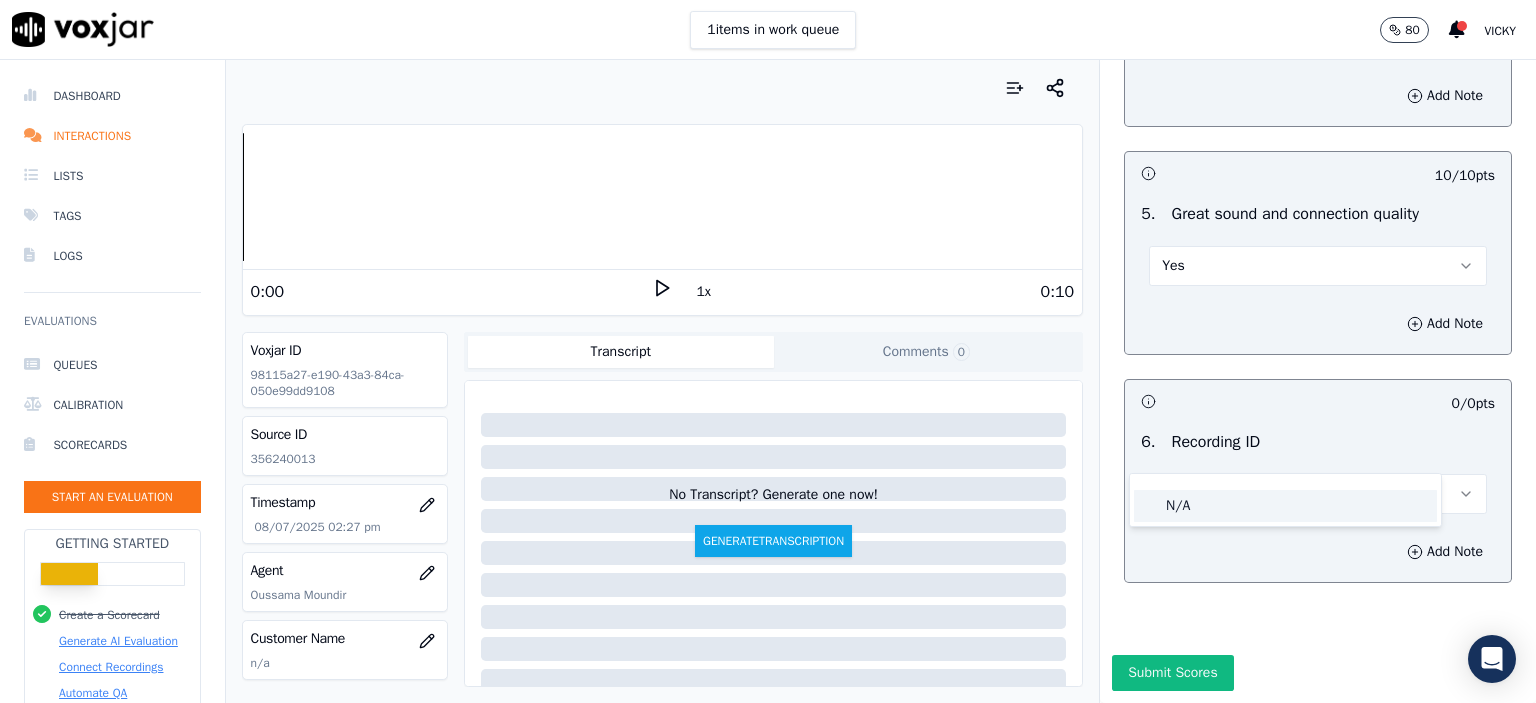click on "N/A" 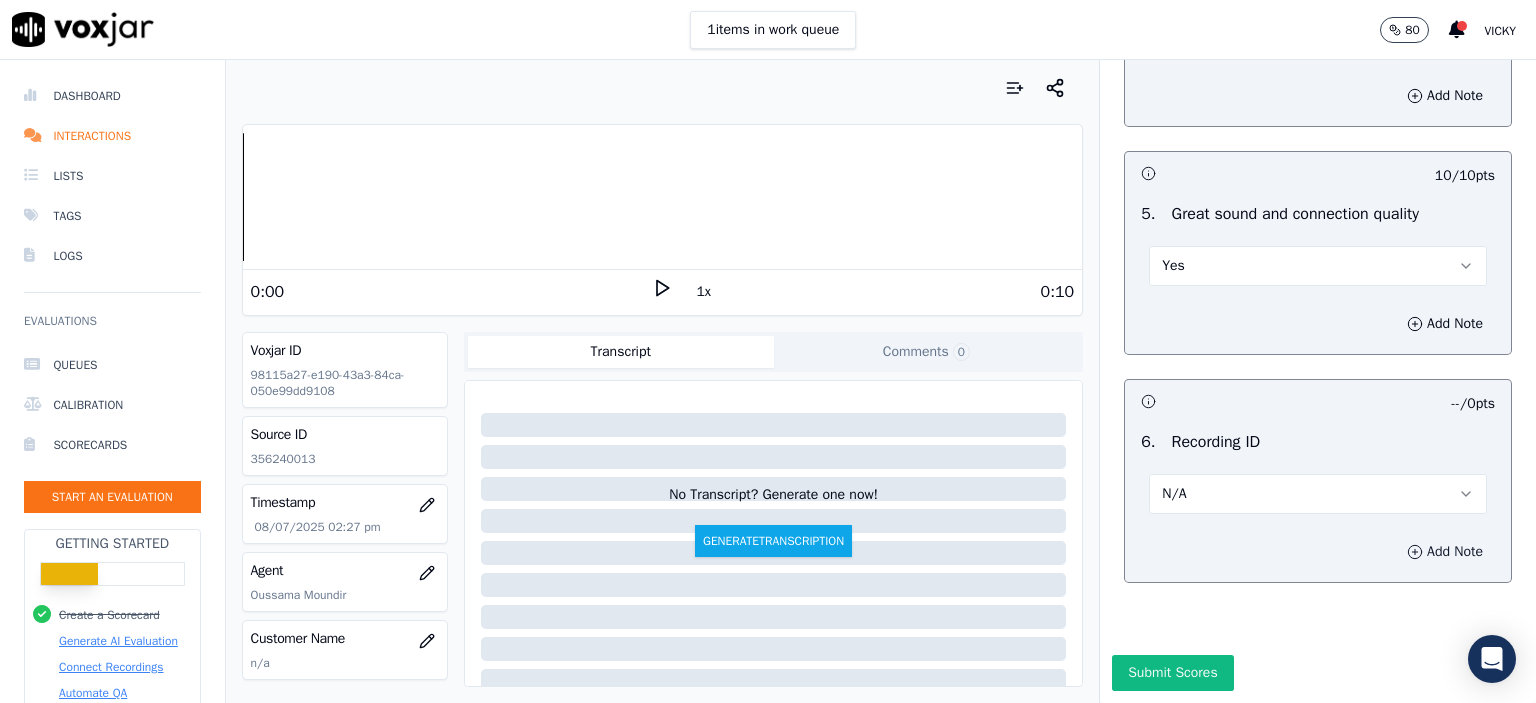 click on "Add Note" at bounding box center [1445, 552] 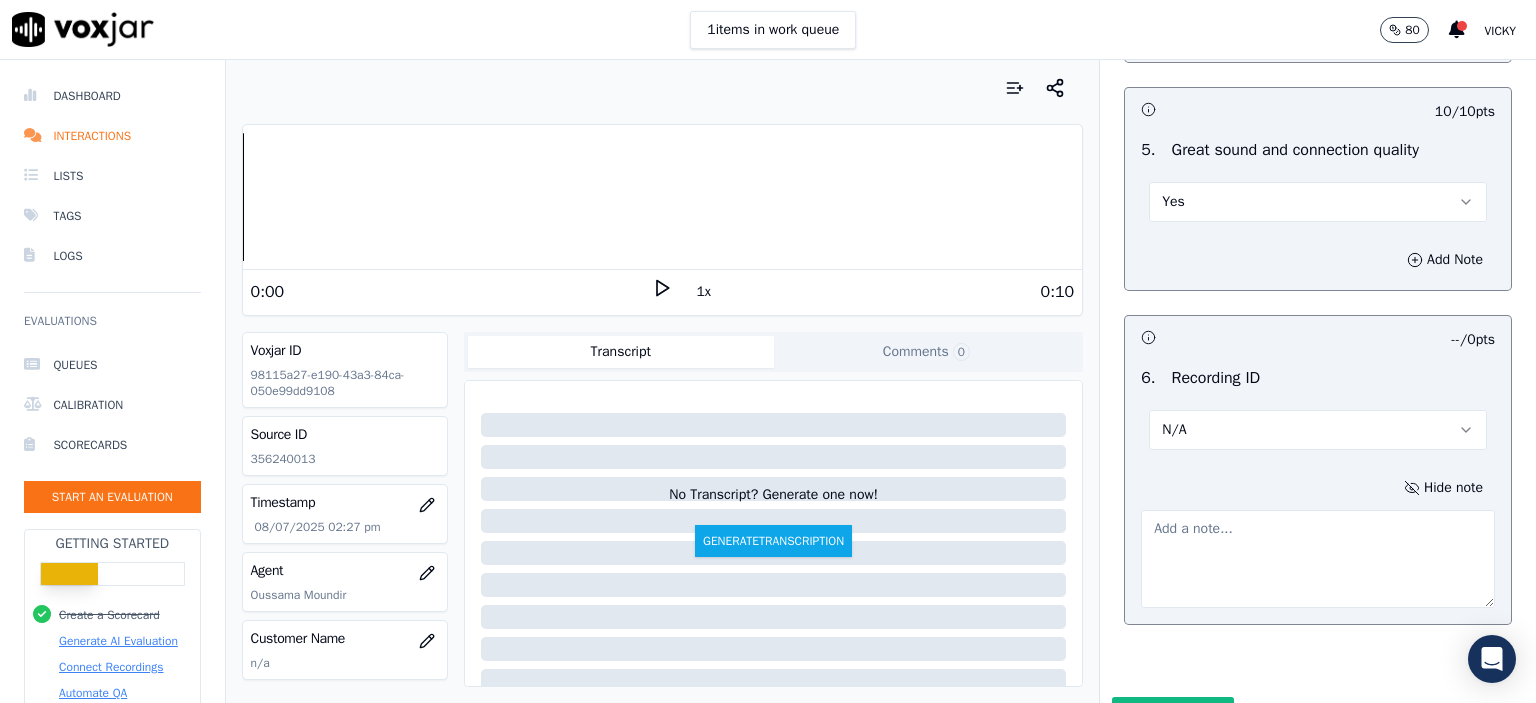 click on "356240013" 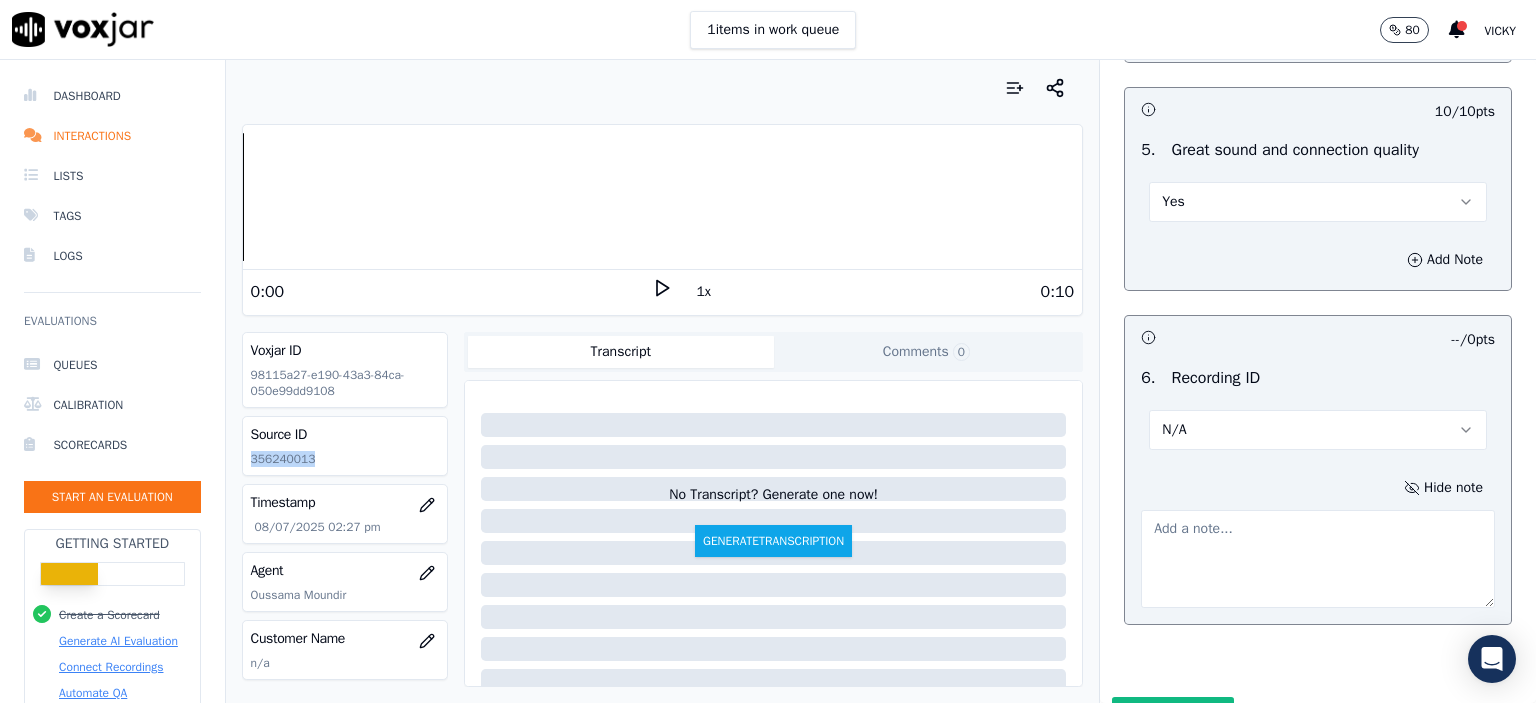 click on "356240013" 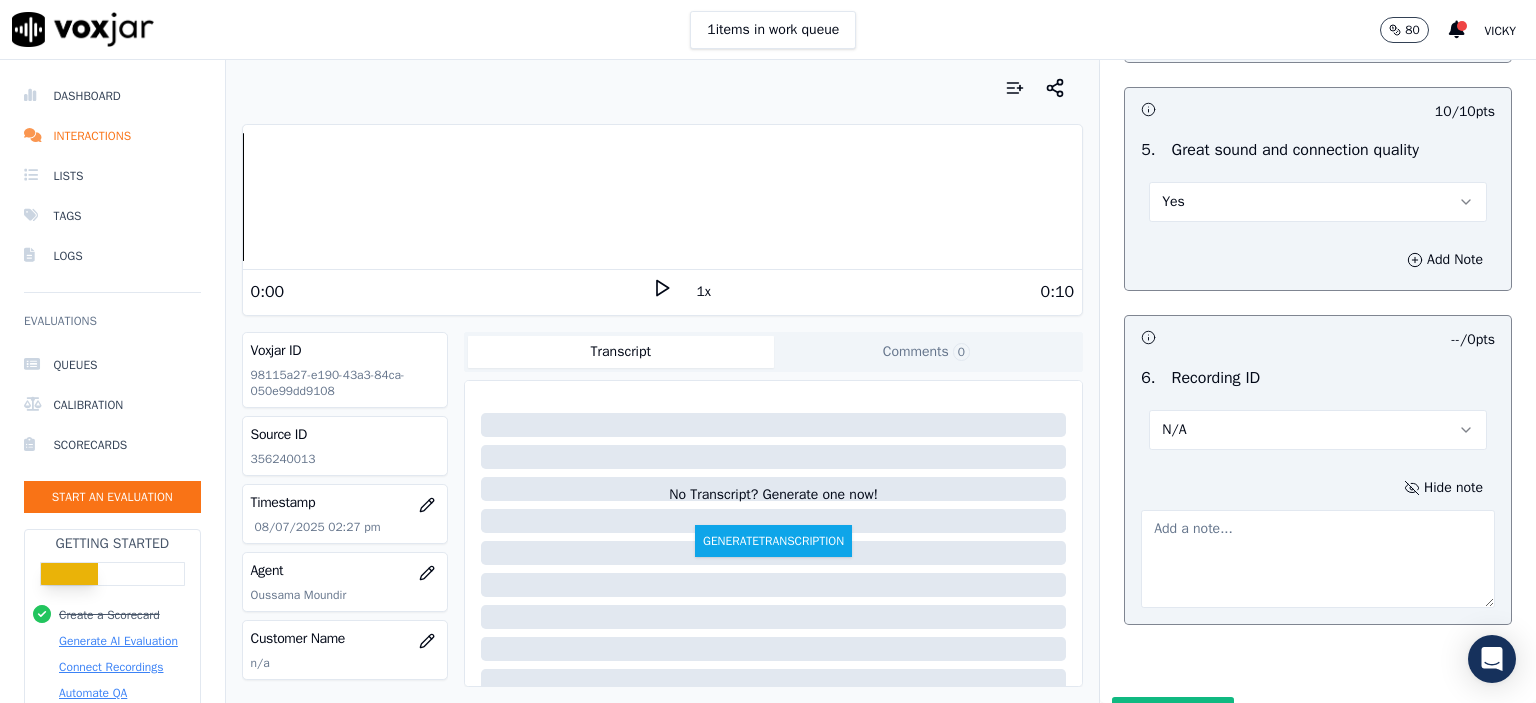 click at bounding box center [1318, 559] 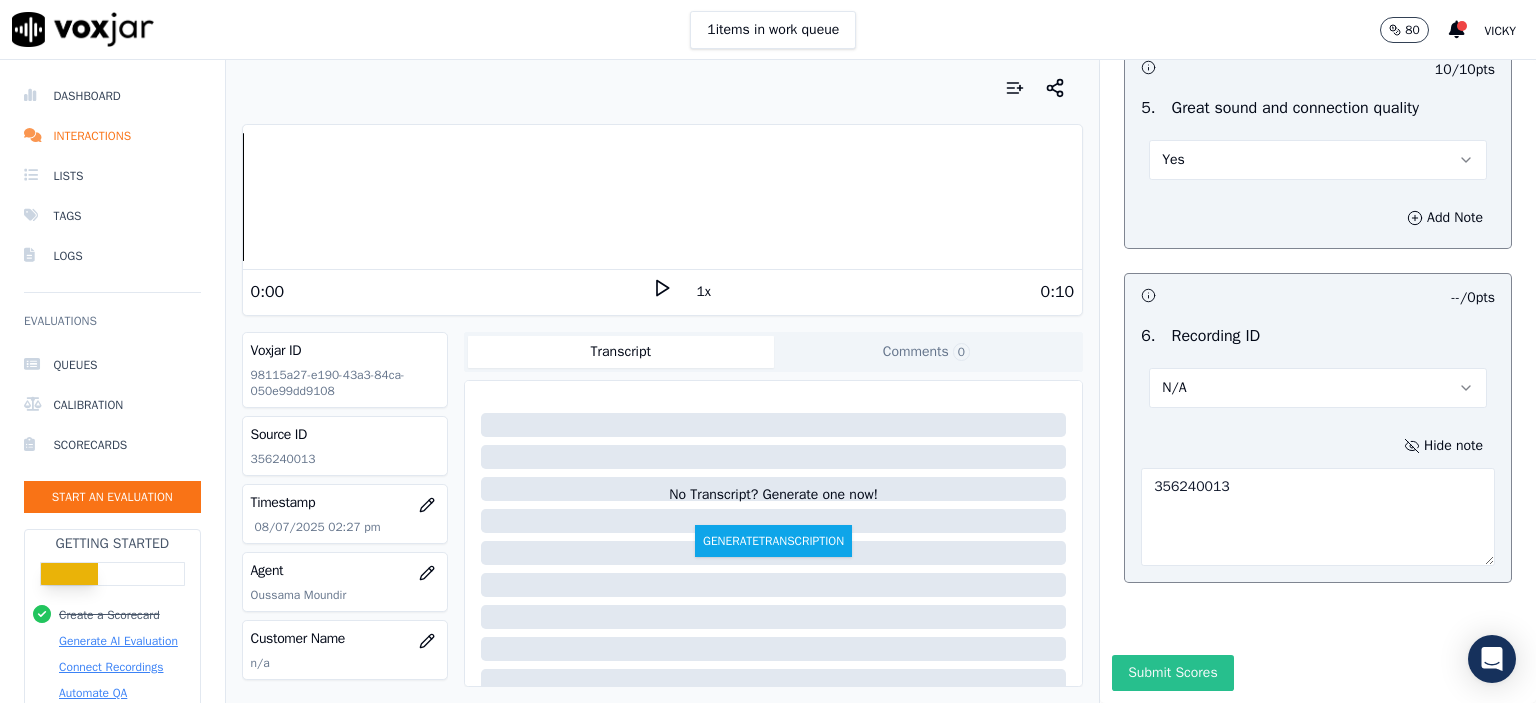 scroll, scrollTop: 3112, scrollLeft: 0, axis: vertical 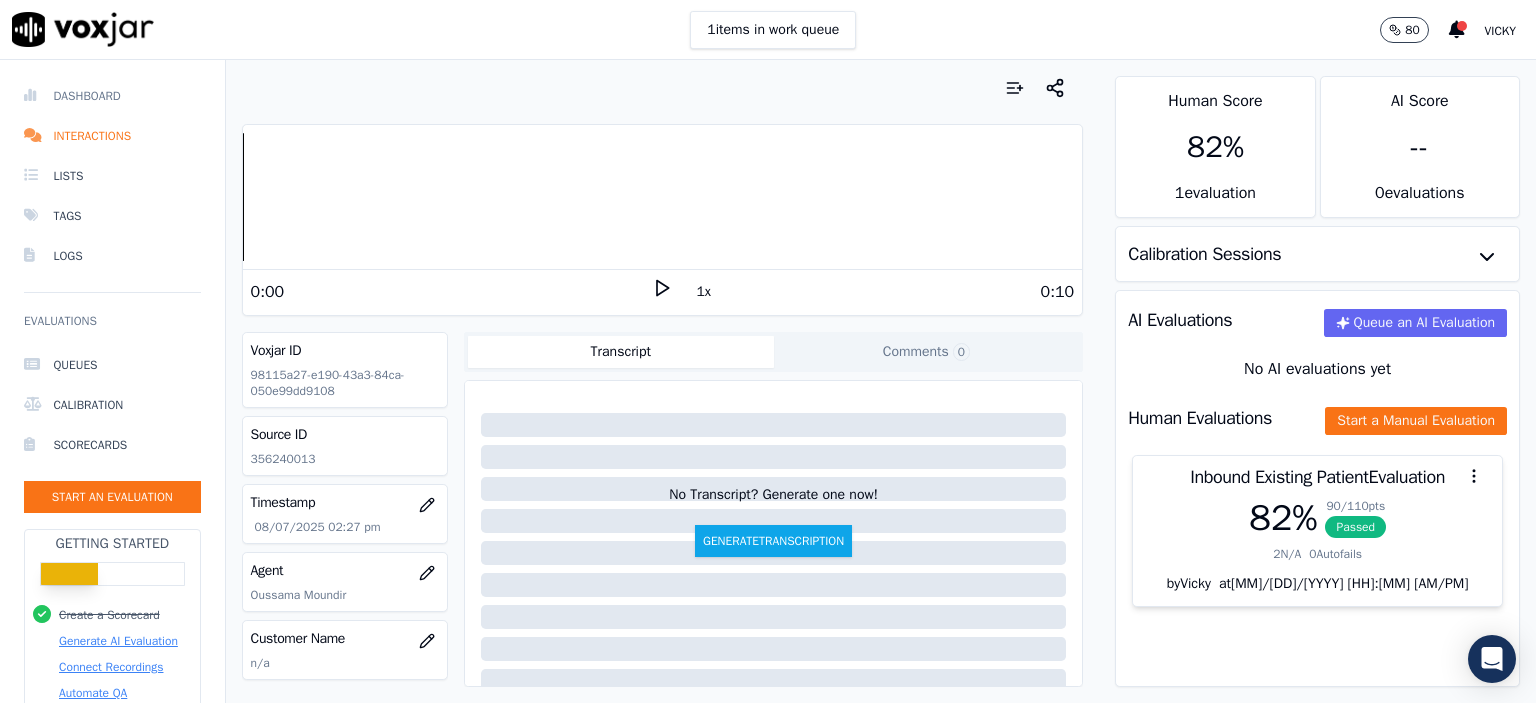 click on "Dashboard" at bounding box center (112, 96) 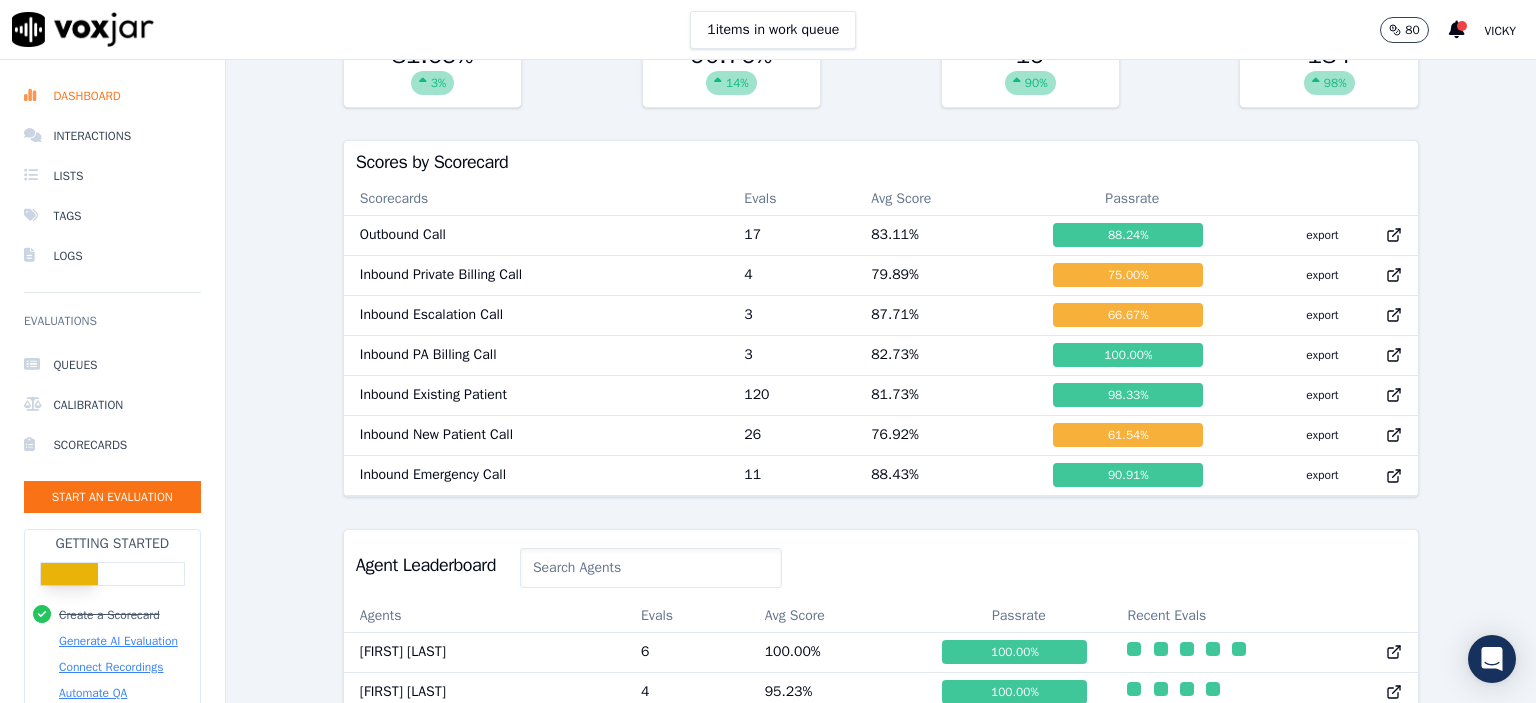 scroll, scrollTop: 800, scrollLeft: 0, axis: vertical 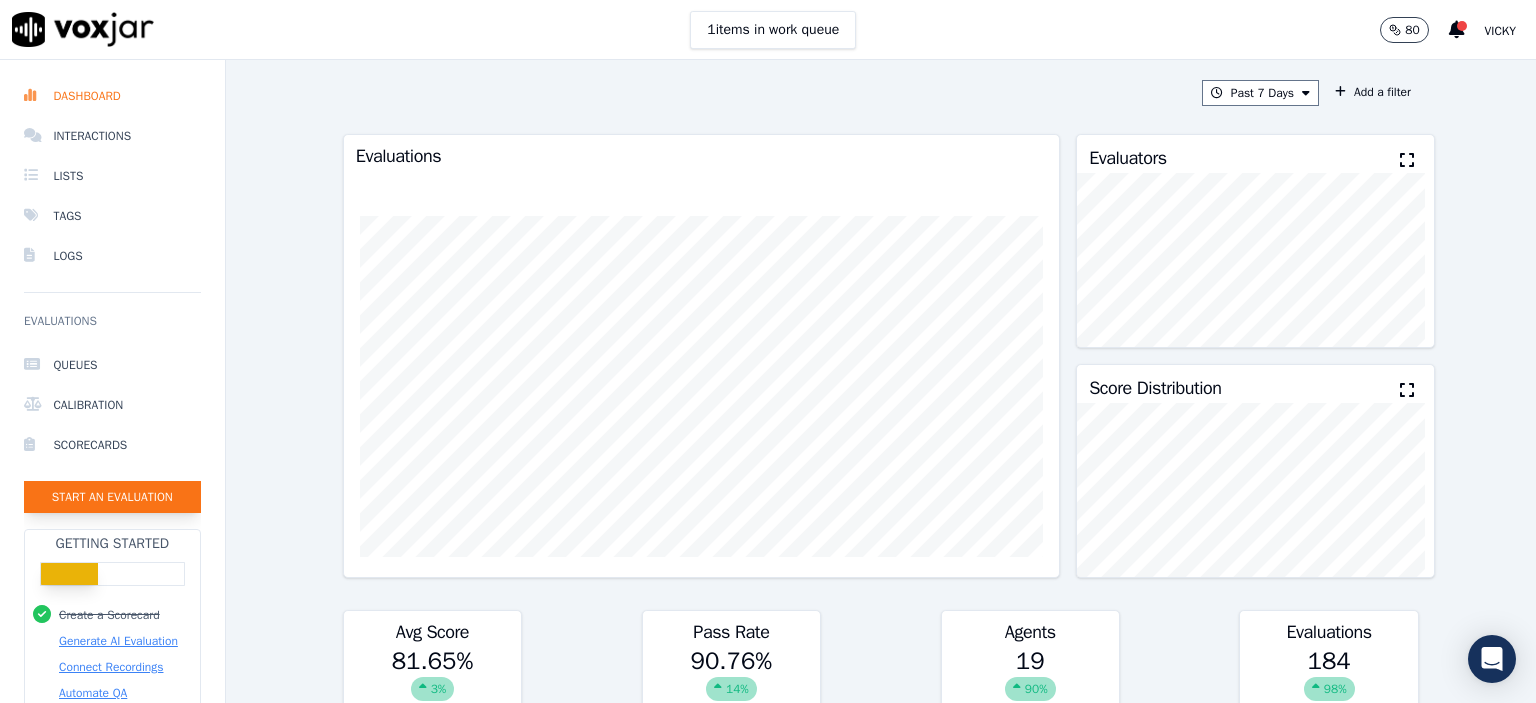 click on "Start an Evaluation" 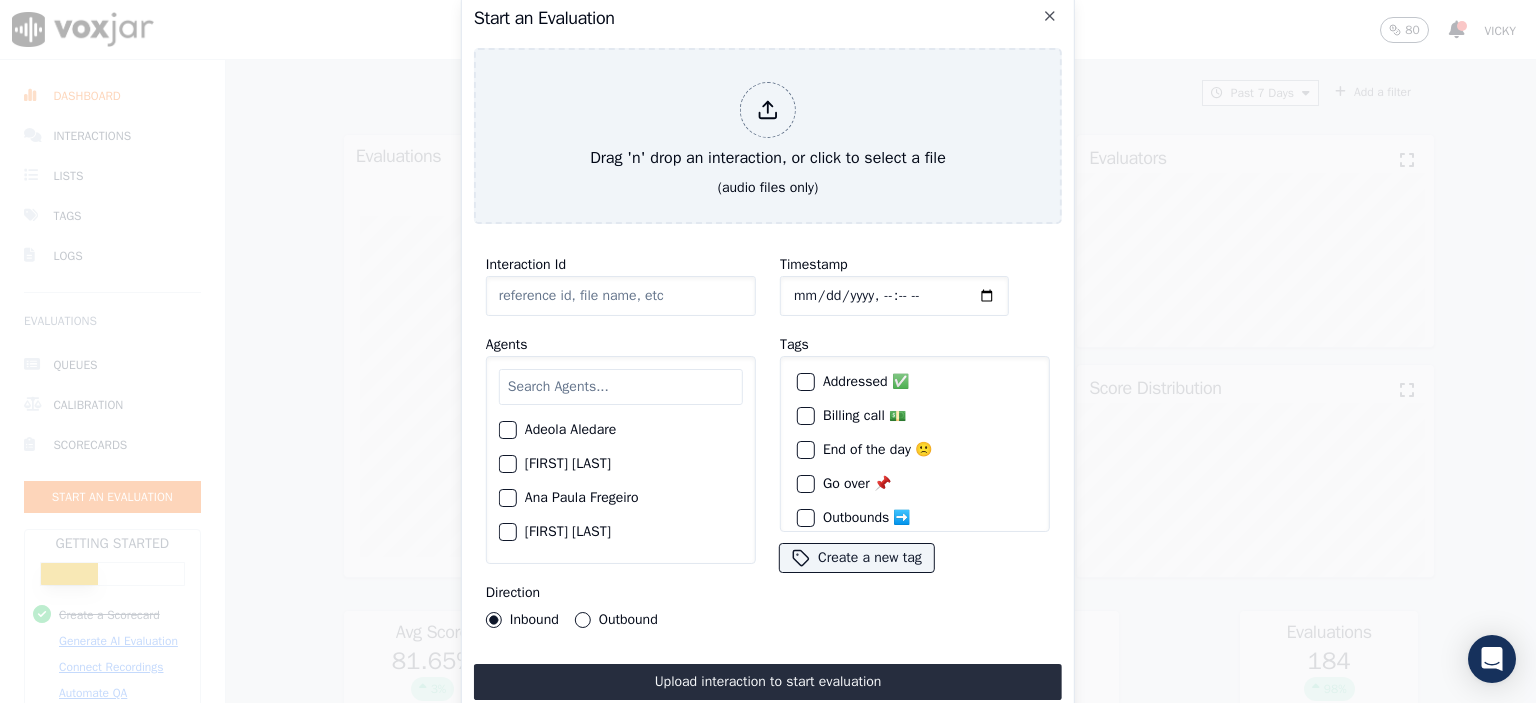 click on "Interaction Id" 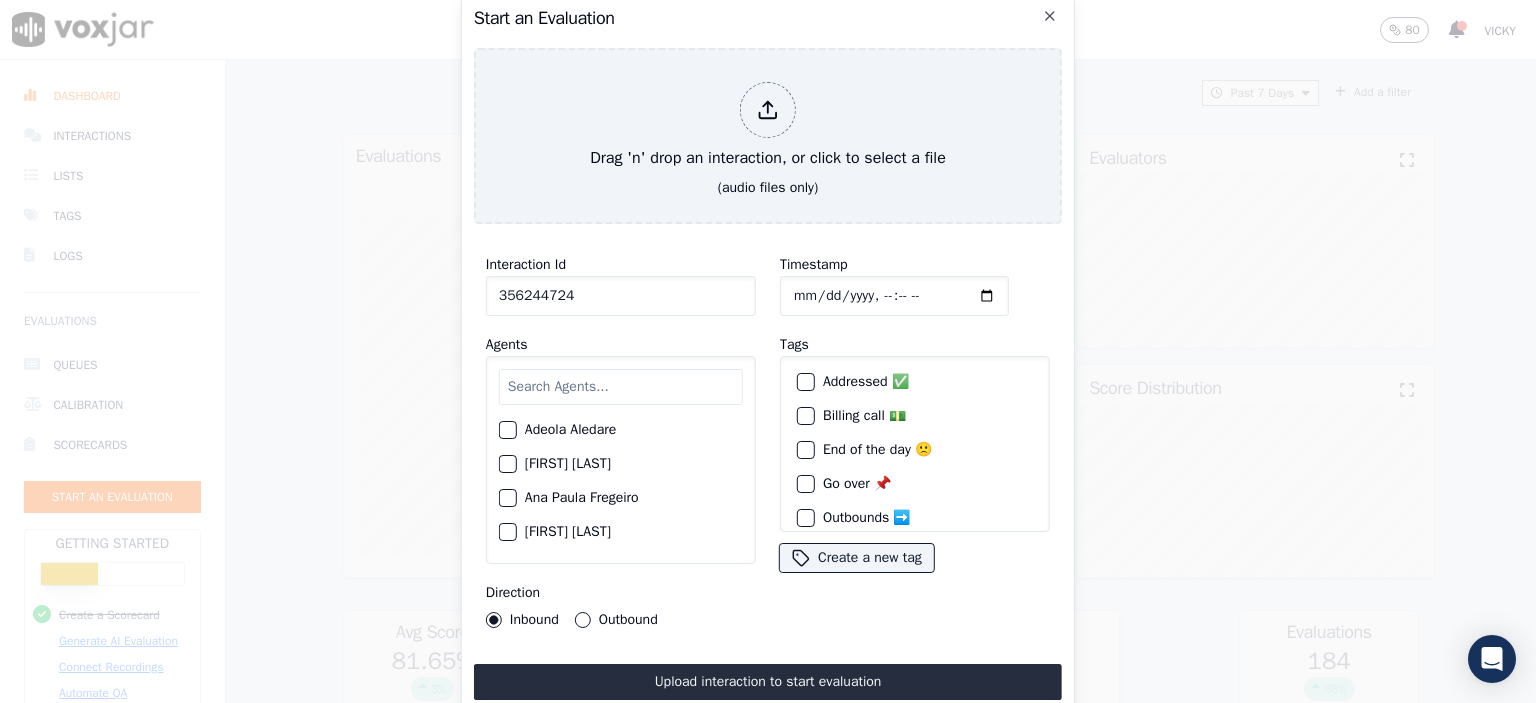 type on "356244724" 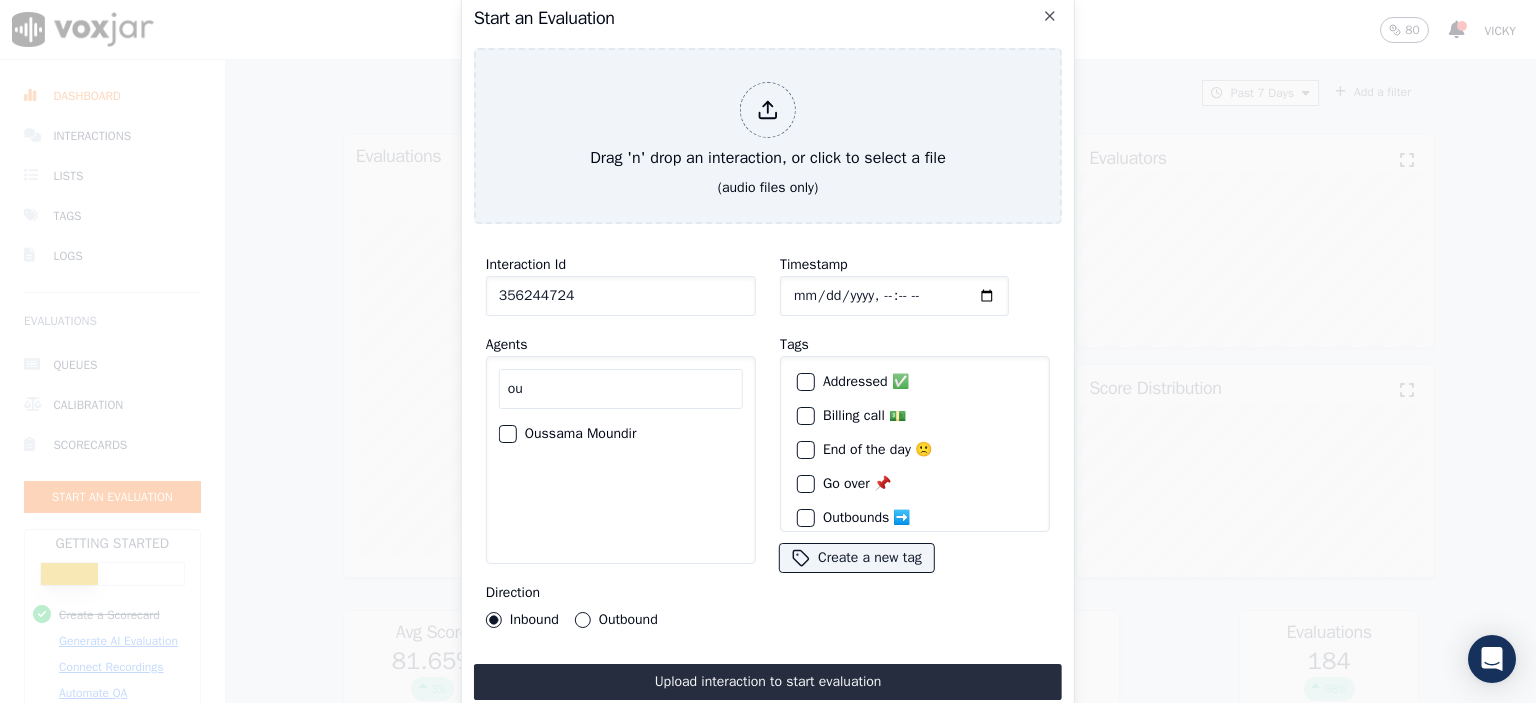 type on "ou" 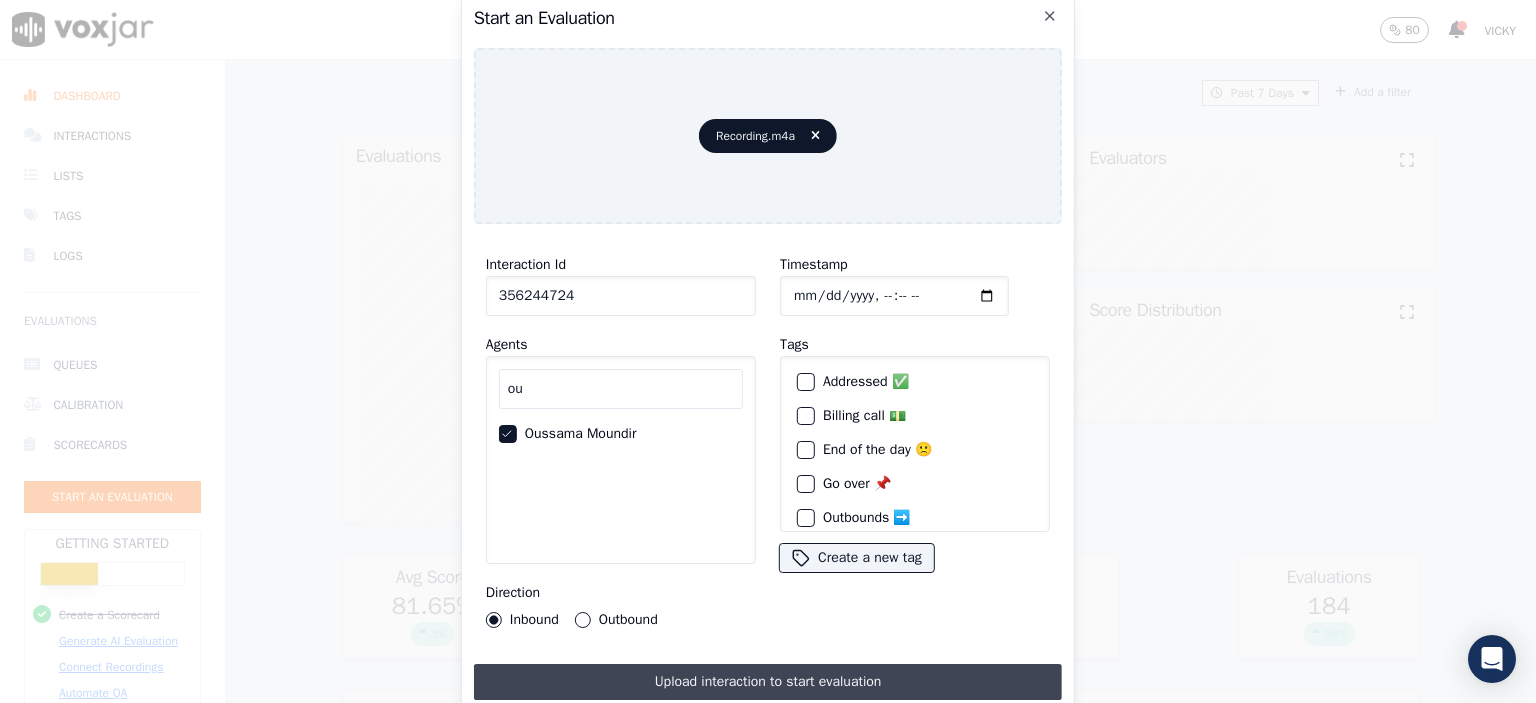click on "Upload interaction to start evaluation" at bounding box center [768, 682] 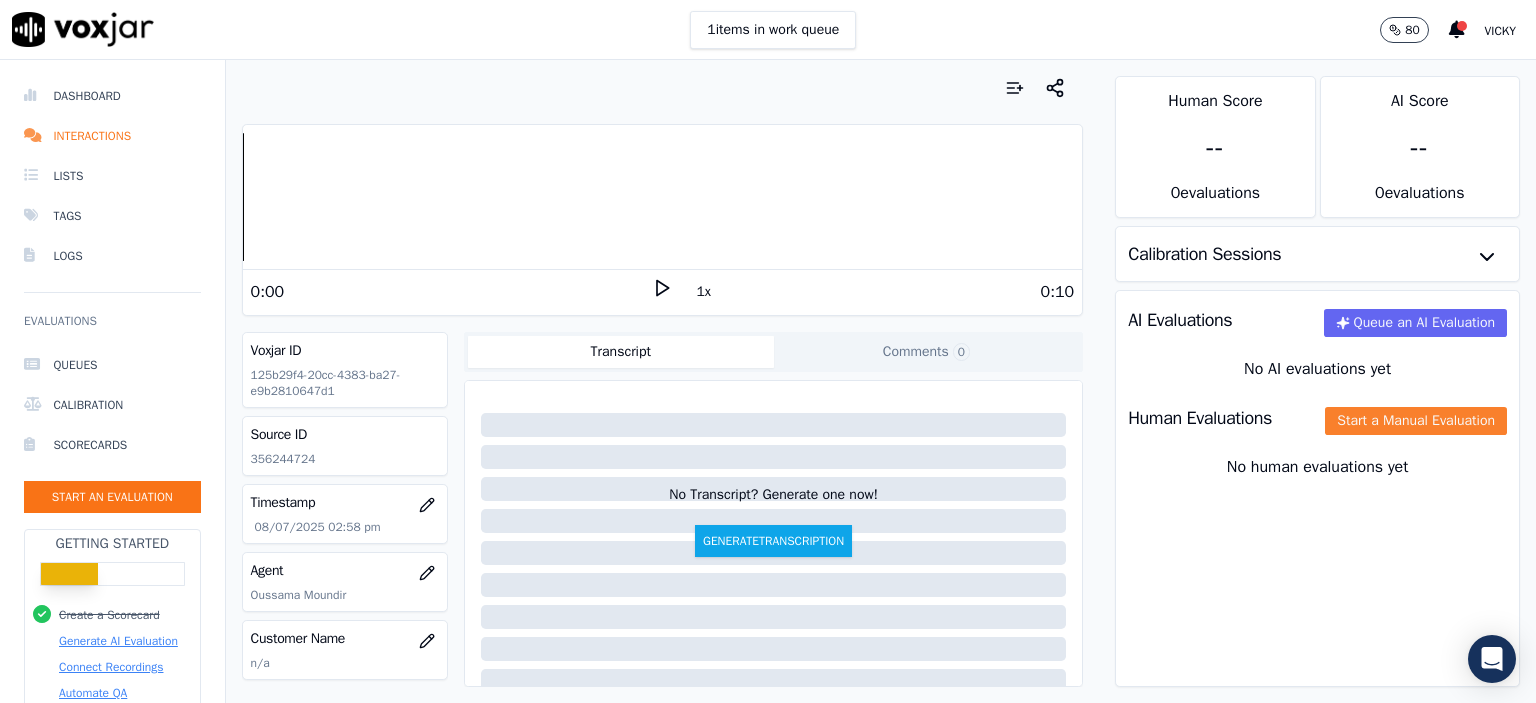 click on "Start a Manual Evaluation" 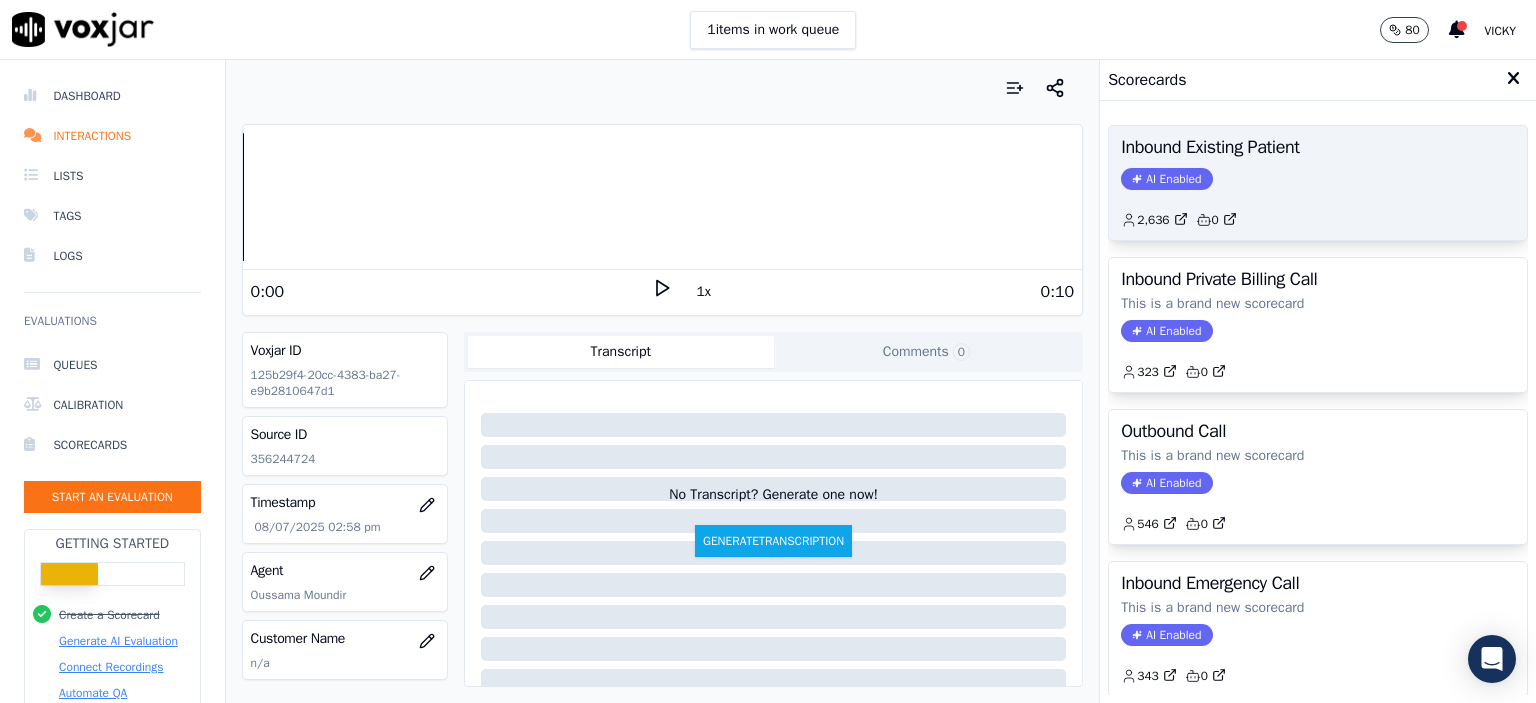 click on "Inbound Existing Patient" at bounding box center (1318, 147) 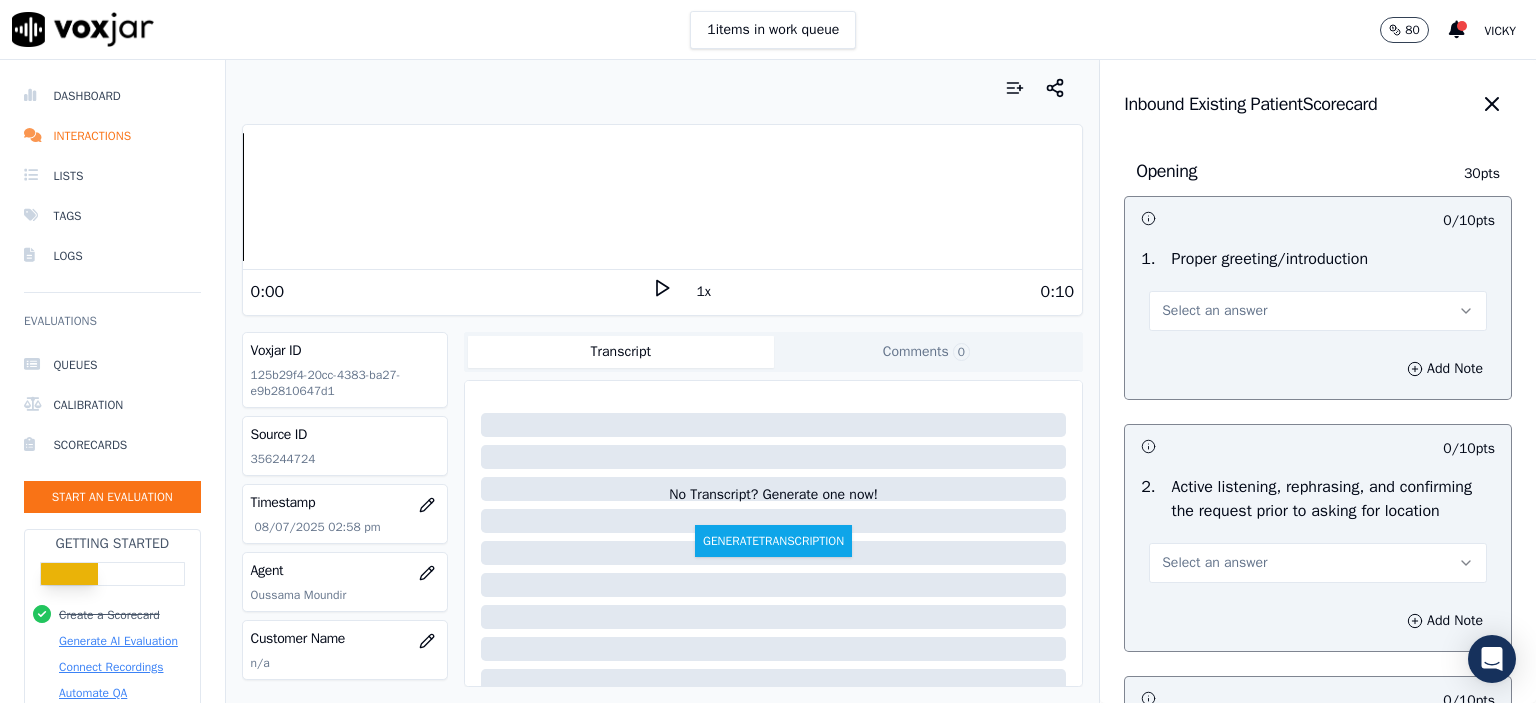 click on "Select an answer" at bounding box center (1214, 311) 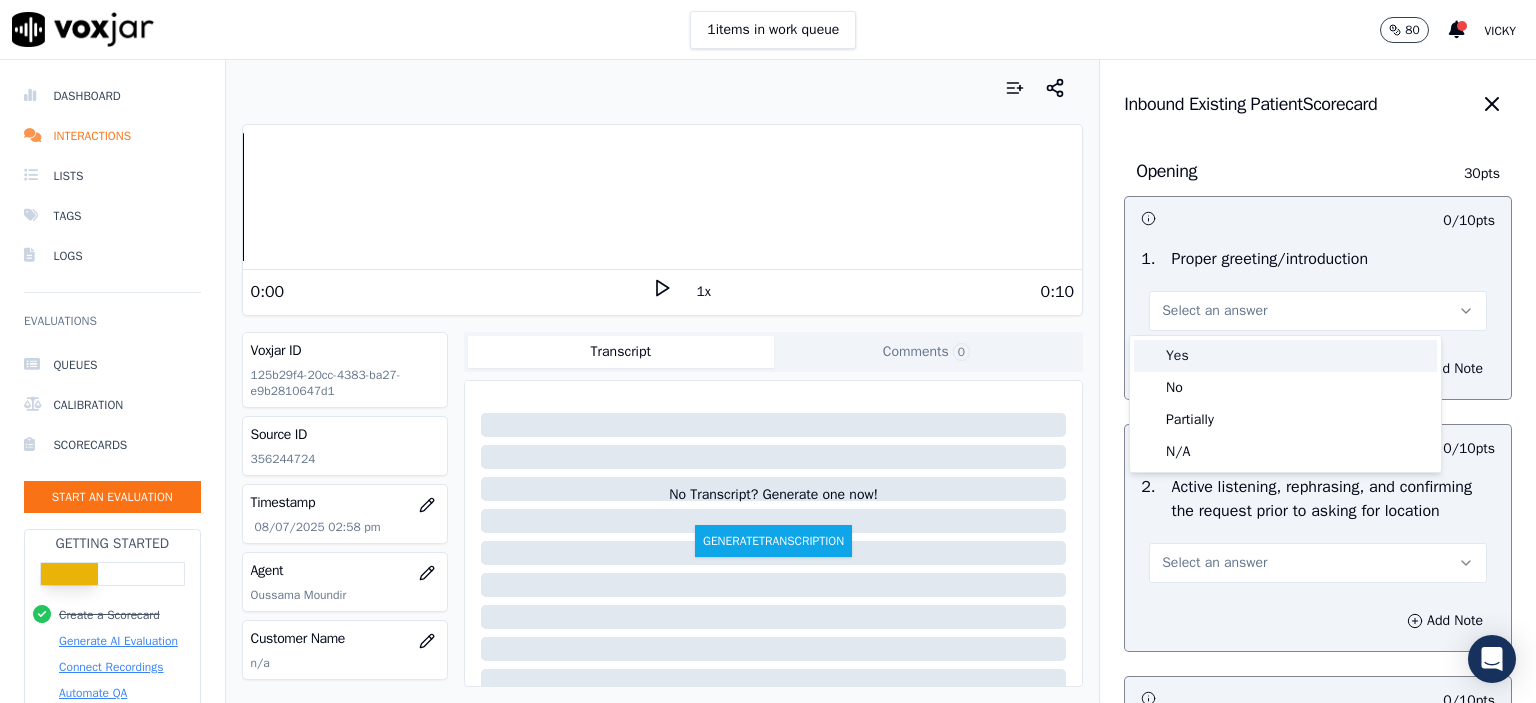 click on "Yes" at bounding box center [1285, 356] 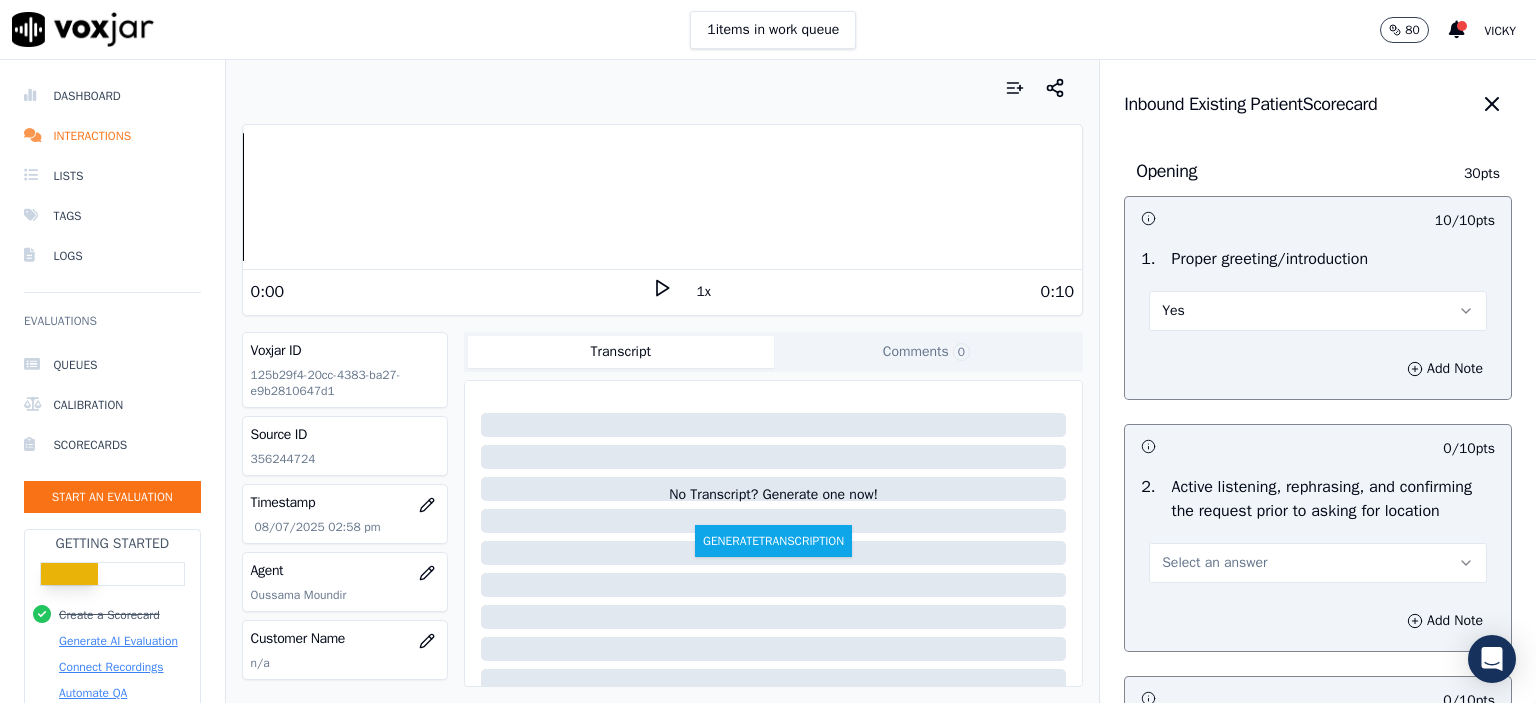 click on "Select an answer" at bounding box center (1318, 563) 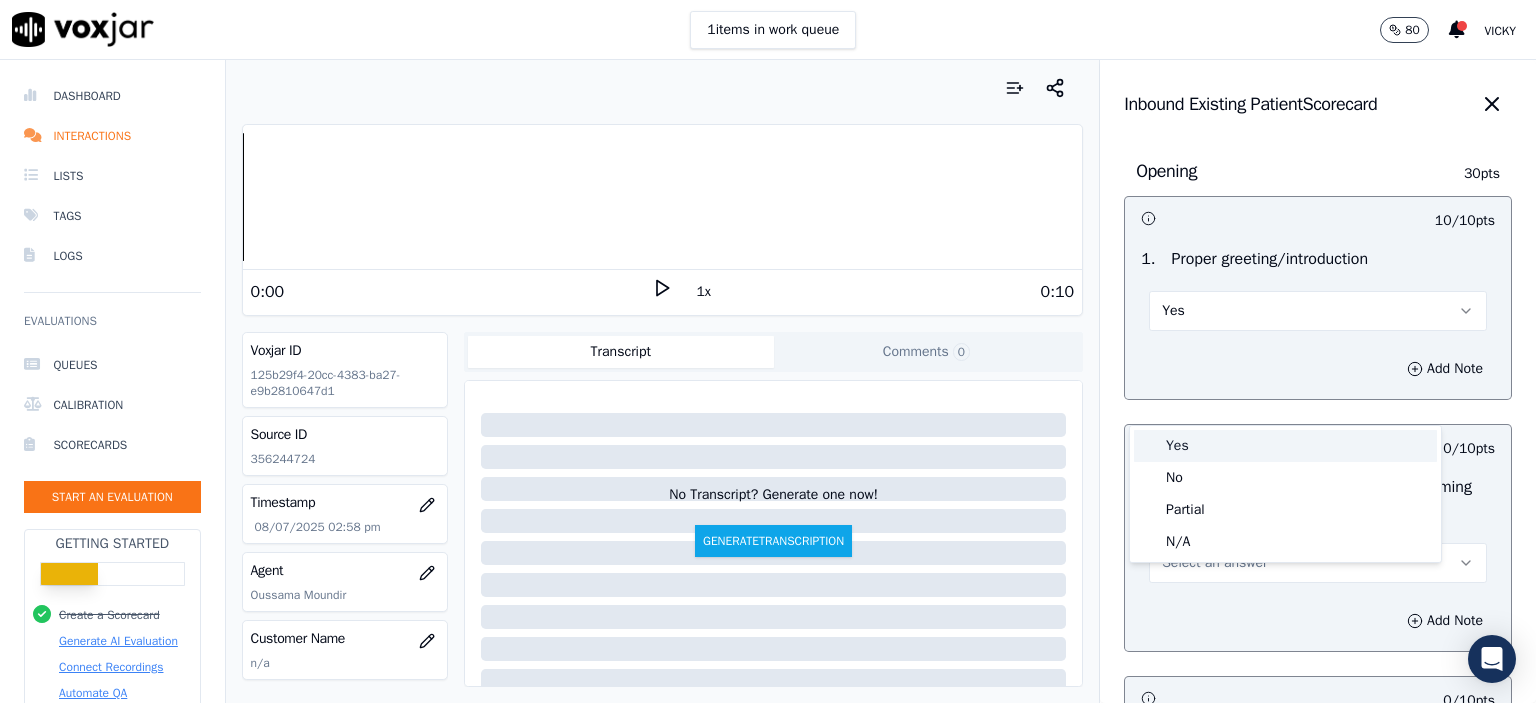 drag, startPoint x: 1243, startPoint y: 443, endPoint x: 1156, endPoint y: 232, distance: 228.23233 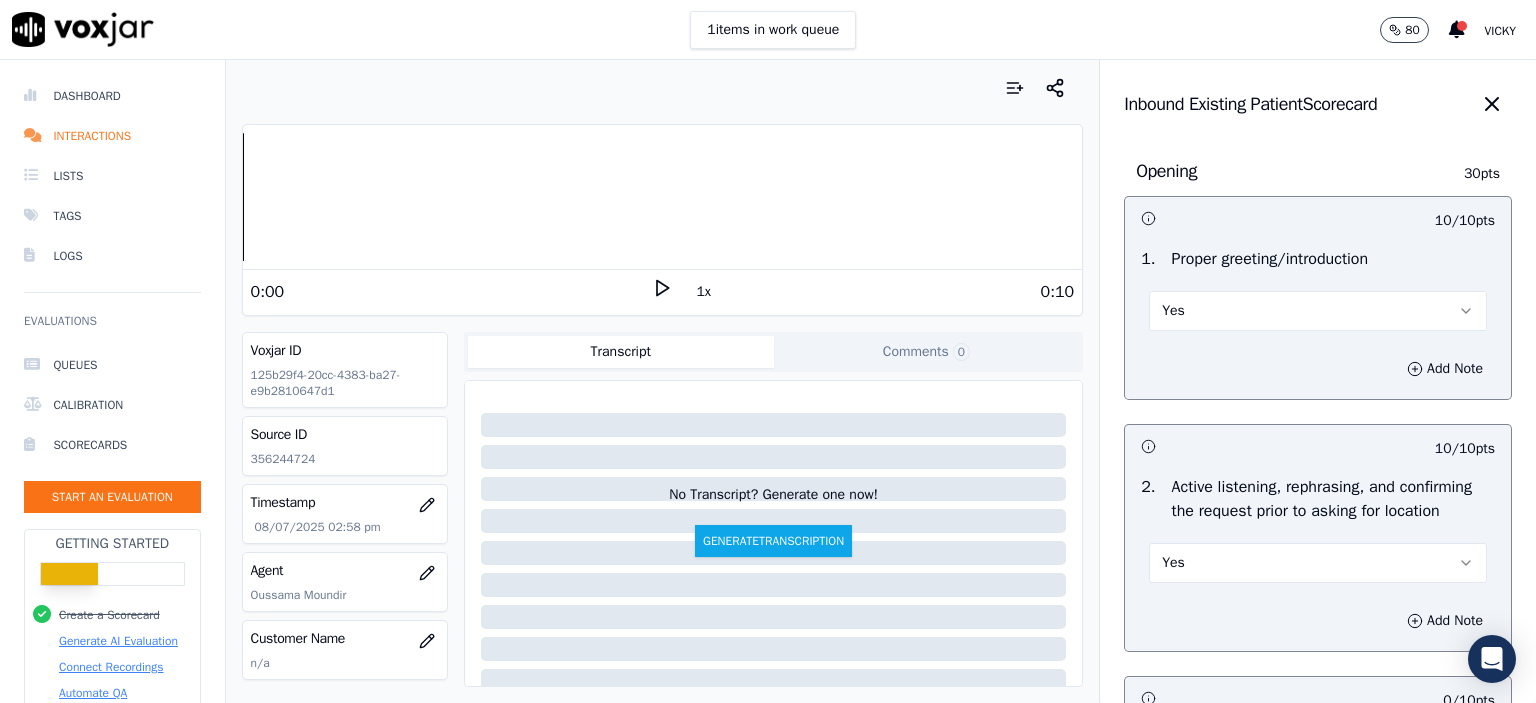 click on "Yes" at bounding box center (1318, 563) 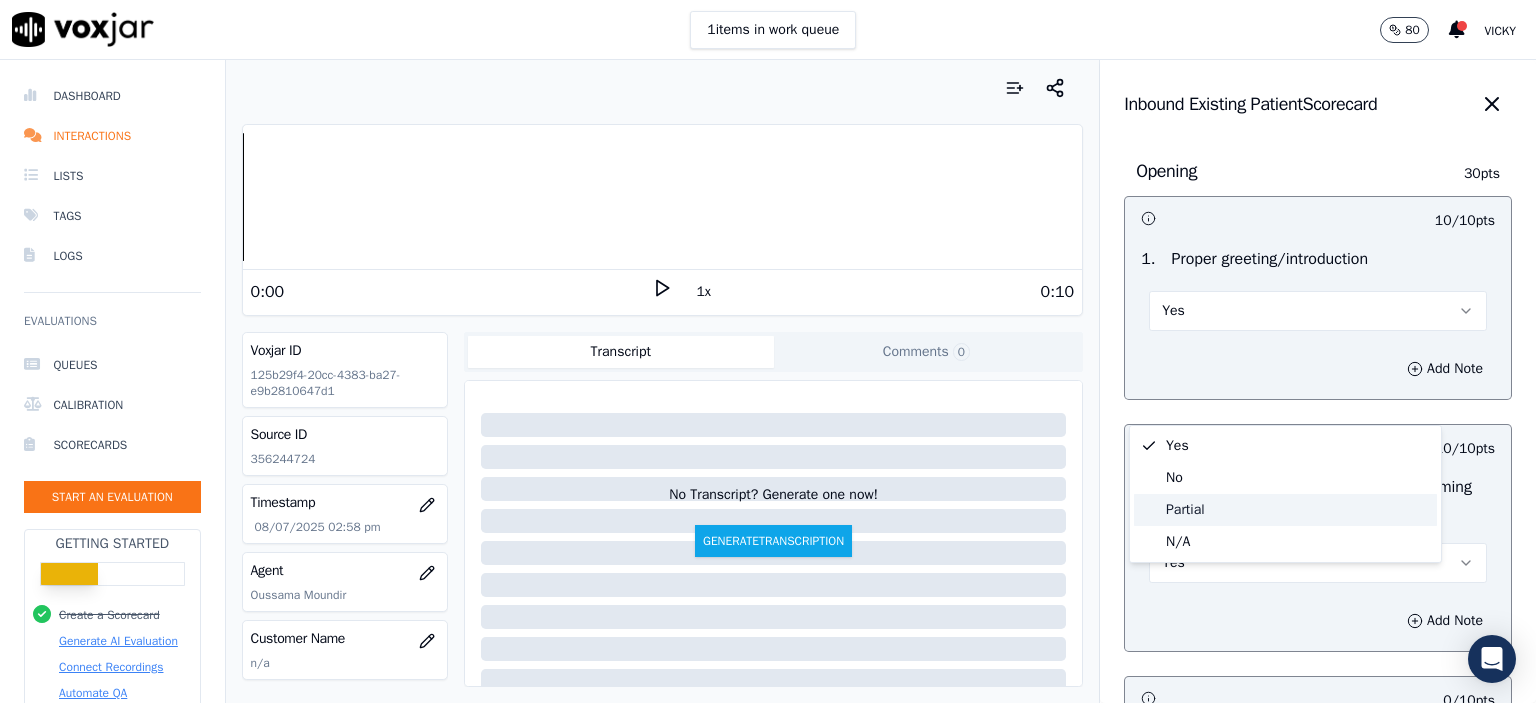 click on "No" 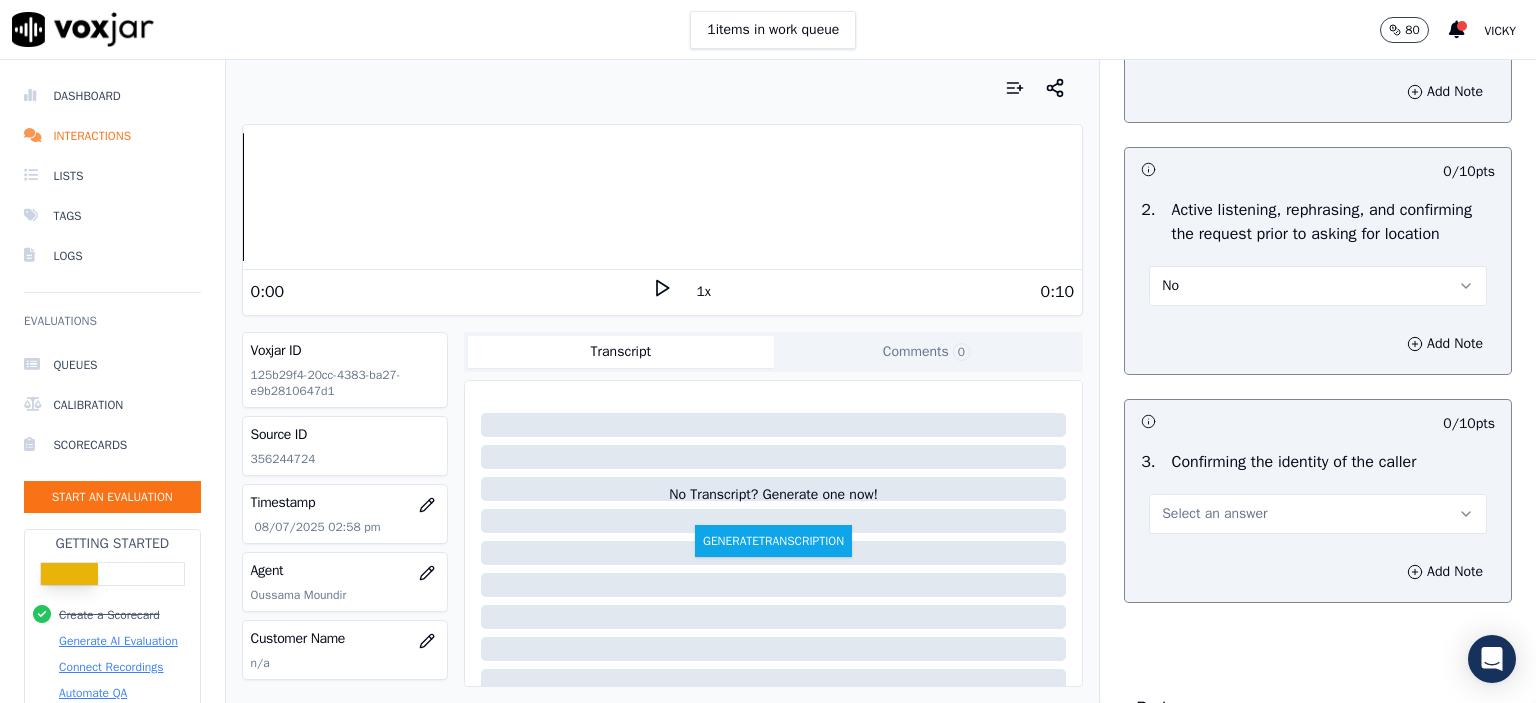 scroll, scrollTop: 300, scrollLeft: 0, axis: vertical 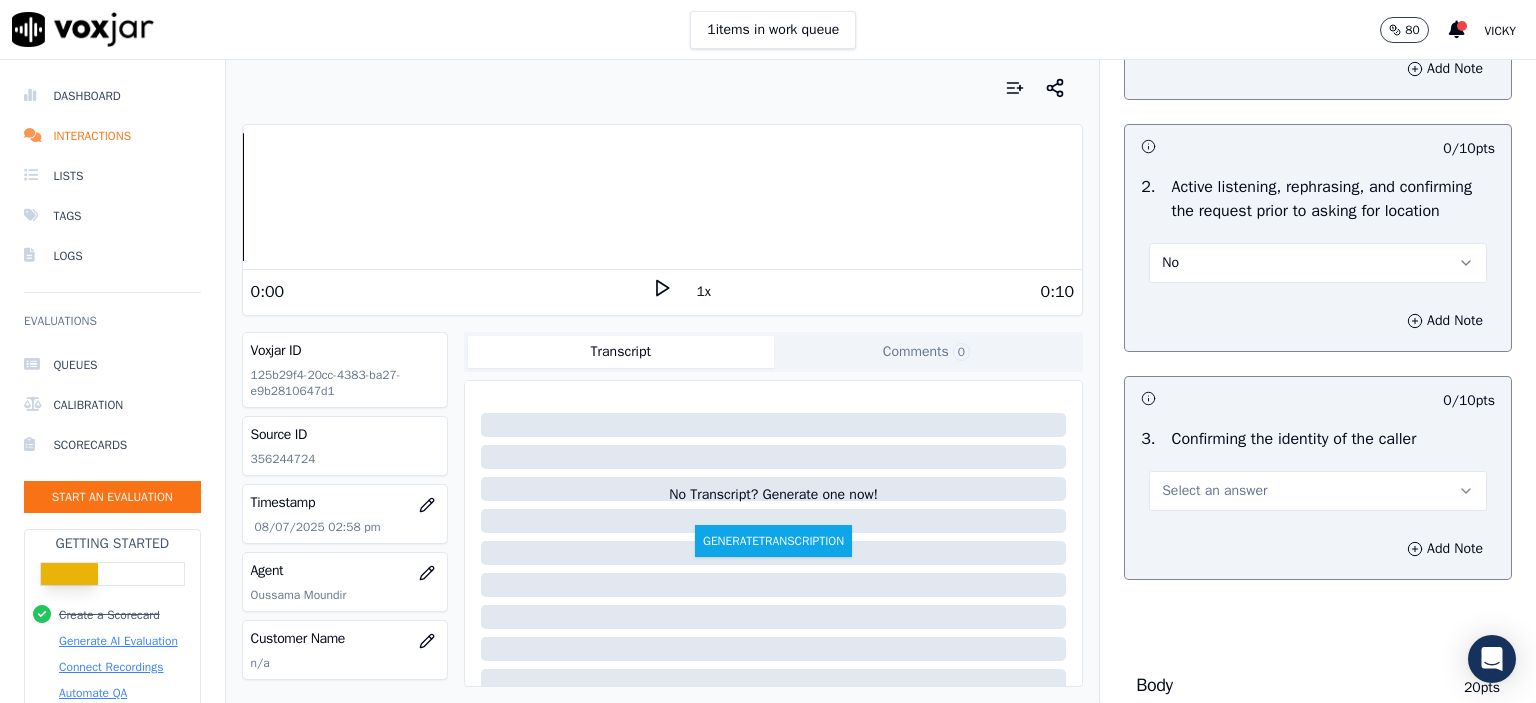 click on "Select an answer" at bounding box center (1318, 491) 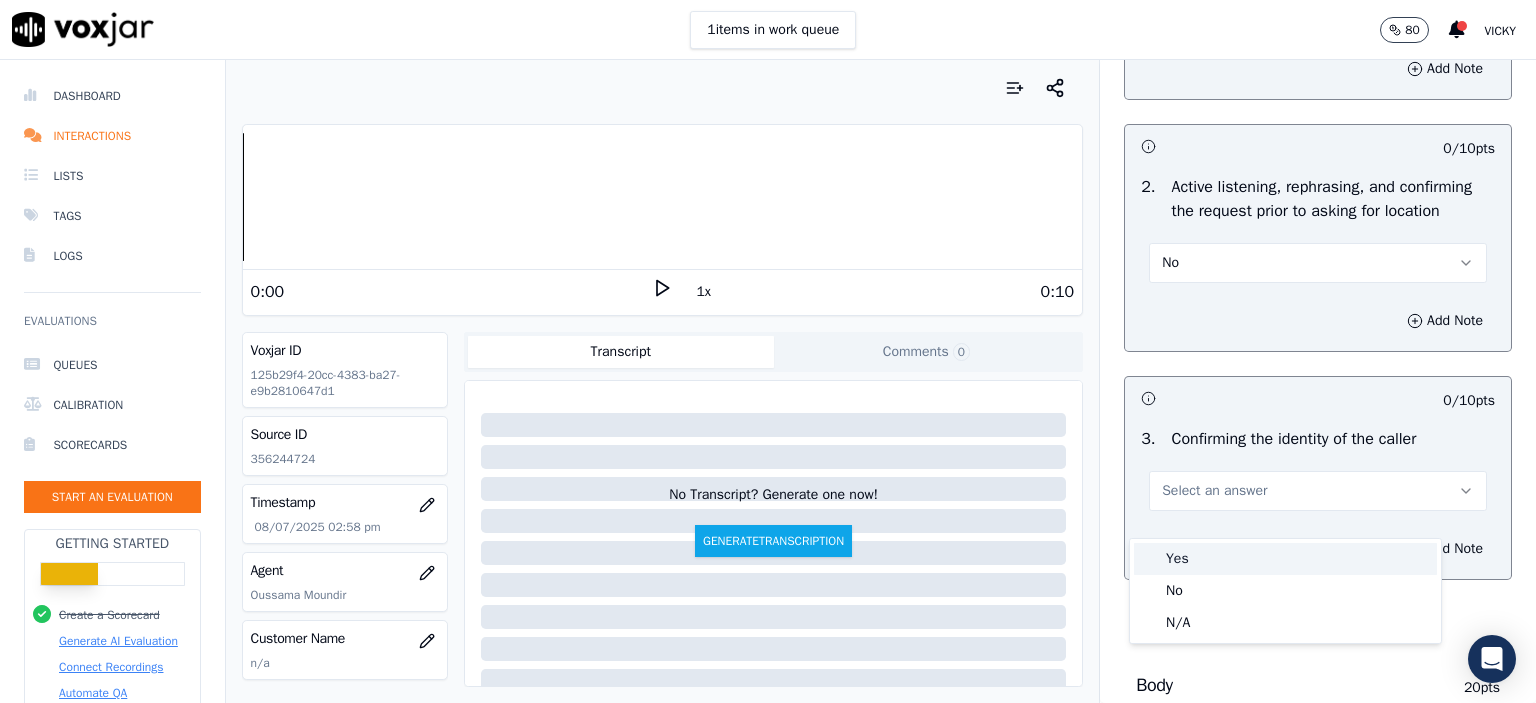 click on "Yes" at bounding box center [1285, 559] 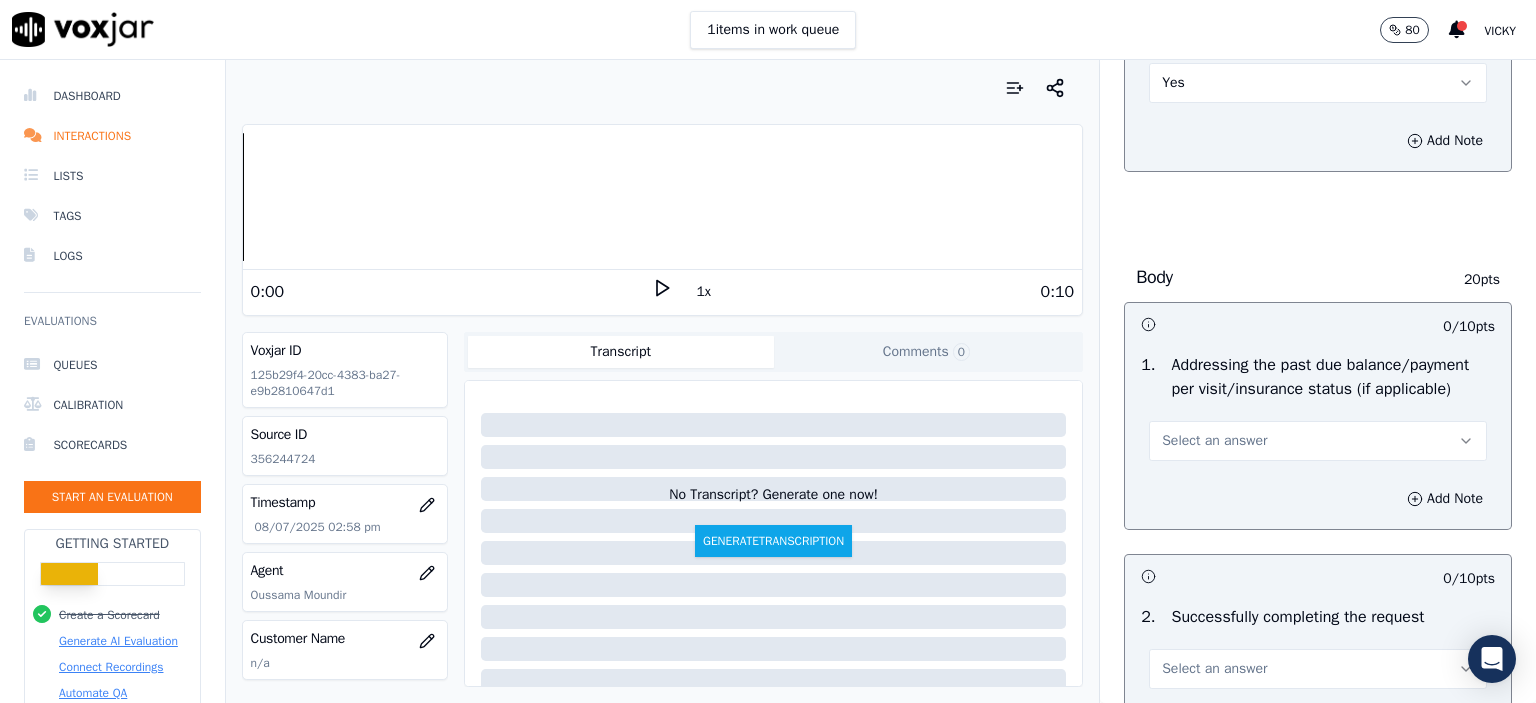 scroll, scrollTop: 700, scrollLeft: 0, axis: vertical 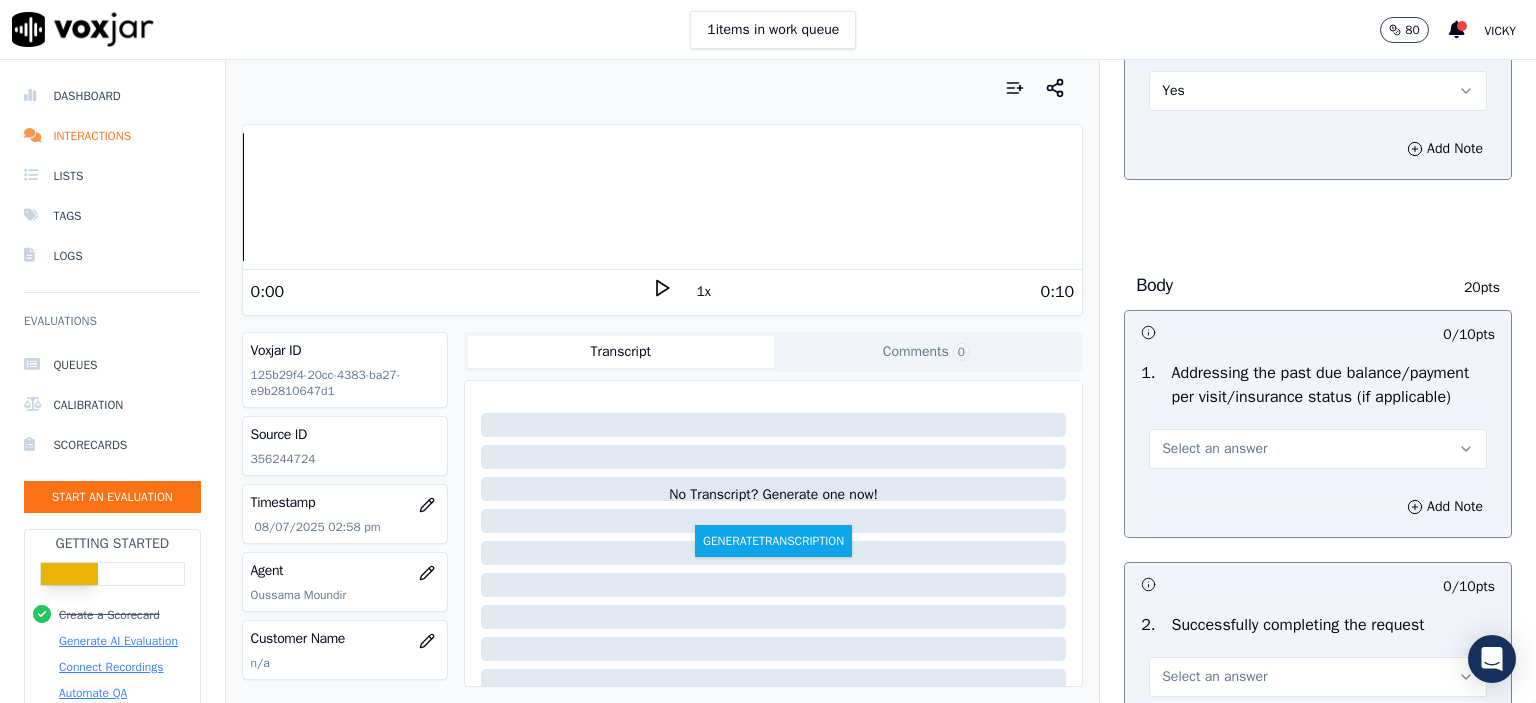 drag, startPoint x: 1263, startPoint y: 471, endPoint x: 1264, endPoint y: 489, distance: 18.027756 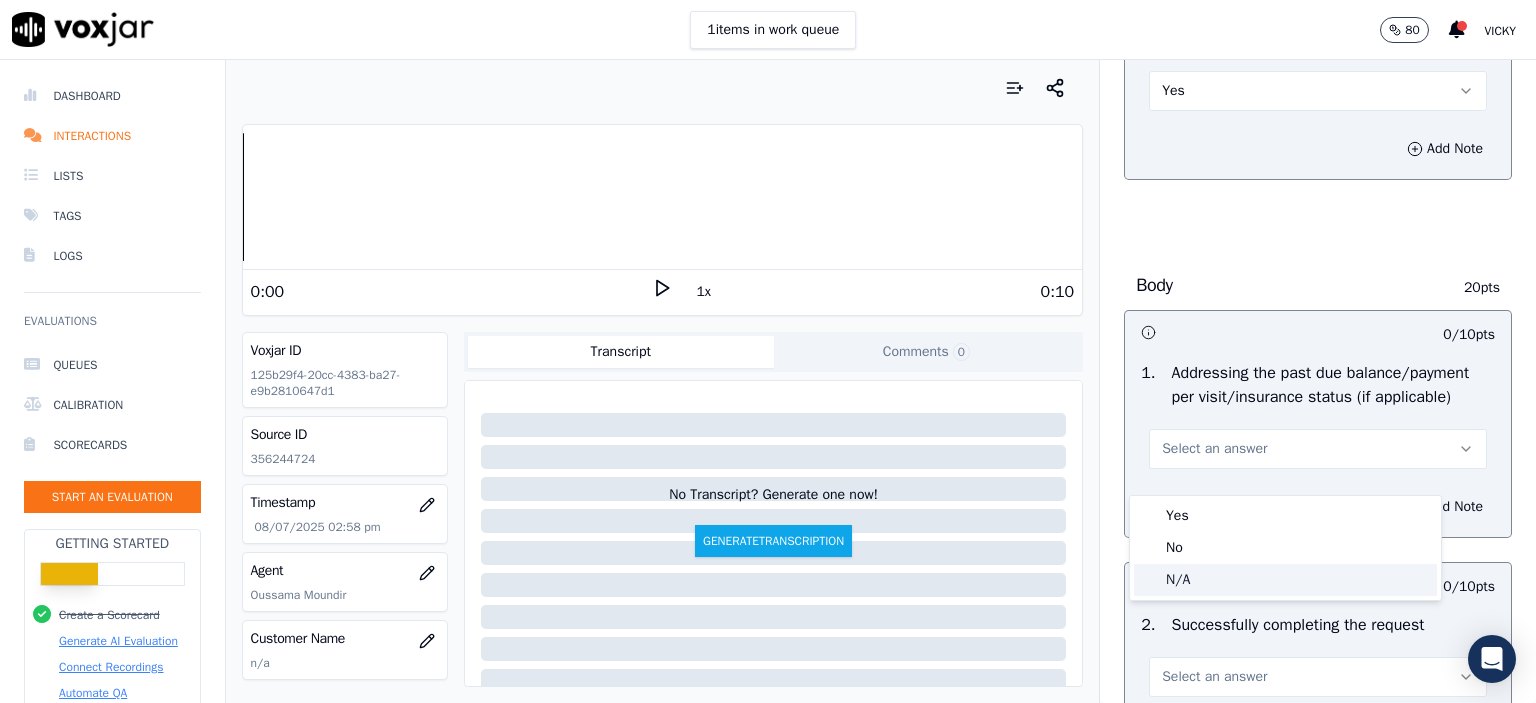 drag, startPoint x: 1263, startPoint y: 560, endPoint x: 1257, endPoint y: 577, distance: 18.027756 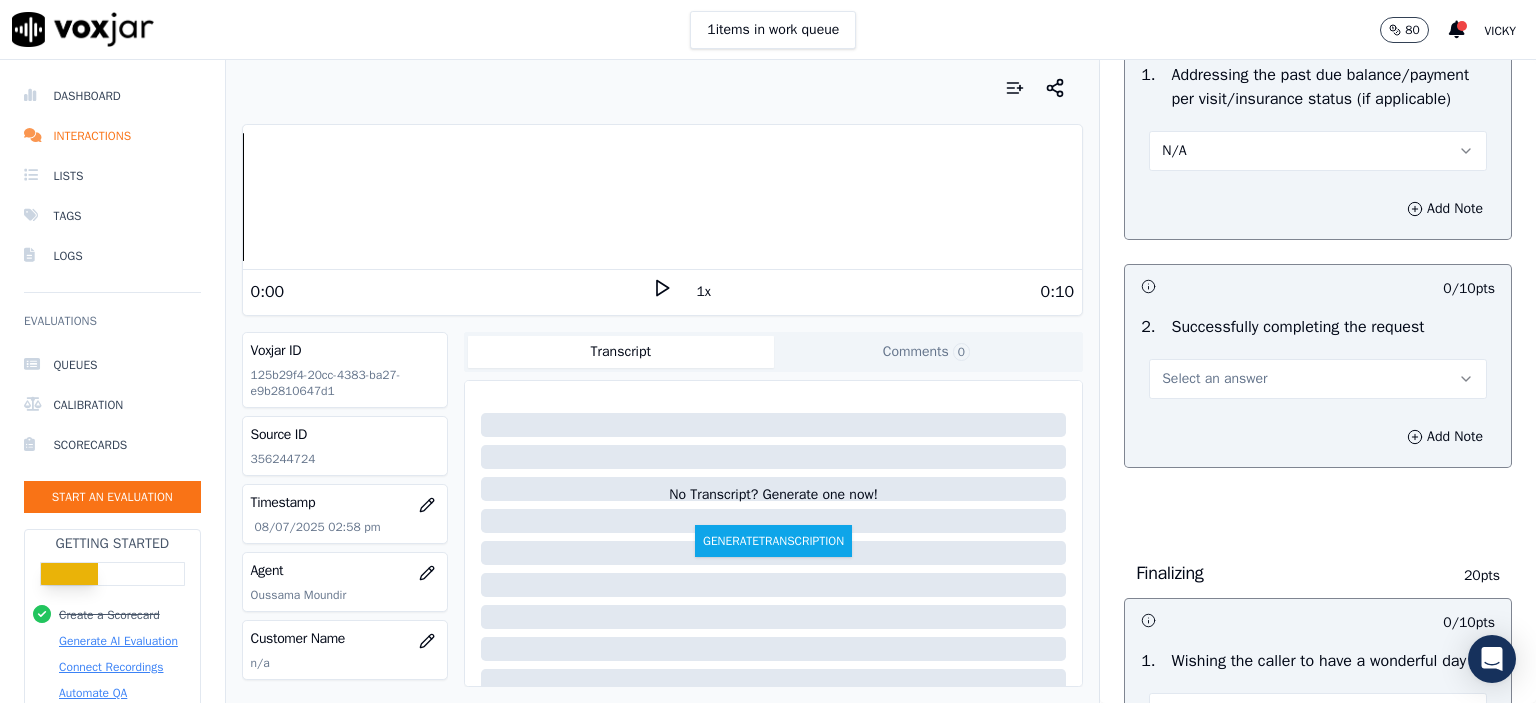 scroll, scrollTop: 1000, scrollLeft: 0, axis: vertical 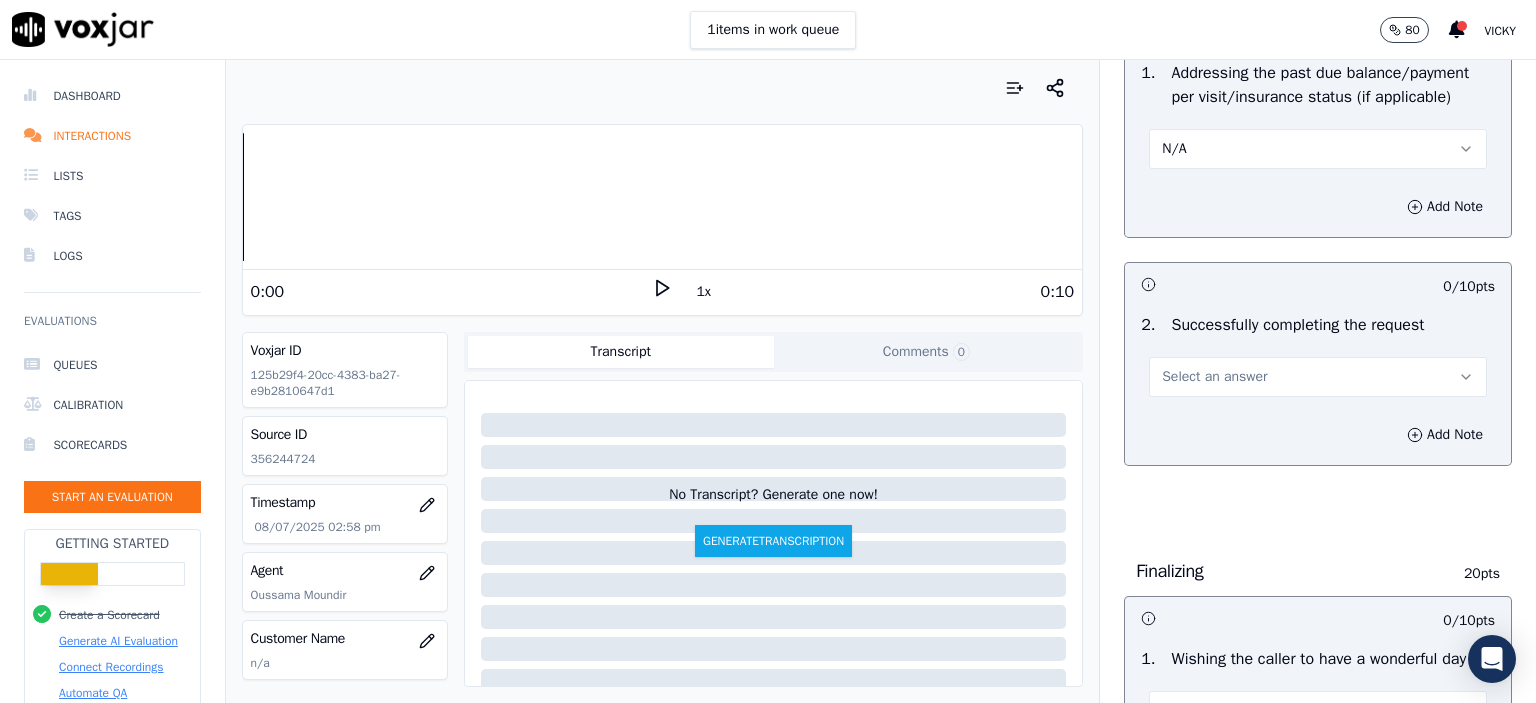 click on "Select an answer" at bounding box center (1214, 377) 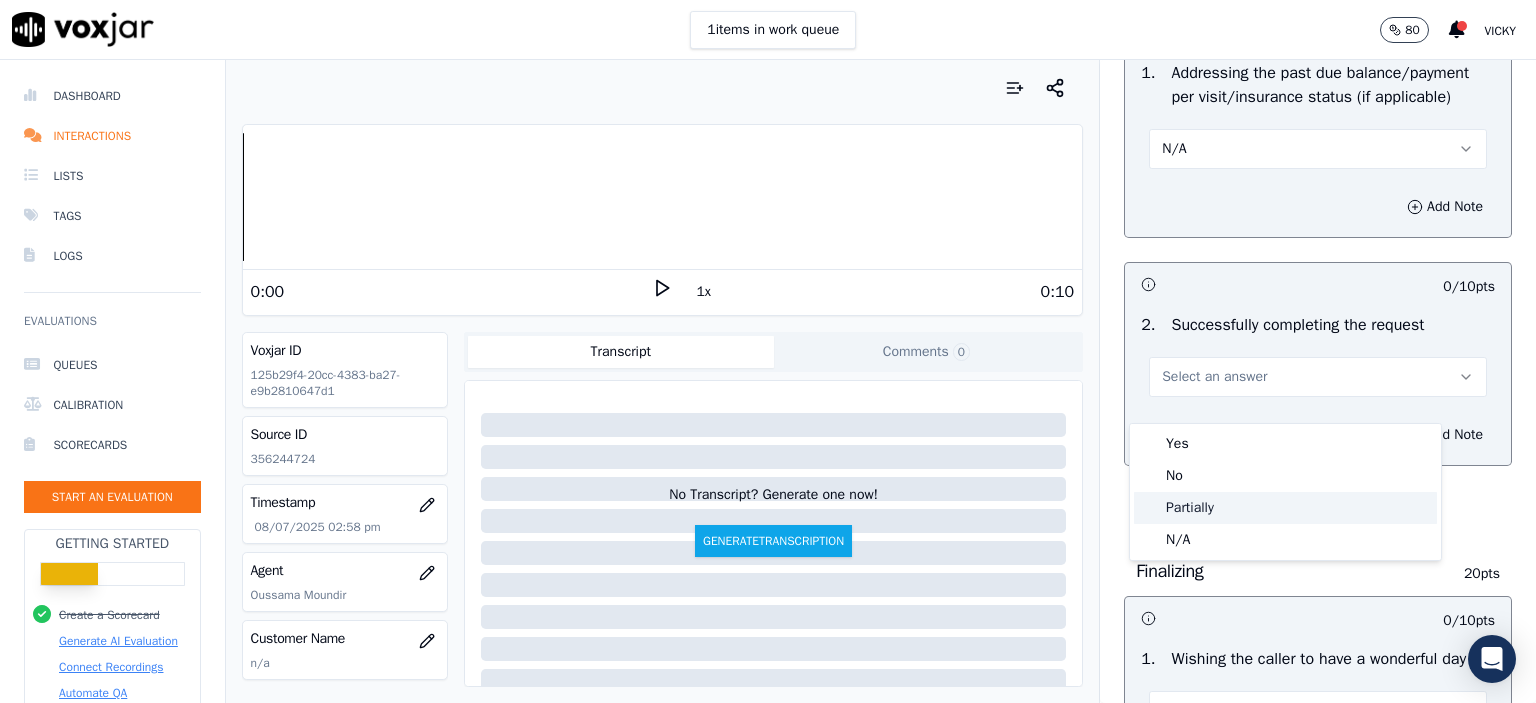 drag, startPoint x: 1229, startPoint y: 439, endPoint x: 1196, endPoint y: 482, distance: 54.20332 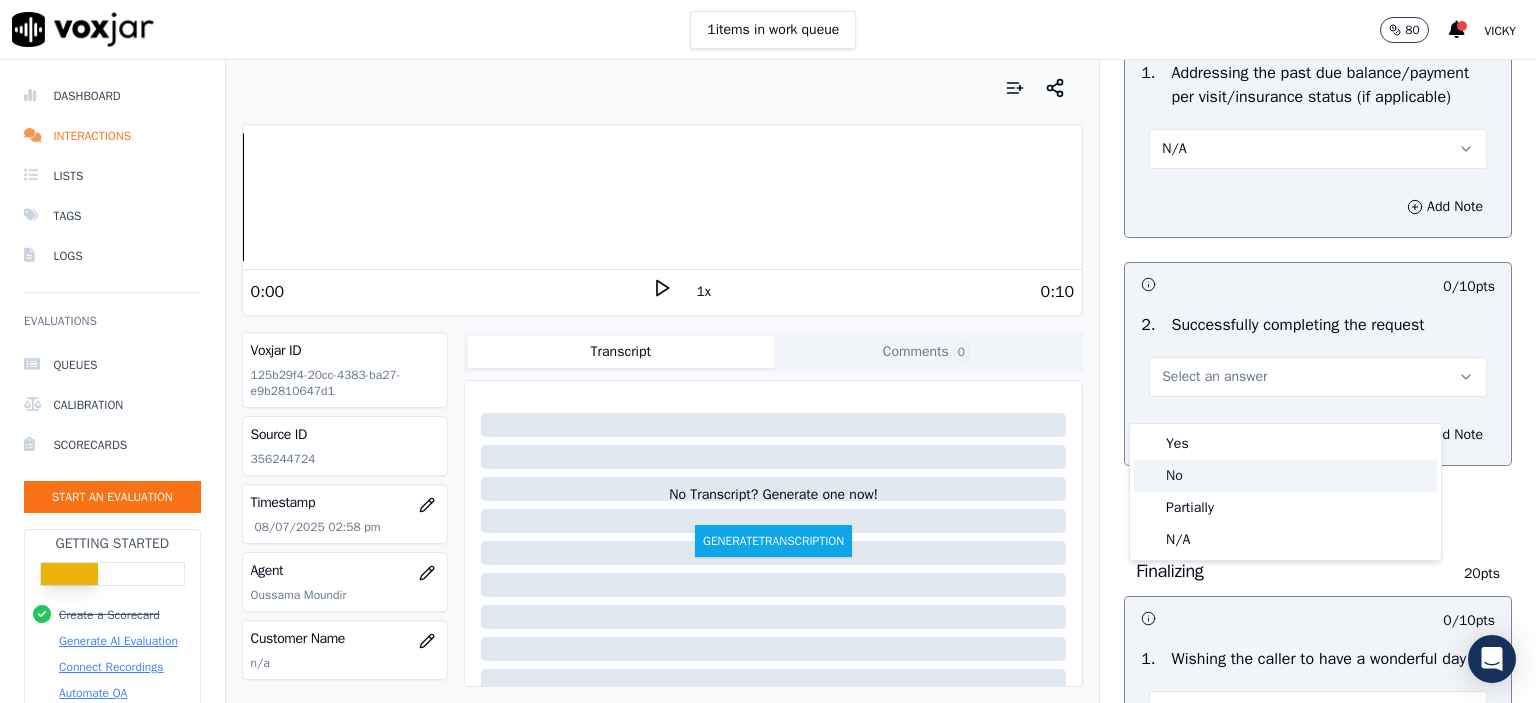 click on "No" 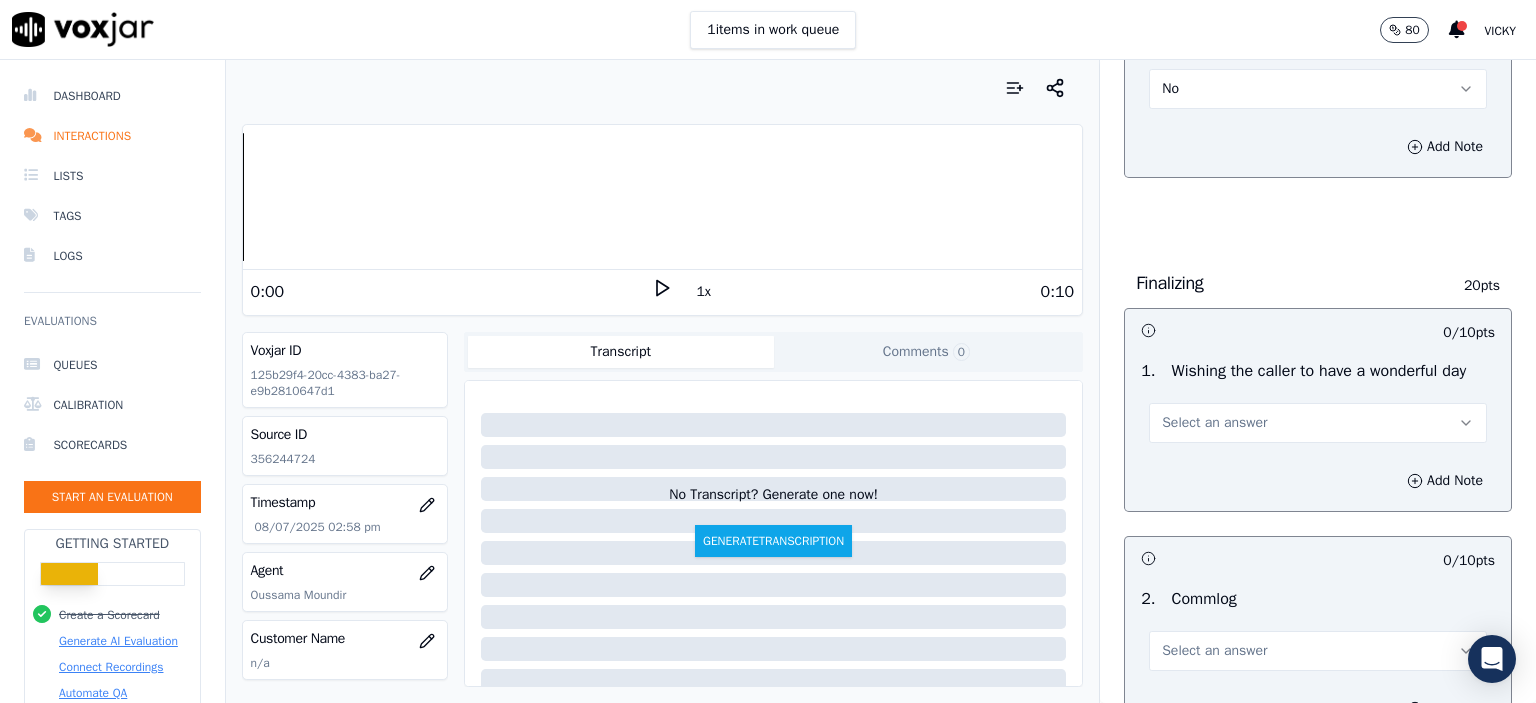 scroll, scrollTop: 1300, scrollLeft: 0, axis: vertical 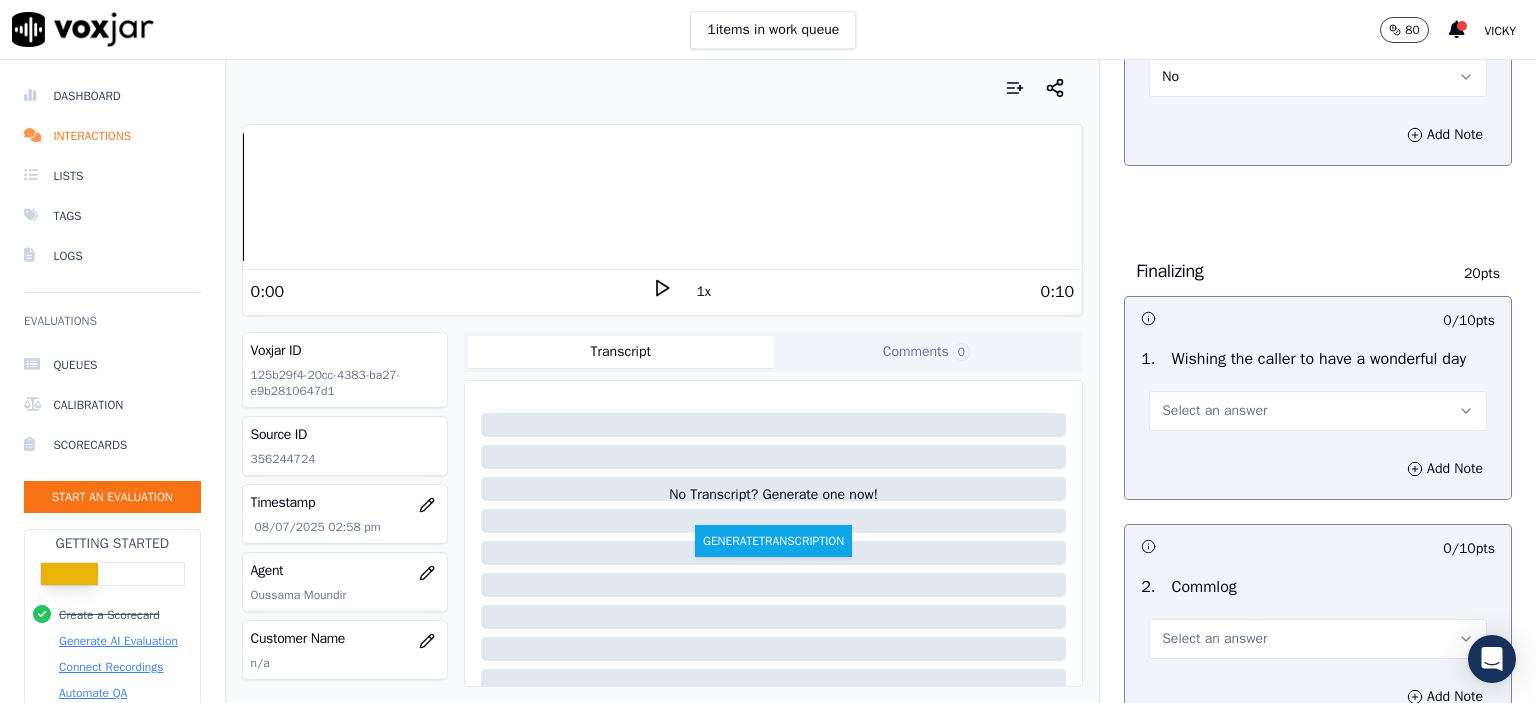 click on "Select an answer" at bounding box center (1214, 411) 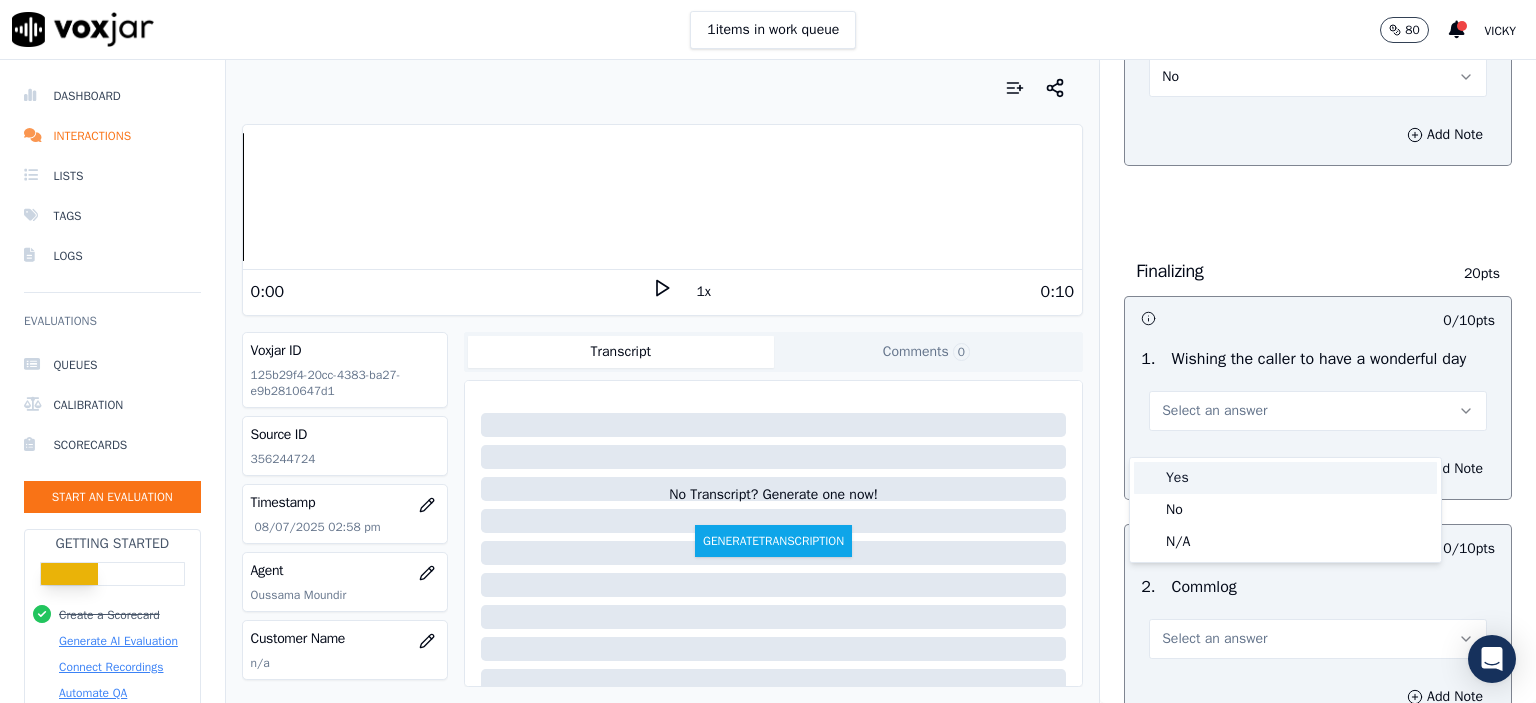 click on "Yes" at bounding box center [1285, 478] 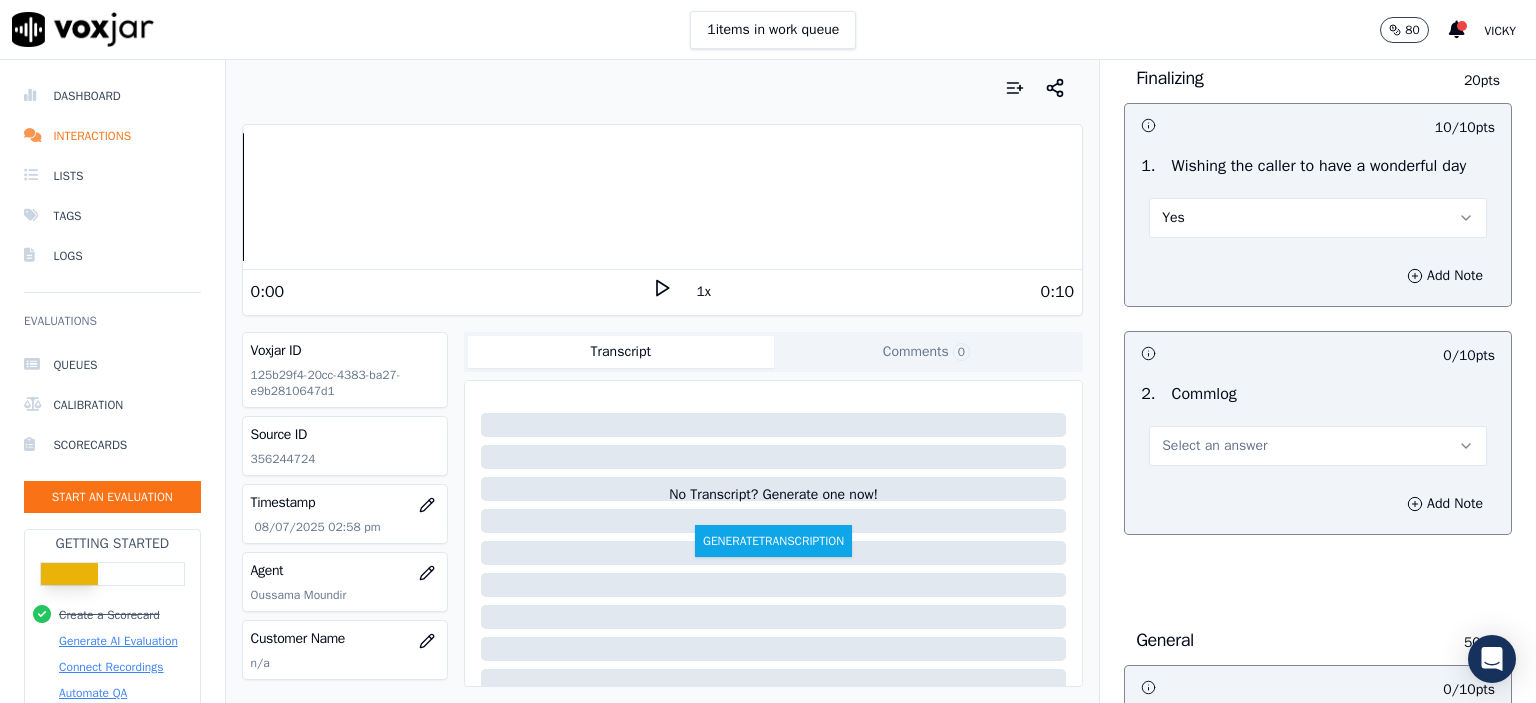 scroll, scrollTop: 1600, scrollLeft: 0, axis: vertical 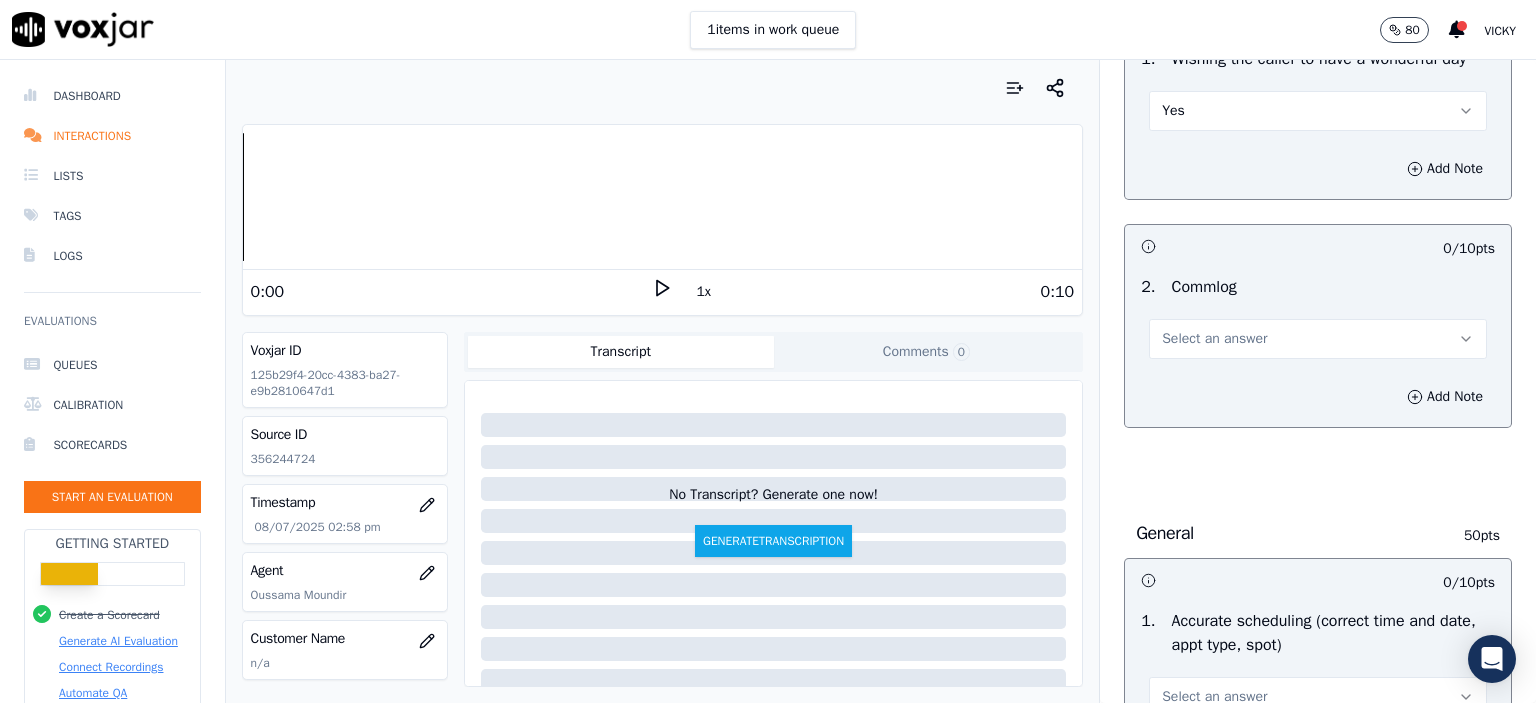 click on "Select an answer" at bounding box center [1214, 339] 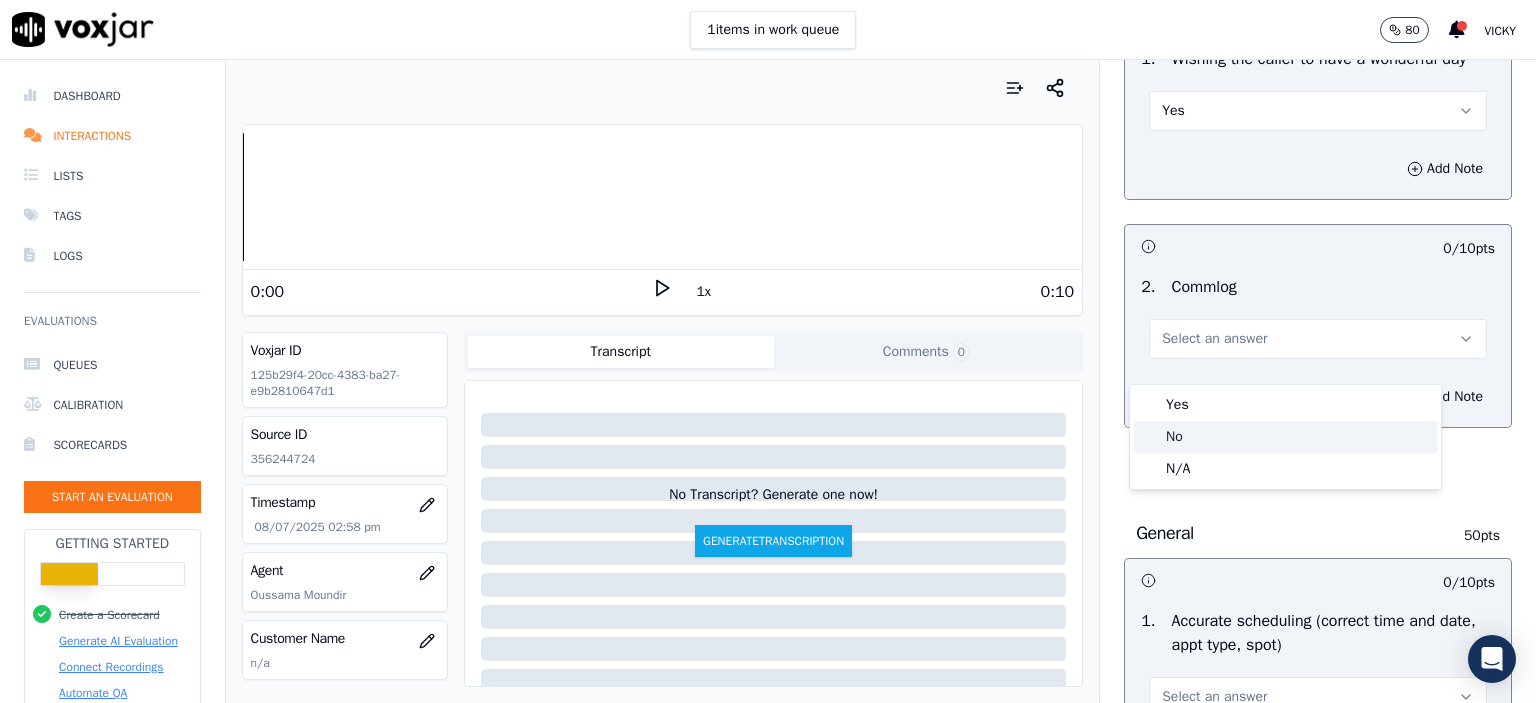 click on "No" 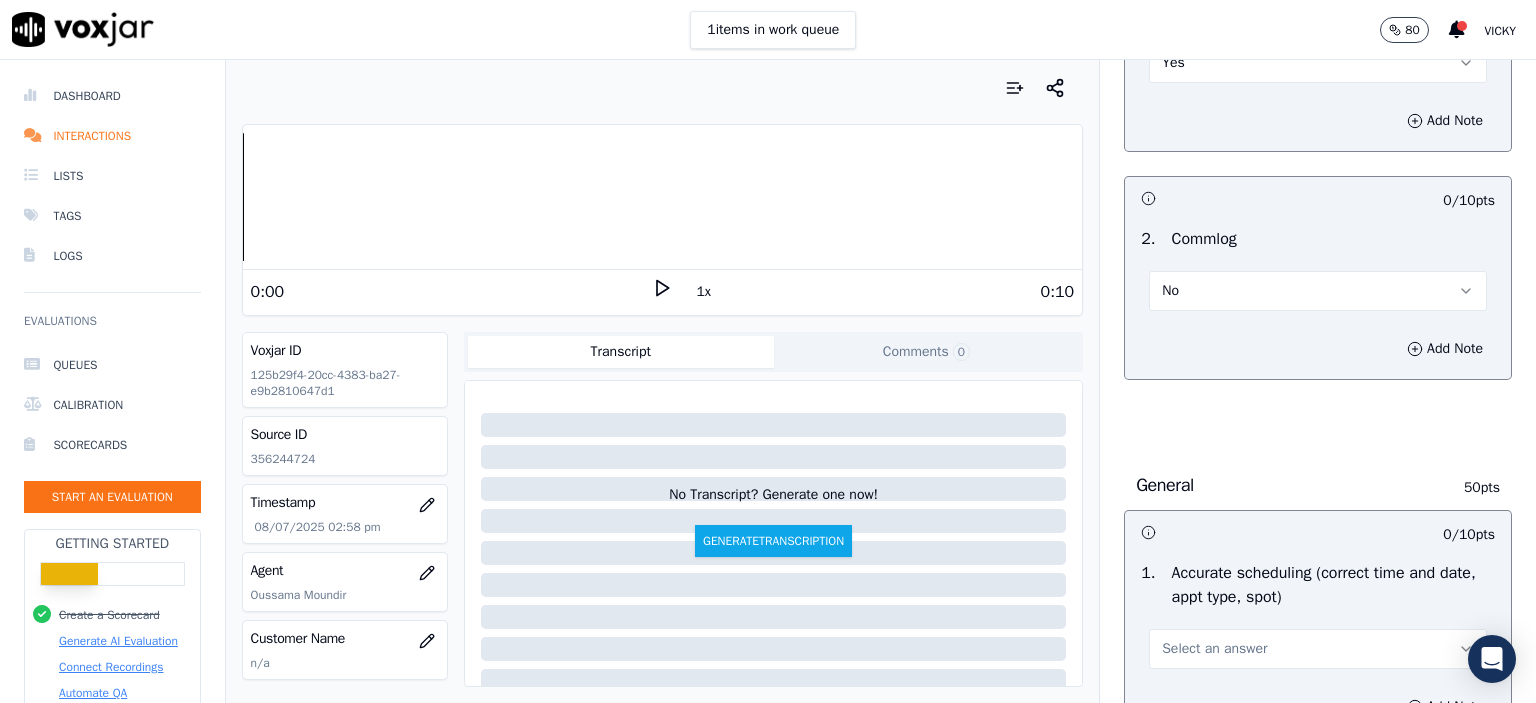 scroll, scrollTop: 1800, scrollLeft: 0, axis: vertical 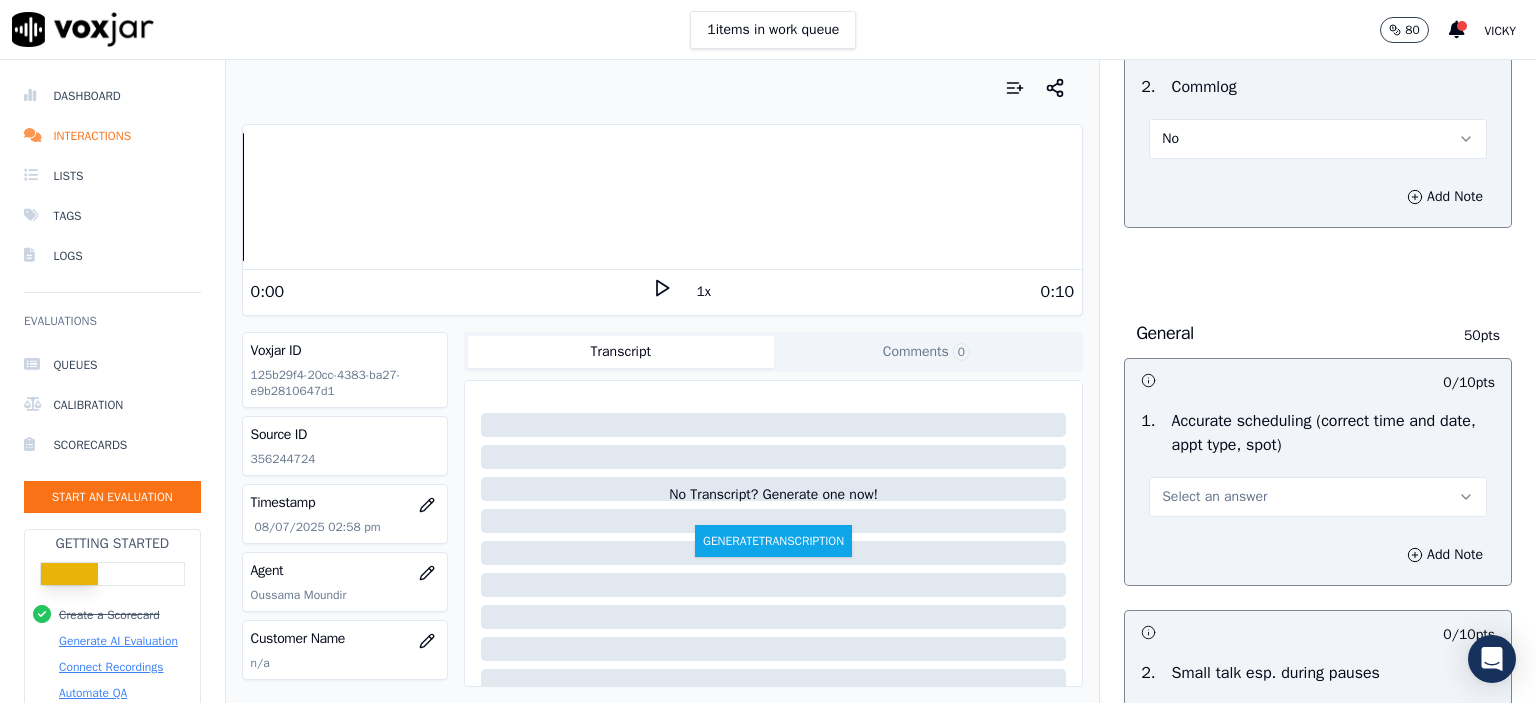 click on "Select an answer" at bounding box center [1214, 497] 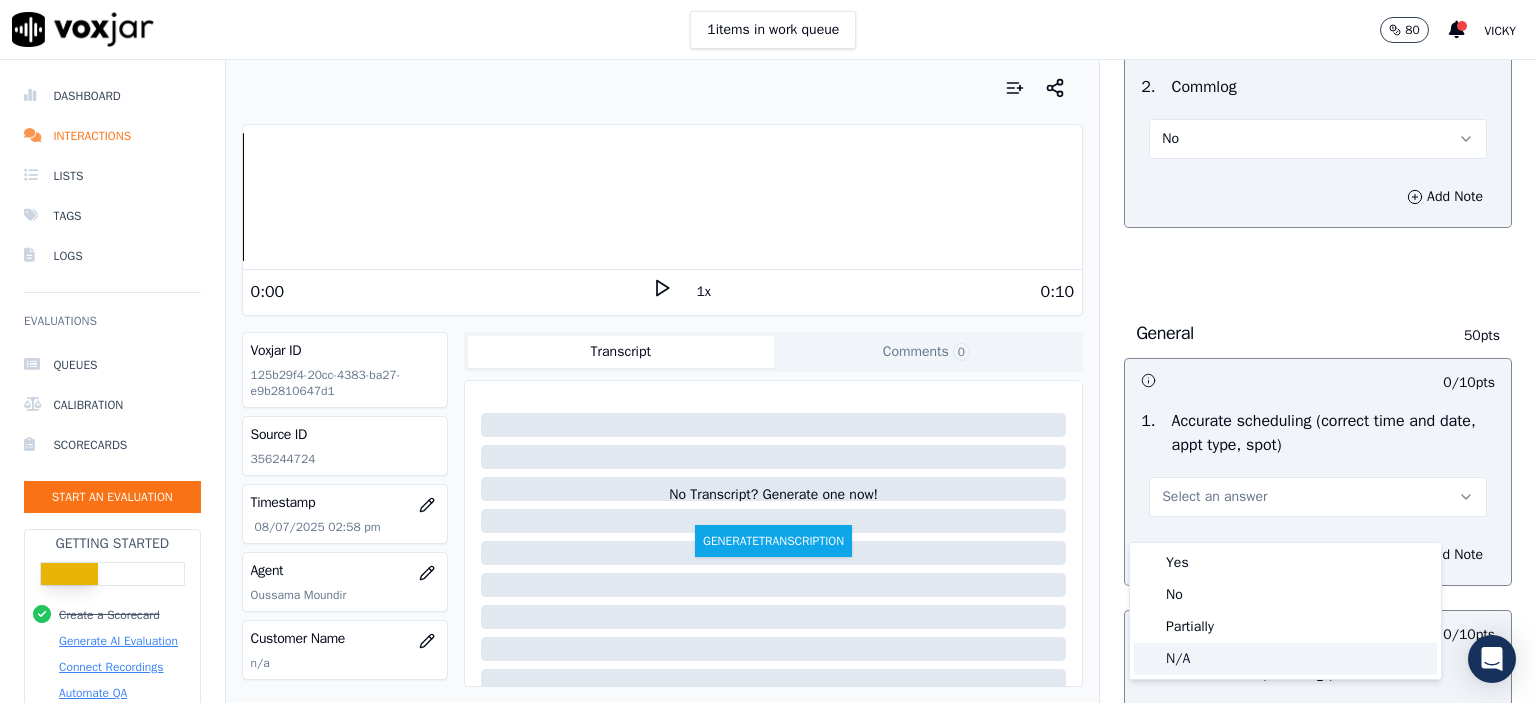 click on "N/A" 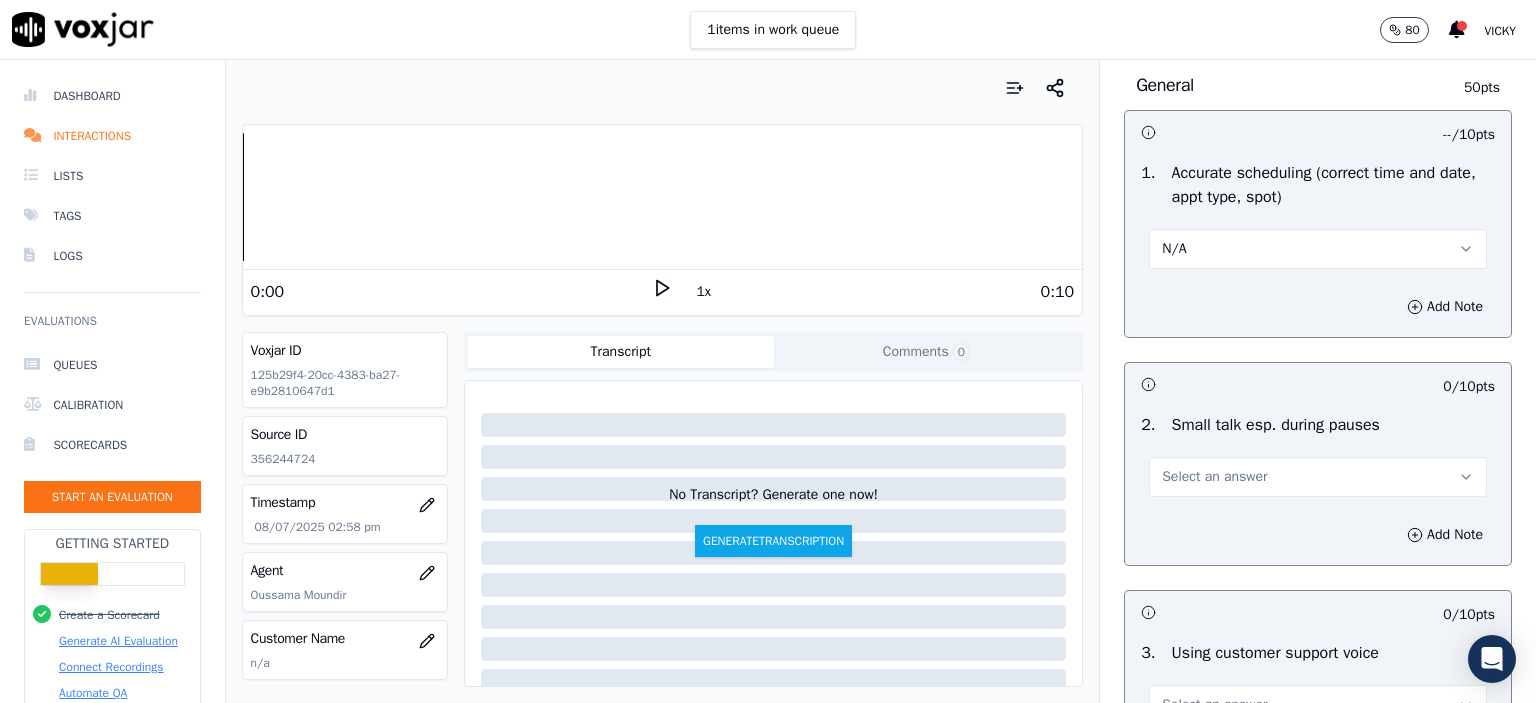 scroll, scrollTop: 2100, scrollLeft: 0, axis: vertical 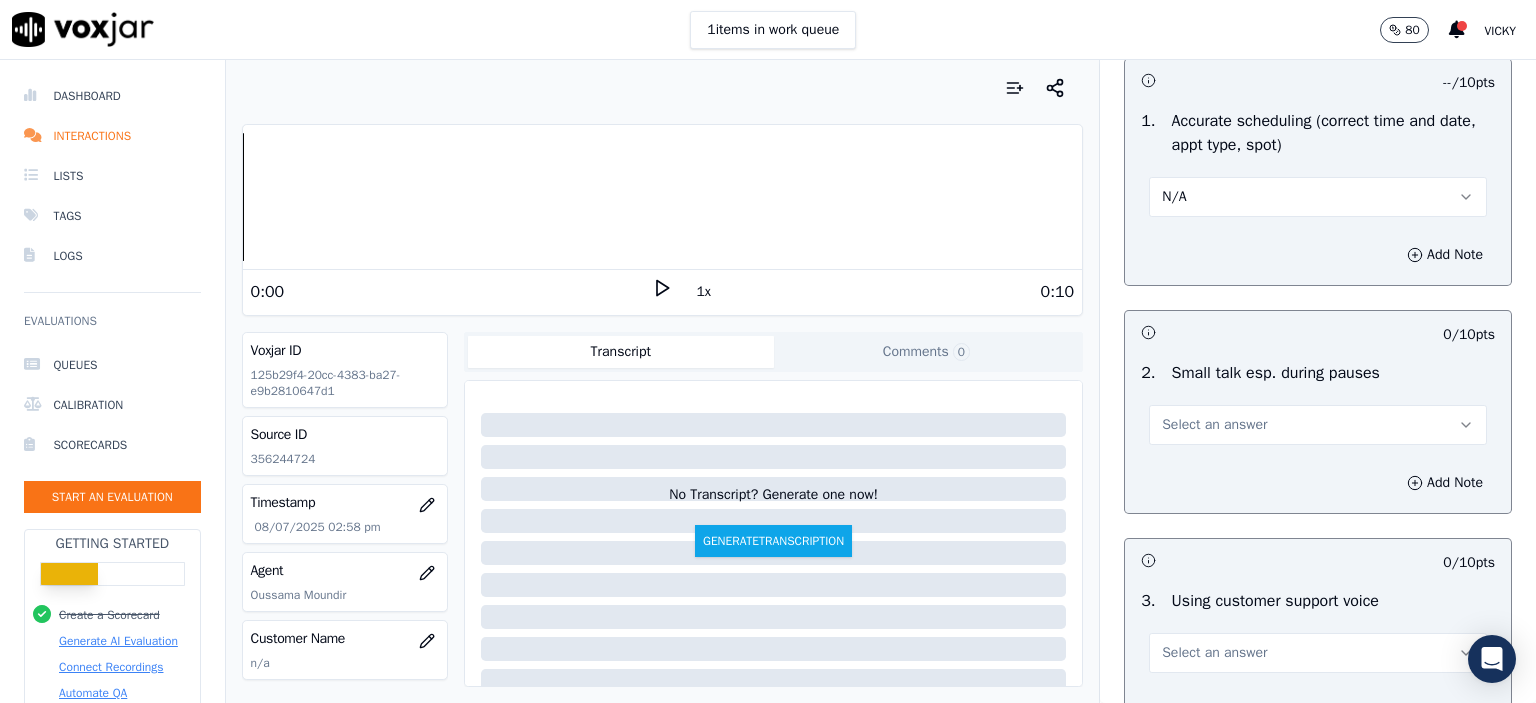 click on "Select an answer" at bounding box center [1214, 425] 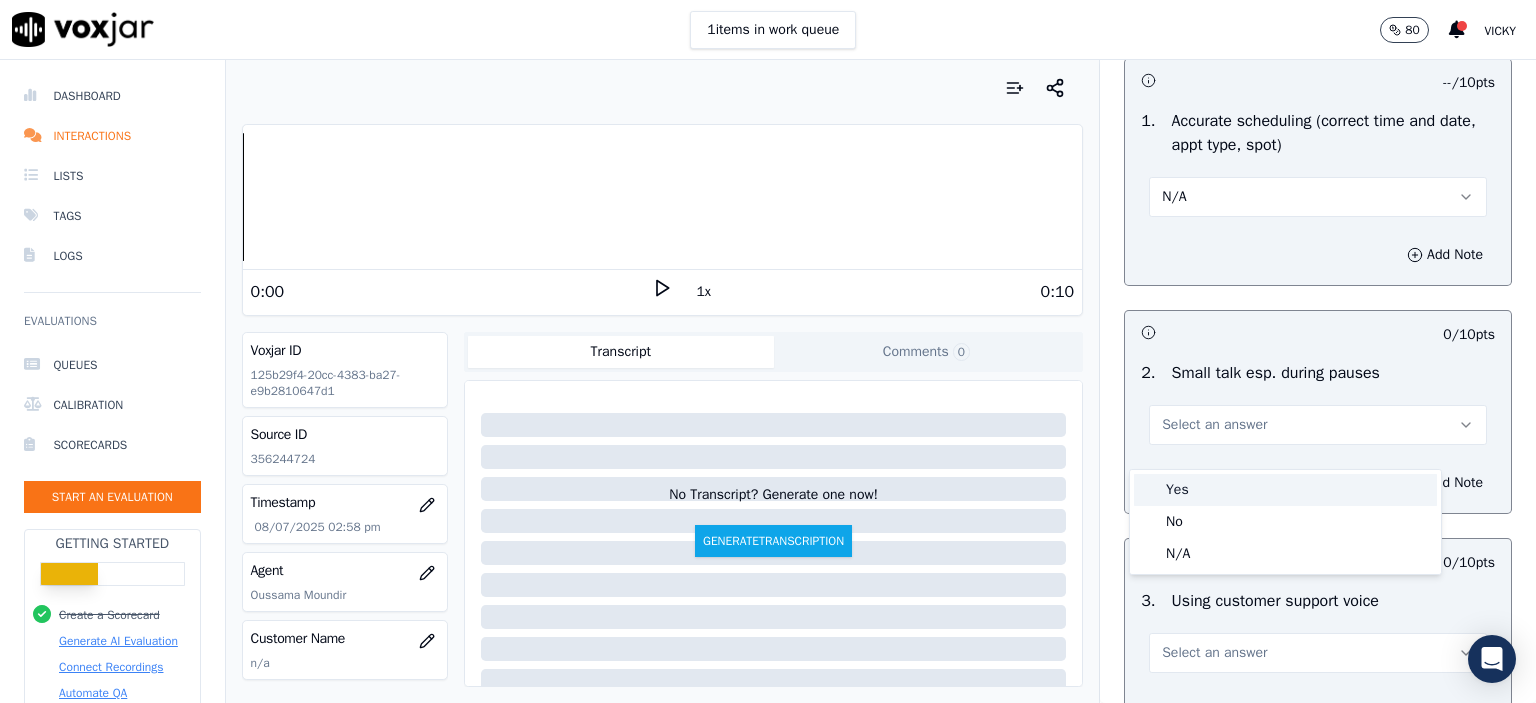 click on "Yes" at bounding box center (1285, 490) 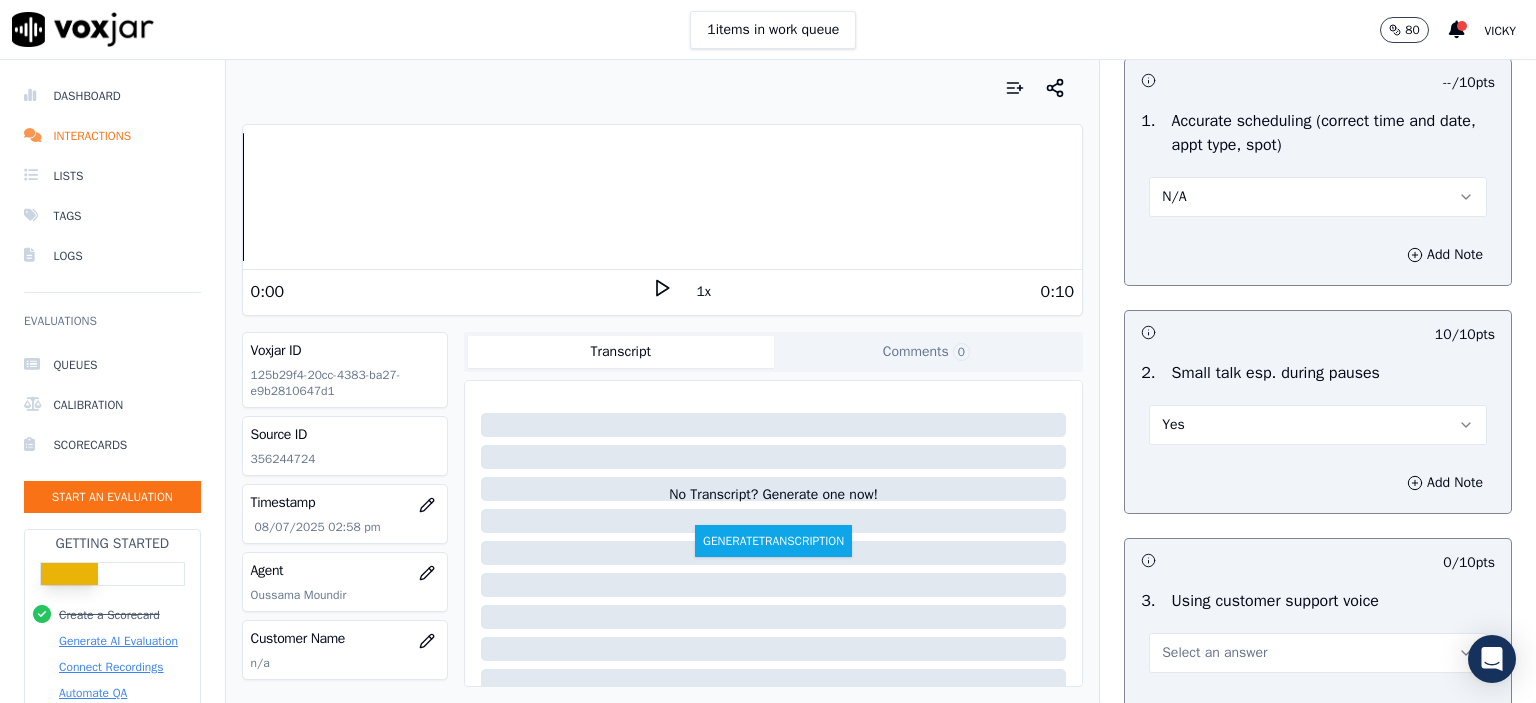 drag, startPoint x: 1233, startPoint y: 442, endPoint x: 1232, endPoint y: 452, distance: 10.049875 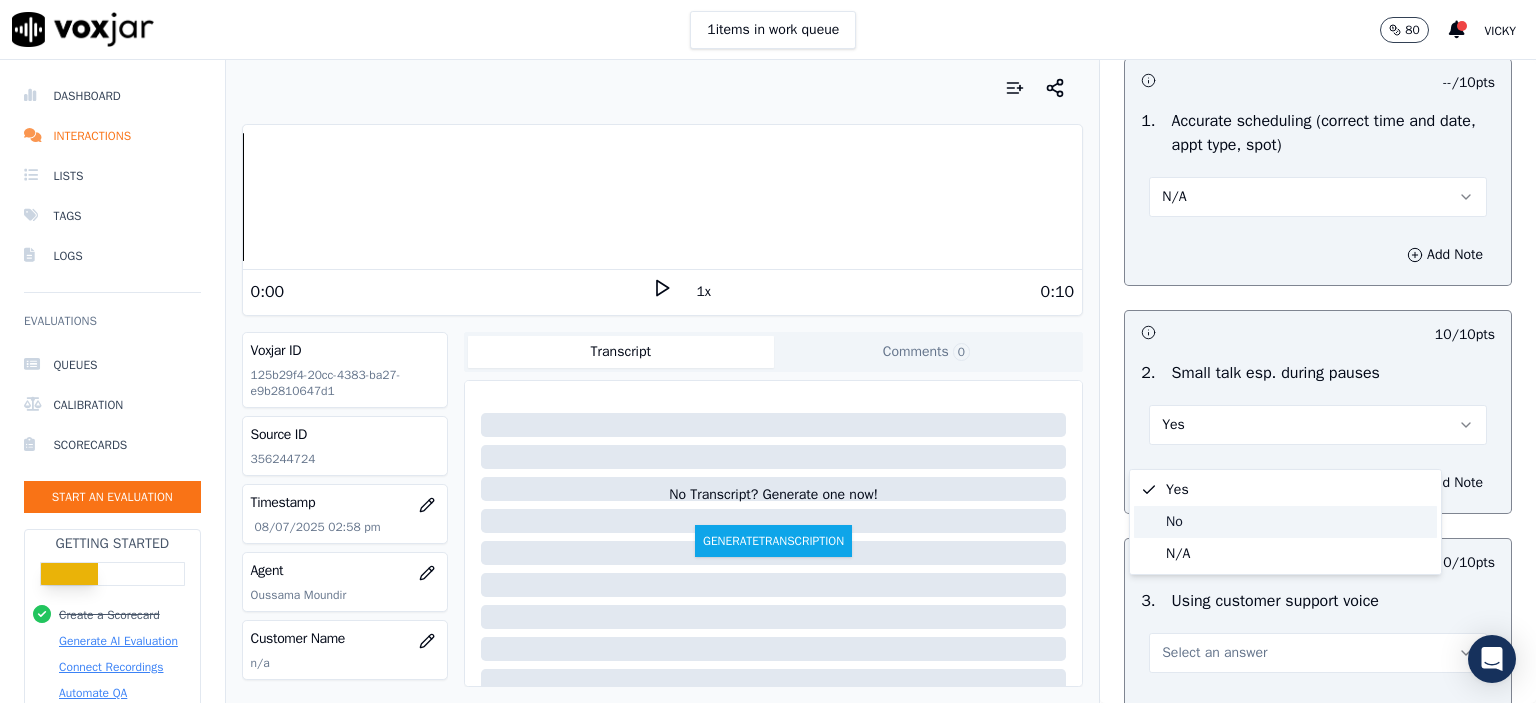 click on "No" 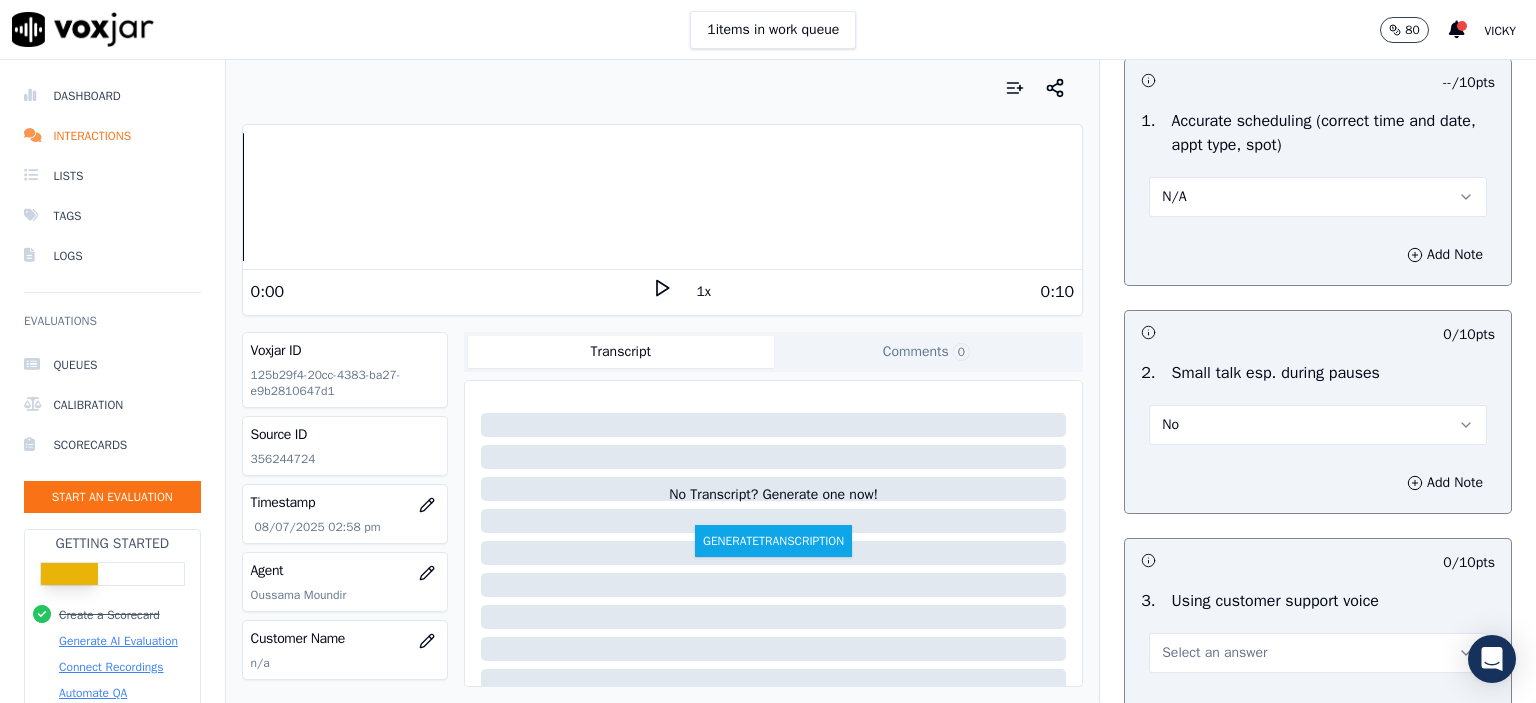 click on "No" at bounding box center (1318, 425) 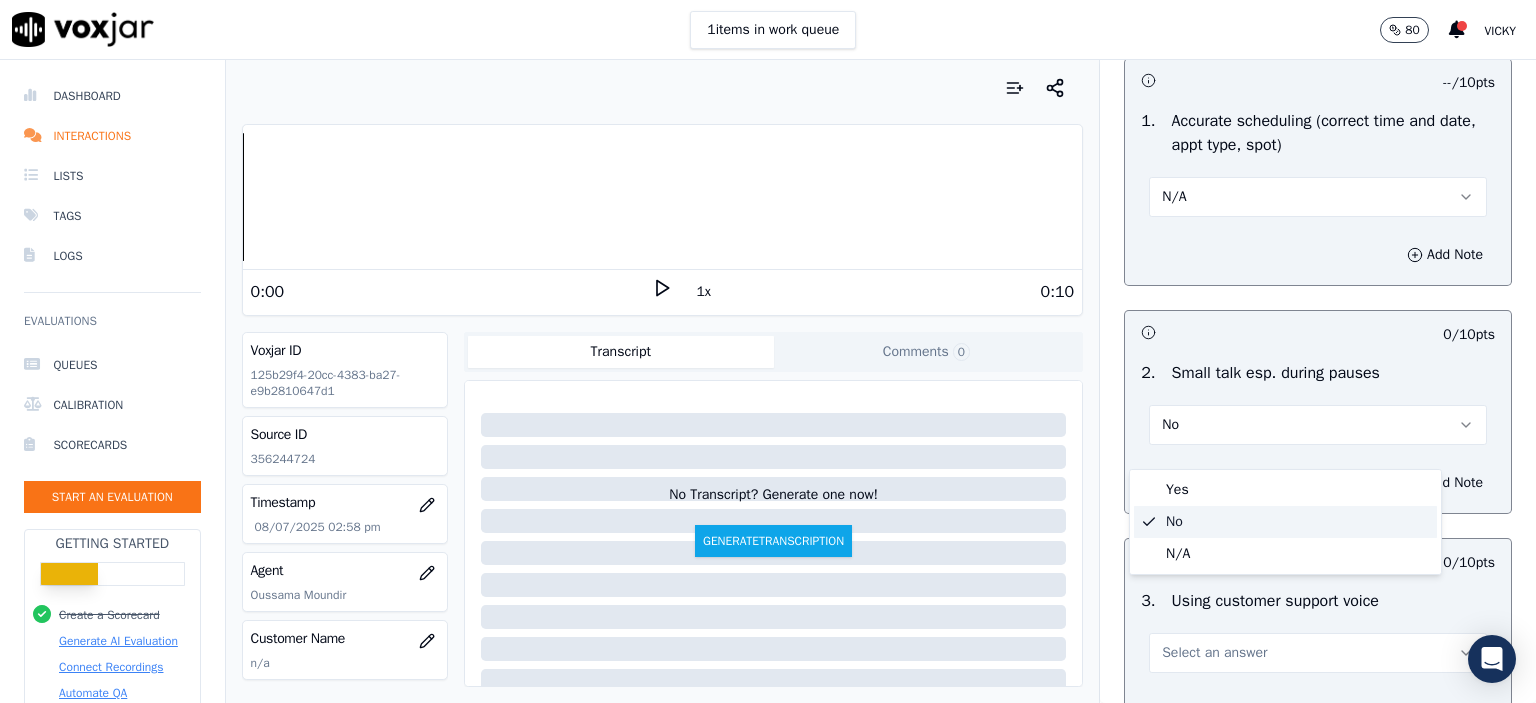 click on "N/A" 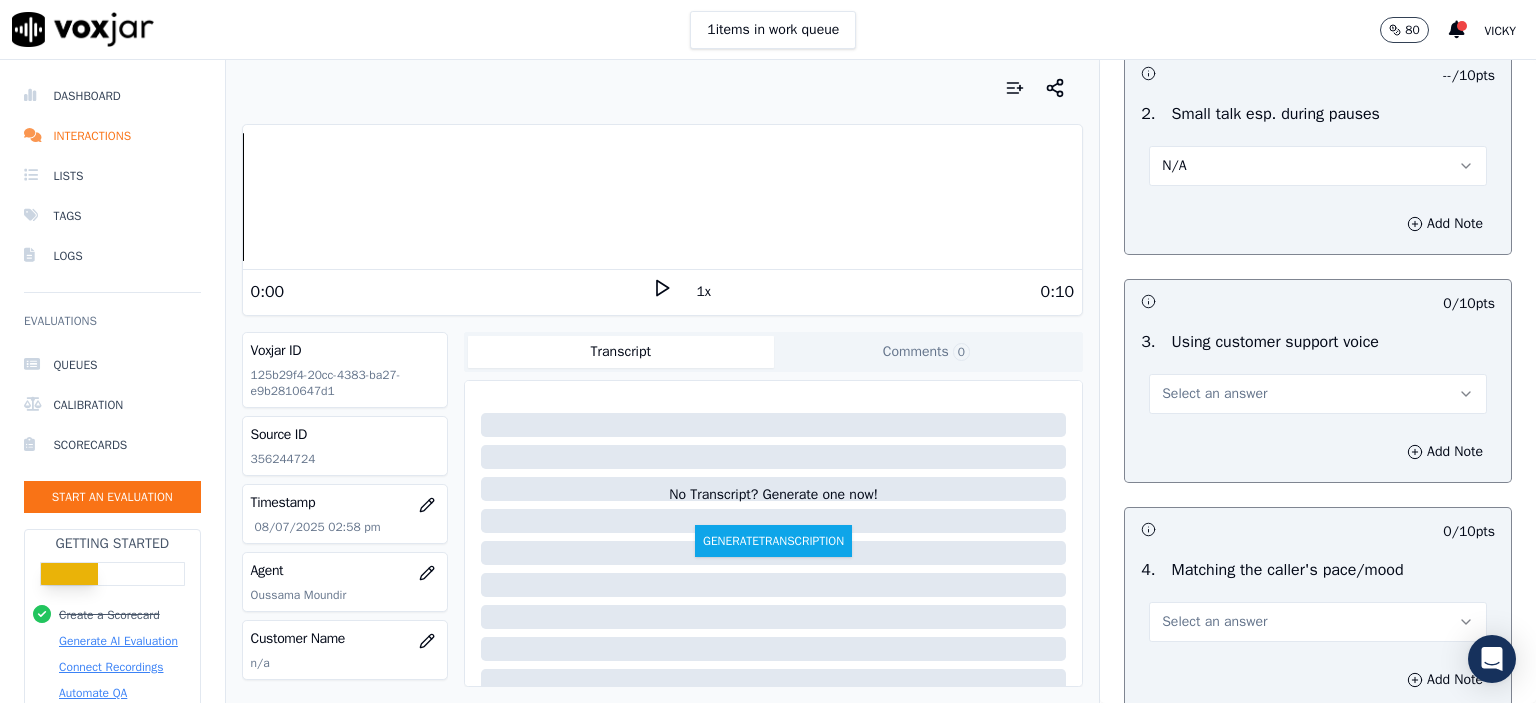 scroll, scrollTop: 2400, scrollLeft: 0, axis: vertical 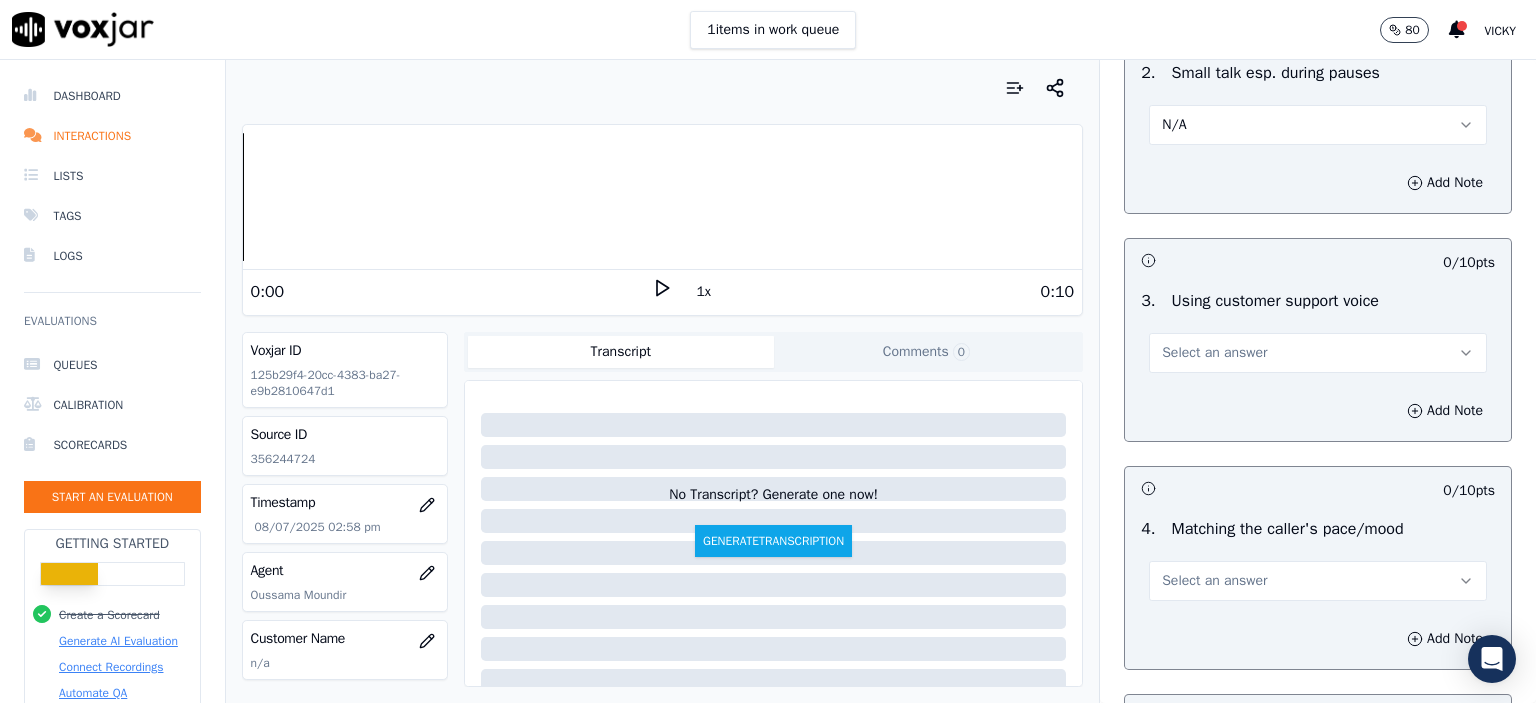 click on "Select an answer" at bounding box center [1214, 353] 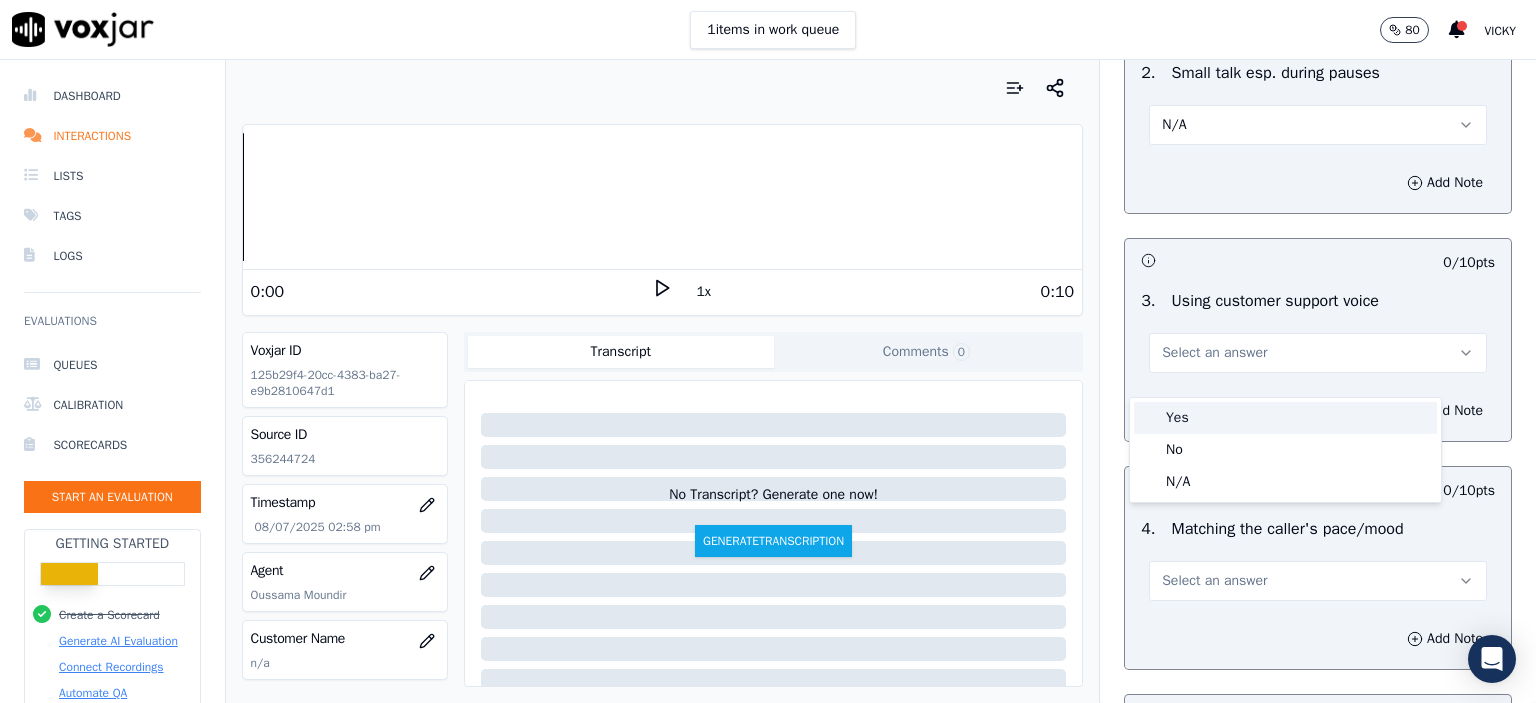 click on "Yes" at bounding box center (1285, 418) 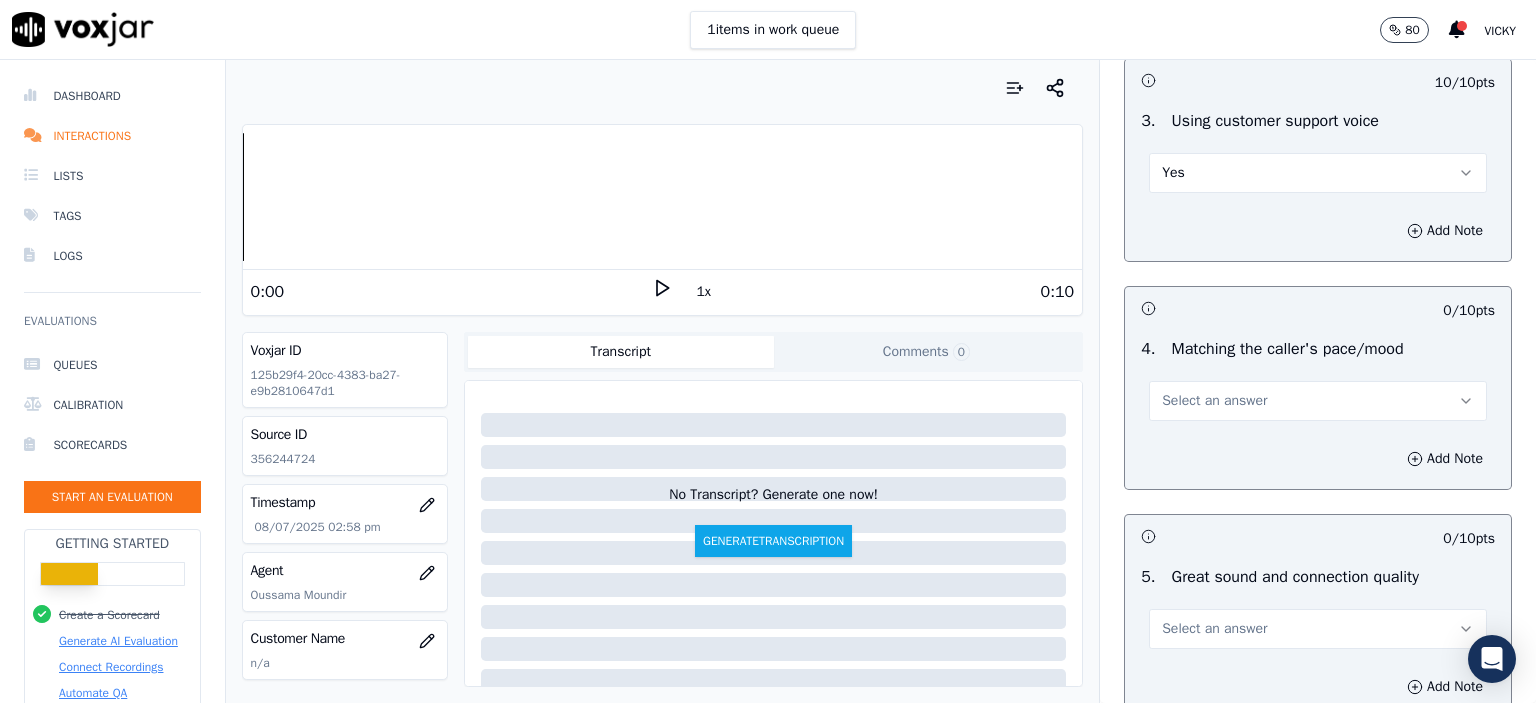 scroll, scrollTop: 2600, scrollLeft: 0, axis: vertical 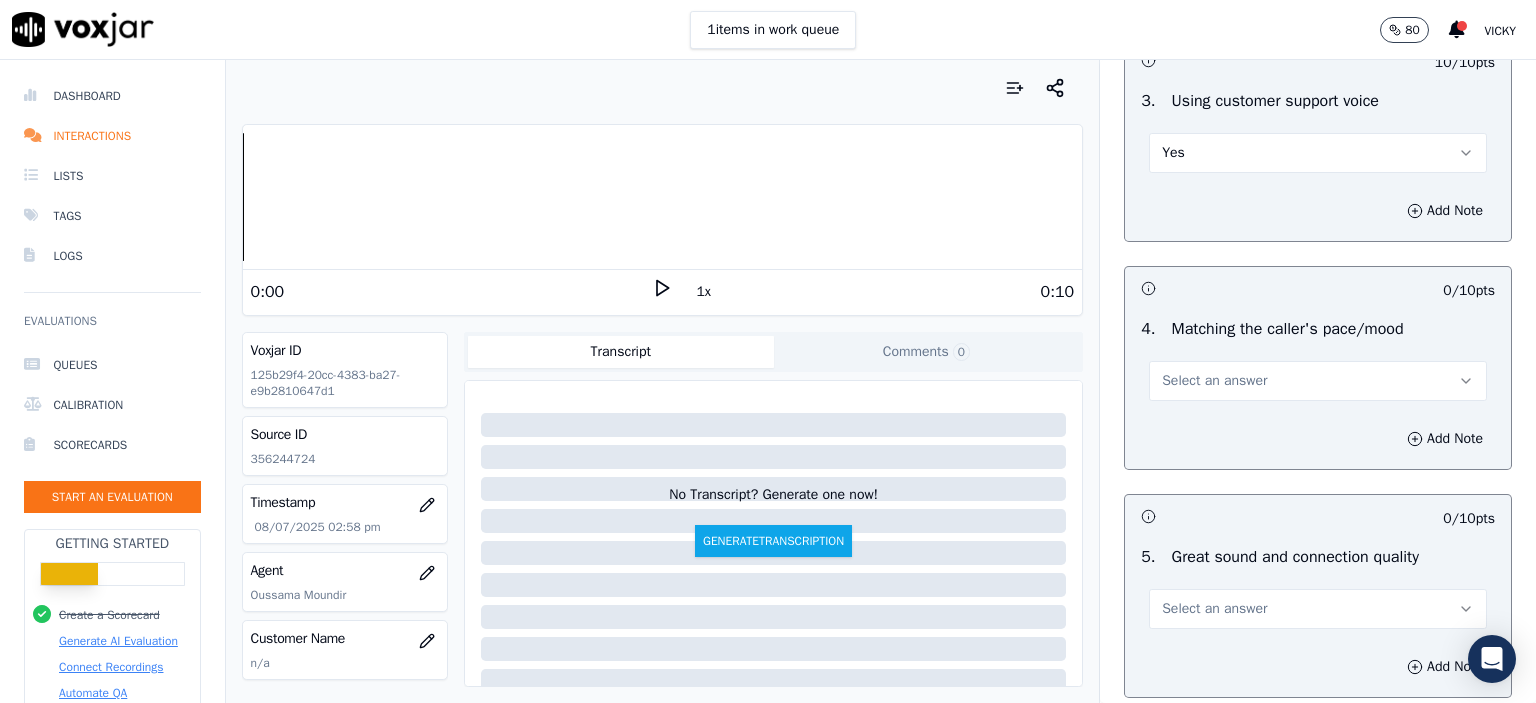 click on "Select an answer" at bounding box center (1214, 381) 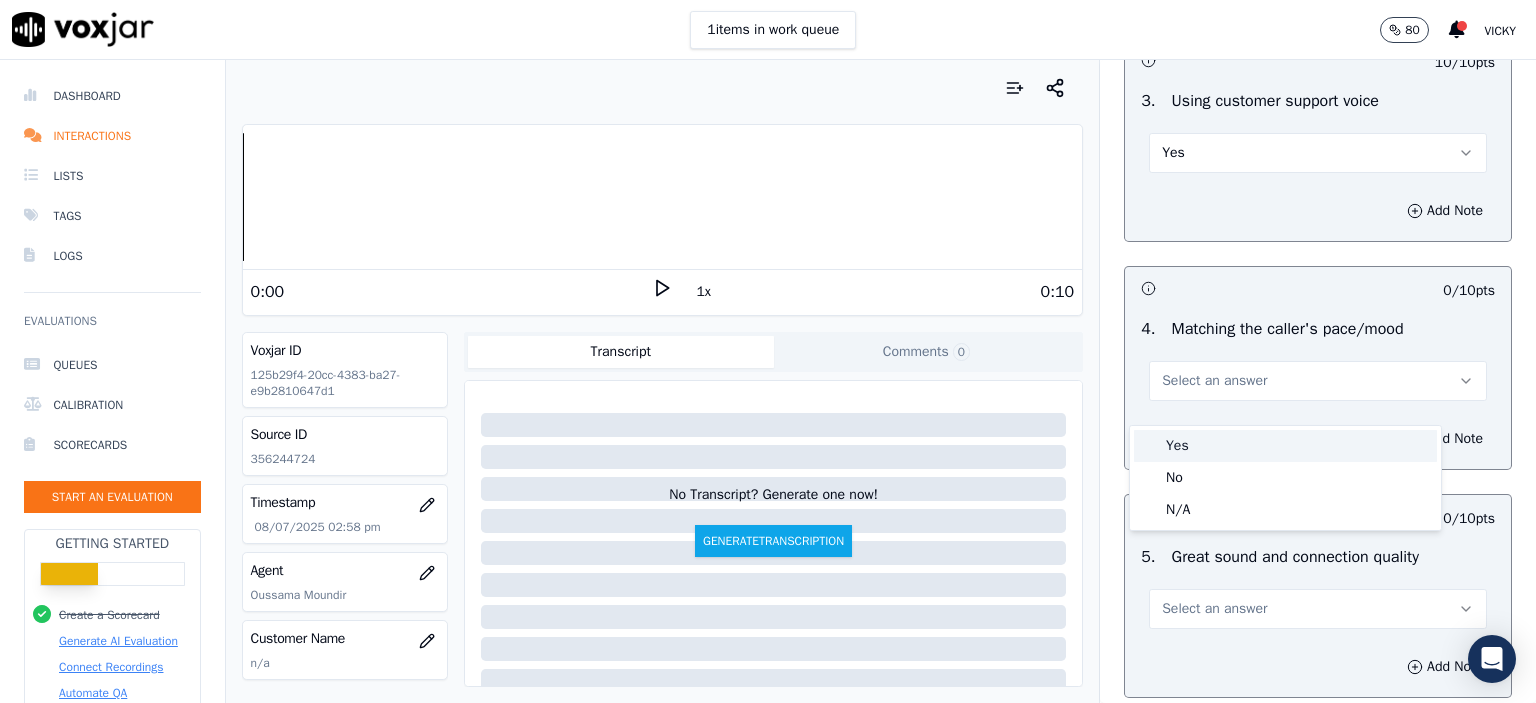 click on "Yes" at bounding box center (1285, 446) 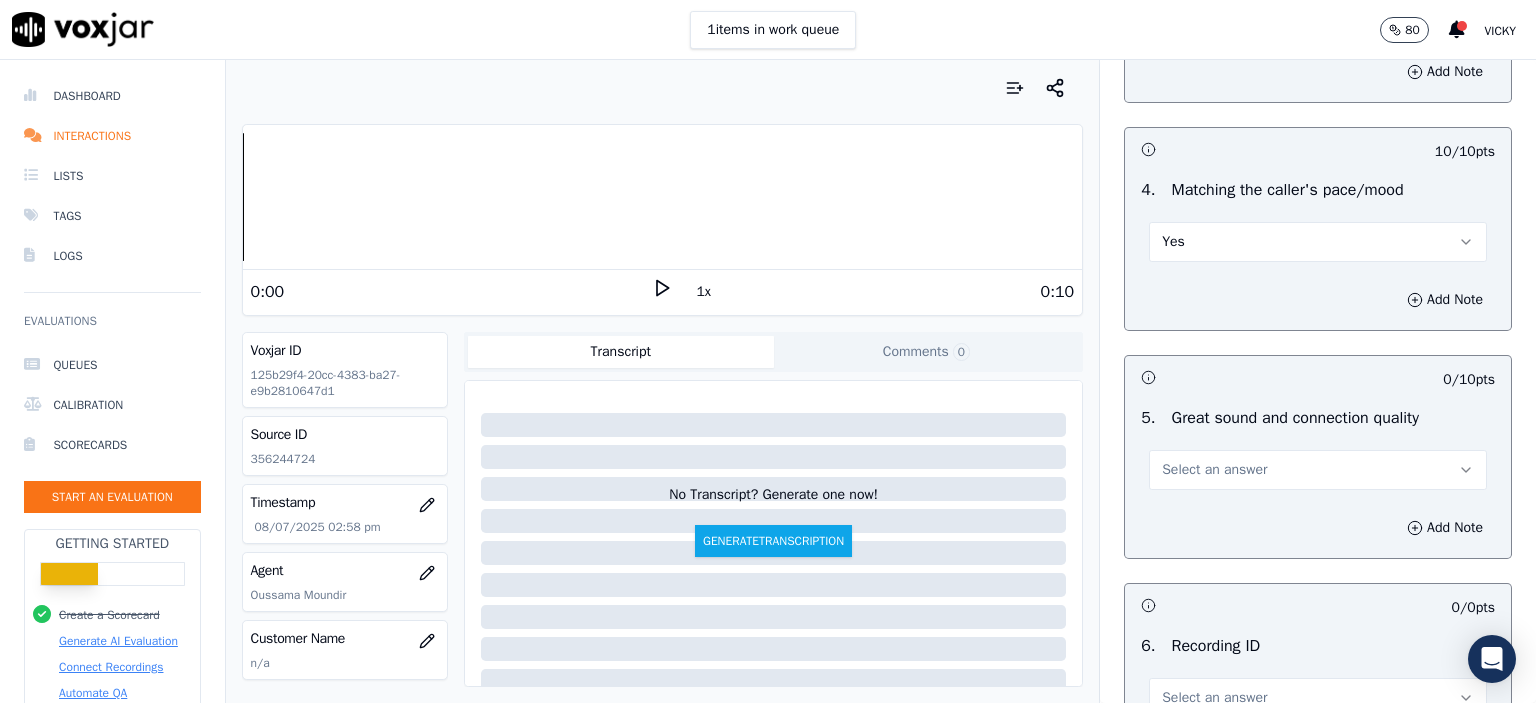 scroll, scrollTop: 2800, scrollLeft: 0, axis: vertical 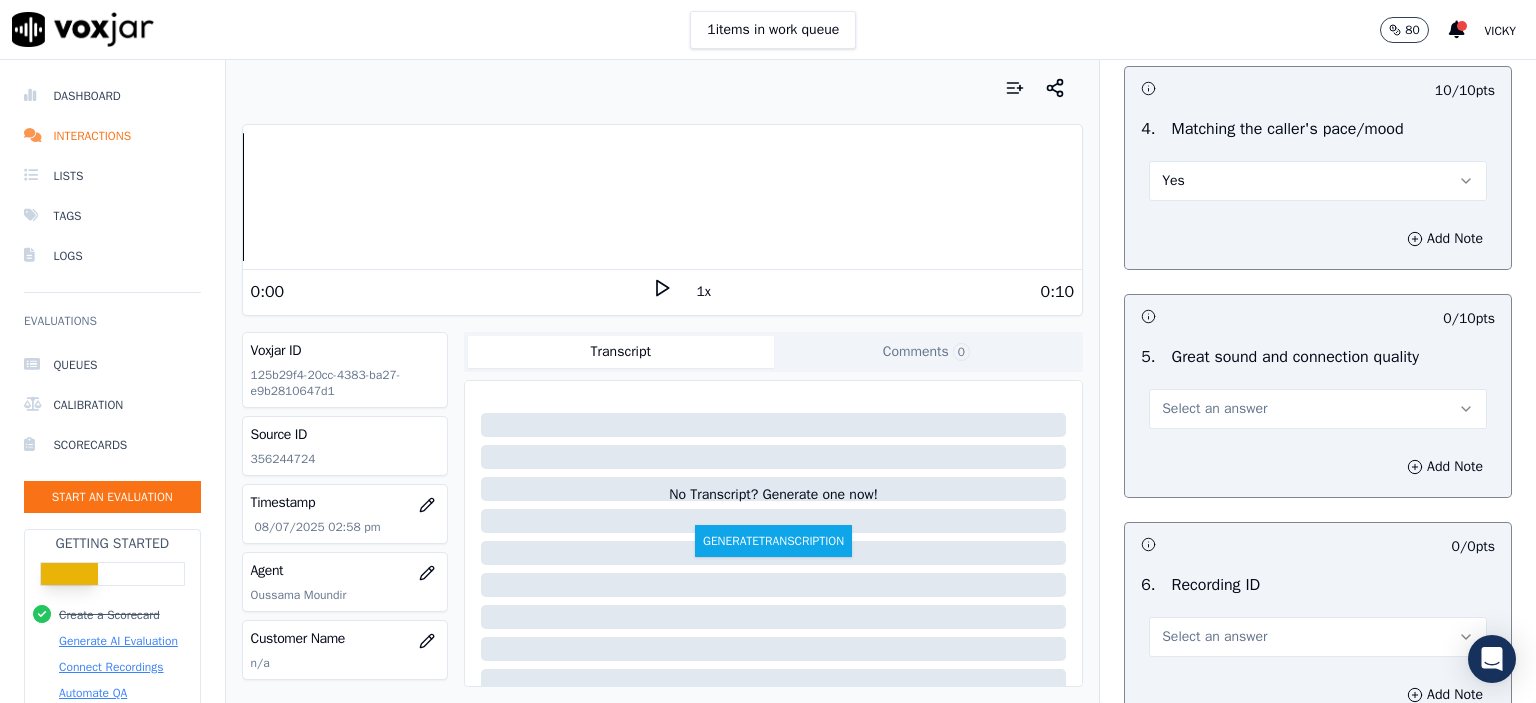 click on "Select an answer" at bounding box center (1214, 409) 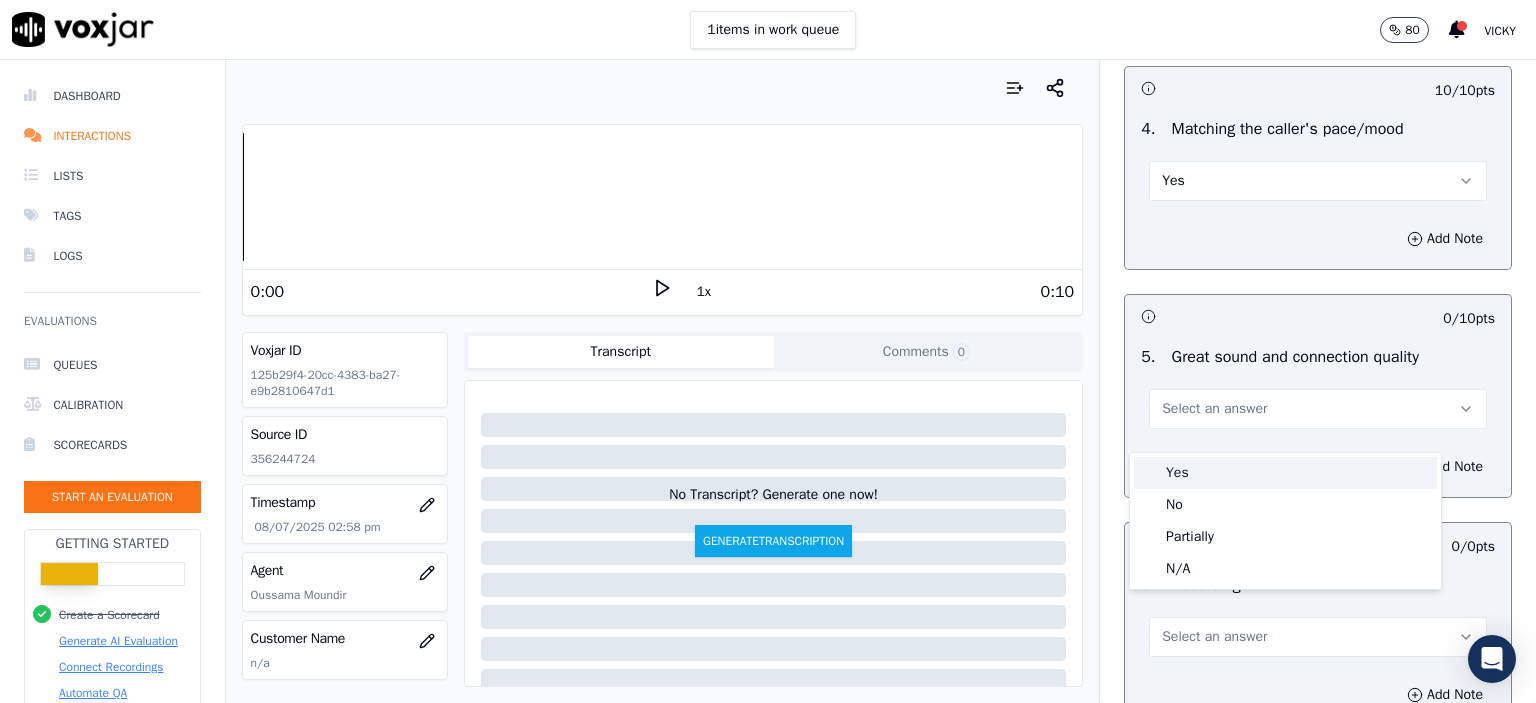 click on "Yes" at bounding box center (1285, 473) 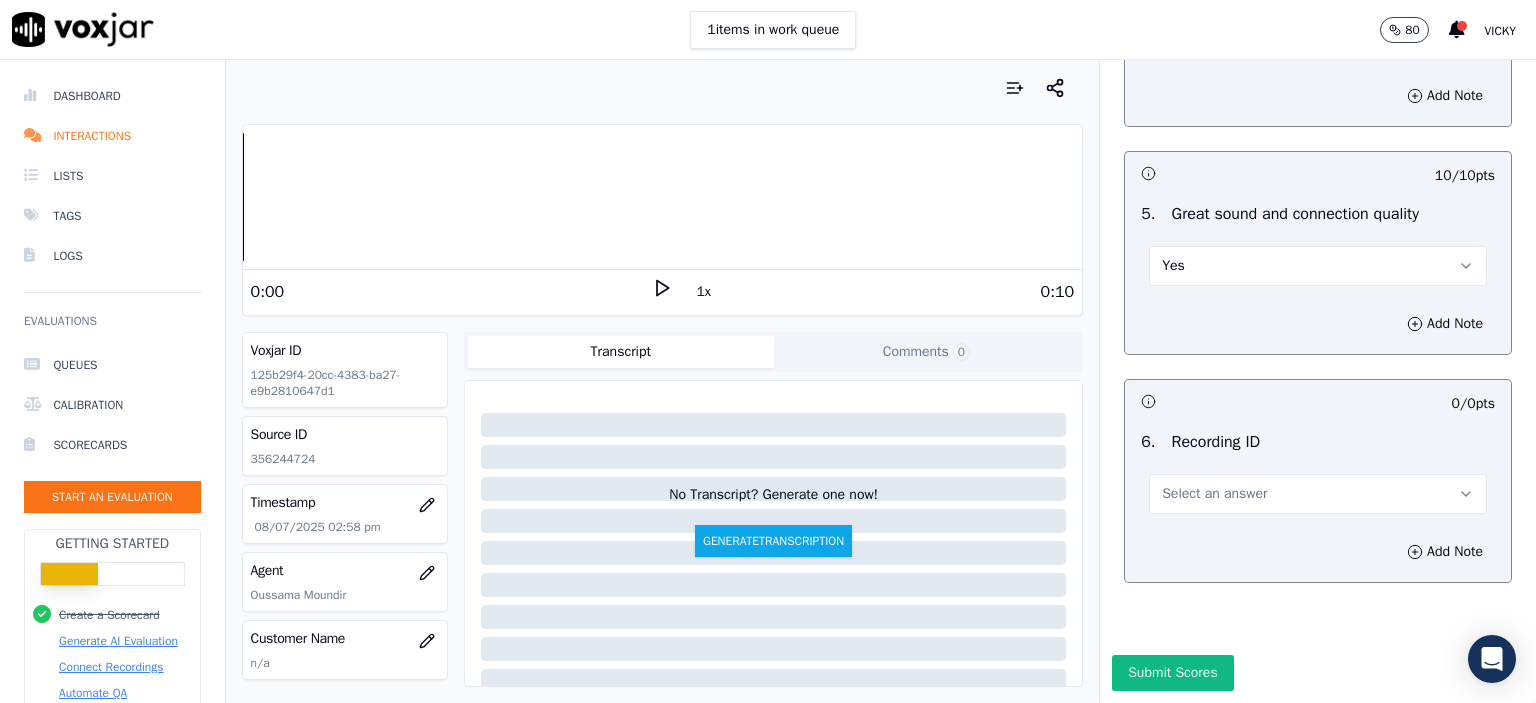 scroll, scrollTop: 3000, scrollLeft: 0, axis: vertical 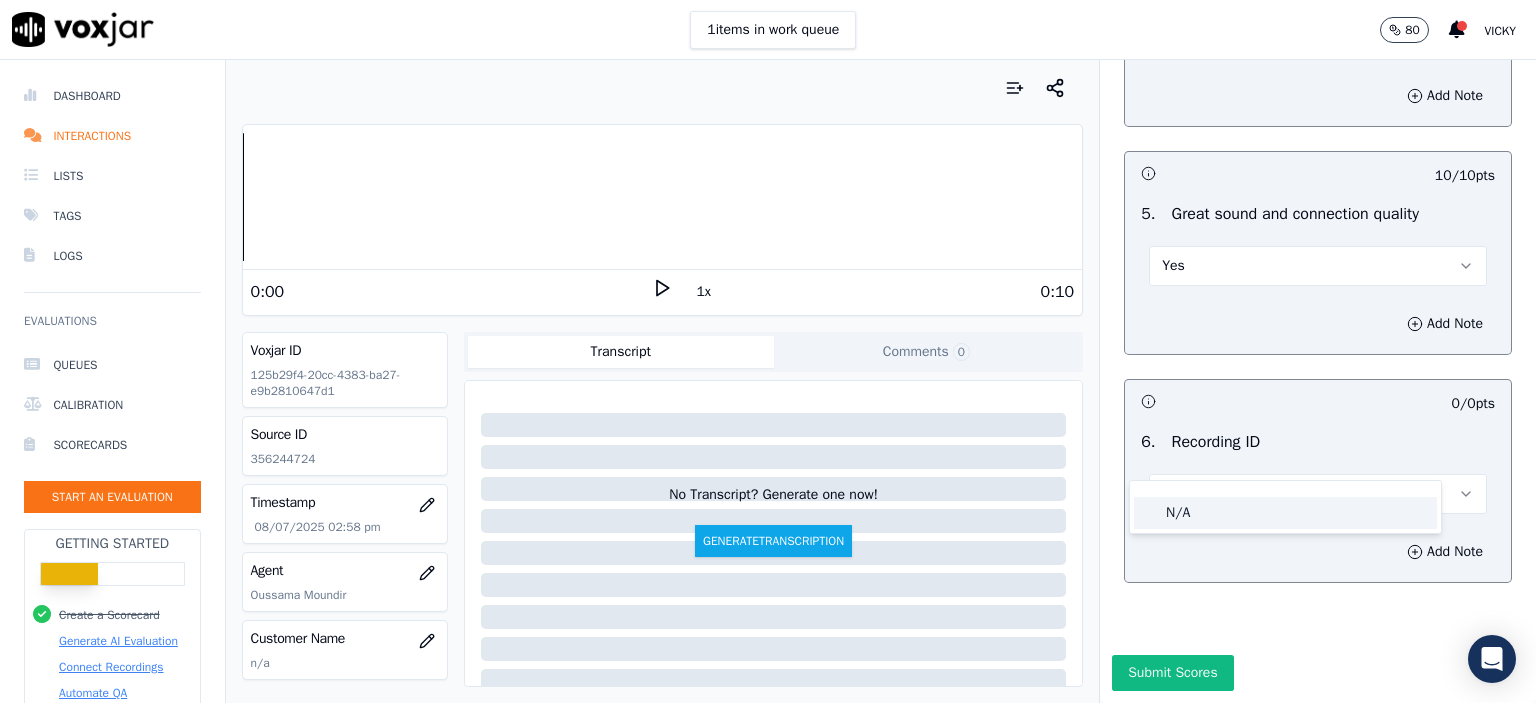 click on "N/A" 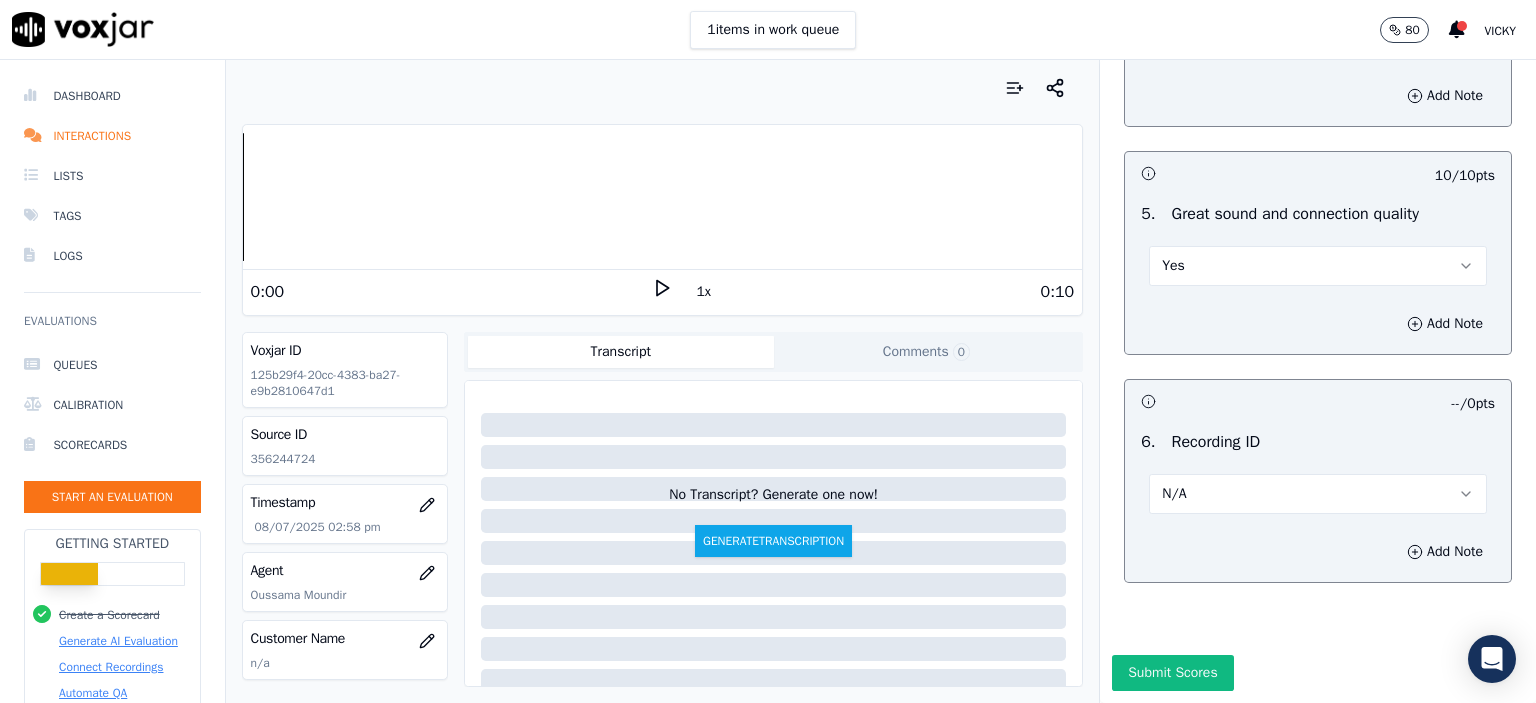 click on "Add Note" at bounding box center [1445, 552] 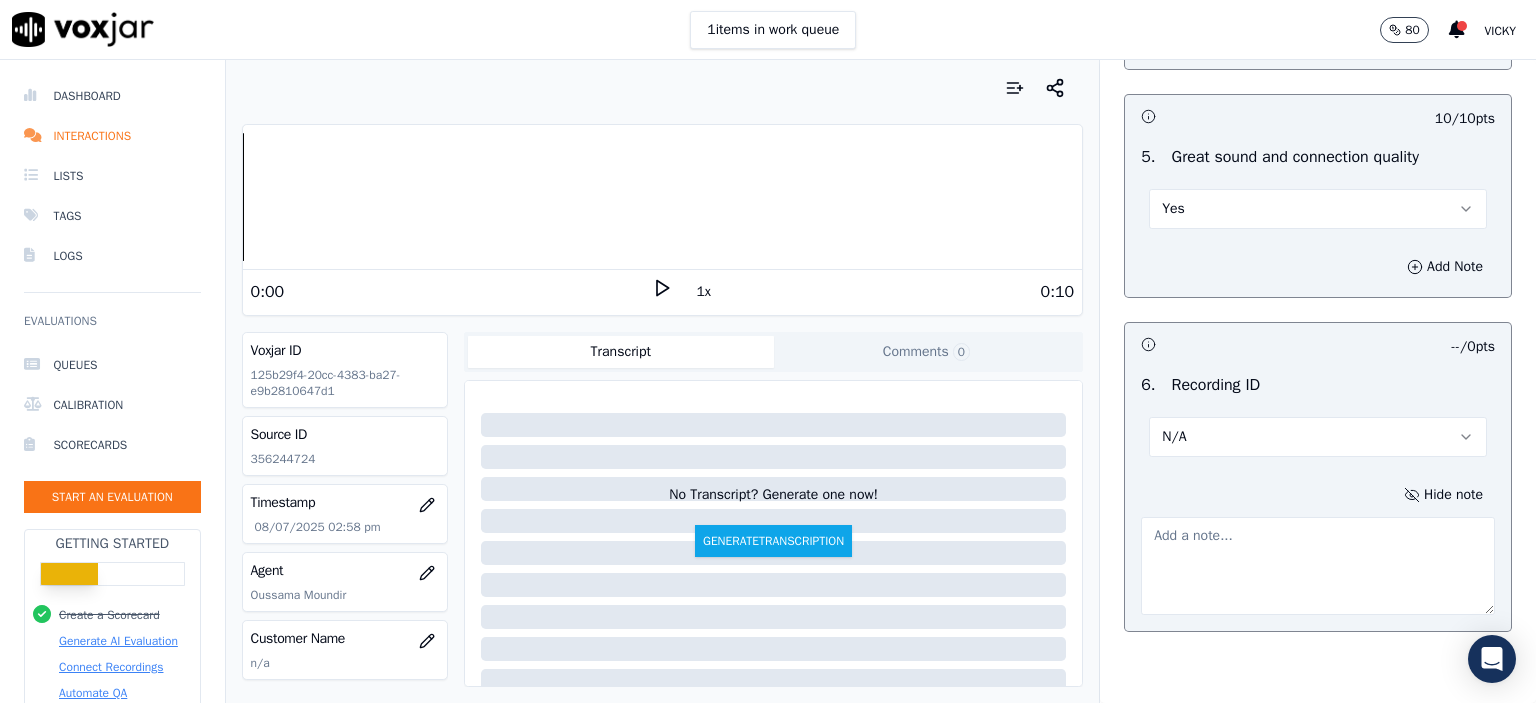 click on "356244724" 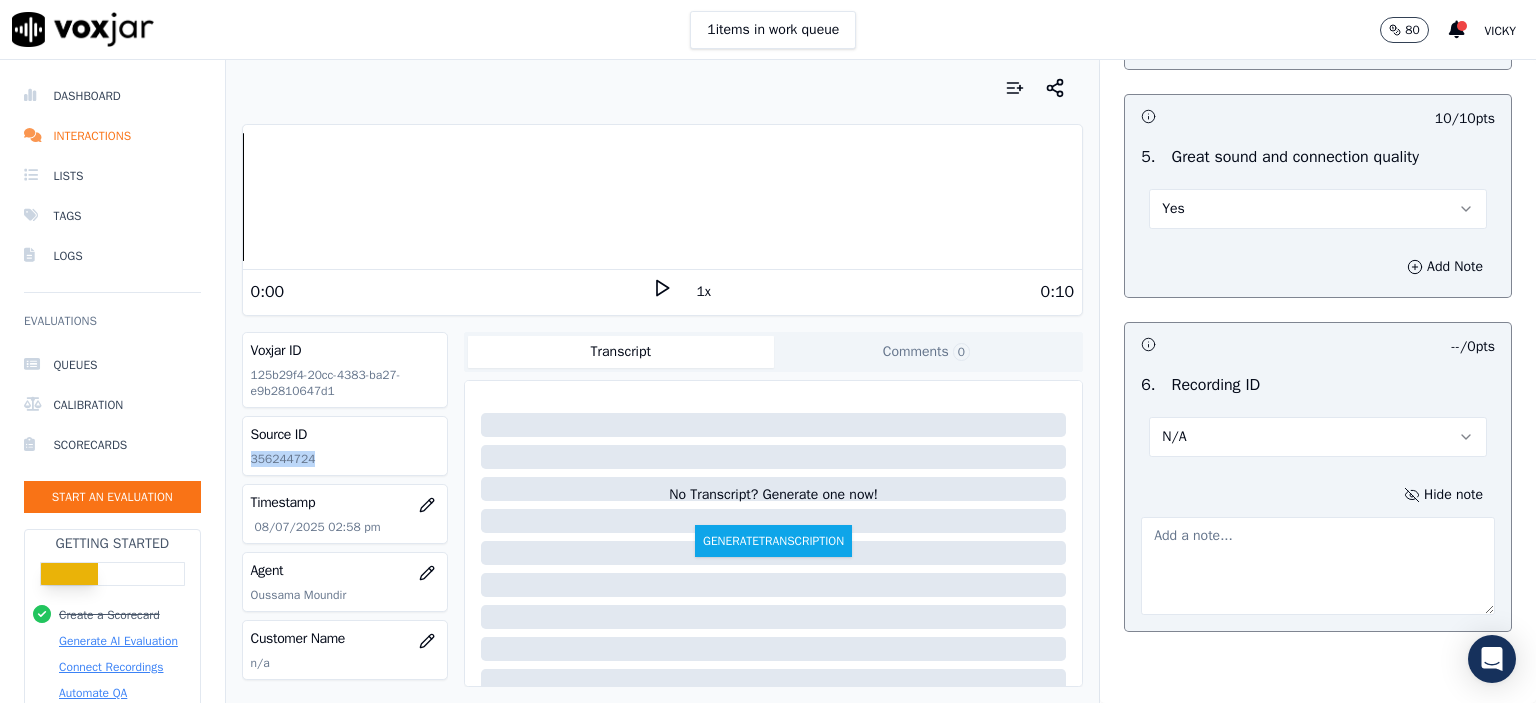 click on "356244724" 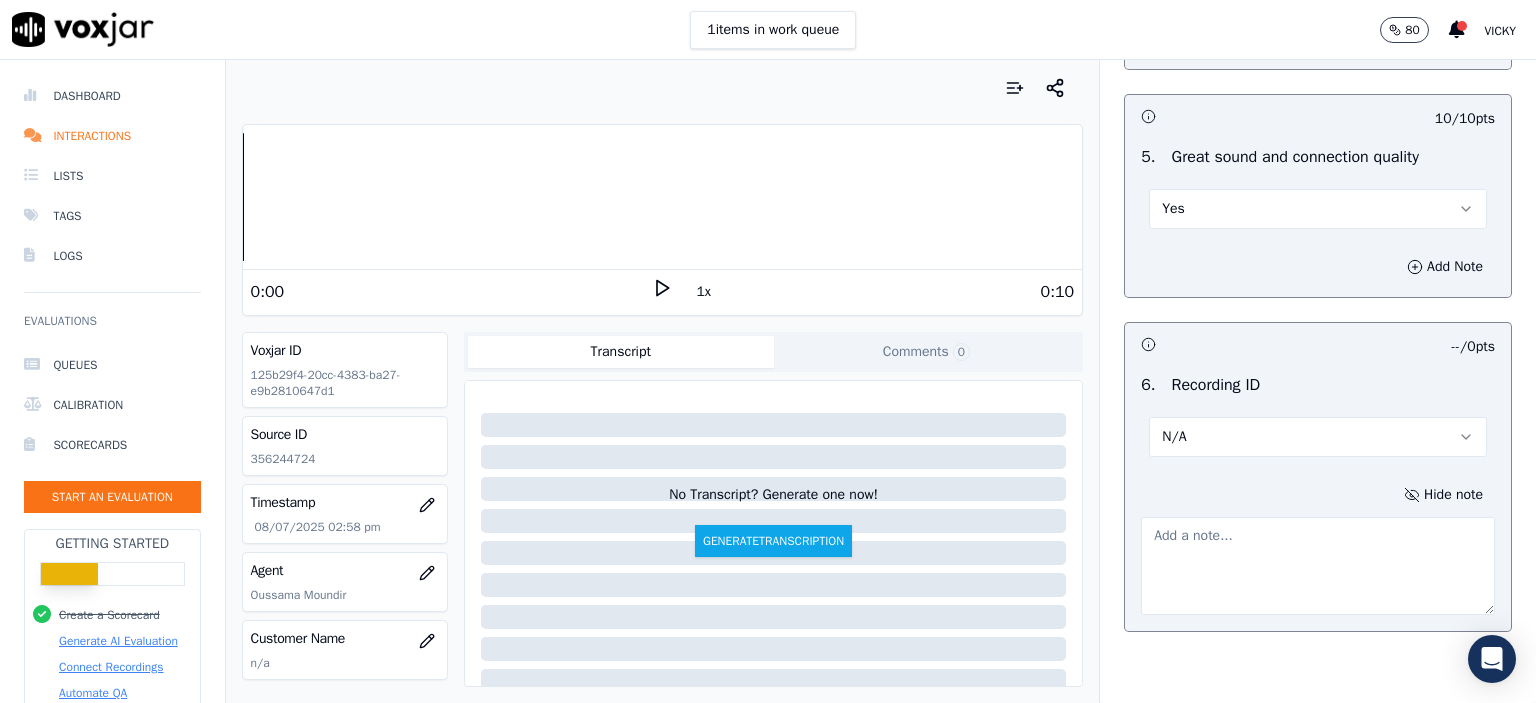 click at bounding box center (1318, 566) 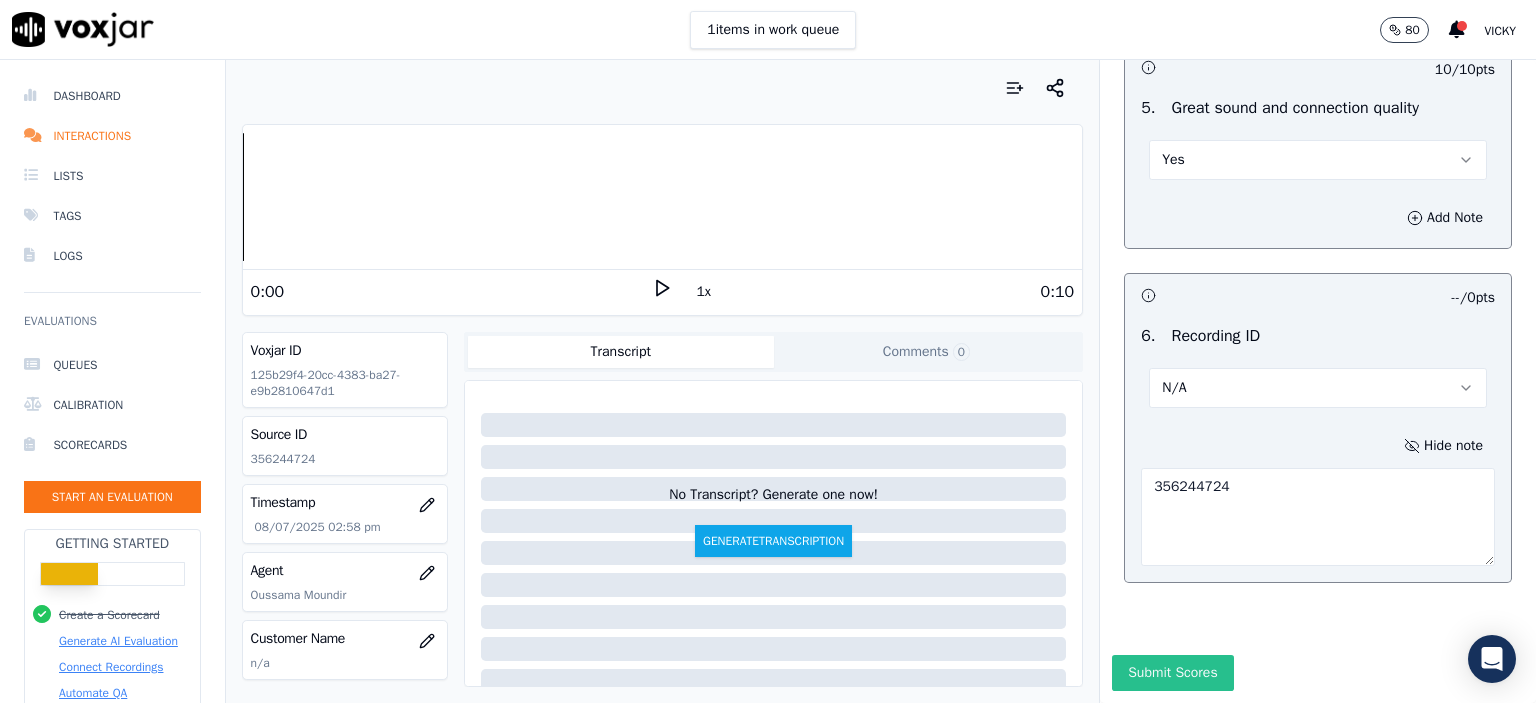 scroll, scrollTop: 3112, scrollLeft: 0, axis: vertical 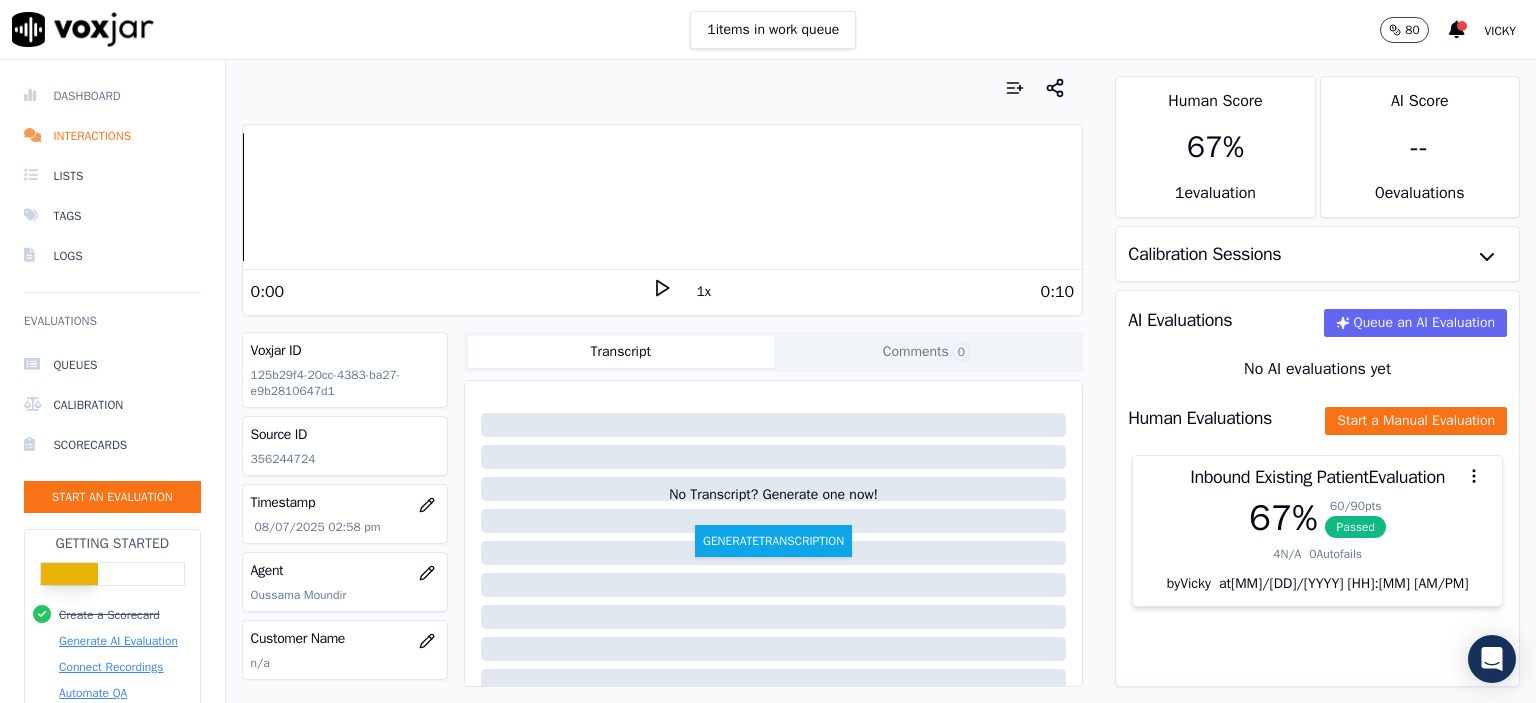 click on "Dashboard" at bounding box center (112, 96) 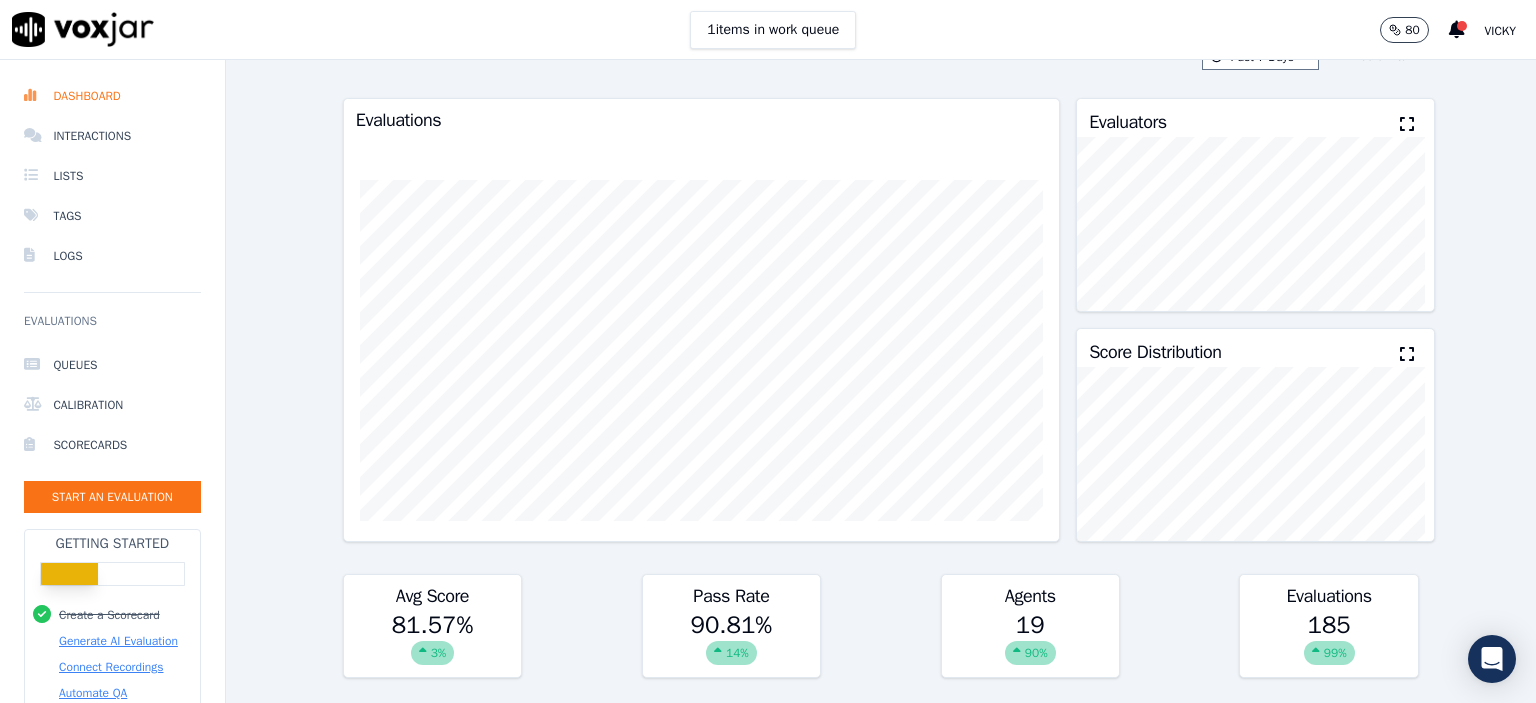 scroll, scrollTop: 0, scrollLeft: 0, axis: both 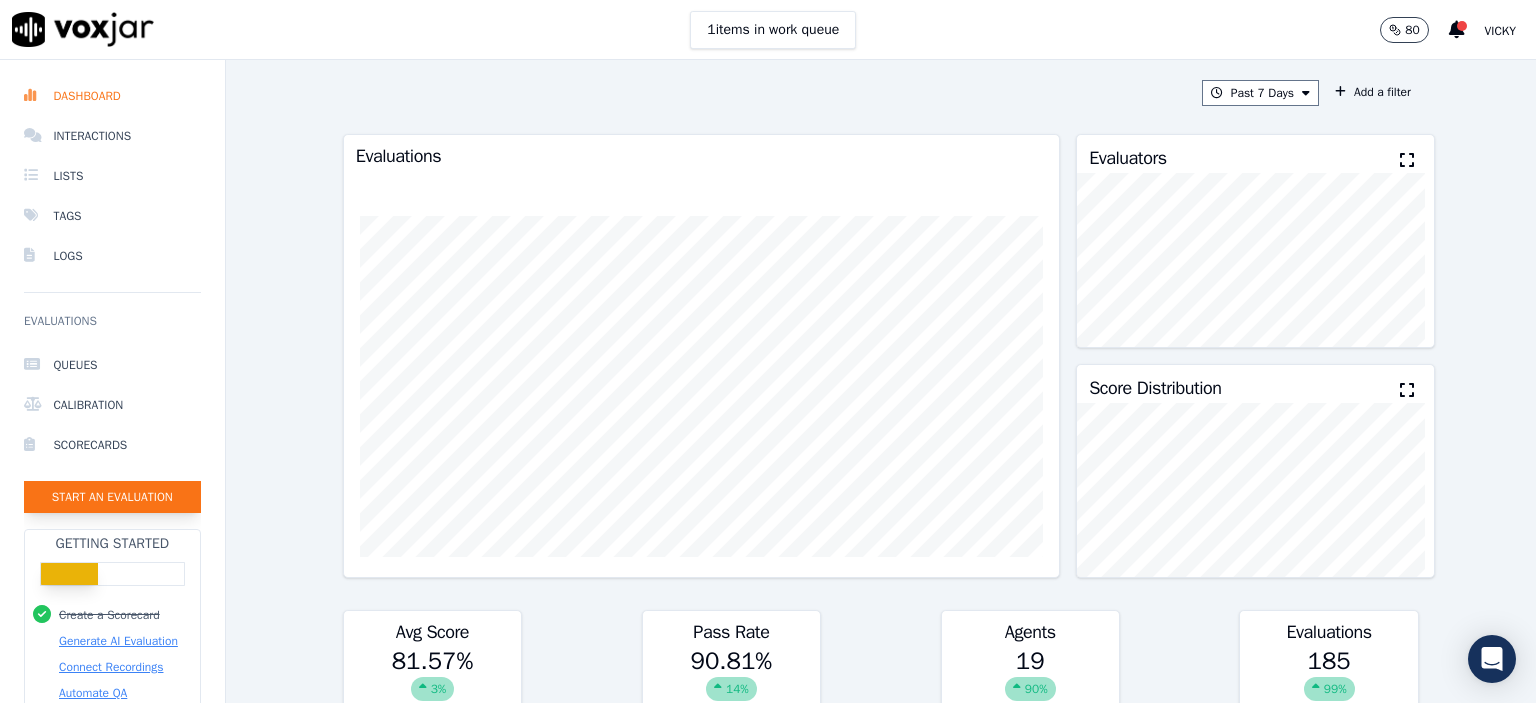 click on "Start an Evaluation" 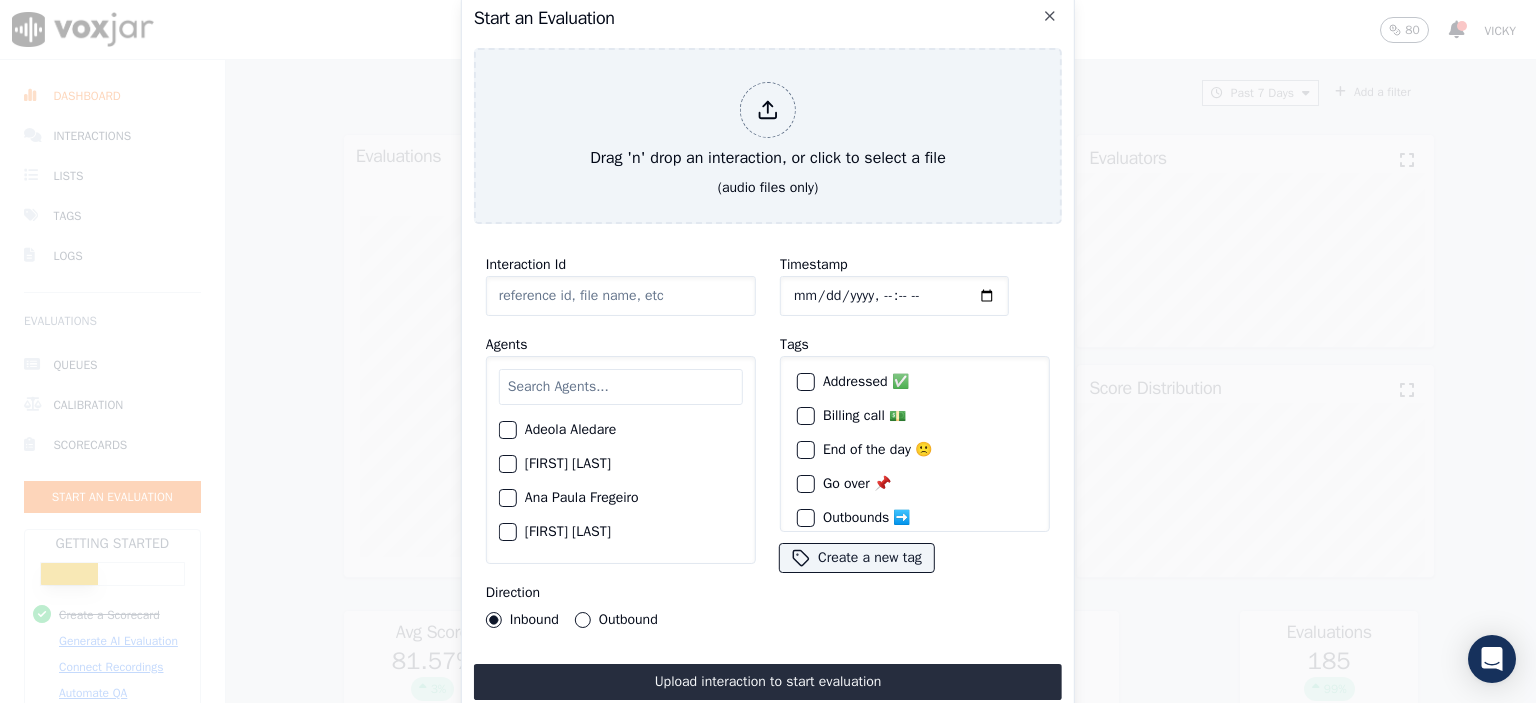 click on "Interaction Id" 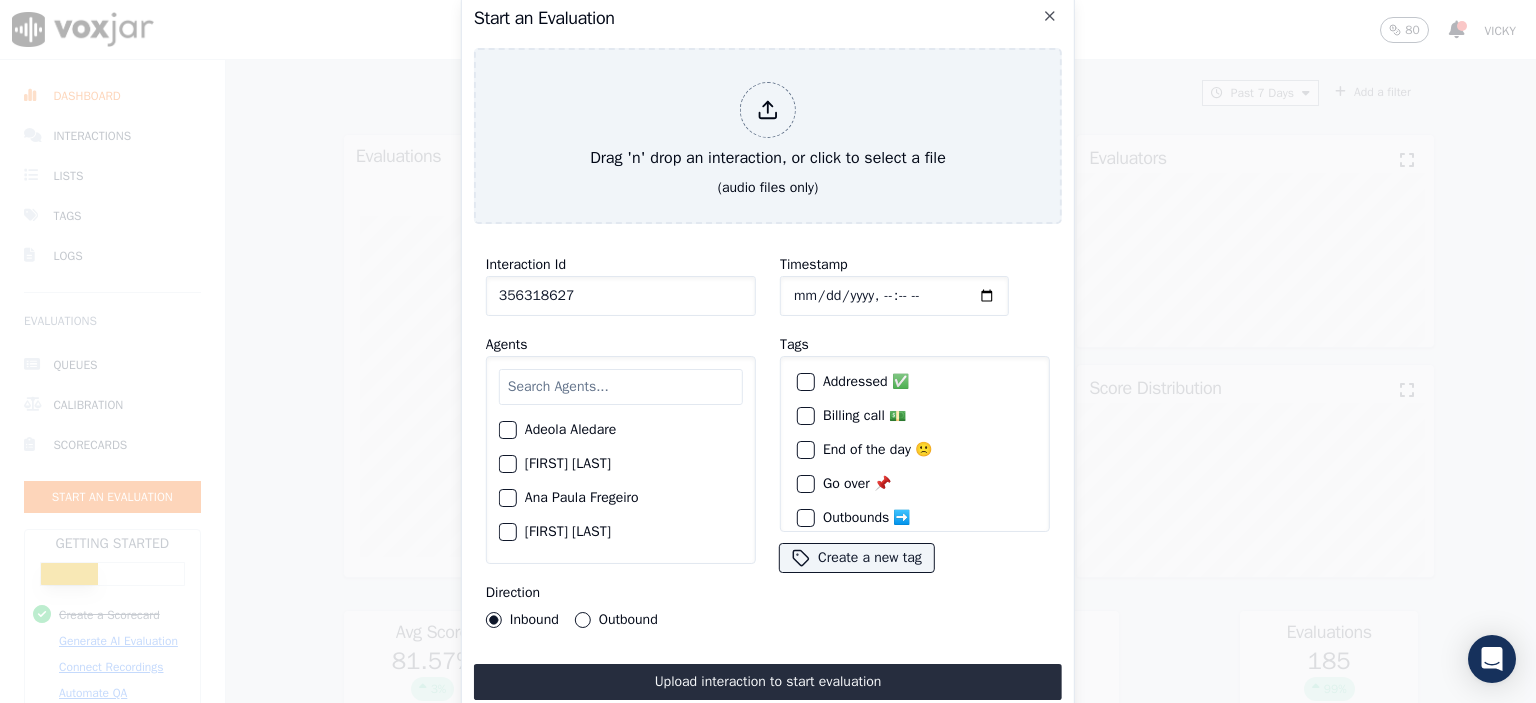 type on "356318627" 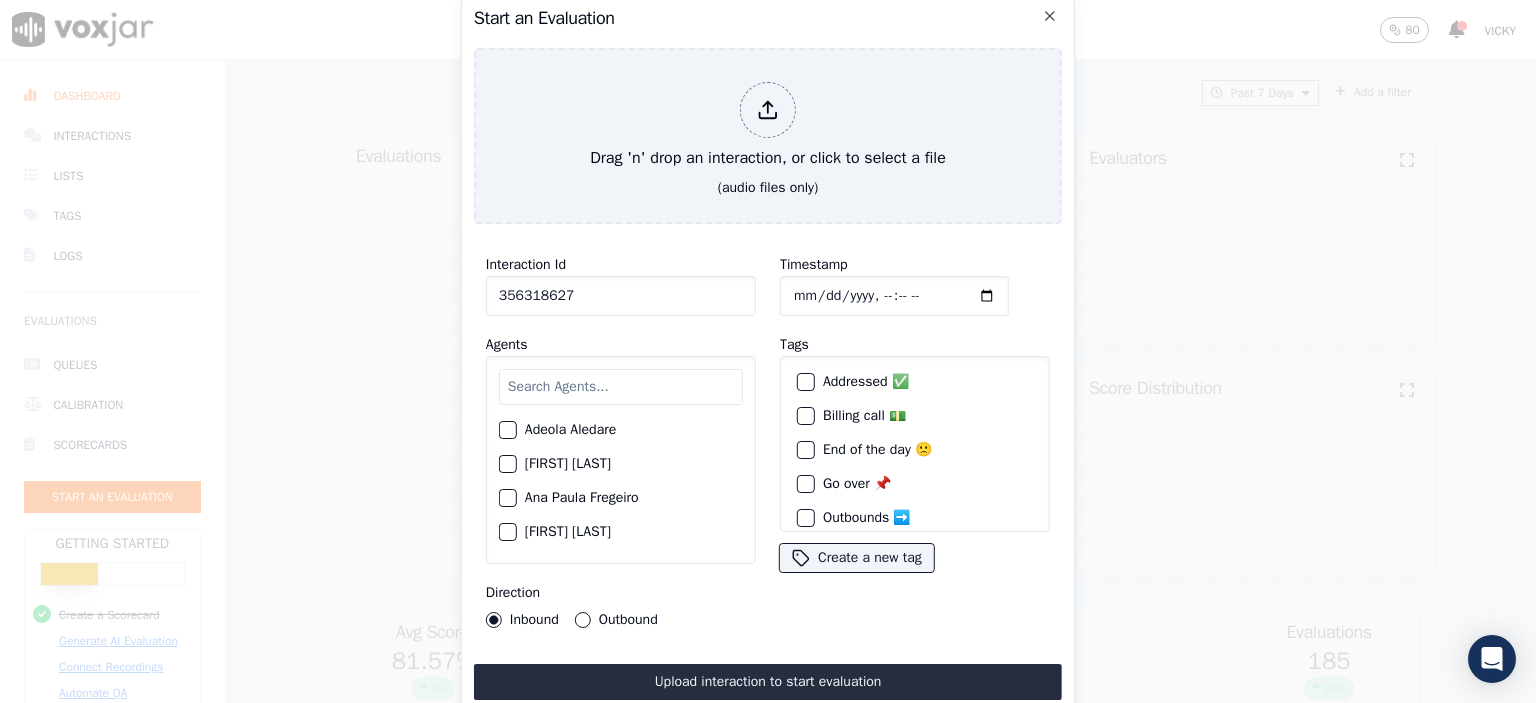 click on "Timestamp" 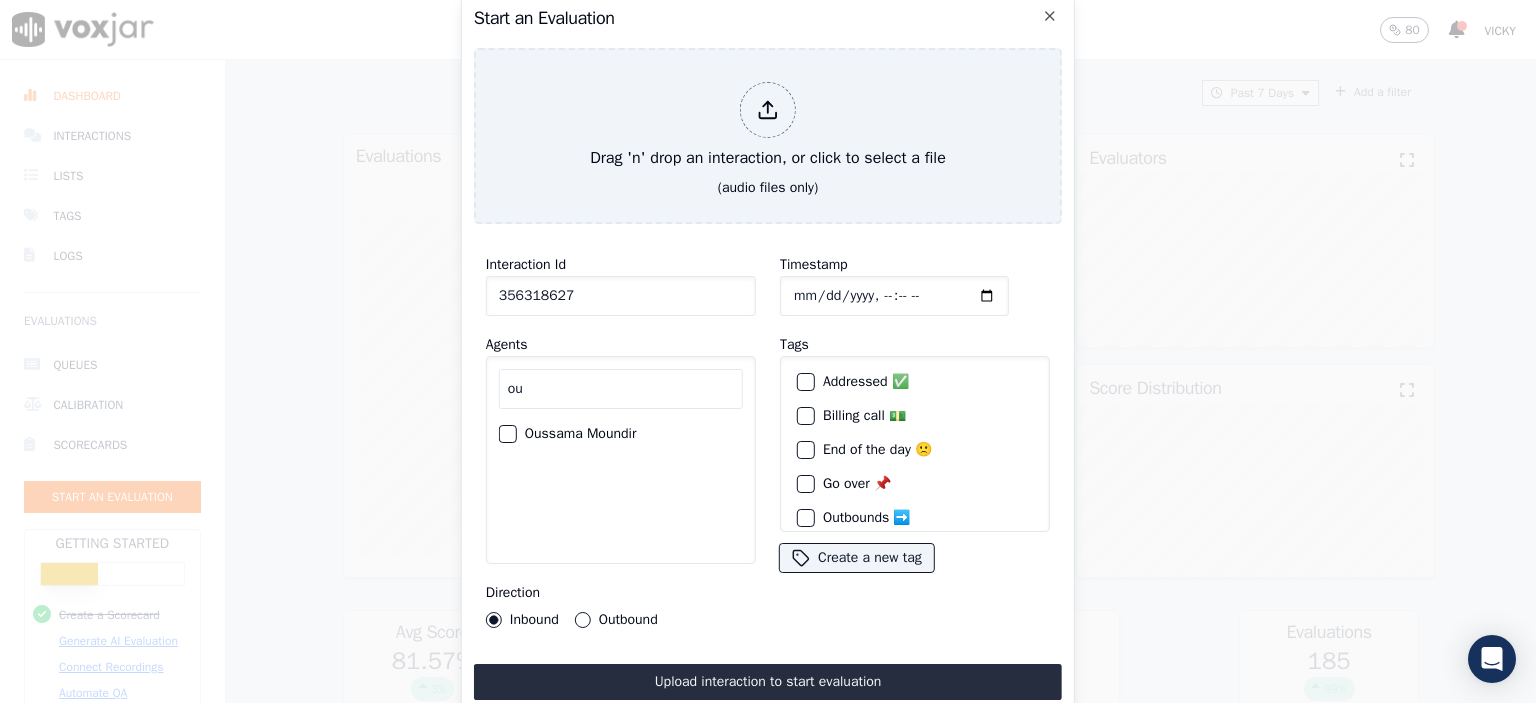 type on "ou" 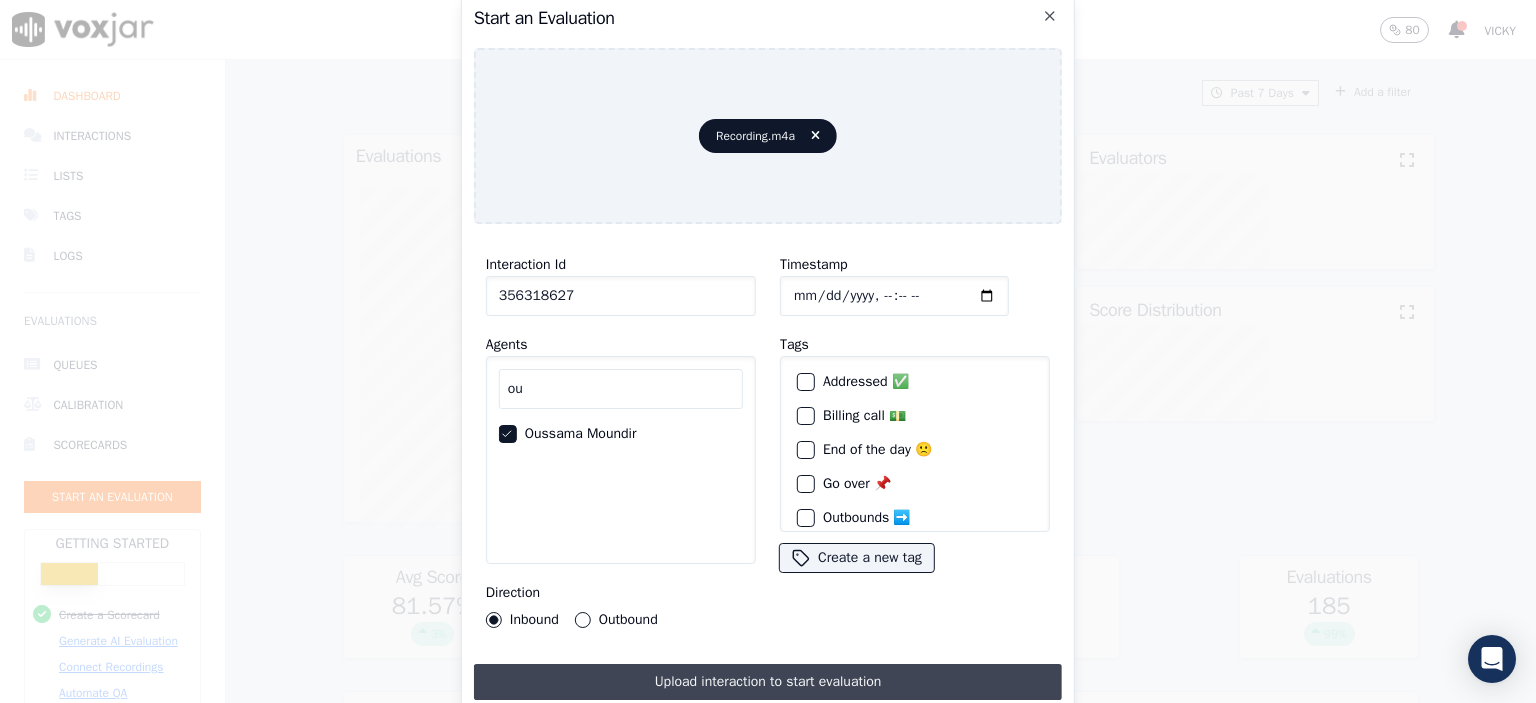 click on "Upload interaction to start evaluation" at bounding box center [768, 682] 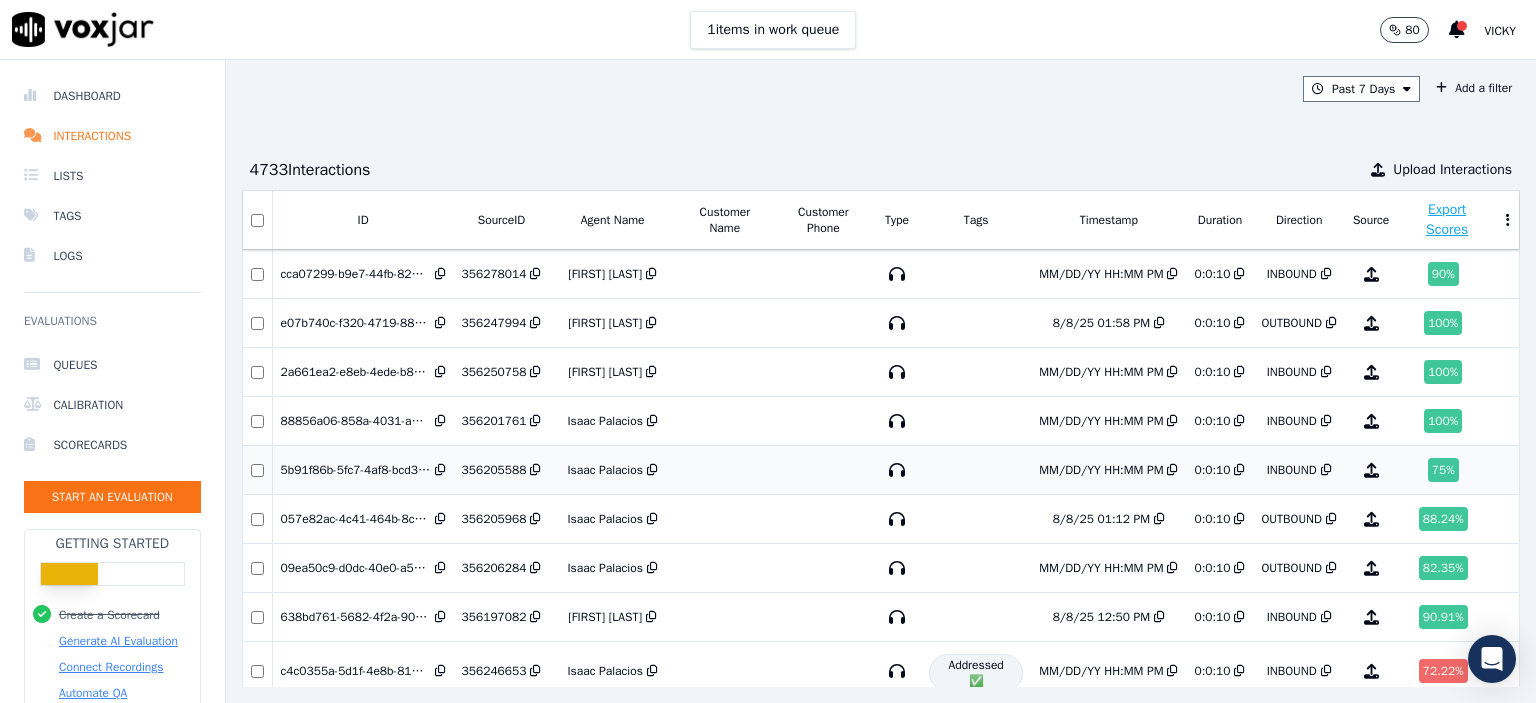 scroll, scrollTop: 0, scrollLeft: 0, axis: both 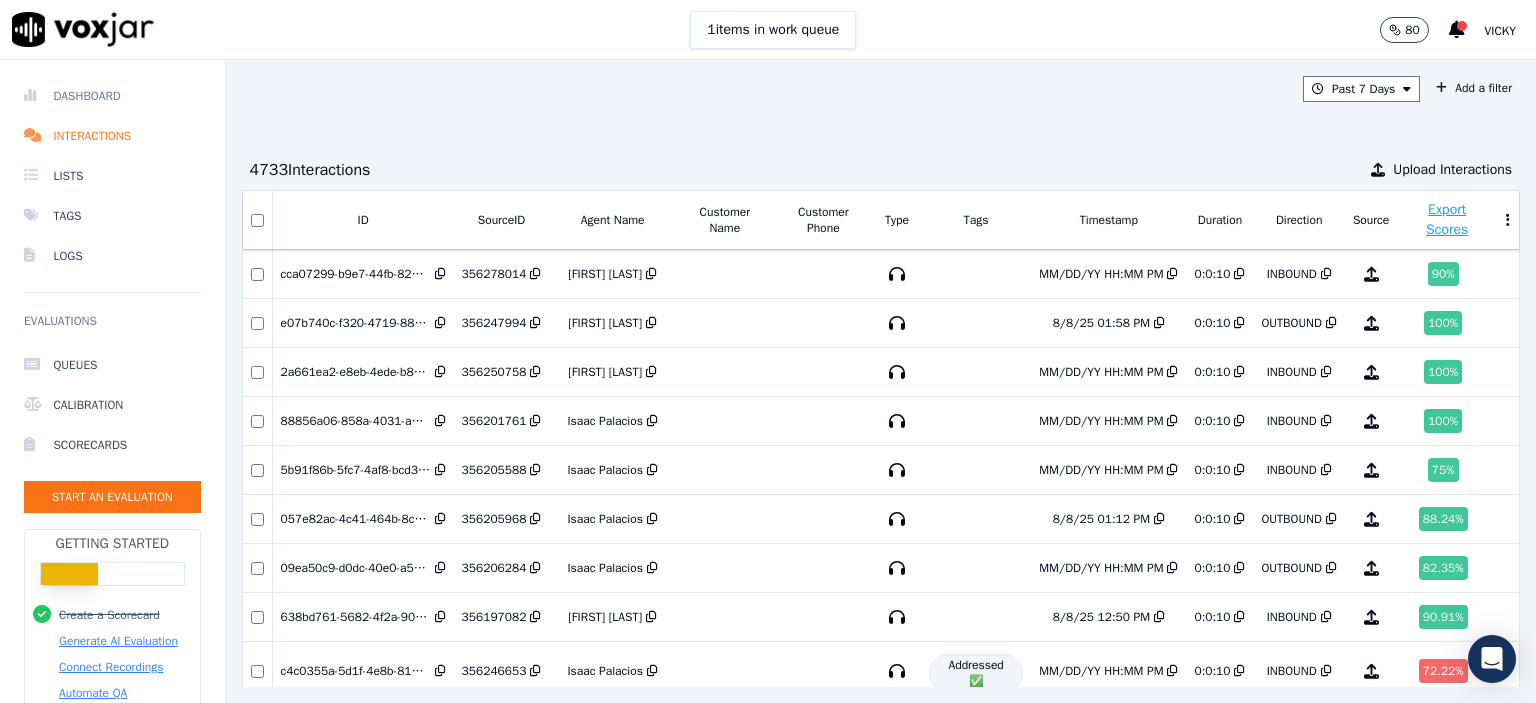 click on "Dashboard" at bounding box center [112, 96] 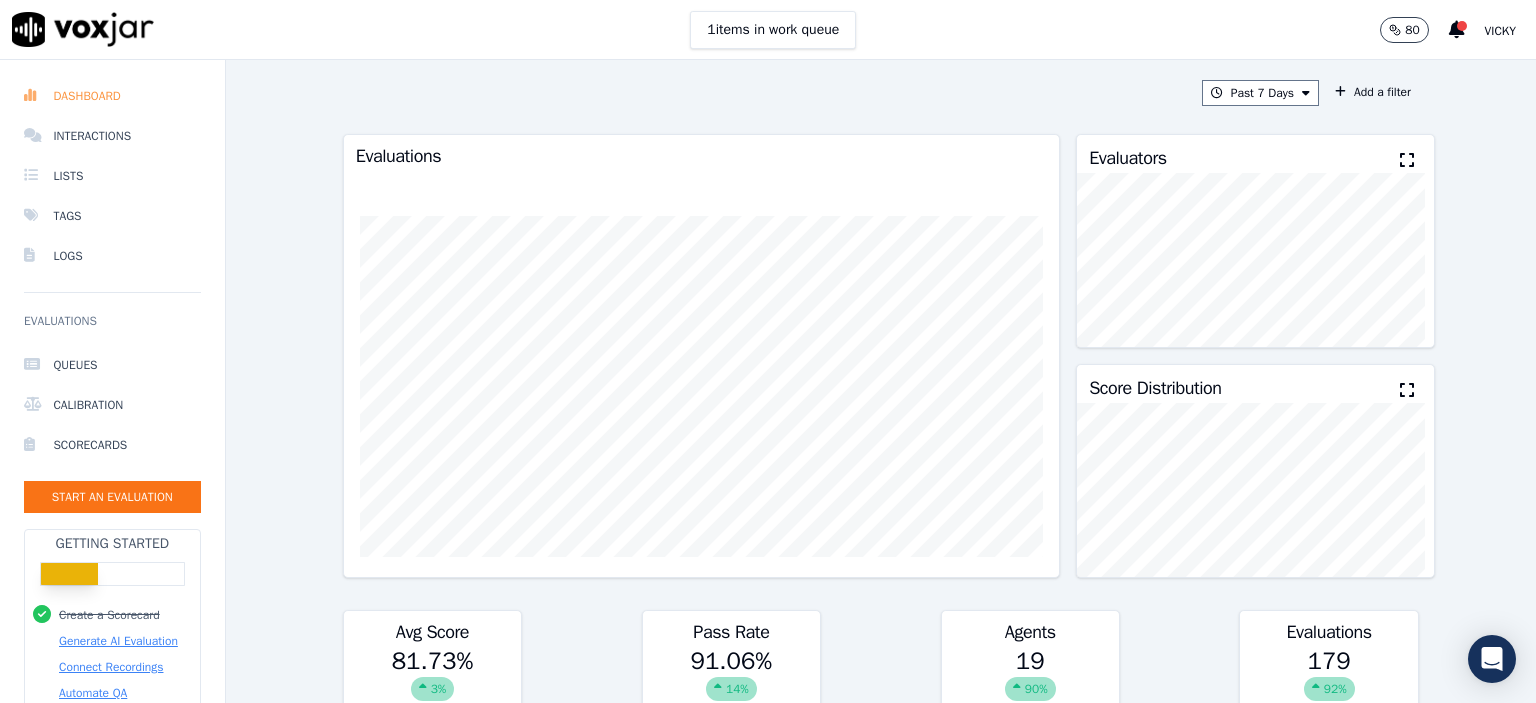 click on "Dashboard" at bounding box center (112, 96) 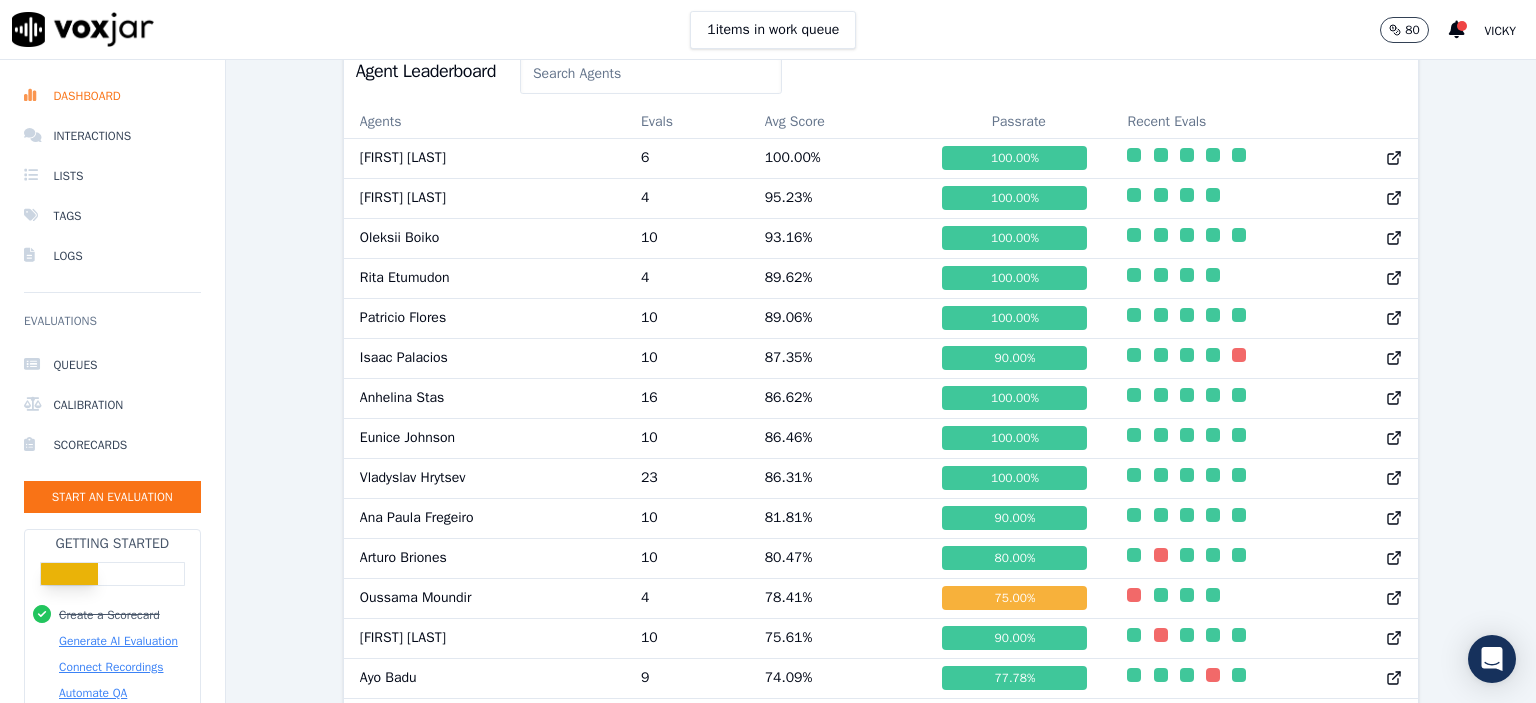 scroll, scrollTop: 1378, scrollLeft: 0, axis: vertical 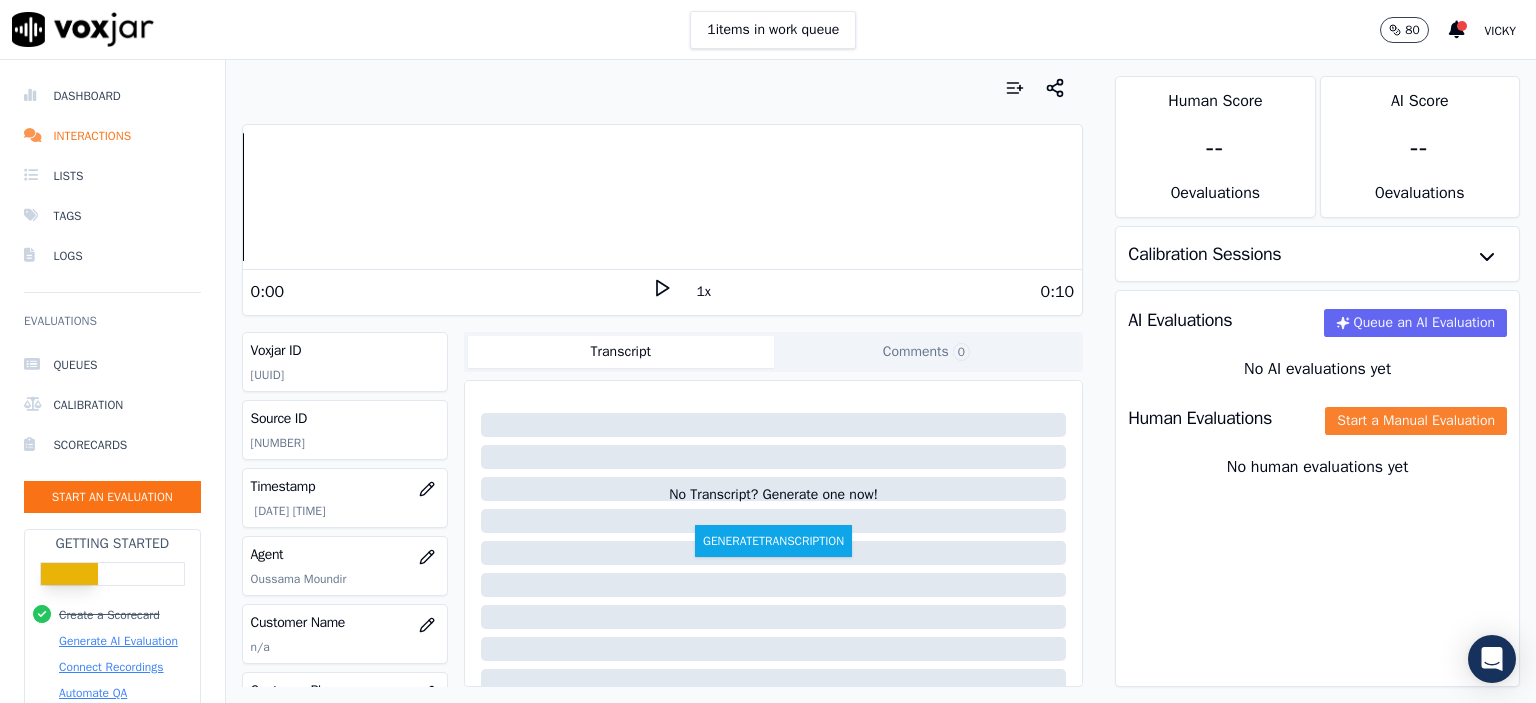 click on "Start a Manual Evaluation" 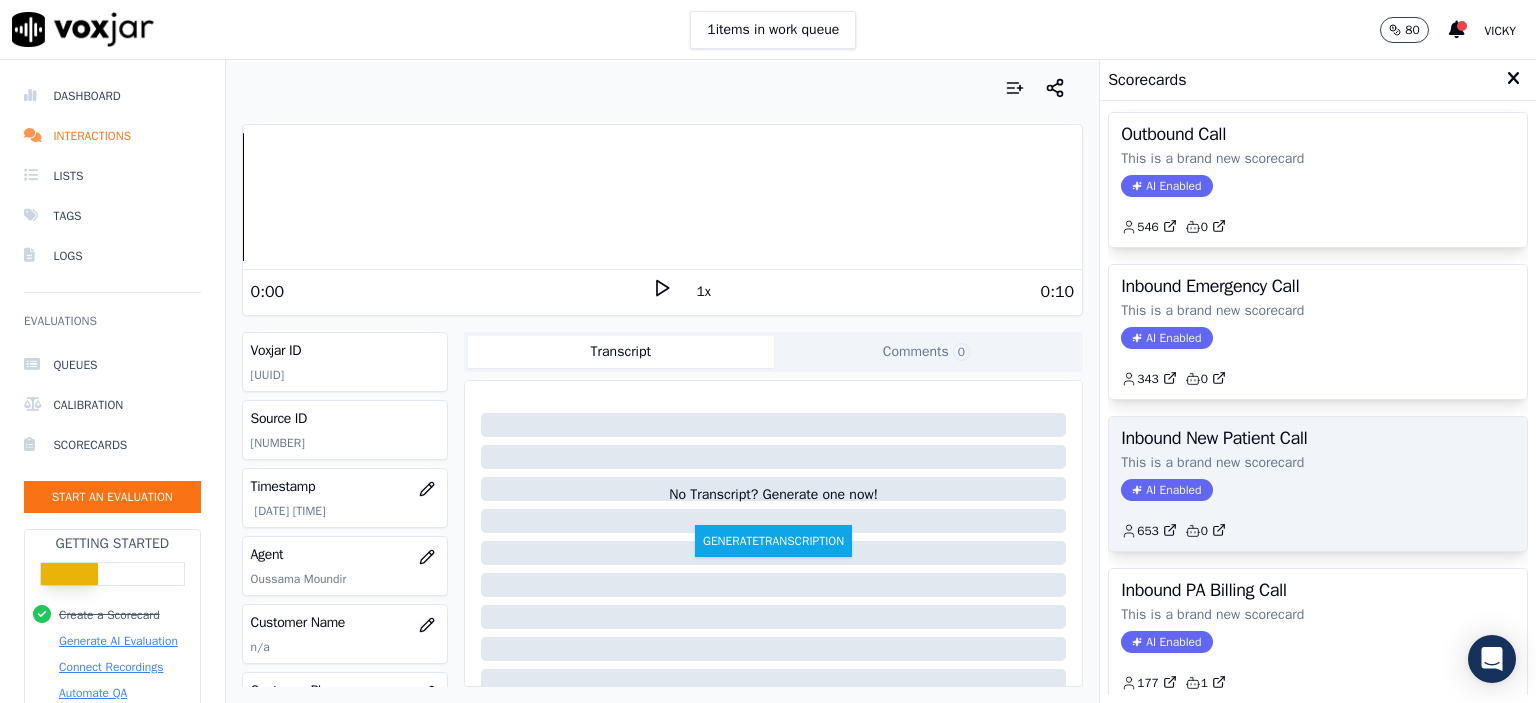 scroll, scrollTop: 300, scrollLeft: 0, axis: vertical 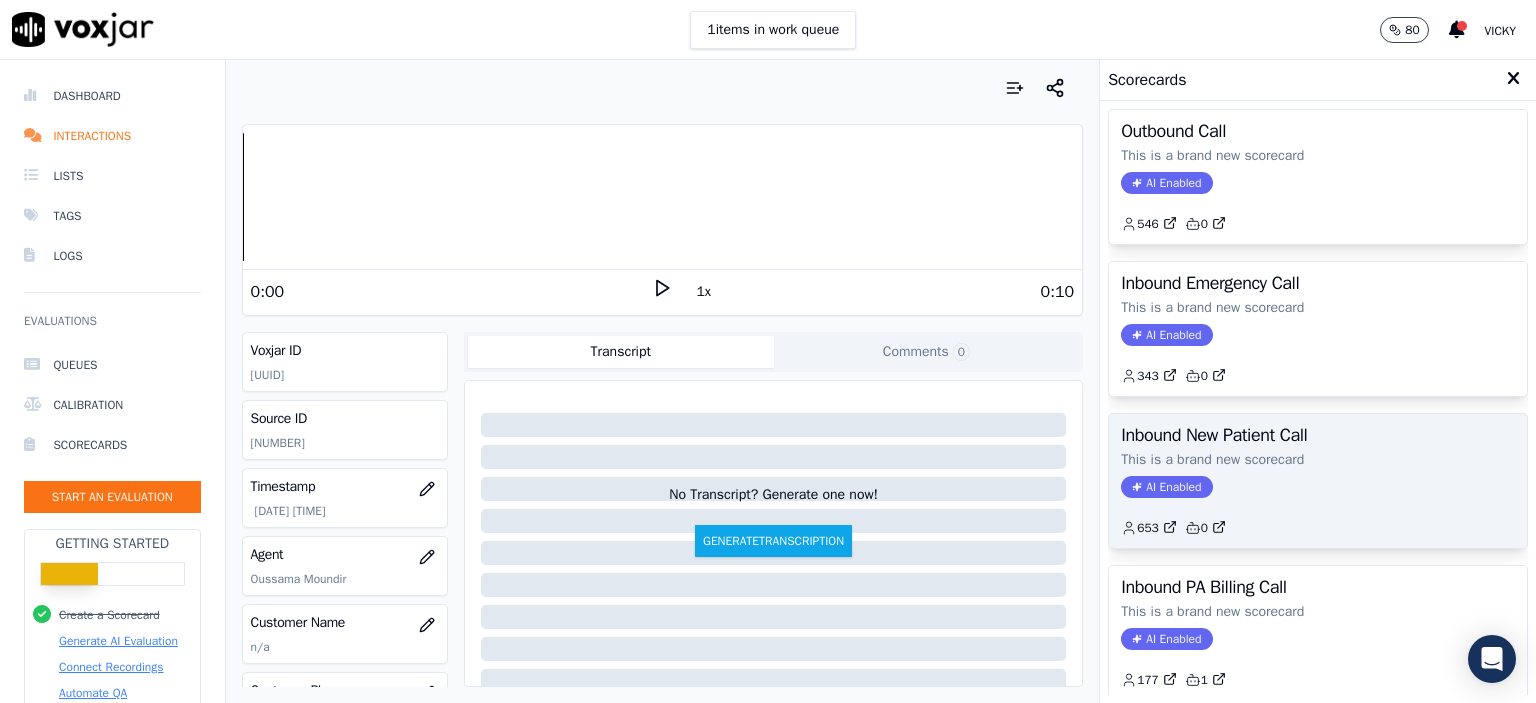 click on "AI Enabled" 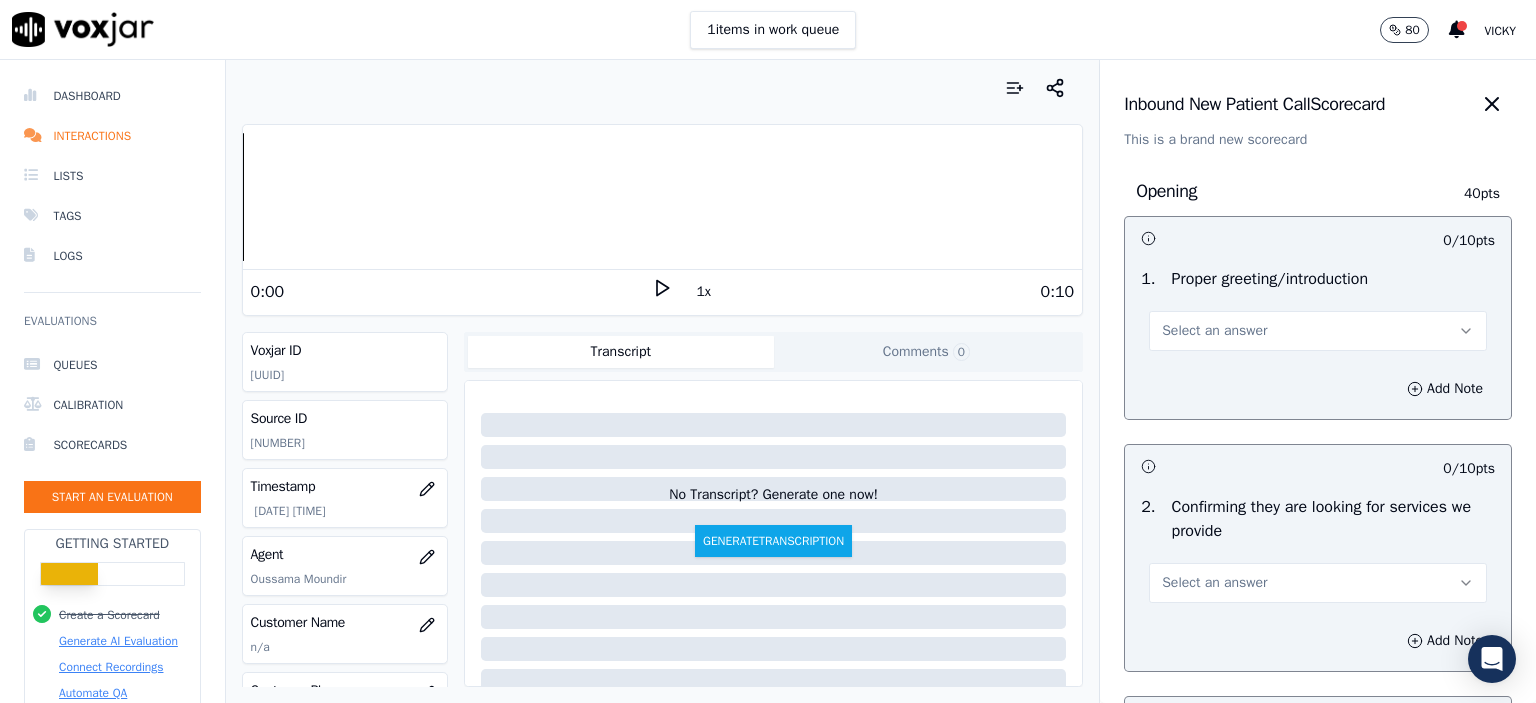 click on "Select an answer" at bounding box center [1214, 331] 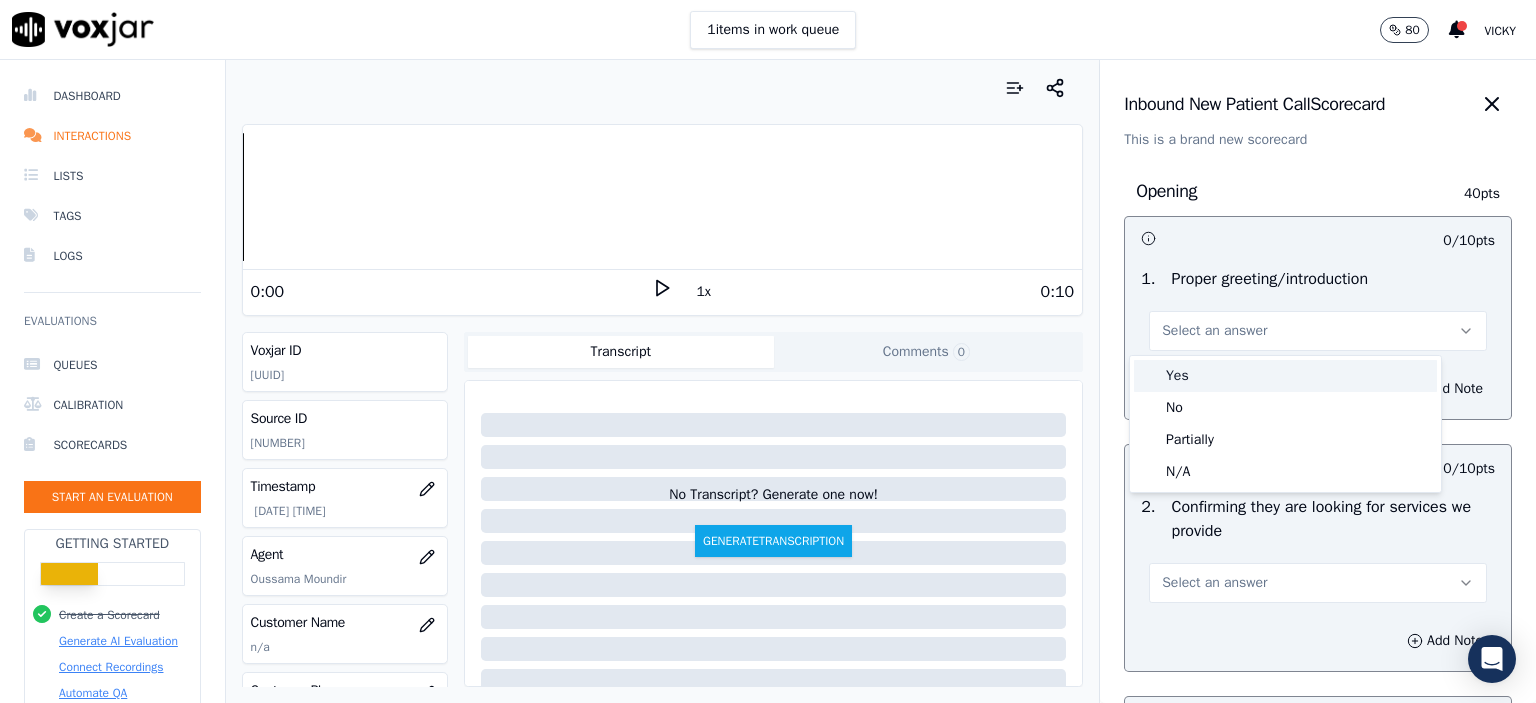 click on "Yes" at bounding box center [1285, 376] 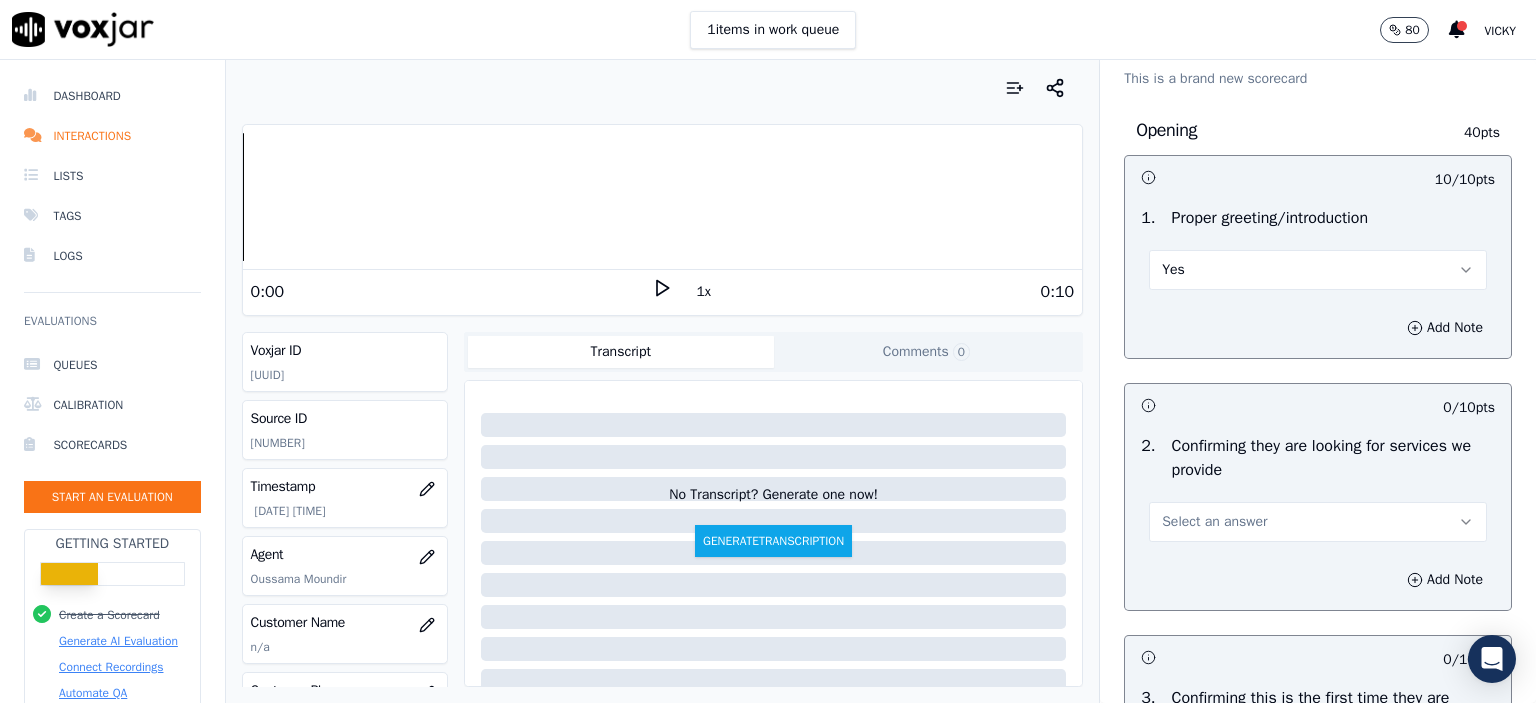 scroll, scrollTop: 200, scrollLeft: 0, axis: vertical 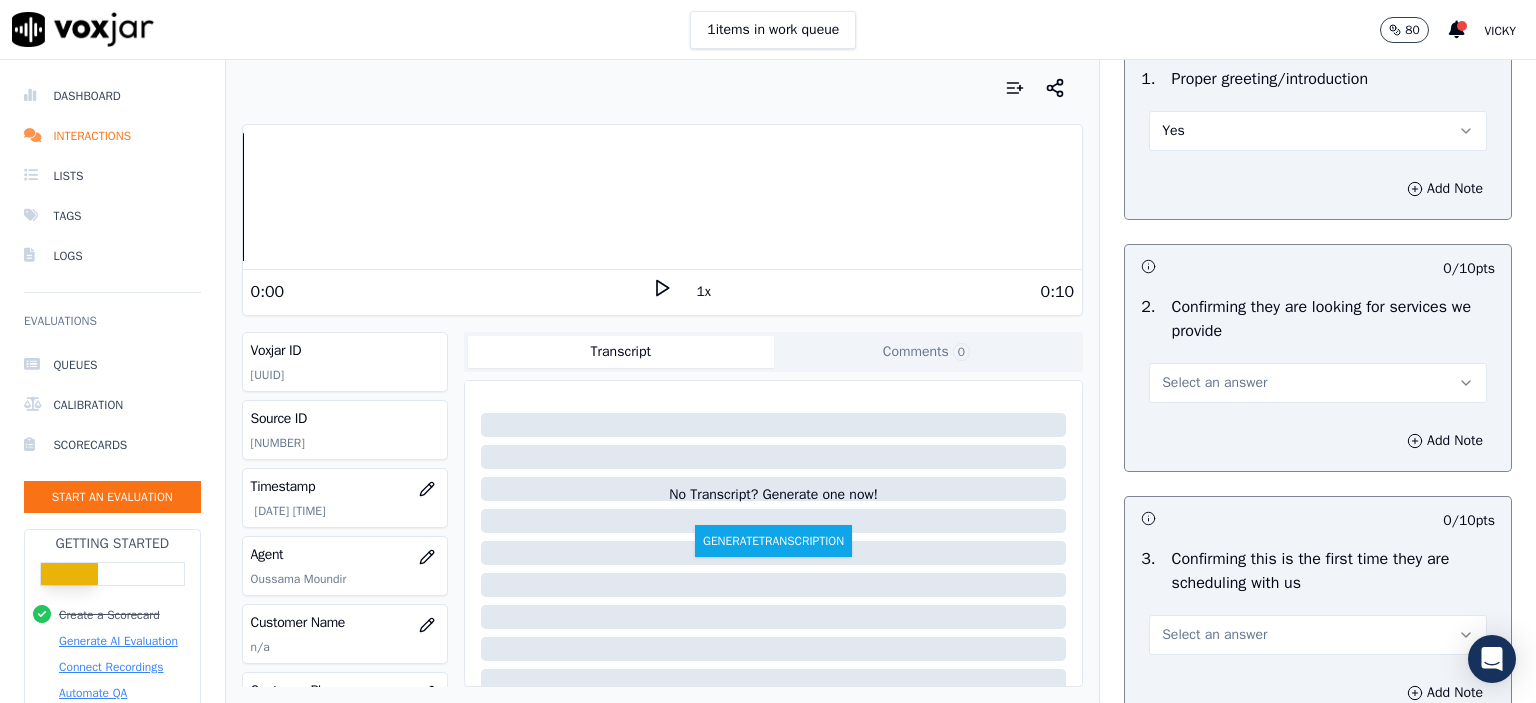 click on "Select an answer" at bounding box center (1214, 383) 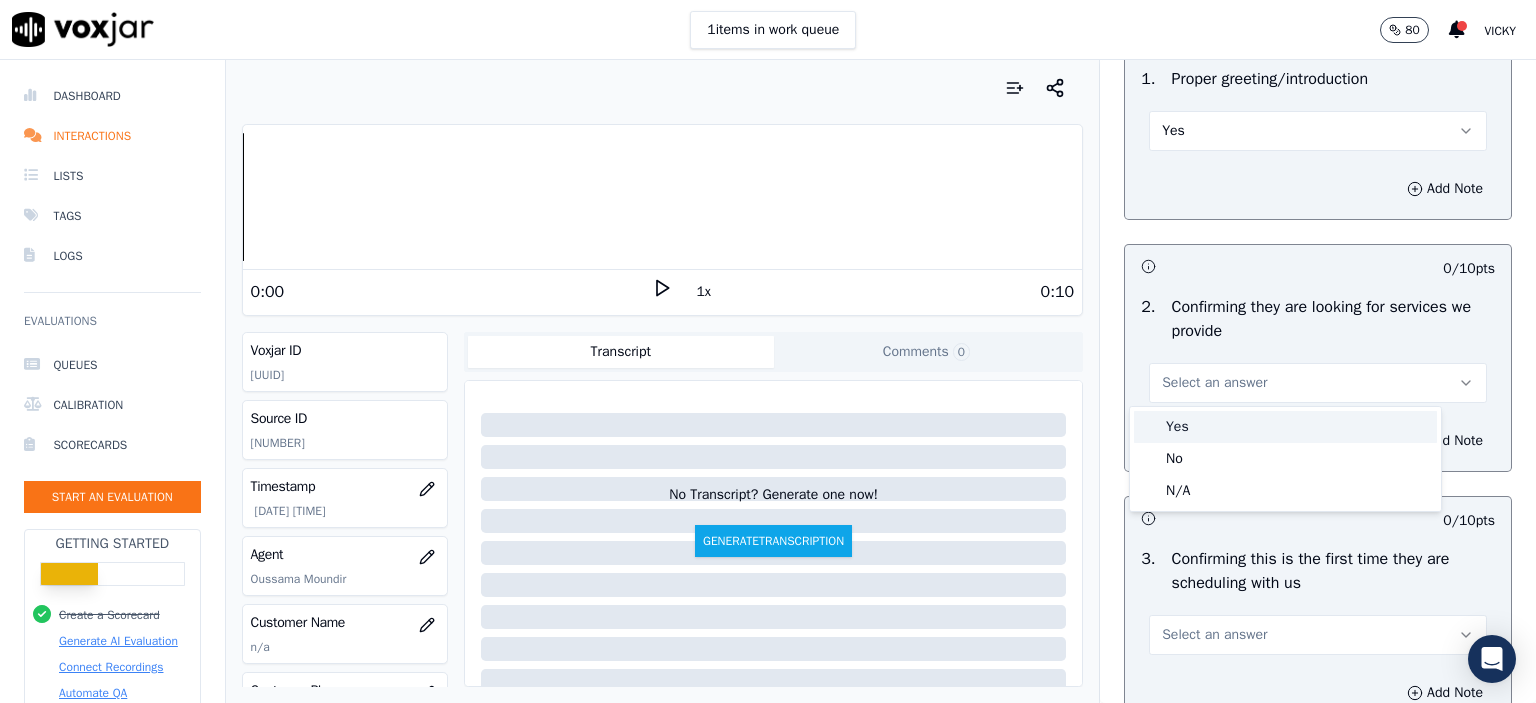 click on "Yes" at bounding box center (1285, 427) 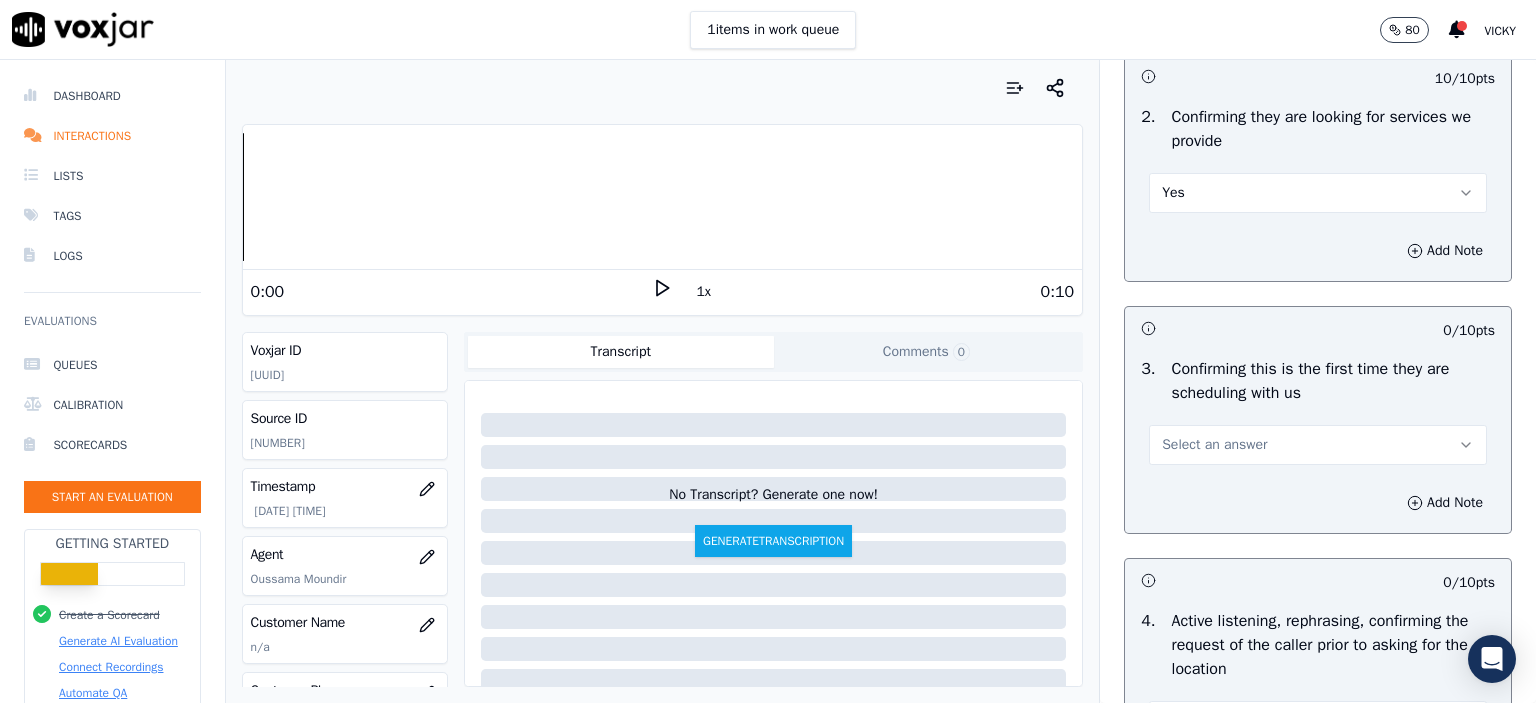 scroll, scrollTop: 400, scrollLeft: 0, axis: vertical 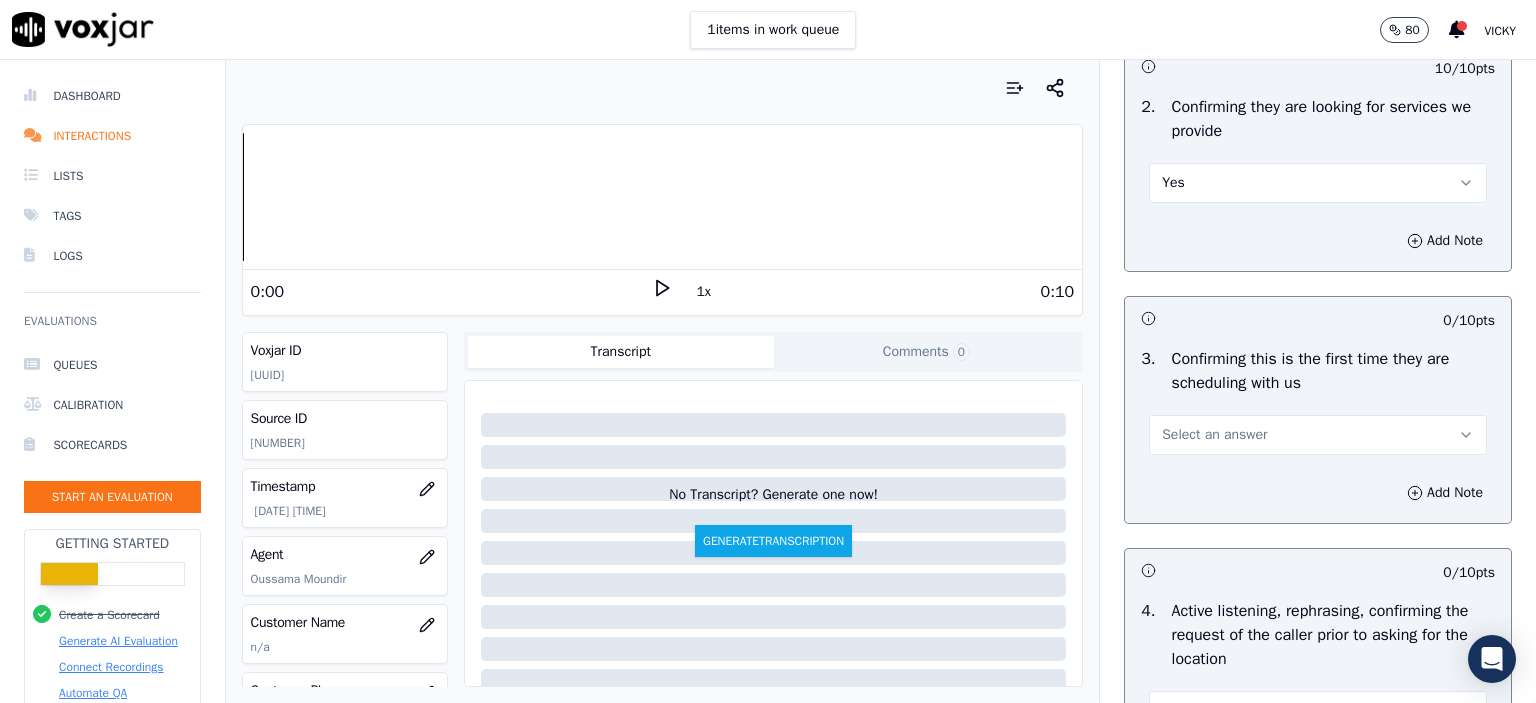 click on "Select an answer" at bounding box center (1214, 435) 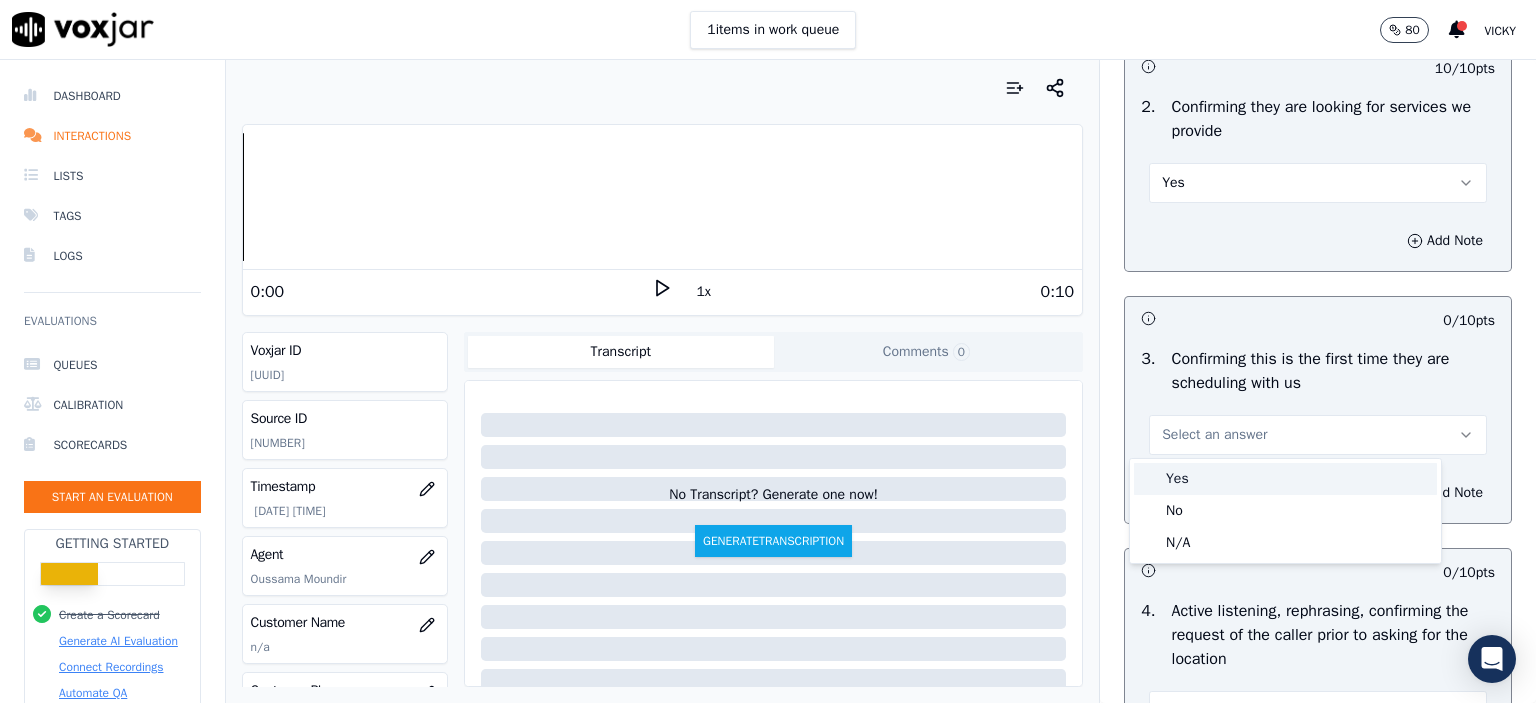 click on "Yes" at bounding box center (1285, 479) 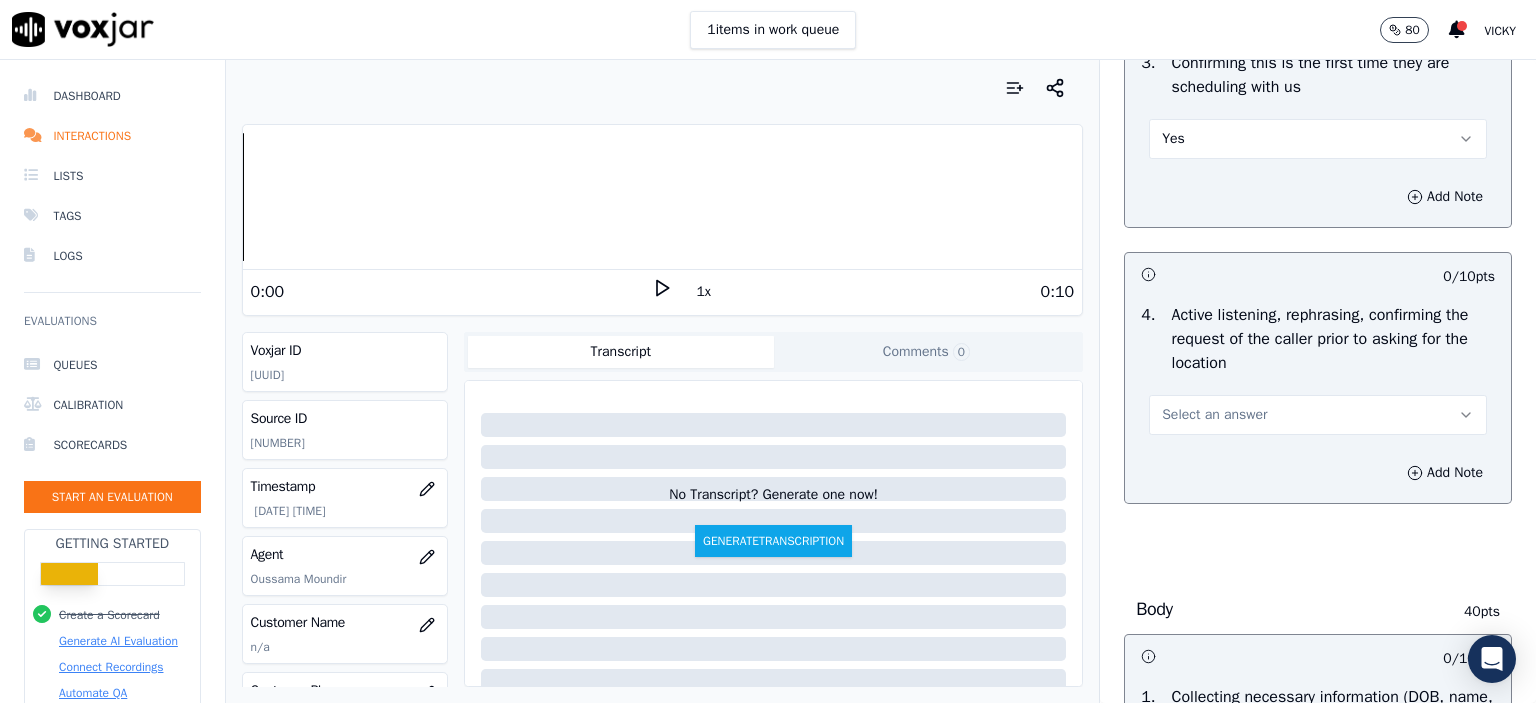 scroll, scrollTop: 700, scrollLeft: 0, axis: vertical 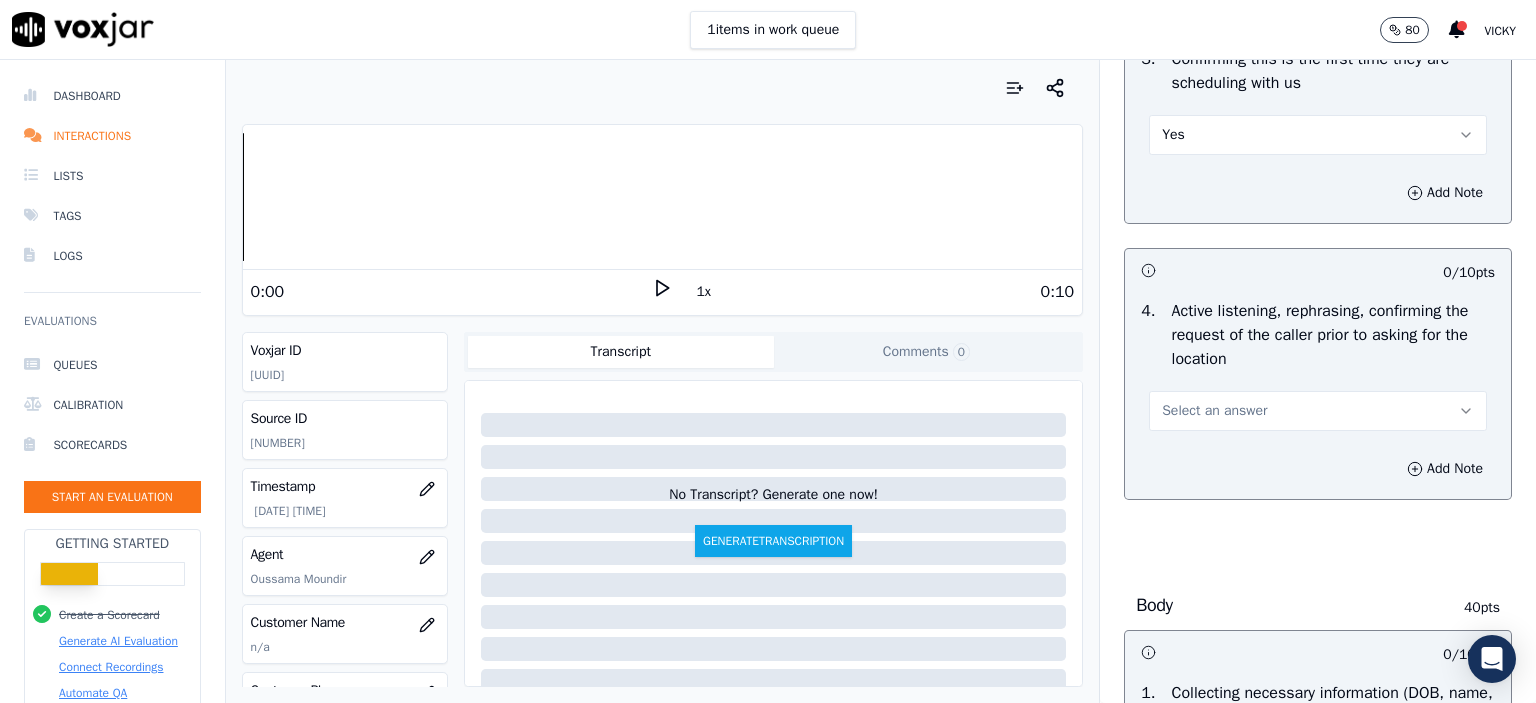 click on "Select an answer" at bounding box center [1214, 411] 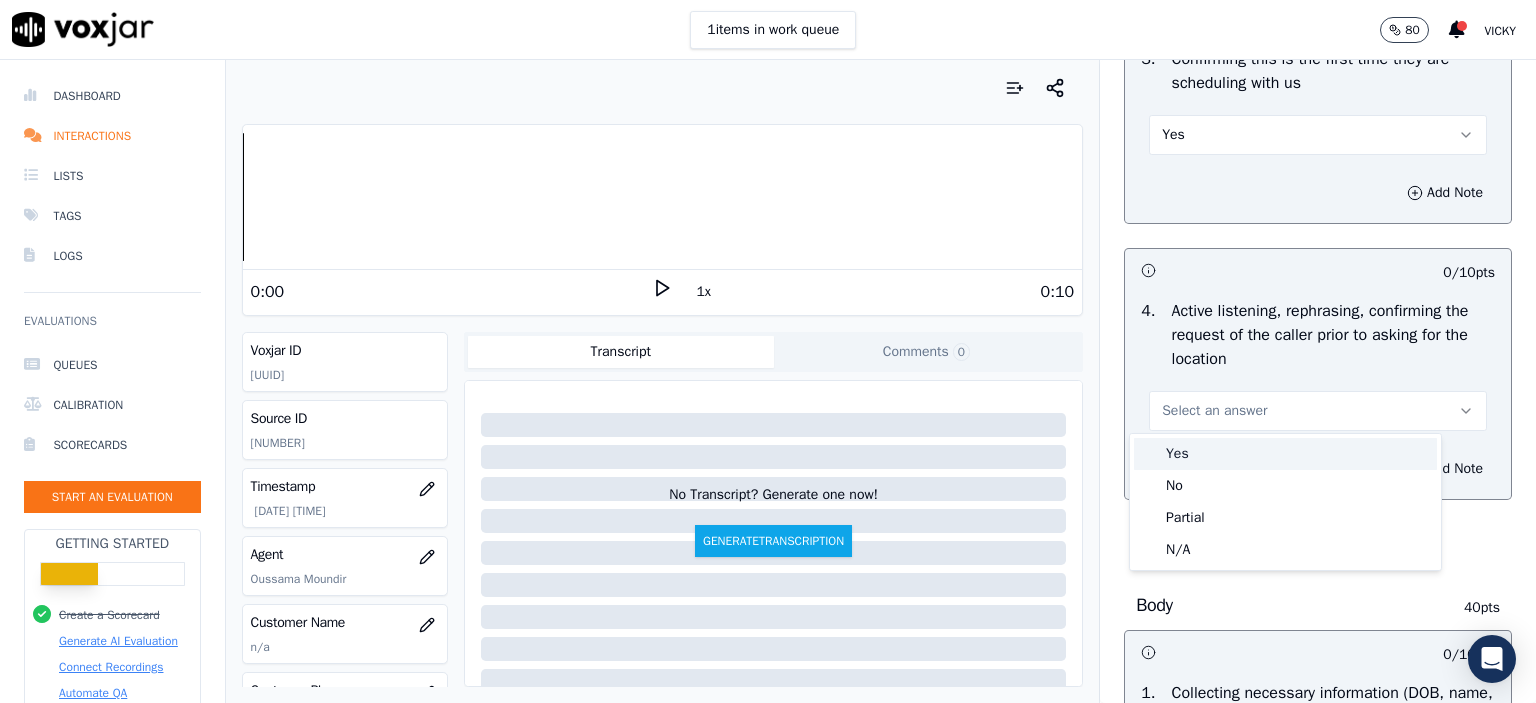 click on "Yes" at bounding box center [1285, 454] 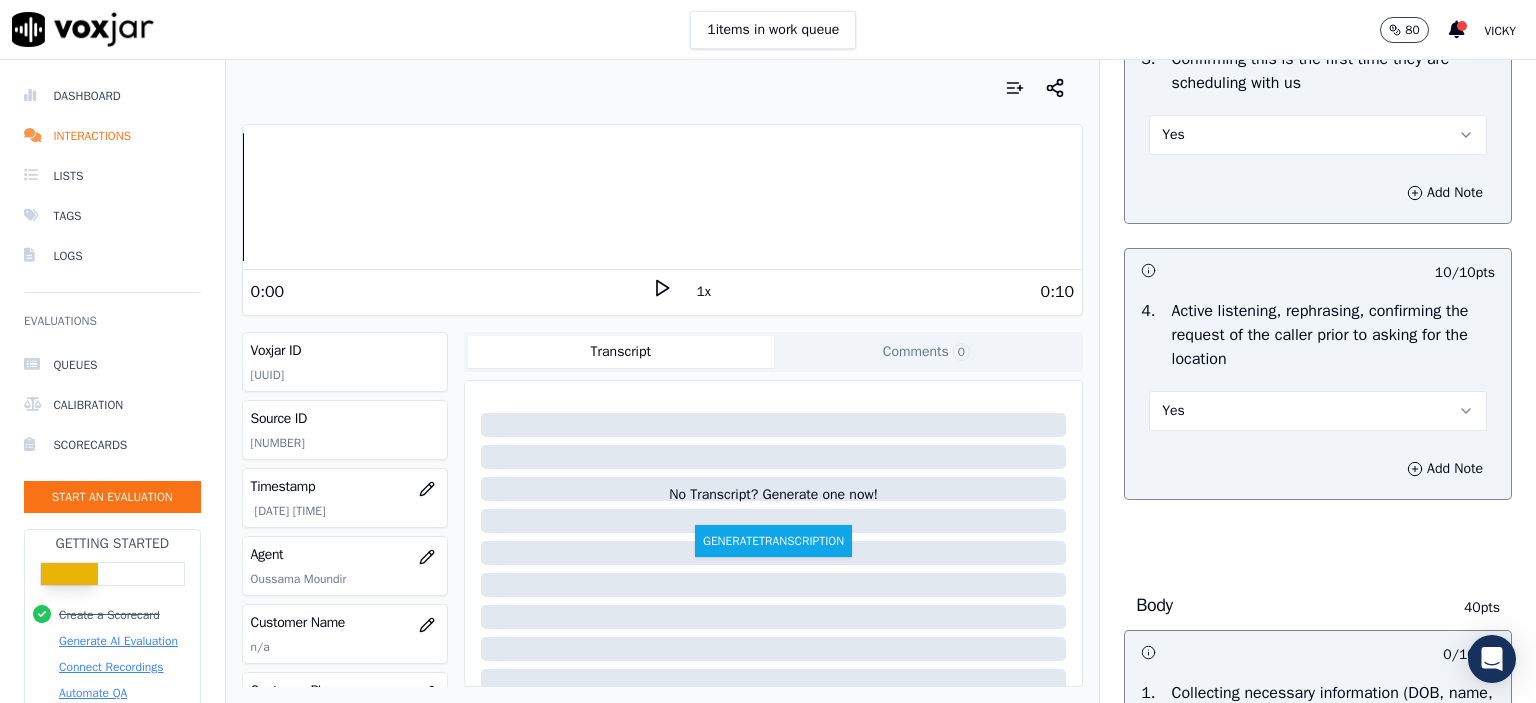 click on "Yes" at bounding box center [1318, 411] 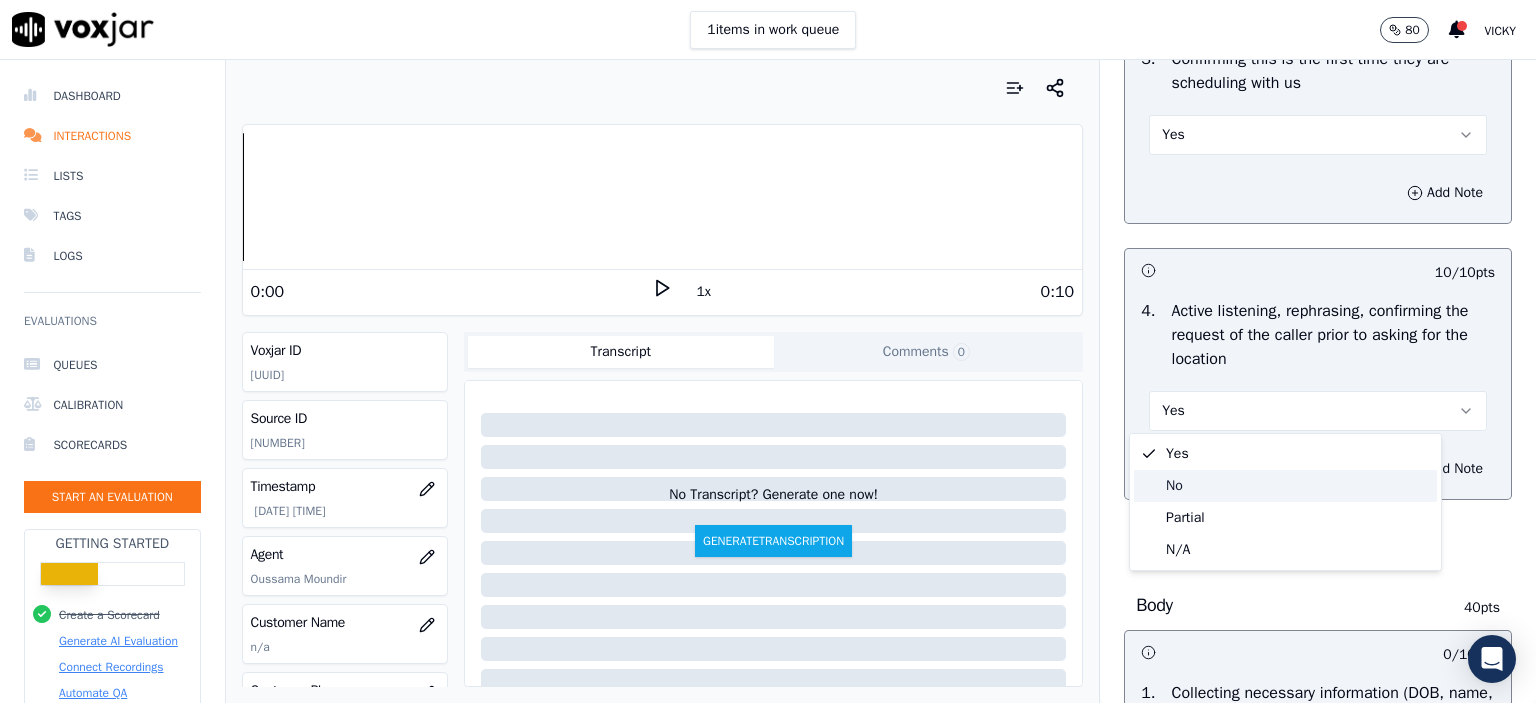 click on "No" 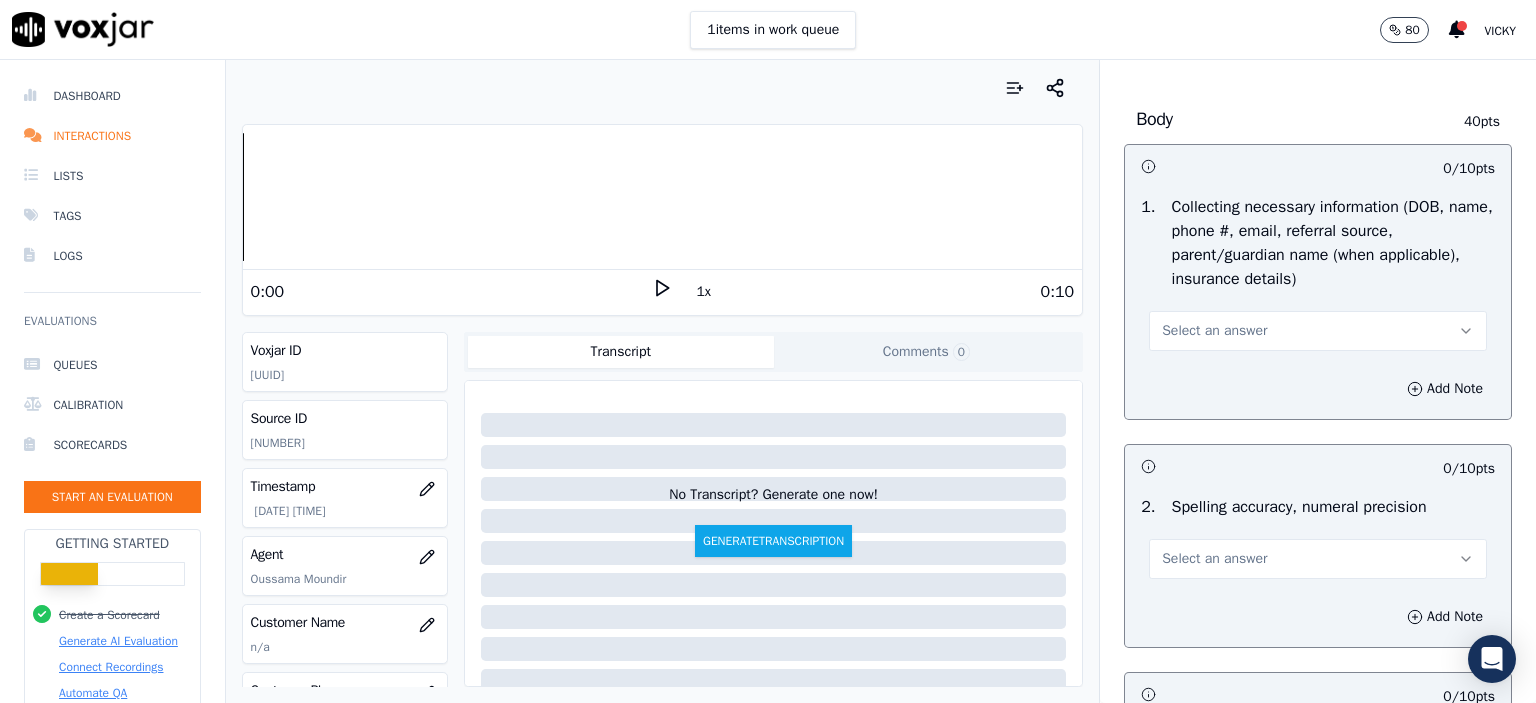 scroll, scrollTop: 1200, scrollLeft: 0, axis: vertical 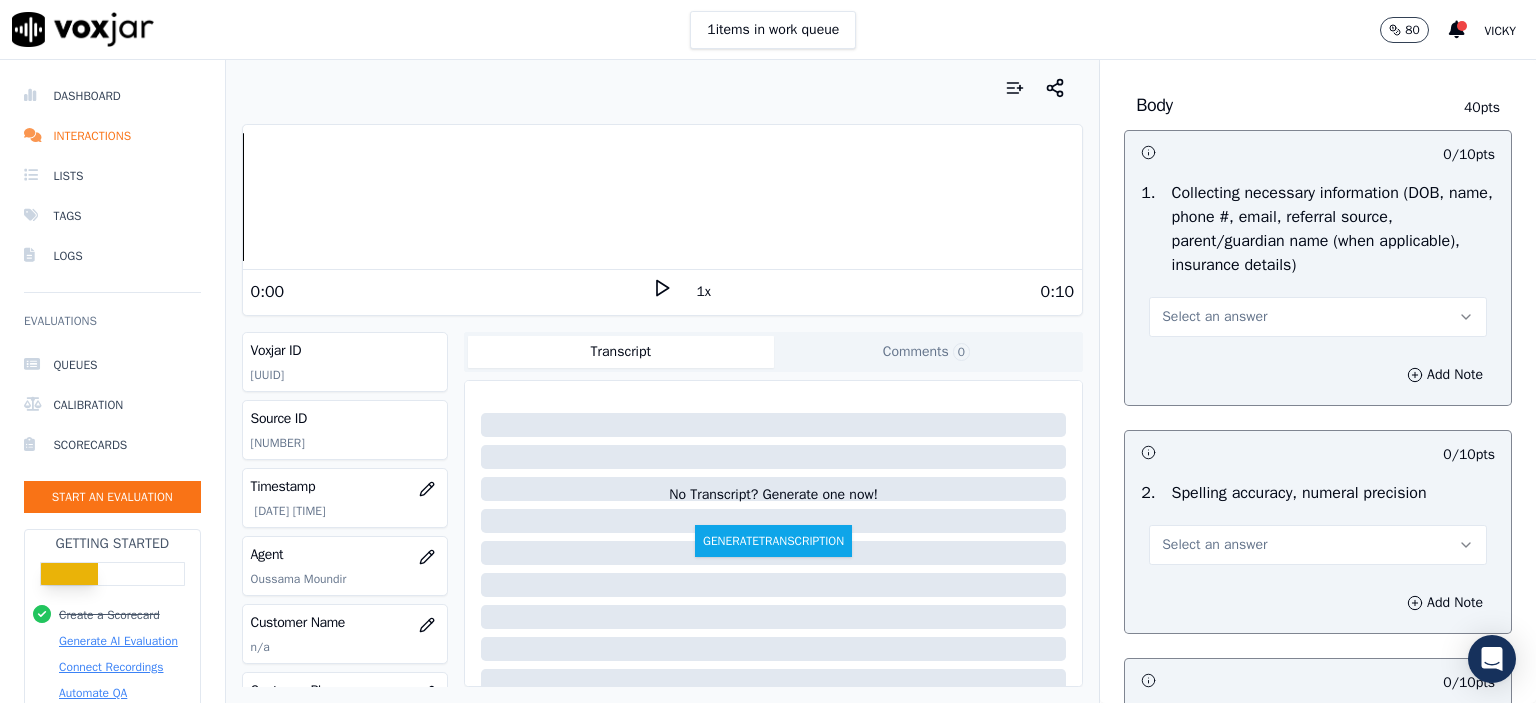 click on "Select an answer" at bounding box center [1214, 317] 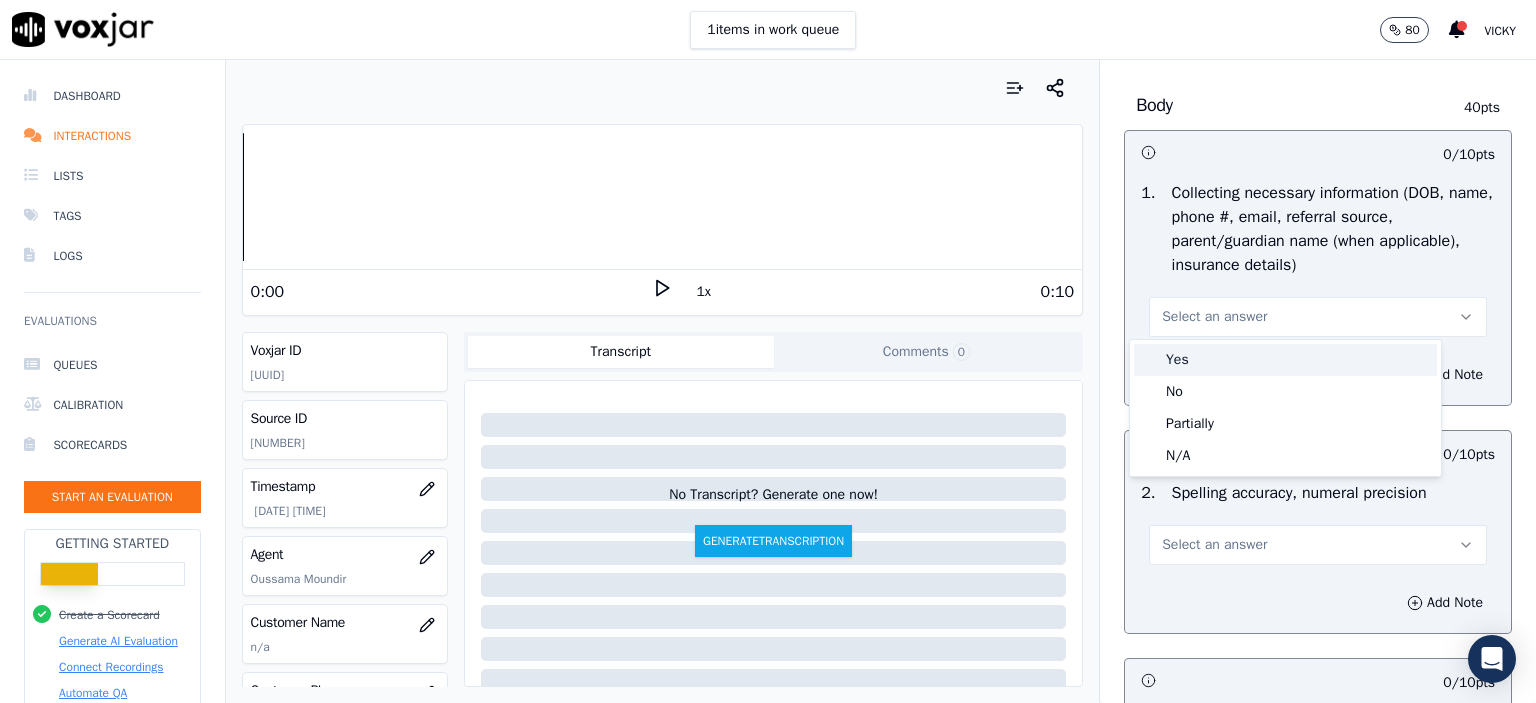 click on "Yes" at bounding box center [1285, 360] 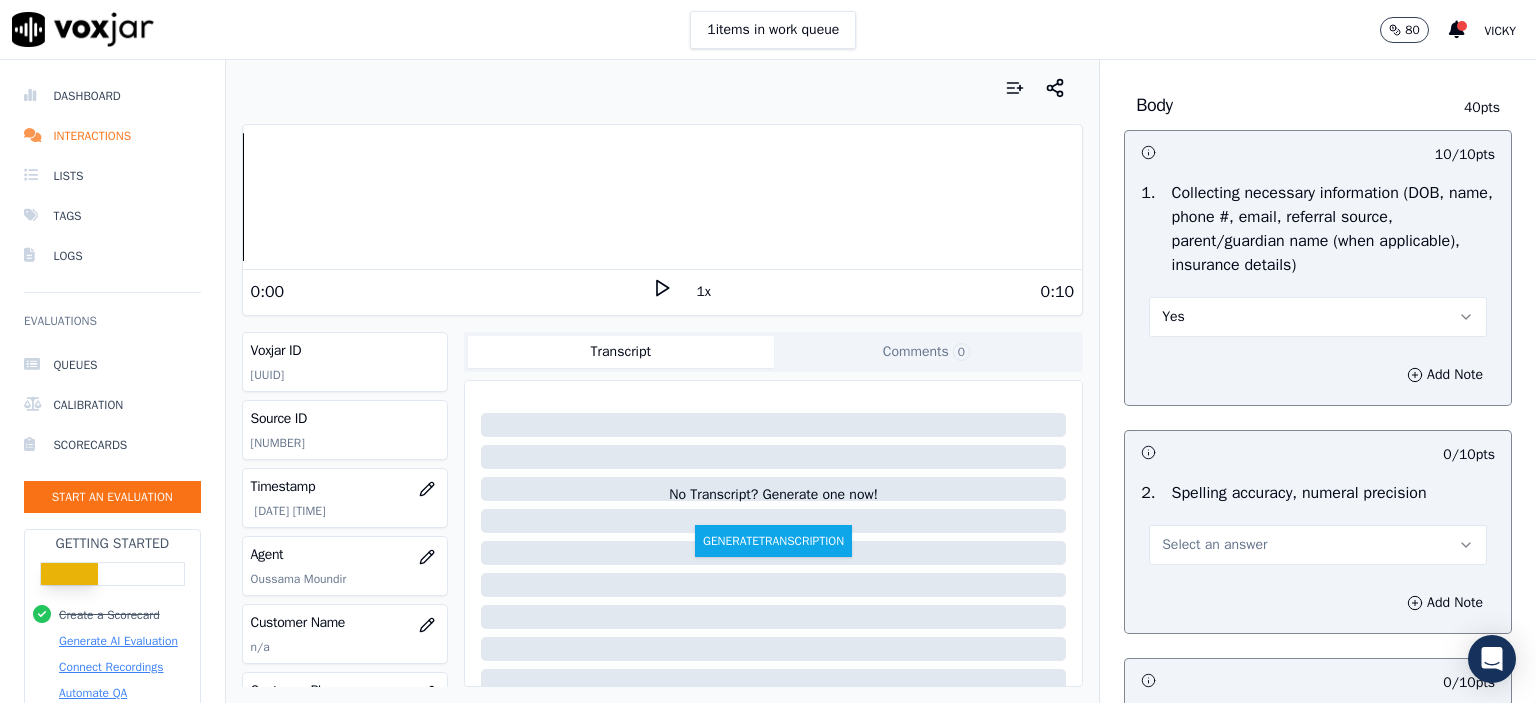 click on "Select an answer" at bounding box center [1214, 545] 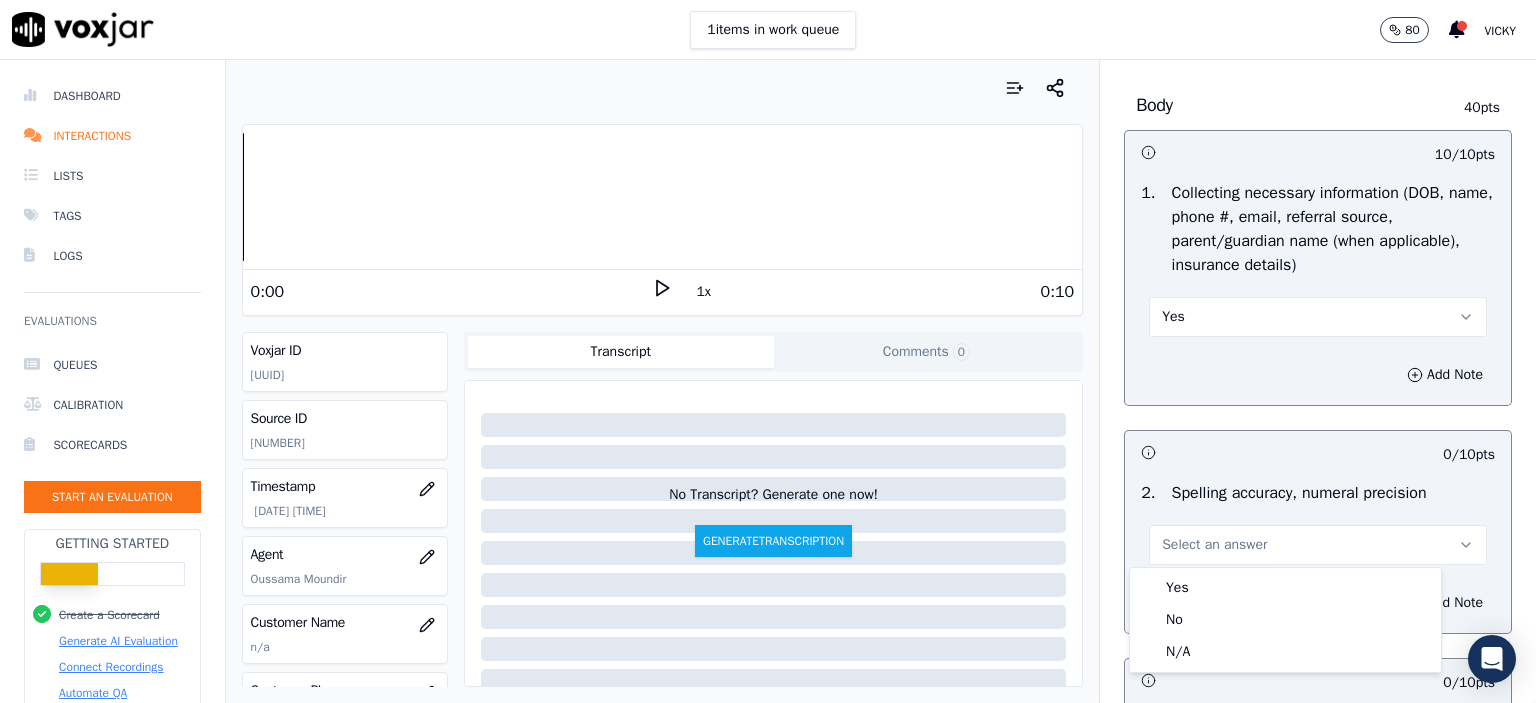 click on "Yes" at bounding box center (1285, 588) 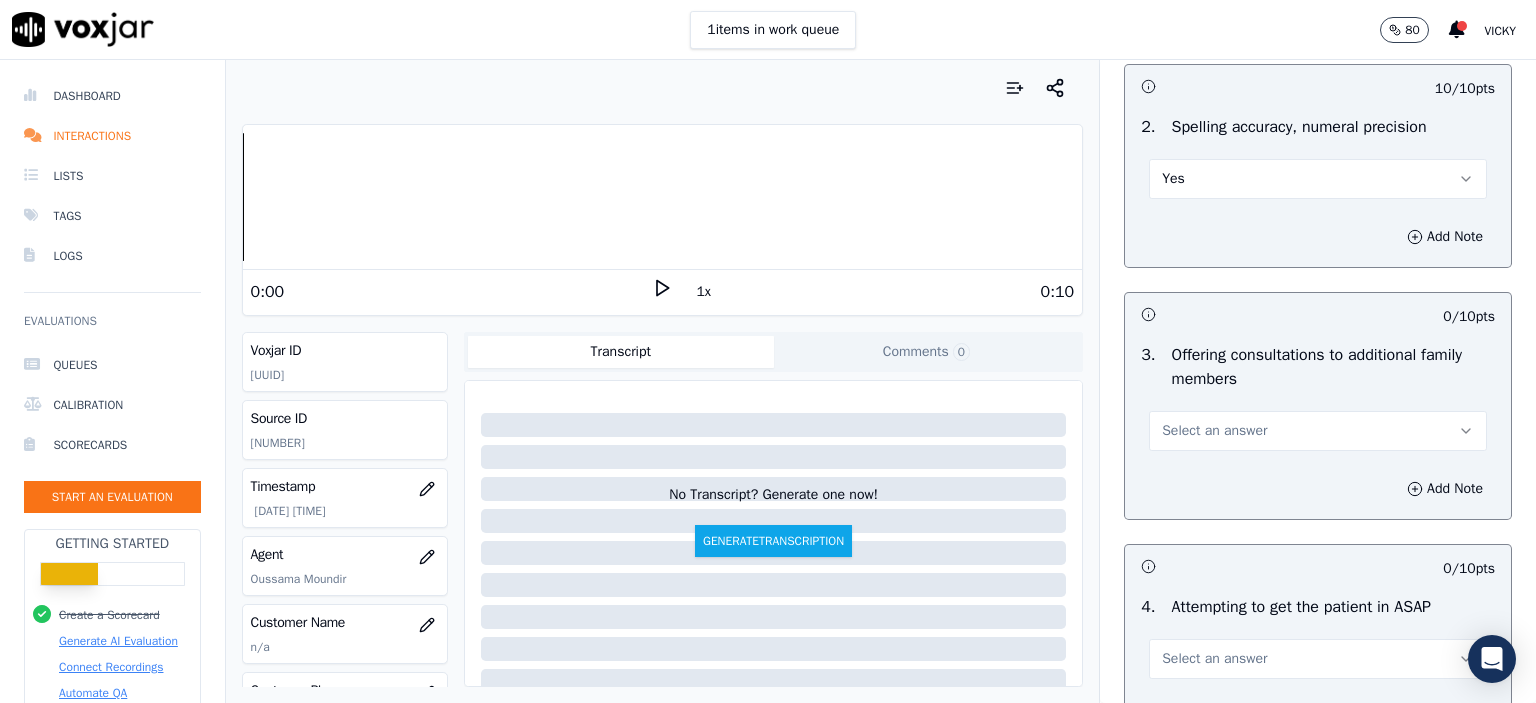 scroll, scrollTop: 1600, scrollLeft: 0, axis: vertical 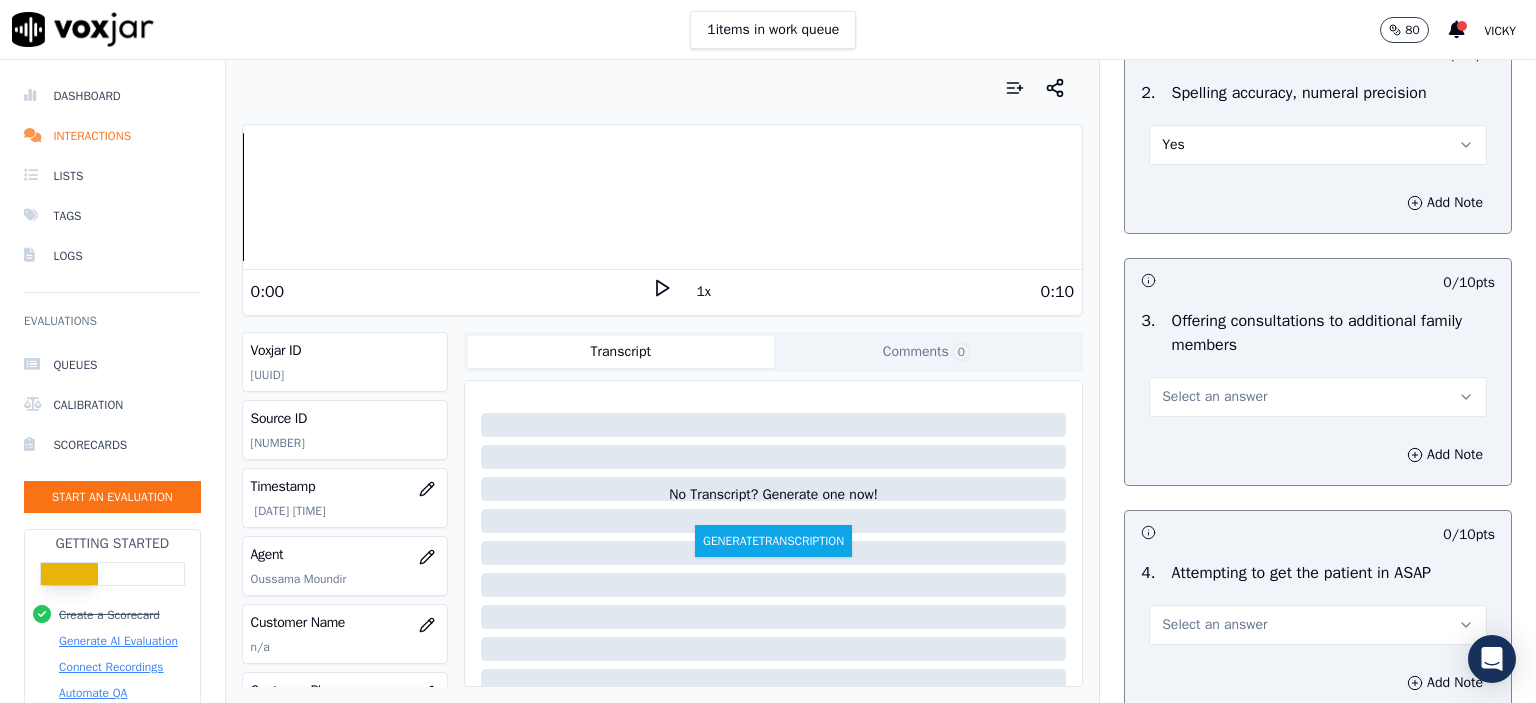 click on "Select an answer" at bounding box center [1318, 397] 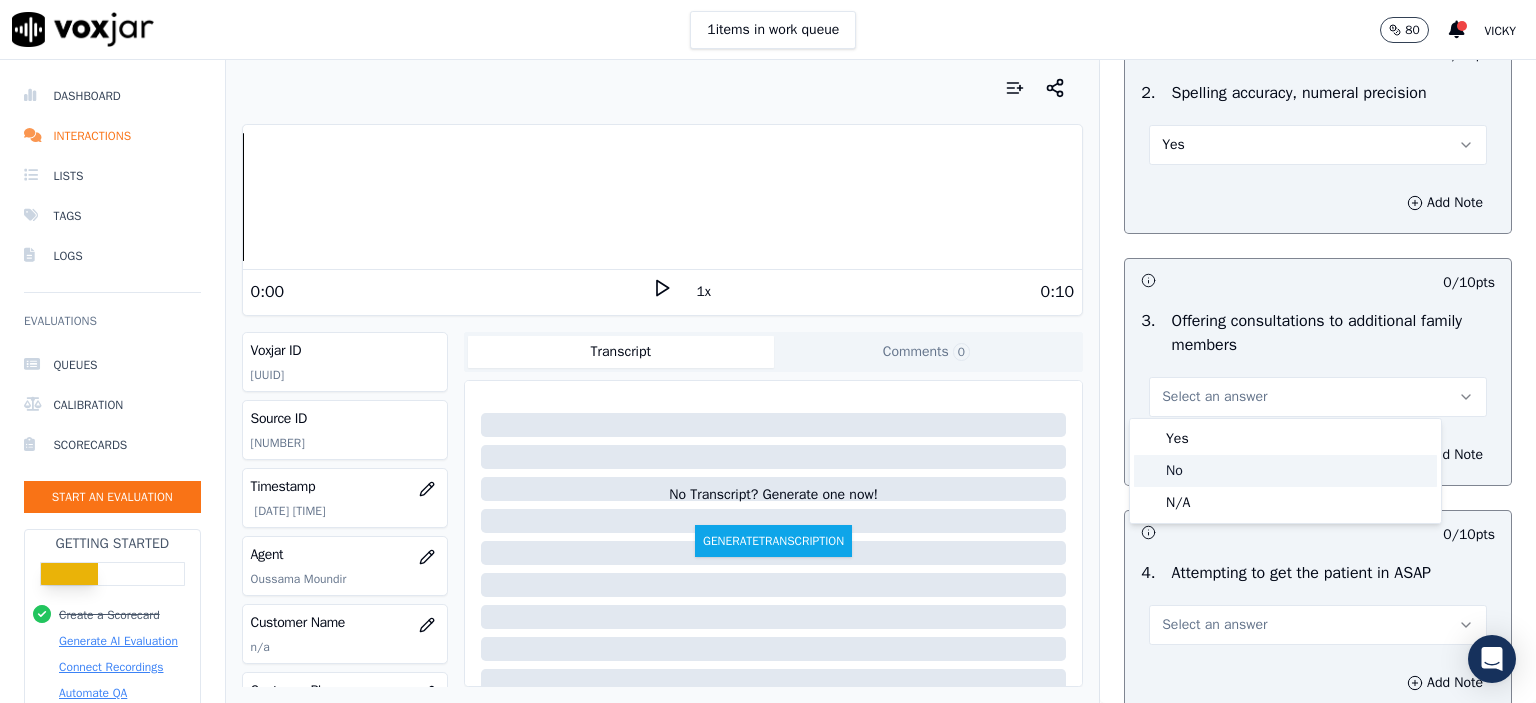 click on "No" 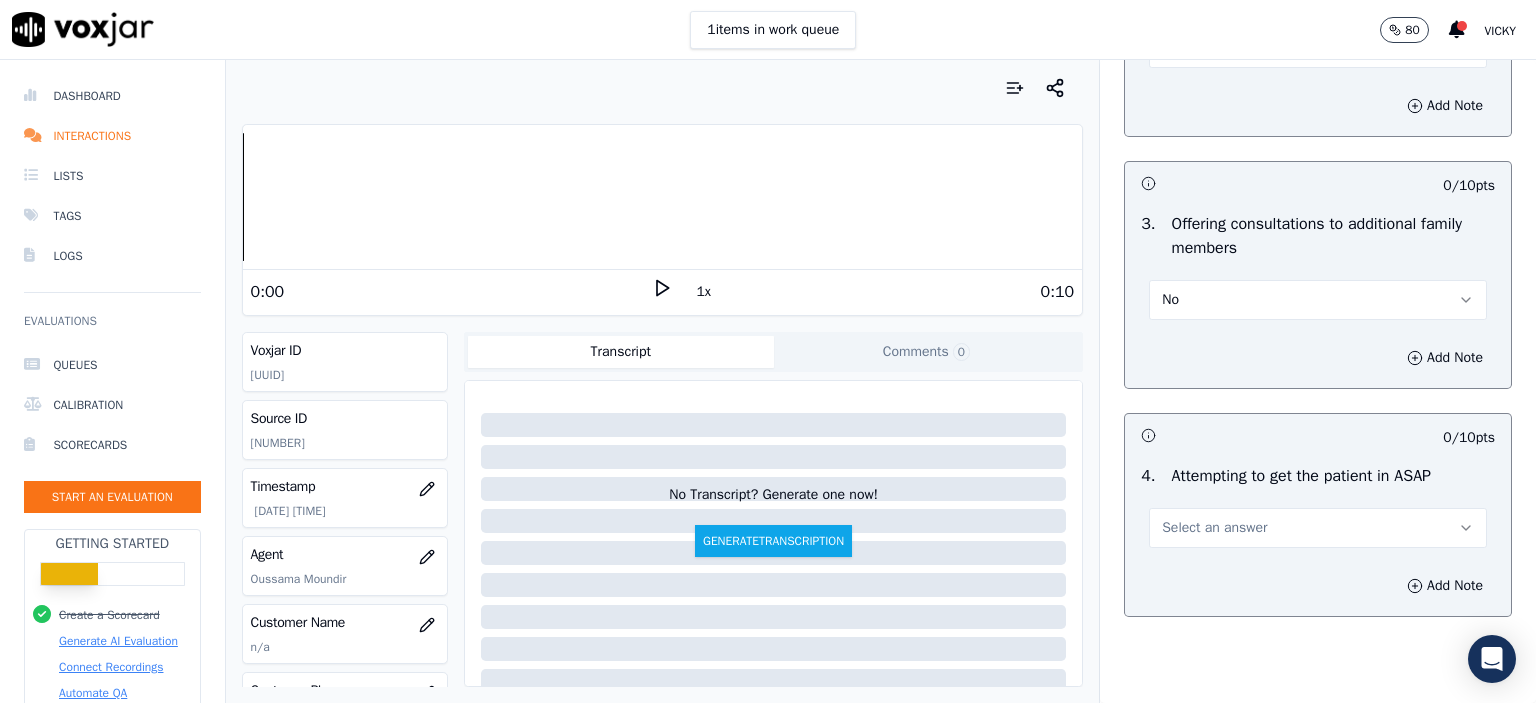 scroll, scrollTop: 1700, scrollLeft: 0, axis: vertical 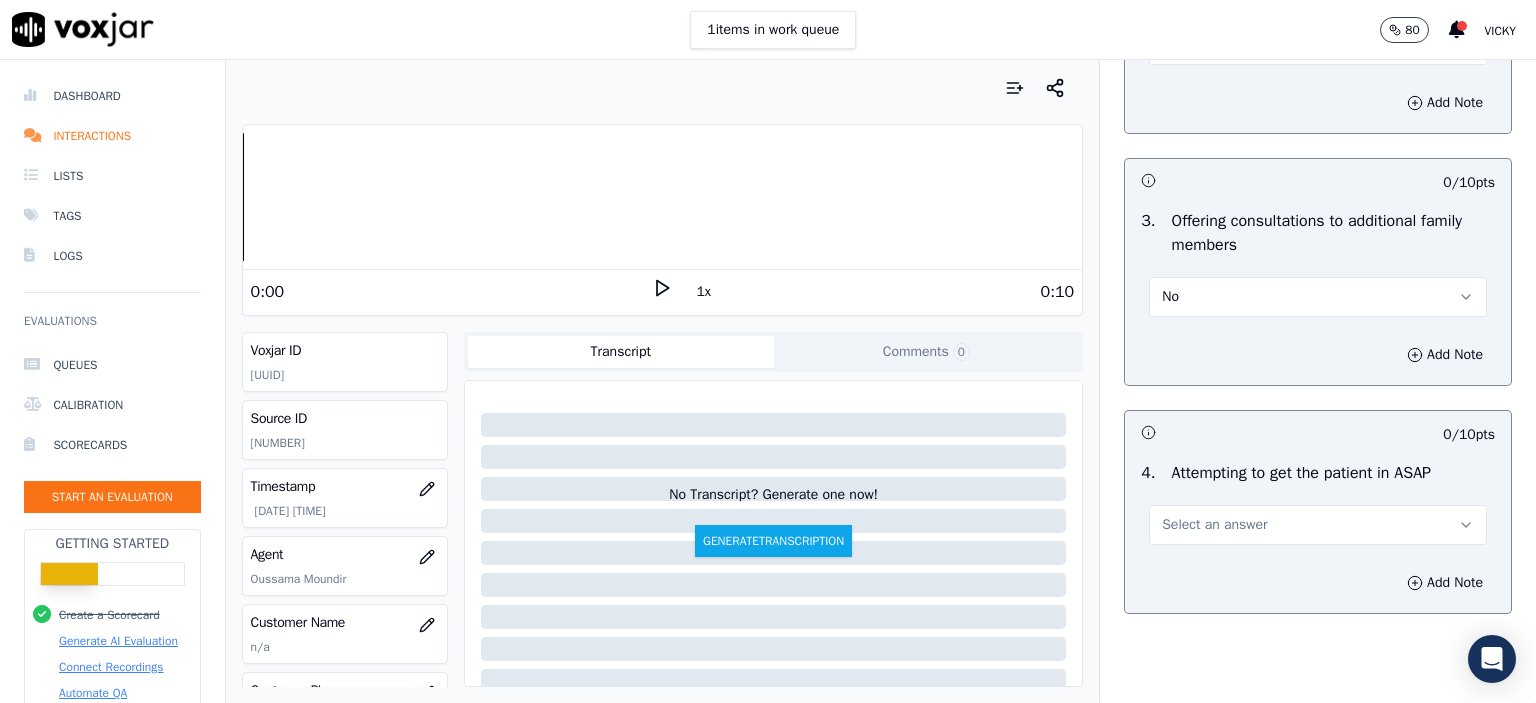 click on "Select an answer" at bounding box center [1214, 525] 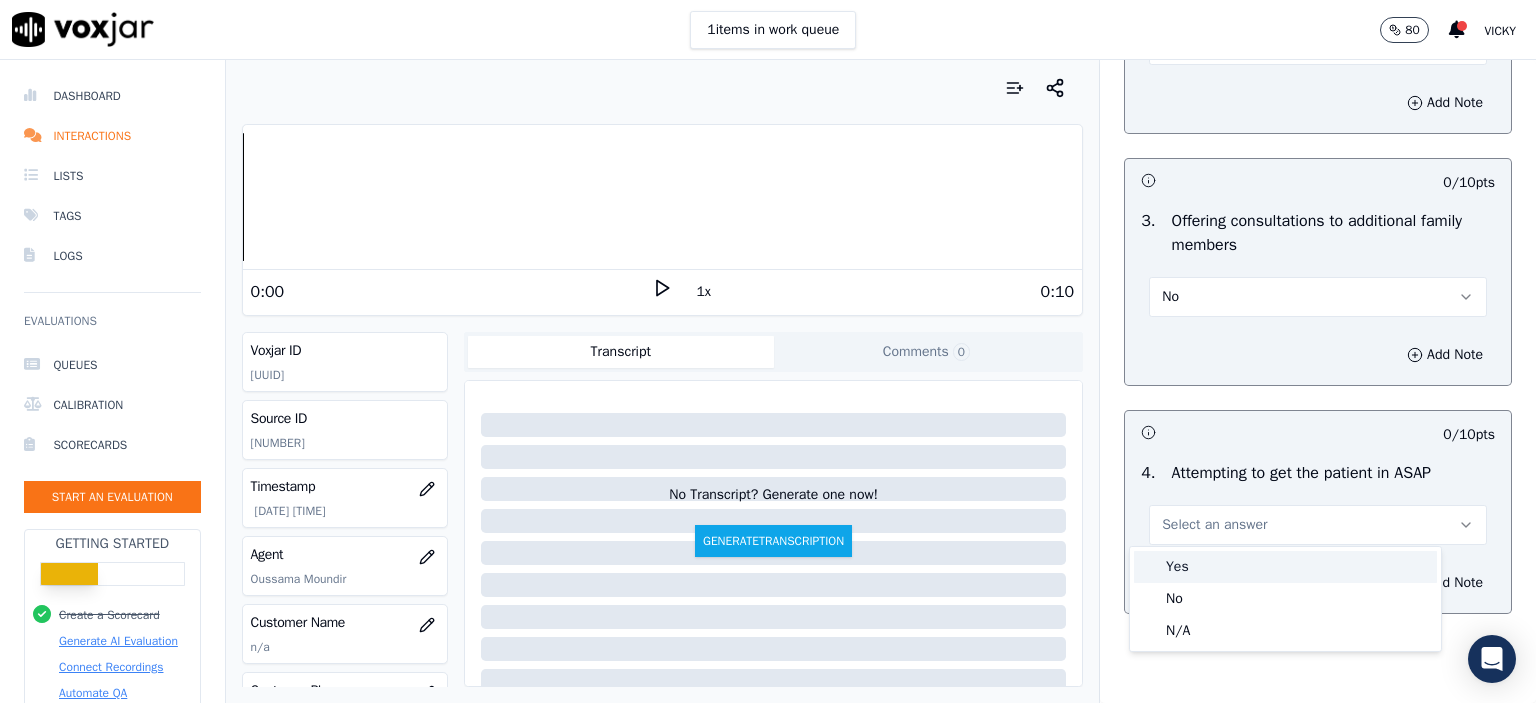 click on "Yes" at bounding box center (1285, 567) 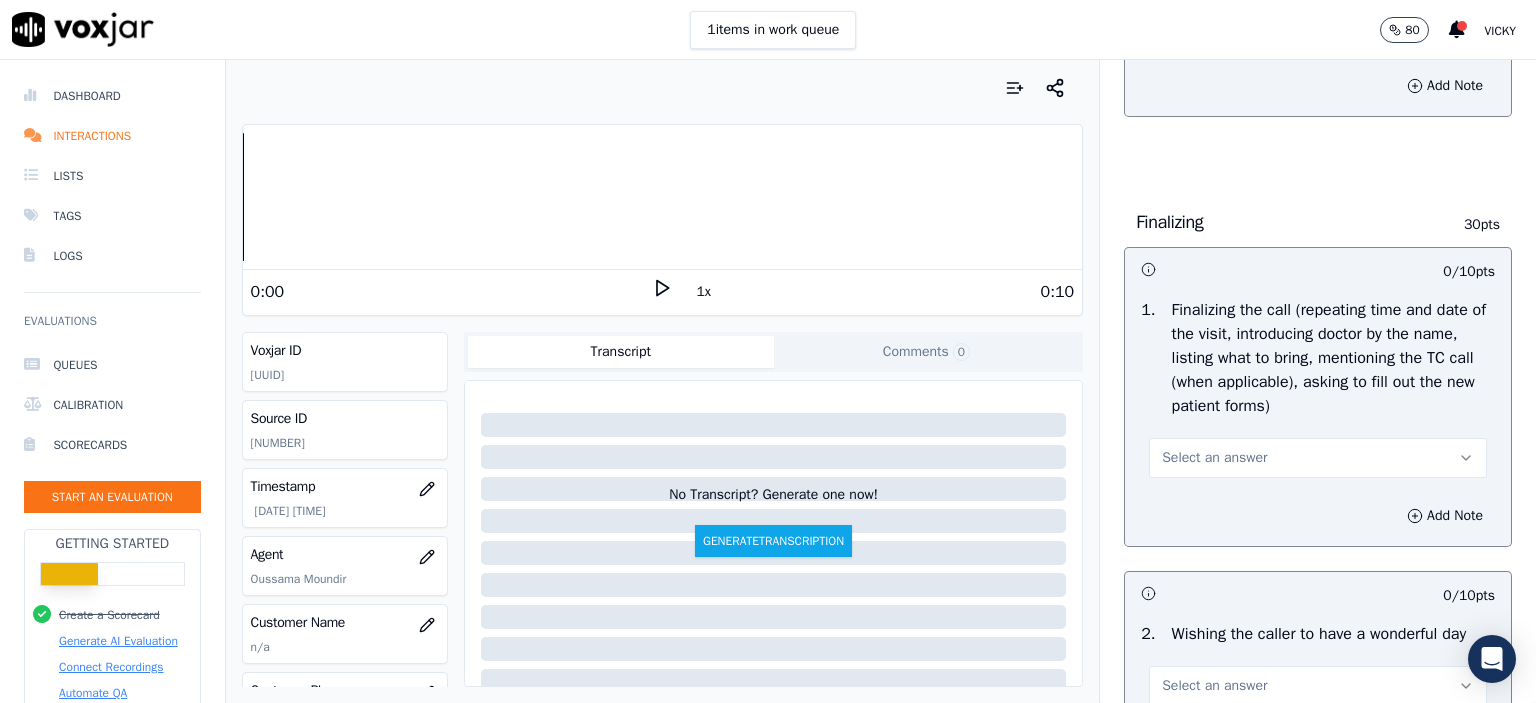 scroll, scrollTop: 2200, scrollLeft: 0, axis: vertical 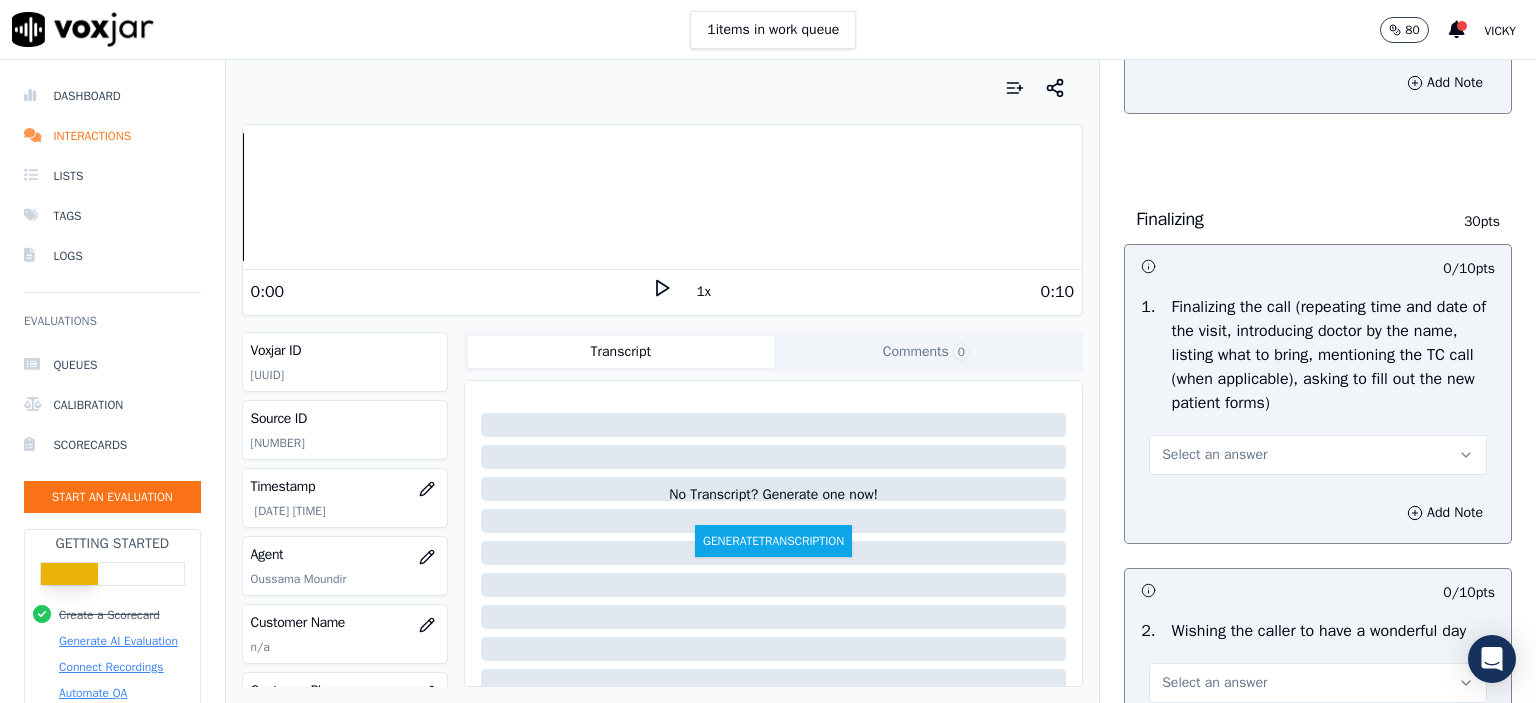 click on "Select an answer" at bounding box center (1318, 455) 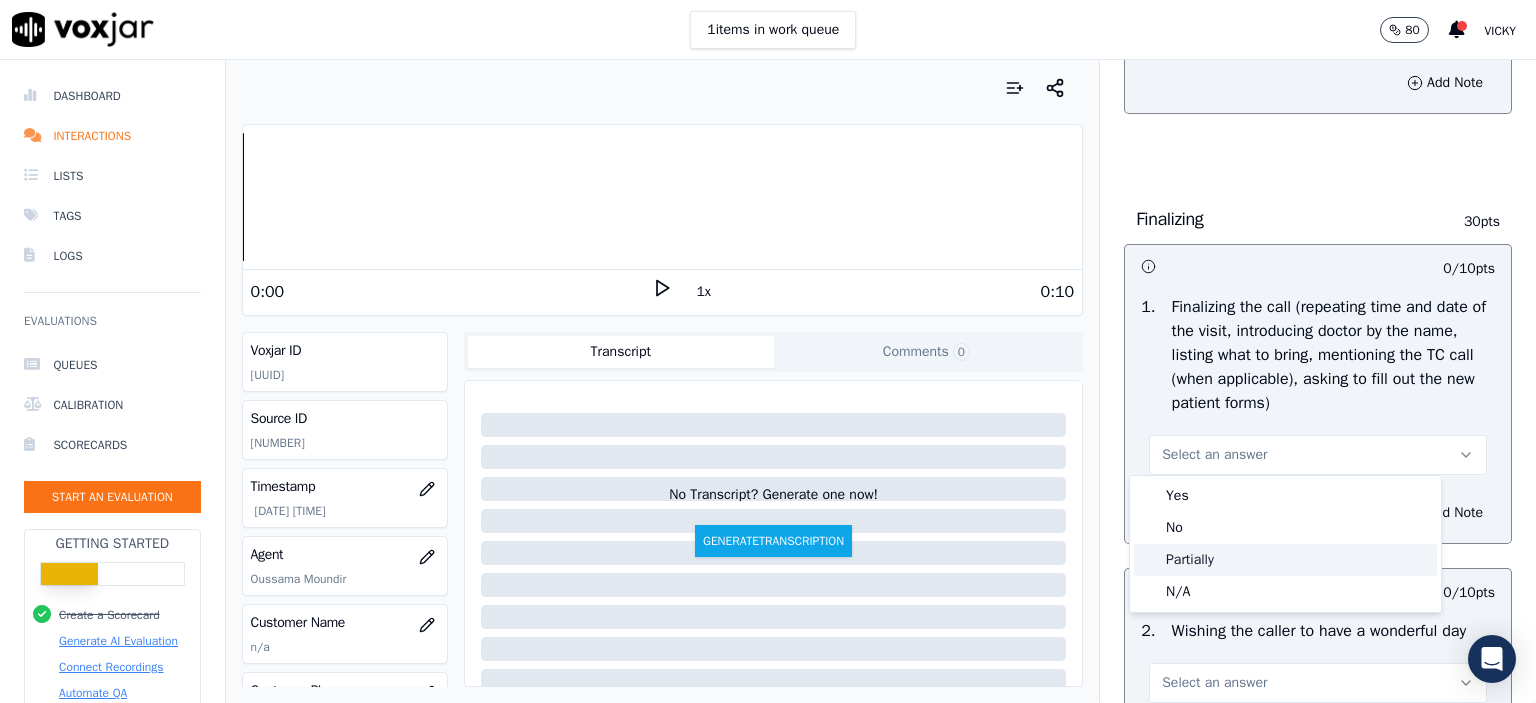 click on "Partially" 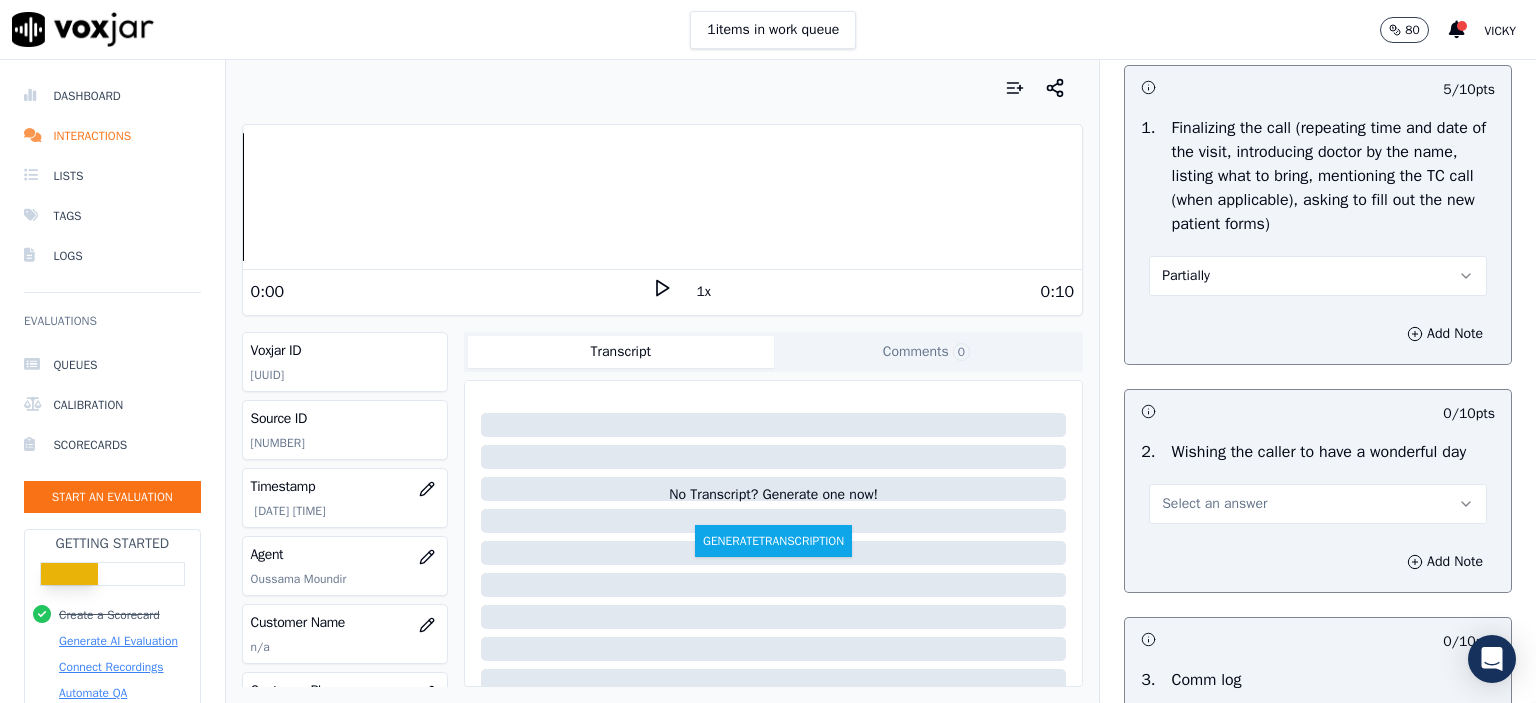 scroll, scrollTop: 2400, scrollLeft: 0, axis: vertical 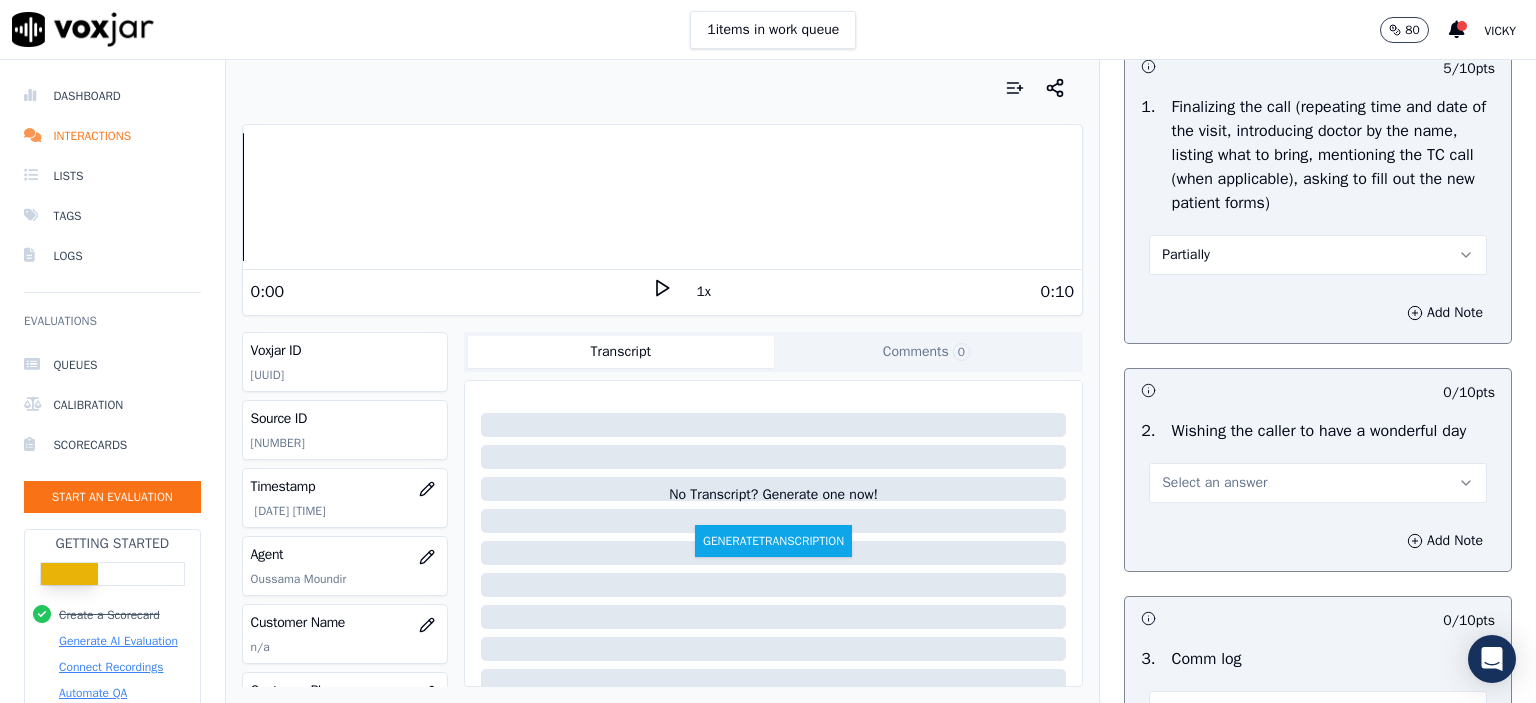 click on "Select an answer" at bounding box center [1318, 483] 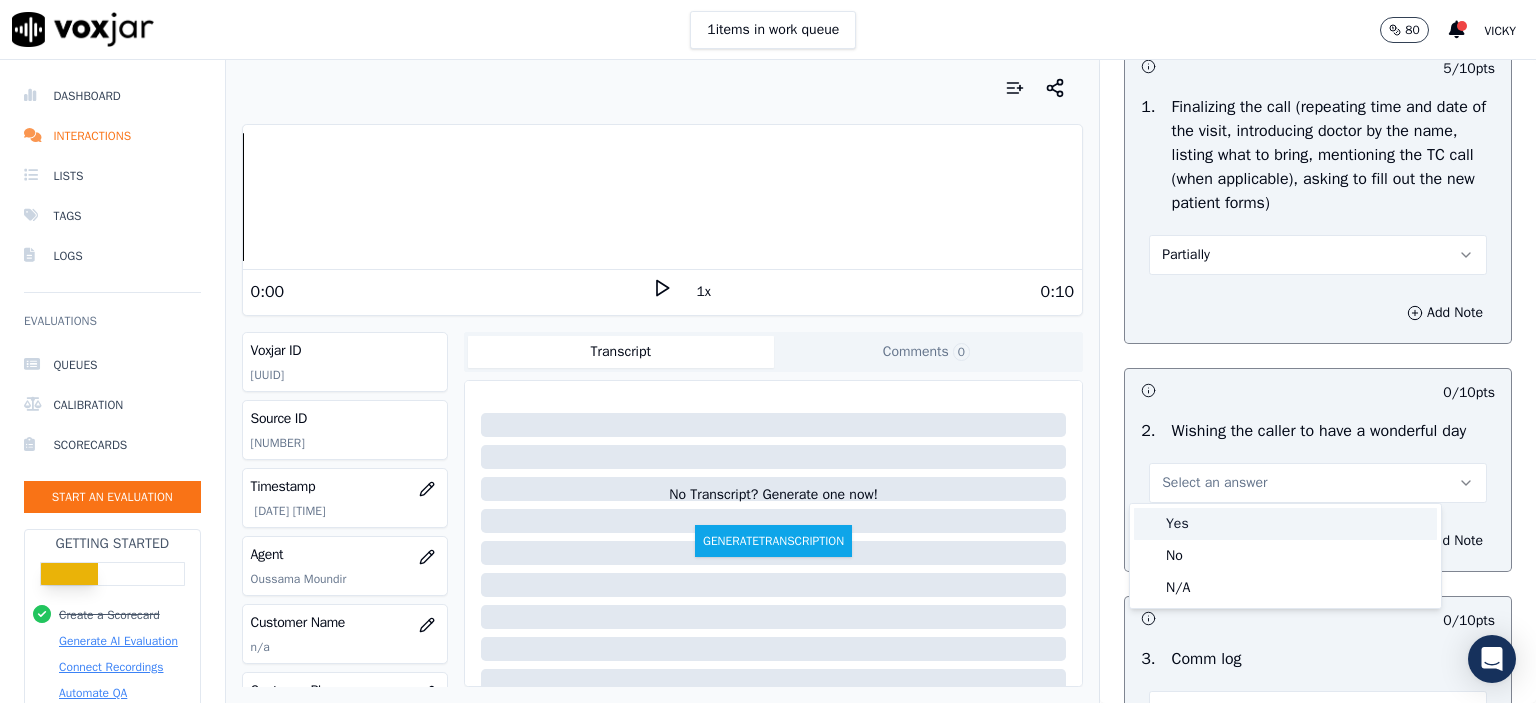 click on "Yes" at bounding box center (1285, 524) 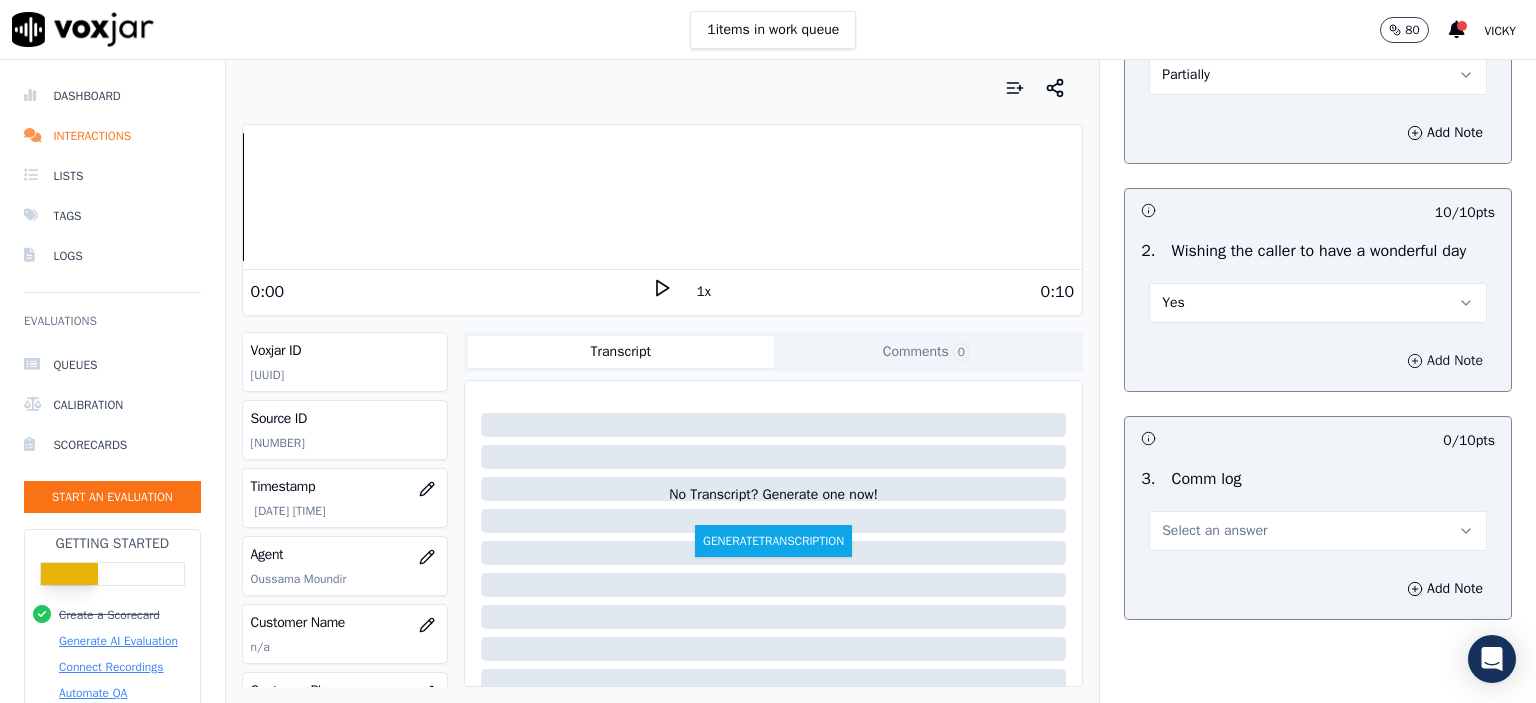 scroll, scrollTop: 2600, scrollLeft: 0, axis: vertical 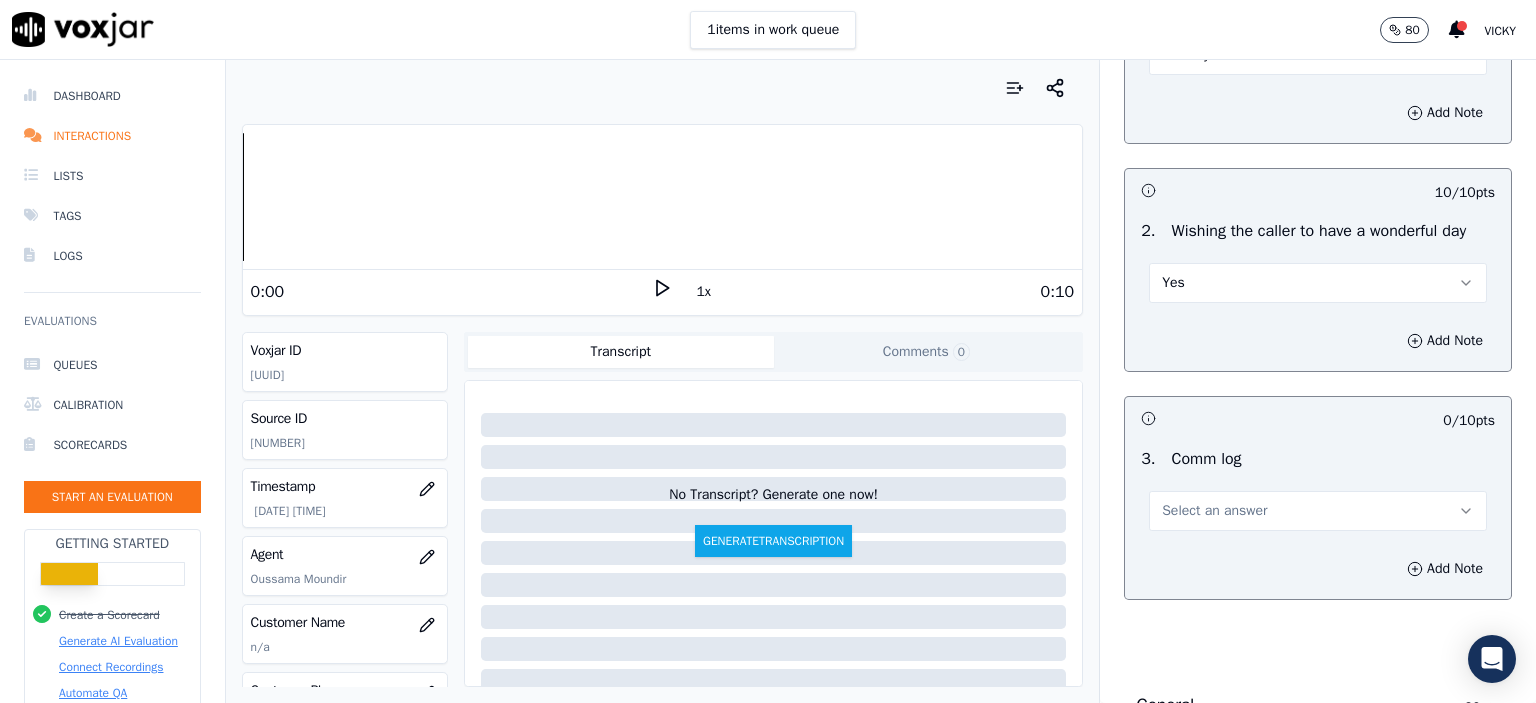 click on "Select an answer" at bounding box center (1318, 511) 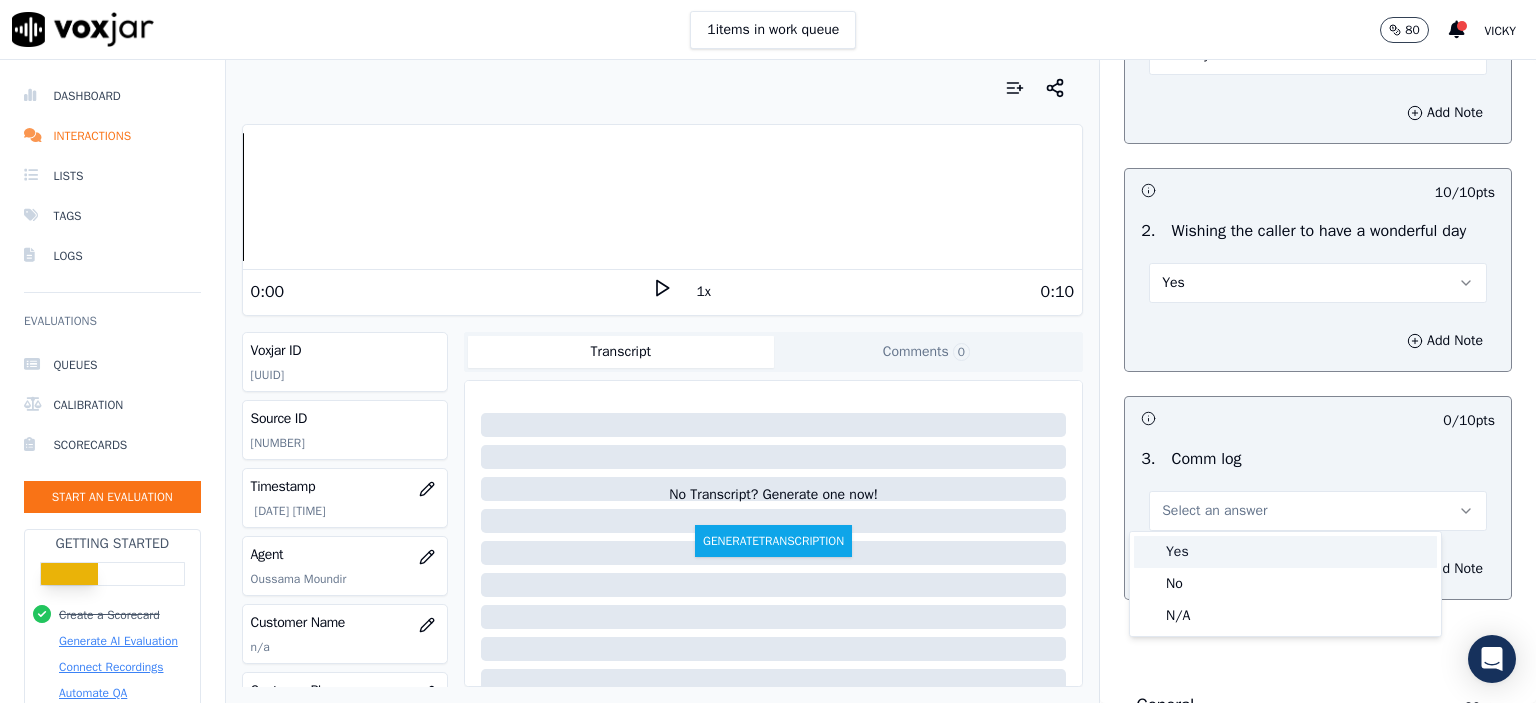 click on "Yes" at bounding box center [1285, 552] 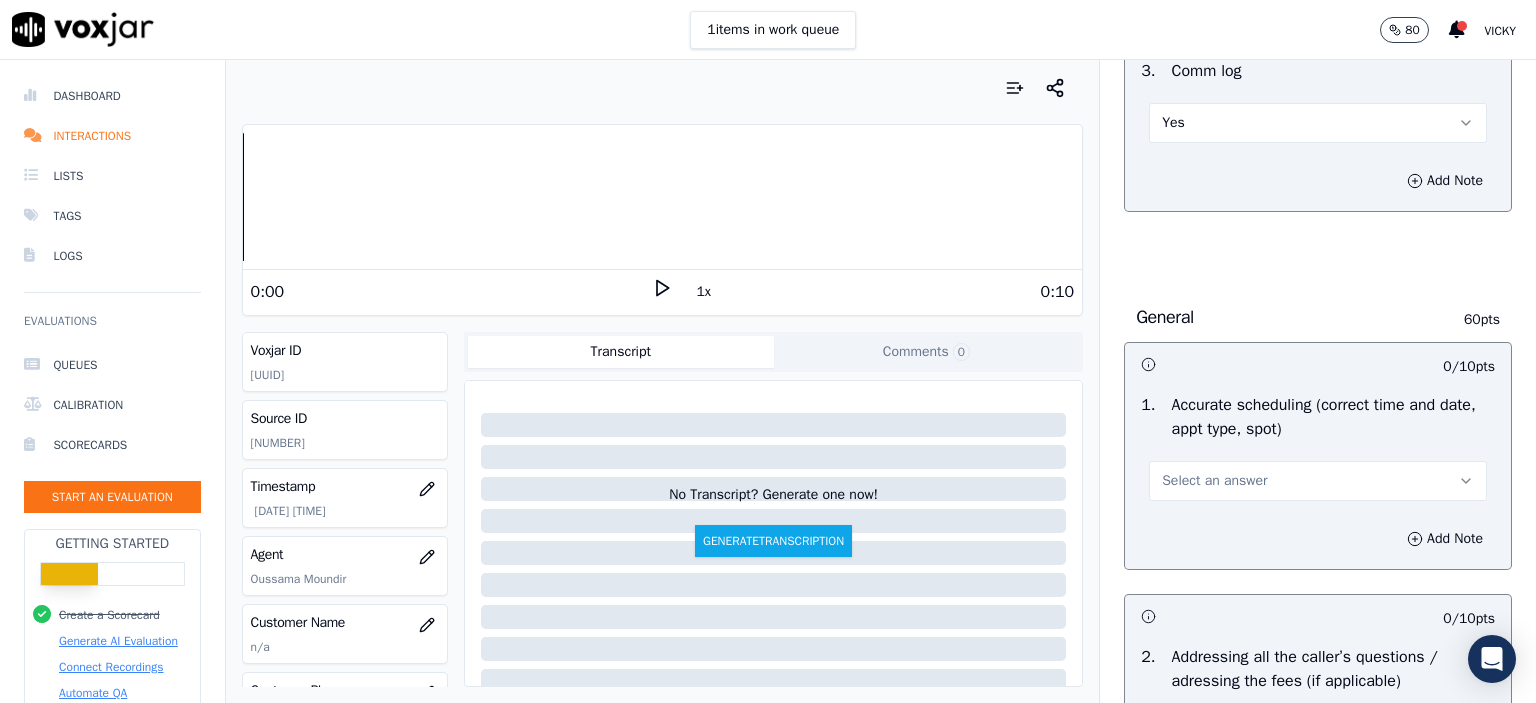 scroll, scrollTop: 3000, scrollLeft: 0, axis: vertical 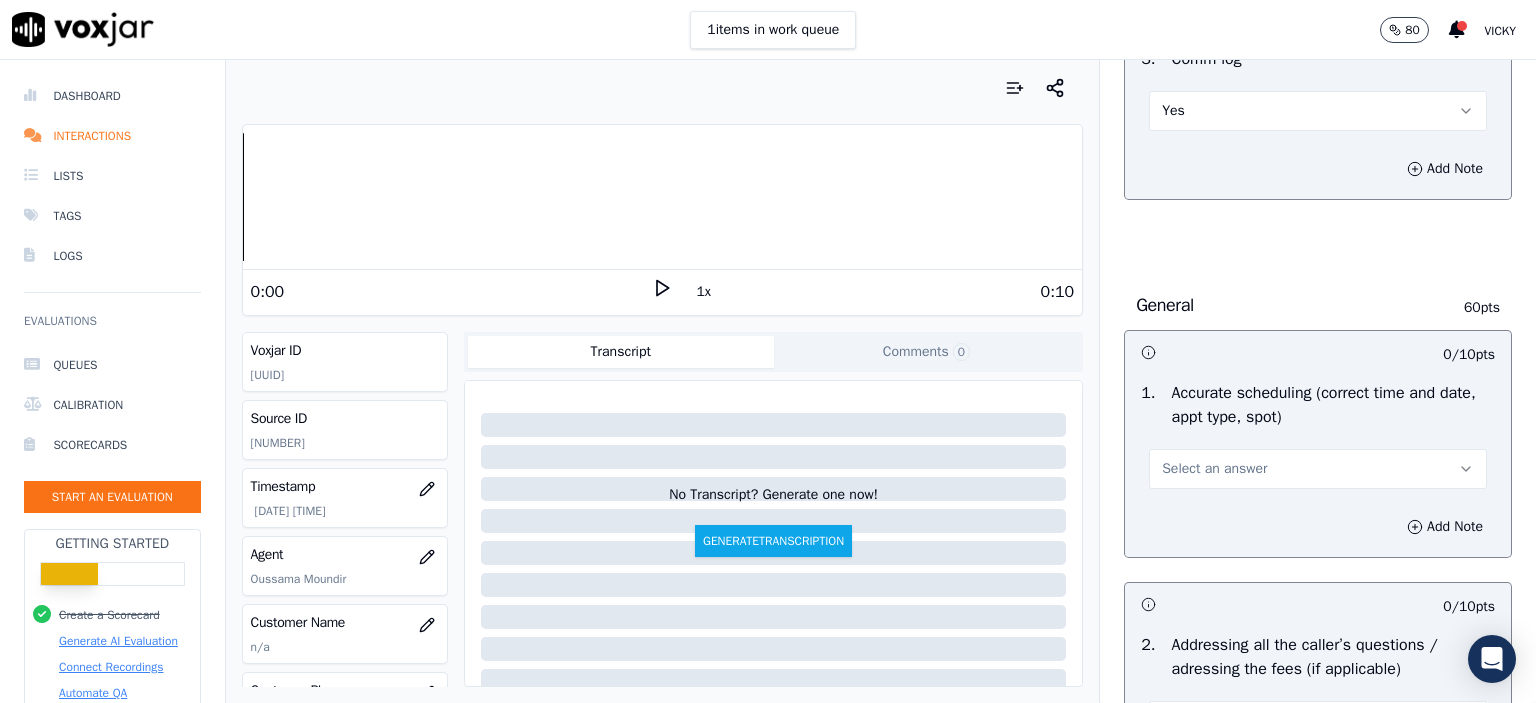 click on "Select an answer" at bounding box center [1318, 469] 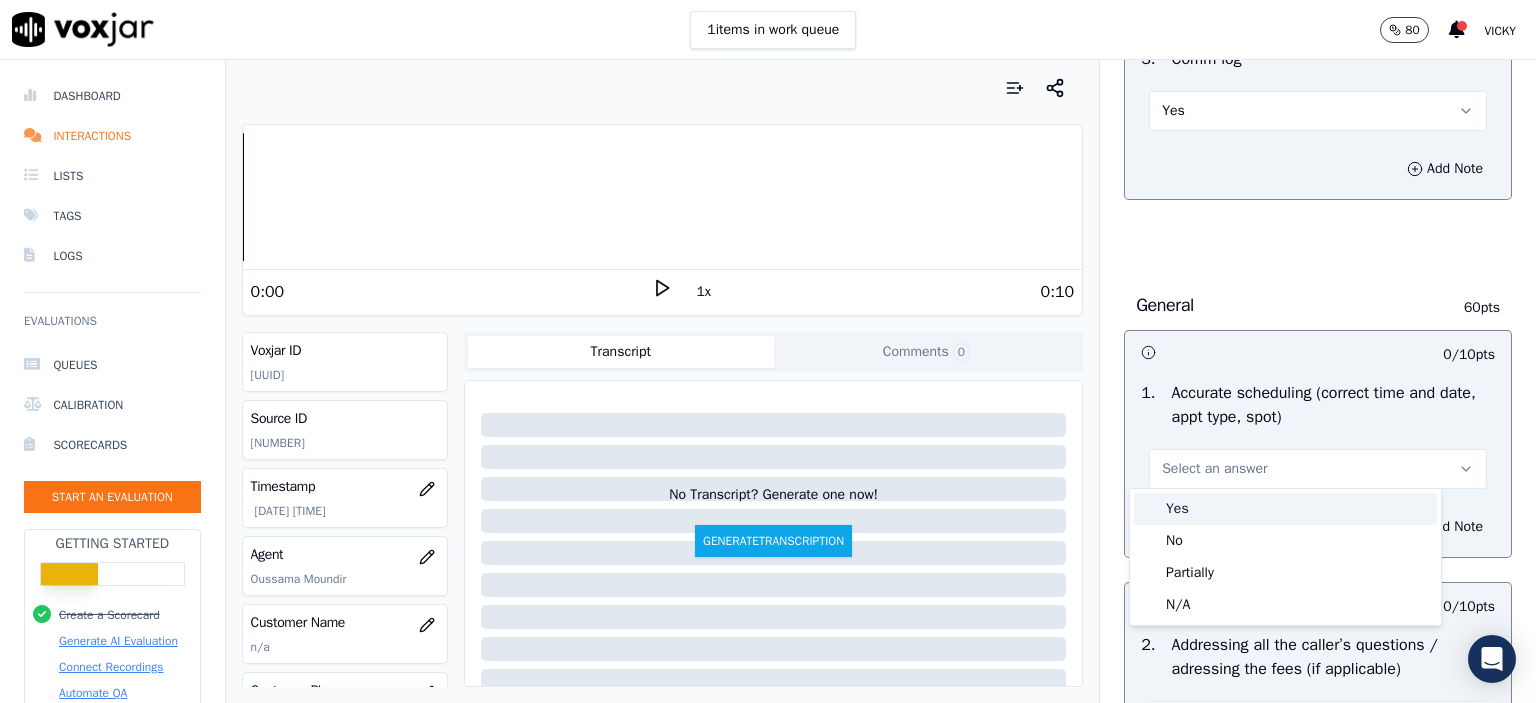 click on "Yes" at bounding box center (1285, 509) 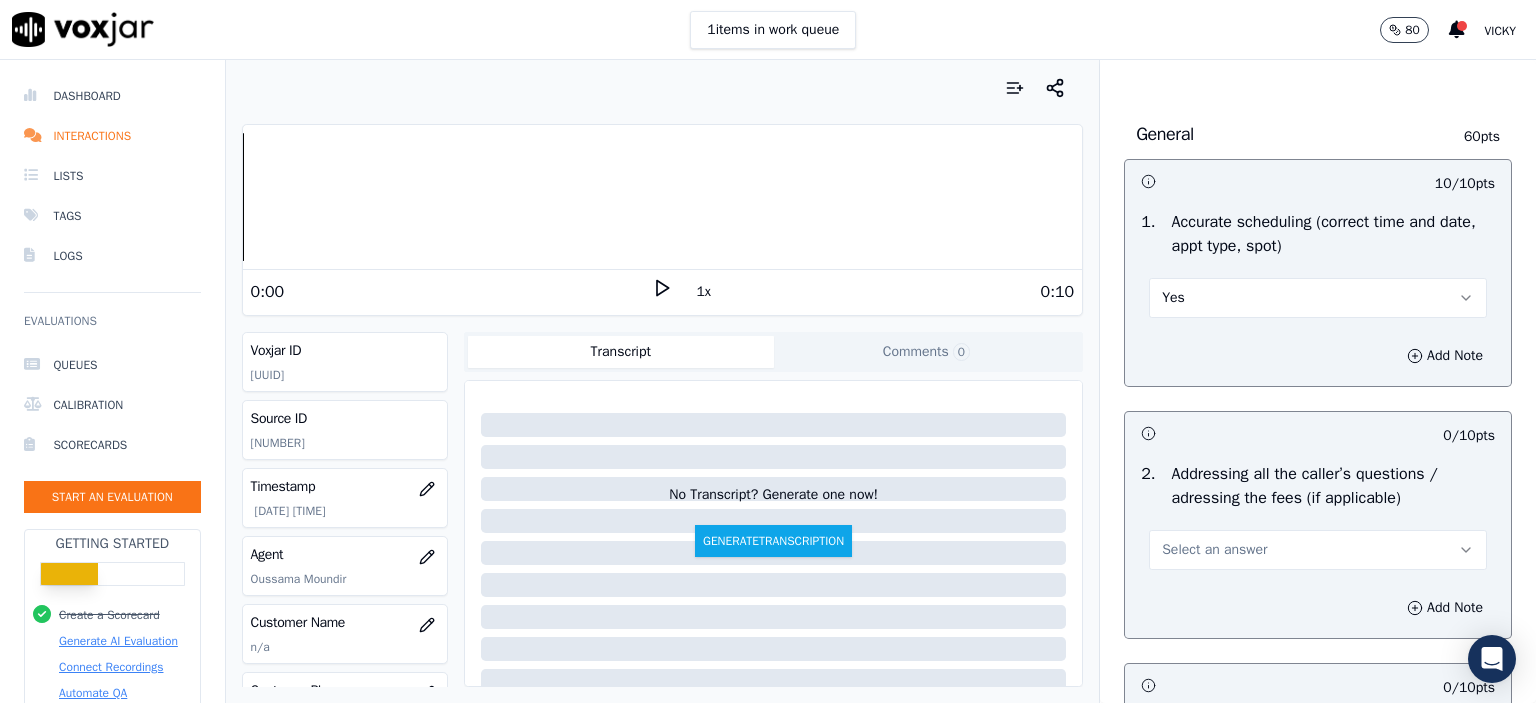 scroll, scrollTop: 3200, scrollLeft: 0, axis: vertical 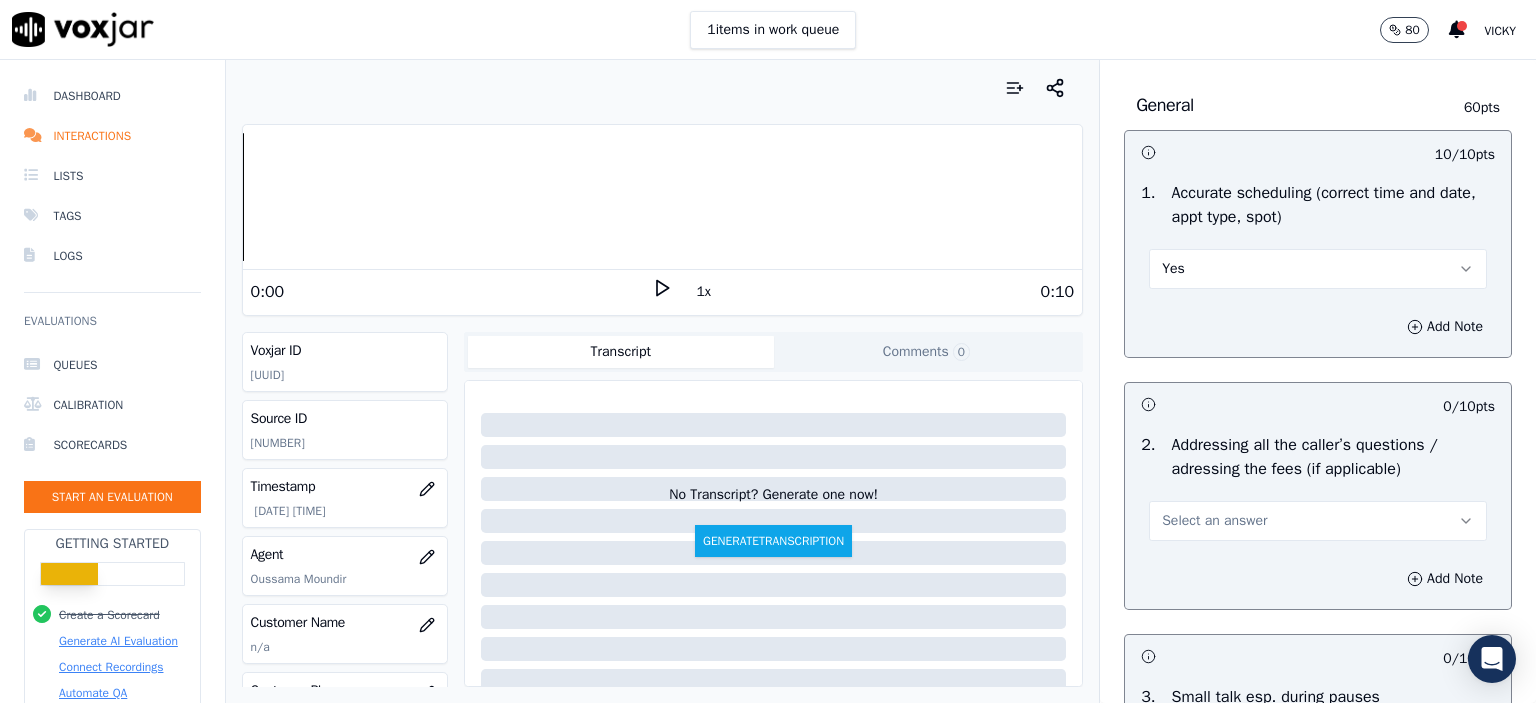 click on "Select an answer" at bounding box center [1318, 521] 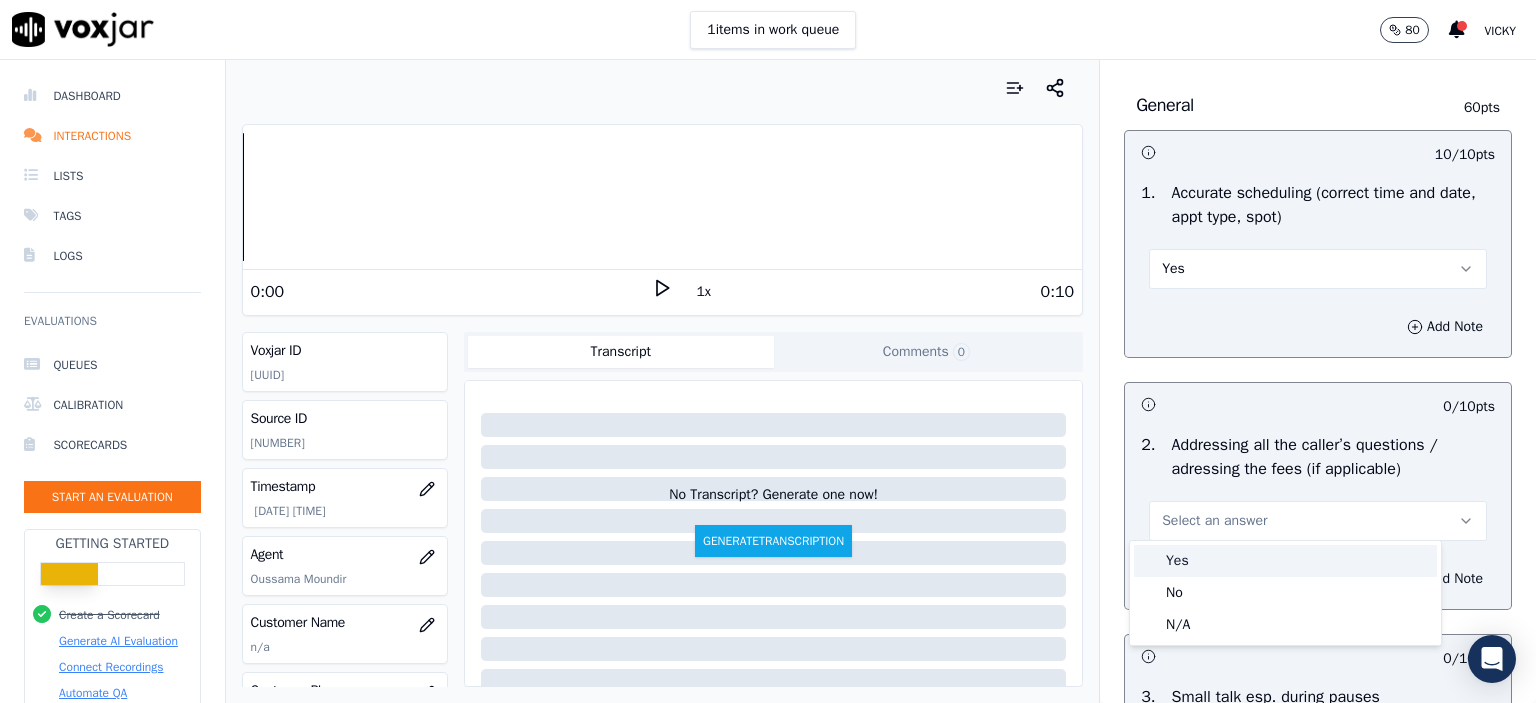 click on "Yes" at bounding box center [1285, 561] 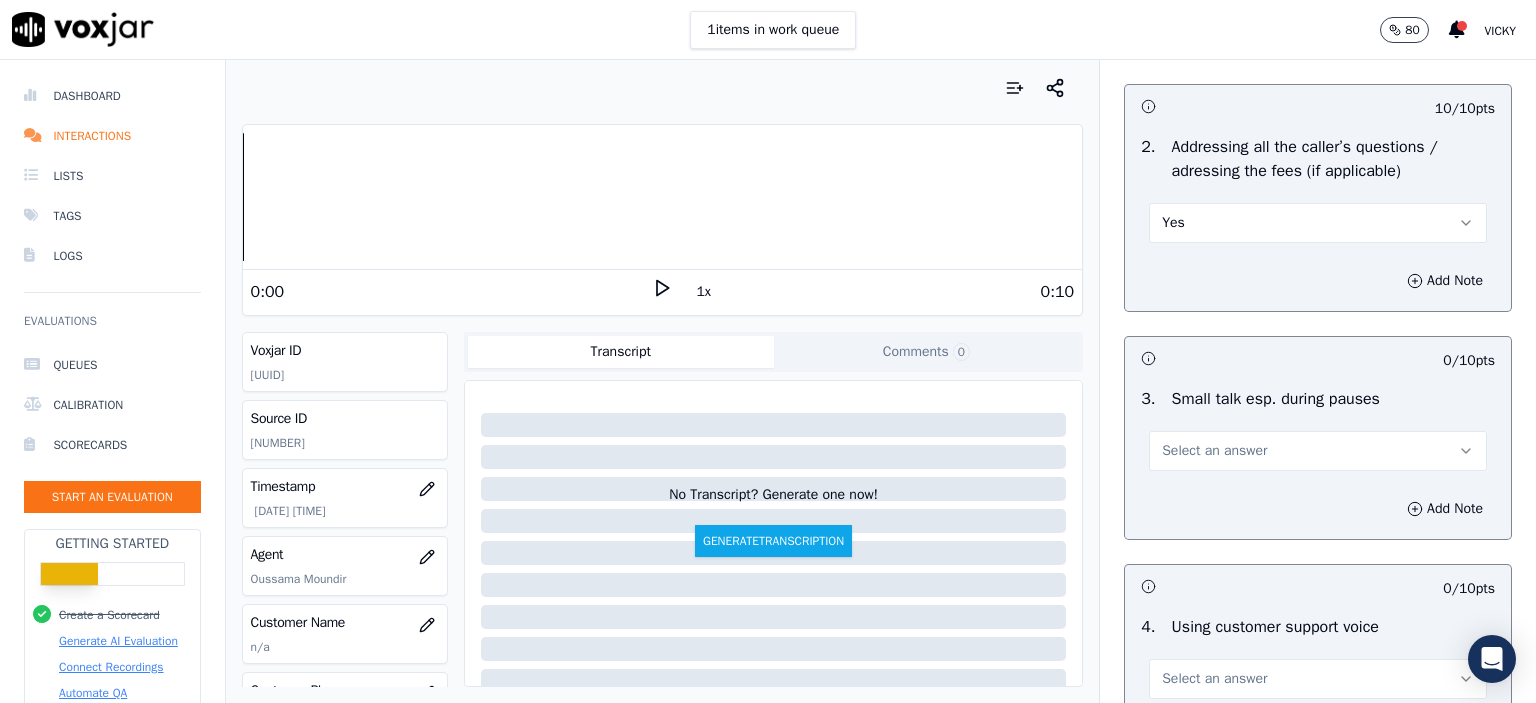 scroll, scrollTop: 3500, scrollLeft: 0, axis: vertical 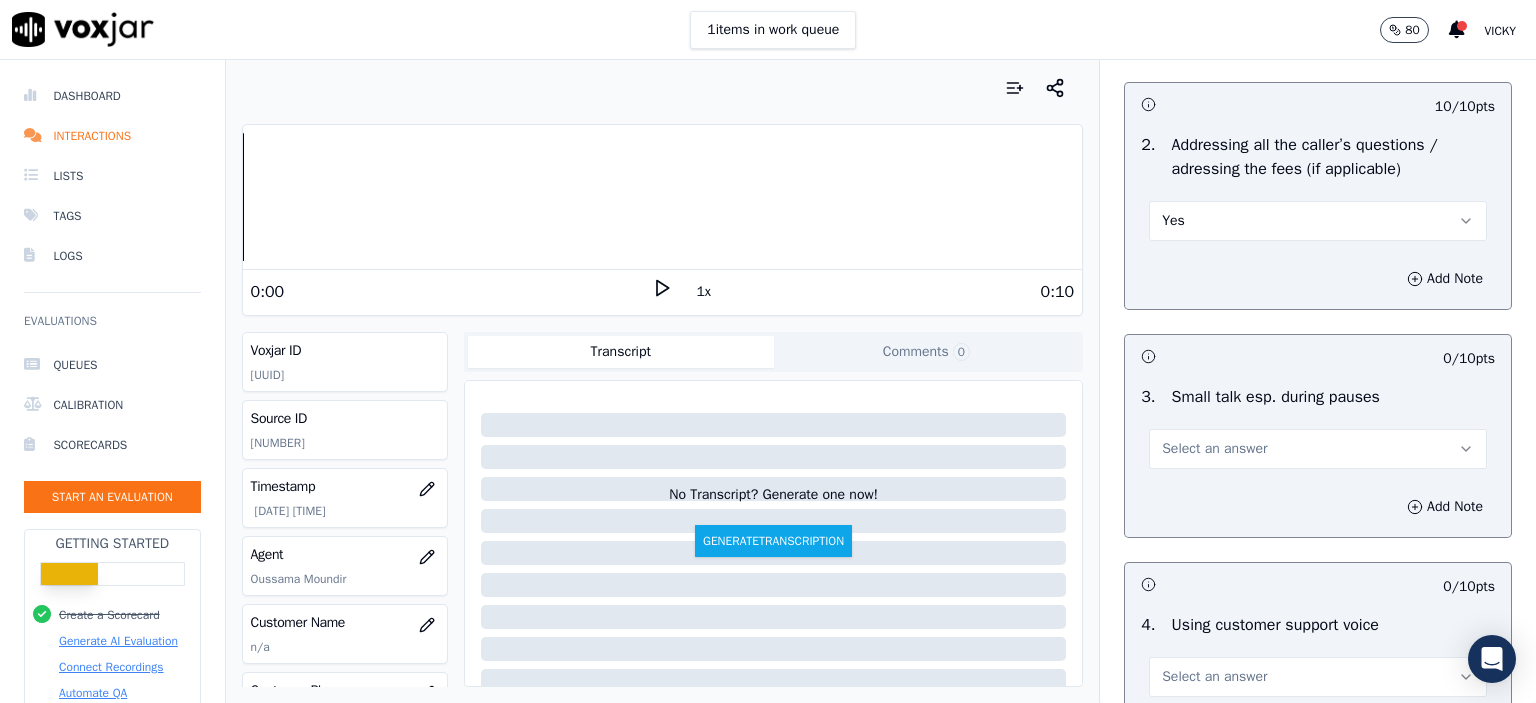 click on "Select an answer" at bounding box center [1318, 449] 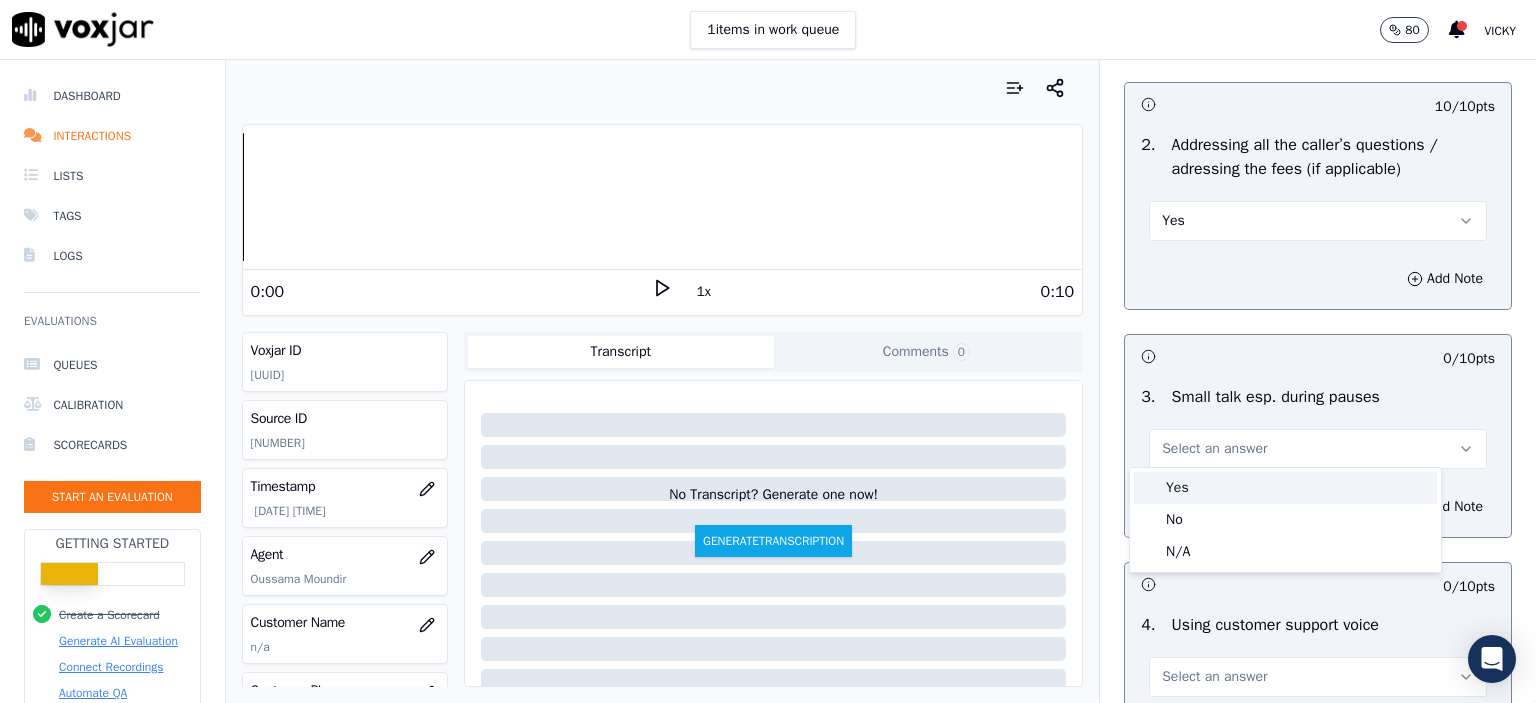 click on "Yes" at bounding box center (1285, 488) 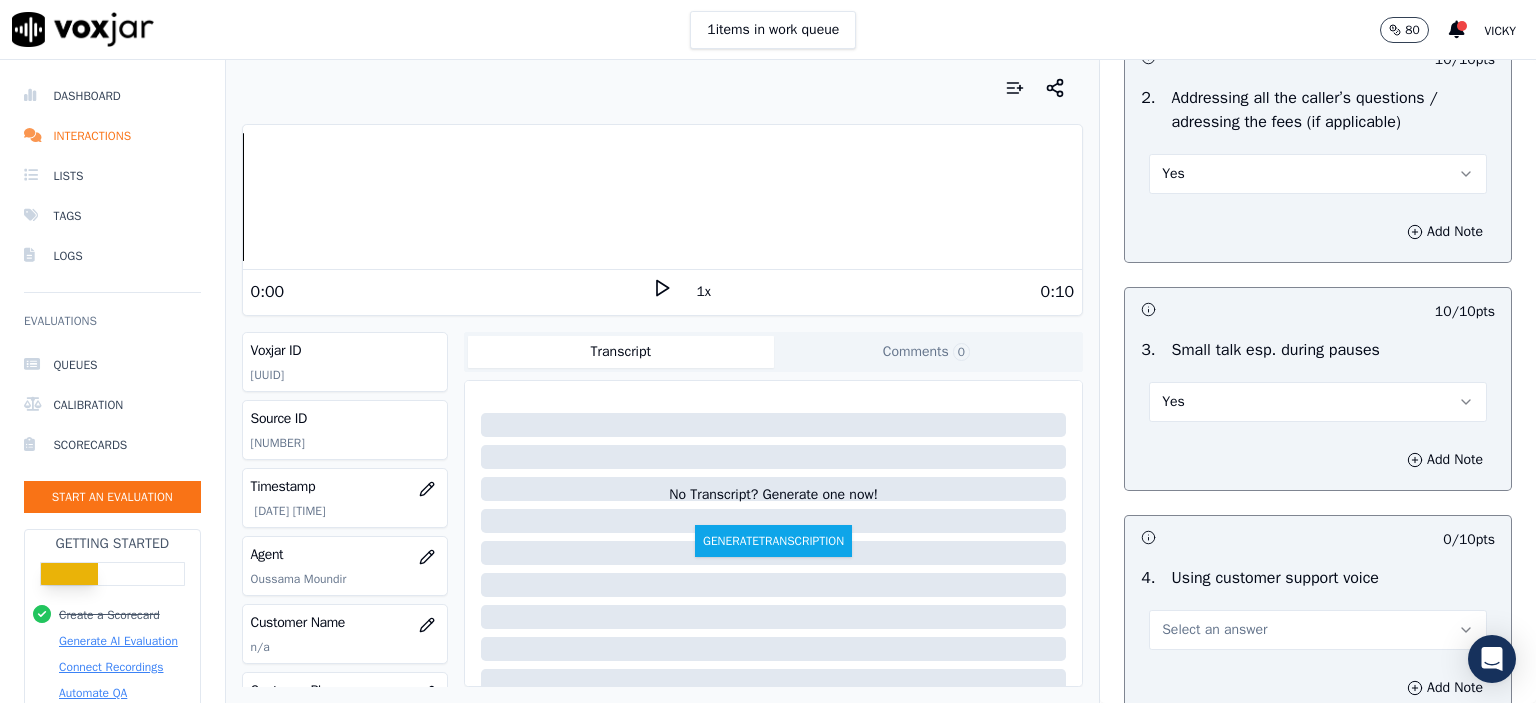 scroll, scrollTop: 3700, scrollLeft: 0, axis: vertical 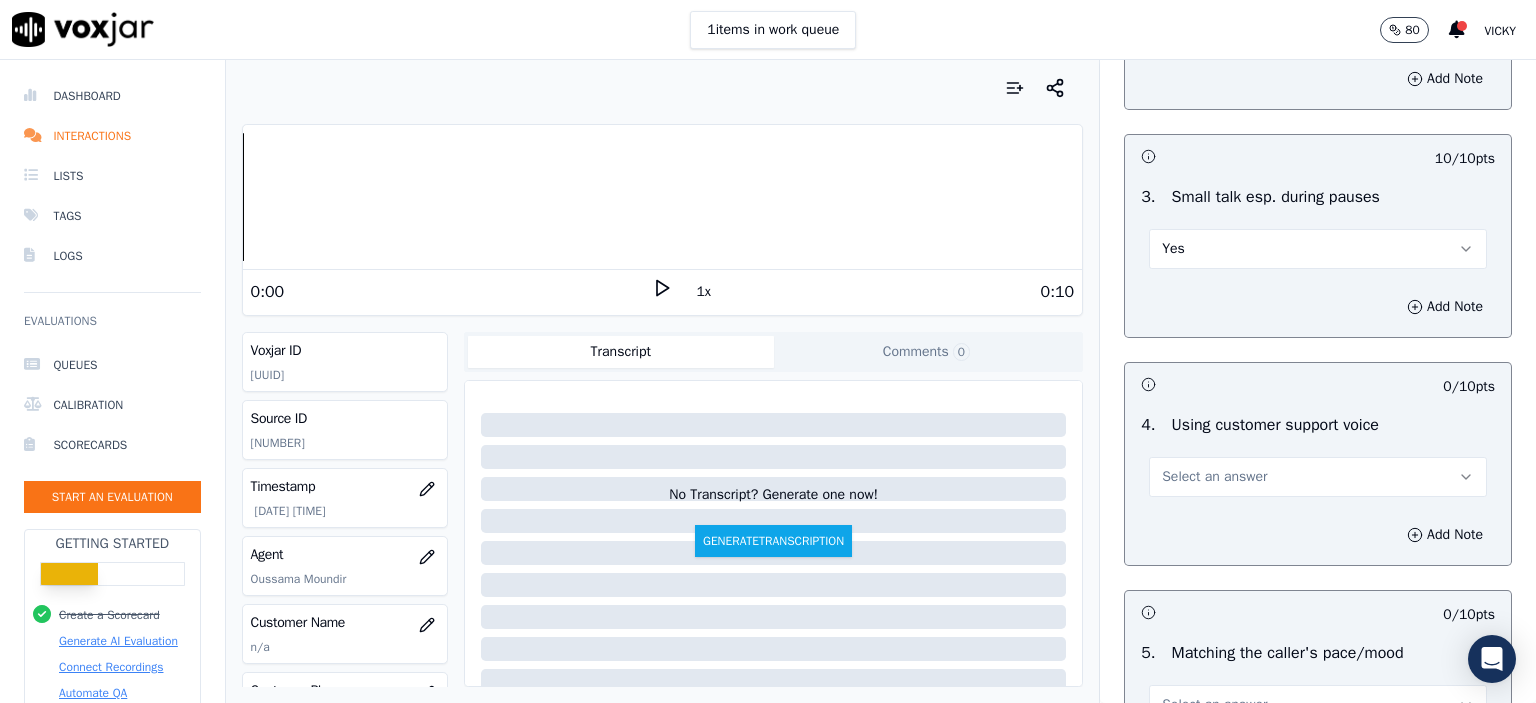 click on "Select an answer" at bounding box center (1318, 477) 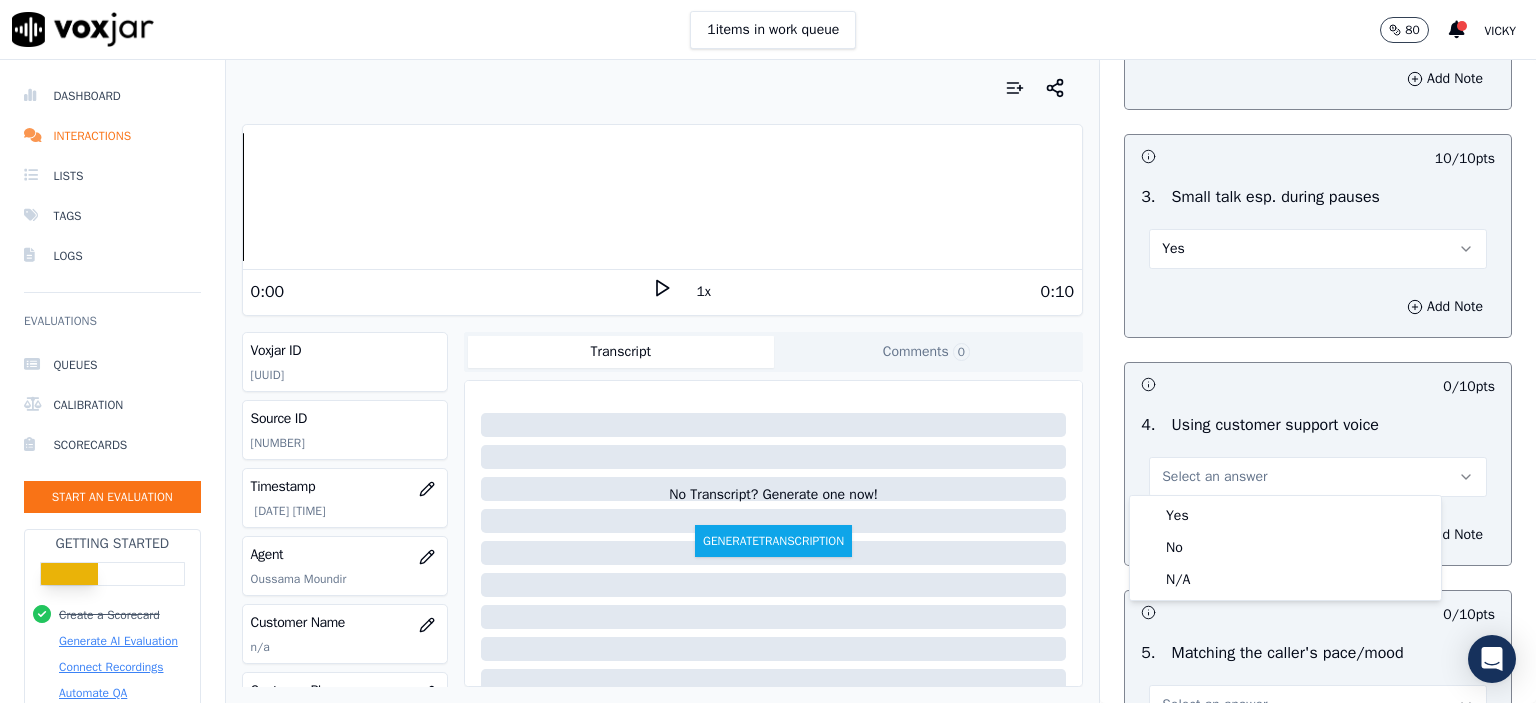 click on "Yes" at bounding box center (1285, 516) 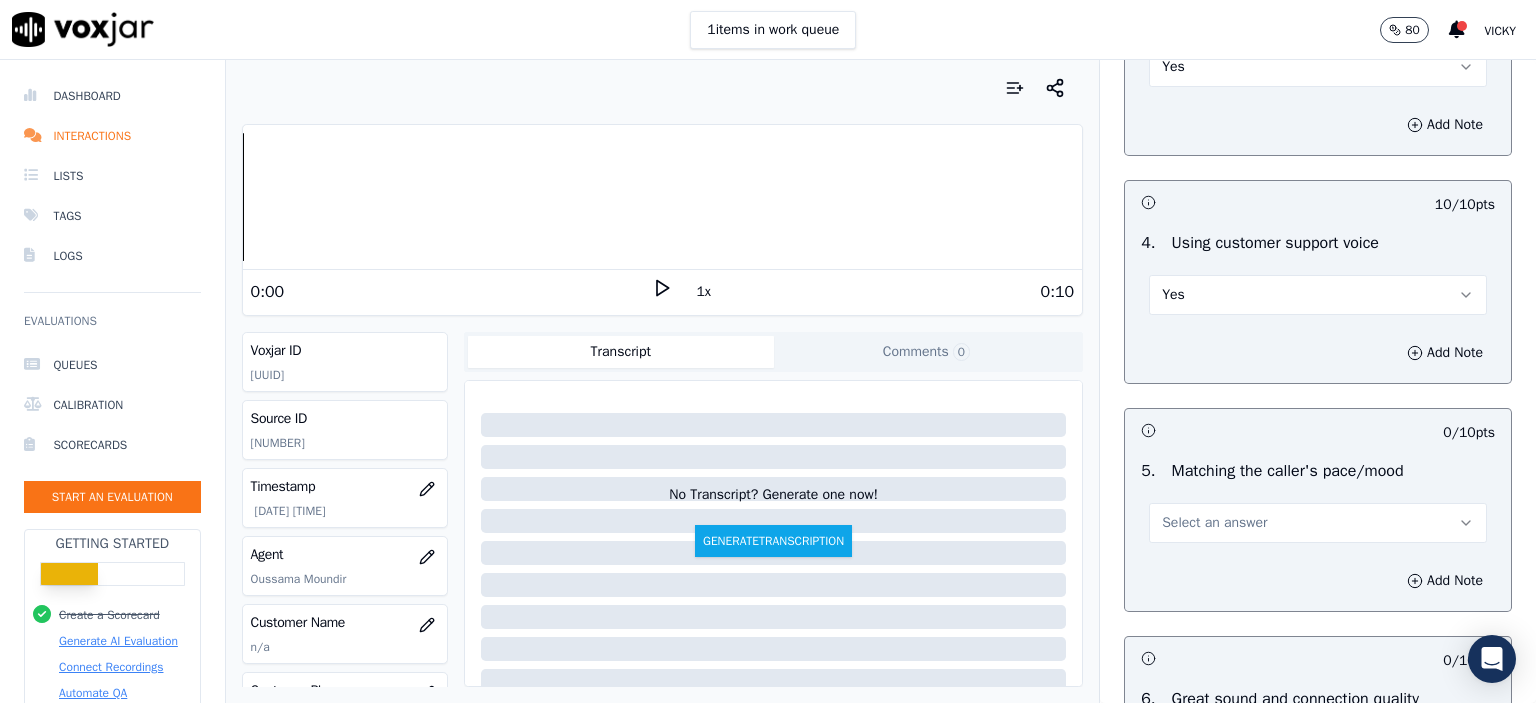 scroll, scrollTop: 3900, scrollLeft: 0, axis: vertical 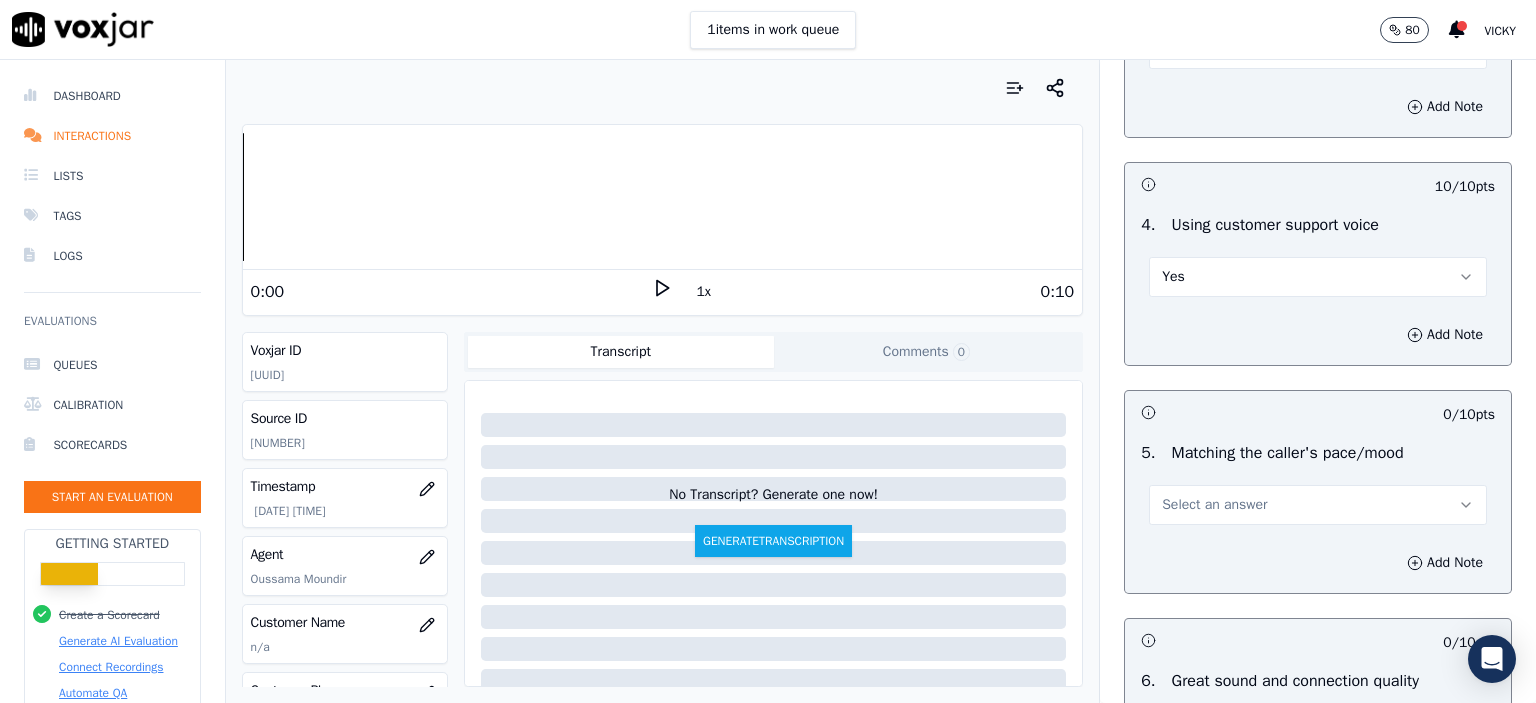 click on "Select an answer" at bounding box center (1318, 505) 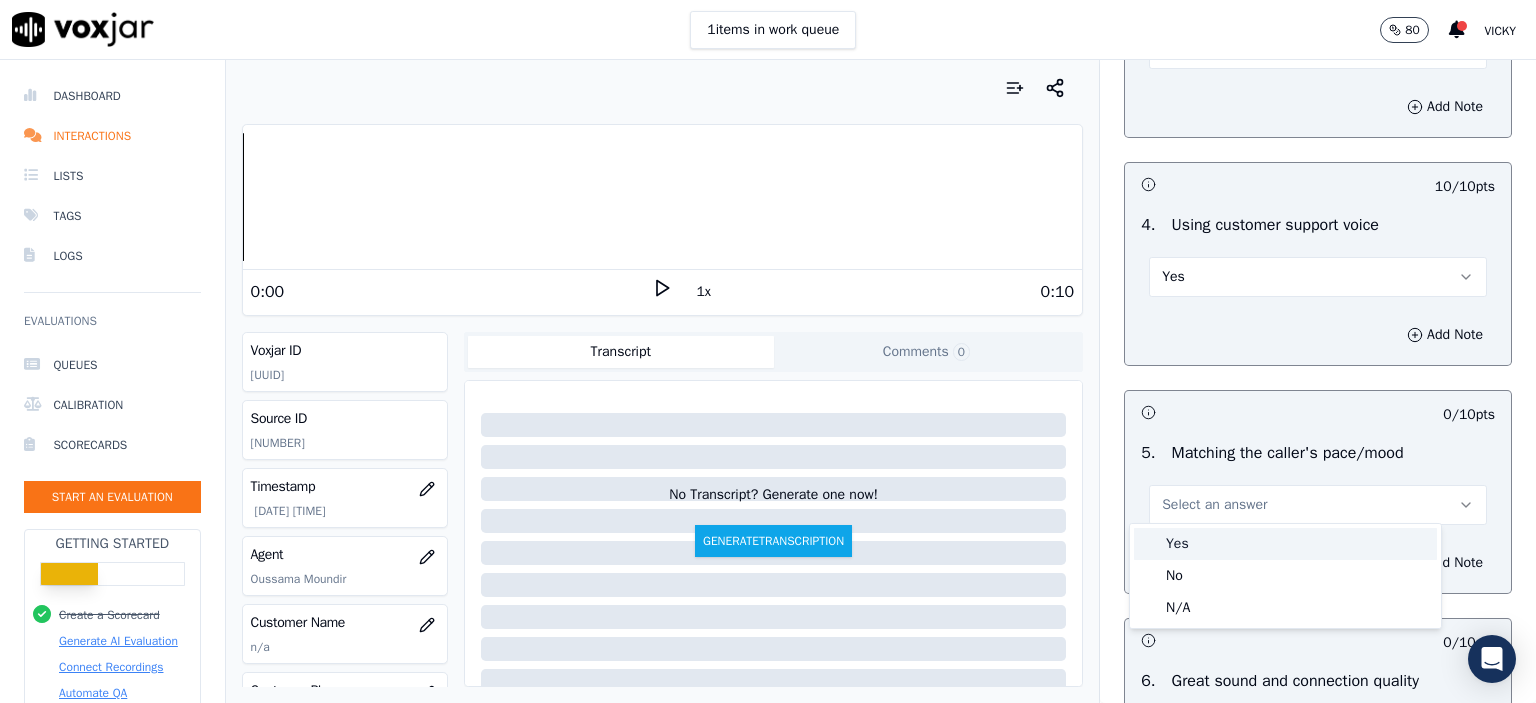 click on "Yes" at bounding box center [1285, 544] 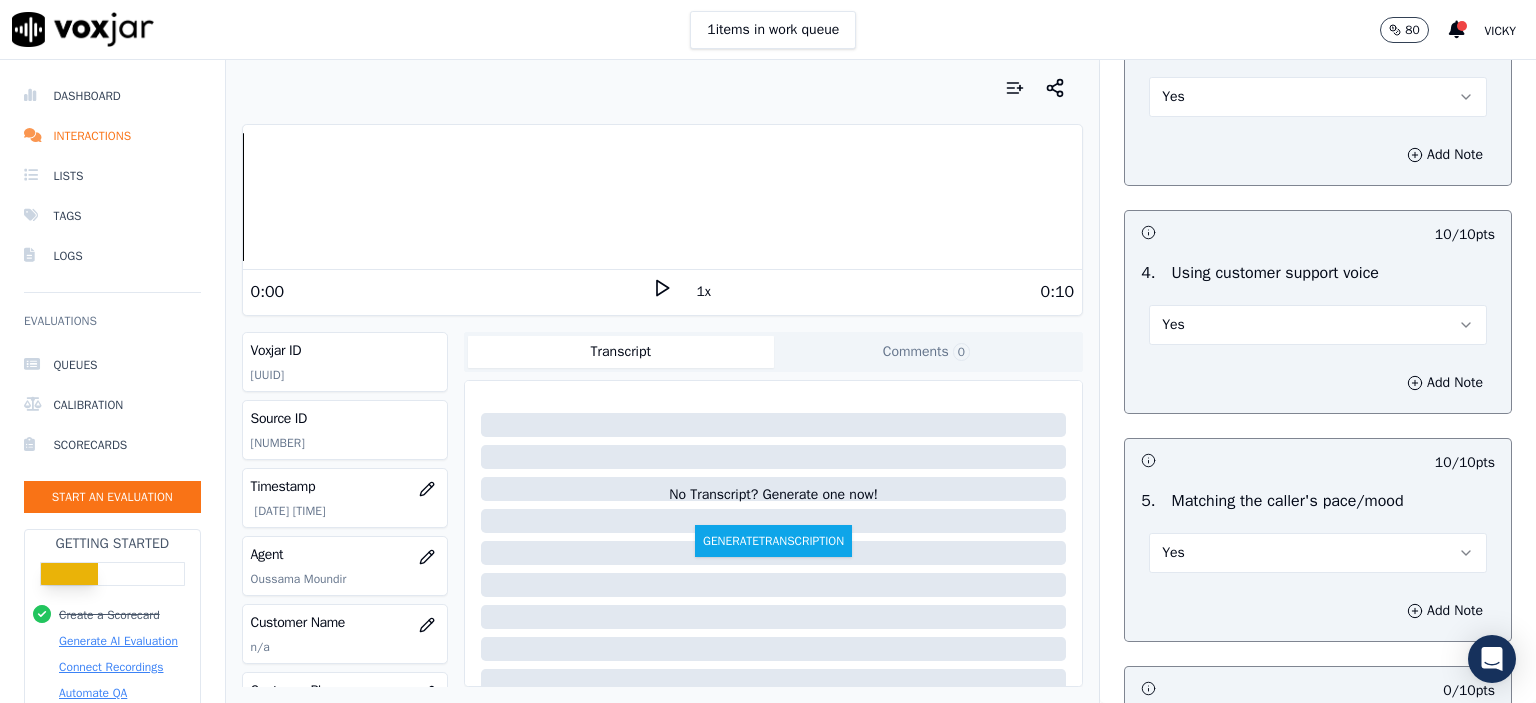 scroll, scrollTop: 3700, scrollLeft: 0, axis: vertical 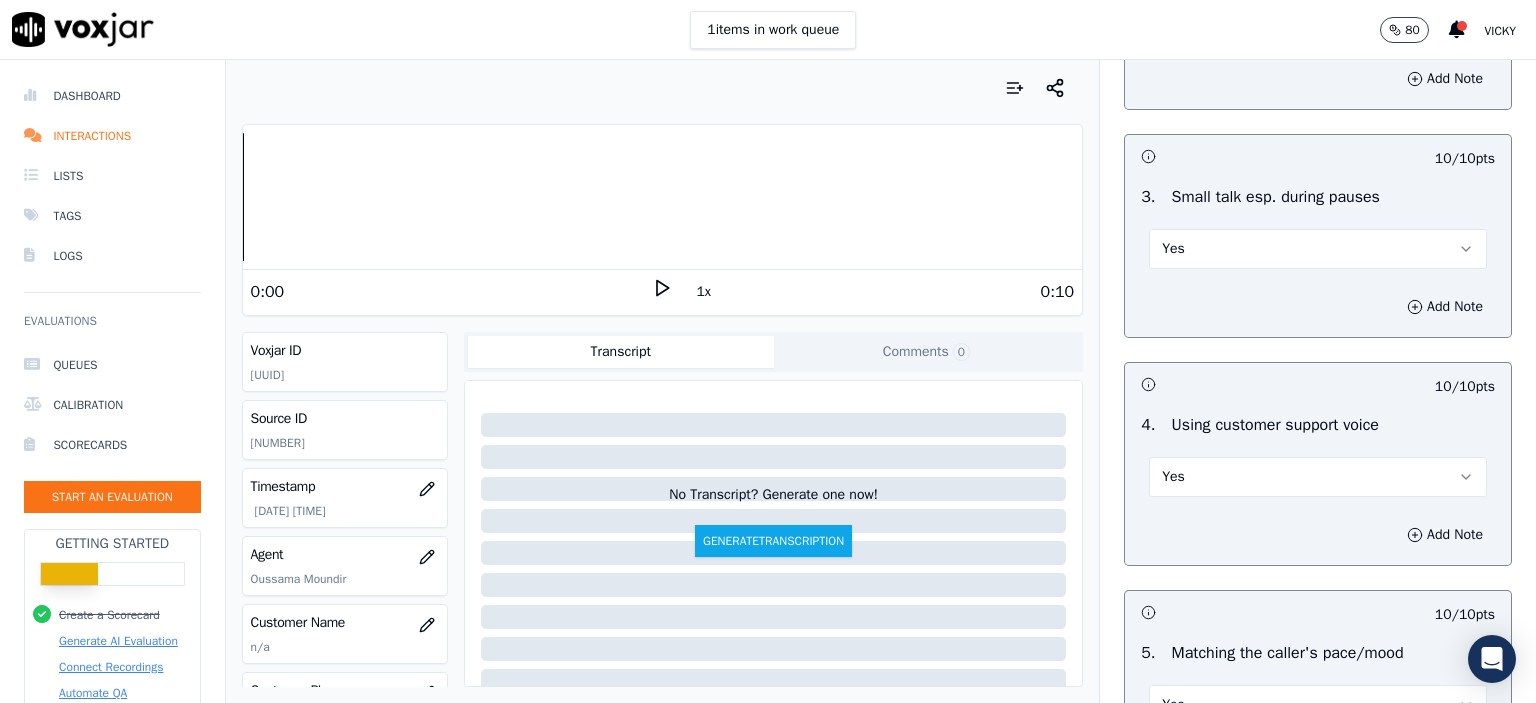 click on "Yes" at bounding box center (1318, 249) 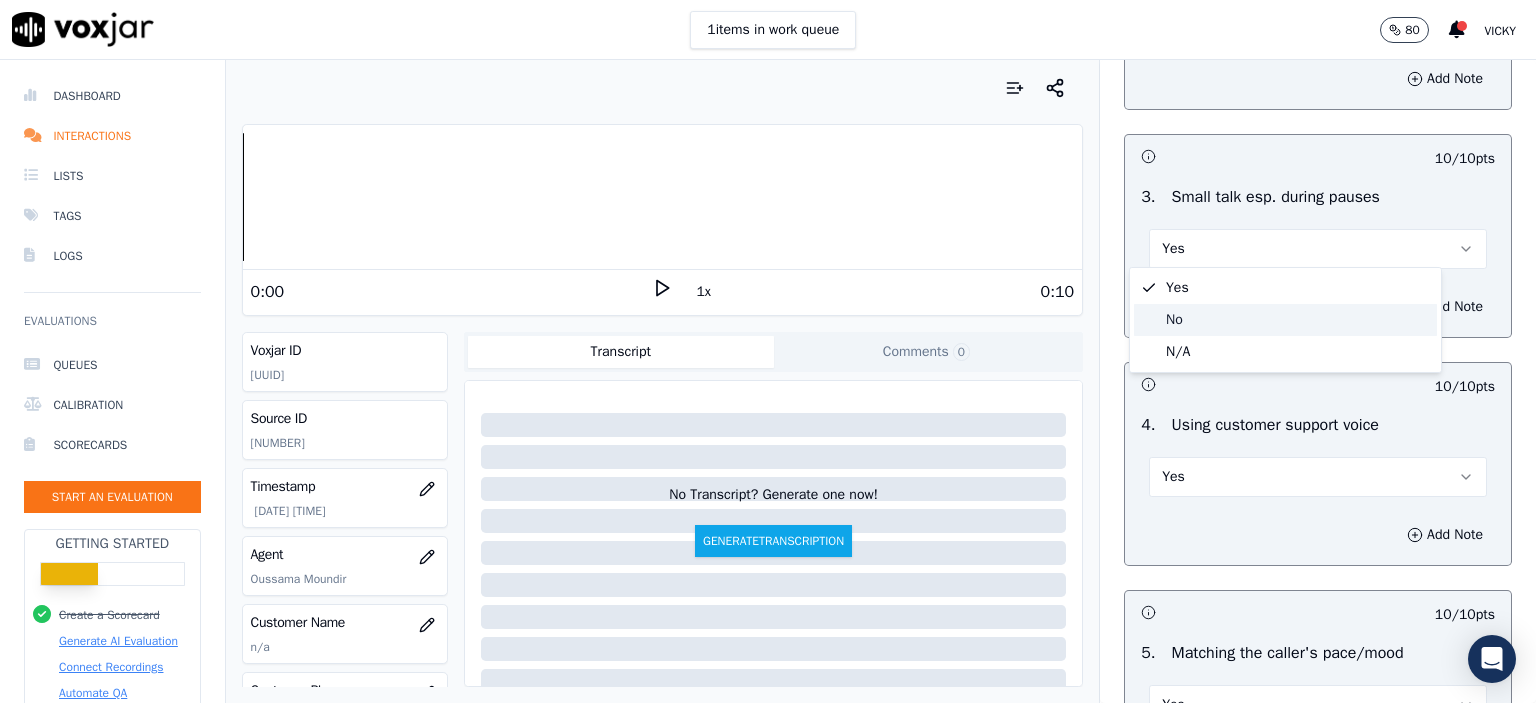 click on "No" 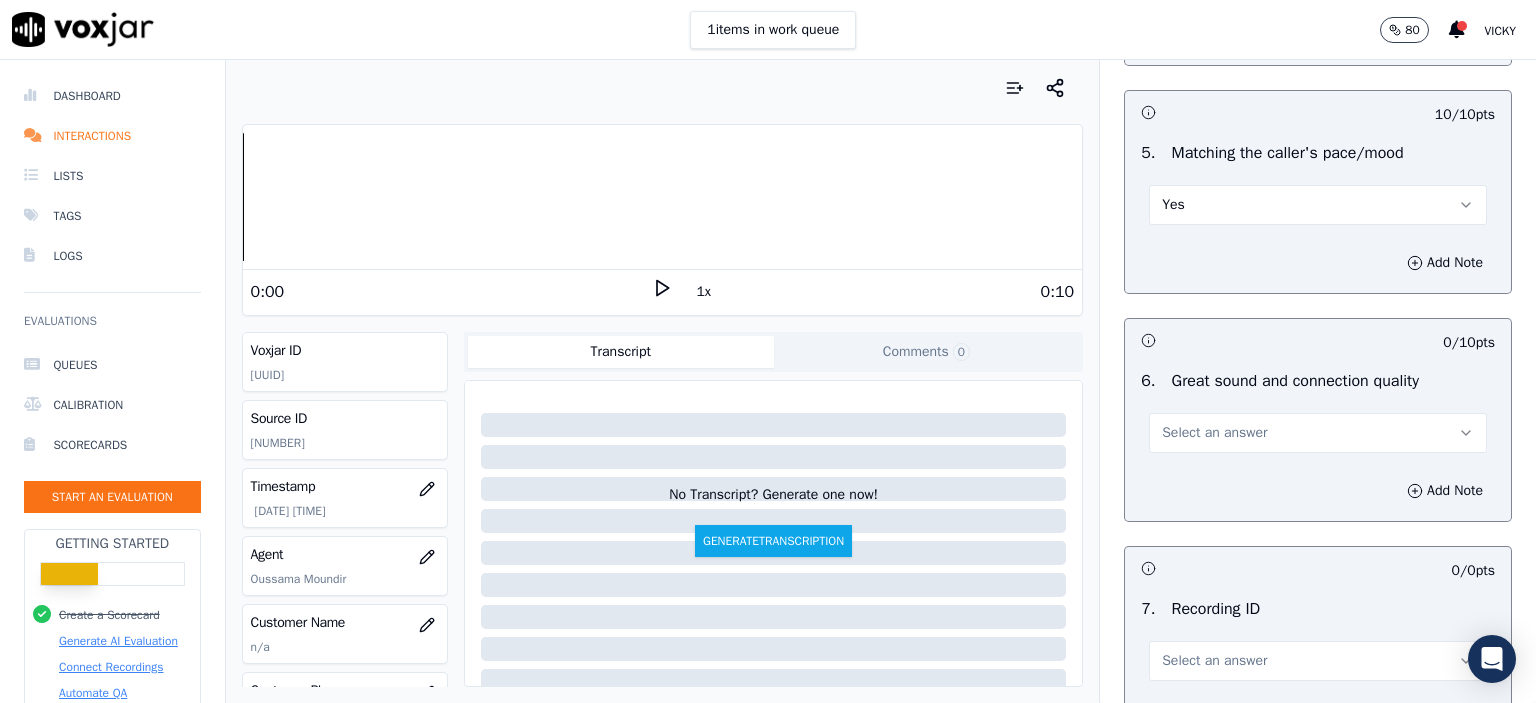 click on "Select an answer" at bounding box center (1214, 433) 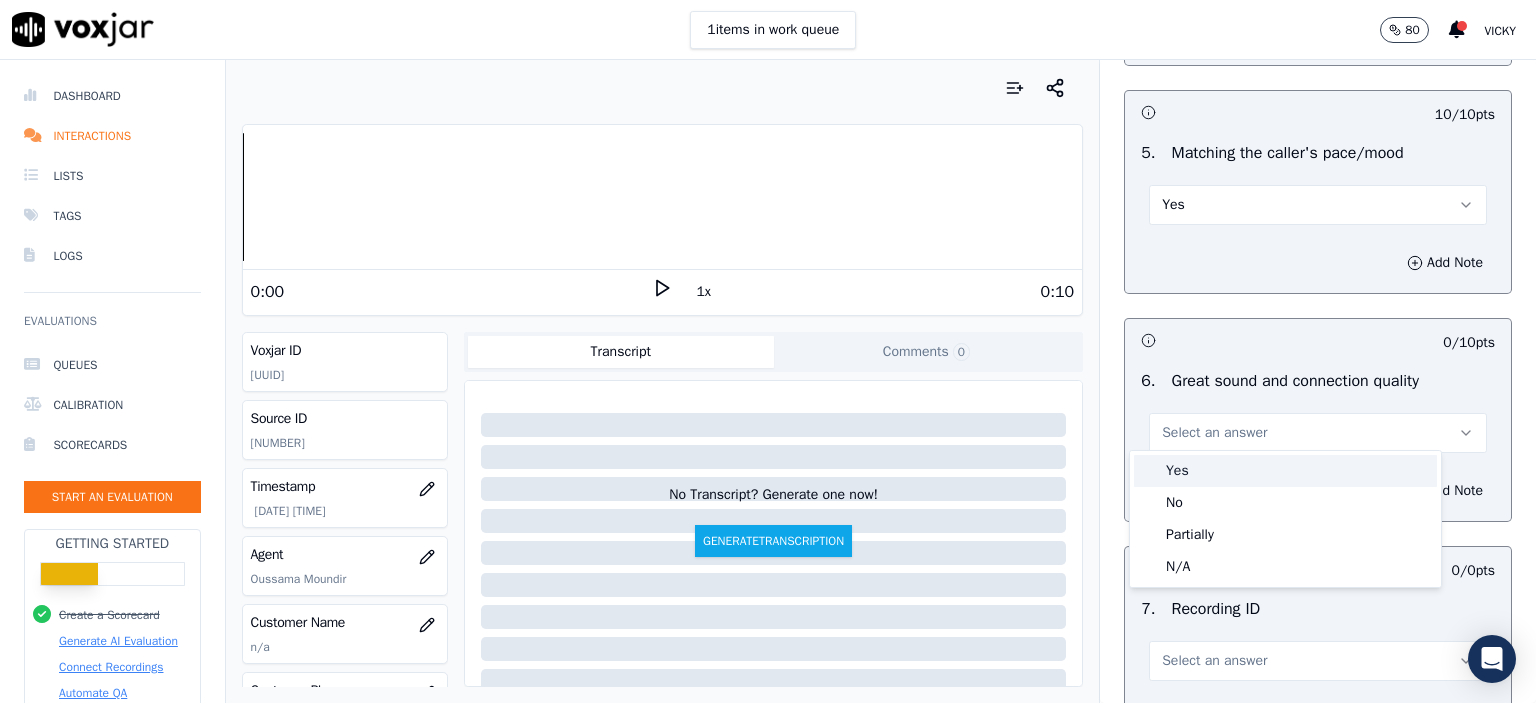 click on "Yes" at bounding box center [1285, 471] 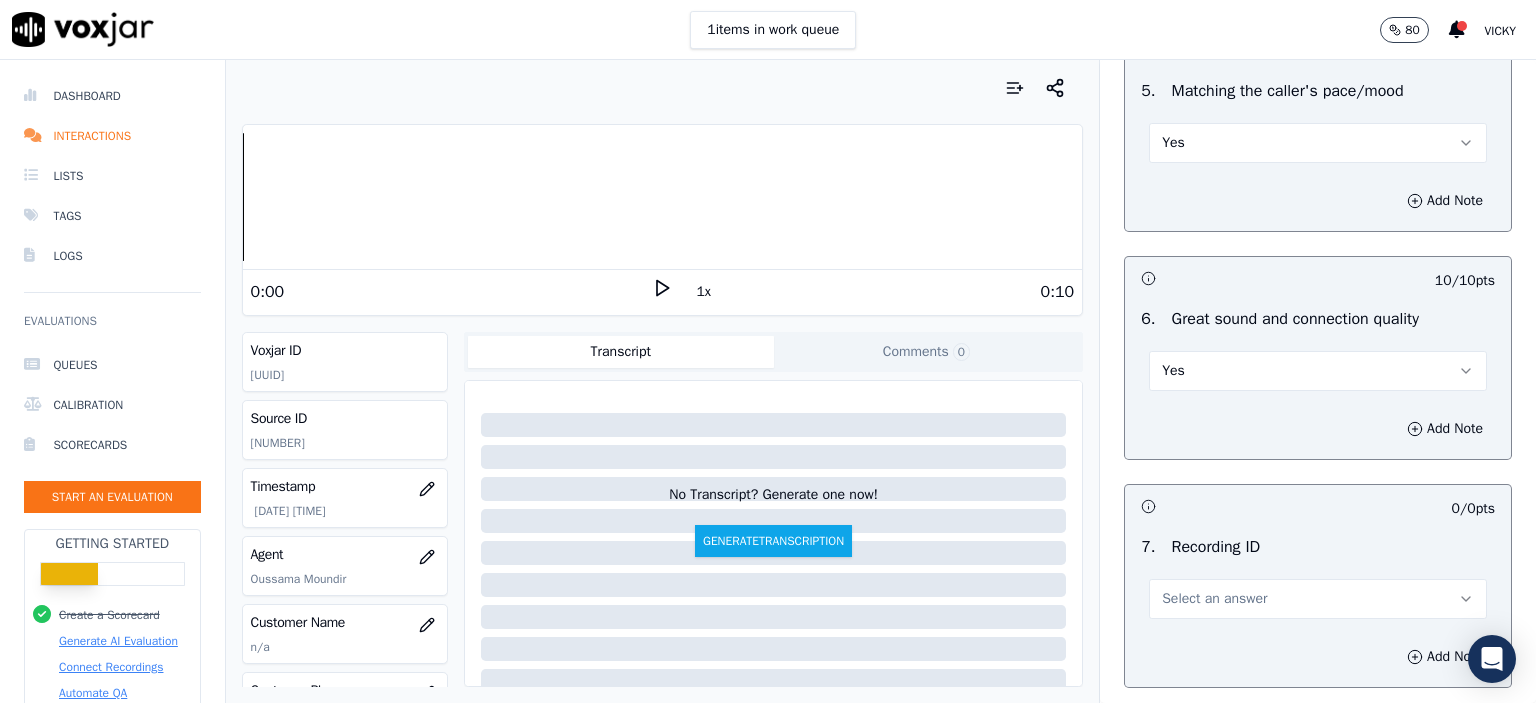 scroll, scrollTop: 4400, scrollLeft: 0, axis: vertical 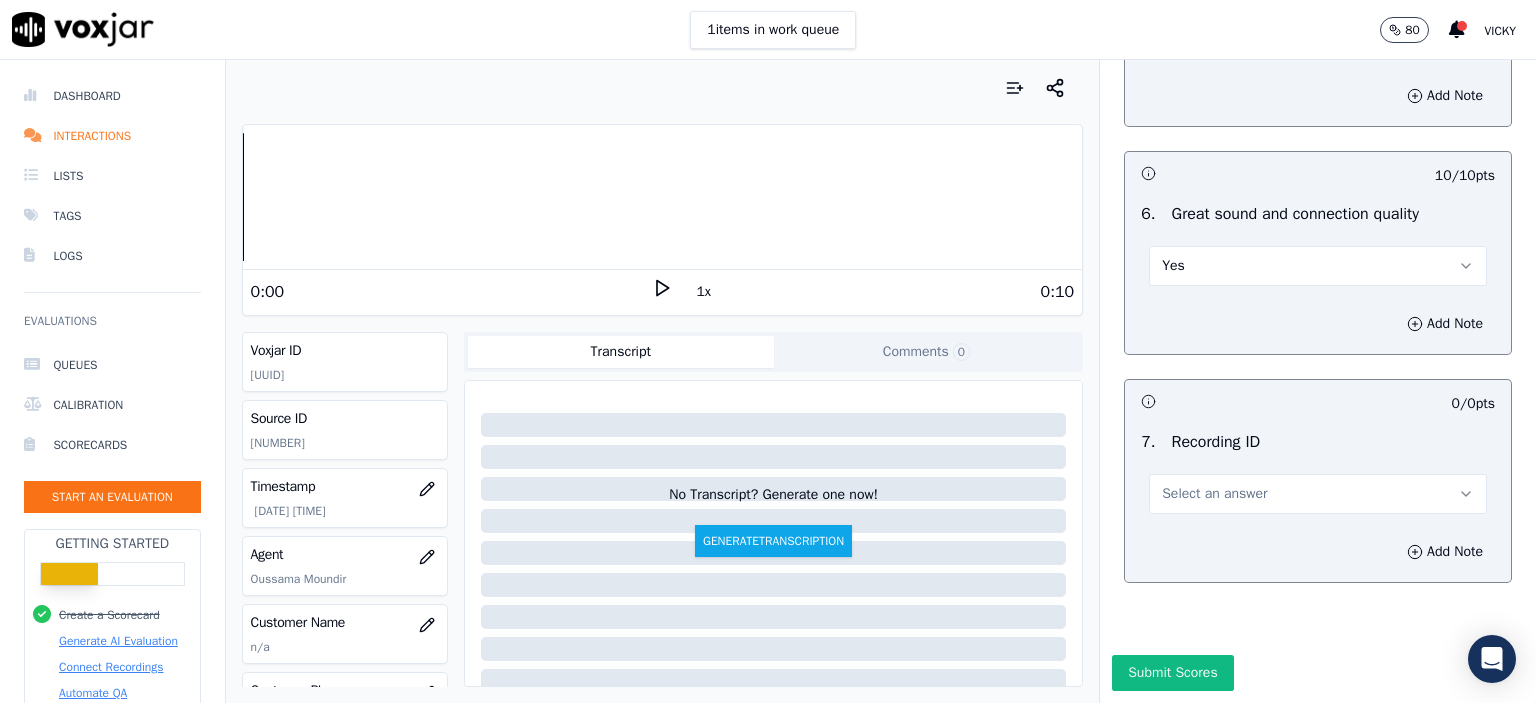click on "Select an answer" at bounding box center (1318, 494) 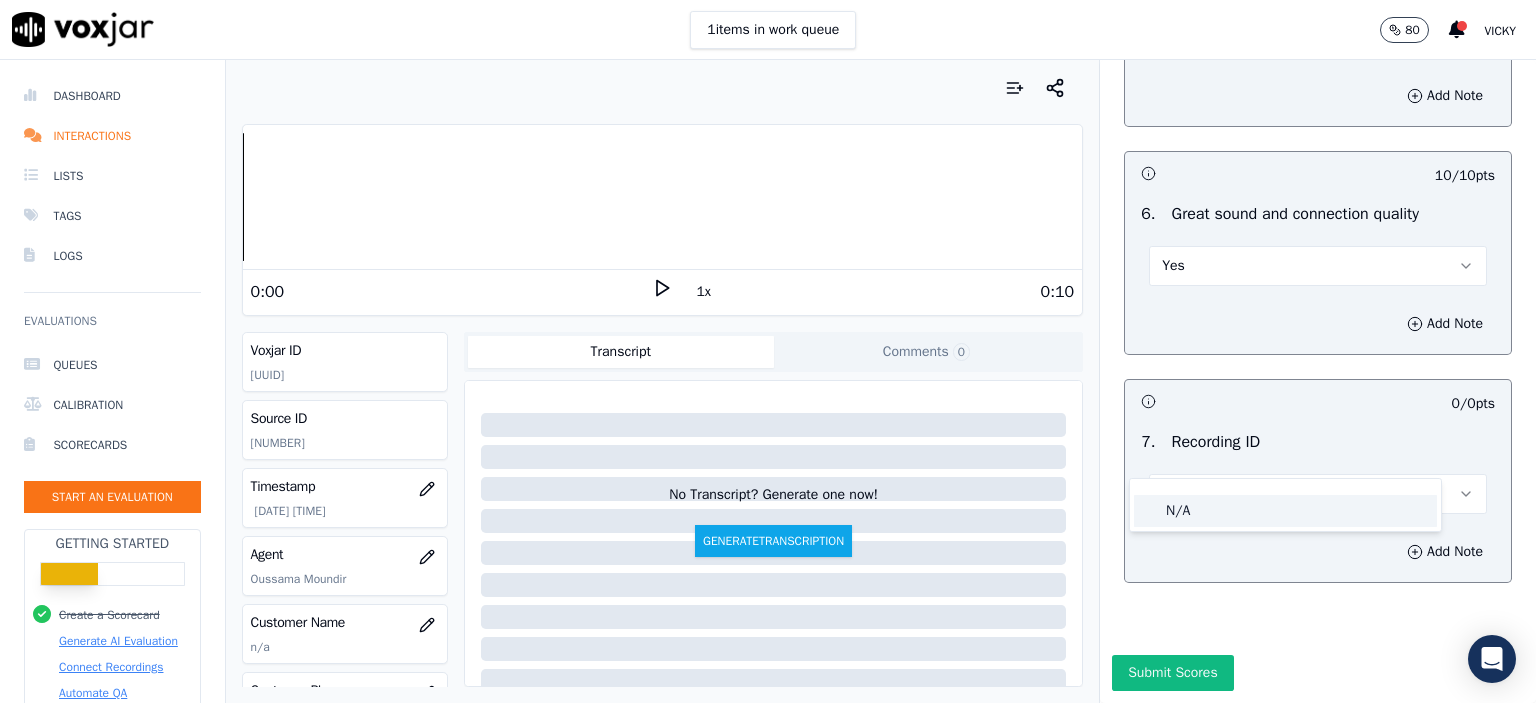 click on "N/A" 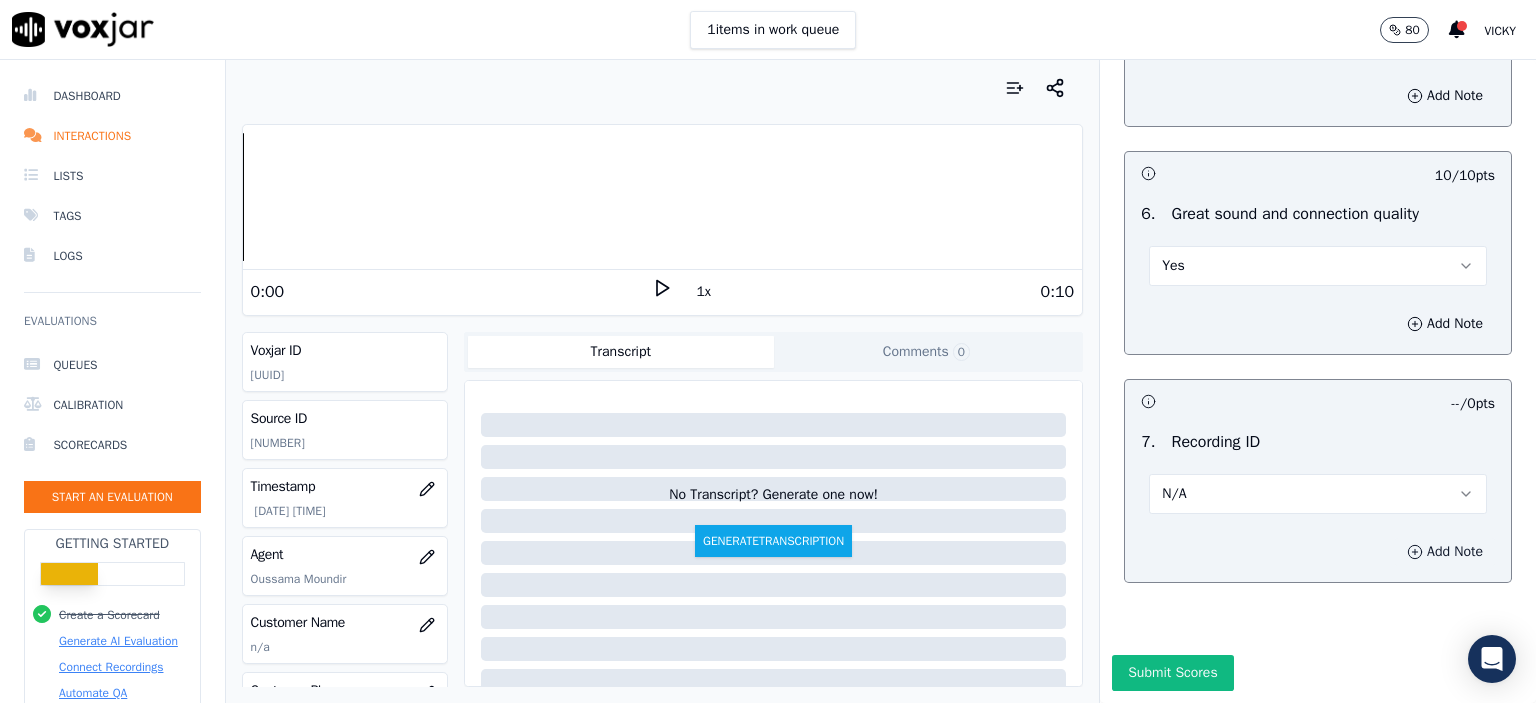 click on "Add Note" at bounding box center (1445, 552) 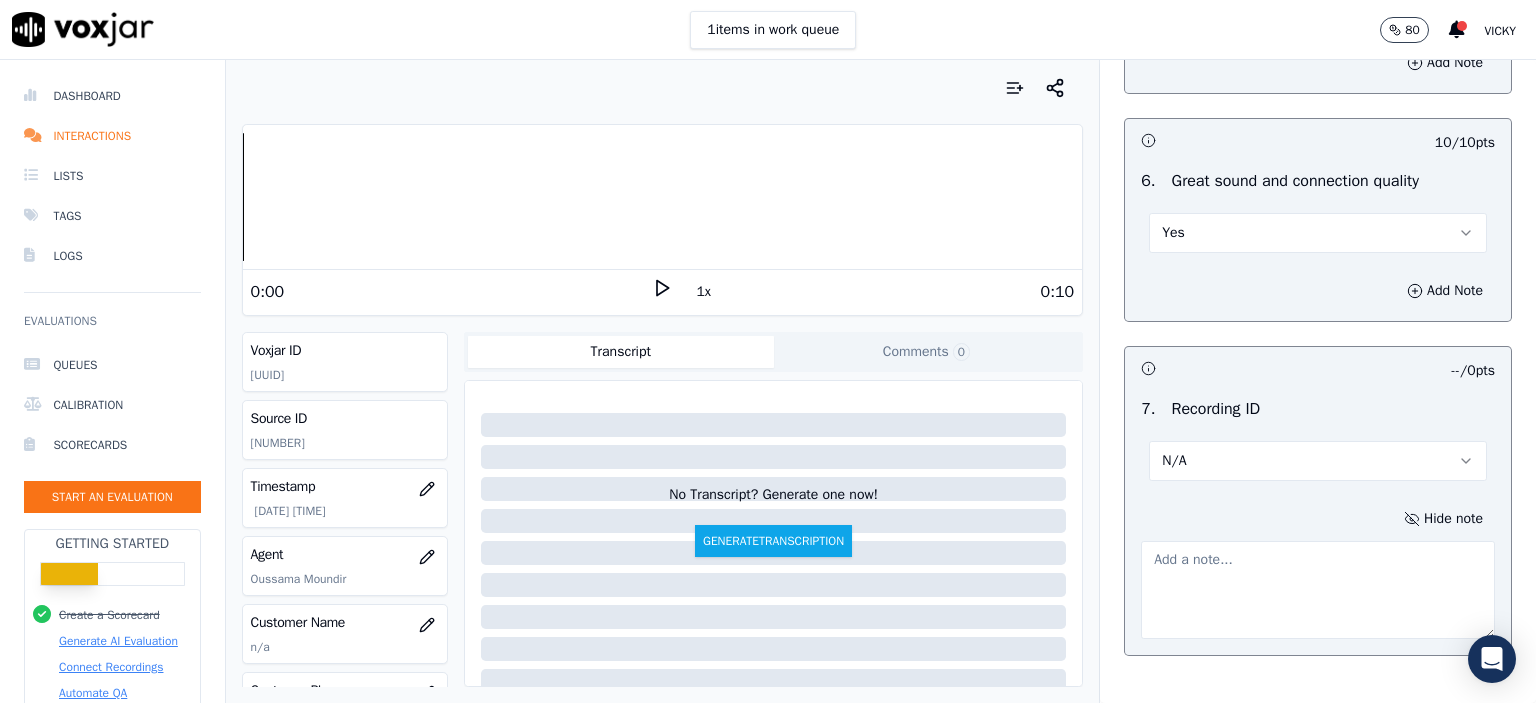 click on "356318627" 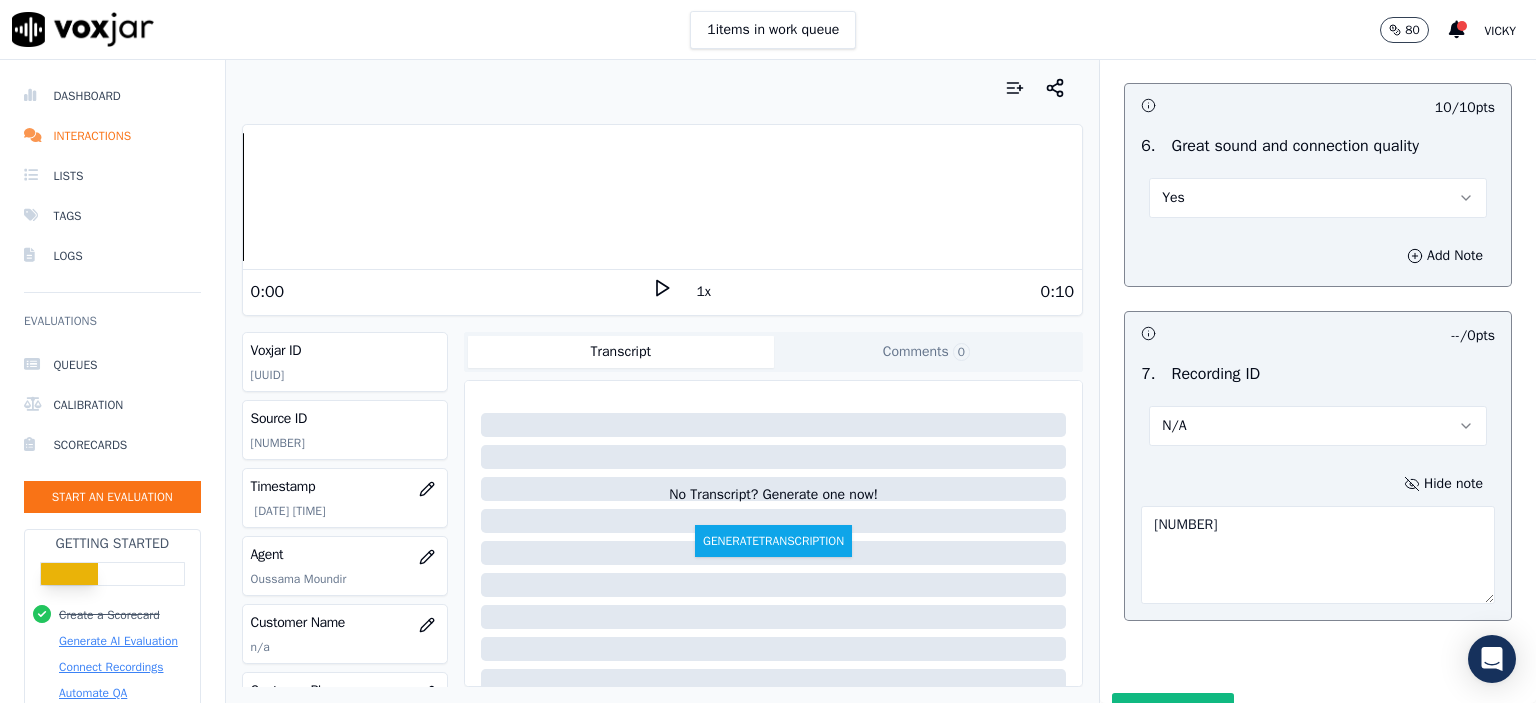 scroll, scrollTop: 4510, scrollLeft: 0, axis: vertical 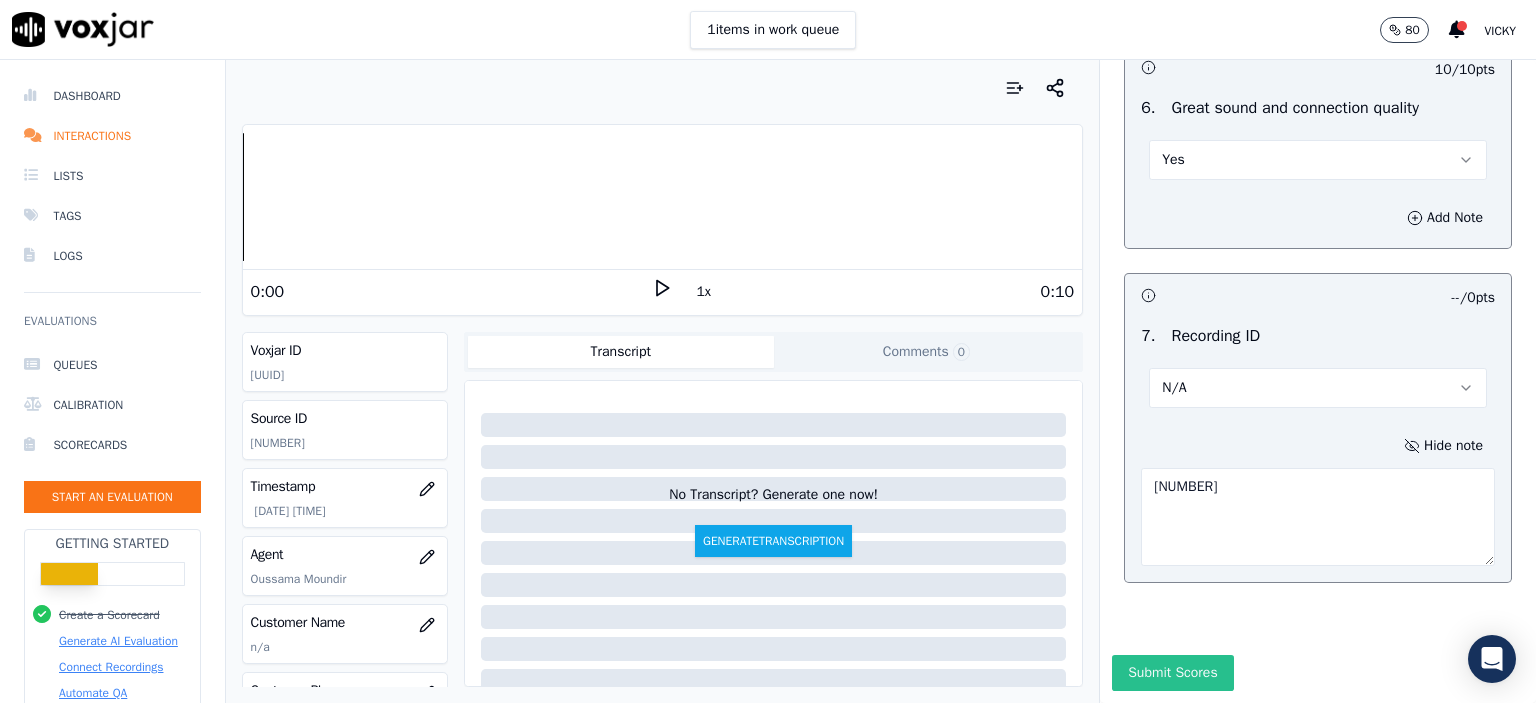 type on "356318627" 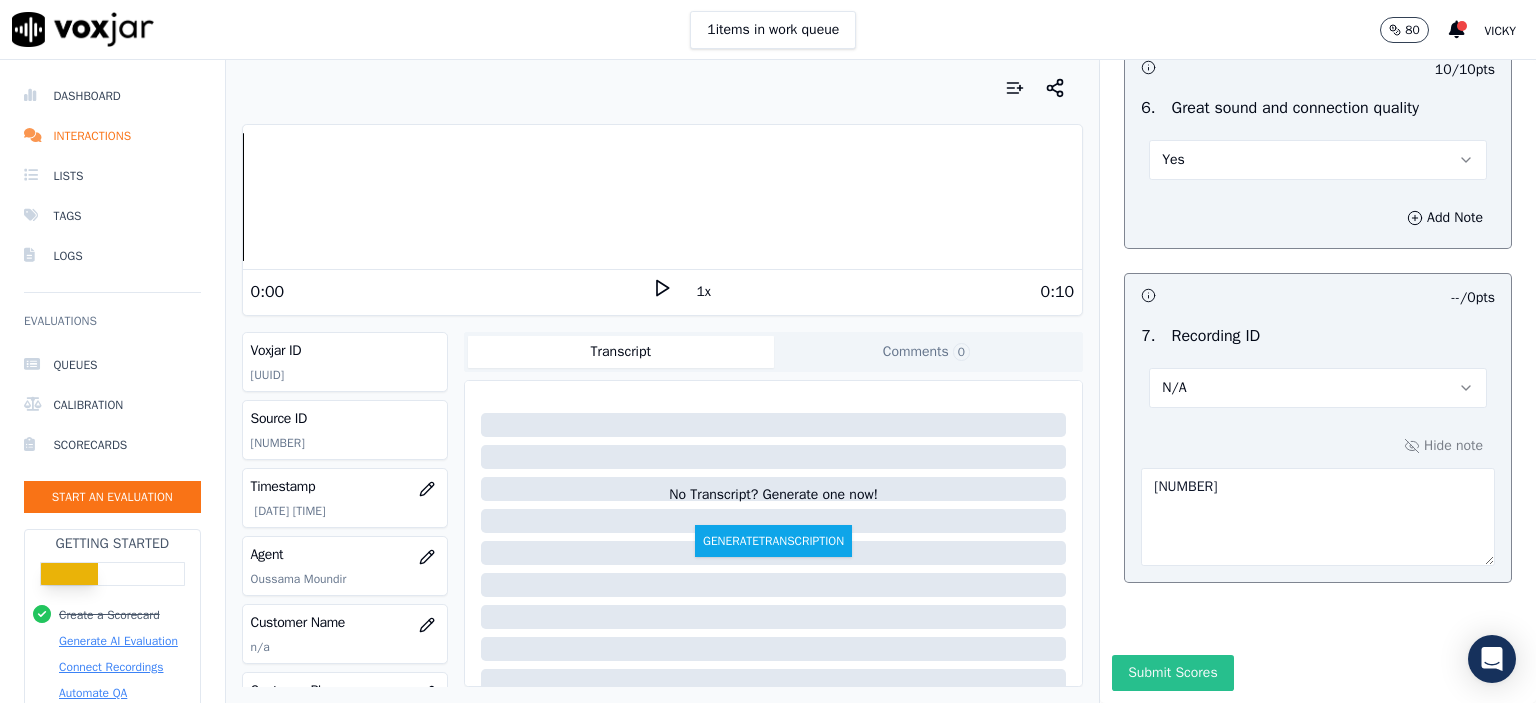 click on "Submit Scores" at bounding box center (1172, 673) 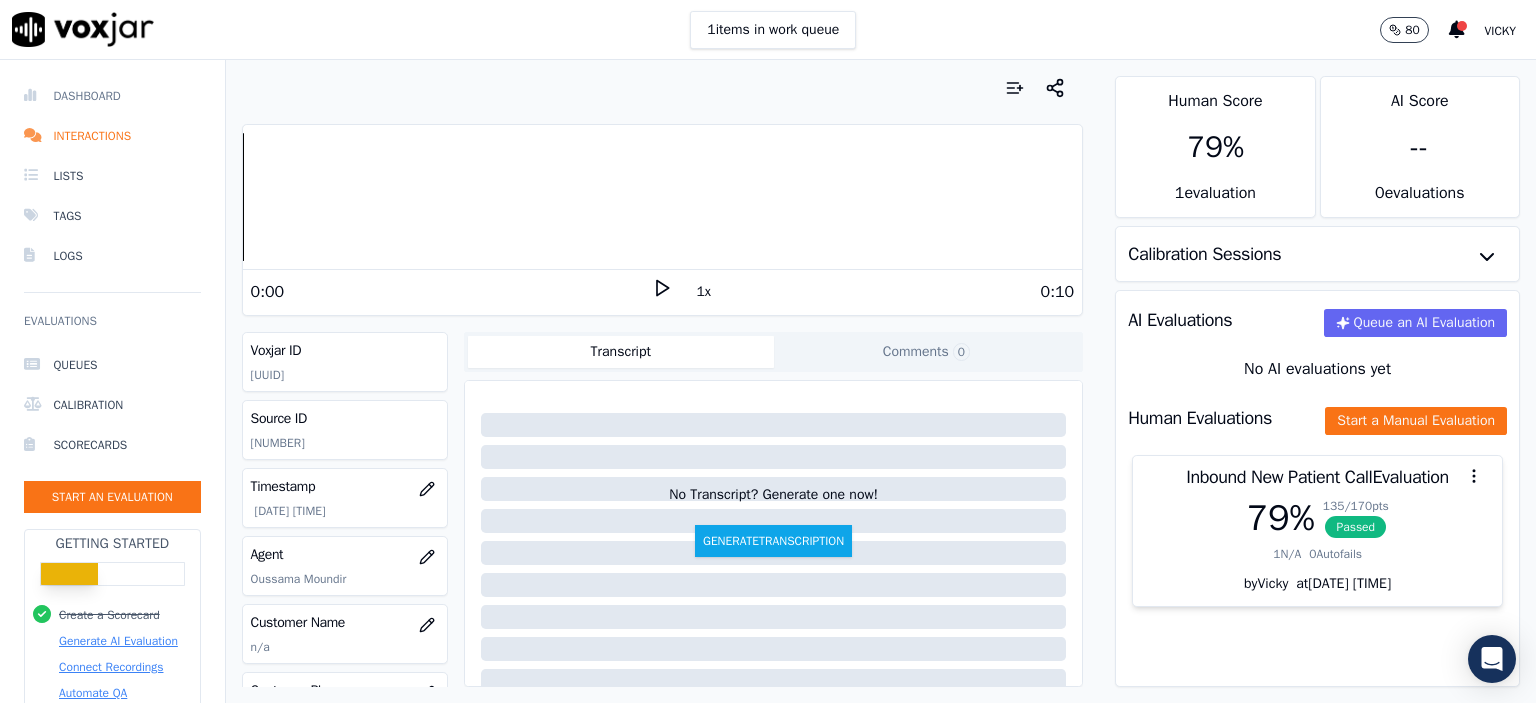 drag, startPoint x: 100, startPoint y: 88, endPoint x: 304, endPoint y: 139, distance: 210.27838 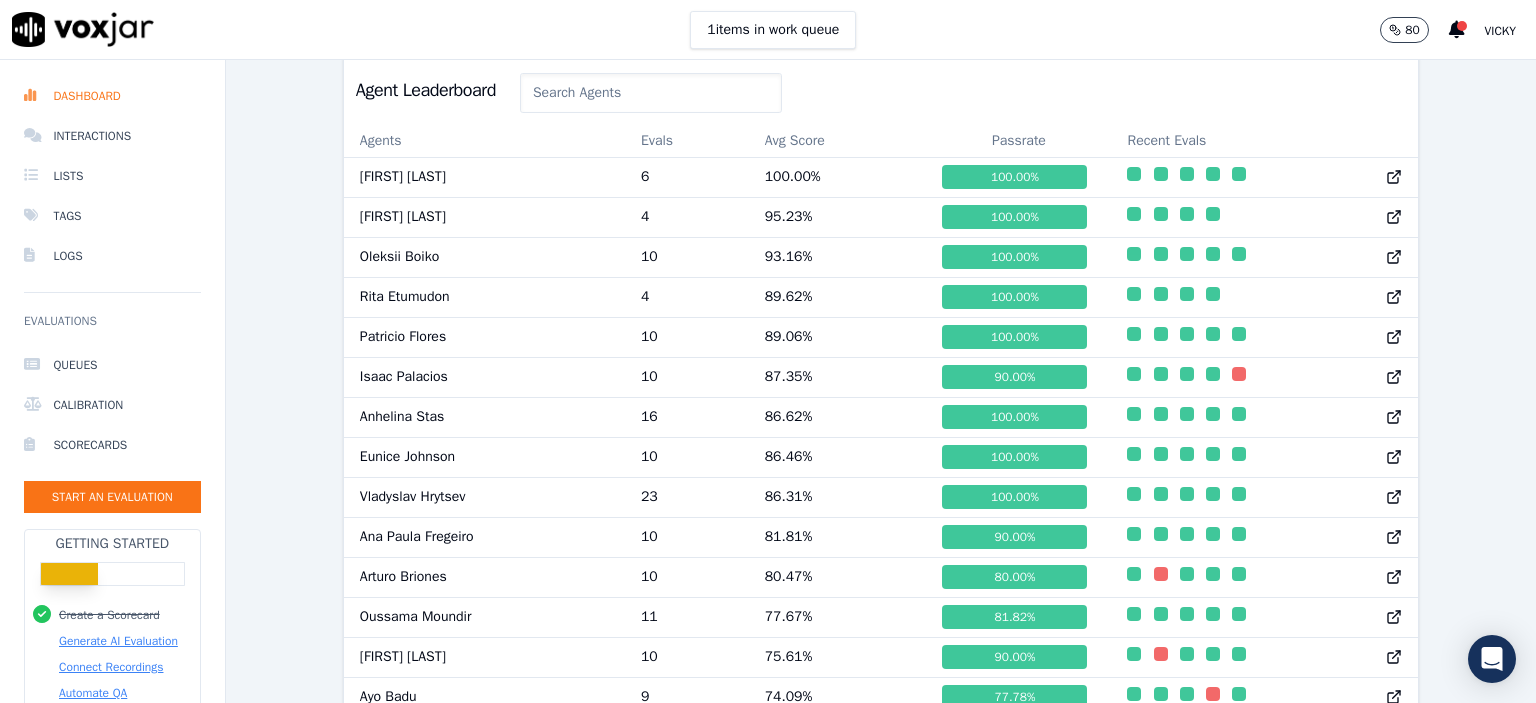 scroll, scrollTop: 1078, scrollLeft: 0, axis: vertical 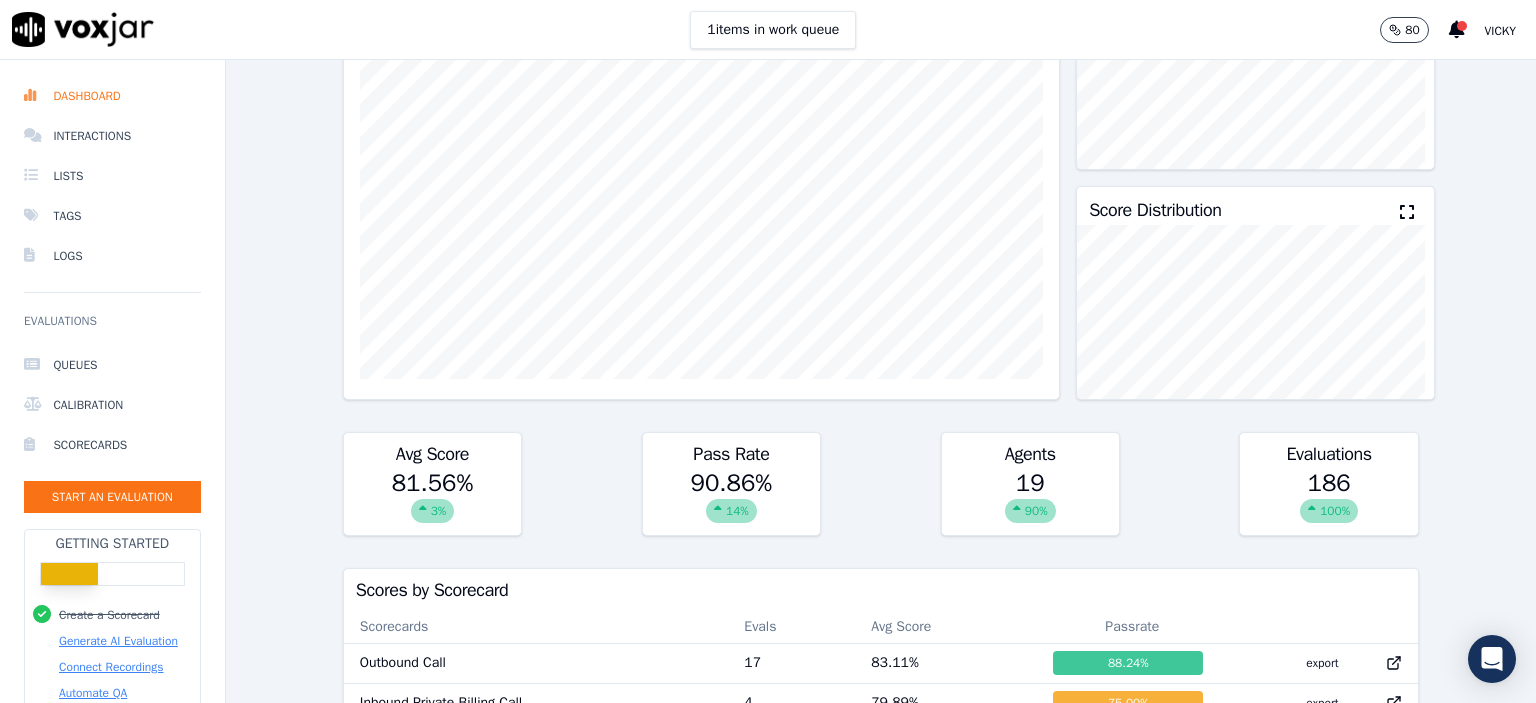 click on "Queues   Calibration   Scorecards   Start an Evaluation" 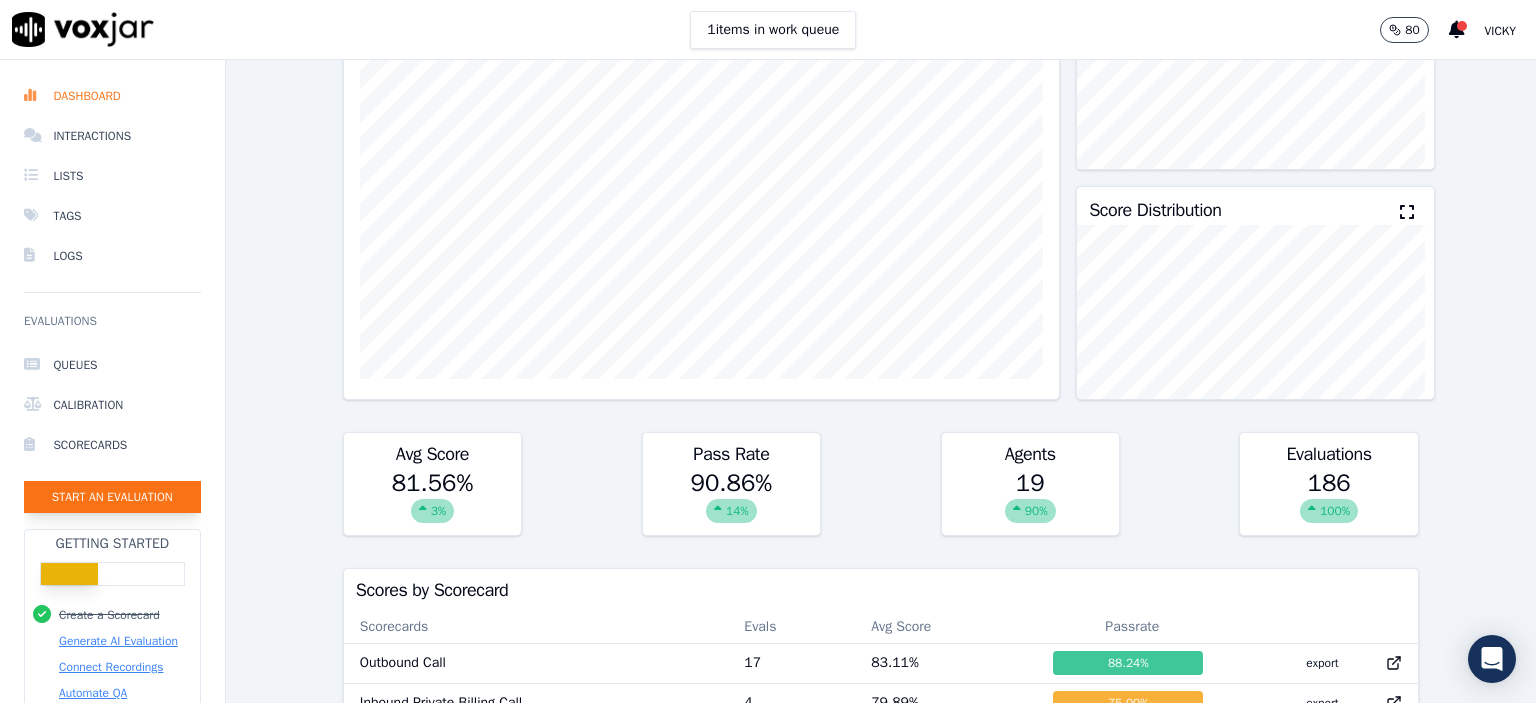 click on "Start an Evaluation" 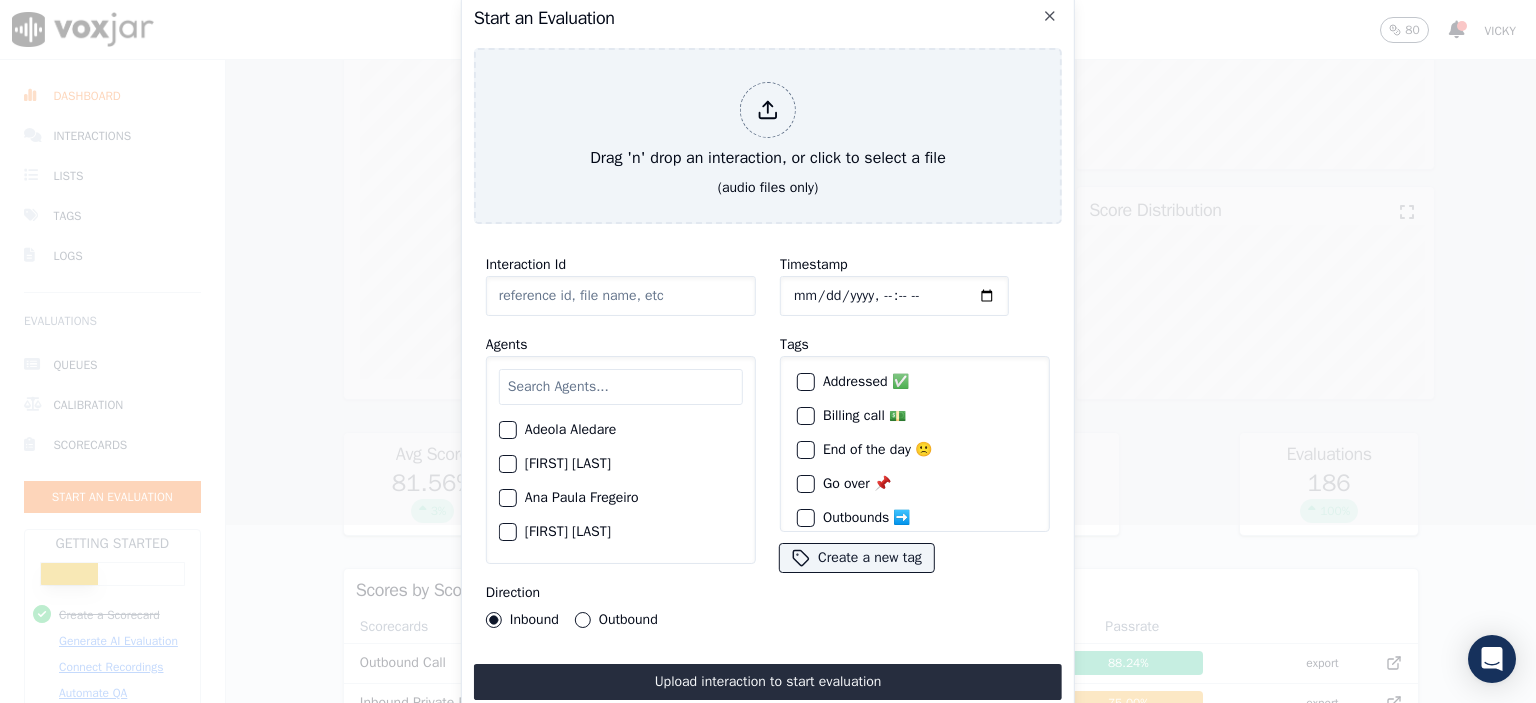 drag, startPoint x: 568, startPoint y: 319, endPoint x: 575, endPoint y: 305, distance: 15.652476 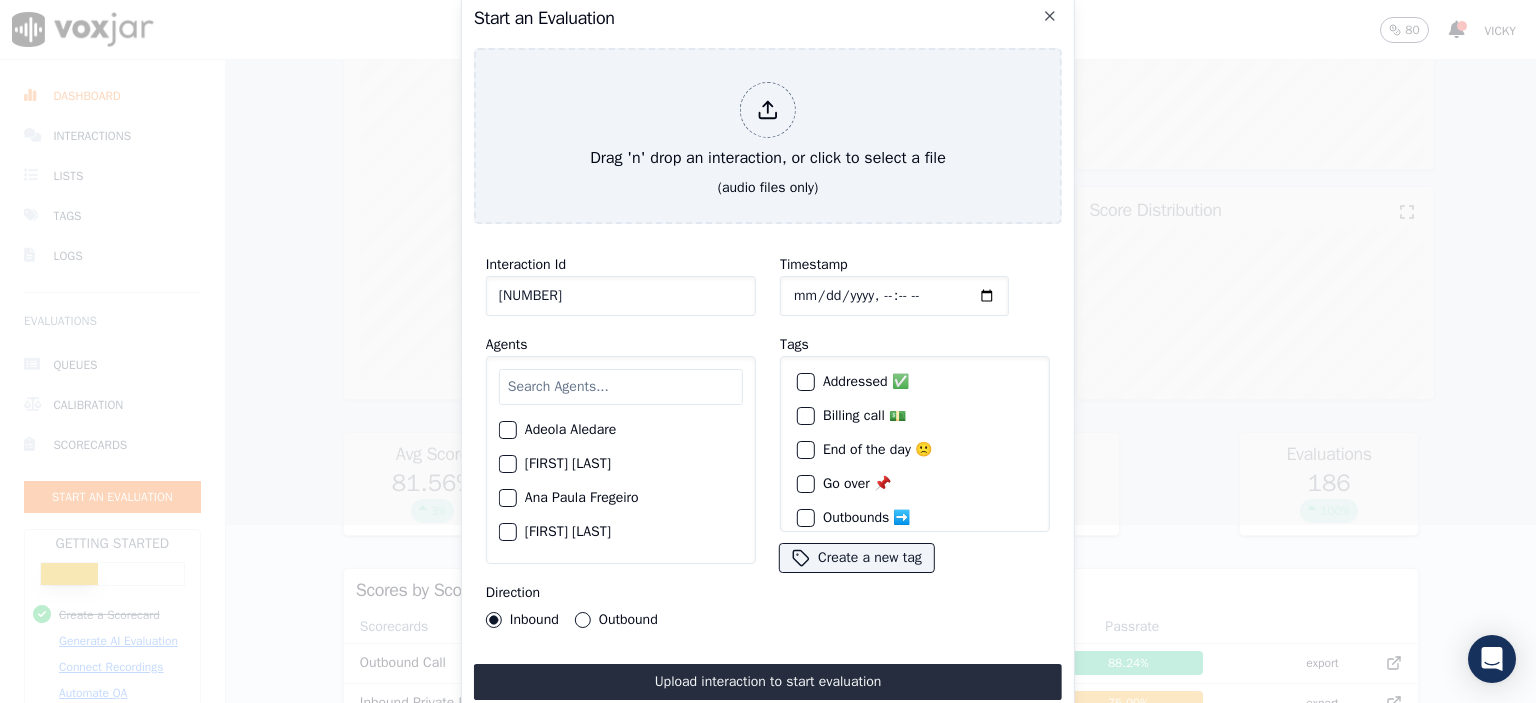 type on "356320784" 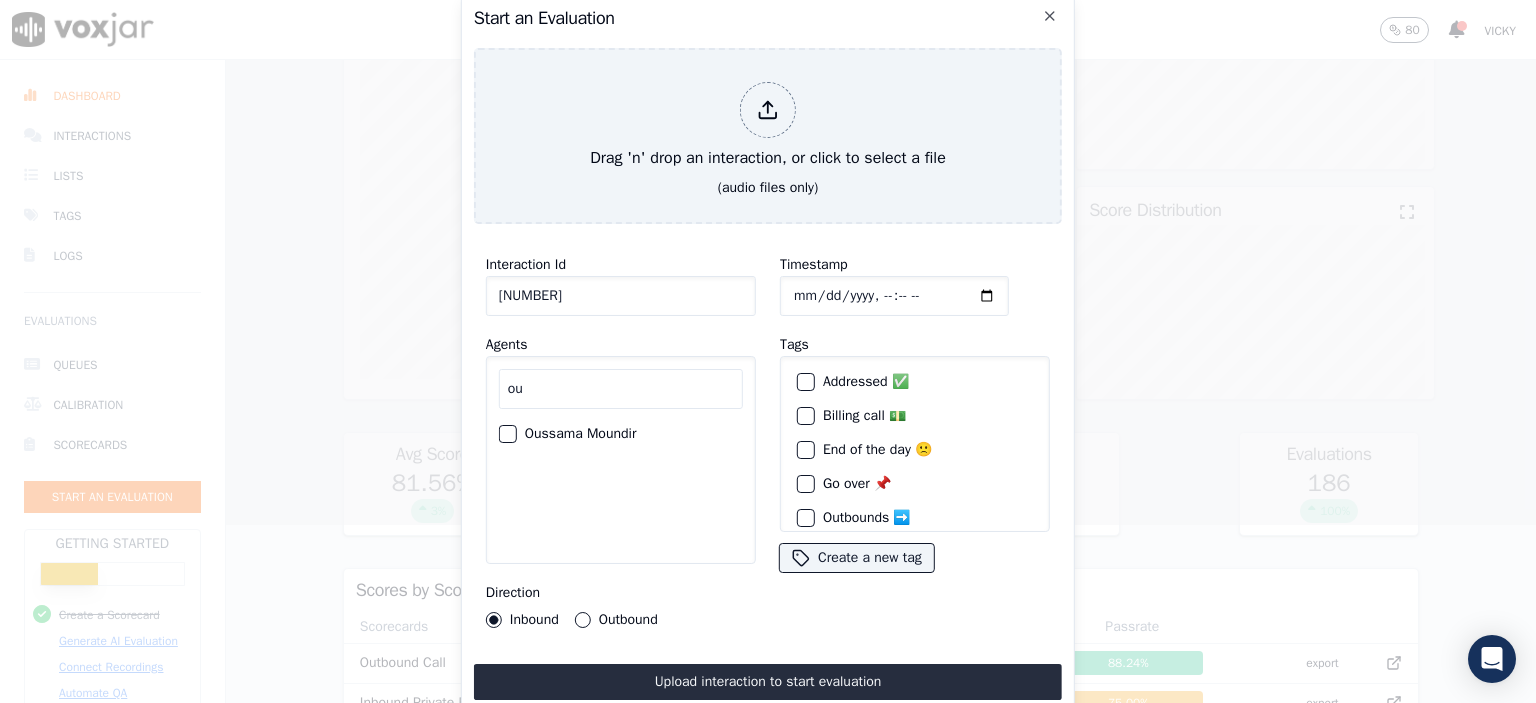 type on "ou" 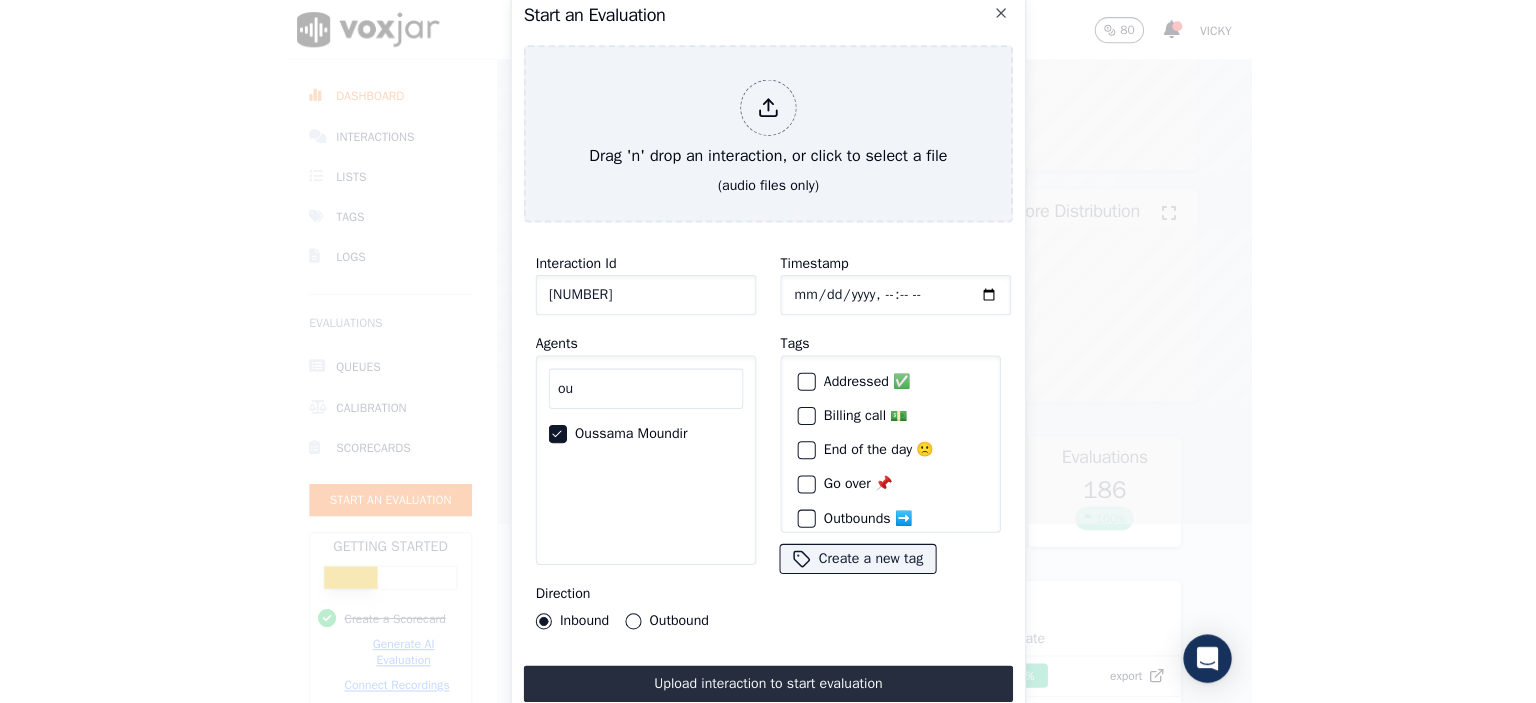 scroll, scrollTop: 151, scrollLeft: 0, axis: vertical 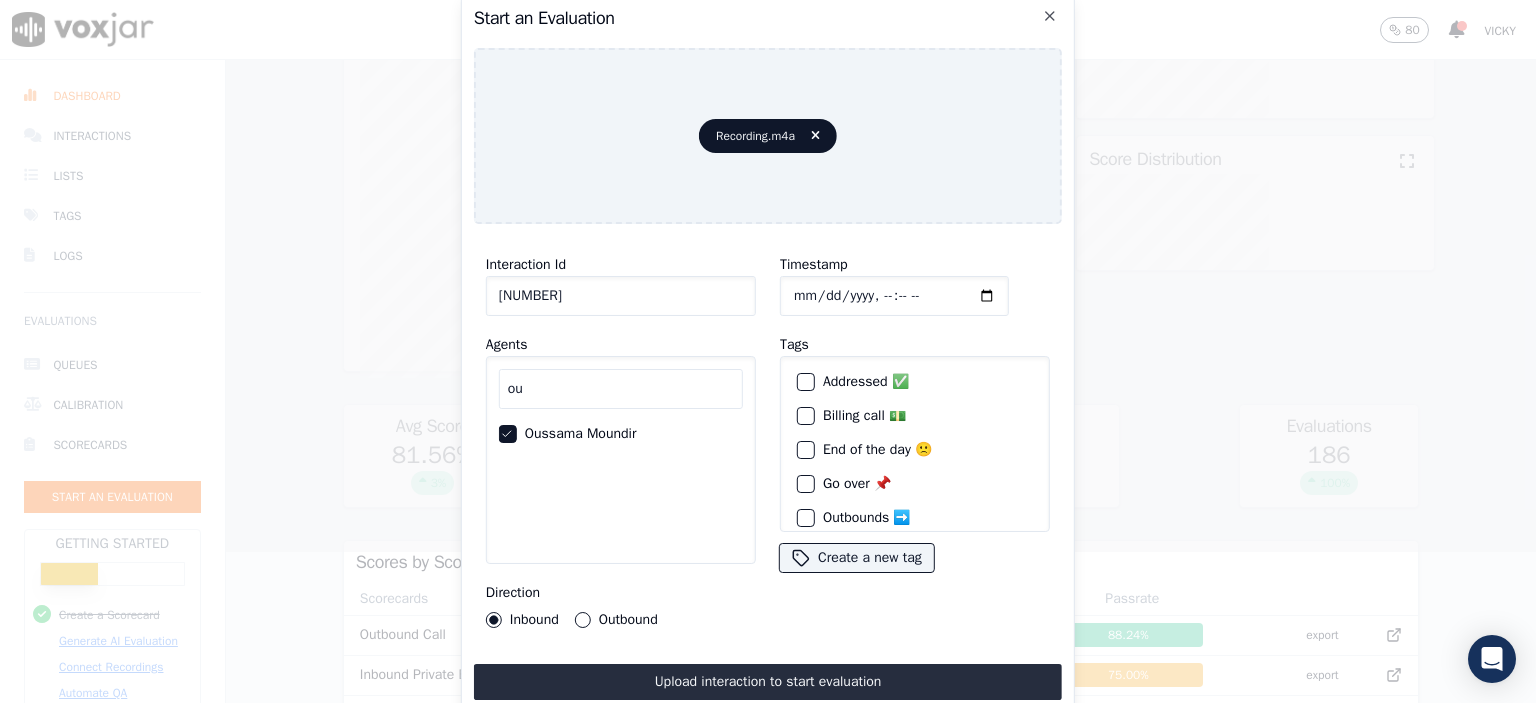 drag, startPoint x: 755, startPoint y: 675, endPoint x: 759, endPoint y: 655, distance: 20.396078 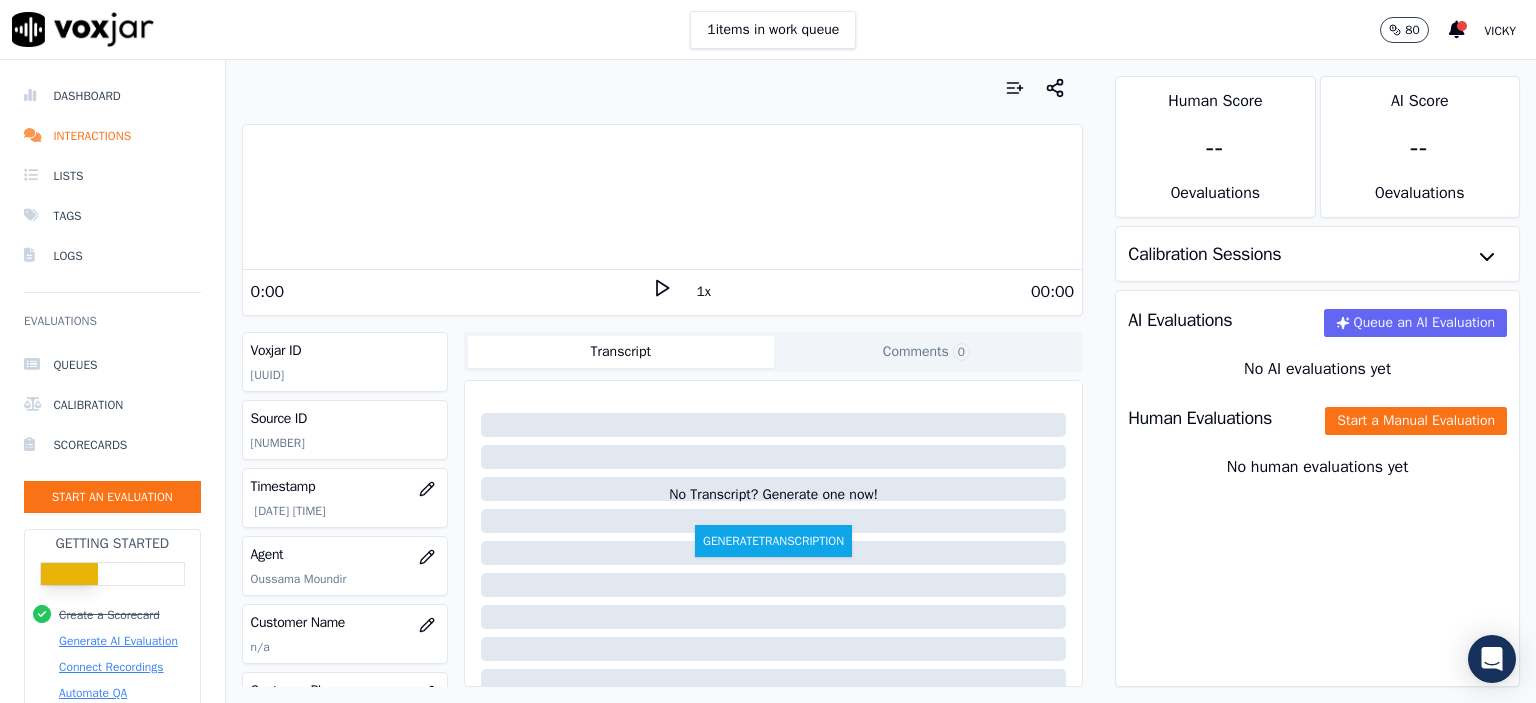 scroll, scrollTop: 0, scrollLeft: 0, axis: both 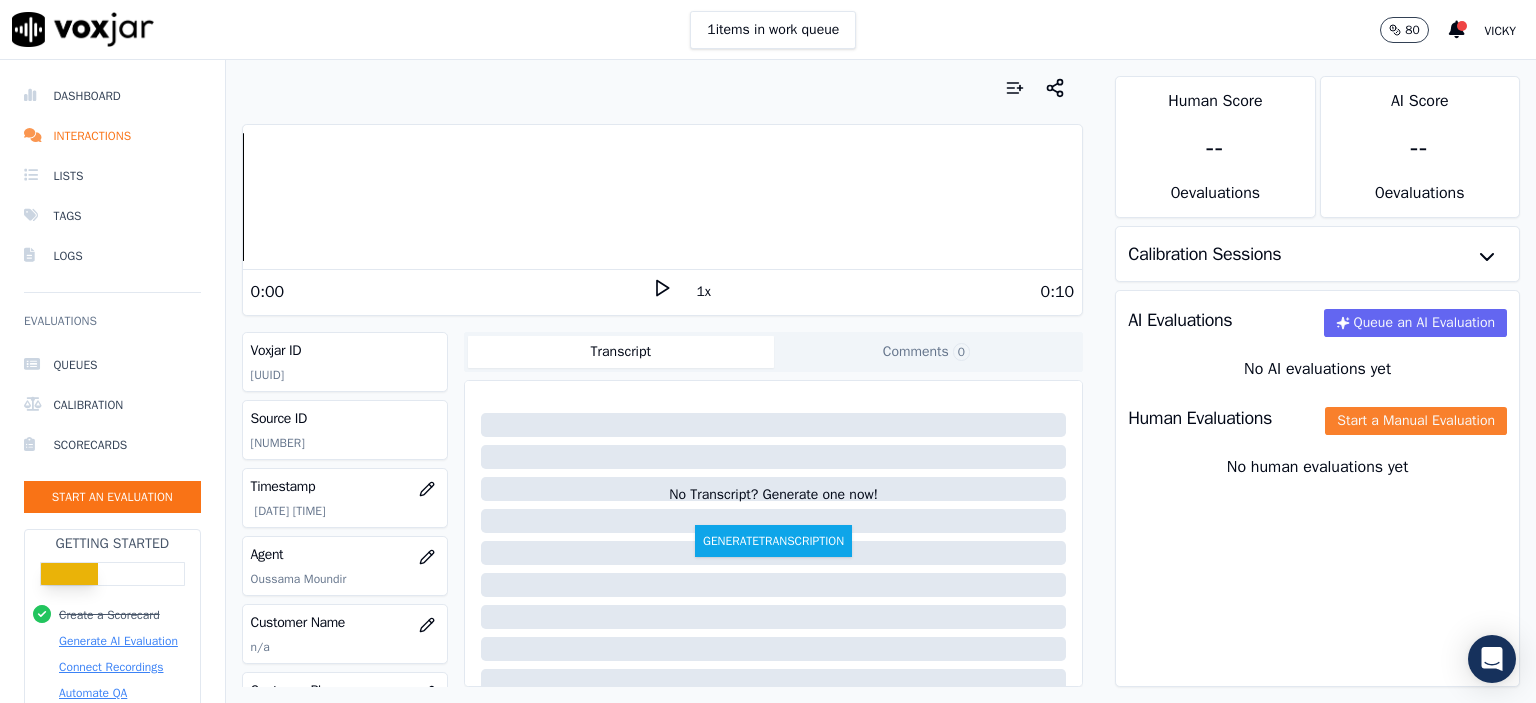 click on "Start a Manual Evaluation" 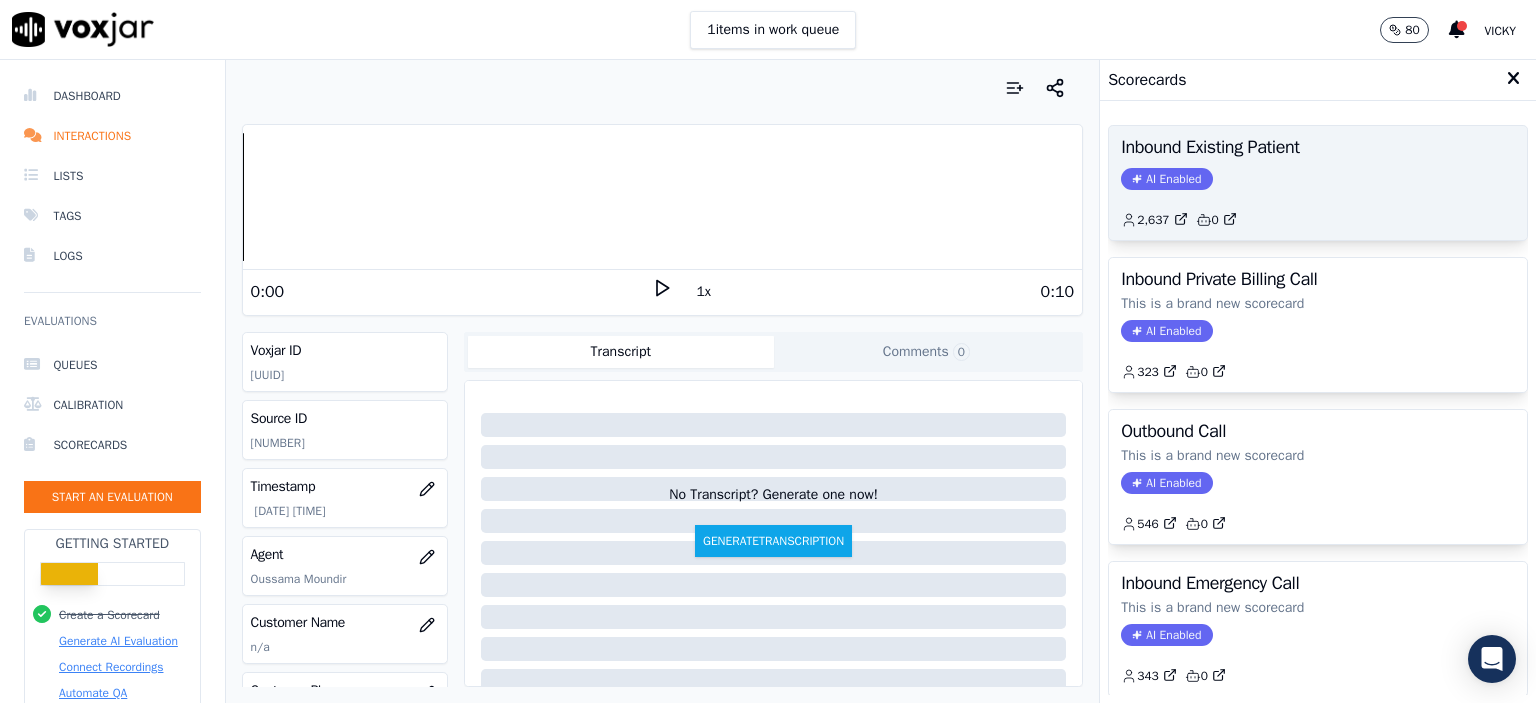 click on "2,637         0" 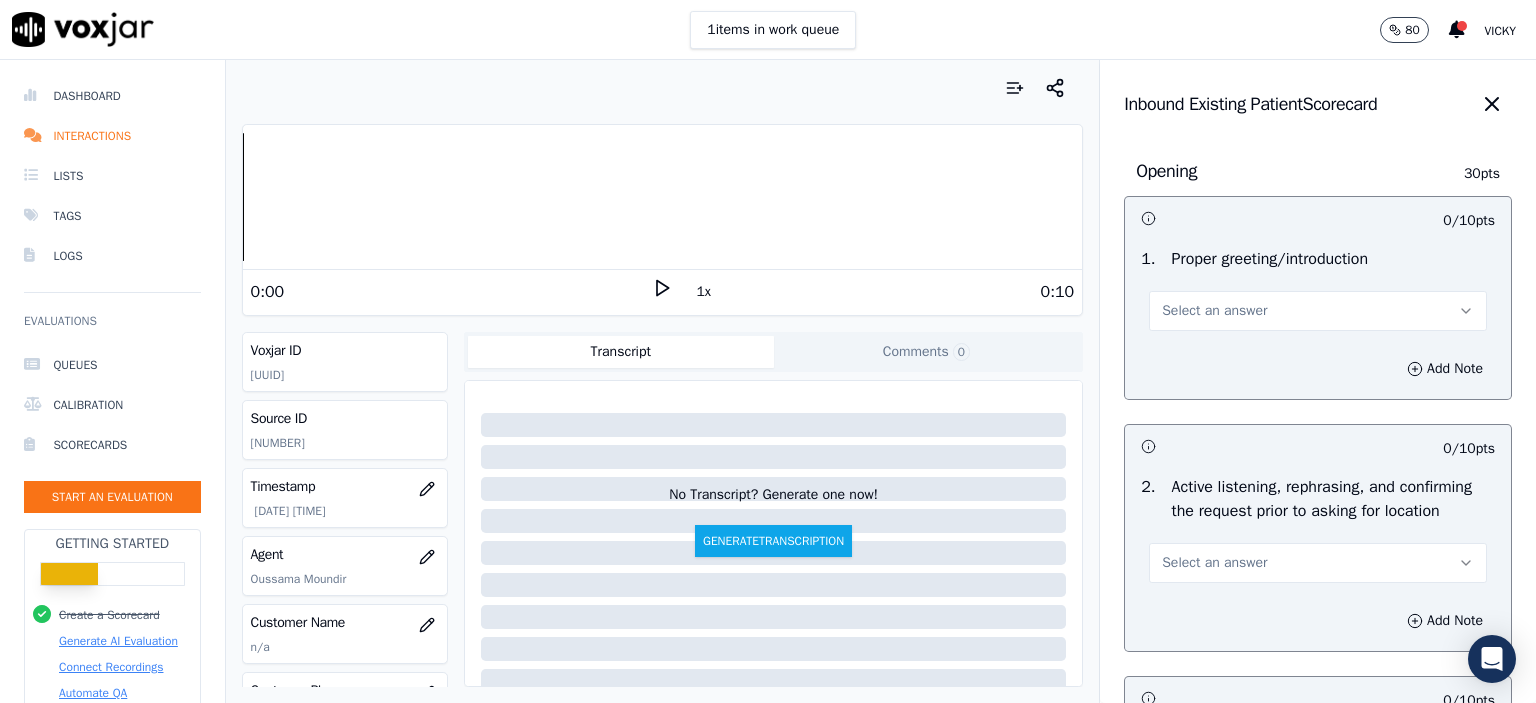 click on "Select an answer" at bounding box center [1318, 311] 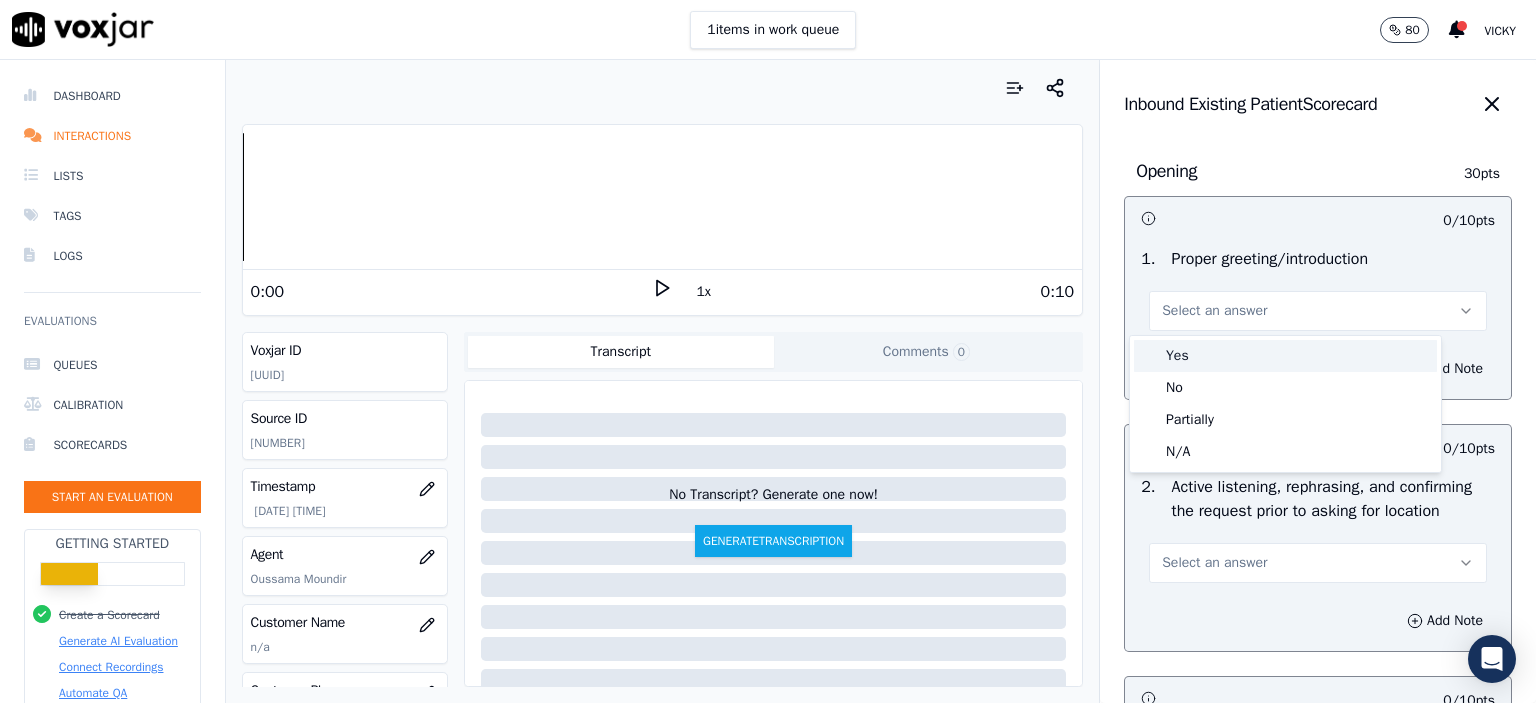 click on "Yes" at bounding box center (1285, 356) 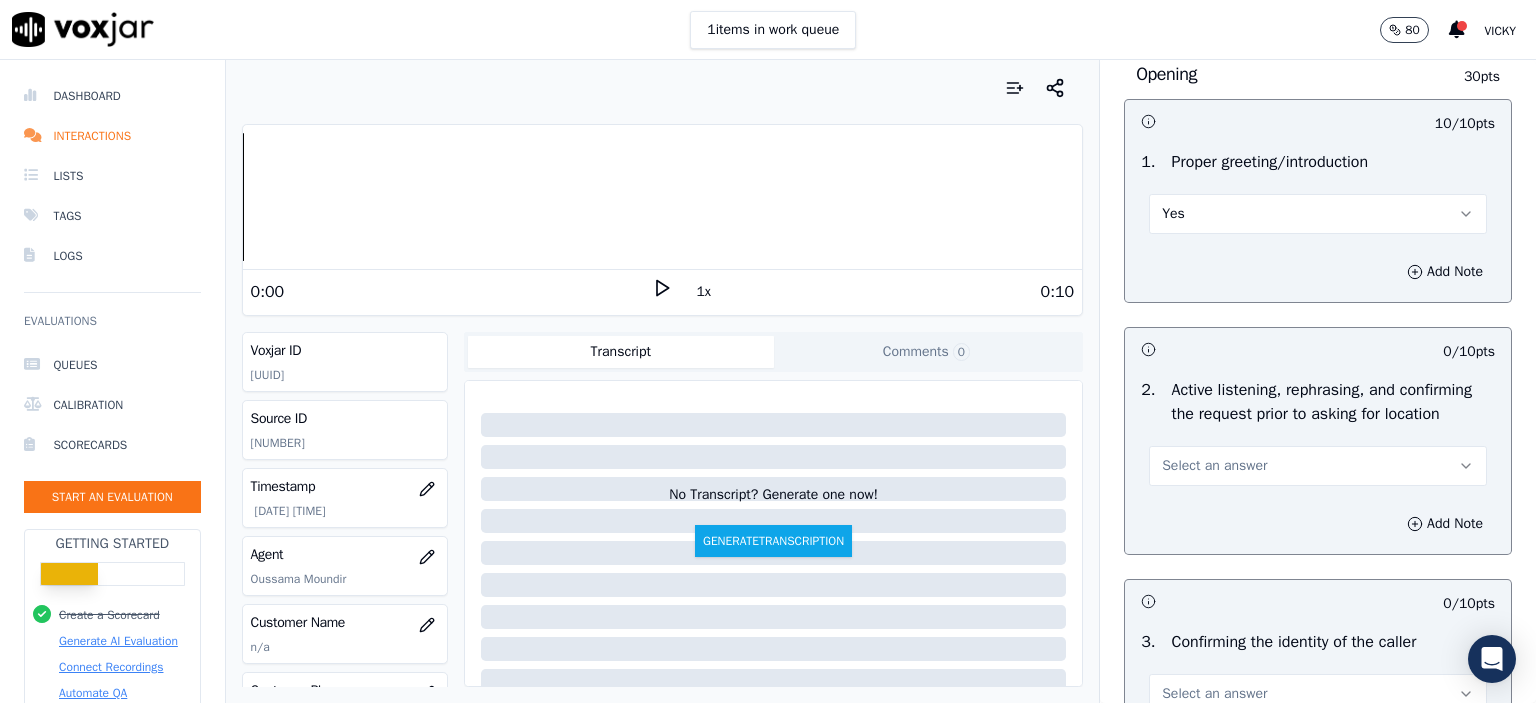 scroll, scrollTop: 100, scrollLeft: 0, axis: vertical 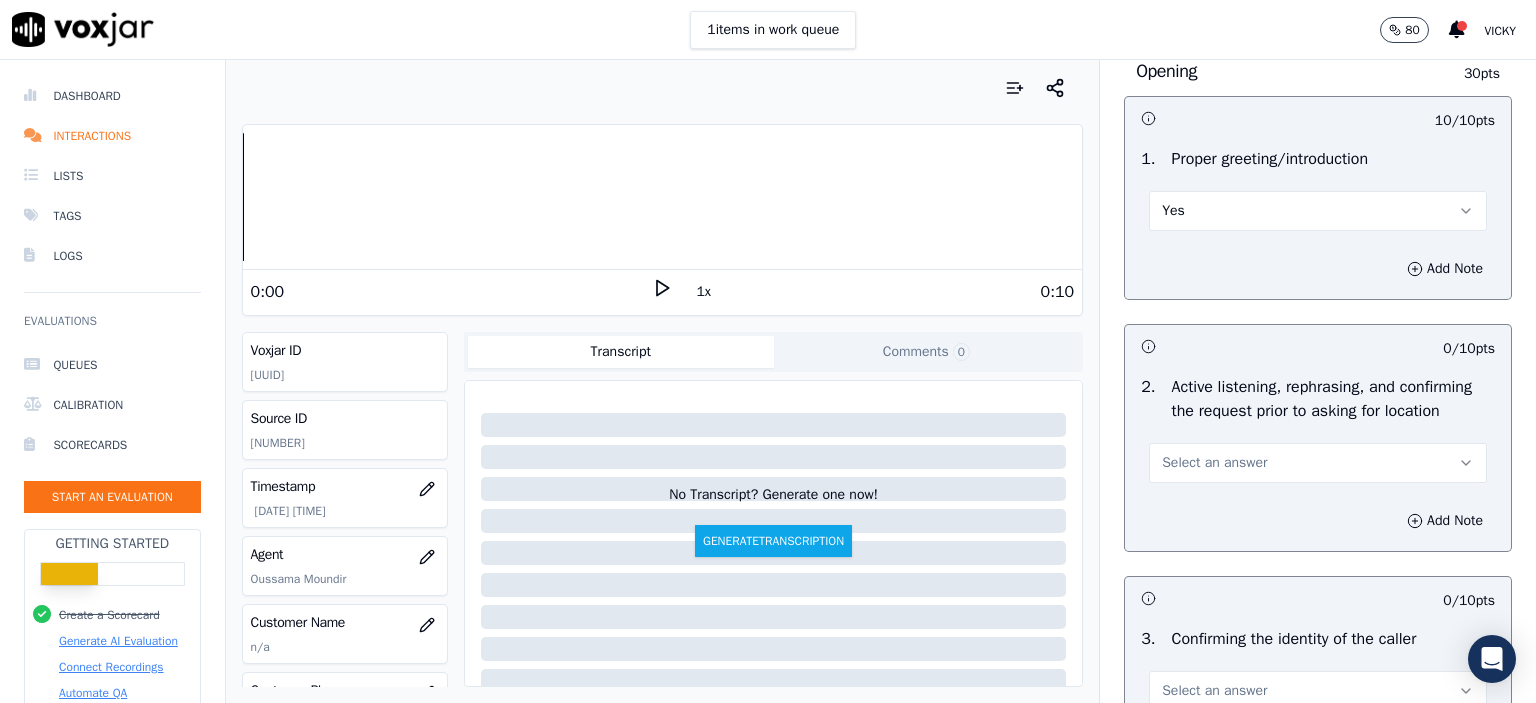 click on "Select an answer" at bounding box center [1318, 463] 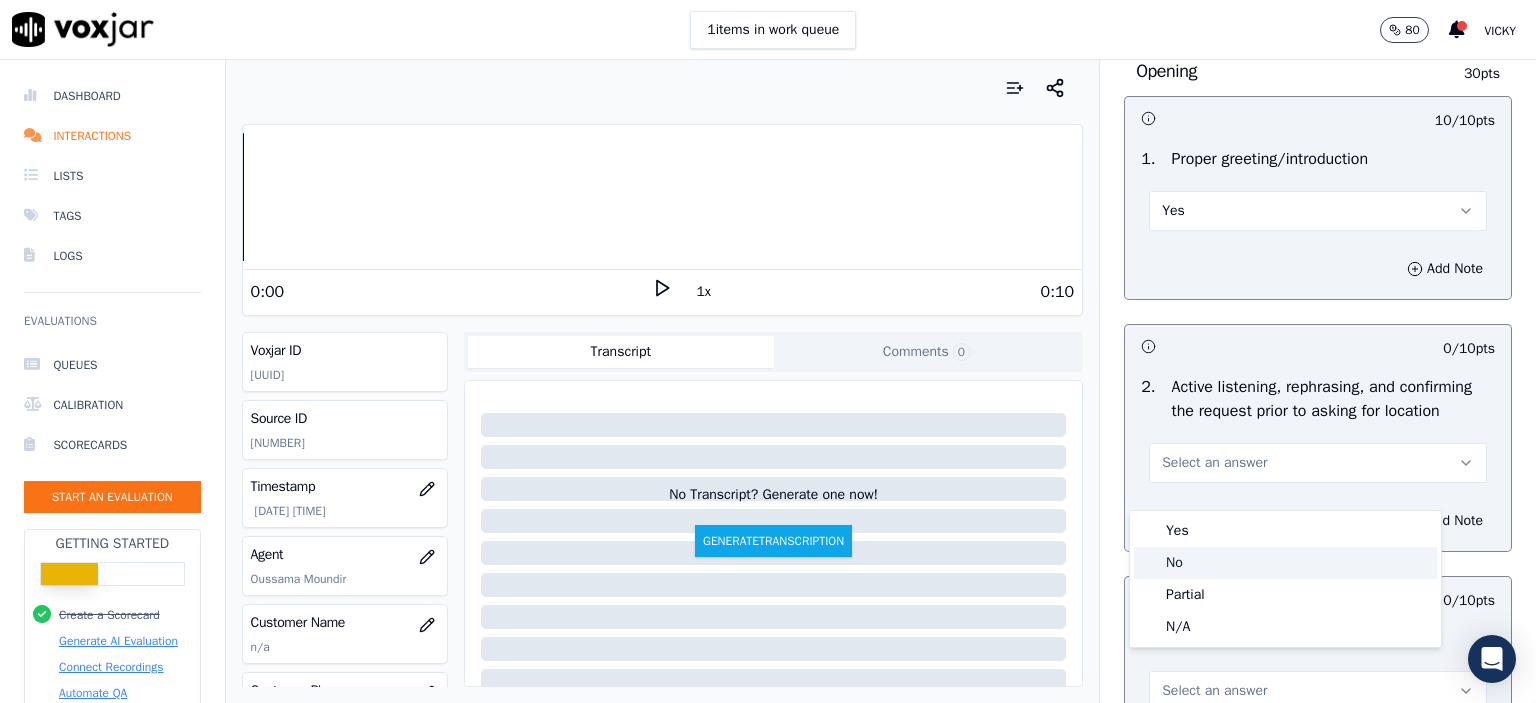 click on "No" 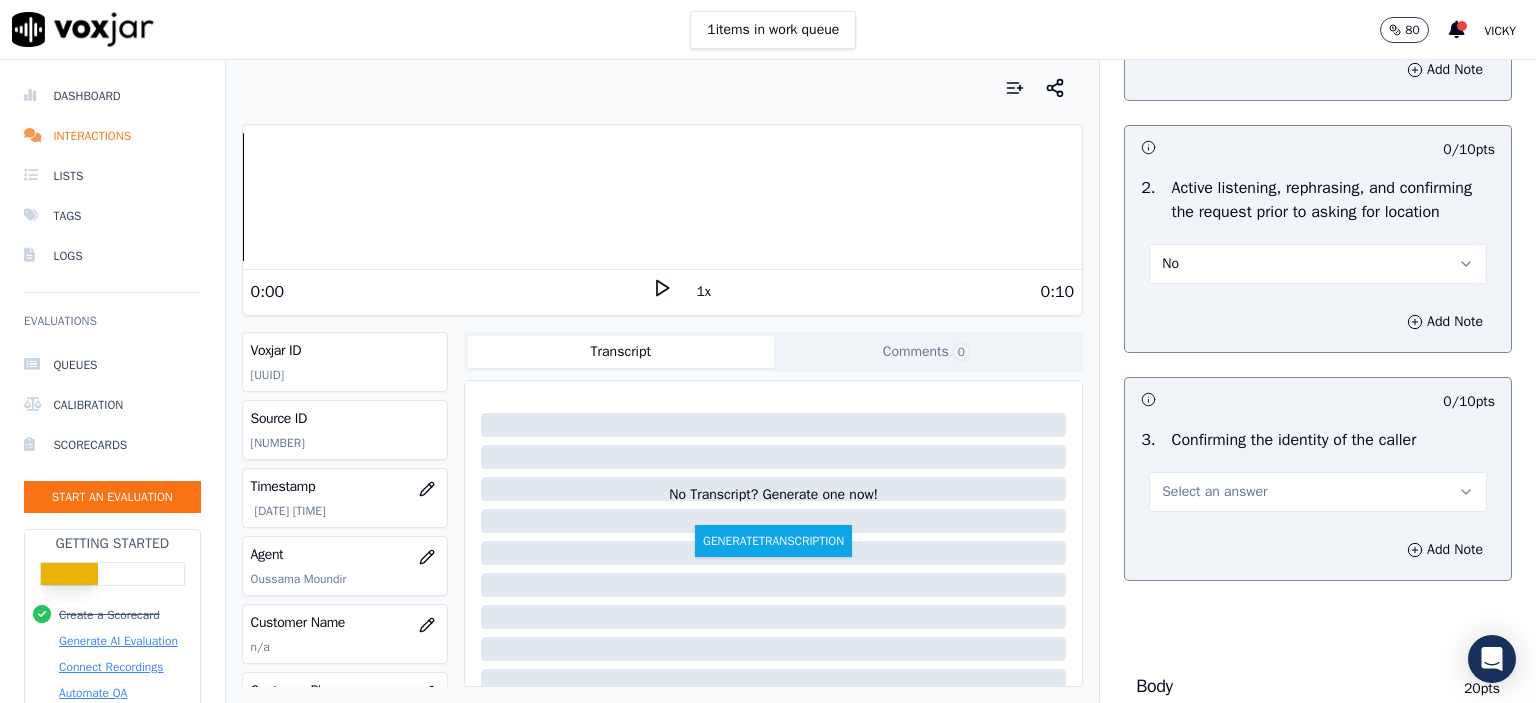 scroll, scrollTop: 400, scrollLeft: 0, axis: vertical 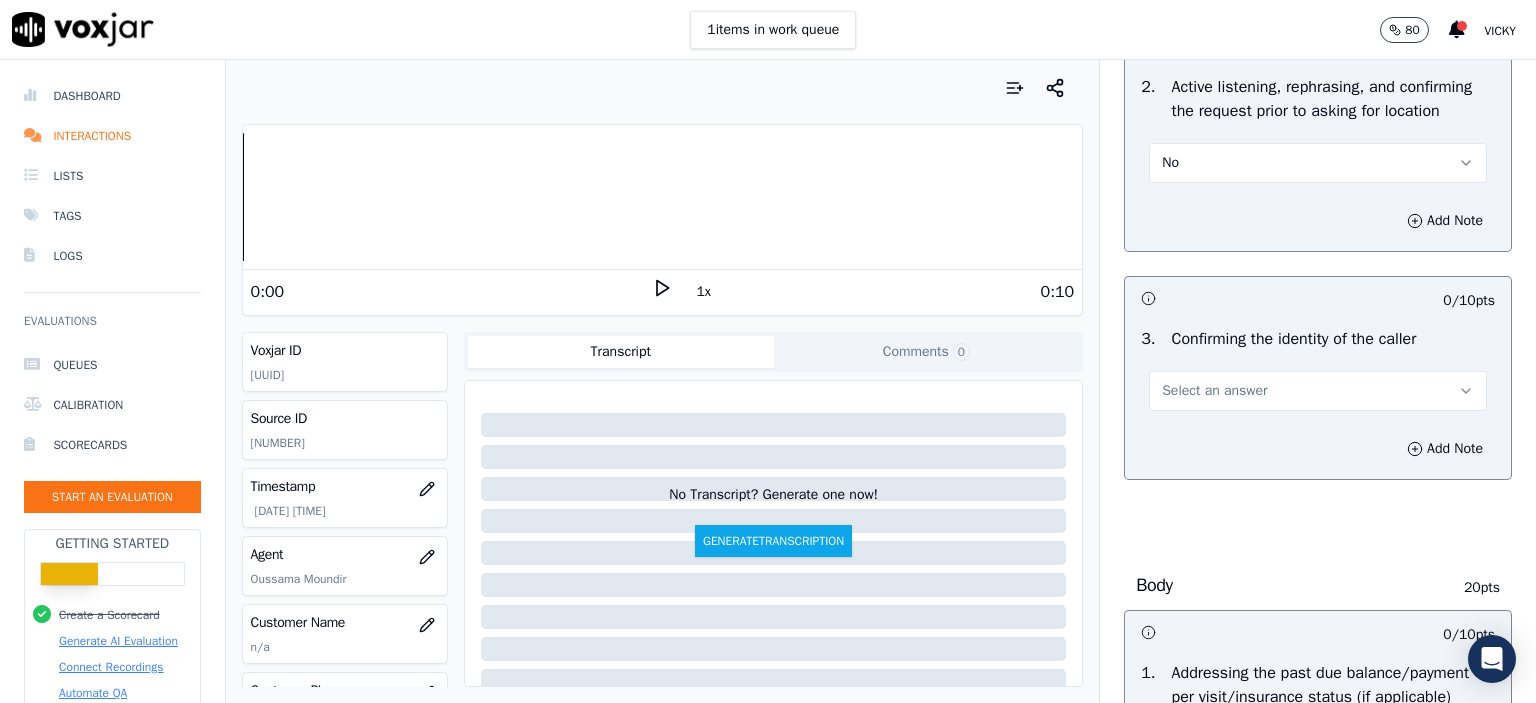 drag, startPoint x: 1292, startPoint y: 415, endPoint x: 1289, endPoint y: 435, distance: 20.22375 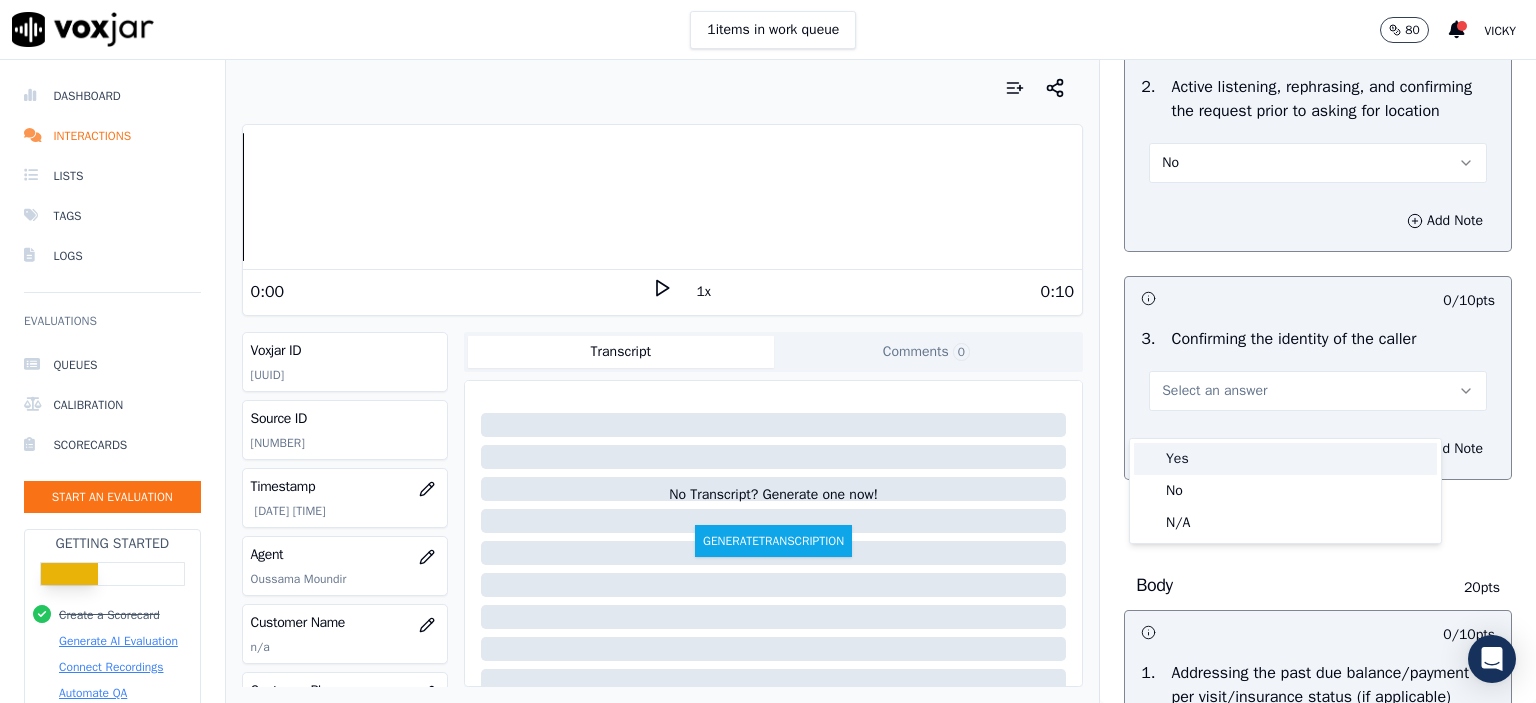 click on "Yes" at bounding box center [1285, 459] 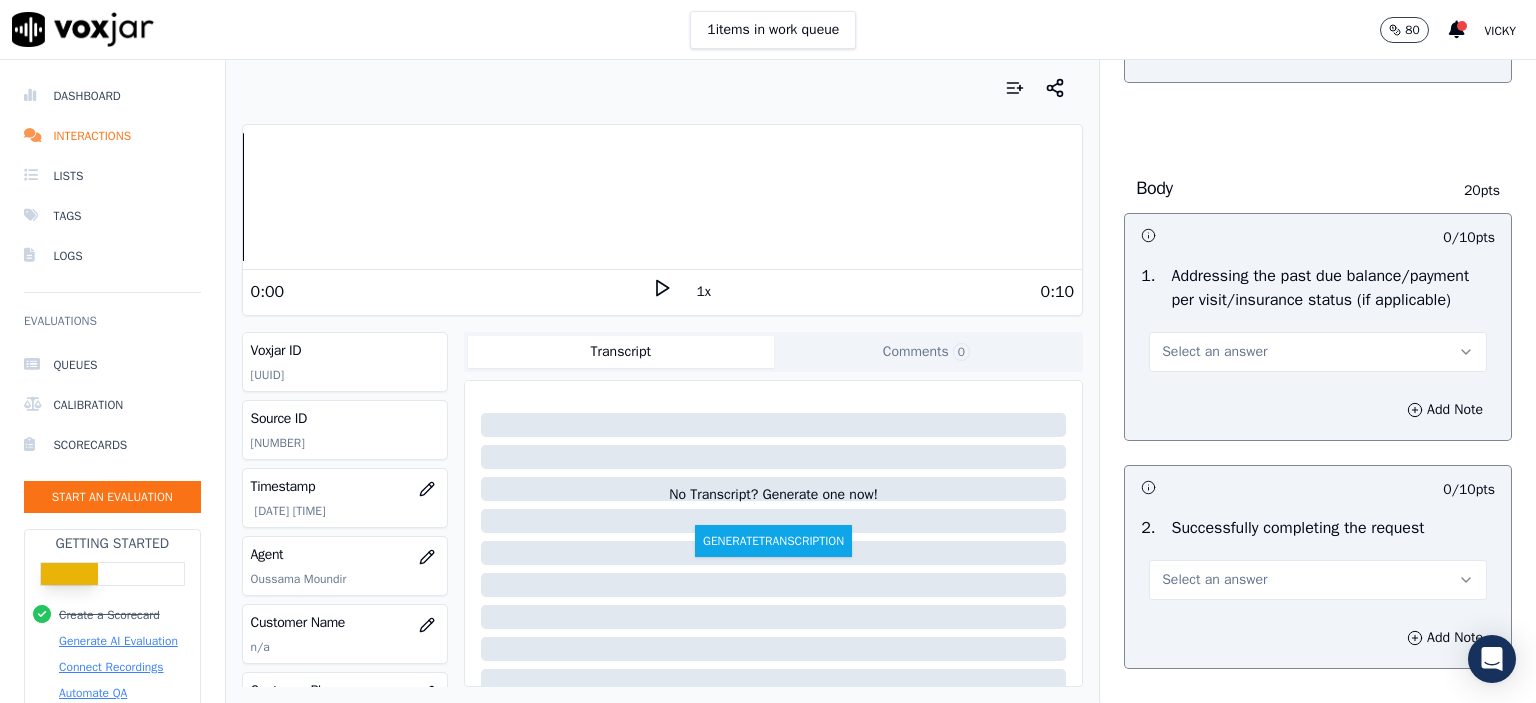 scroll, scrollTop: 800, scrollLeft: 0, axis: vertical 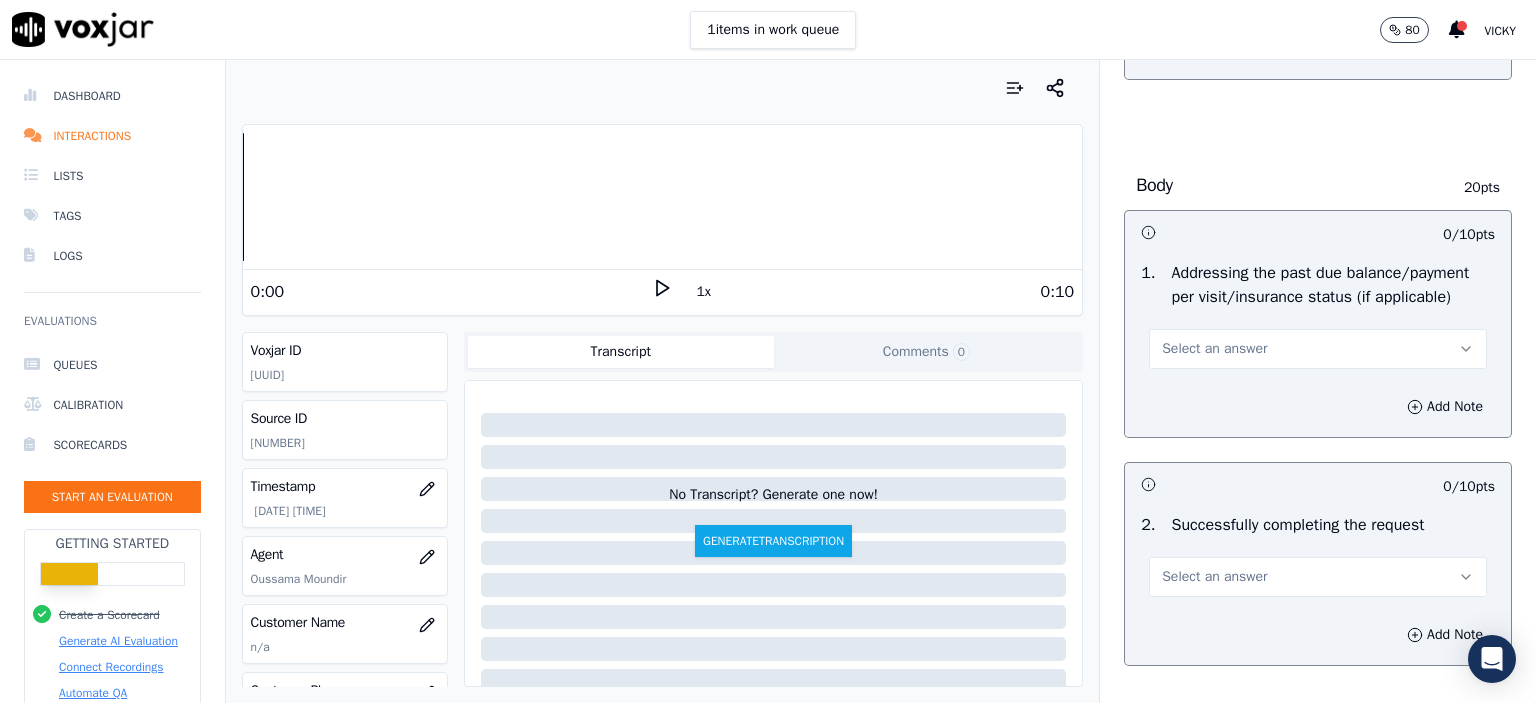 click on "Select an answer" at bounding box center (1318, 349) 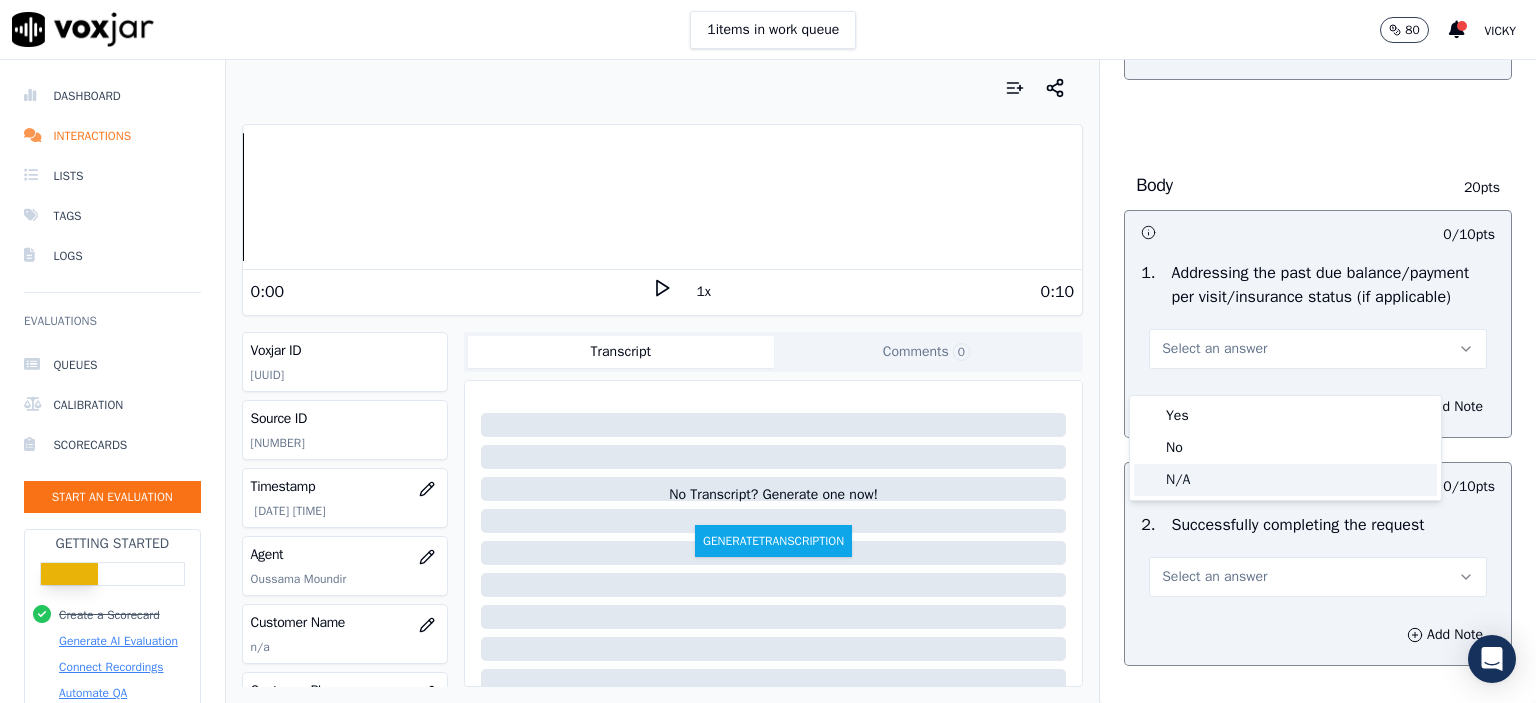click on "N/A" 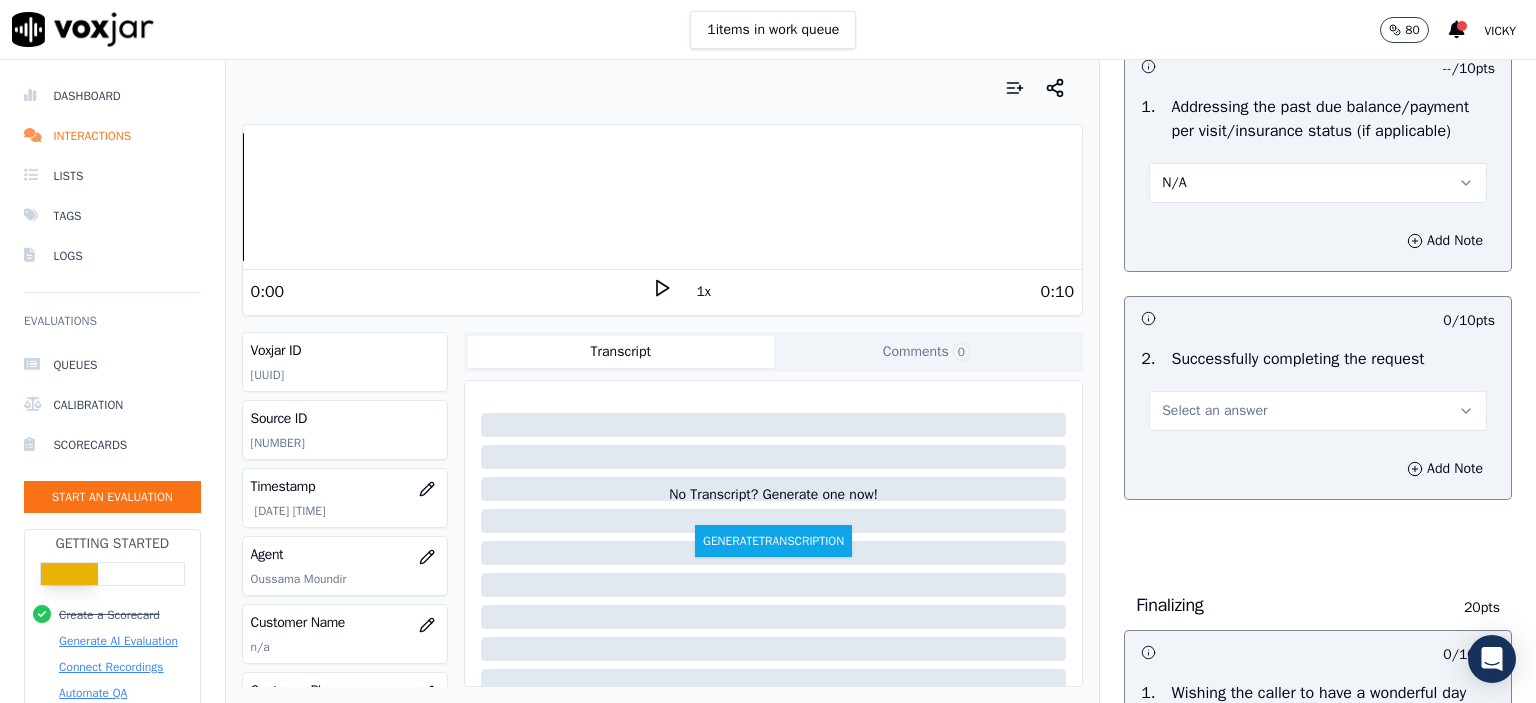 scroll, scrollTop: 1000, scrollLeft: 0, axis: vertical 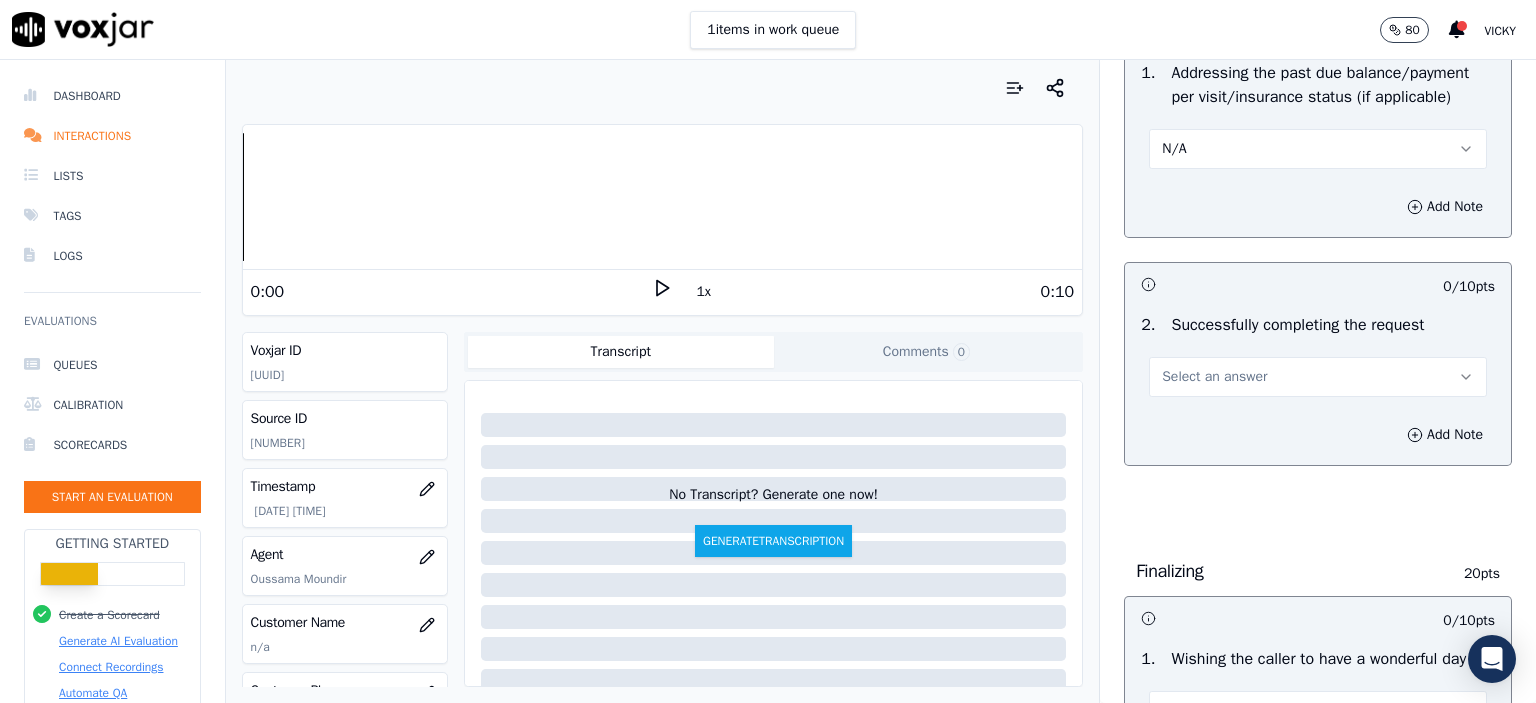 drag, startPoint x: 1250, startPoint y: 390, endPoint x: 1248, endPoint y: 401, distance: 11.18034 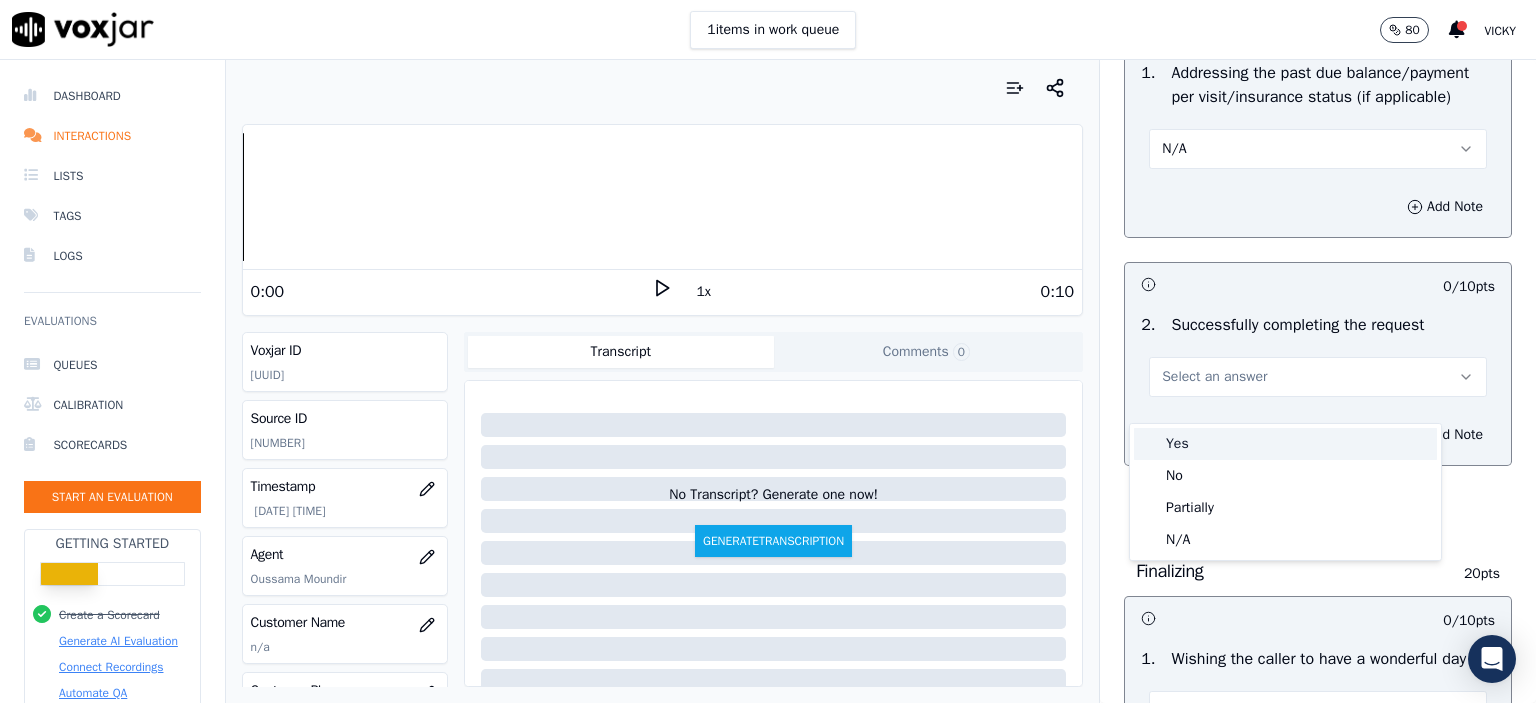 click on "Yes" at bounding box center (1285, 444) 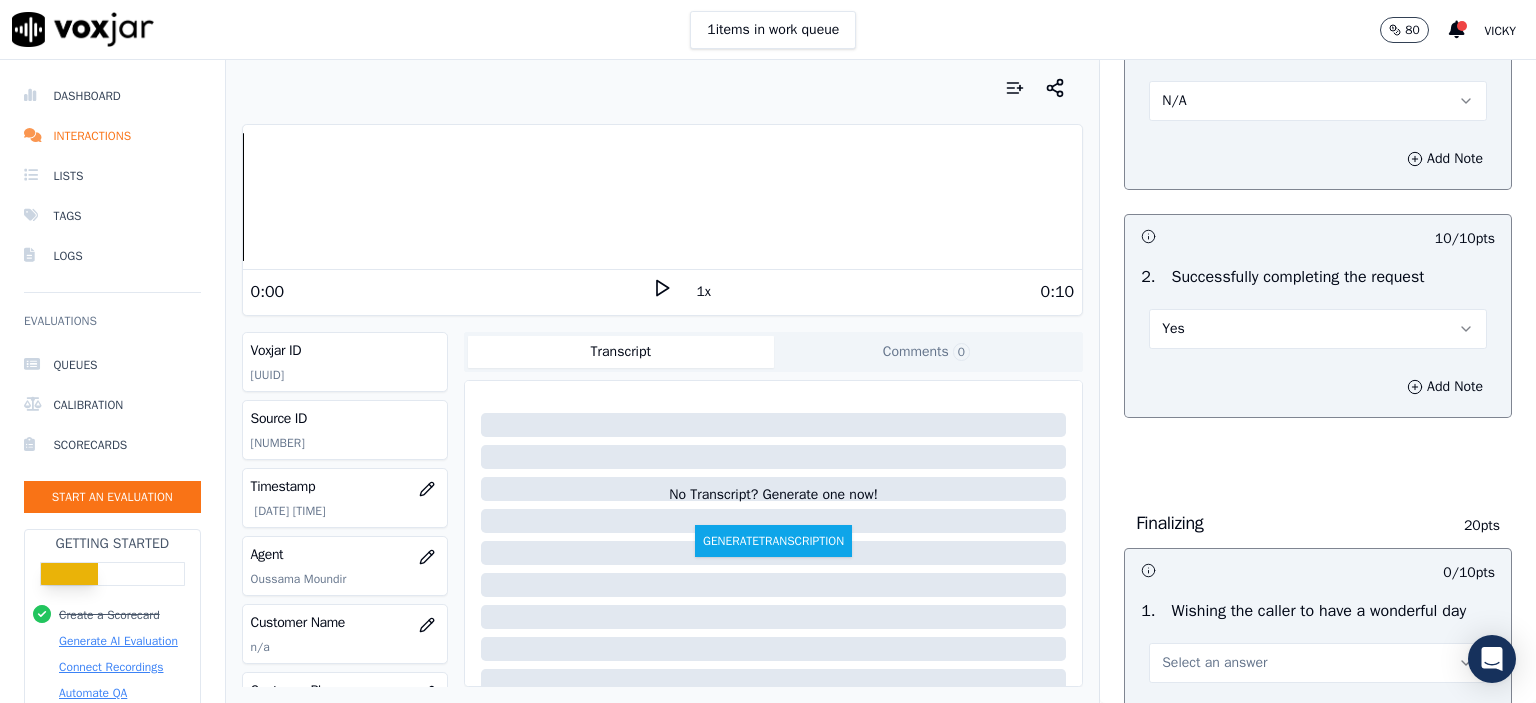 scroll, scrollTop: 1300, scrollLeft: 0, axis: vertical 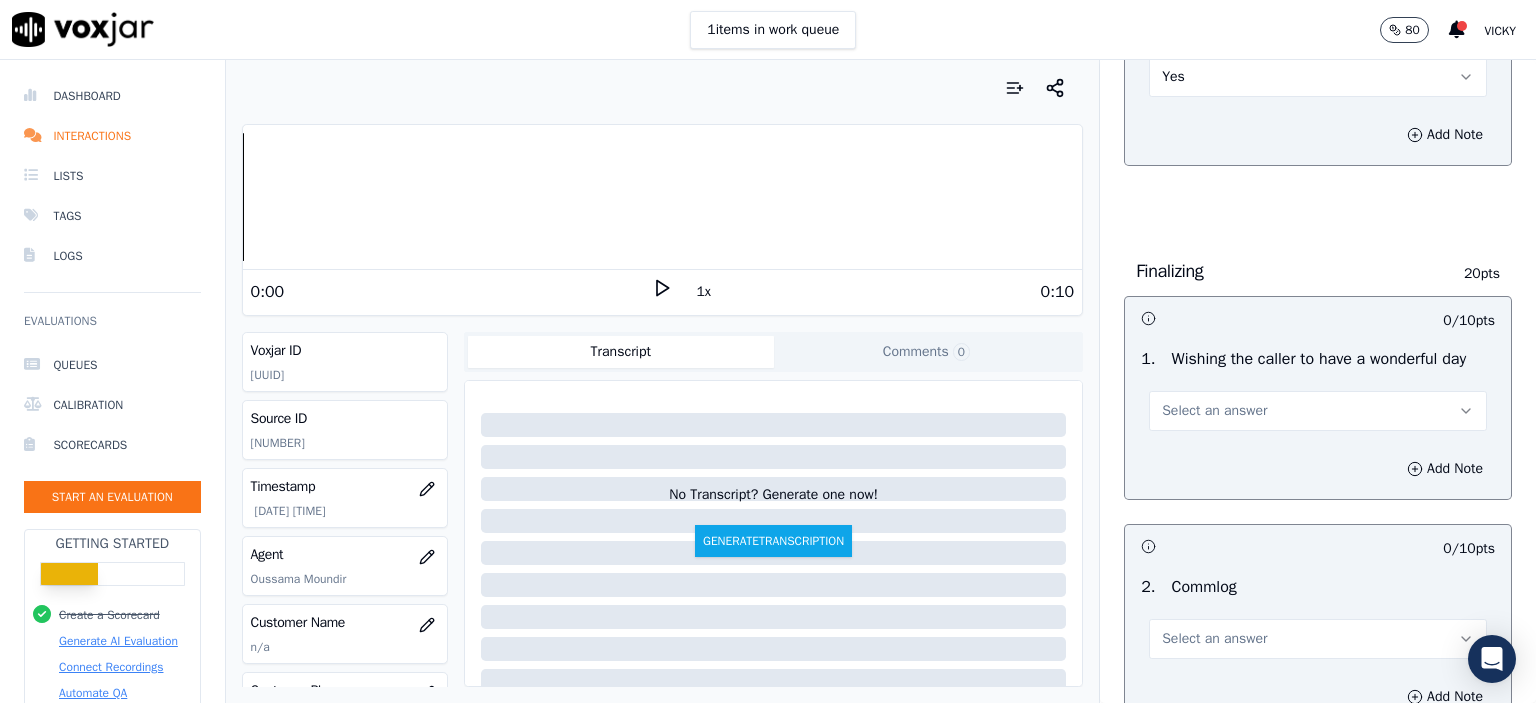 click on "Select an answer" at bounding box center (1214, 411) 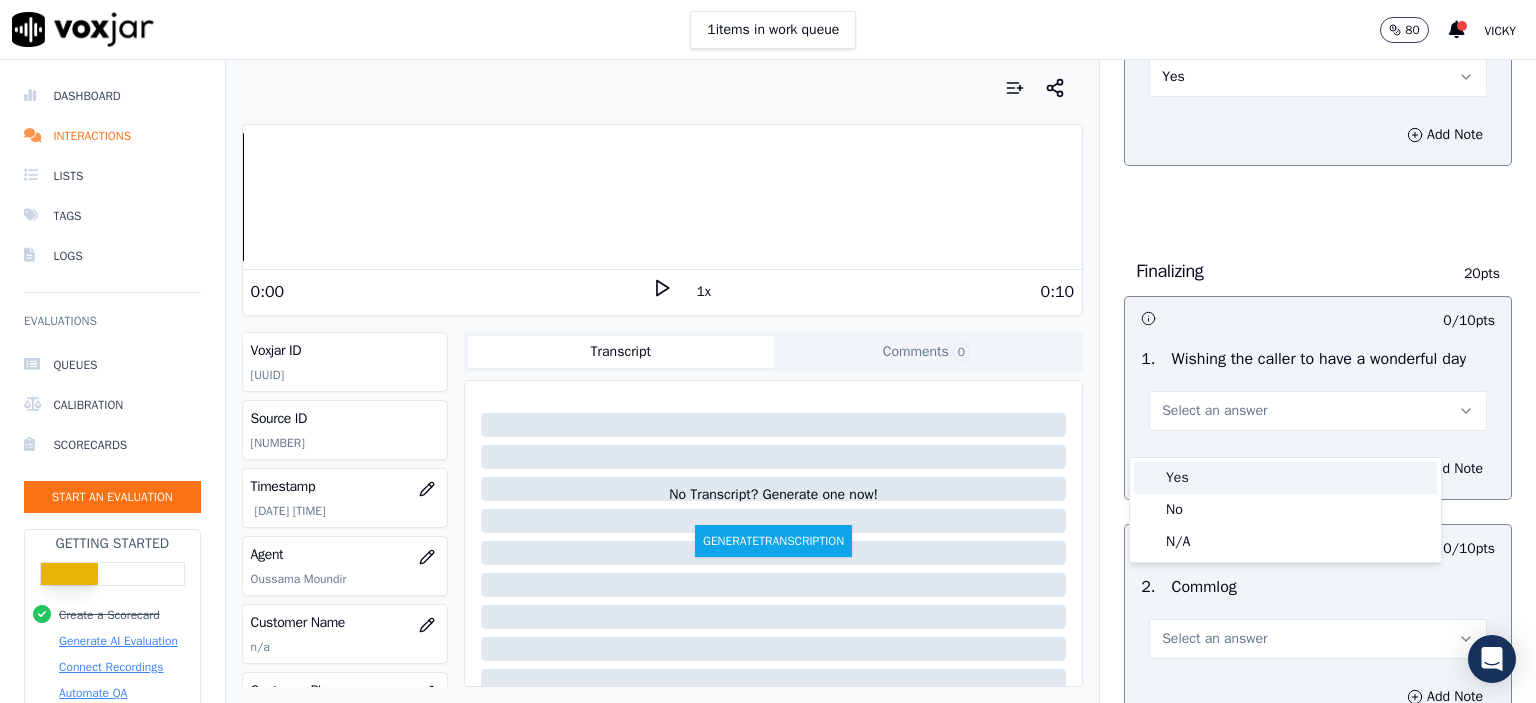 click on "Yes" at bounding box center [1285, 478] 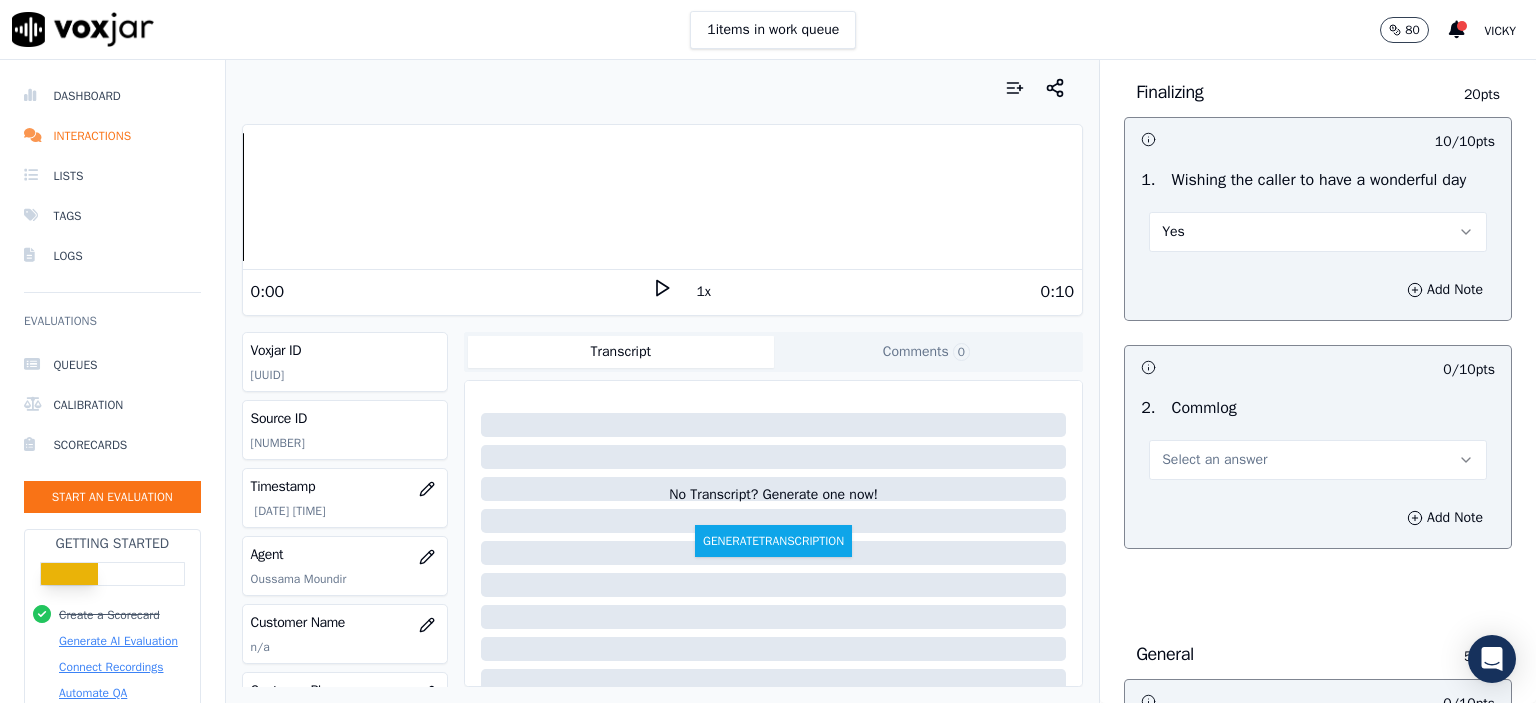 scroll, scrollTop: 1500, scrollLeft: 0, axis: vertical 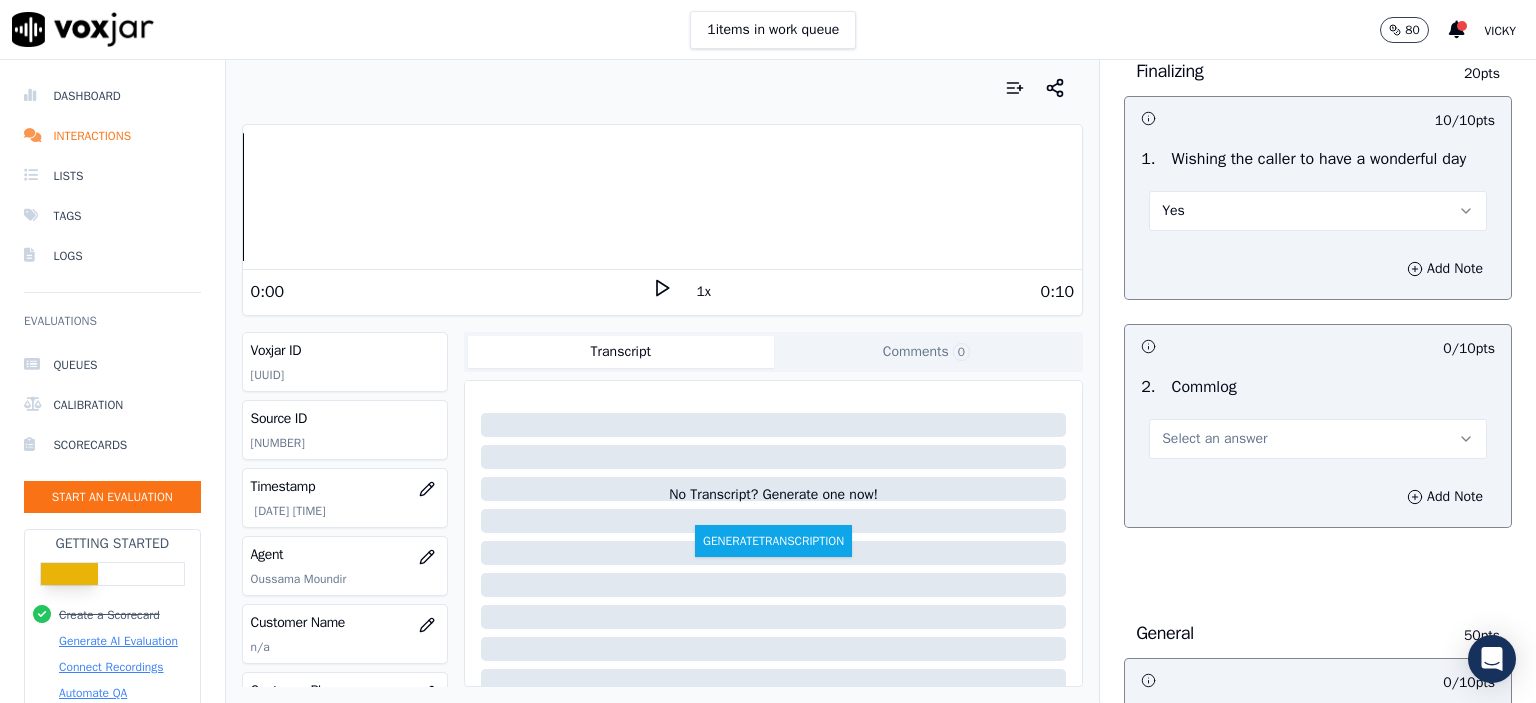 click on "Select an answer" at bounding box center [1214, 439] 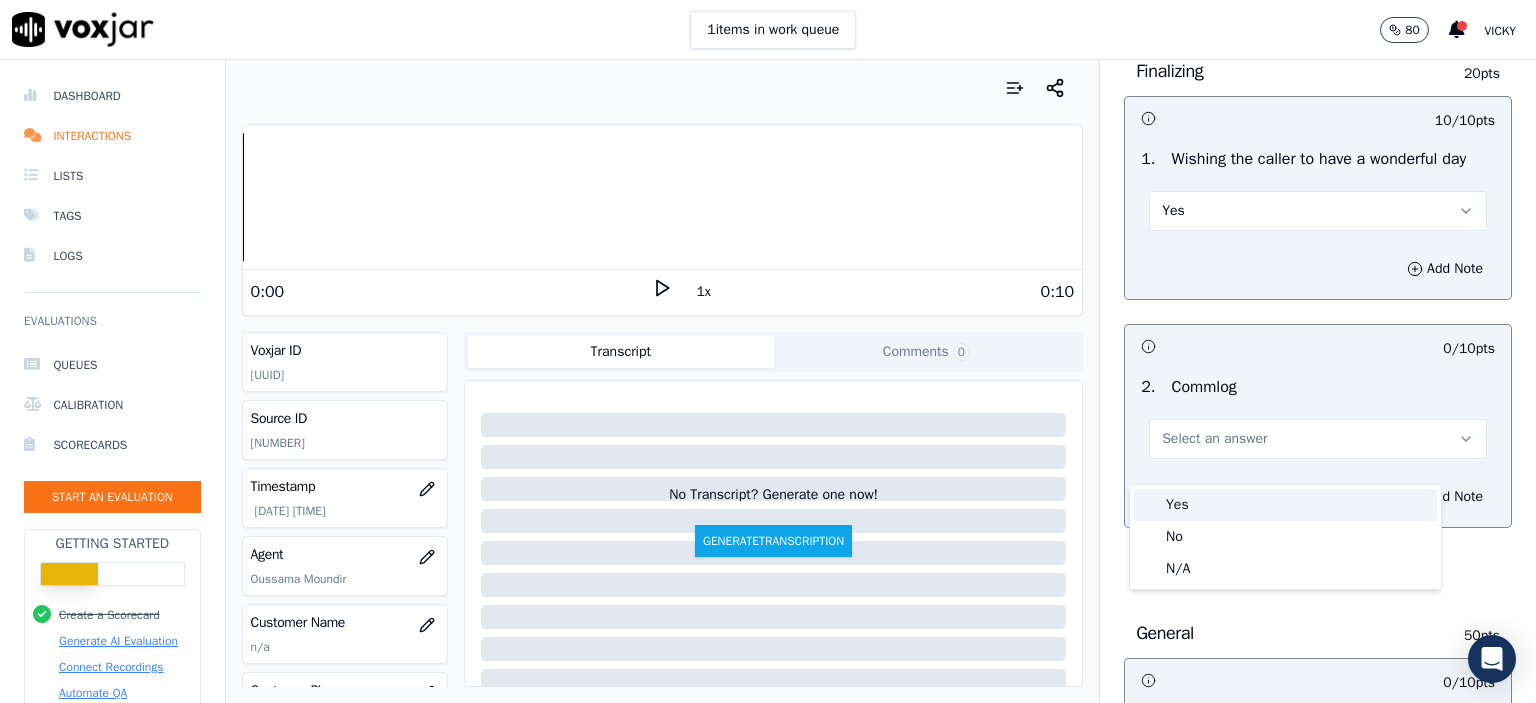 click on "Yes" at bounding box center [1285, 505] 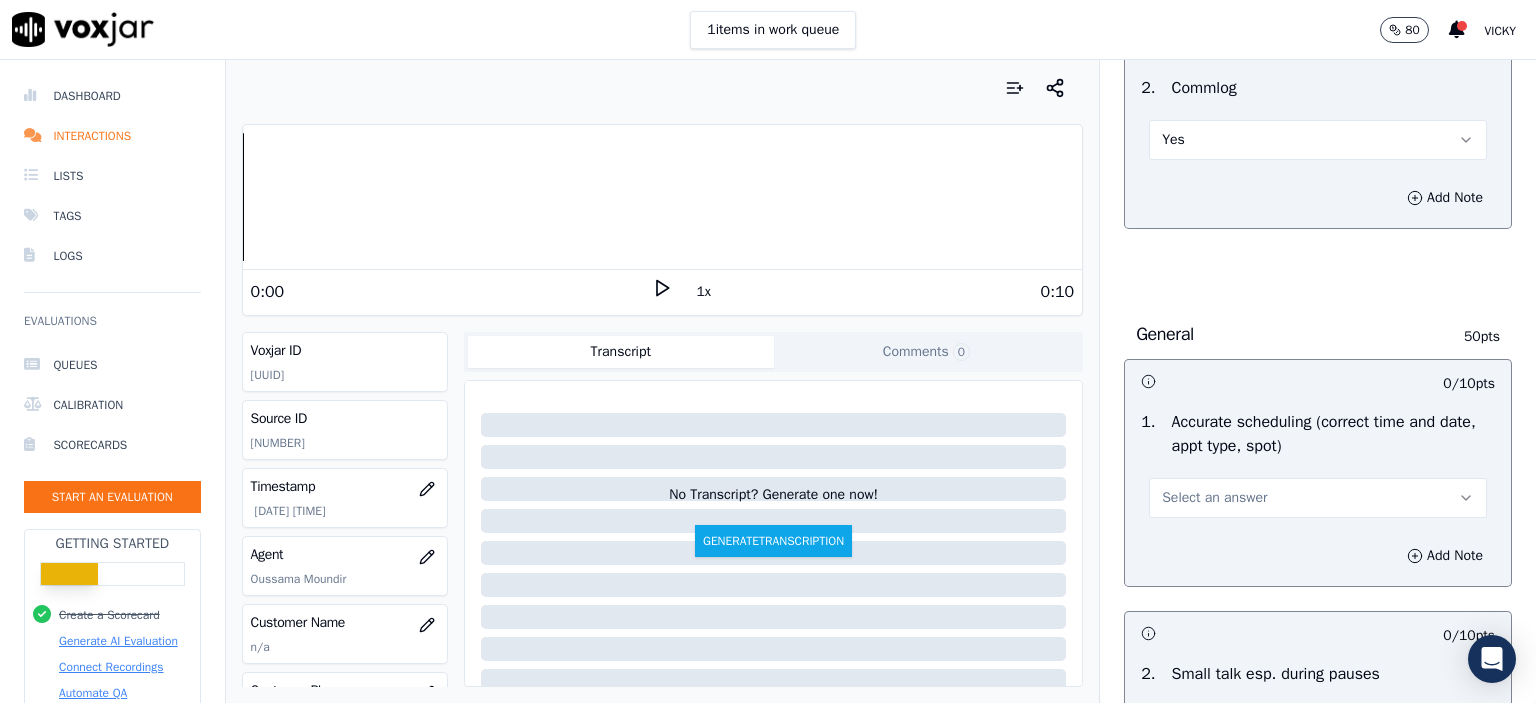scroll, scrollTop: 1800, scrollLeft: 0, axis: vertical 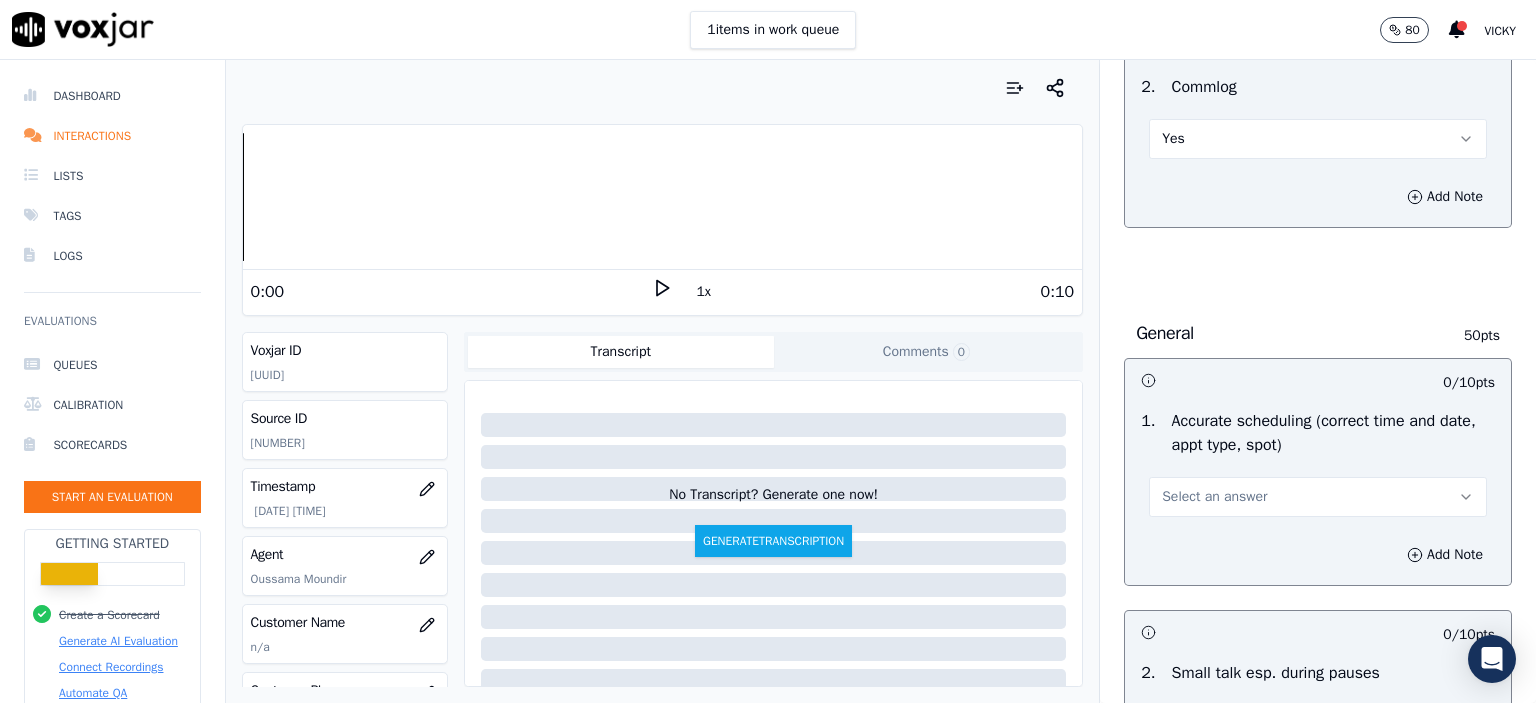 click on "Select an answer" at bounding box center (1318, 495) 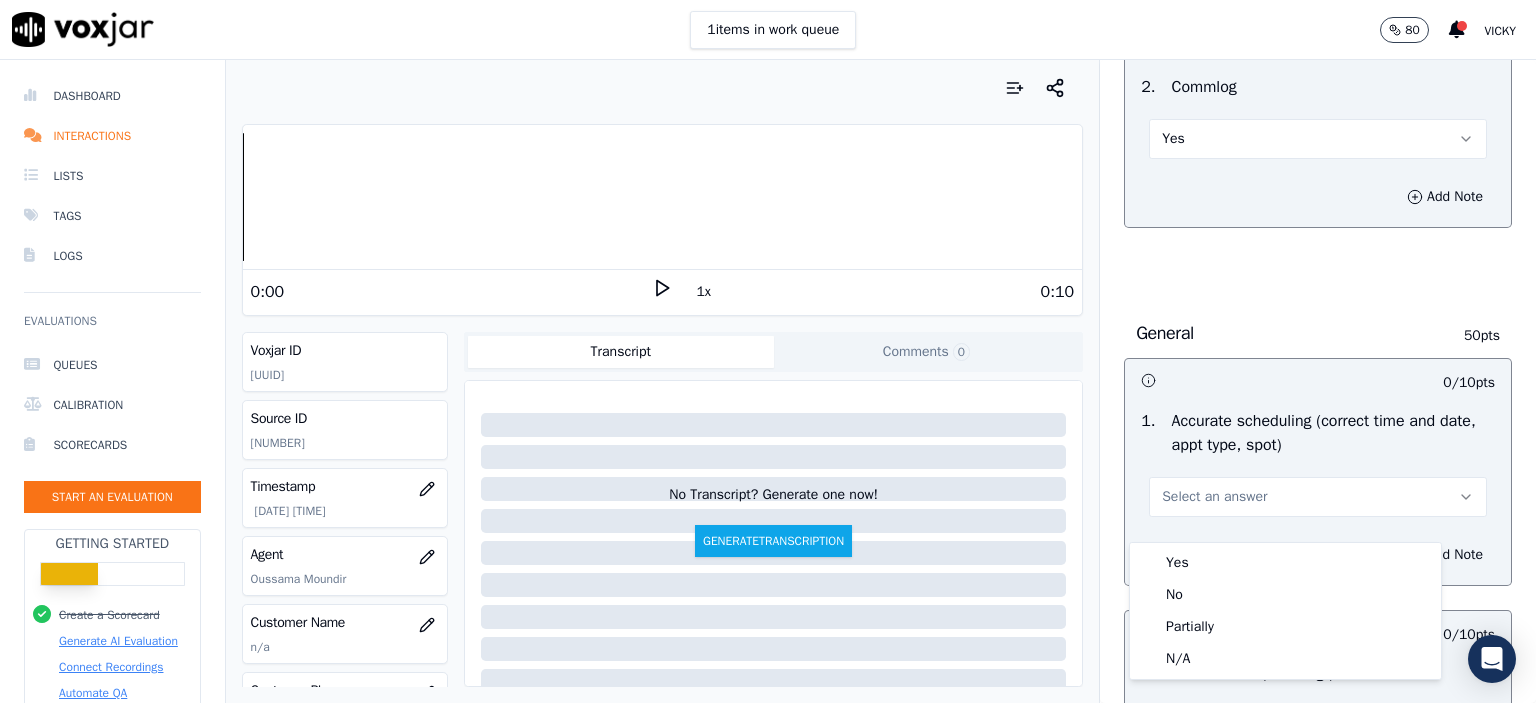 click on "Yes" at bounding box center (1285, 563) 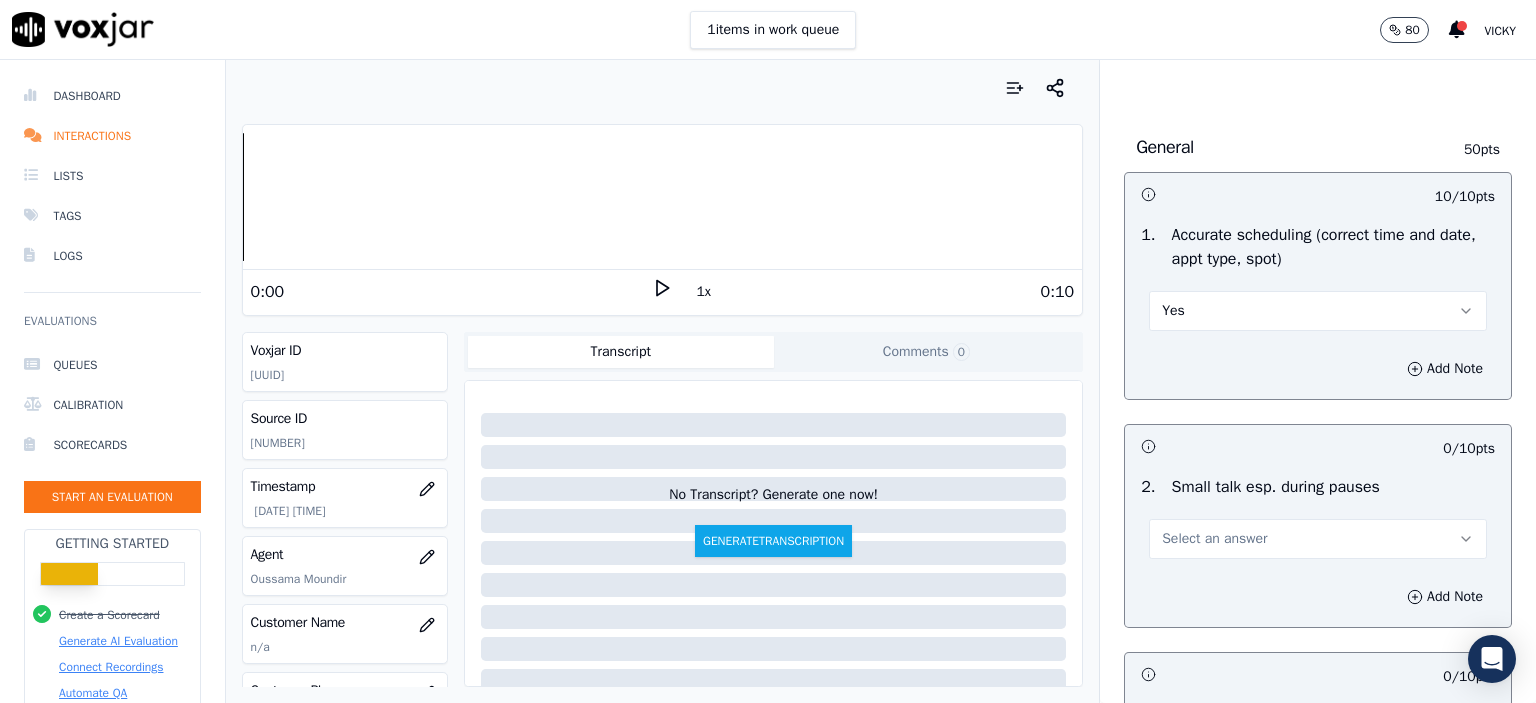 scroll, scrollTop: 2000, scrollLeft: 0, axis: vertical 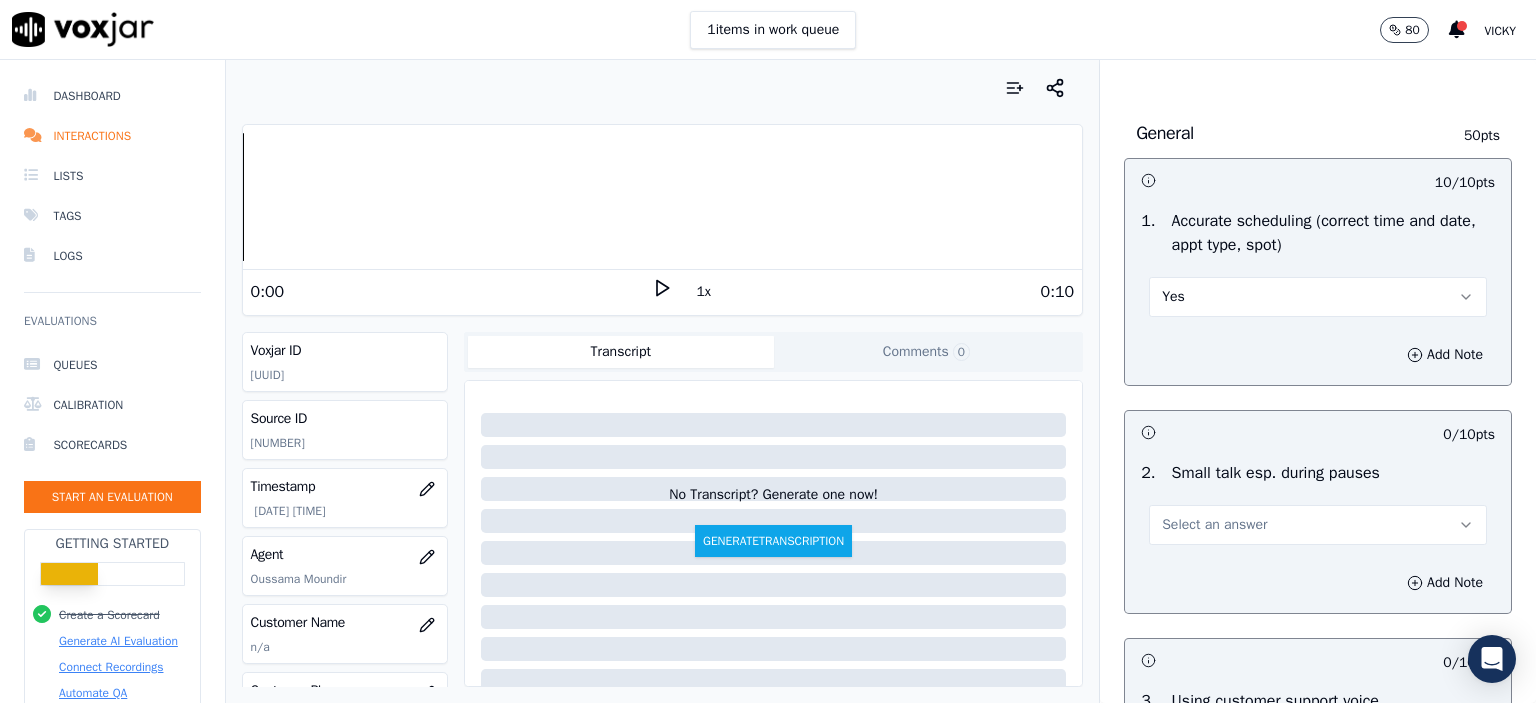 click on "Select an answer" at bounding box center [1214, 525] 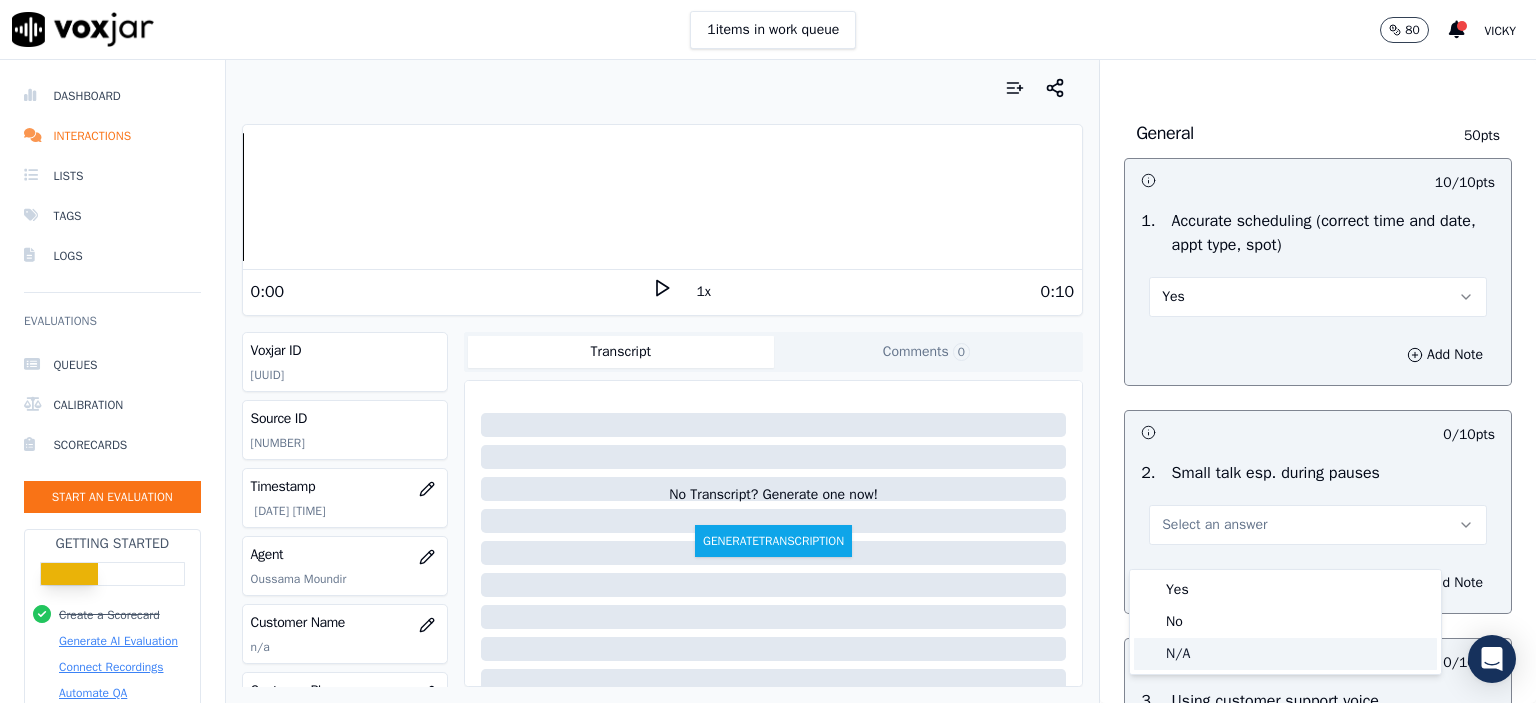click on "N/A" 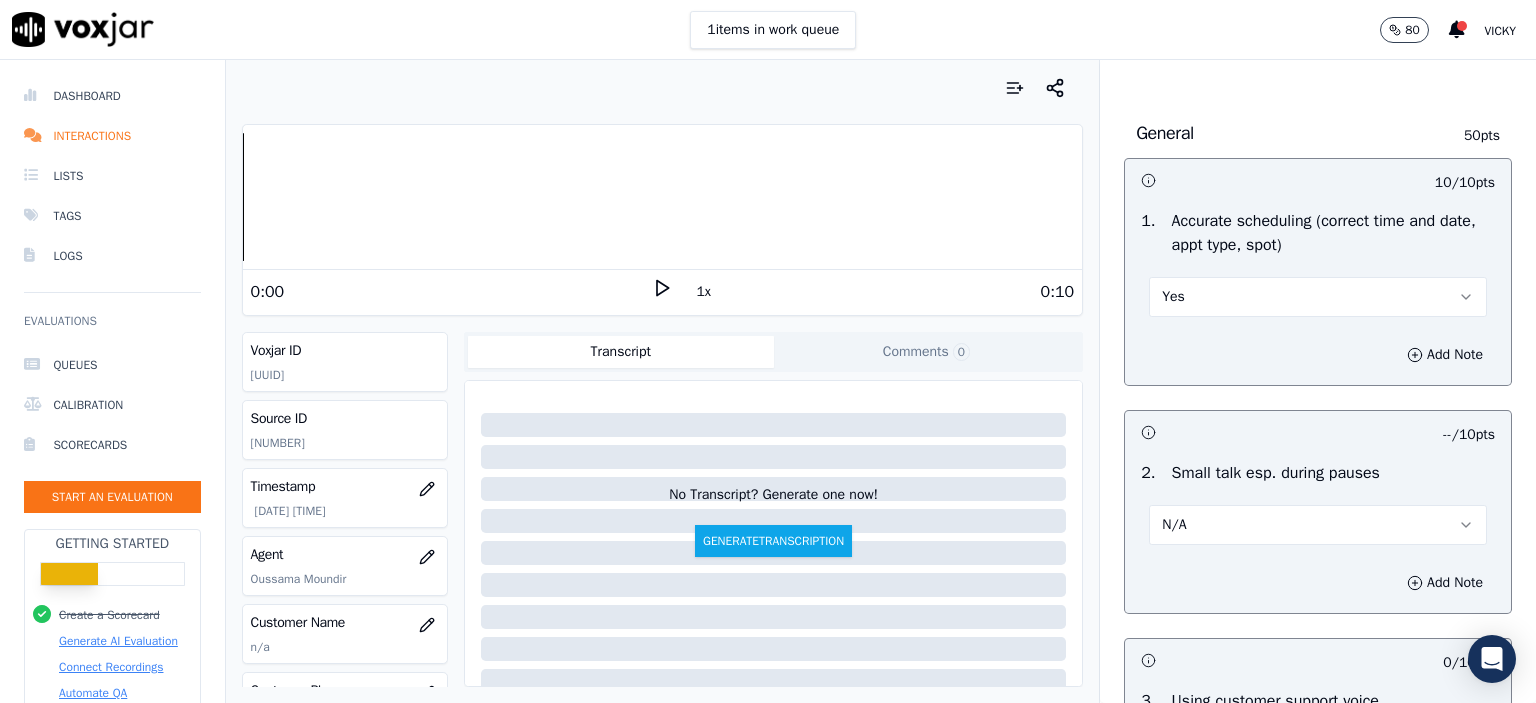 click on "N/A" at bounding box center (1318, 525) 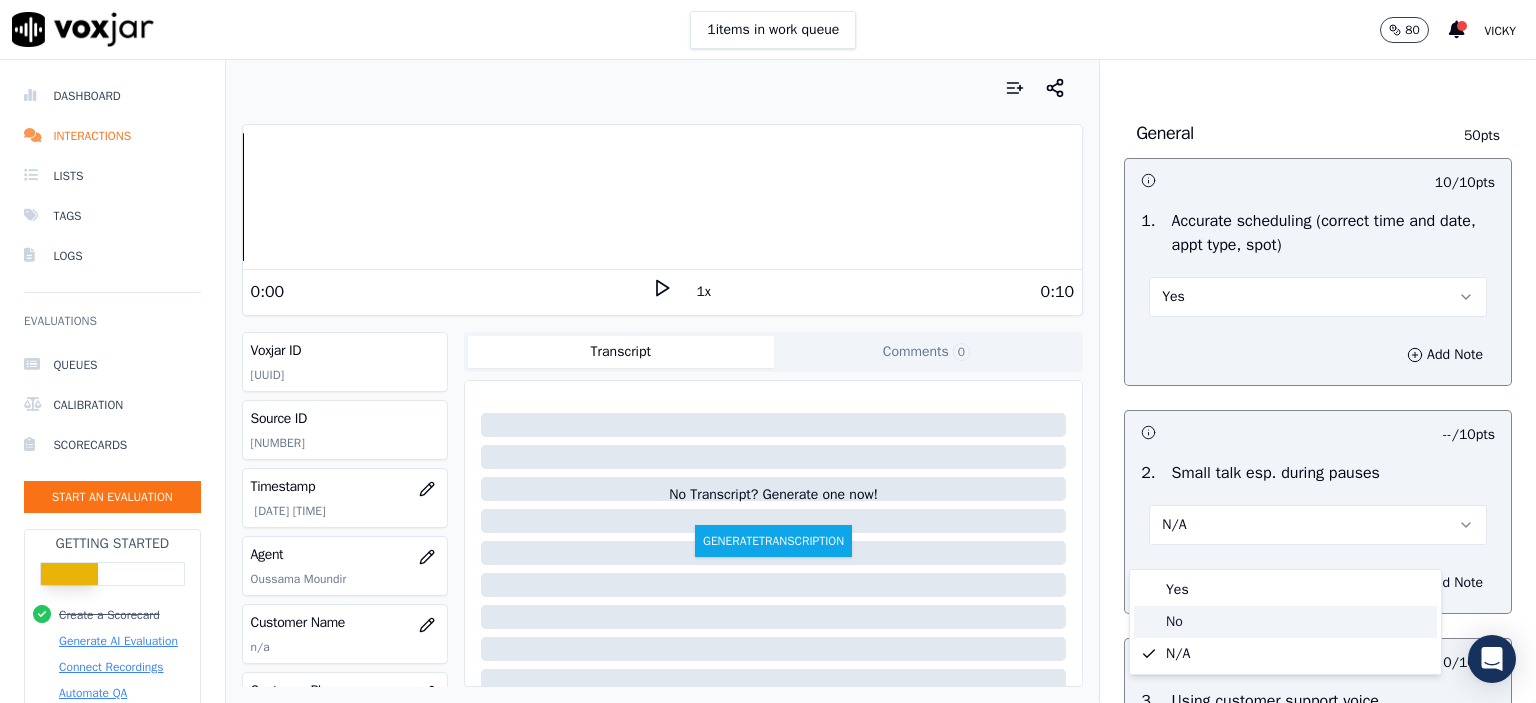 click on "No" 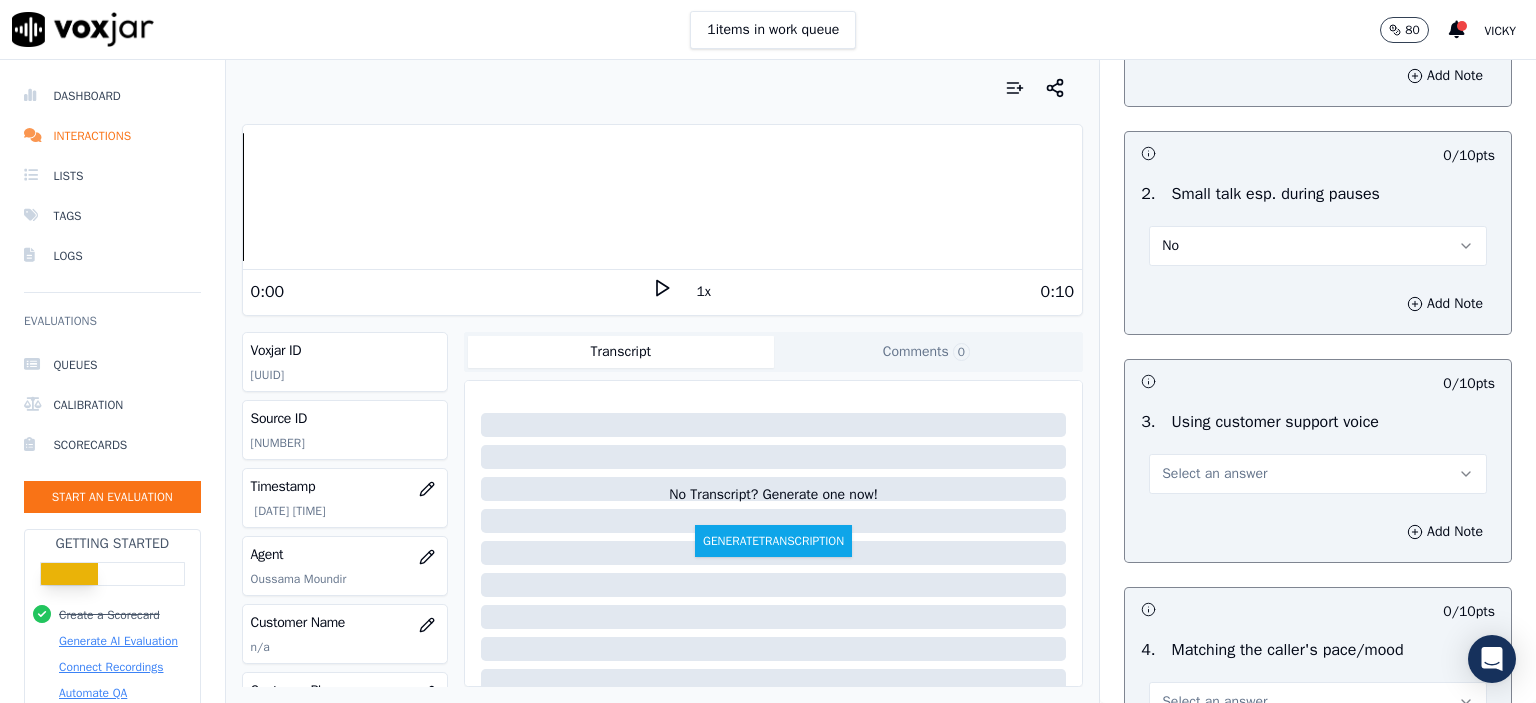 scroll, scrollTop: 2300, scrollLeft: 0, axis: vertical 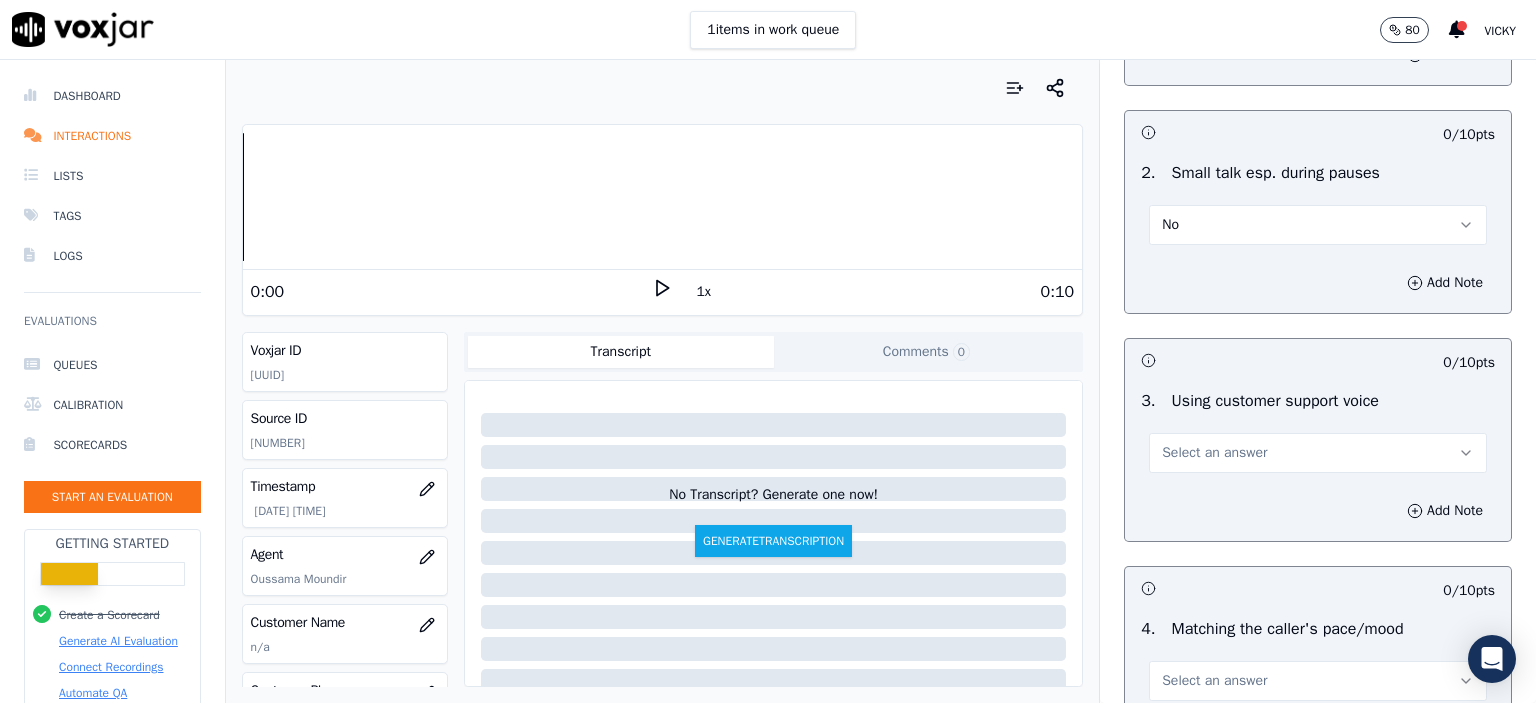 click on "Select an answer" at bounding box center [1214, 453] 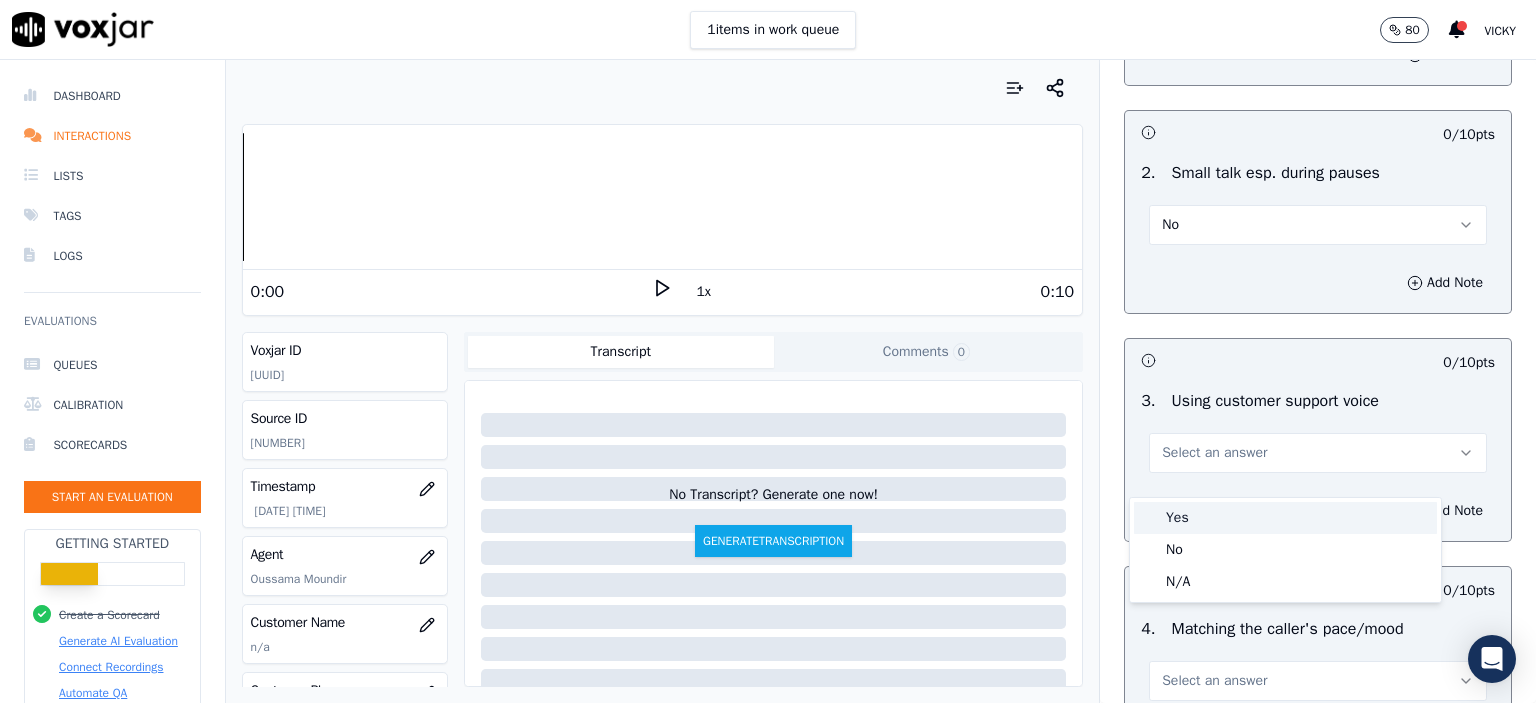 click on "Yes" at bounding box center [1285, 518] 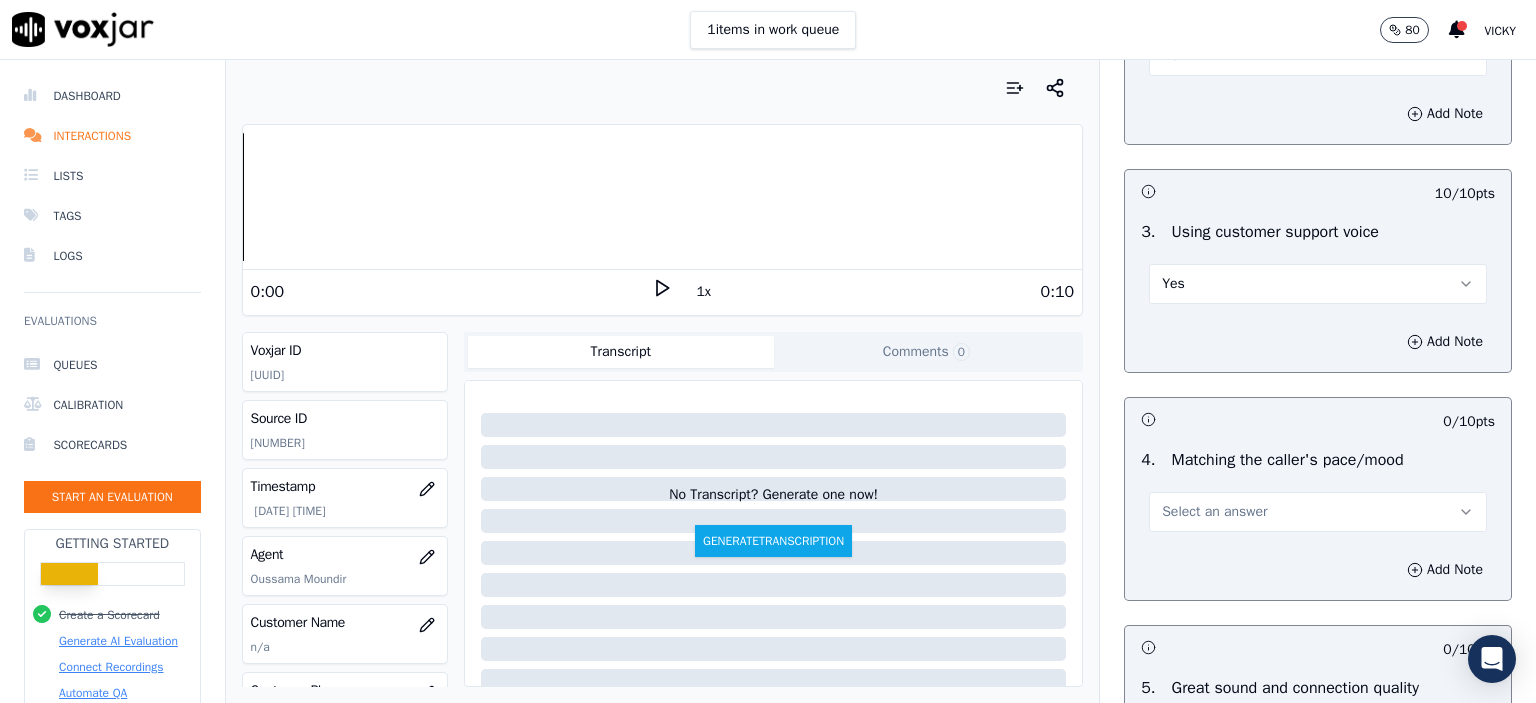 scroll, scrollTop: 2500, scrollLeft: 0, axis: vertical 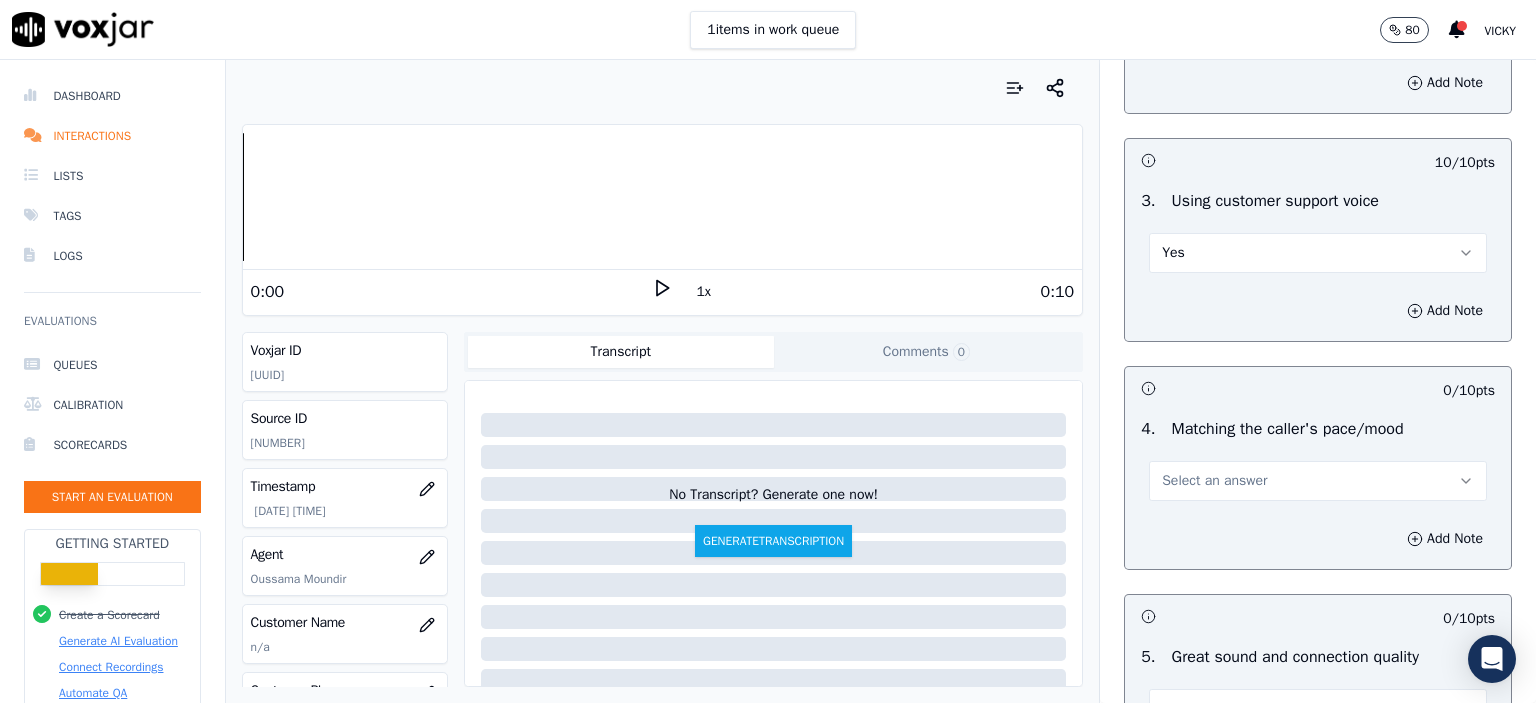 click on "Select an answer" at bounding box center (1214, 481) 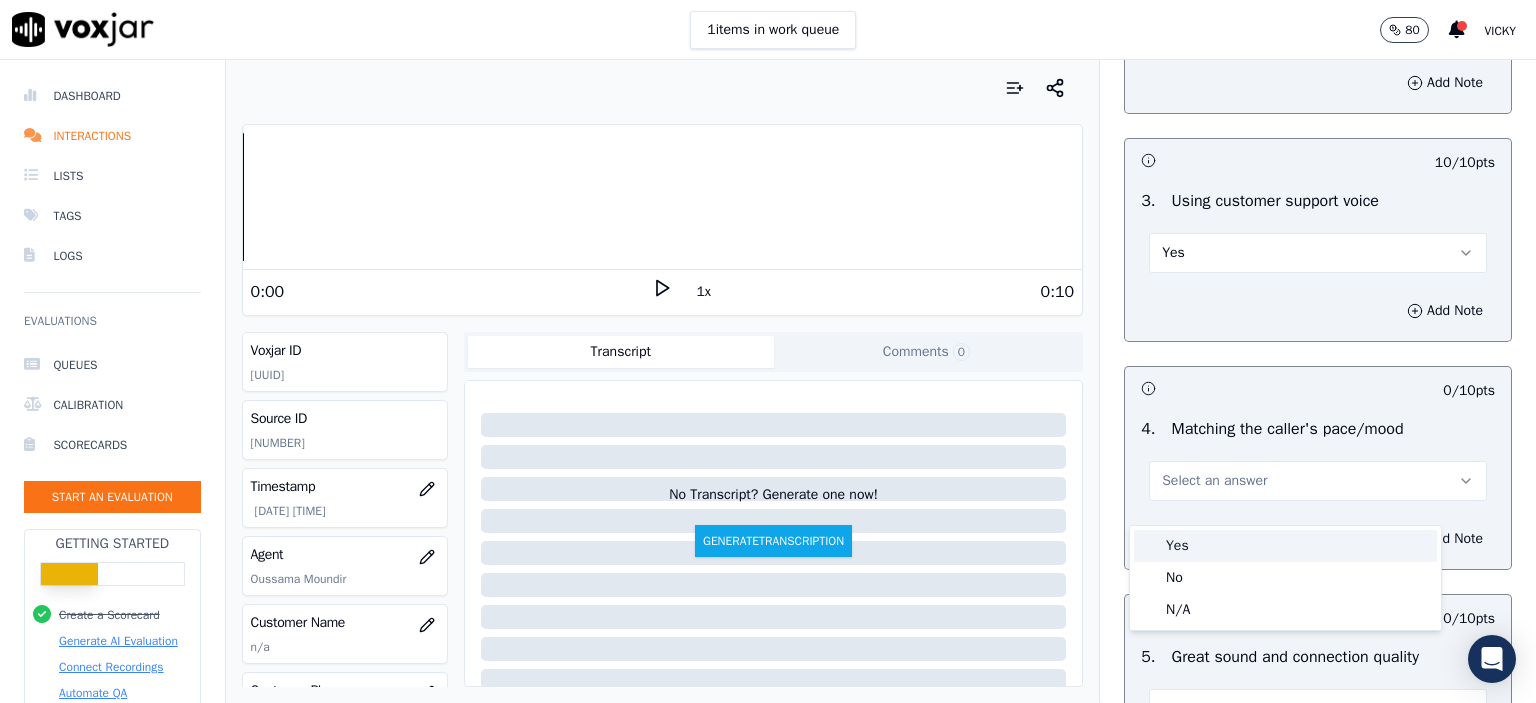 click on "Yes" at bounding box center [1285, 546] 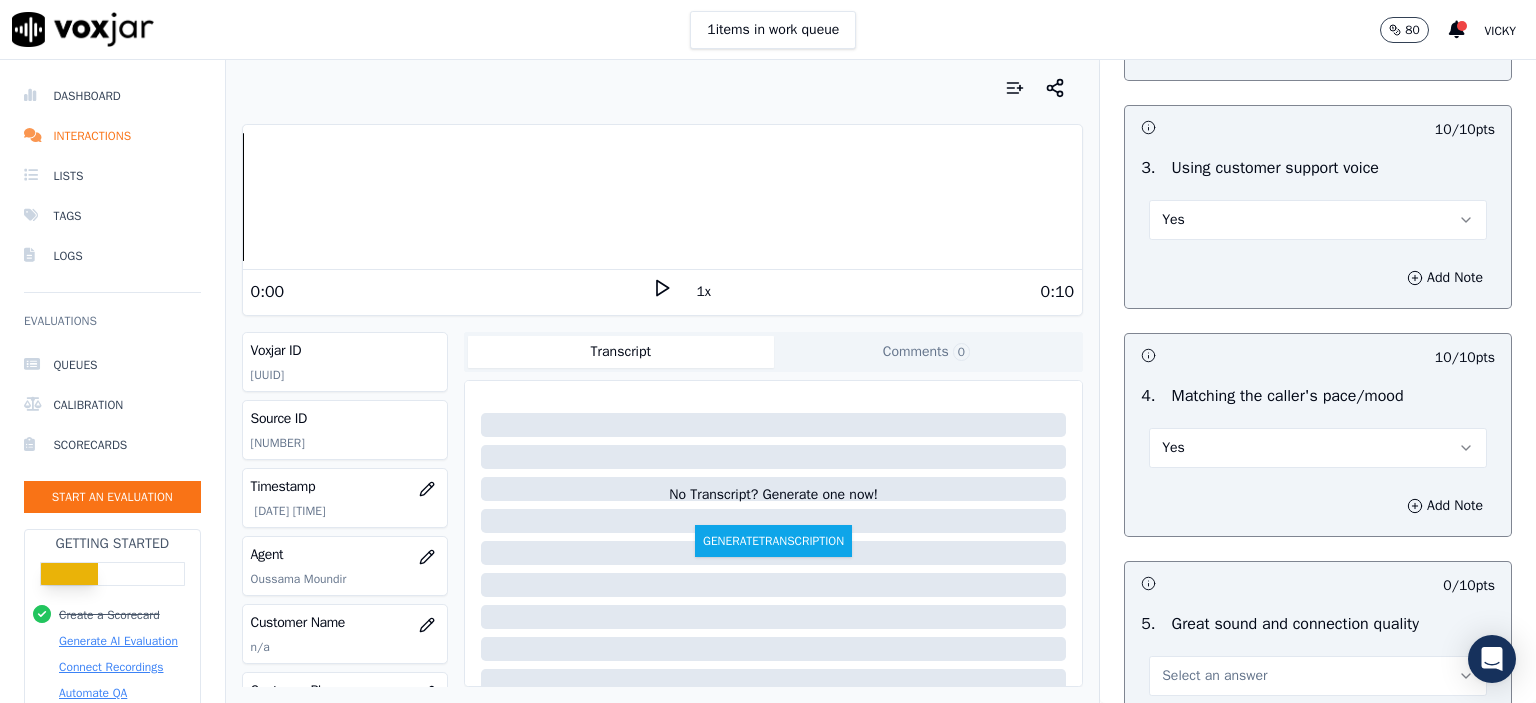 scroll, scrollTop: 2800, scrollLeft: 0, axis: vertical 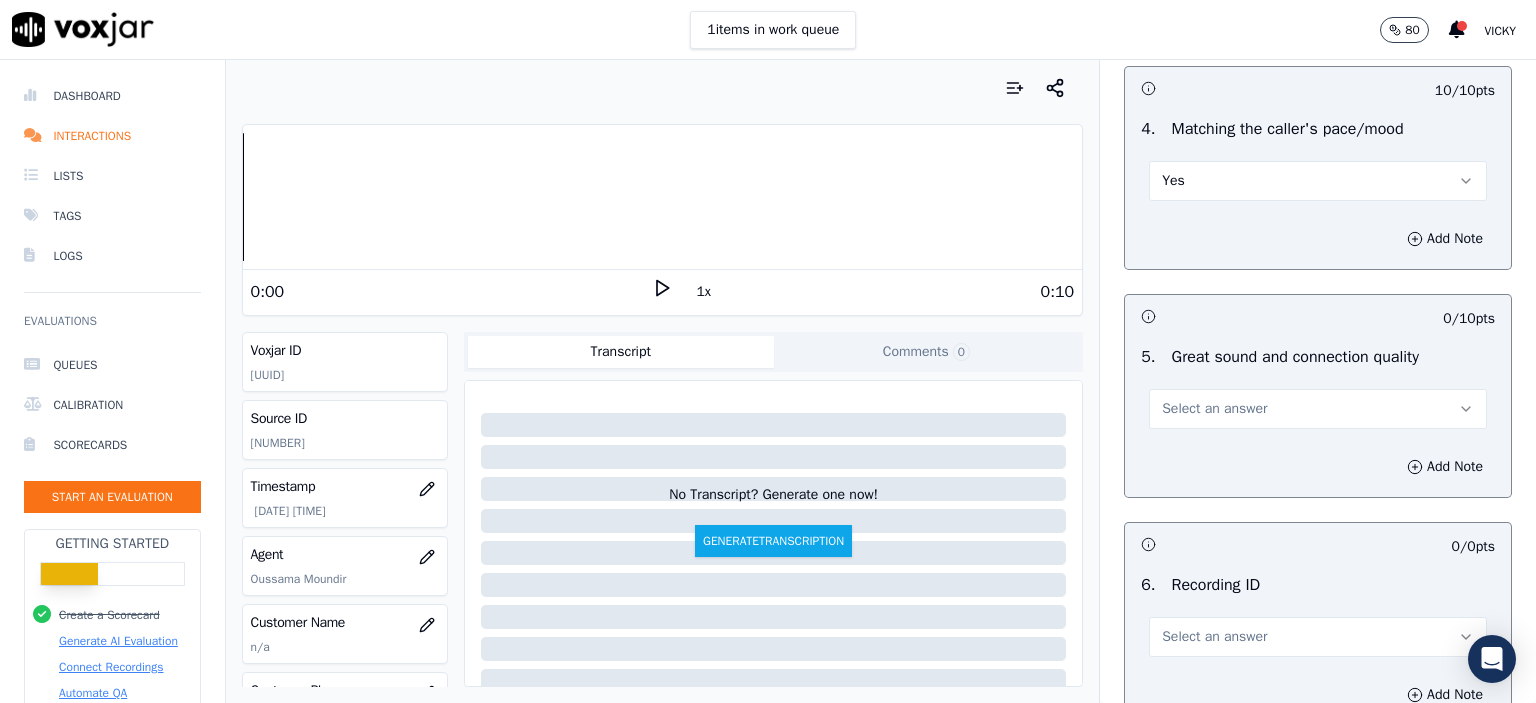 click on "5 .   Great sound and connection quality   Select an answer" at bounding box center [1318, 387] 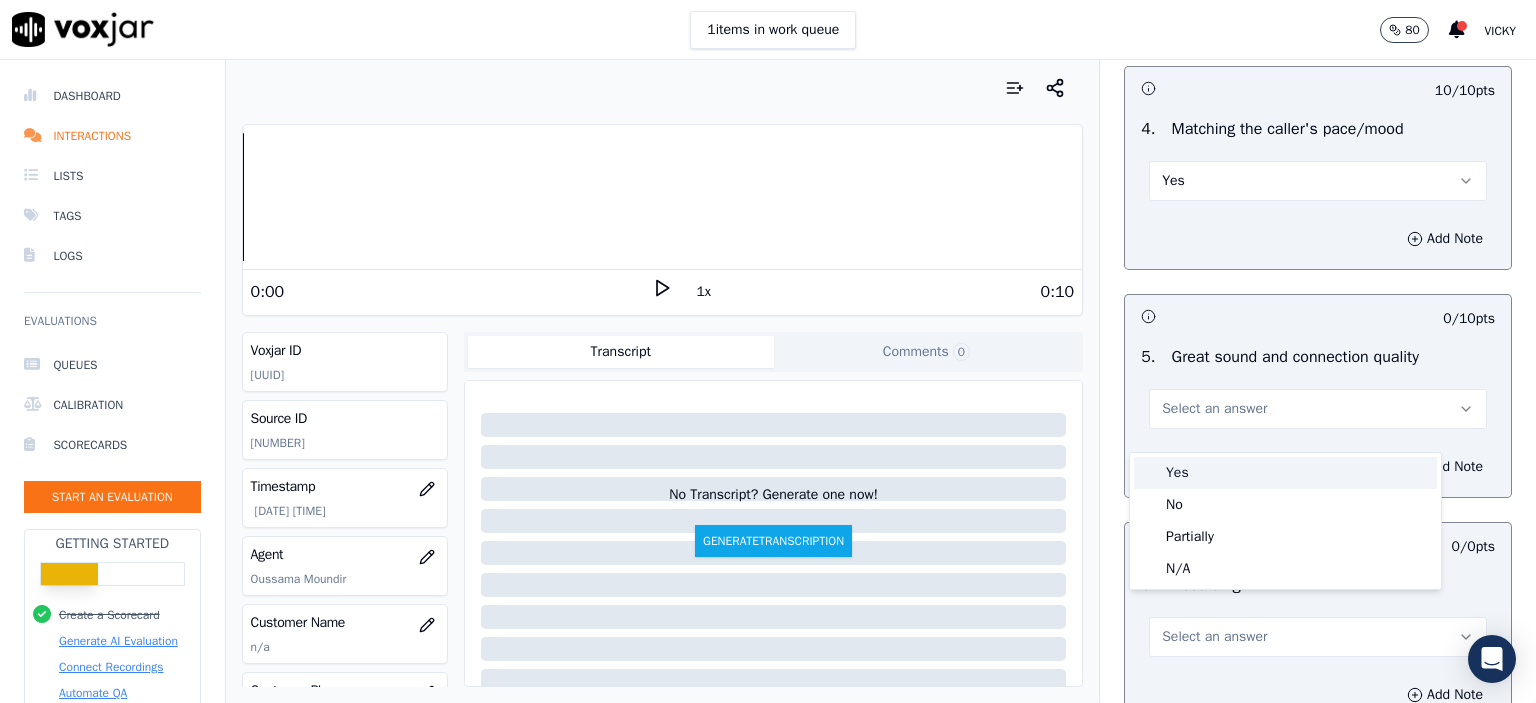 click on "Yes" at bounding box center [1285, 473] 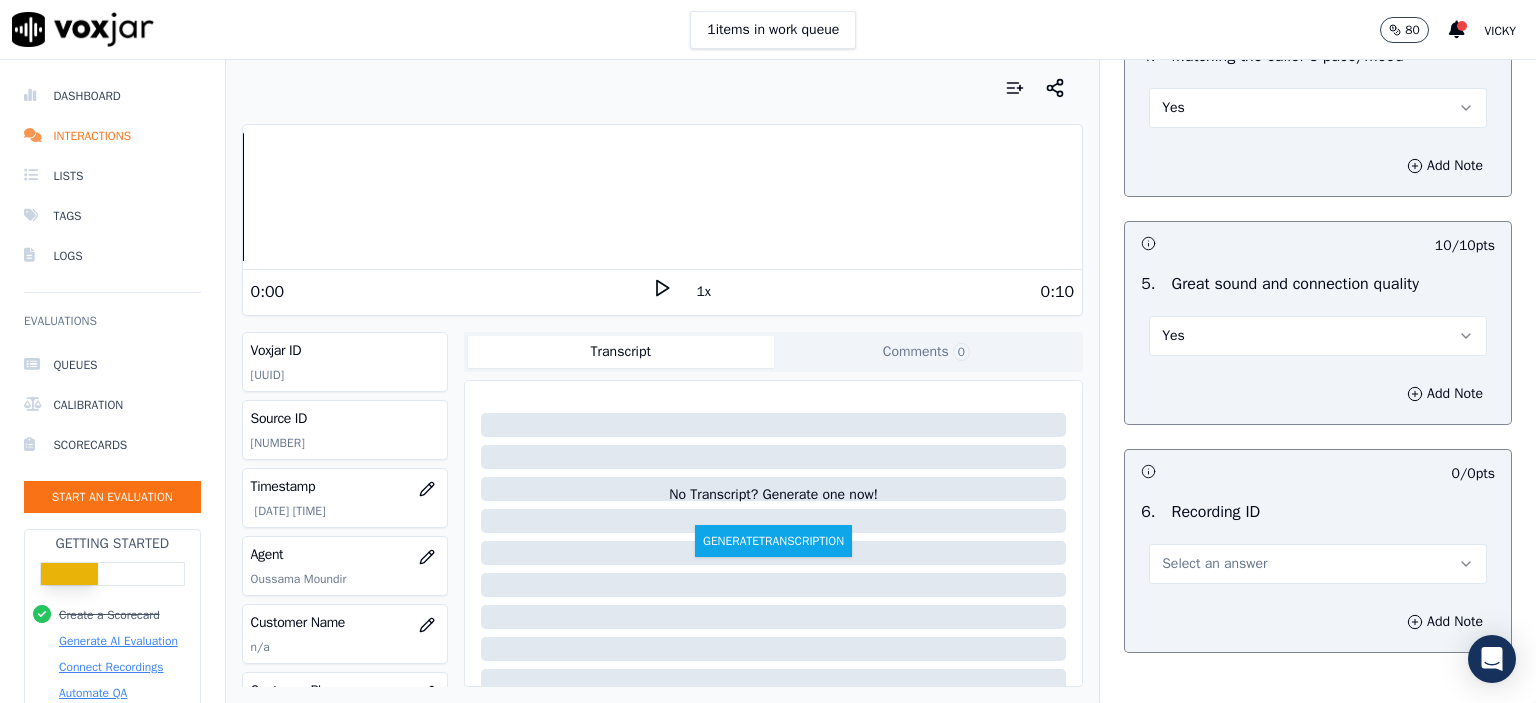 scroll, scrollTop: 3000, scrollLeft: 0, axis: vertical 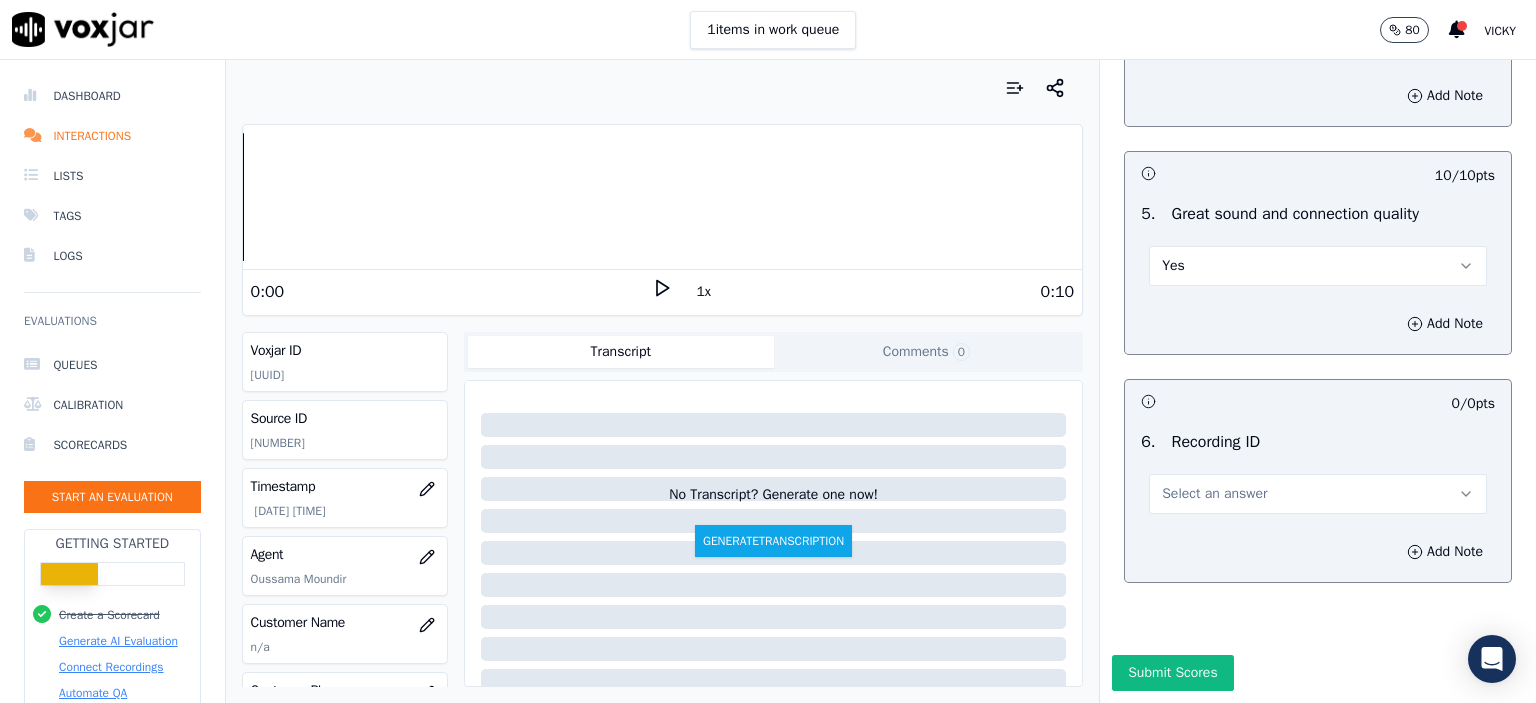 click on "Select an answer" at bounding box center (1214, 494) 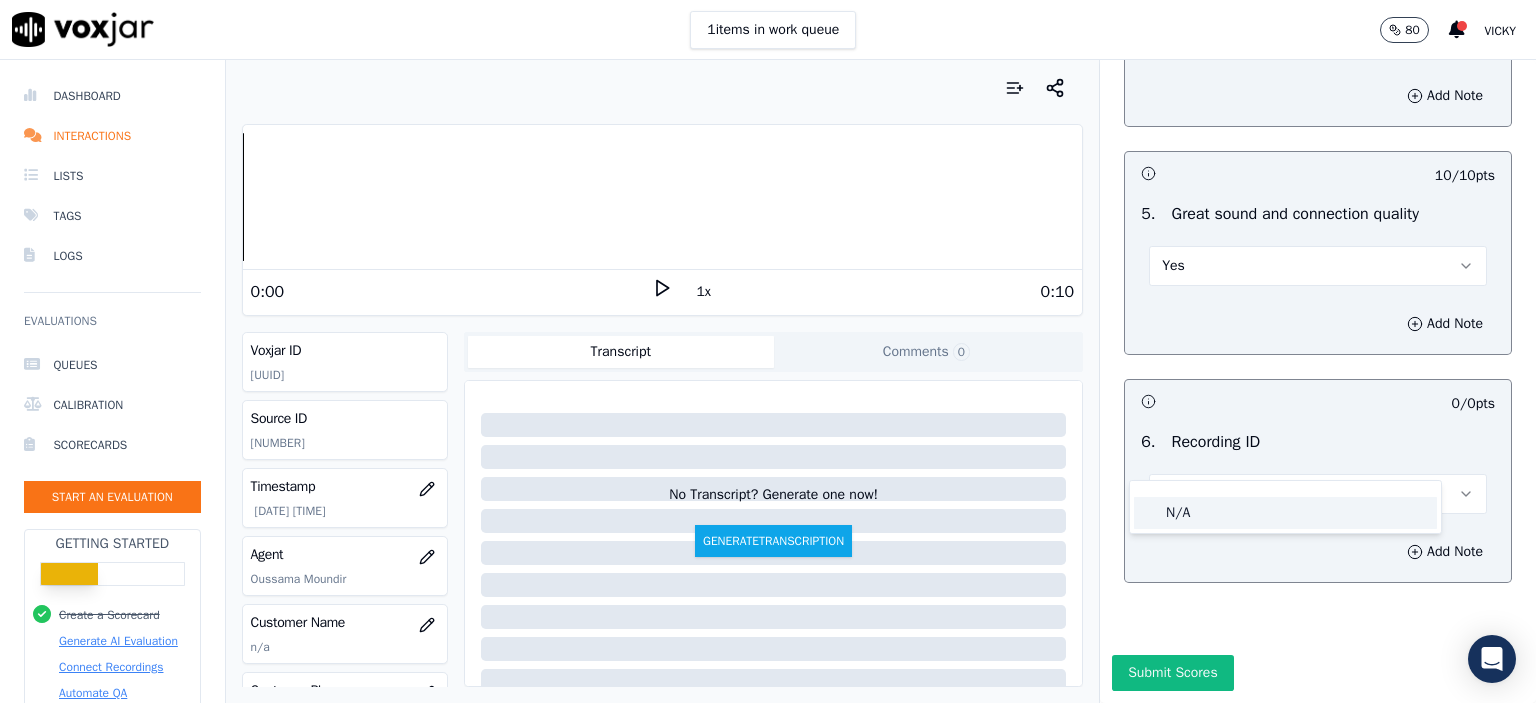 click on "N/A" 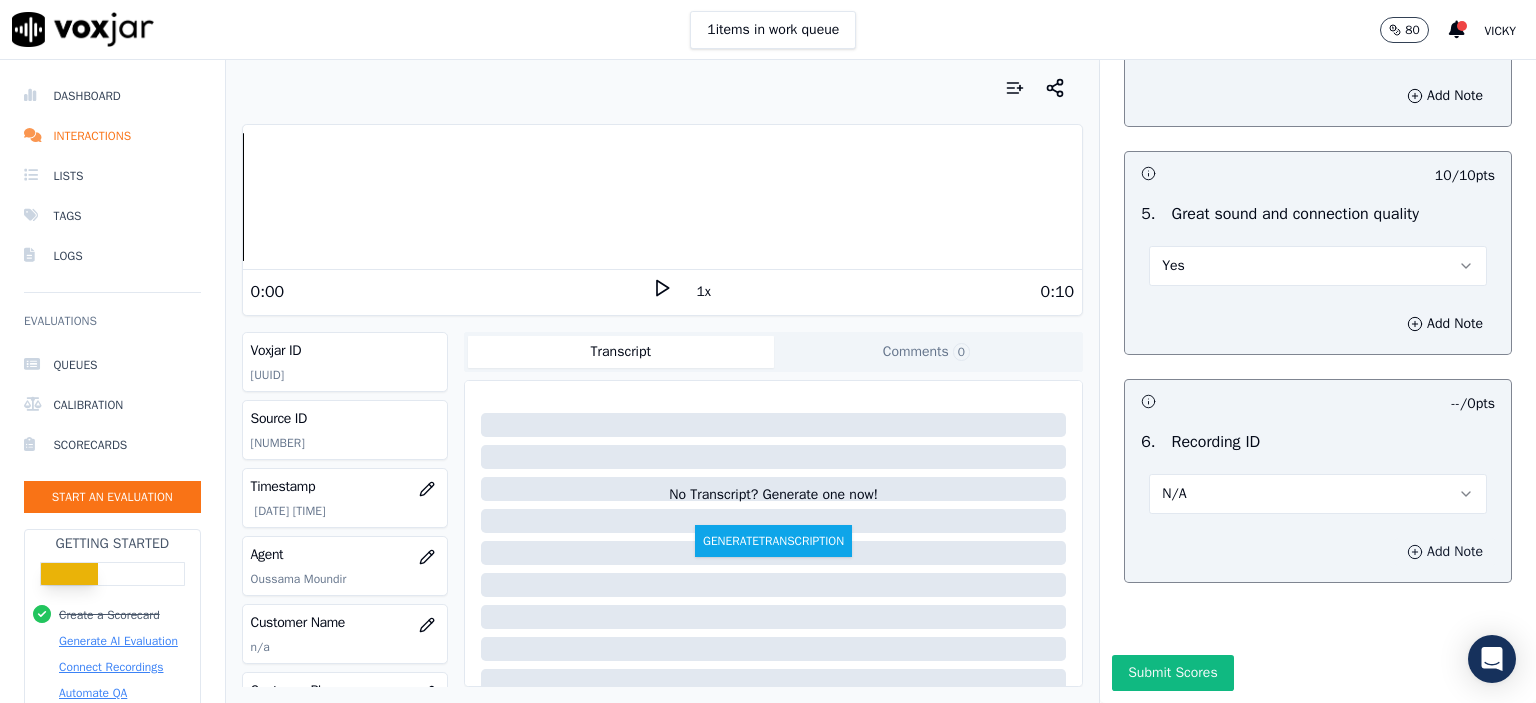 click on "Add Note" at bounding box center [1445, 552] 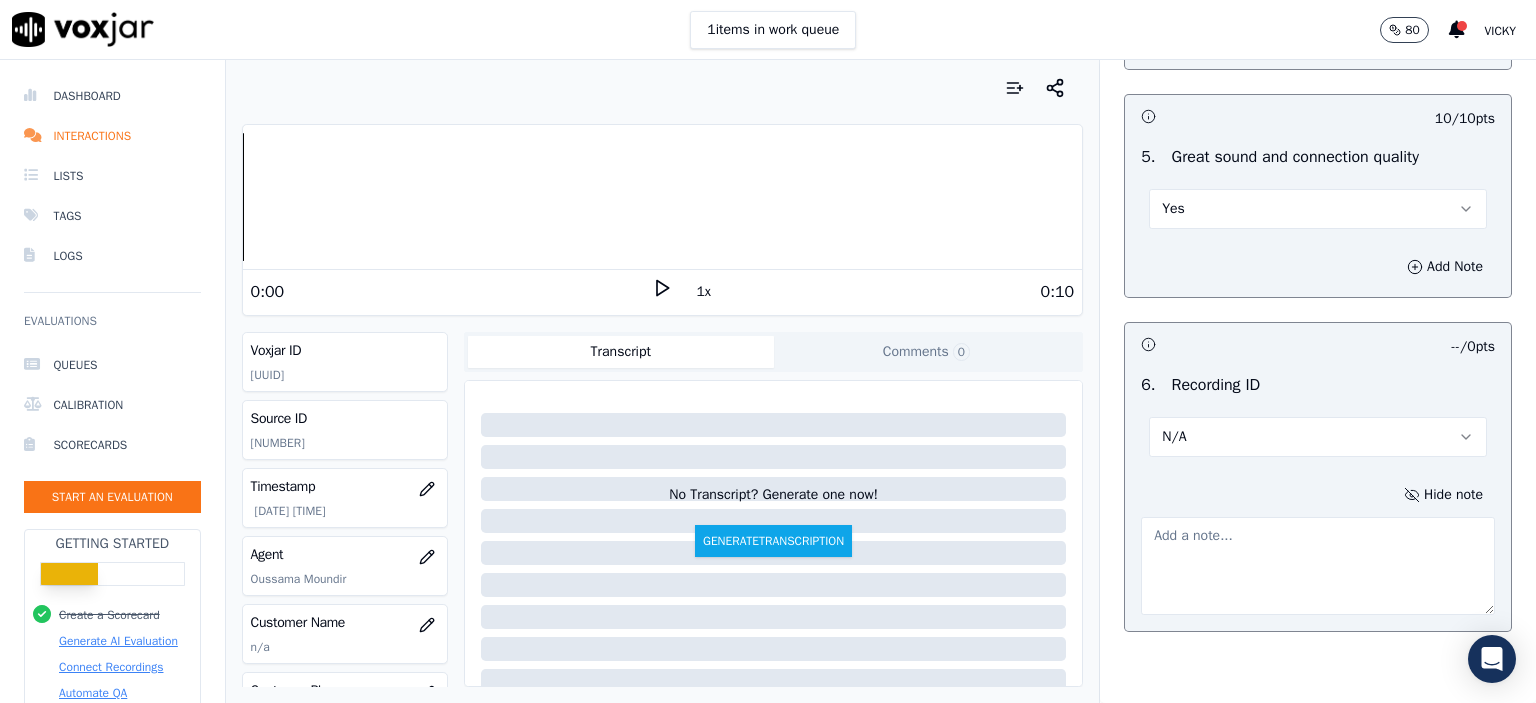 click on "356320784" 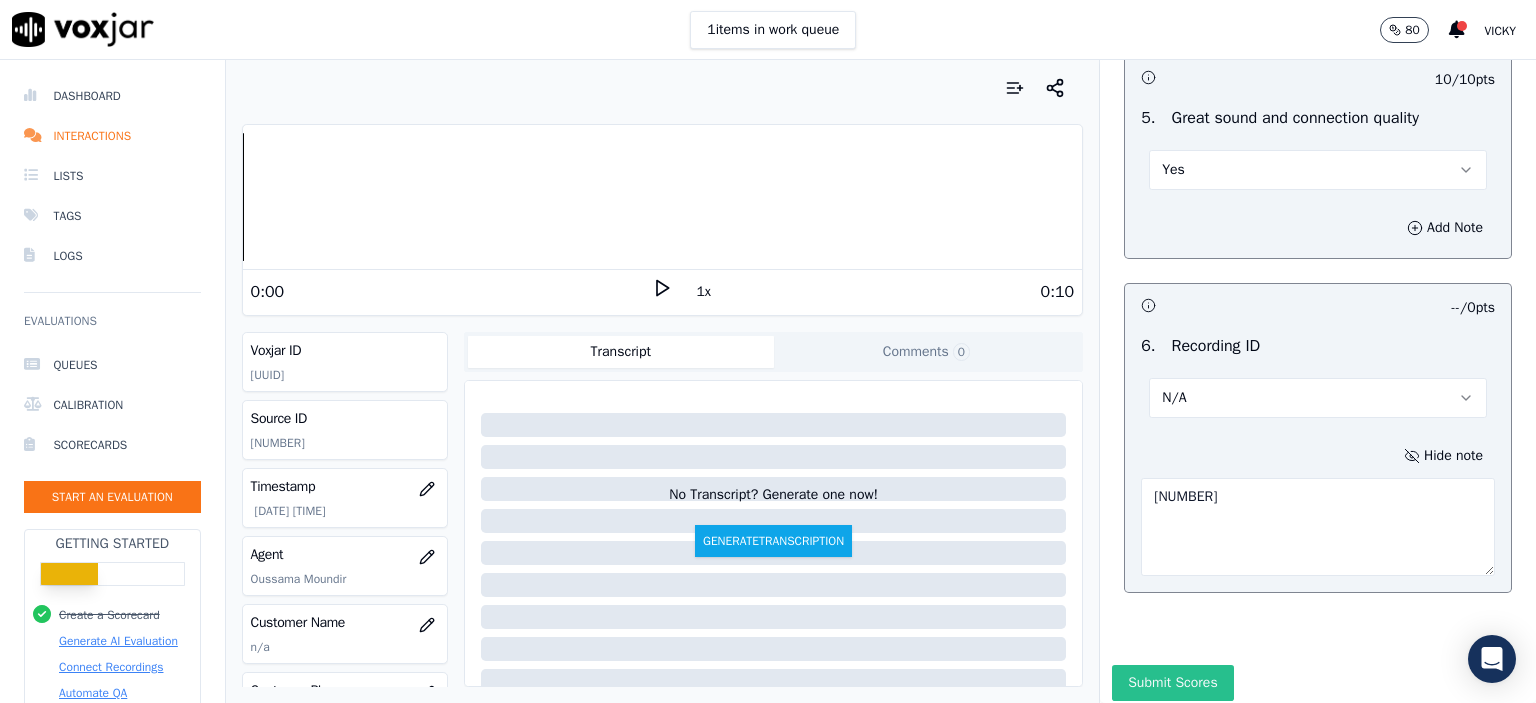 scroll, scrollTop: 3112, scrollLeft: 0, axis: vertical 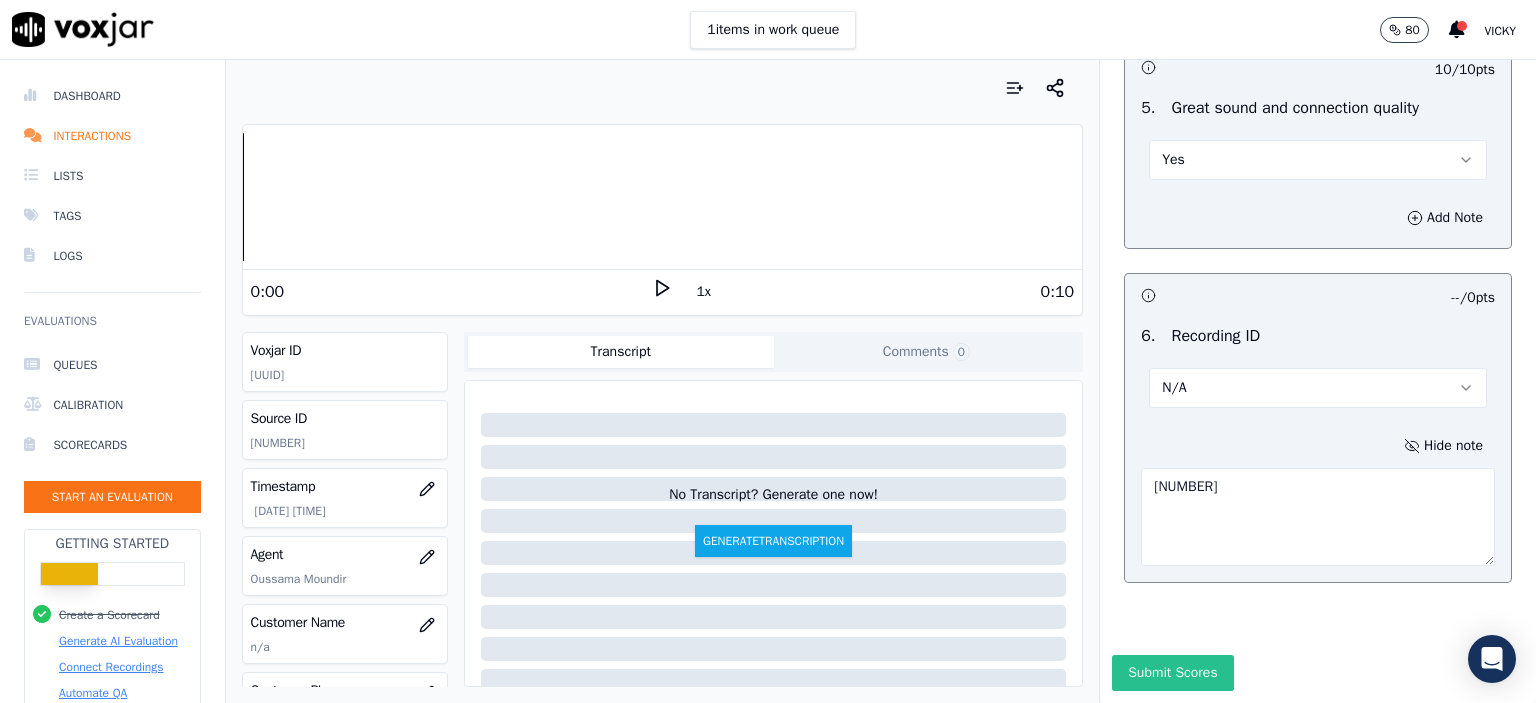 type on "356320784" 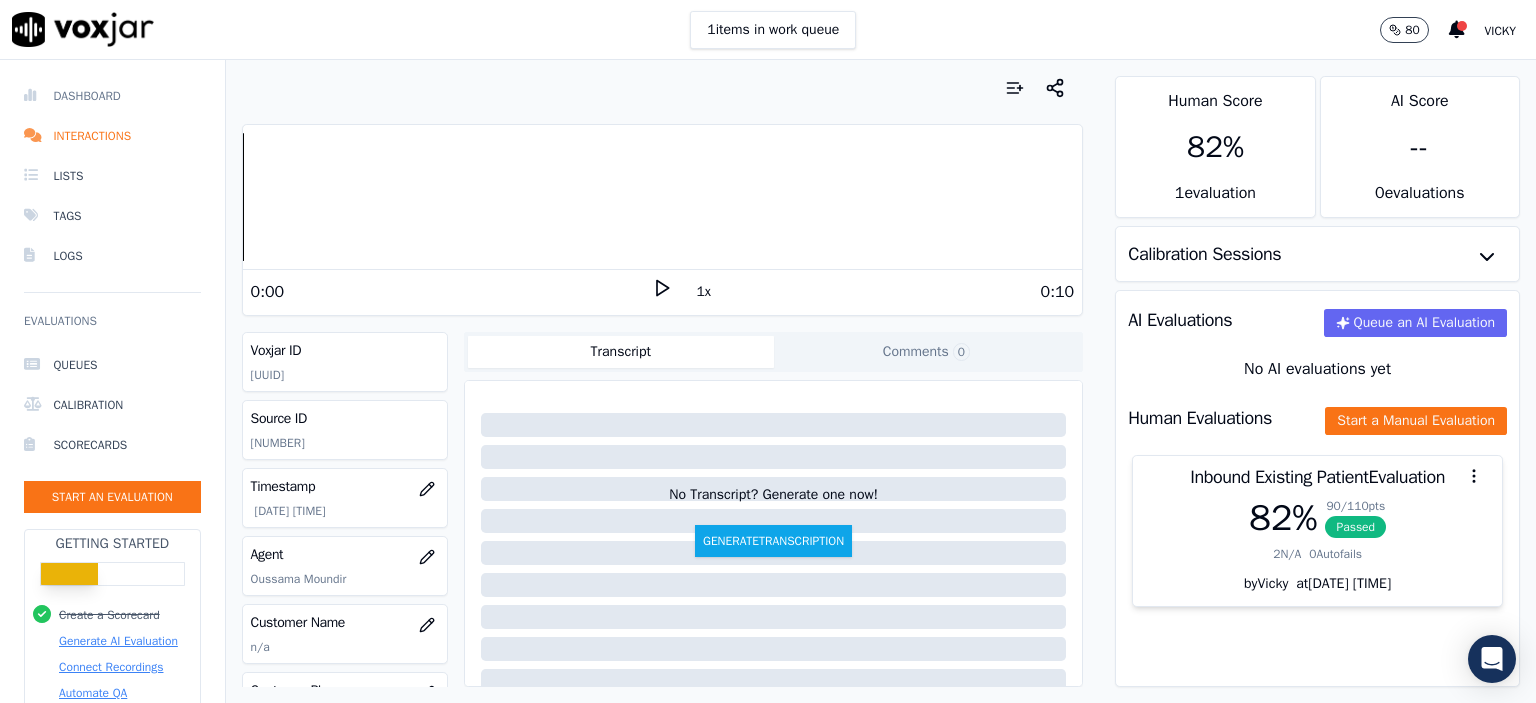 click on "Dashboard" at bounding box center (112, 96) 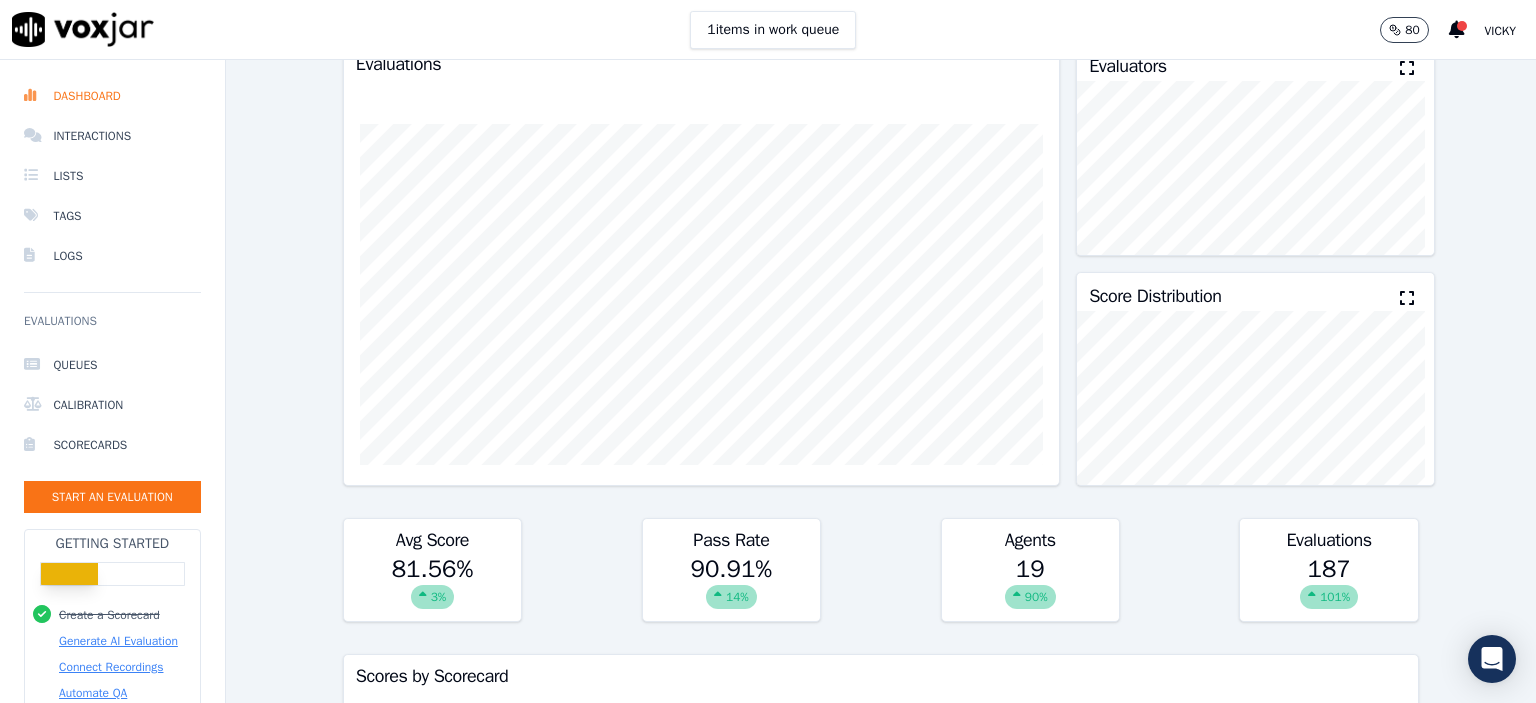 scroll, scrollTop: 0, scrollLeft: 0, axis: both 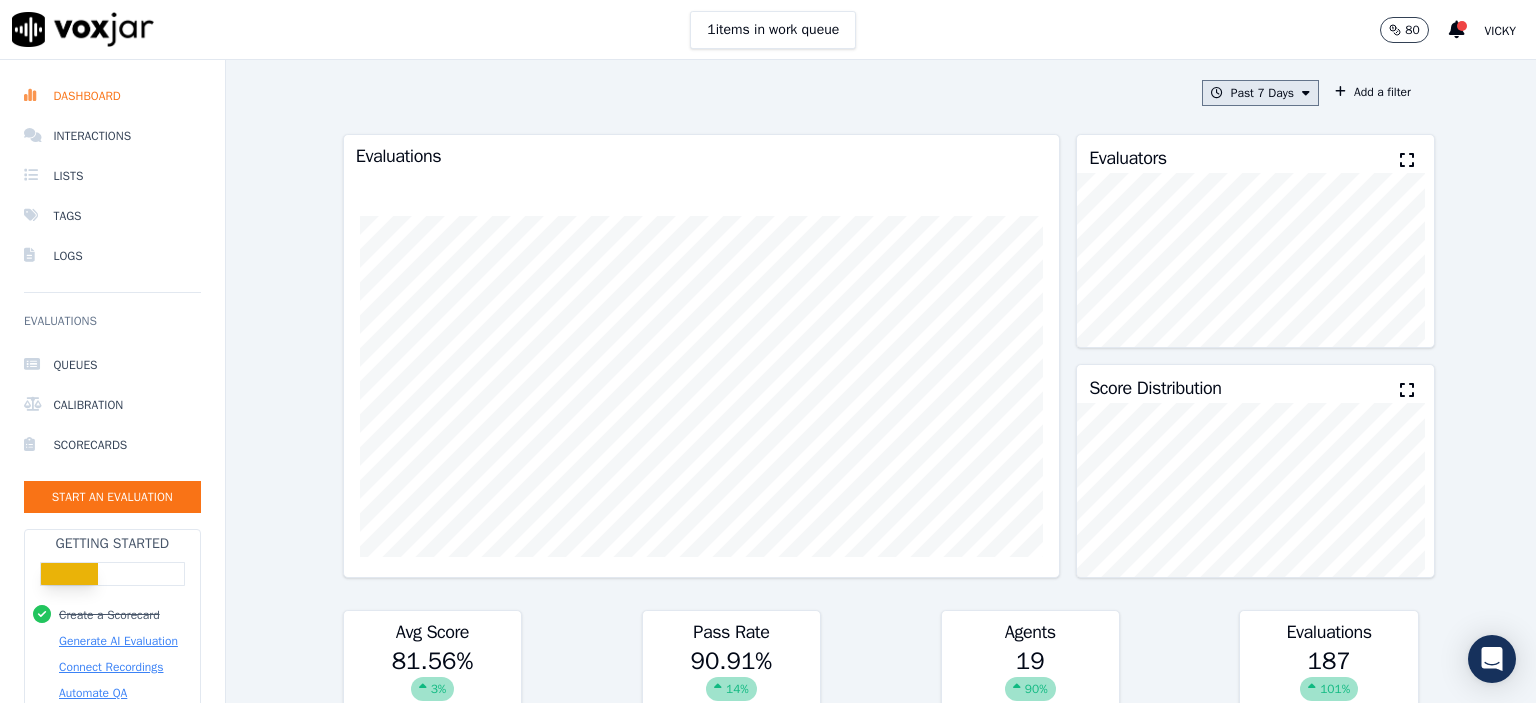 click on "Past 7 Days" at bounding box center (1260, 93) 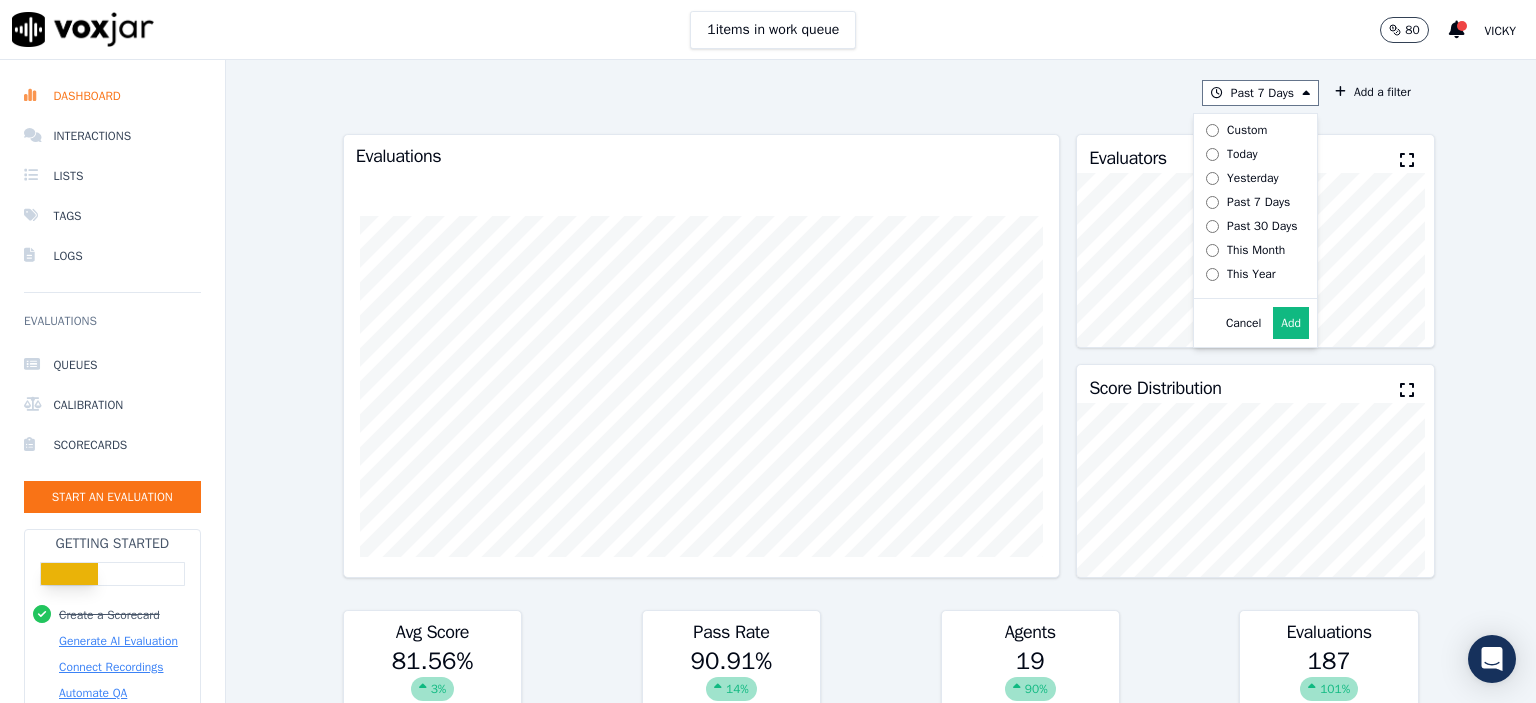click on "Past 7 Days       Custom     Today     Yesterday     Past 7 Days     Past 30 Days     This Month     This Year         Cancel   Add
Add a filter
Evaluations         Evaluators           Score Distribution             Avg Score   81.56 %
3 %   Pass Rate   90.91 %
14 %   Agents   19     90 %   Evaluations   187     101 %   Scores by Scorecard   Scorecards   Evals   Avg Score   Passrate     Outbound Call   17   83.11 %   88.24 %   export     Inbound Private Billing Call   4   79.89 %   75.00 %   export     Inbound Escalation Call   3   87.71 %   66.67 %   export     Inbound PA Billing Call   3   82.73 %   100.00 %   export     Inbound Existing Patient   122   81.61 %   98.36 %   export     Inbound New Patient Call   27   77.01 %   62.96 %   export     Inbound Emergency Call   11   88.43 %   90.91 %   export       Agent Leaderboard     Agents   Evals   Avg Score   Passrate   Recent Evals   Rosemary Akinlagun   6   100.00 %   100.00 %" 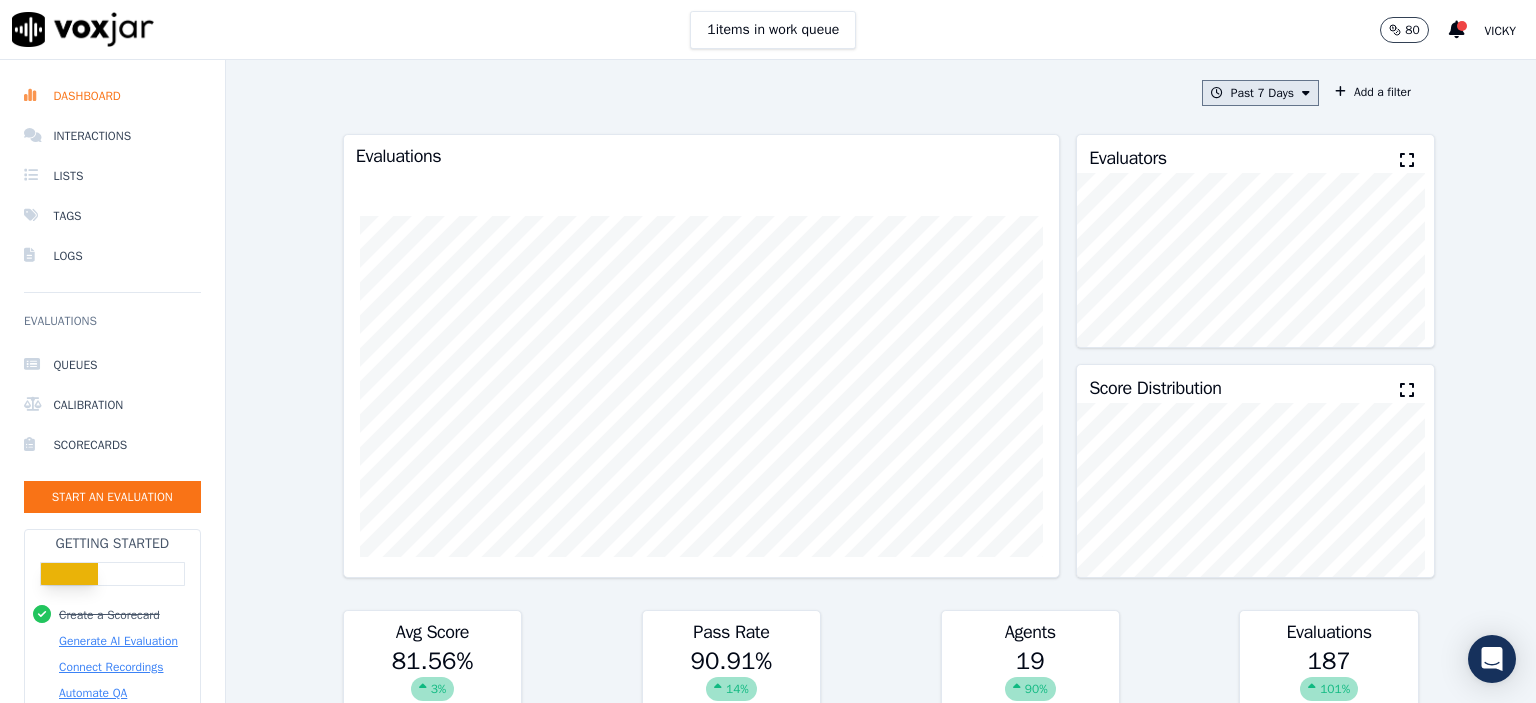 click on "Past 7 Days" at bounding box center (1260, 93) 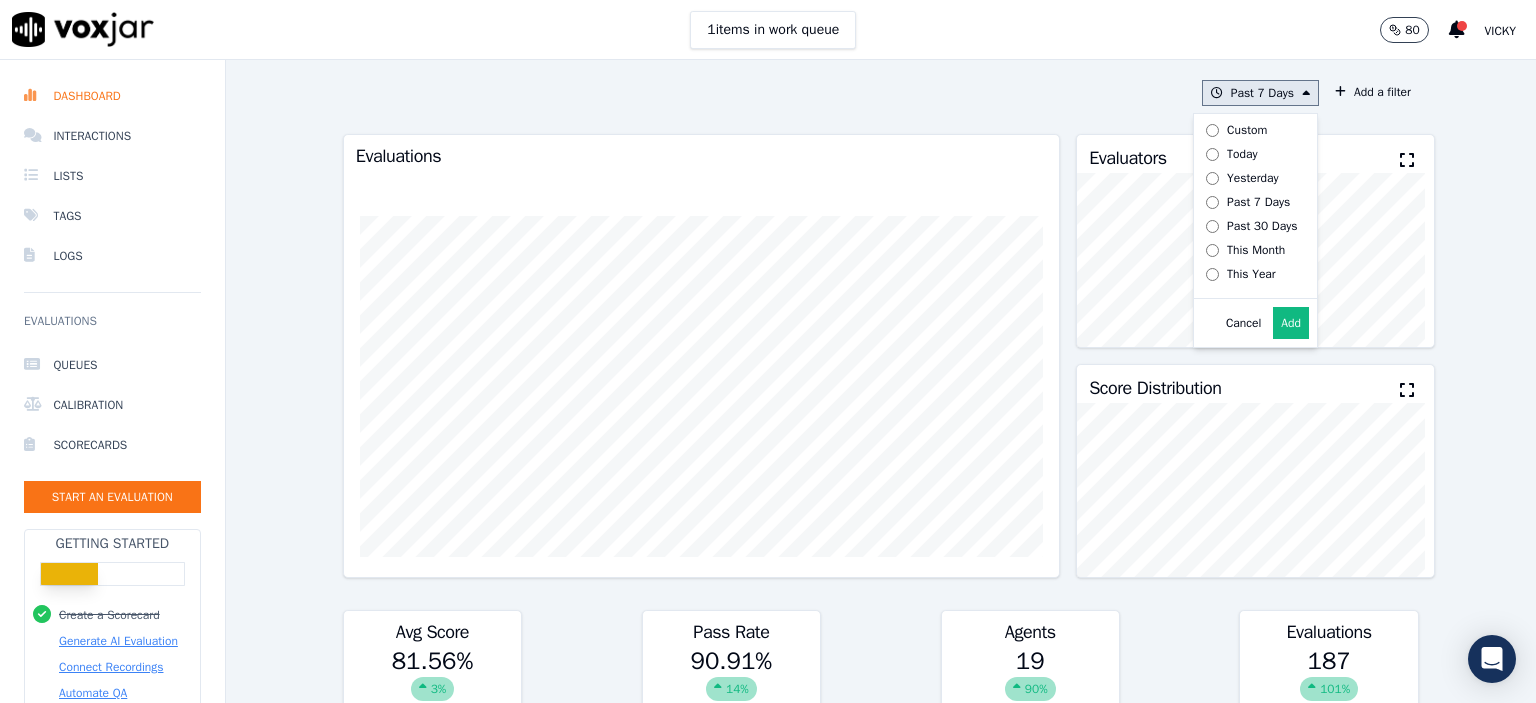 click on "Today" at bounding box center [1242, 154] 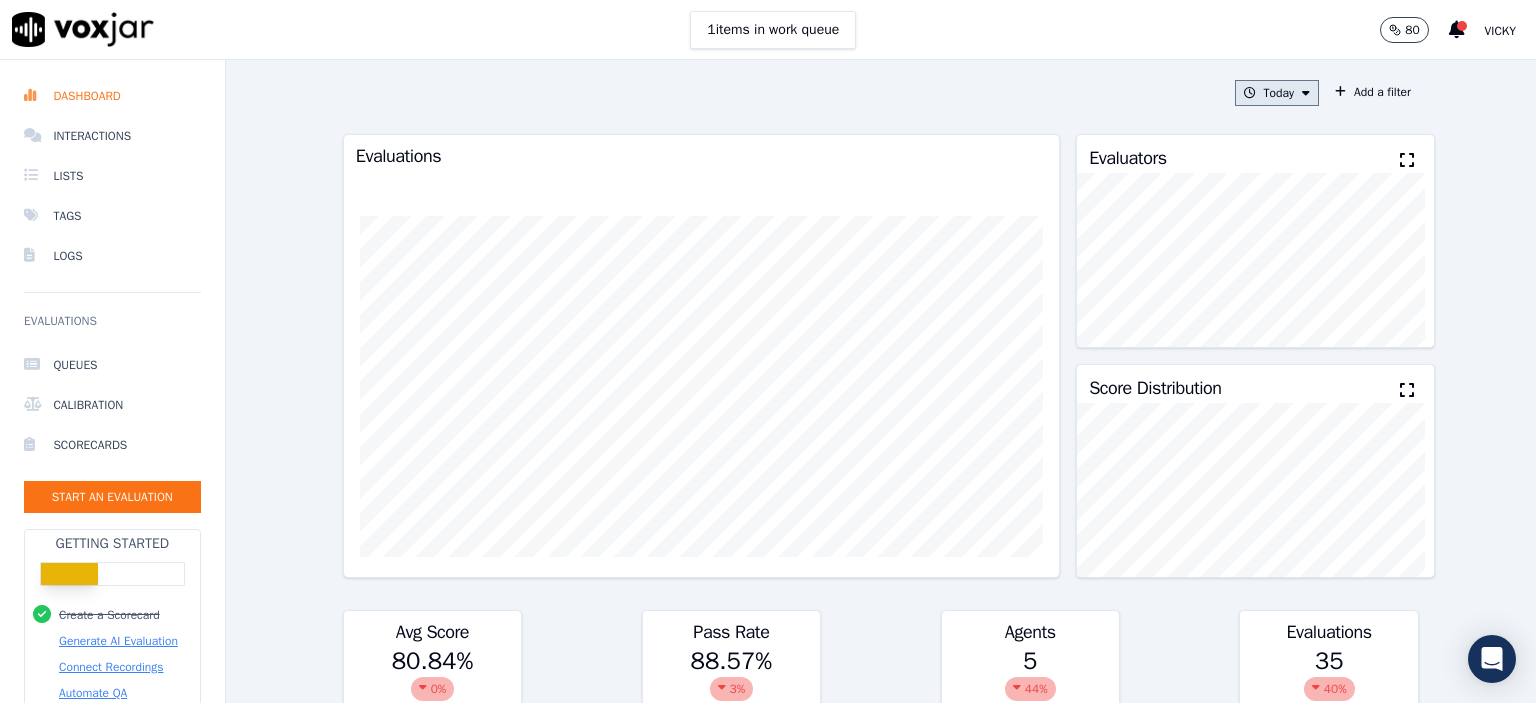 click at bounding box center (1250, 93) 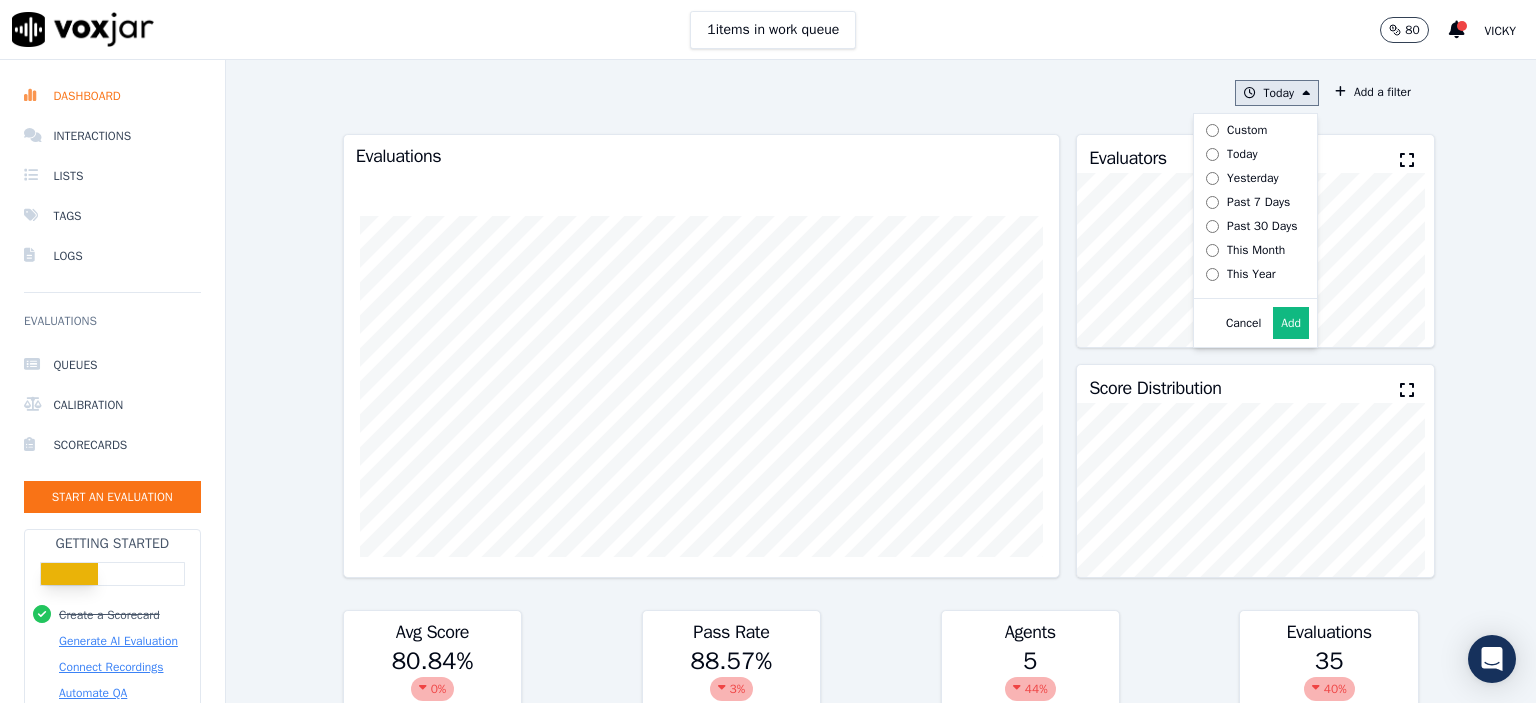 click on "Past 7 Days" at bounding box center (1258, 202) 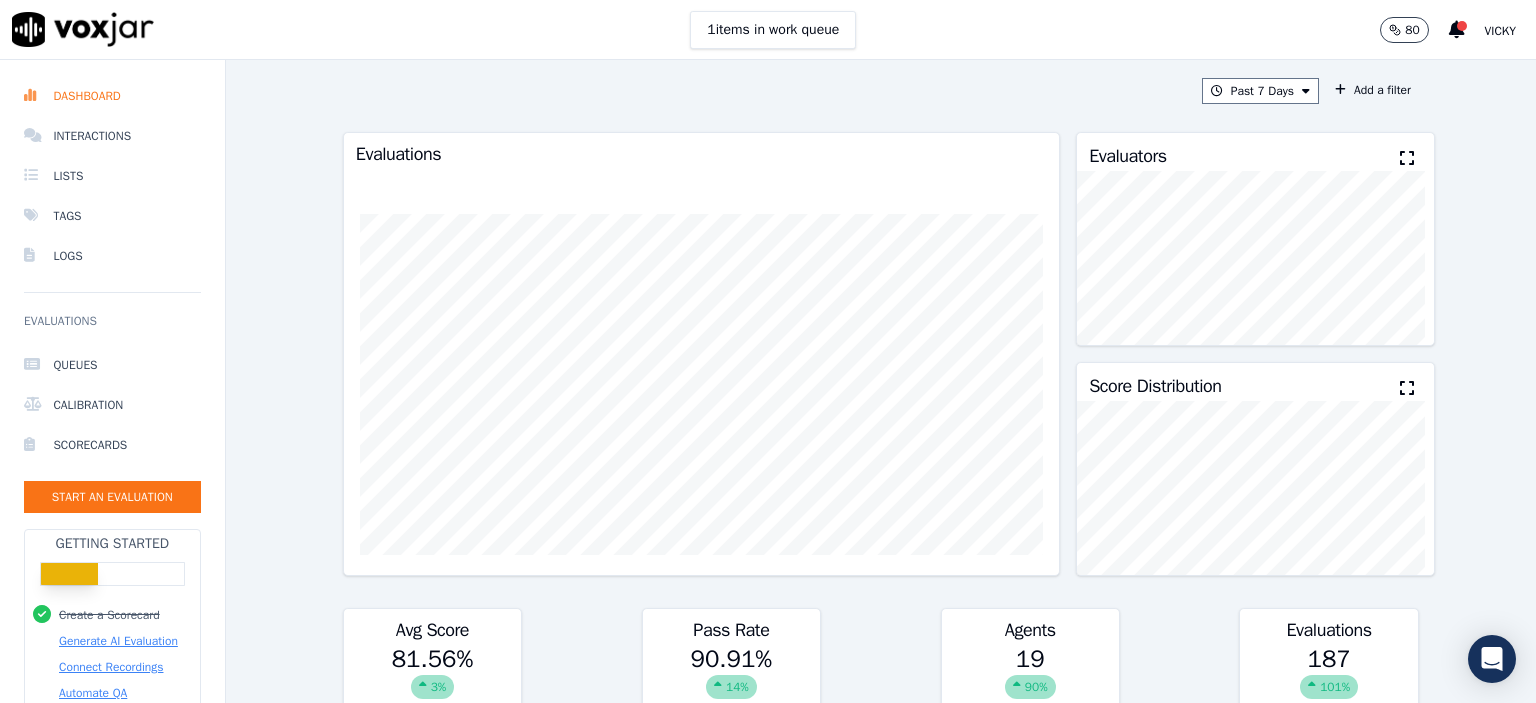 scroll, scrollTop: 0, scrollLeft: 0, axis: both 